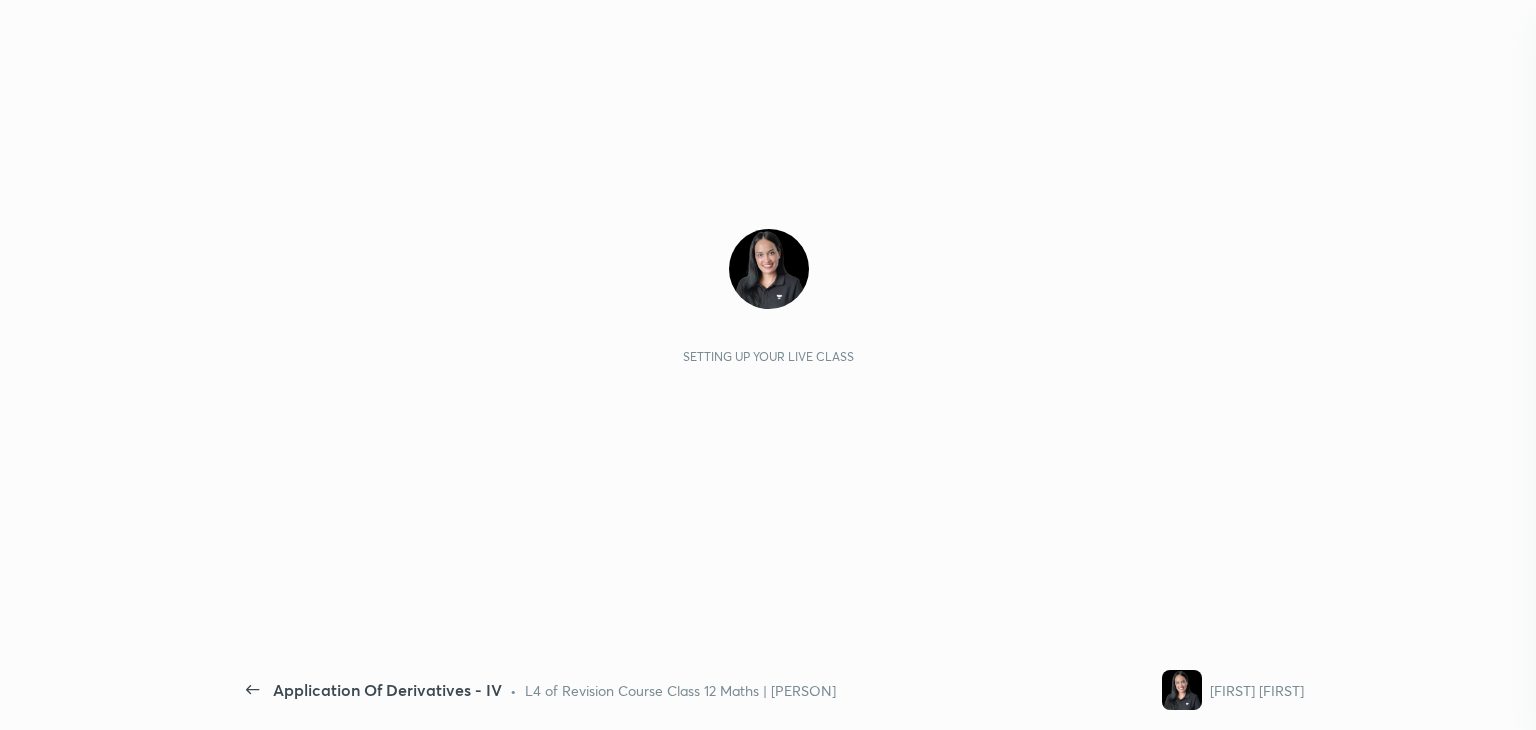 scroll, scrollTop: 0, scrollLeft: 0, axis: both 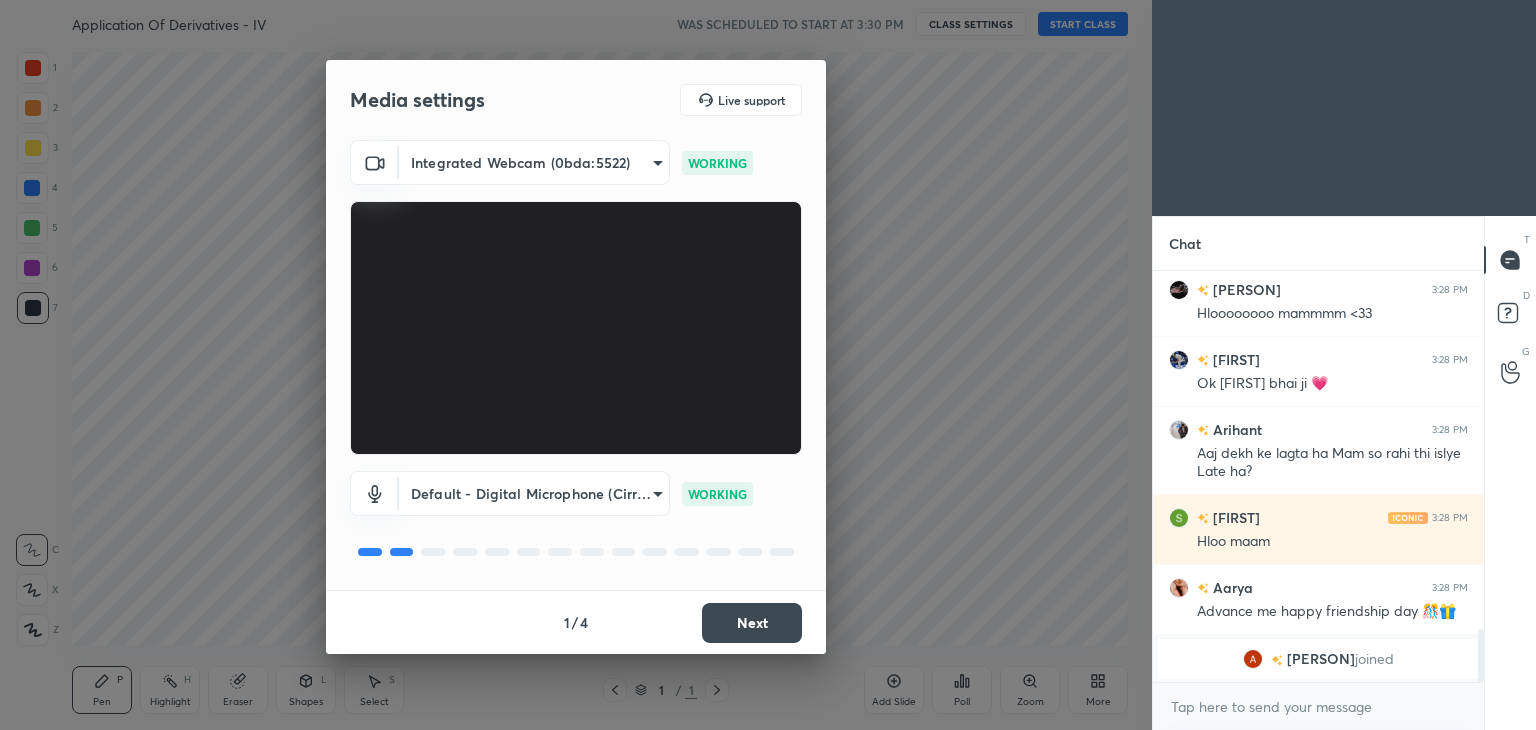 click on "Next" at bounding box center [752, 623] 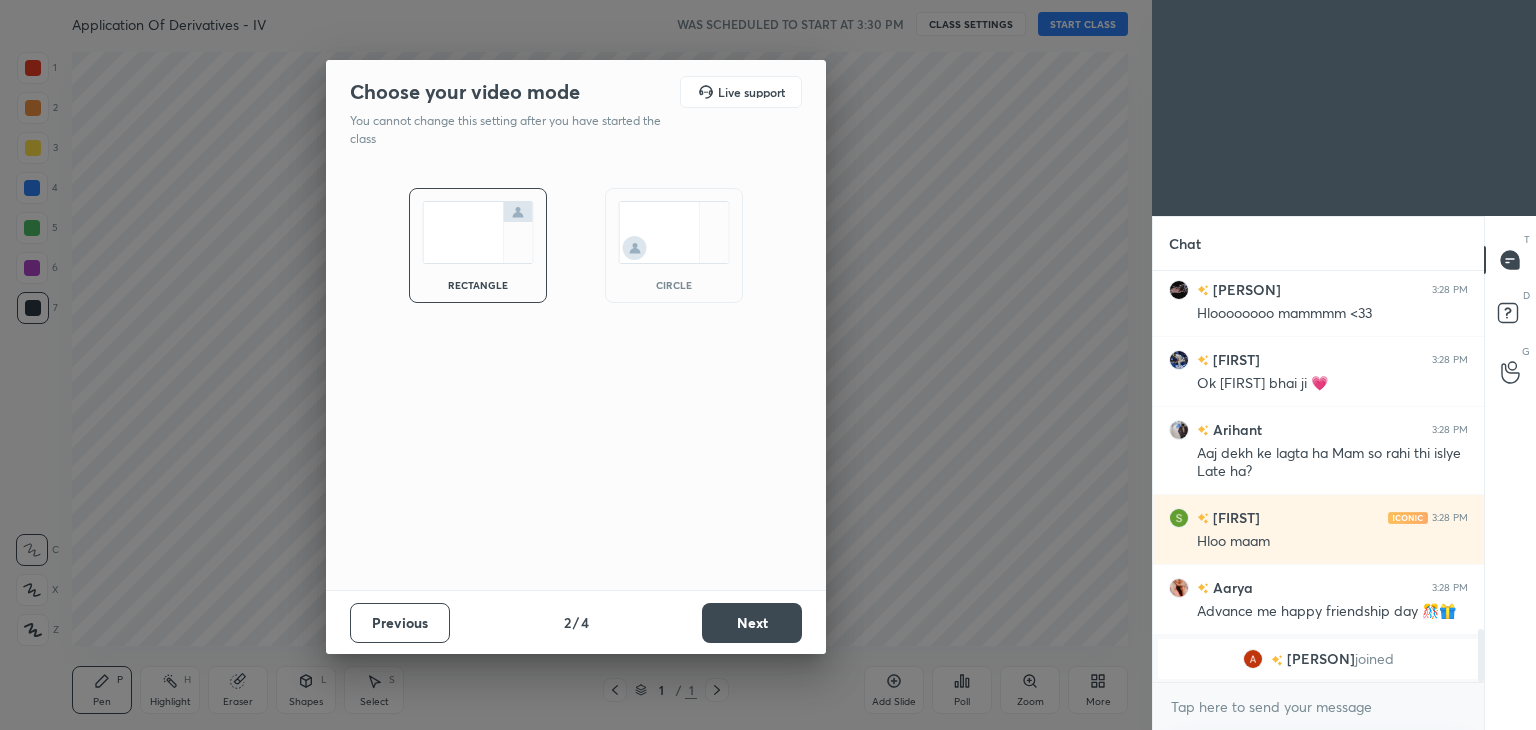 click on "Next" at bounding box center [752, 623] 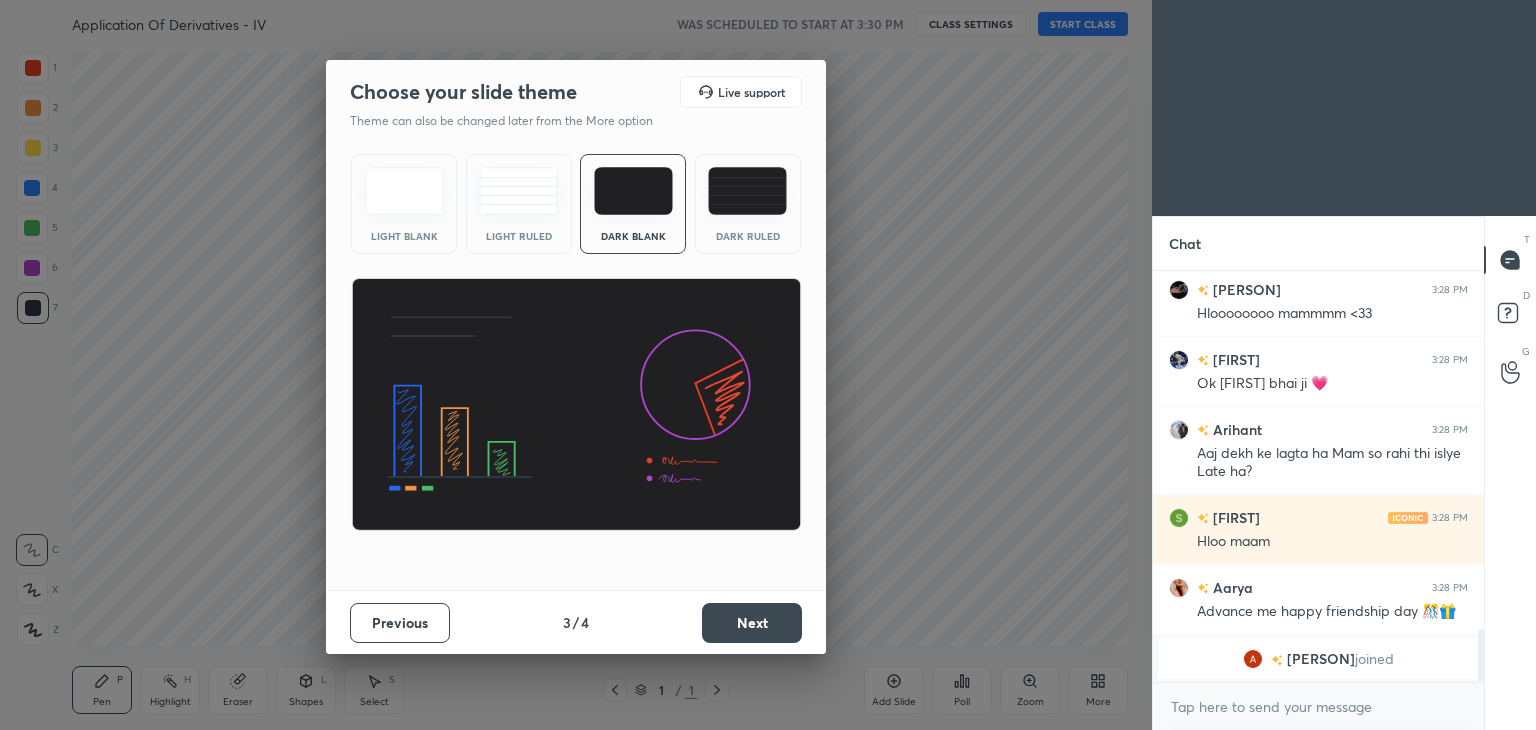 click on "Next" at bounding box center (752, 623) 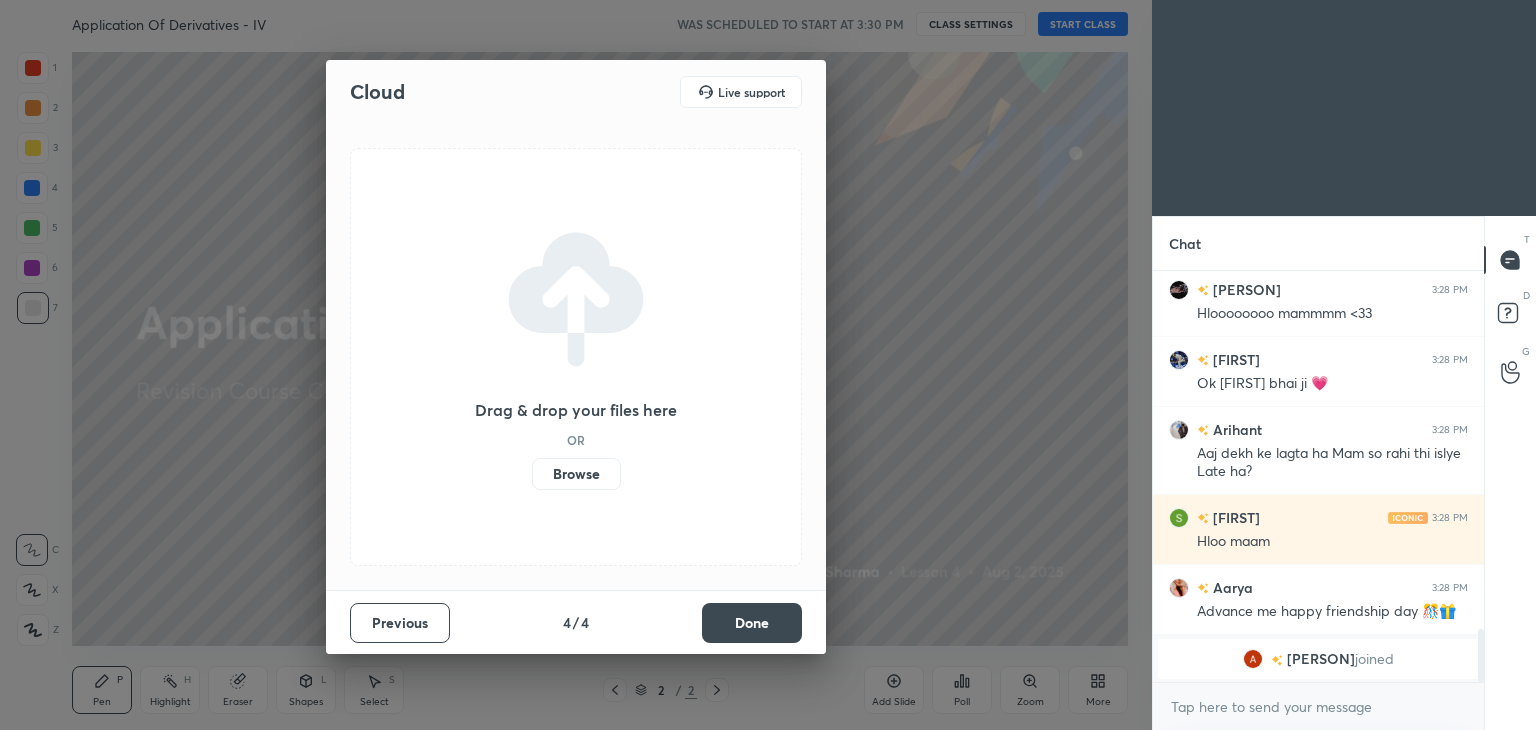 click on "Done" at bounding box center (752, 623) 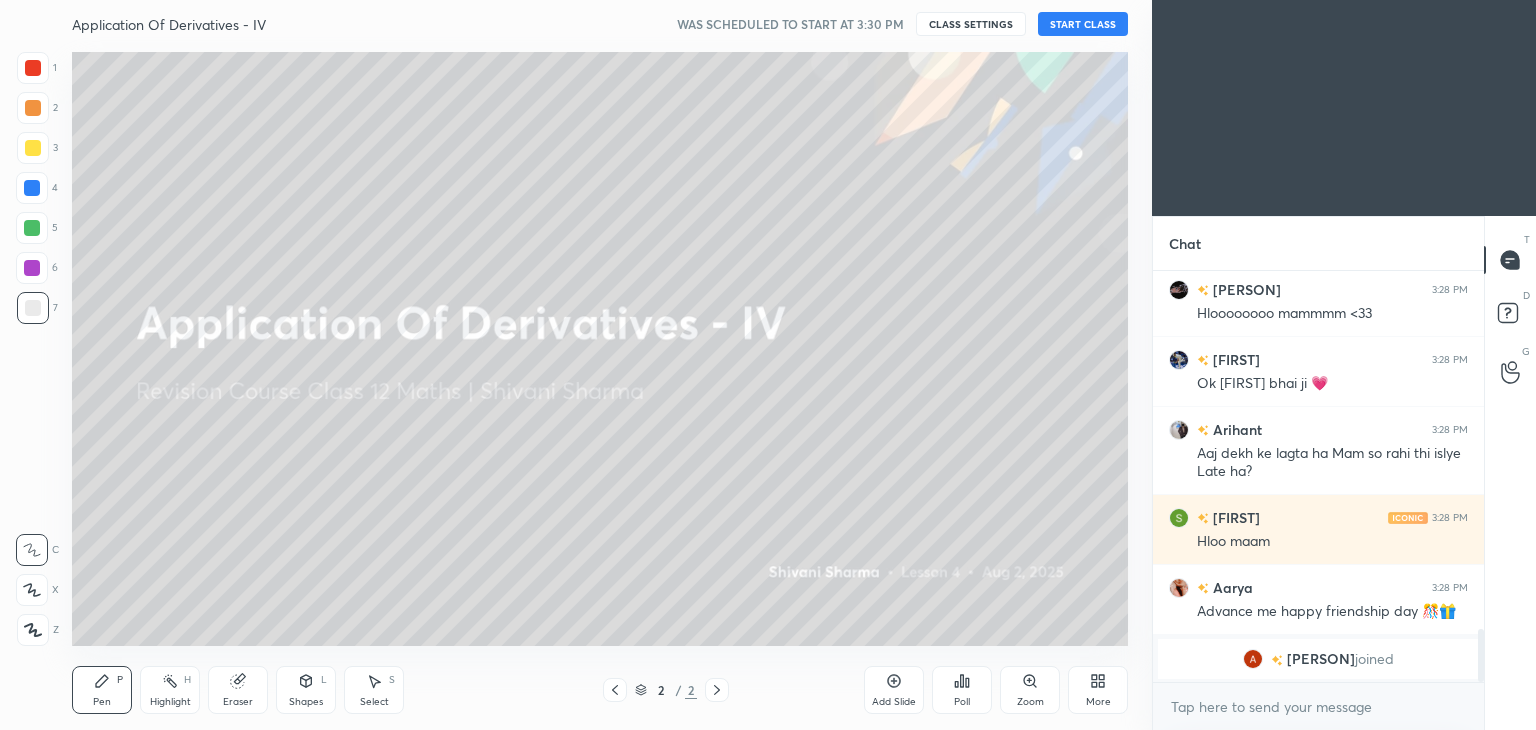 scroll, scrollTop: 2798, scrollLeft: 0, axis: vertical 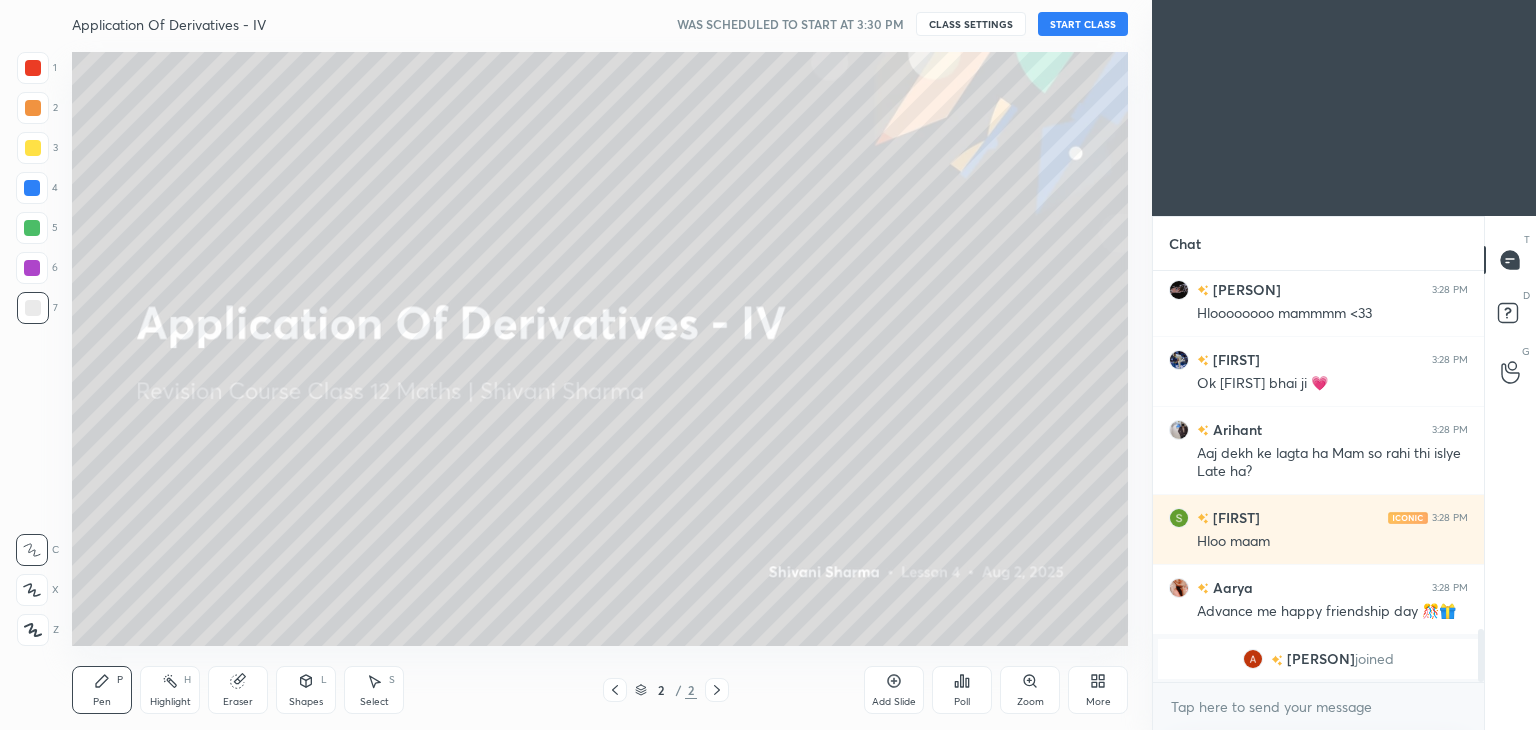 click on "More" at bounding box center (1098, 702) 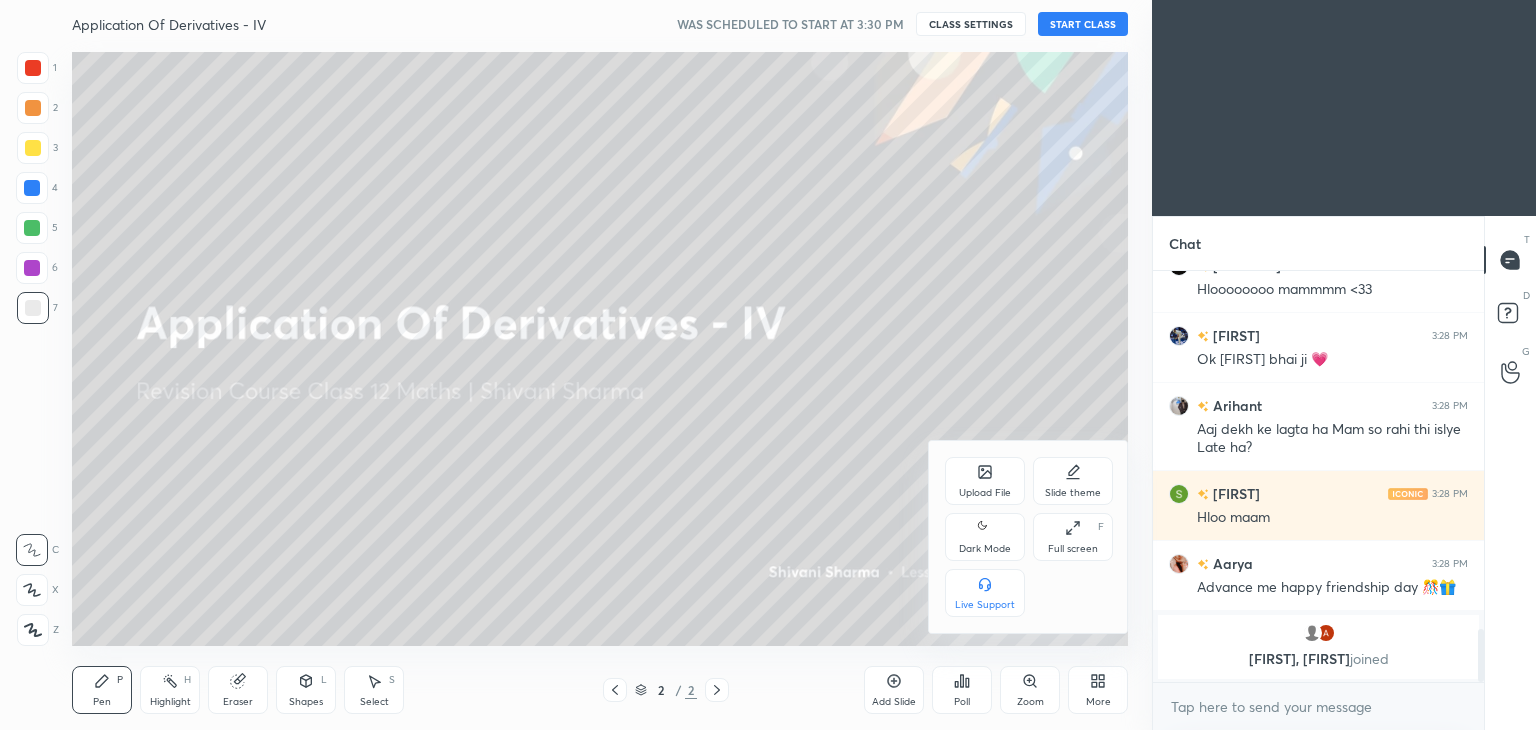 click on "Dark Mode" at bounding box center (985, 549) 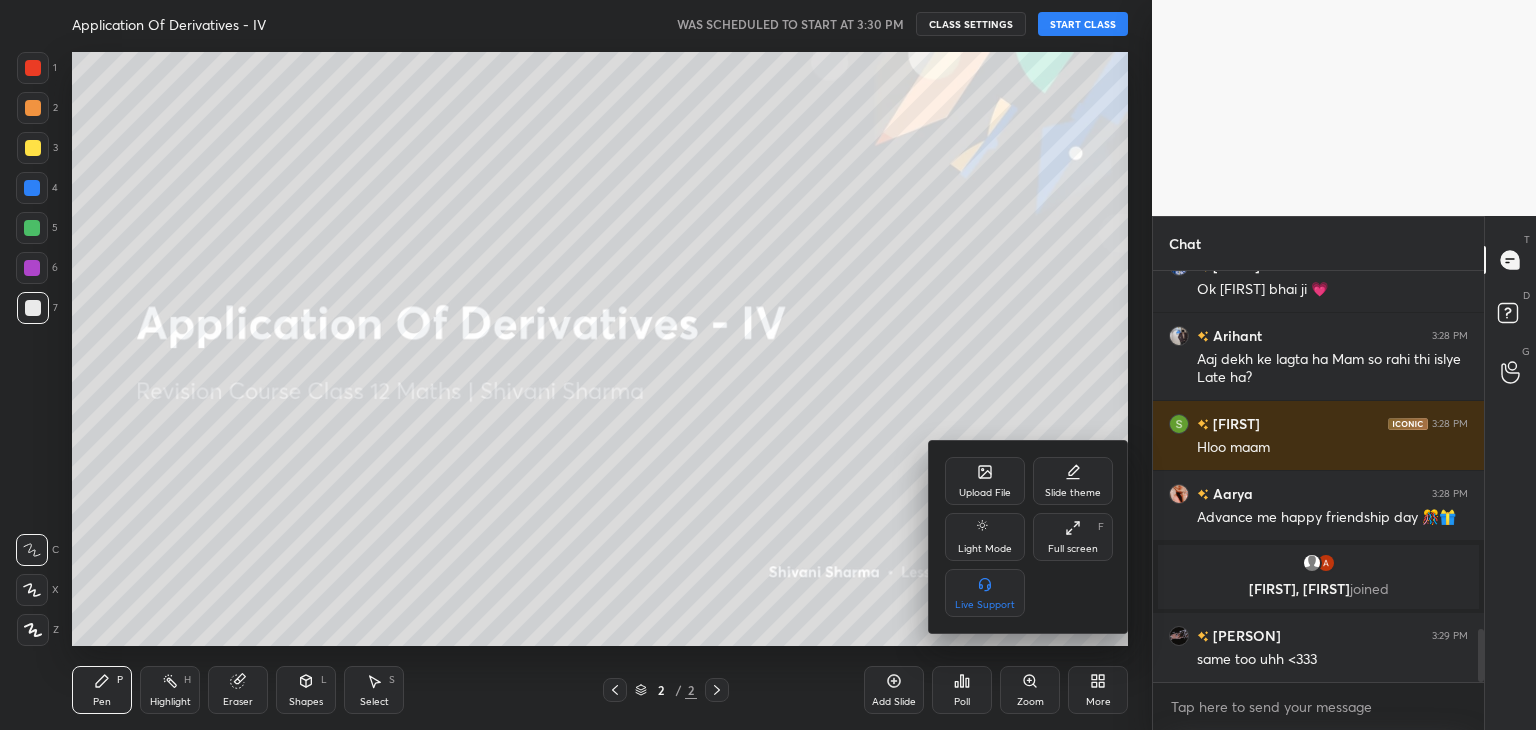 click at bounding box center (768, 365) 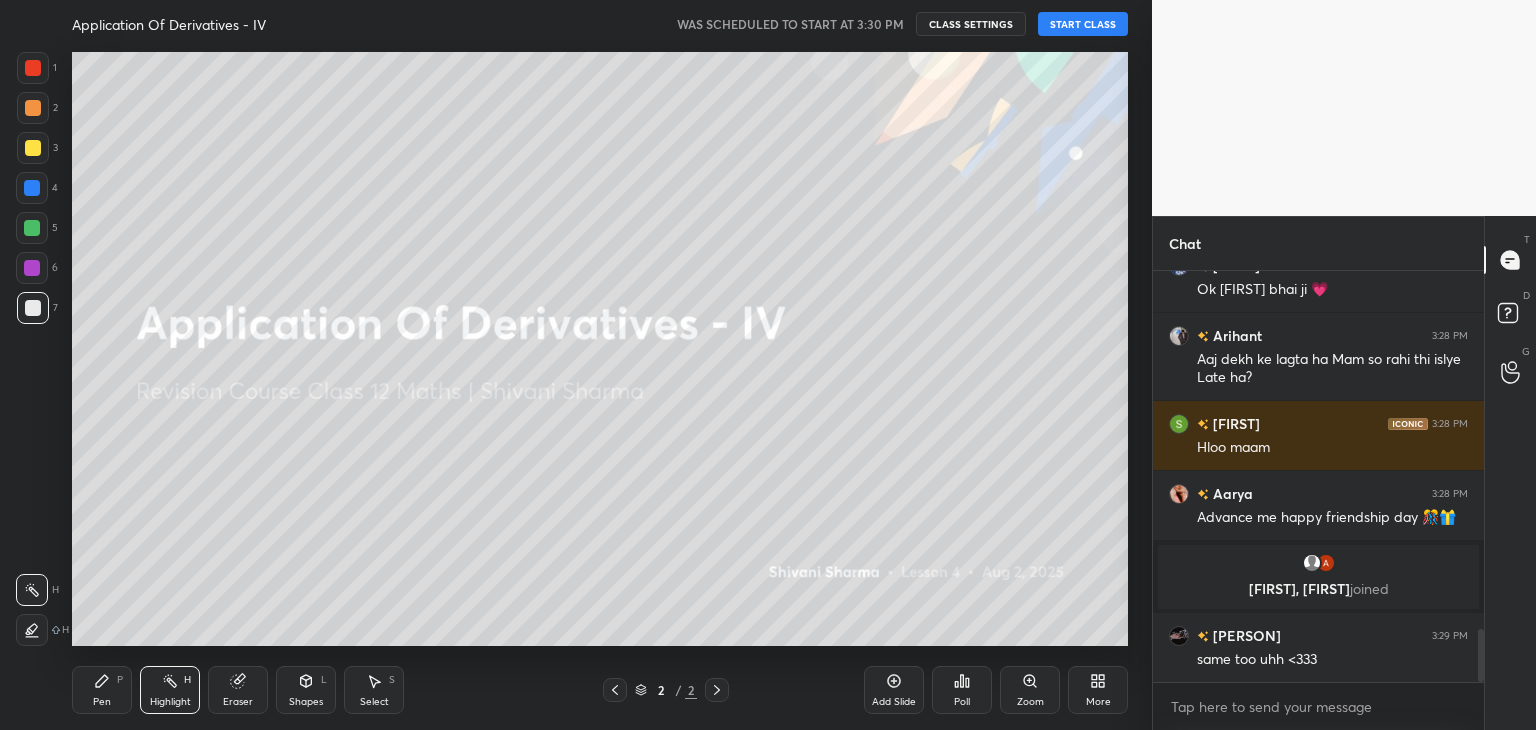 scroll, scrollTop: 2840, scrollLeft: 0, axis: vertical 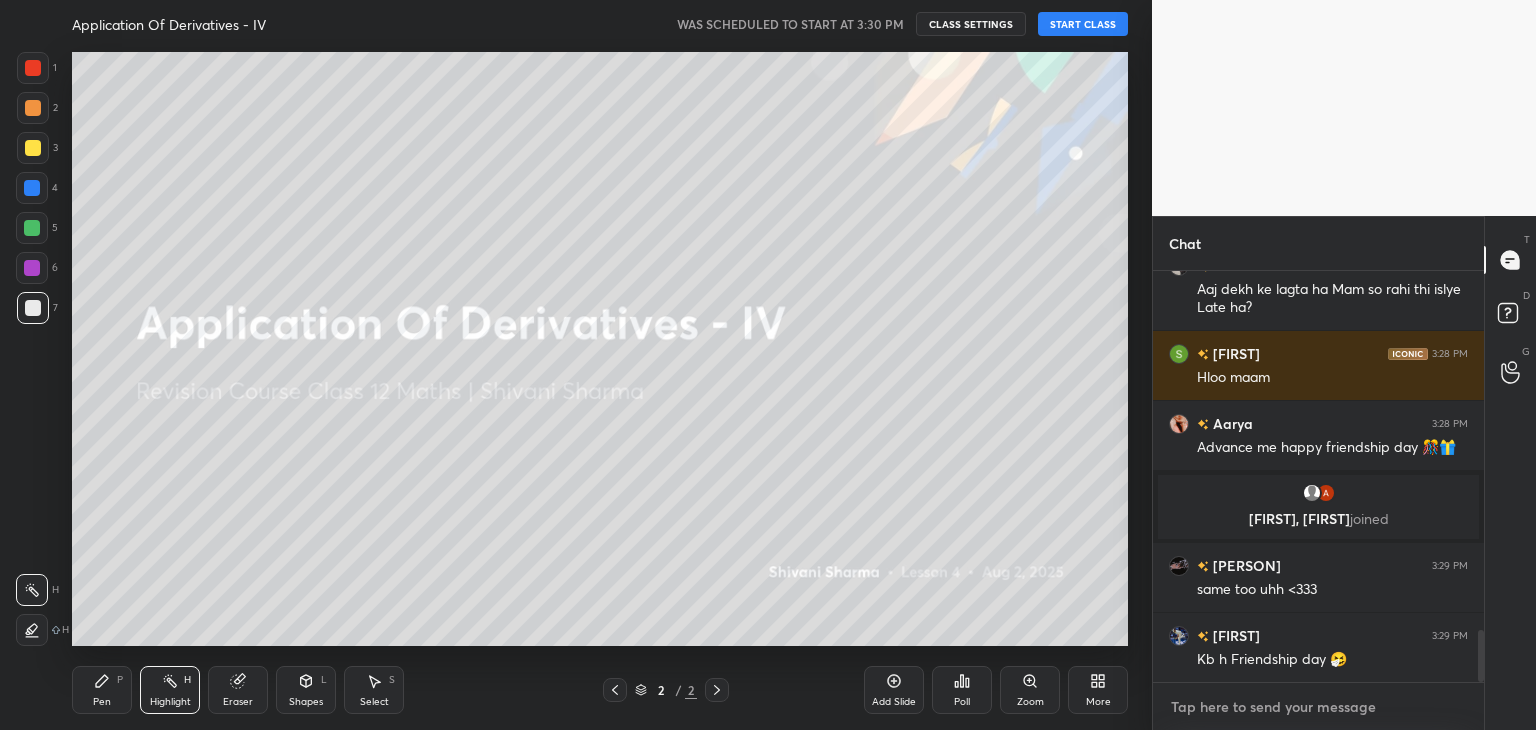 type on "x" 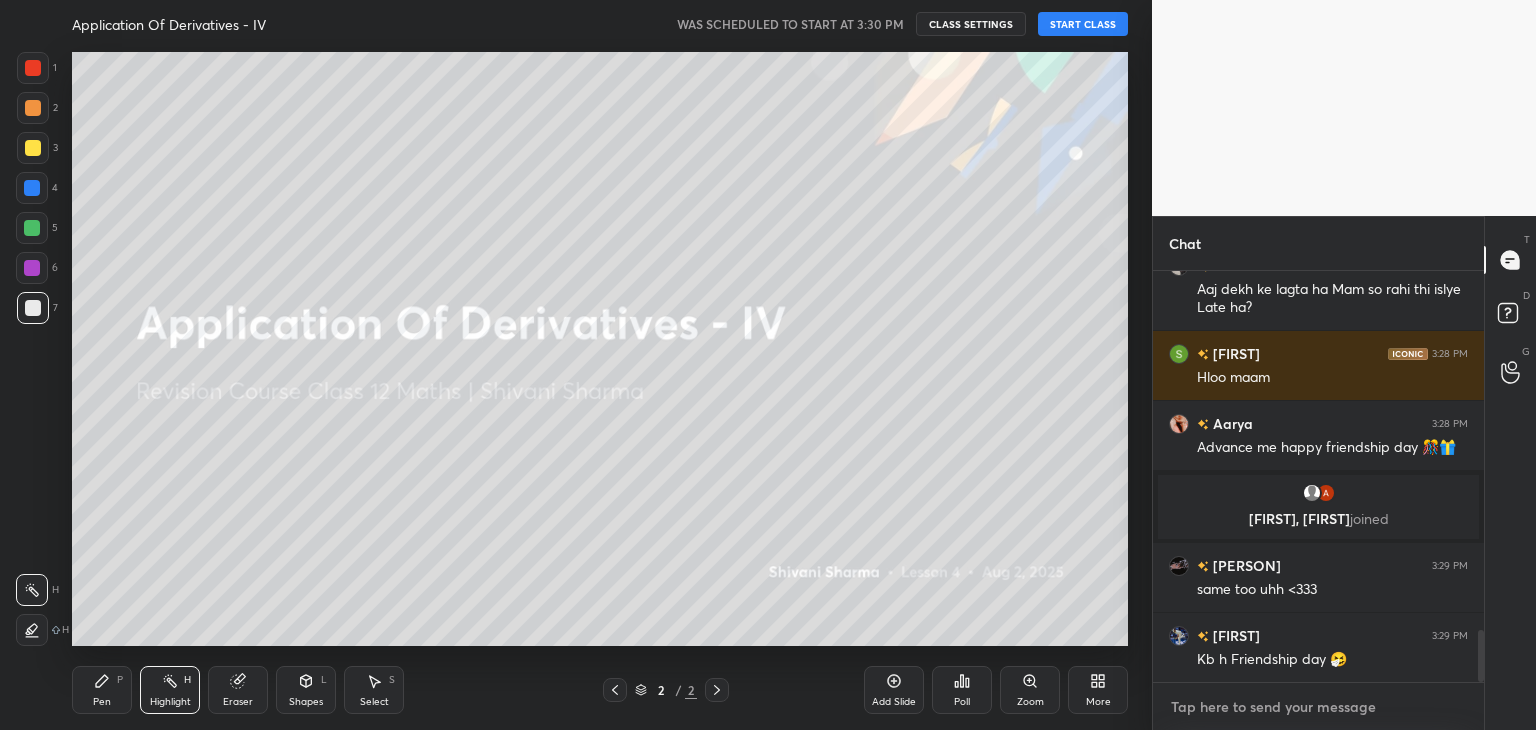 type on "t" 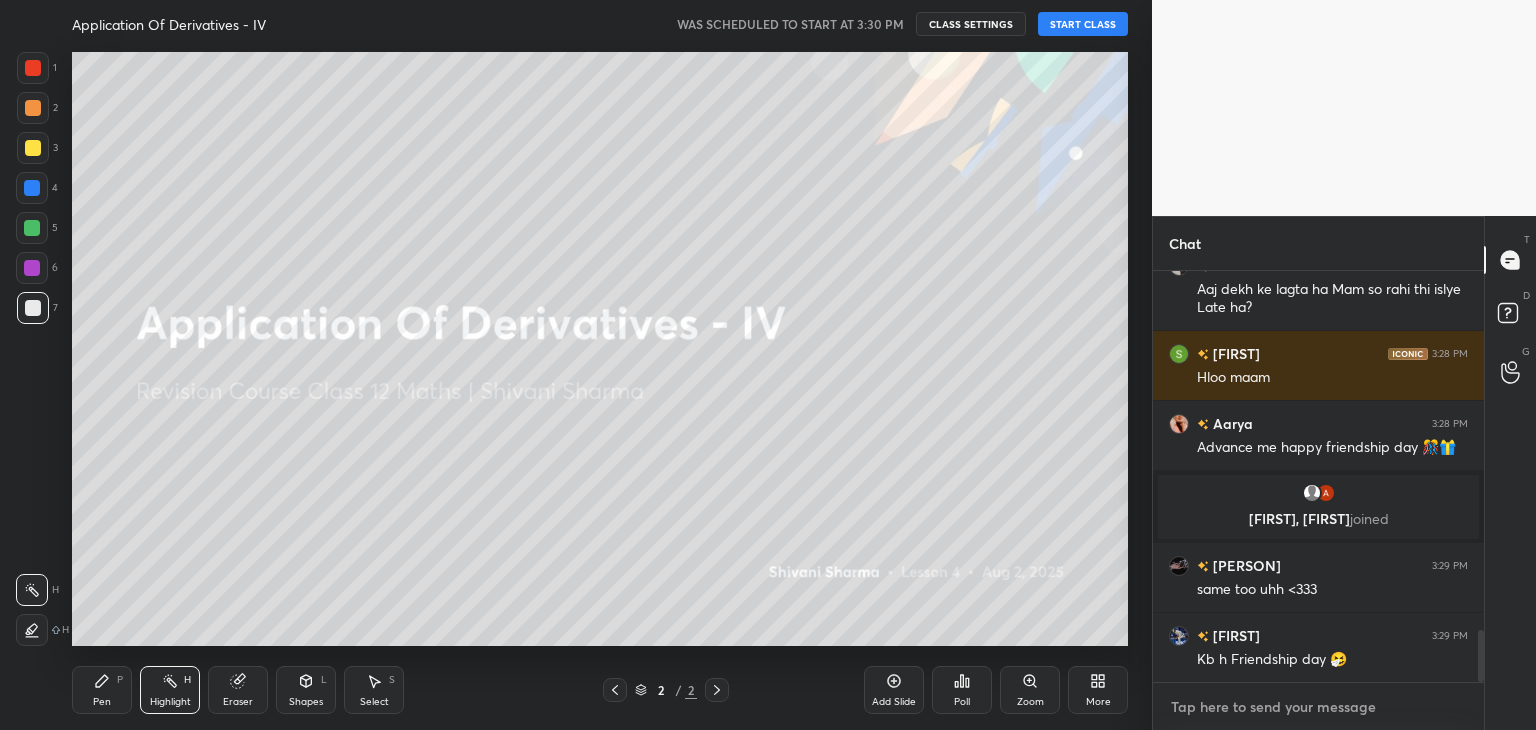 type on "x" 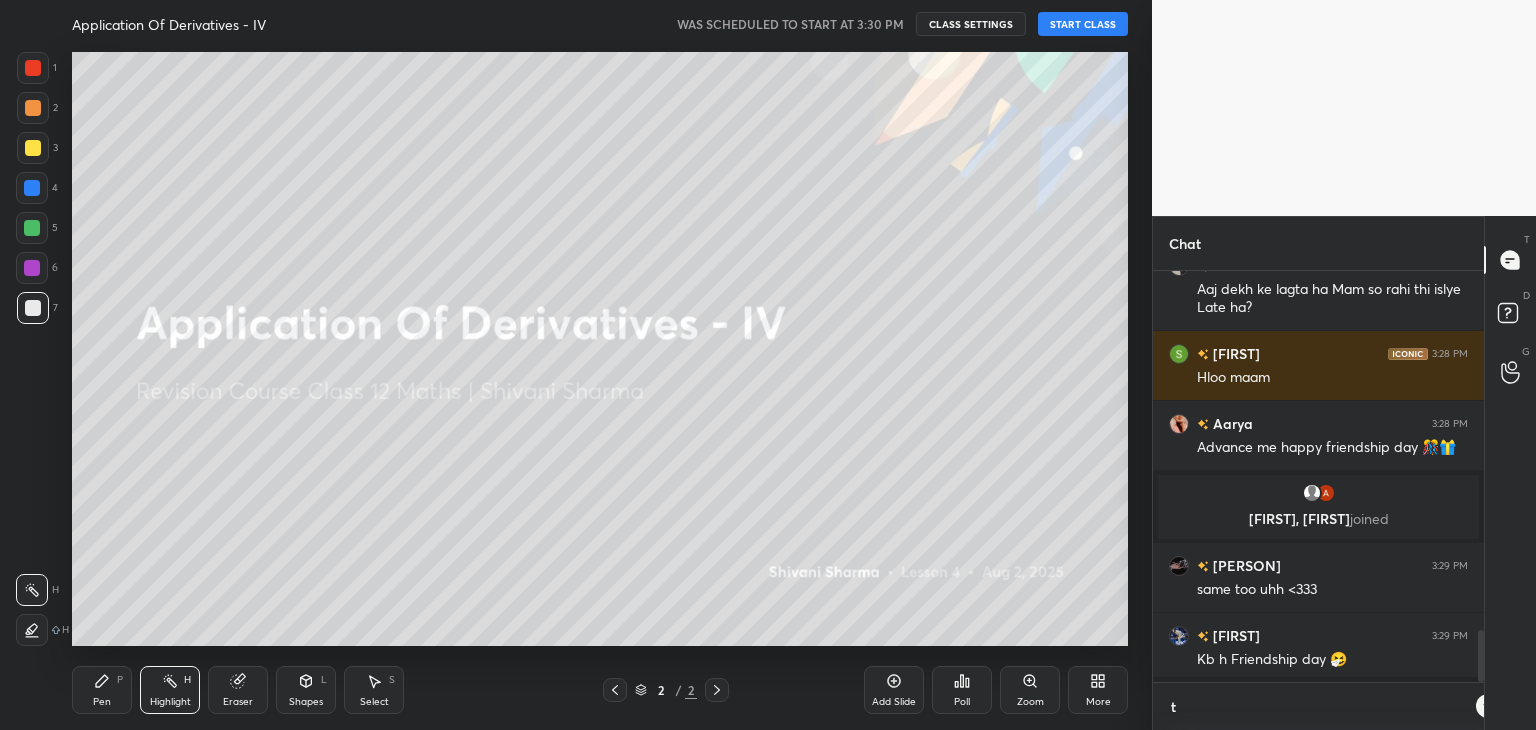 scroll, scrollTop: 400, scrollLeft: 325, axis: both 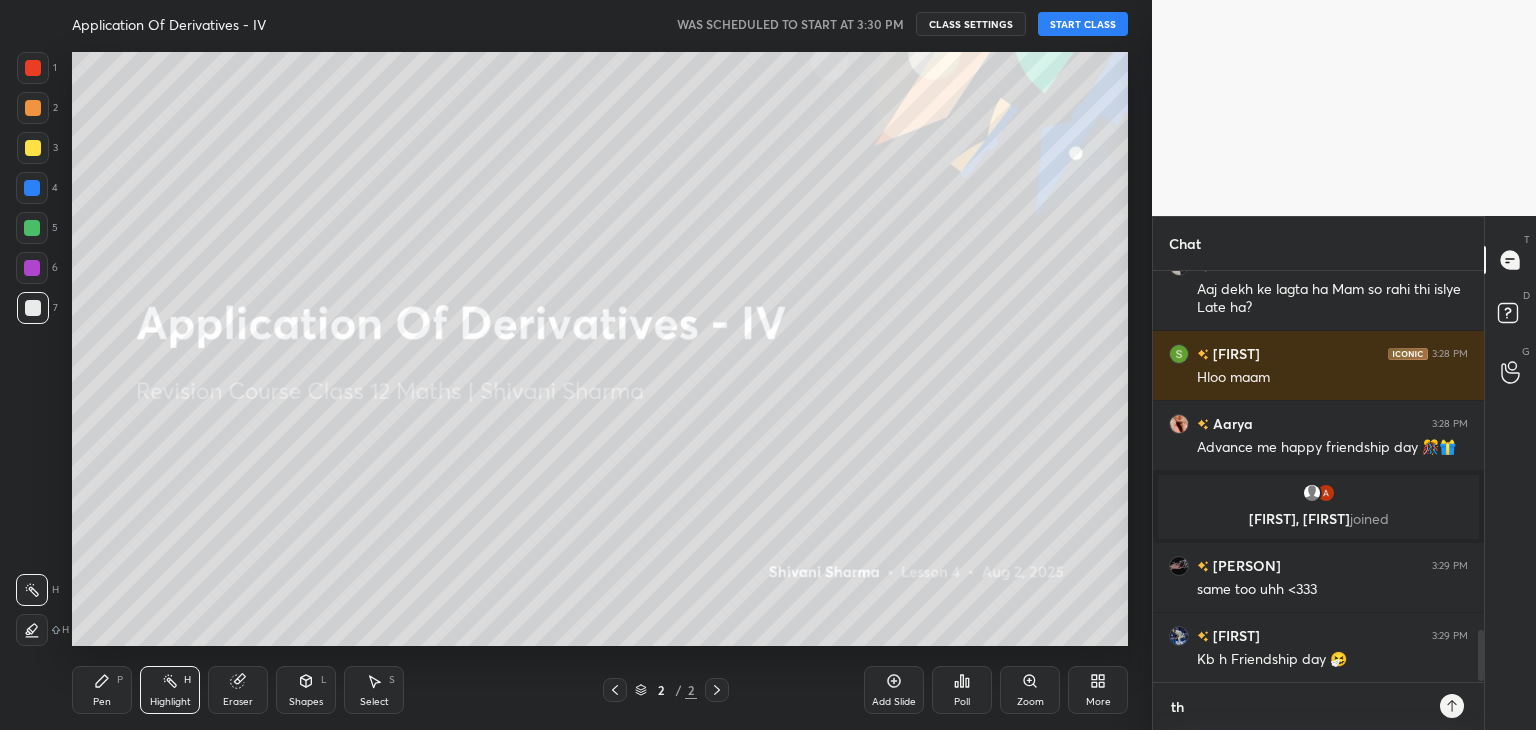 type on "tha" 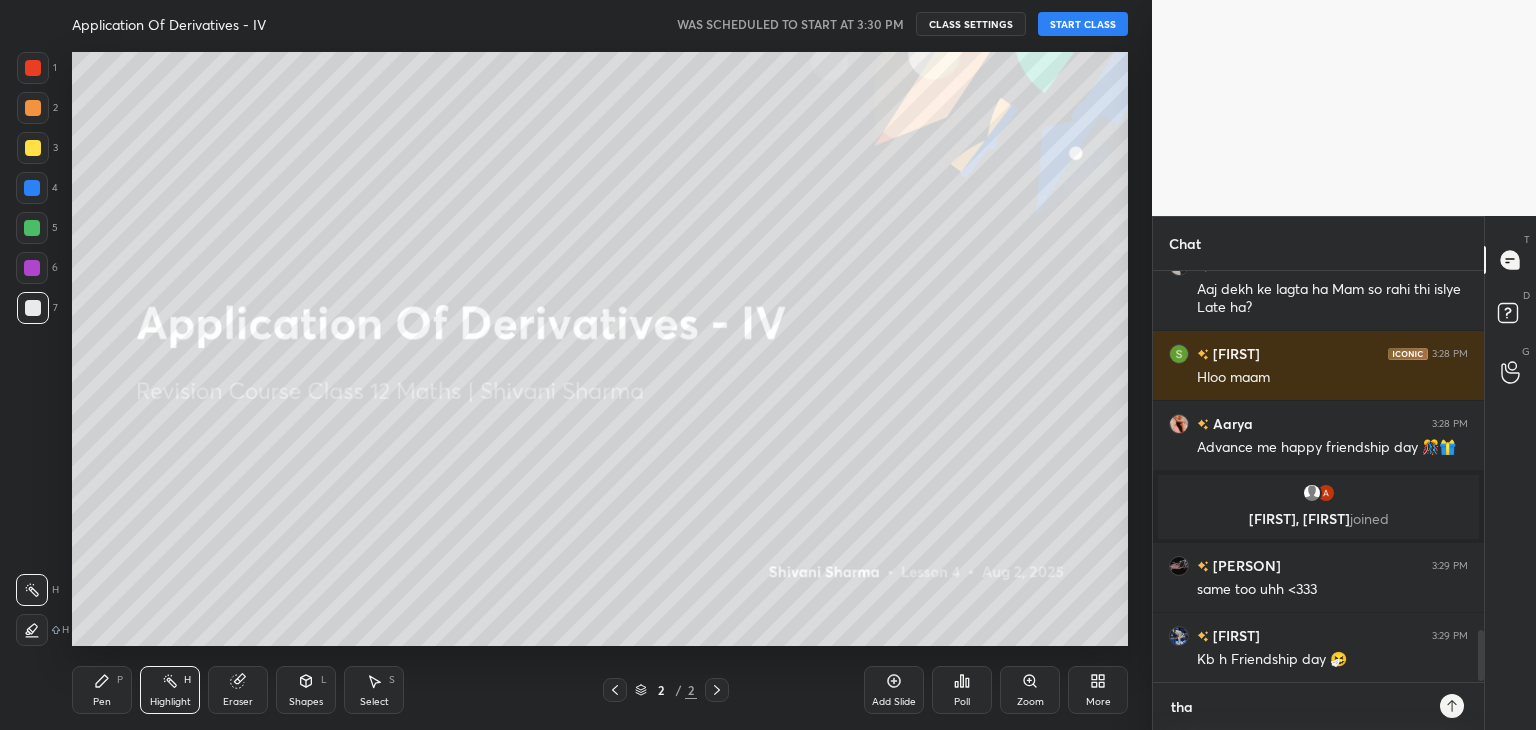 scroll, scrollTop: 2928, scrollLeft: 0, axis: vertical 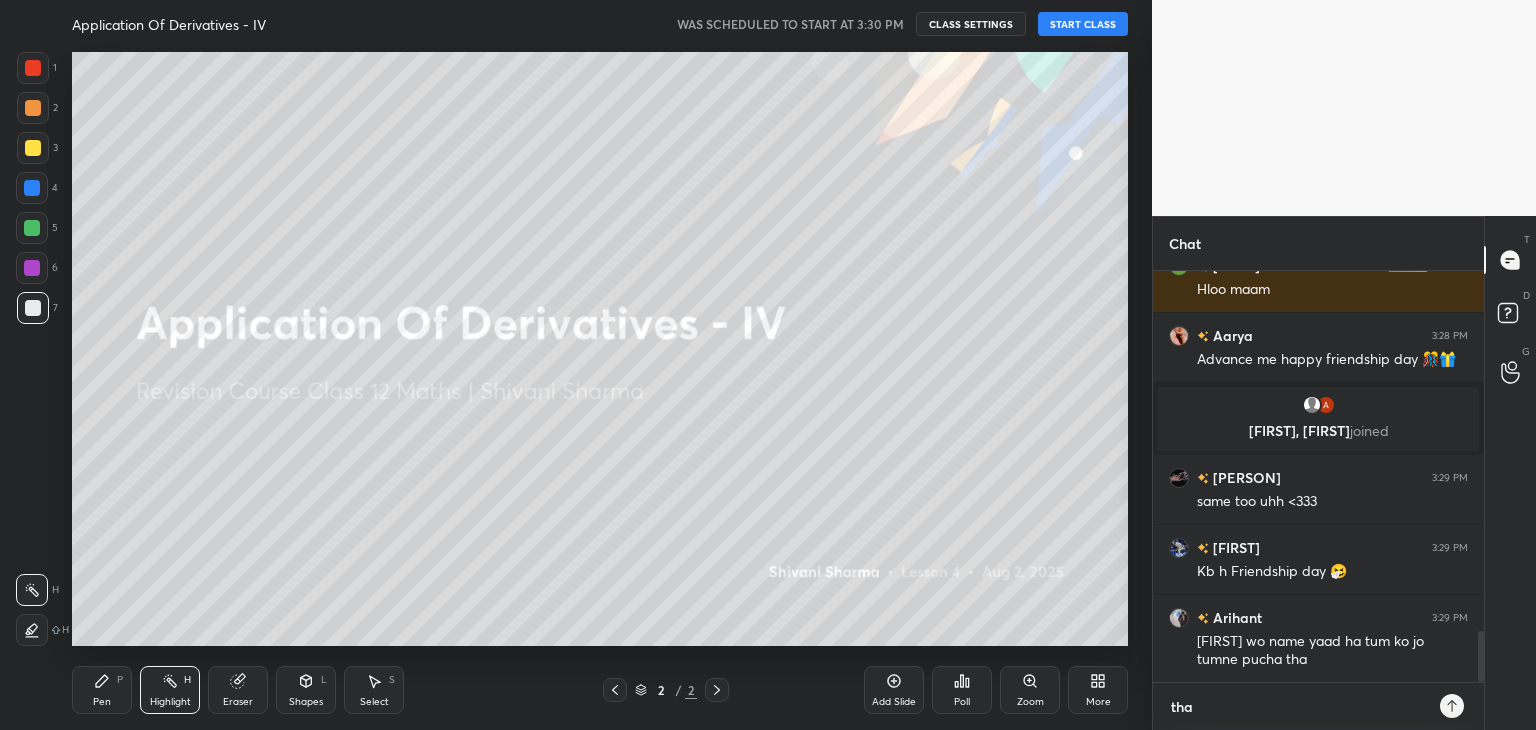 type on "than" 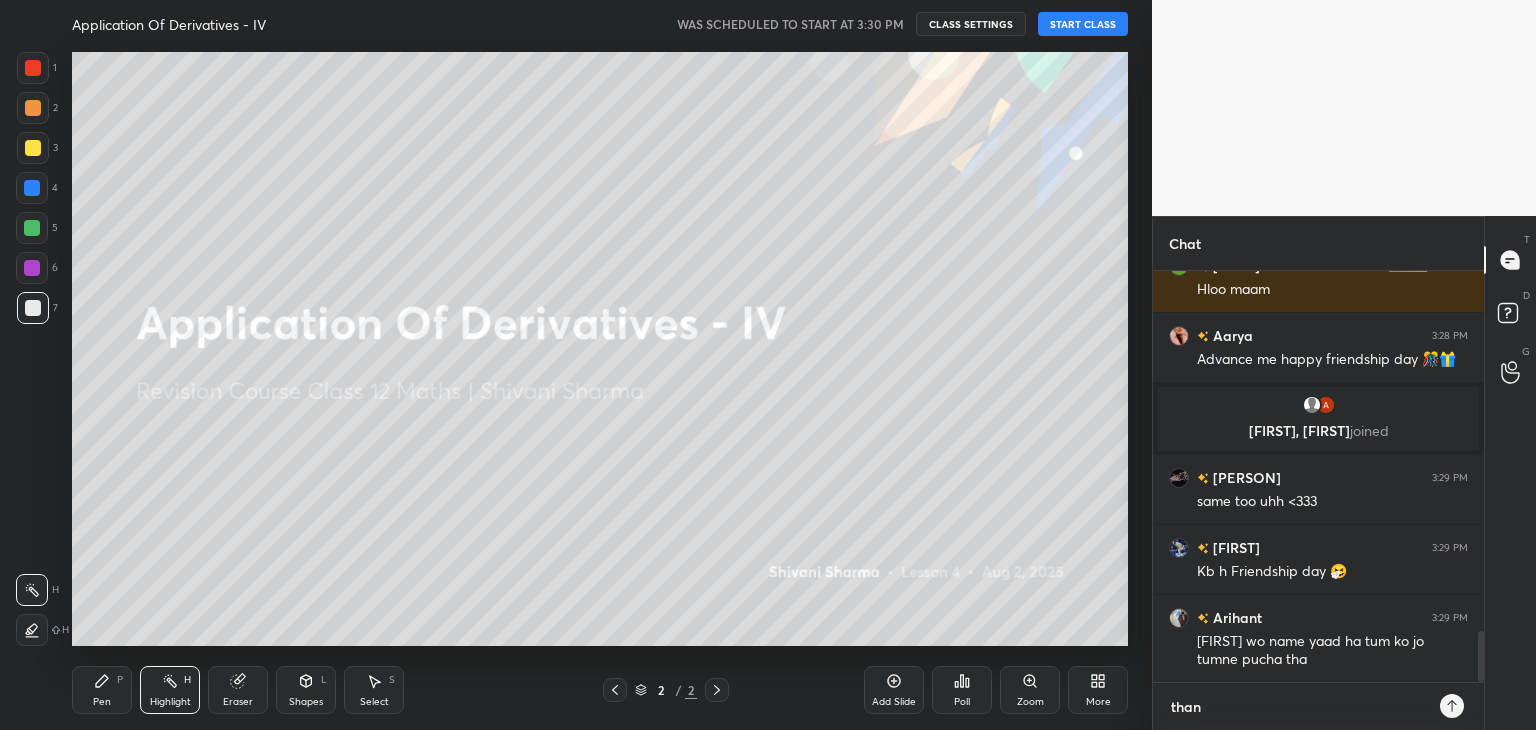 type on "thank" 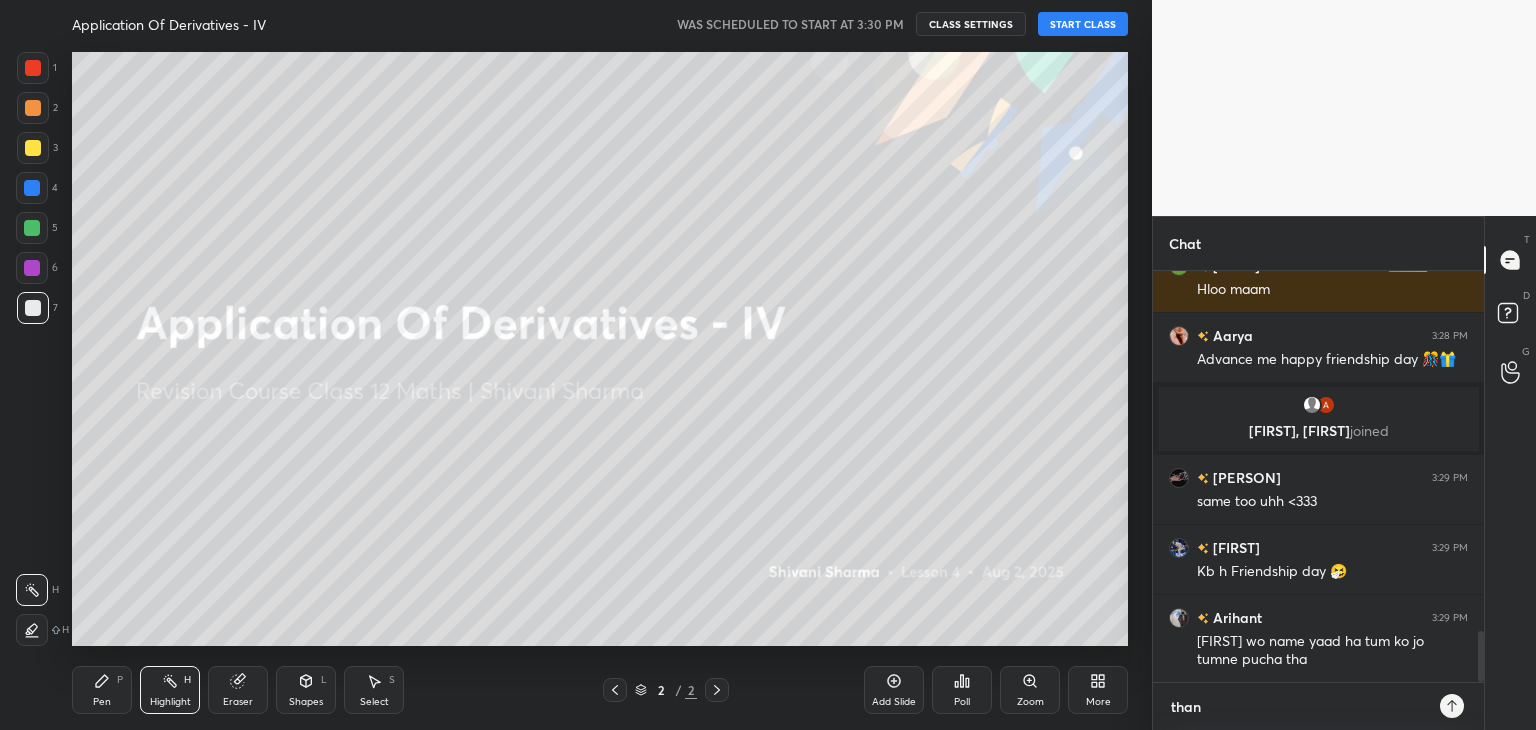 type on "x" 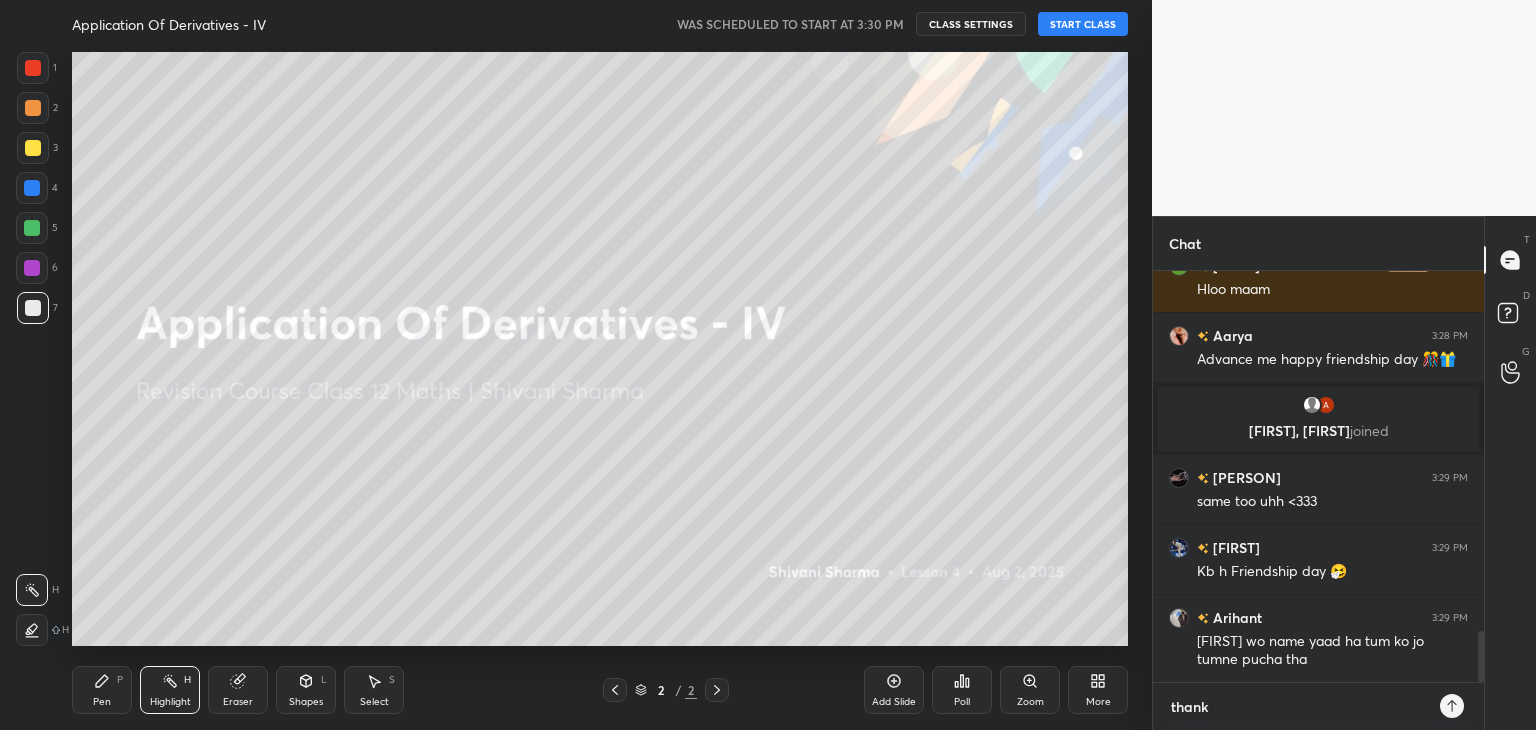 type on "thanku" 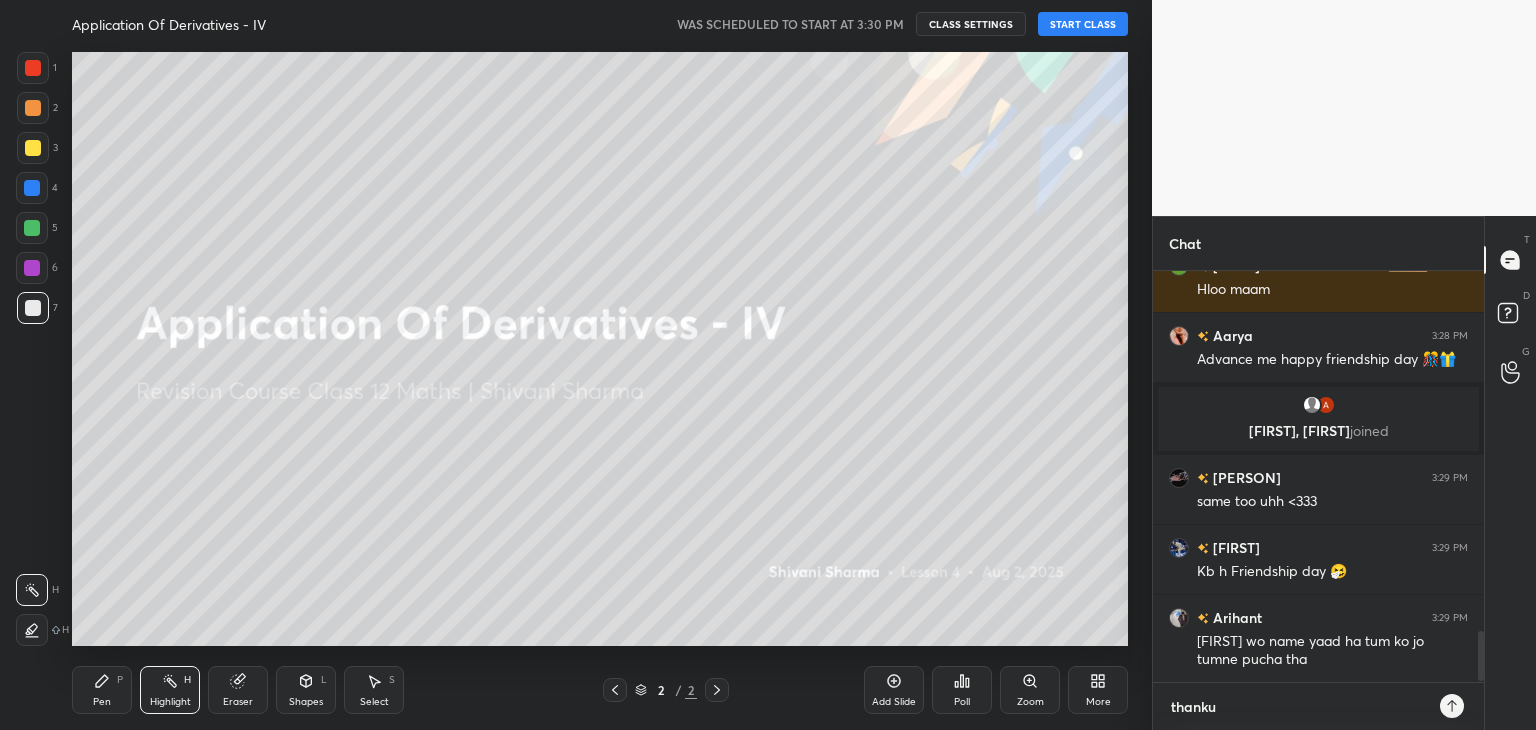 scroll, scrollTop: 2998, scrollLeft: 0, axis: vertical 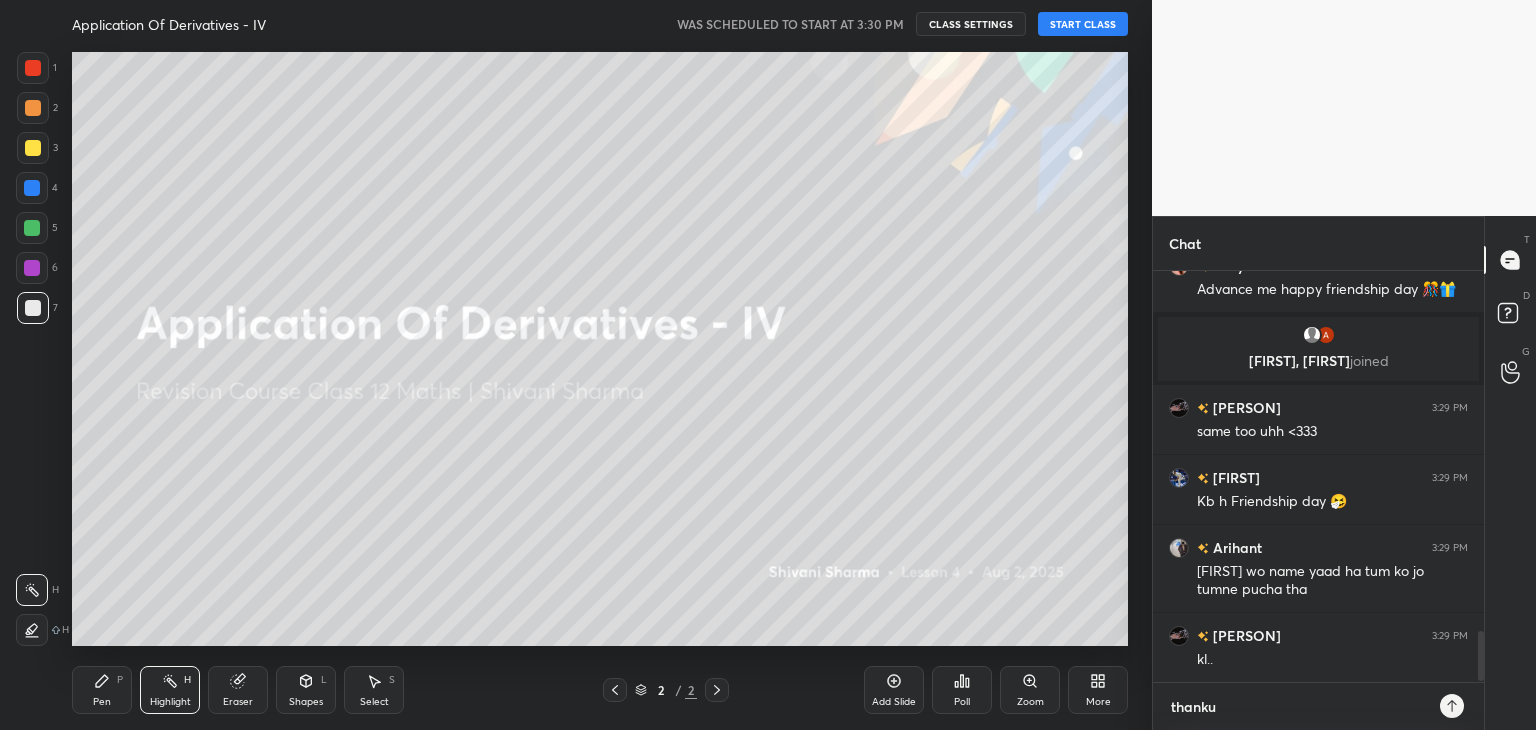 type on "thanku" 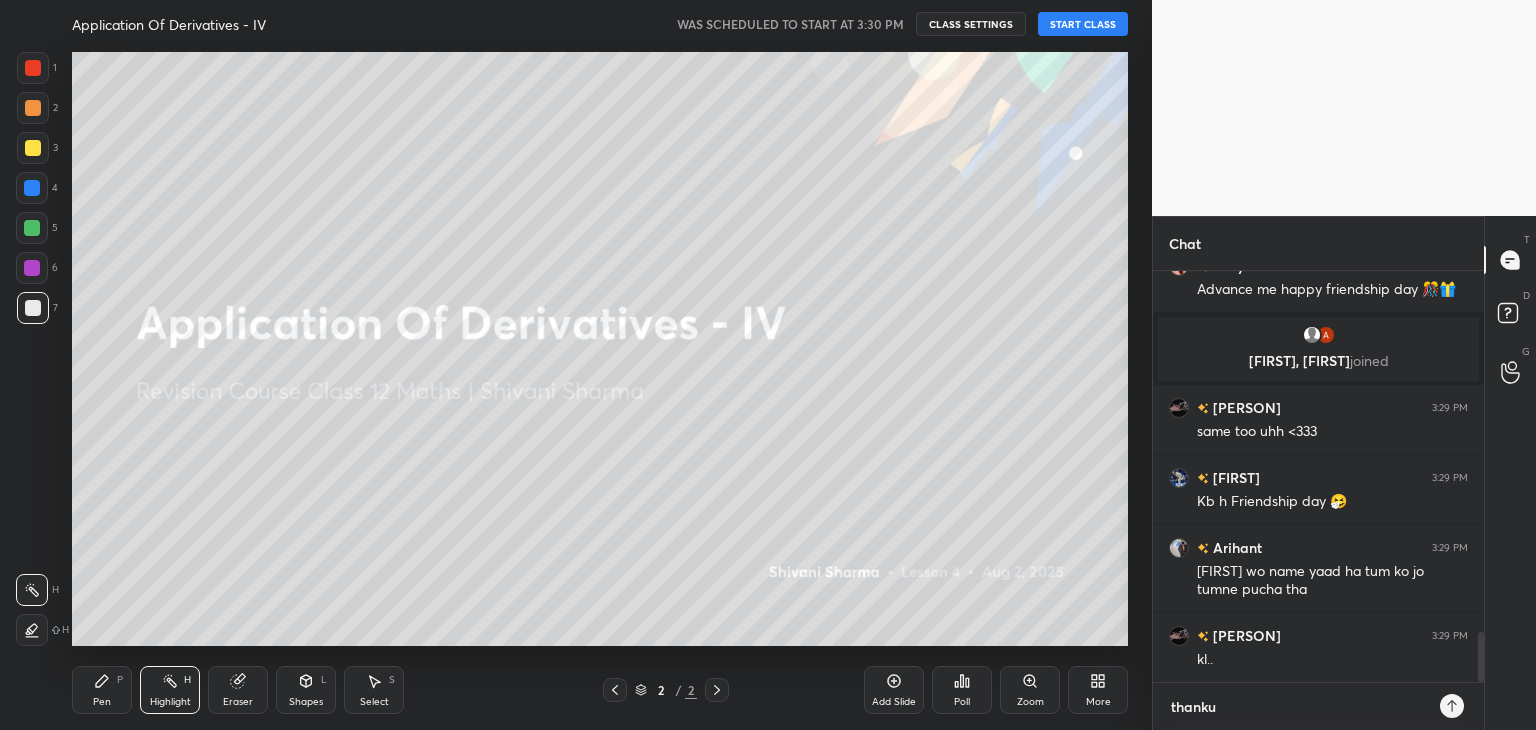 type on "thanku [FIRST]" 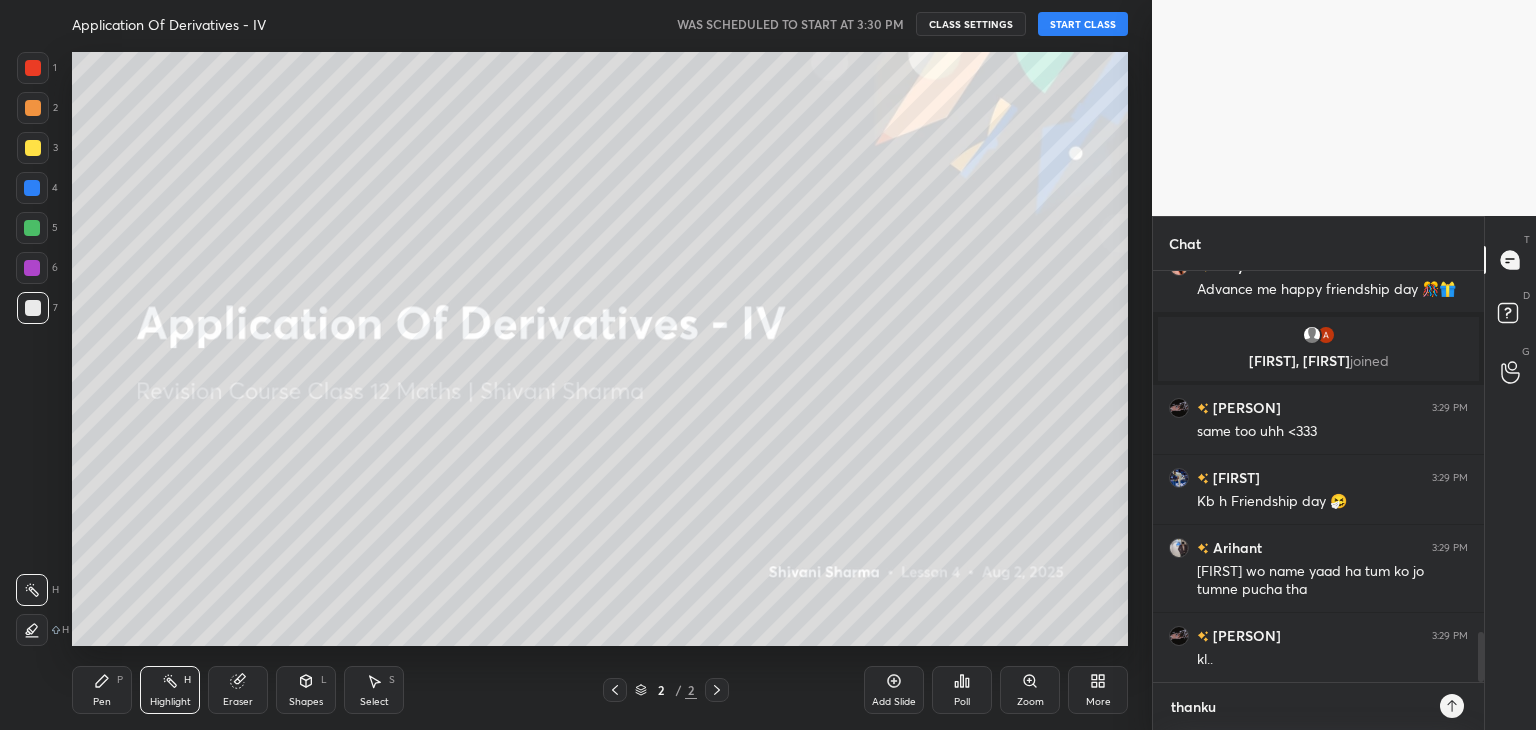 type on "x" 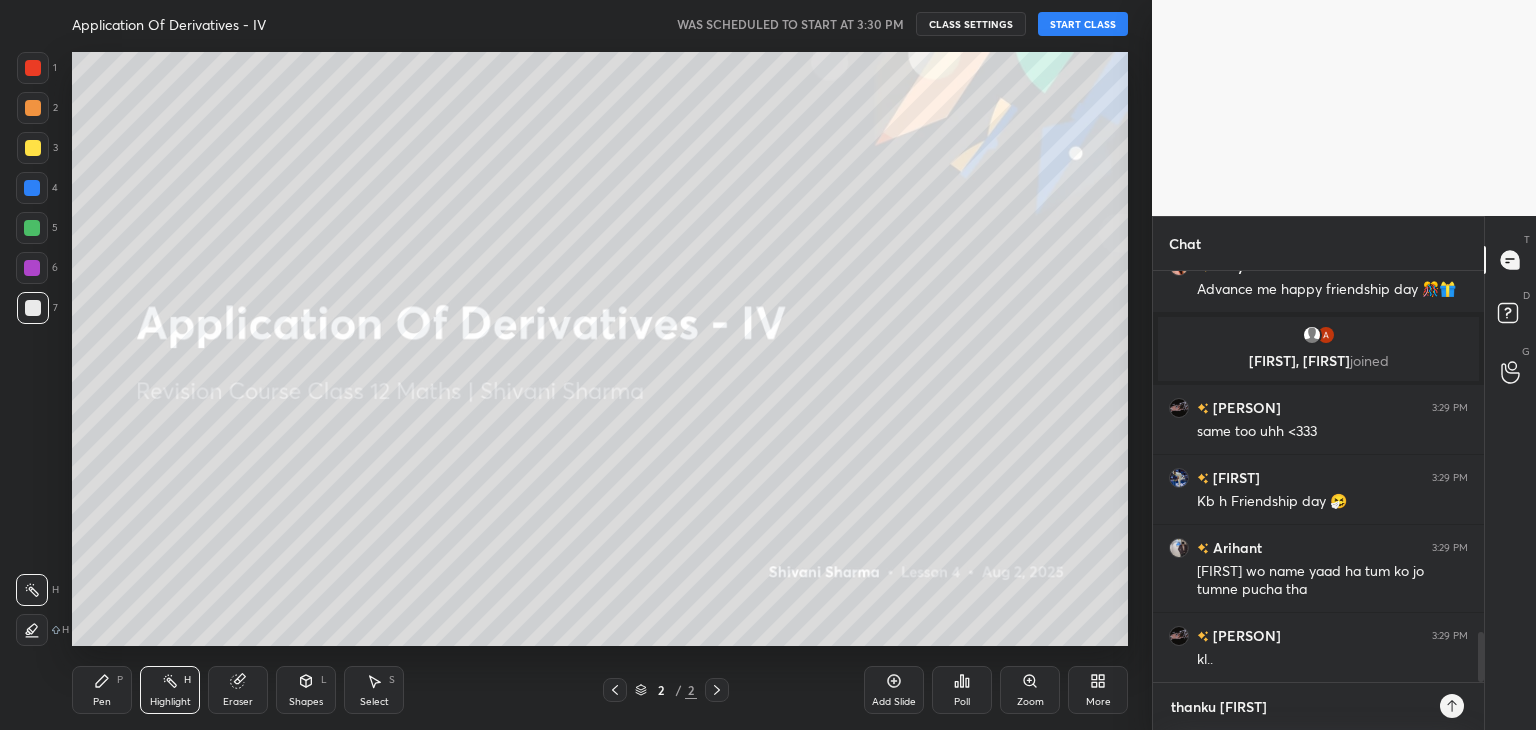 type on "thanku AA" 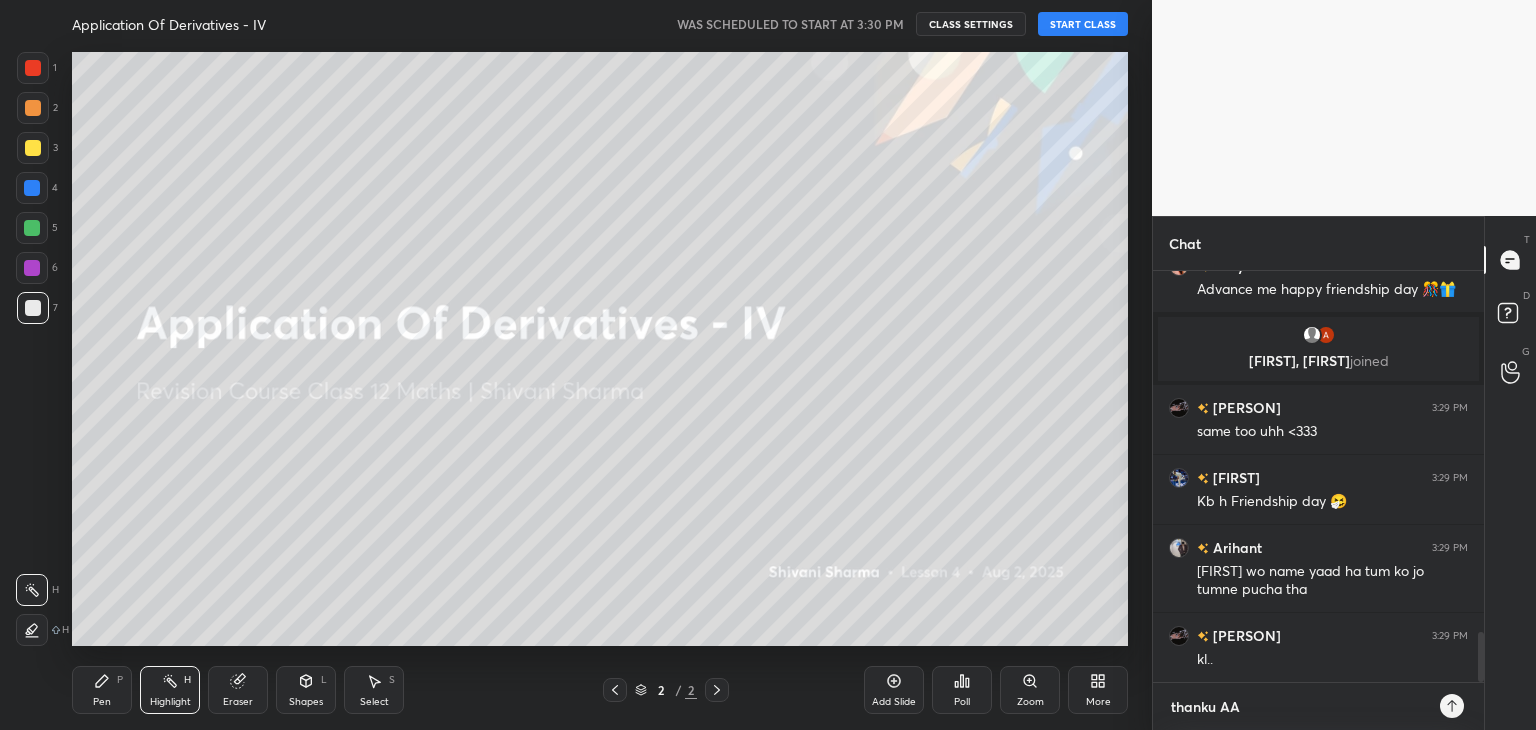 type on "thanku [FIRST]" 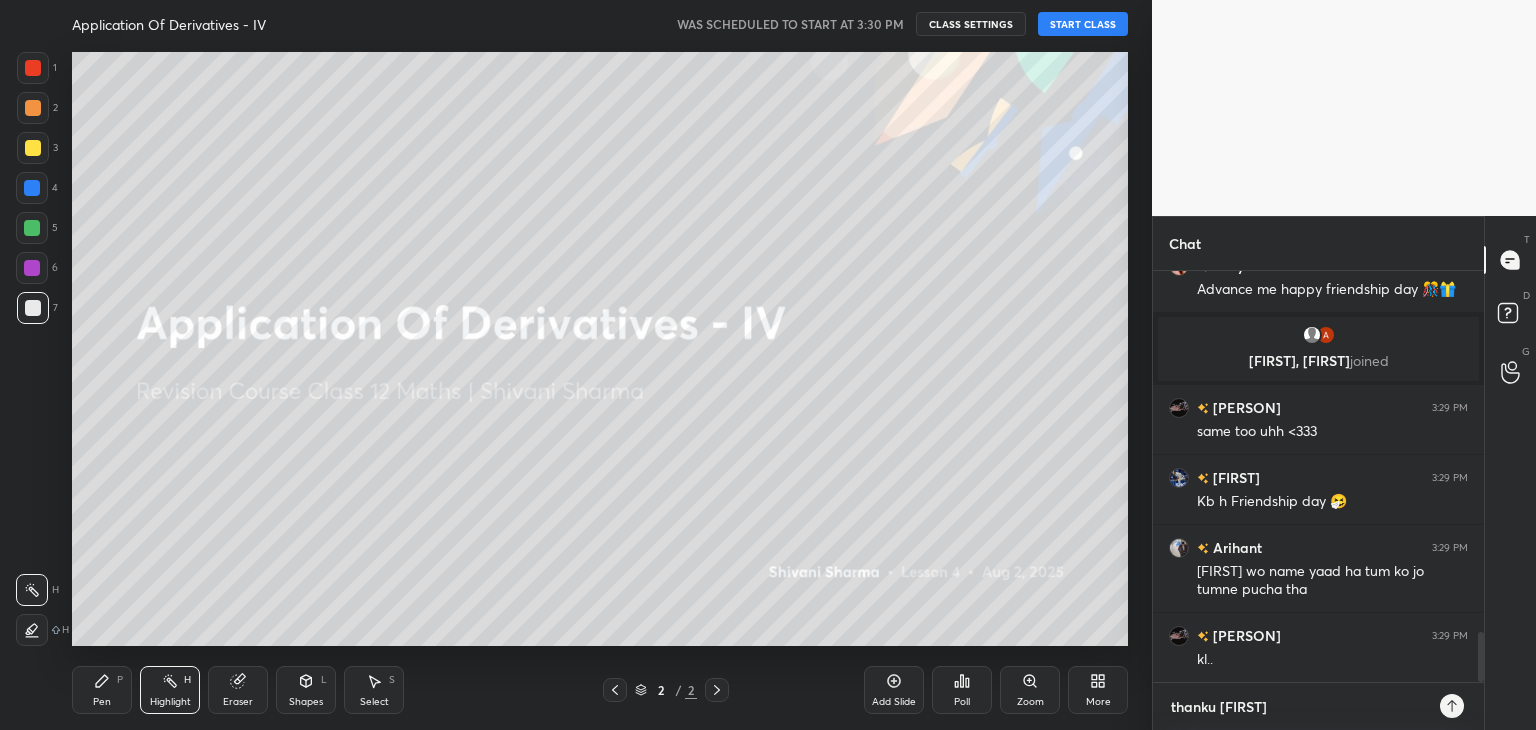 type on "thanku [FIRST]" 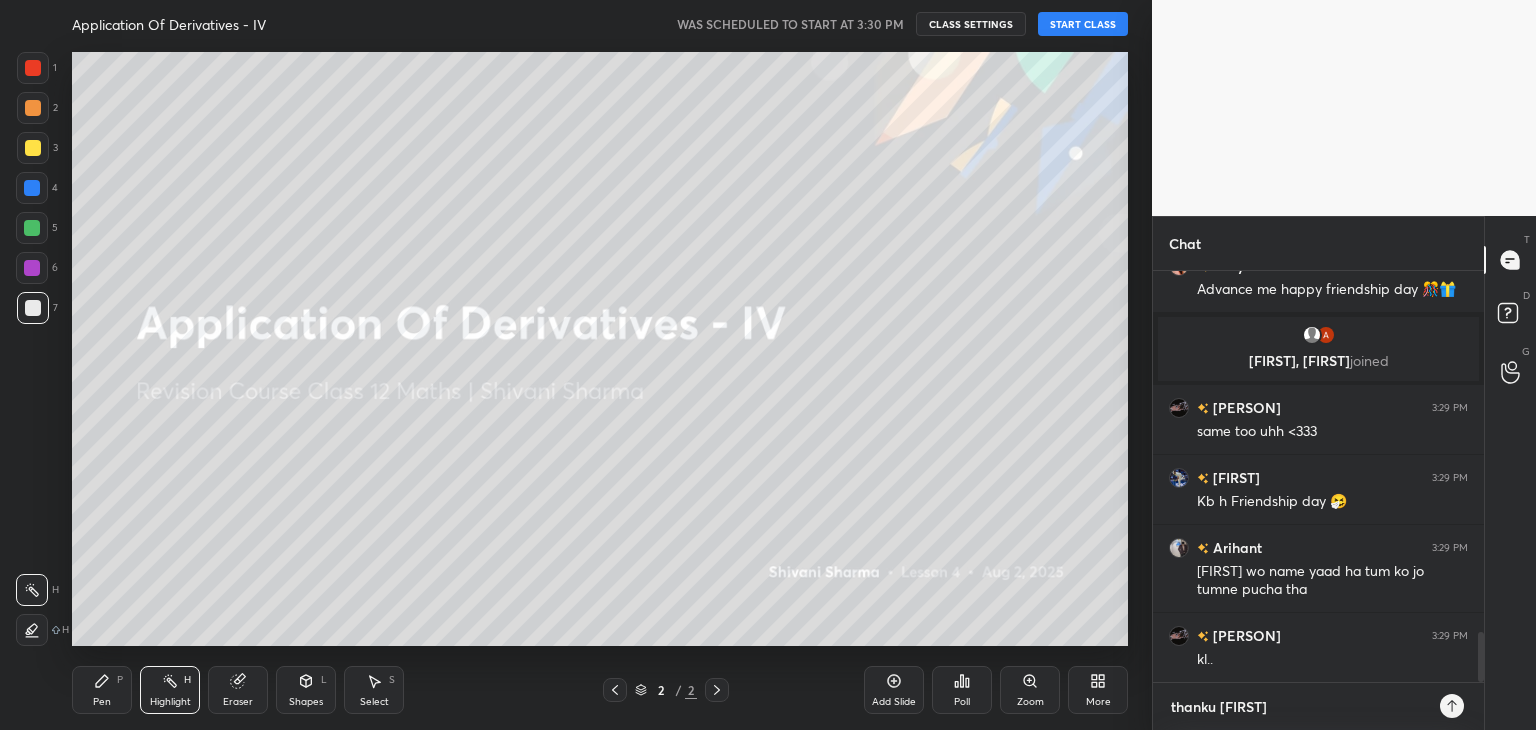 type on "x" 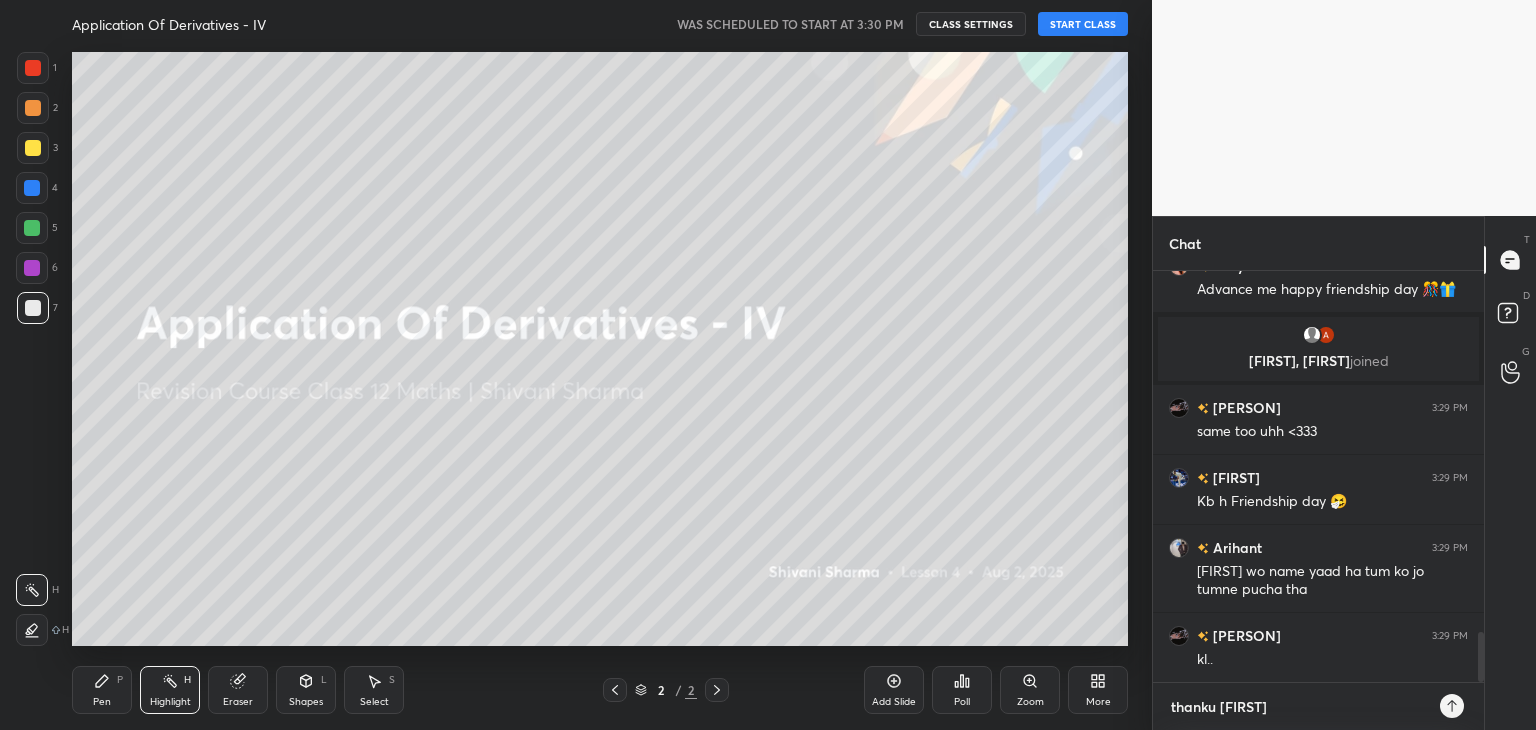 type on "x" 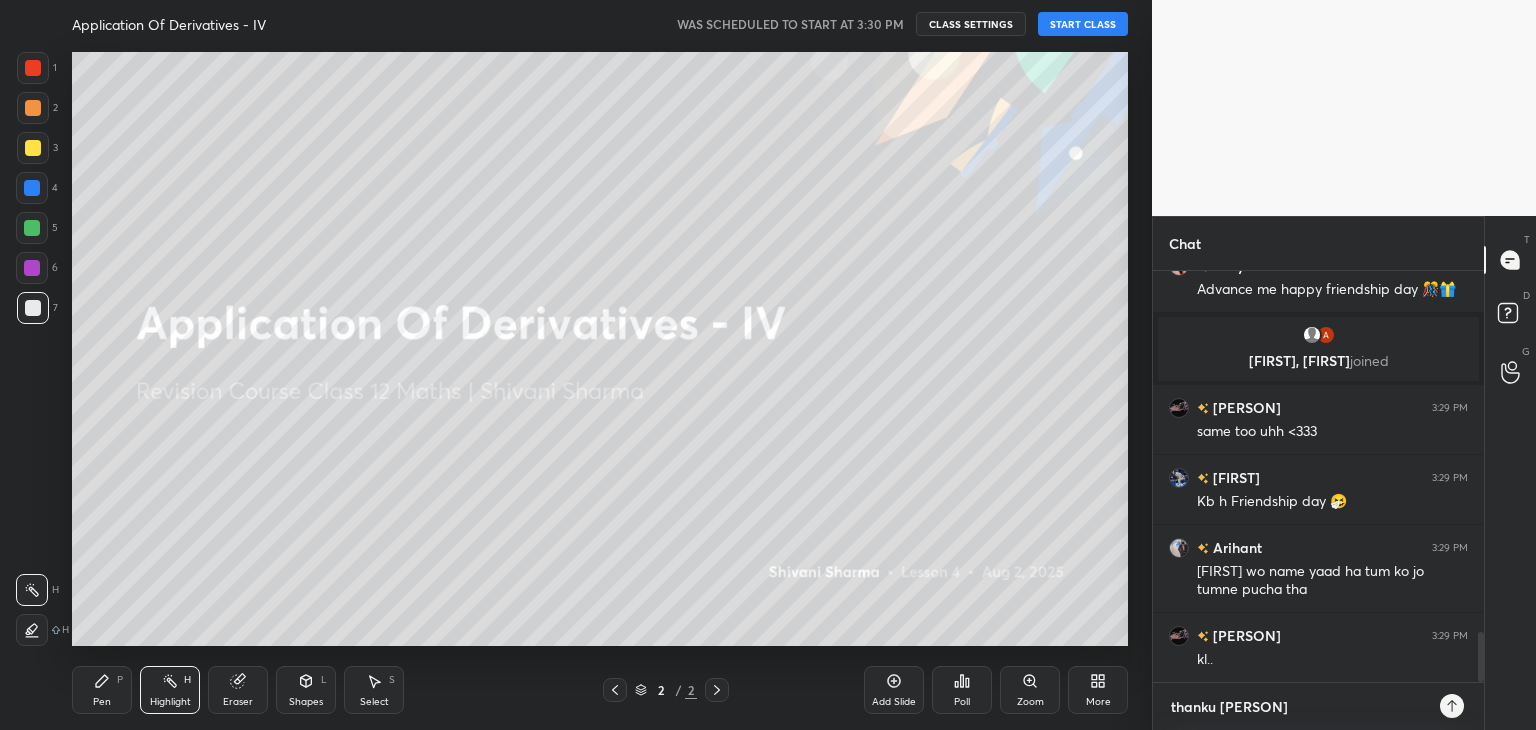 scroll, scrollTop: 3068, scrollLeft: 0, axis: vertical 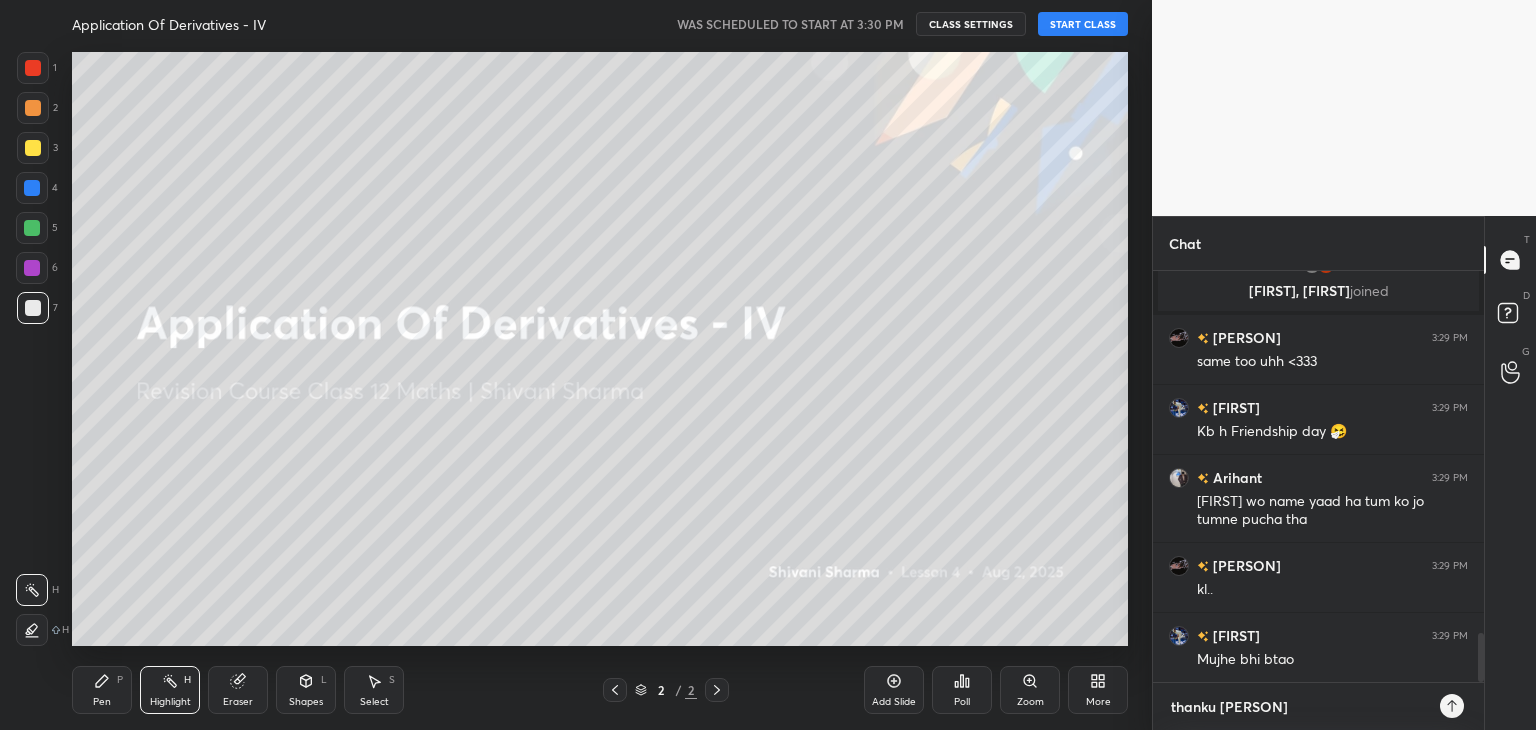 type on "thanku [FIRST]" 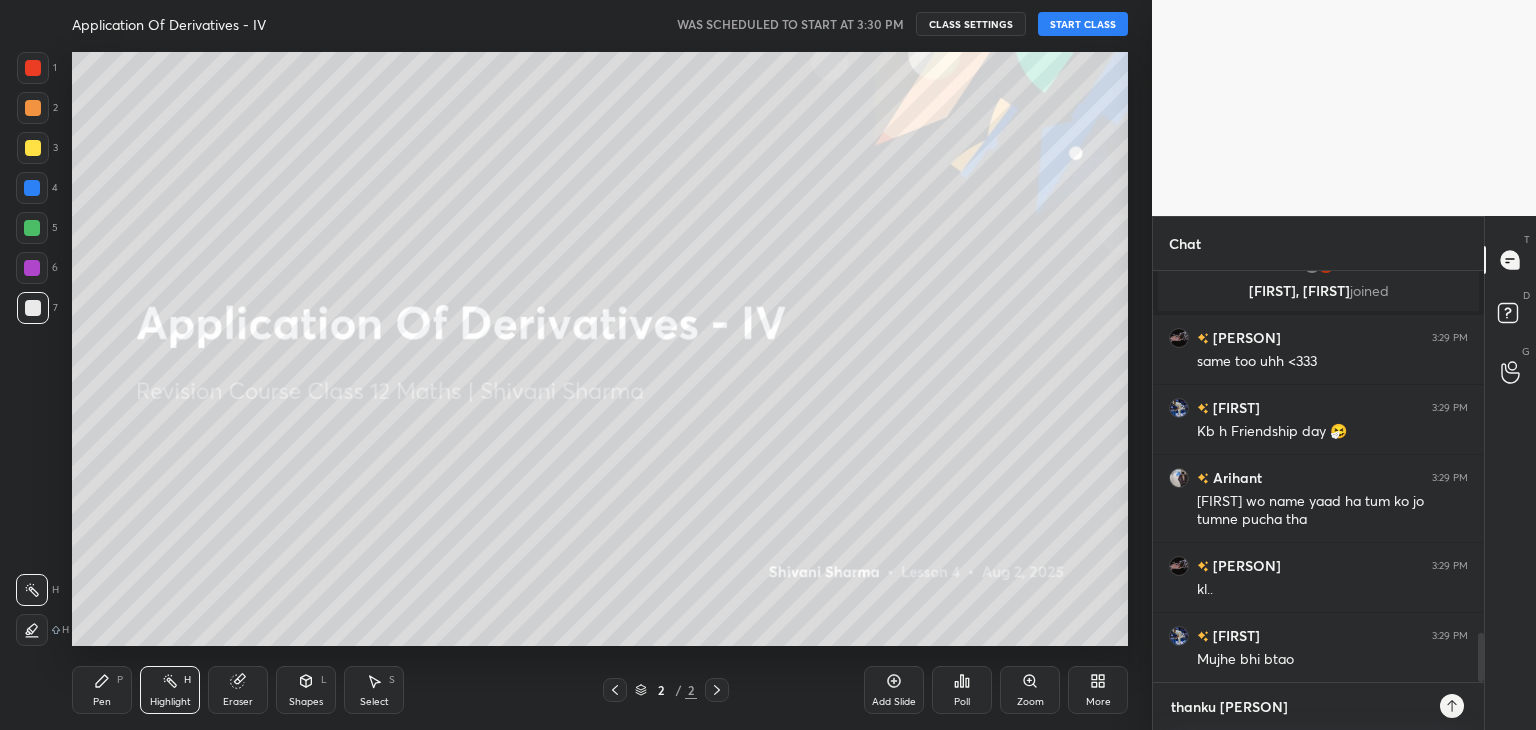 type on "x" 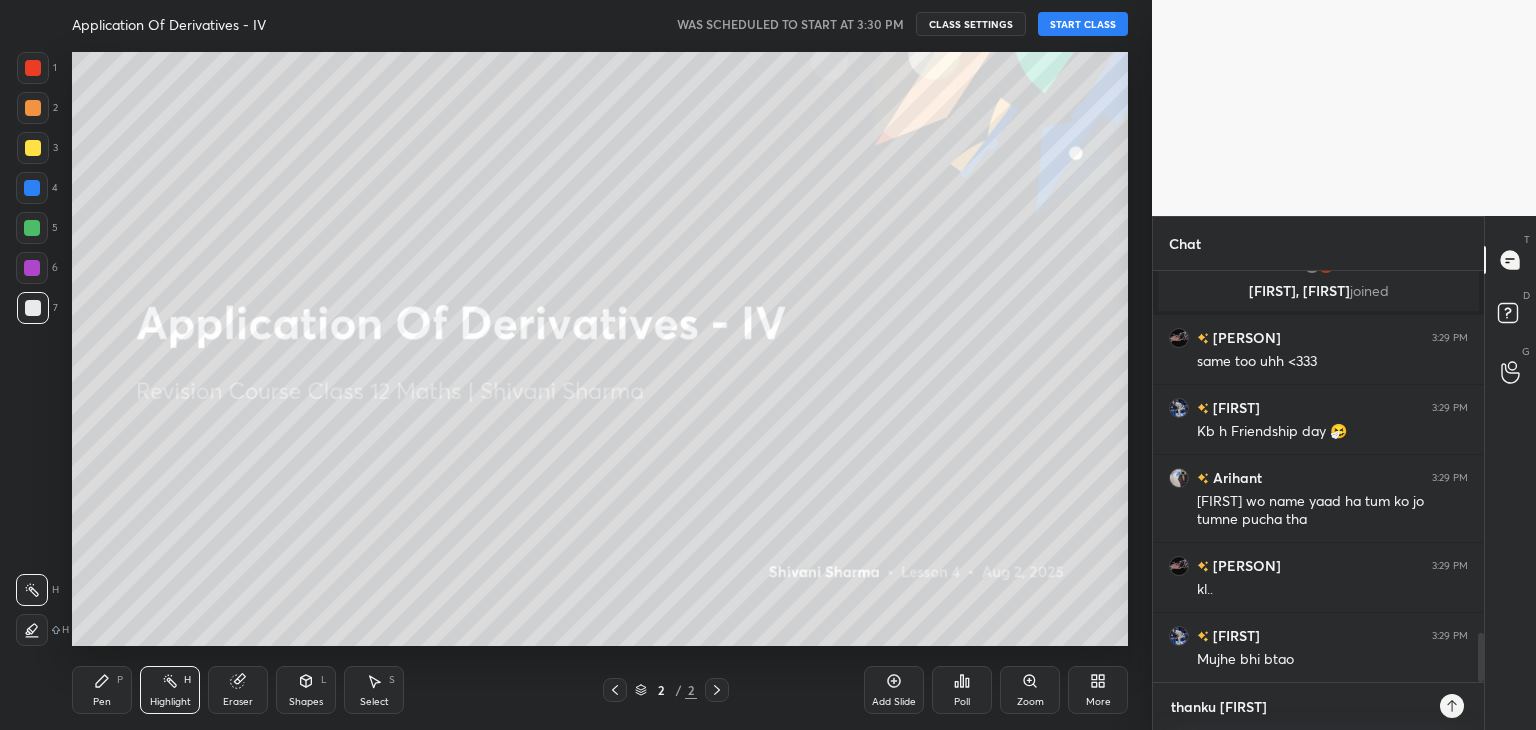 type 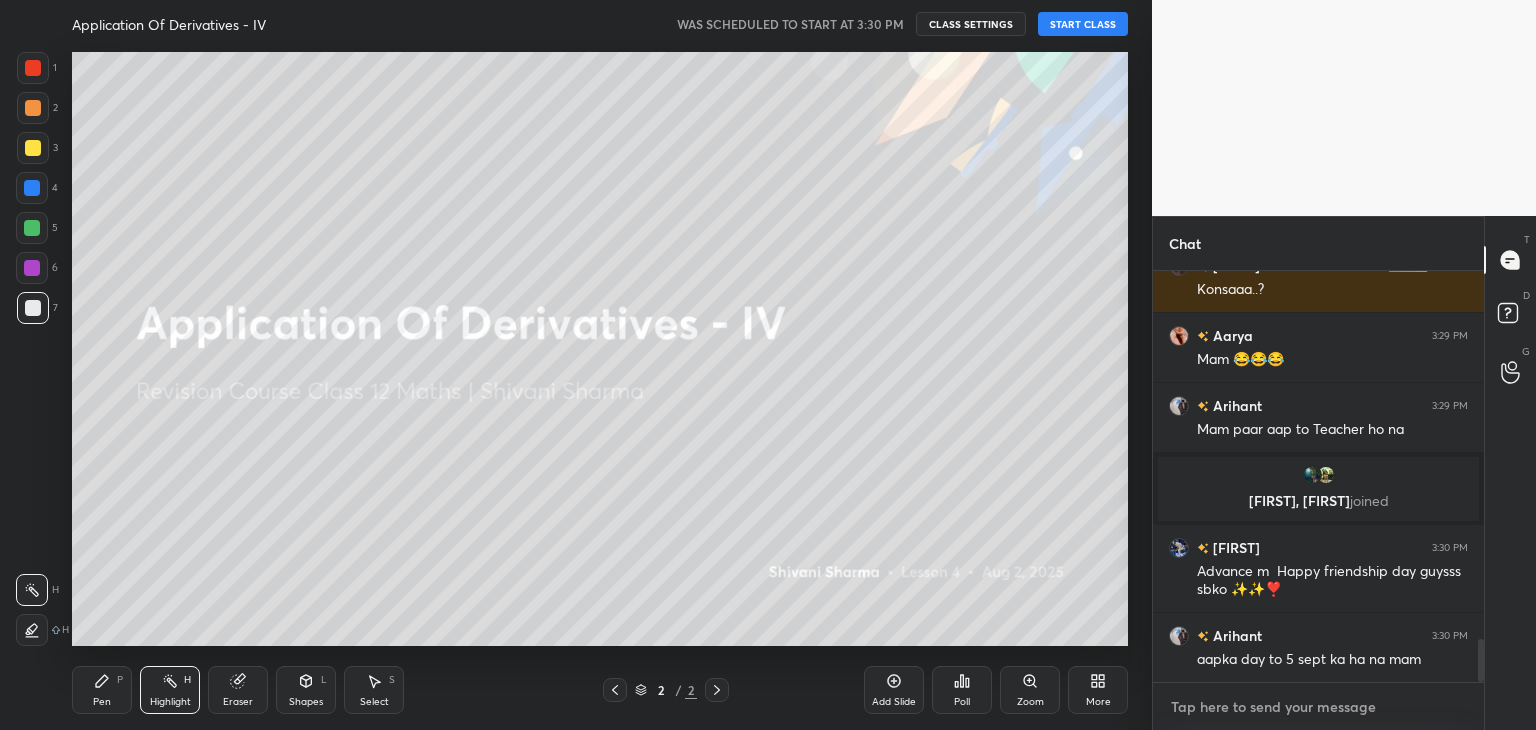 scroll, scrollTop: 3508, scrollLeft: 0, axis: vertical 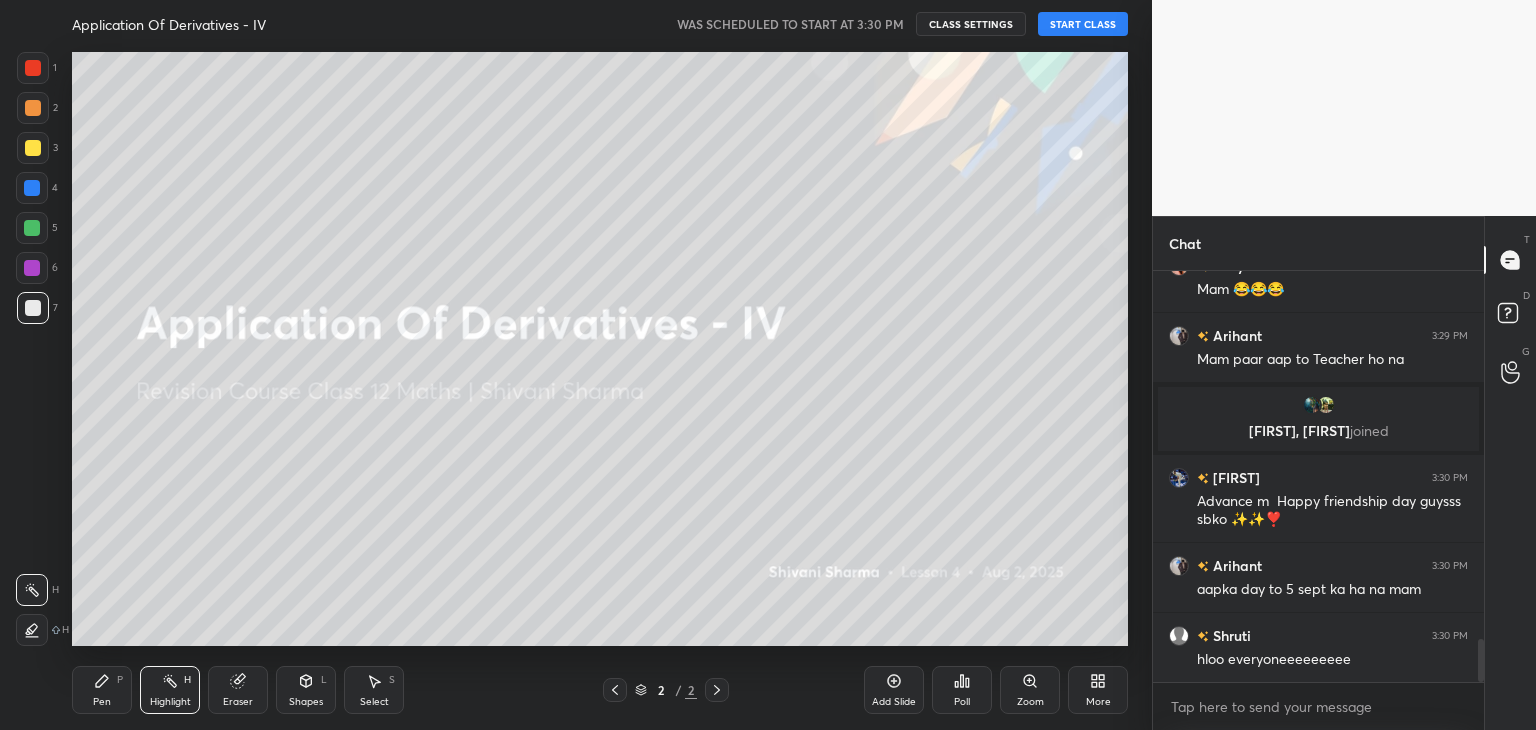 click on "START CLASS" at bounding box center [1083, 24] 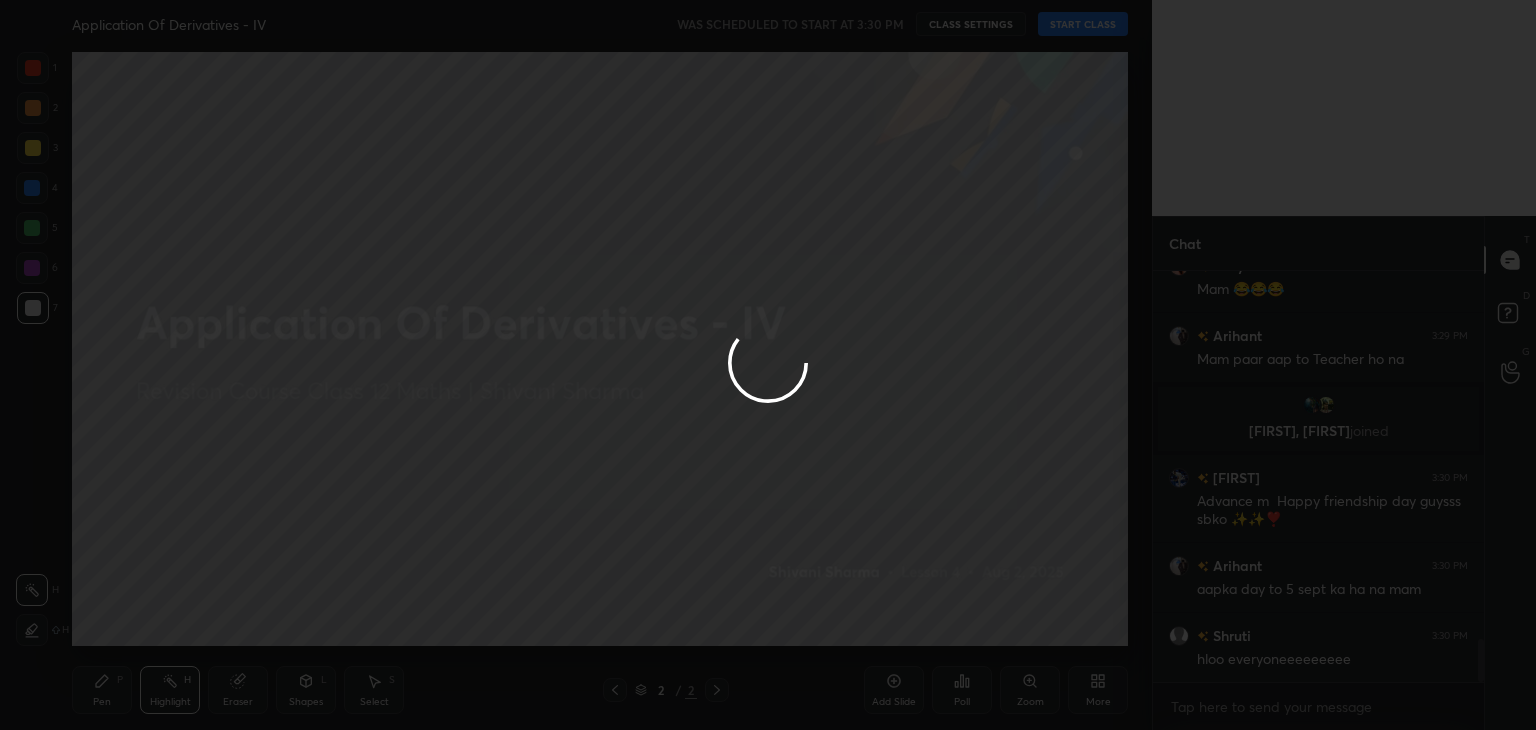 type on "x" 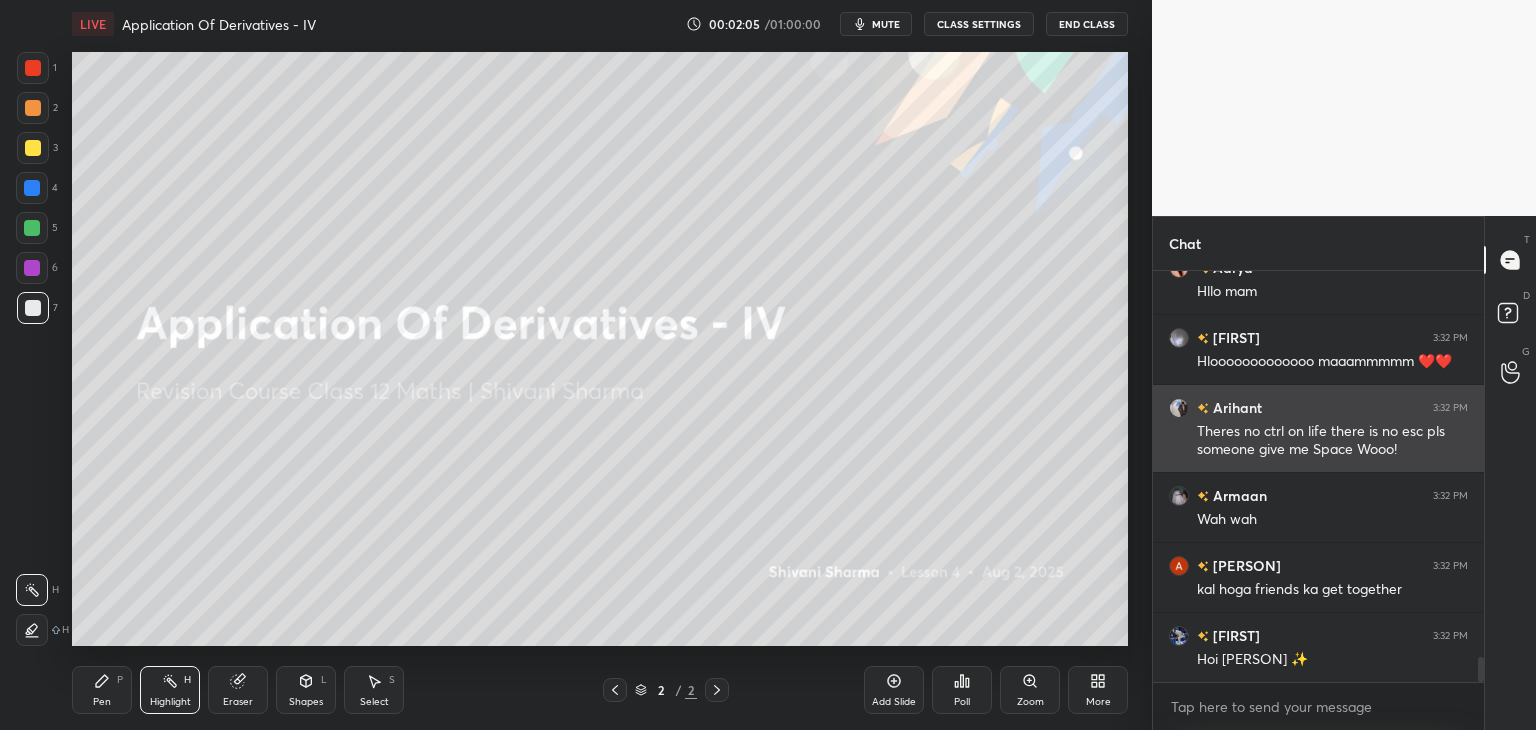scroll, scrollTop: 6346, scrollLeft: 0, axis: vertical 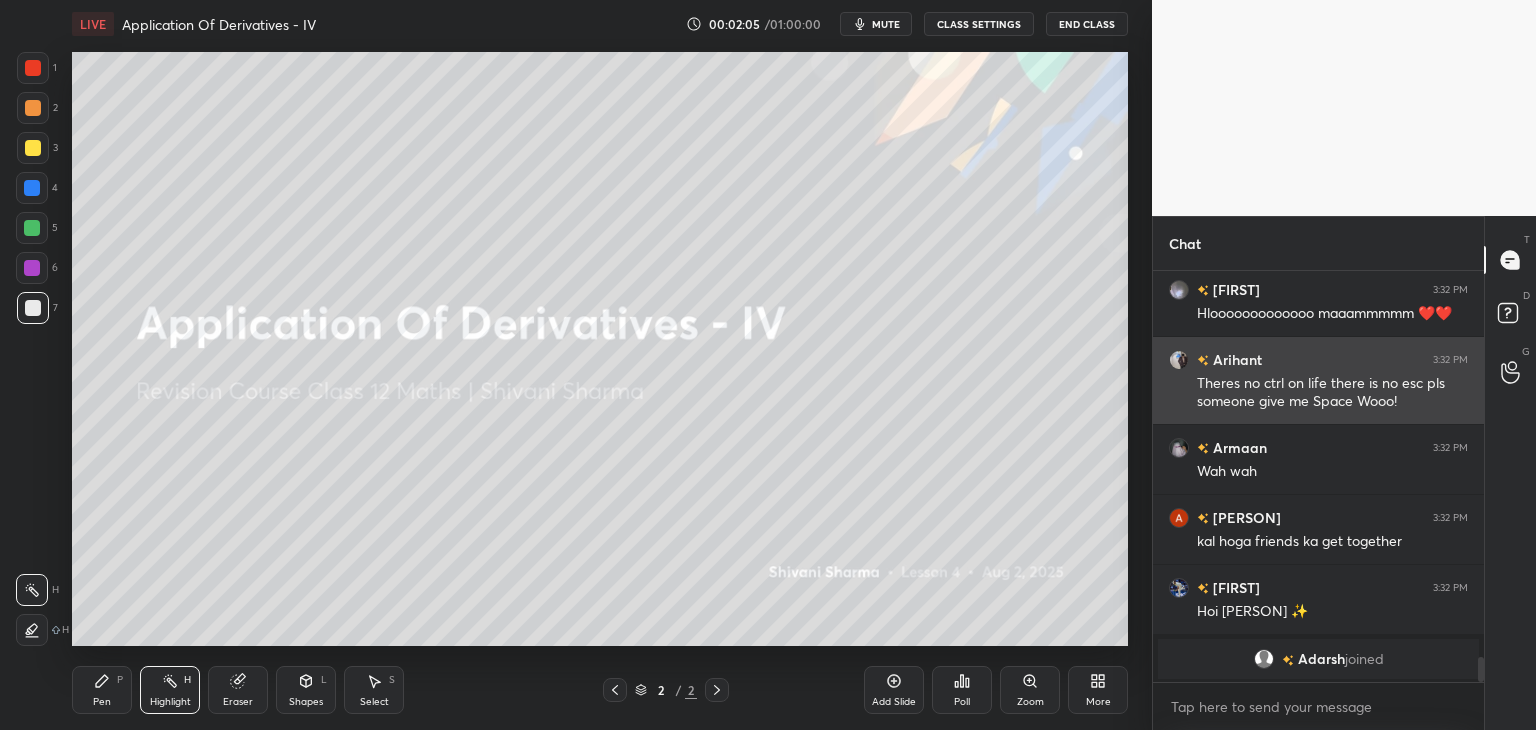 click on "[FIRST] 3:32 PM Hllo mam [FIRST] 3:32 PM Hlooooooooooooo maaammmmm ❤️❤️ [FIRST] 3:32 PM Theres no ctrl on life there is no esc pls someone give me Space Wooo! [FIRST] 3:32 PM Wah wah [FIRST] 3:32 PM kal hoga friends ka get together [FIRST] 3:32 PM Hoi [FIRST] ✨ [FIRST]  joined" at bounding box center (1318, 477) 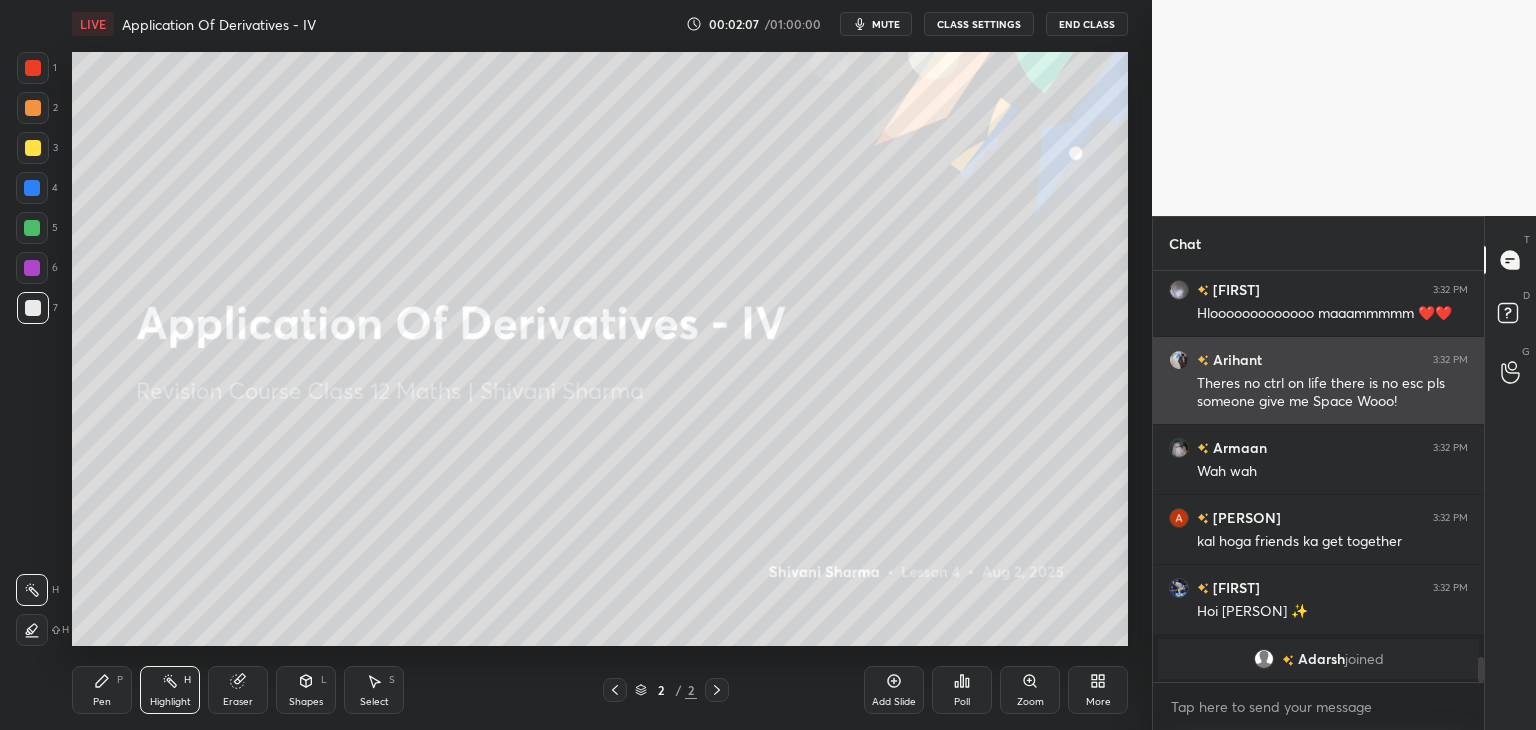 click at bounding box center [1179, 360] 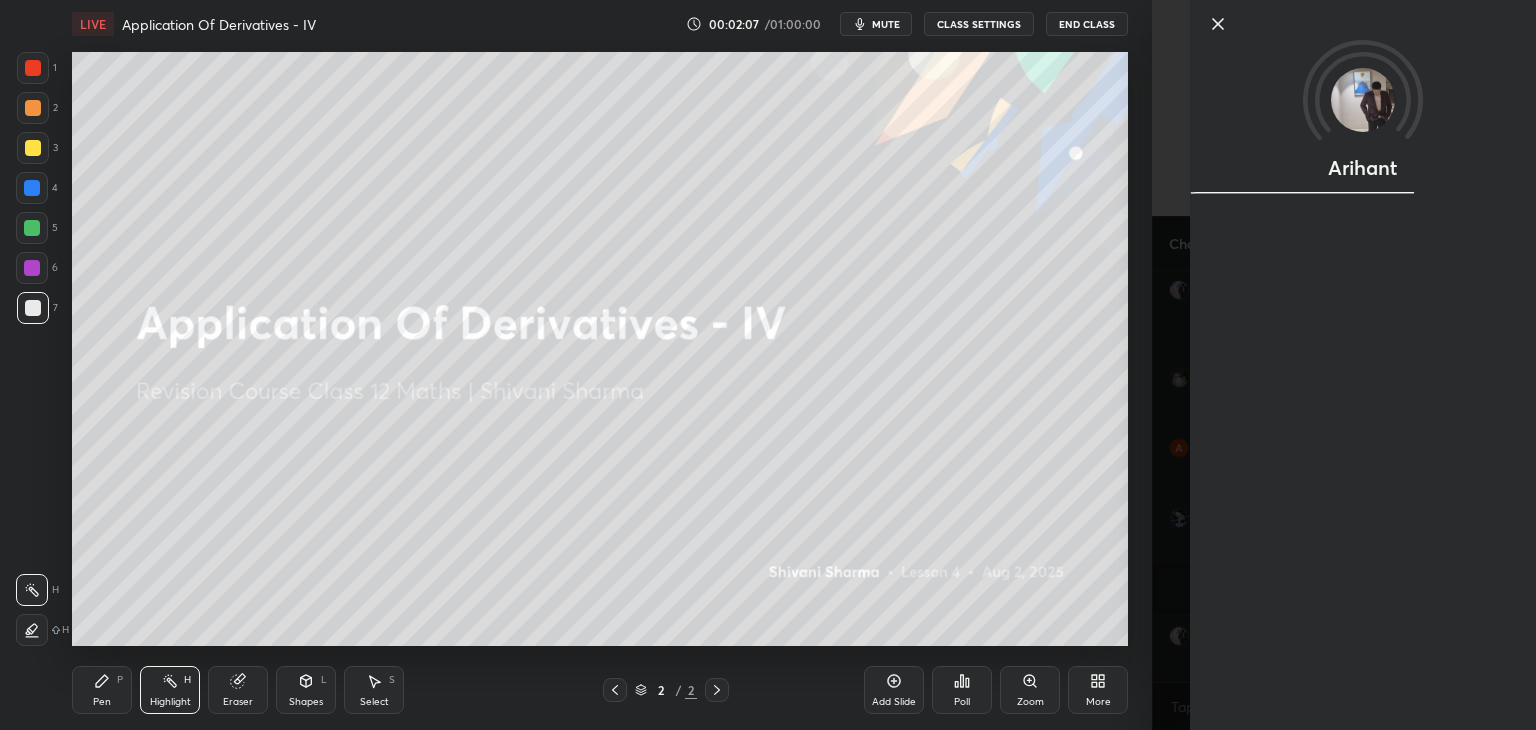 scroll, scrollTop: 6260, scrollLeft: 0, axis: vertical 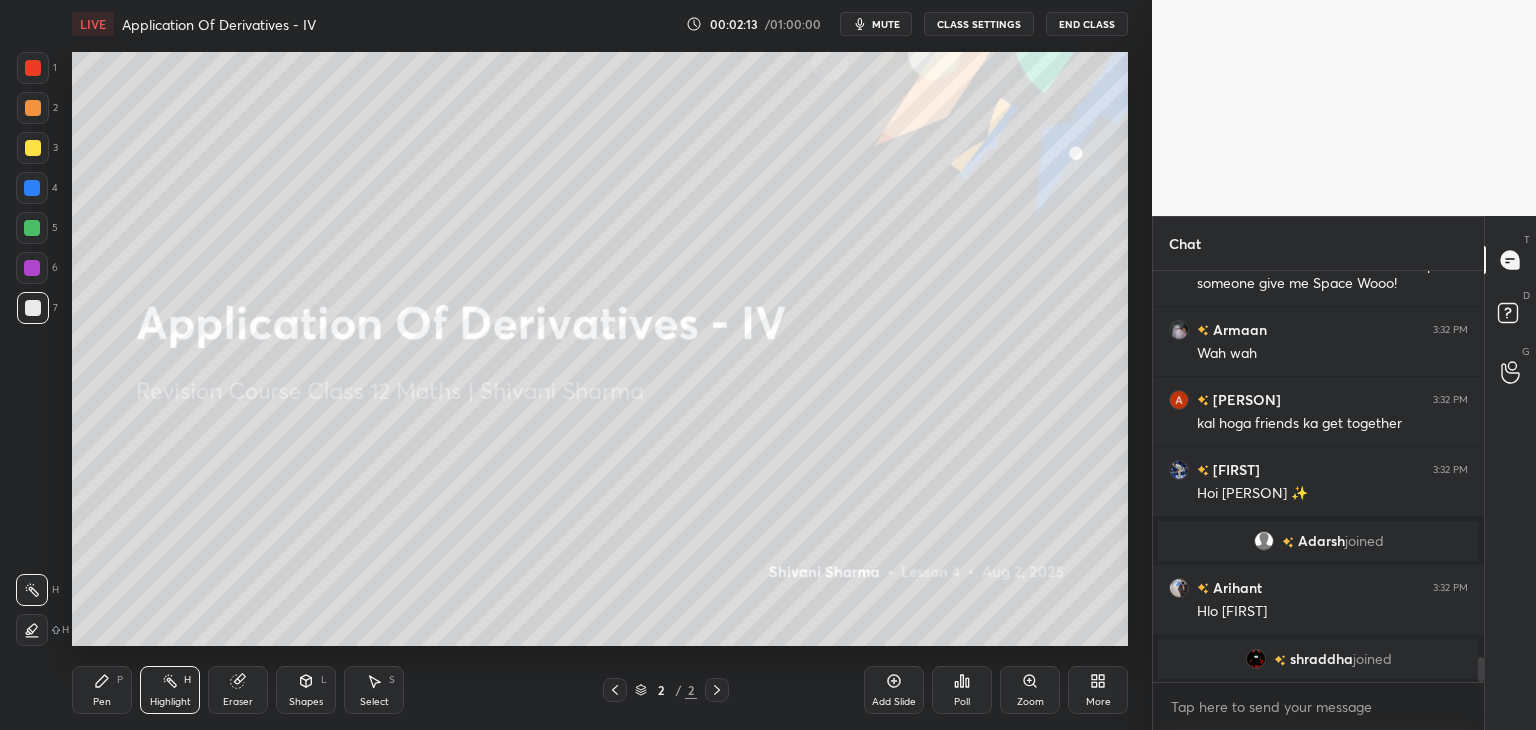 drag, startPoint x: 1480, startPoint y: 664, endPoint x: 1483, endPoint y: 681, distance: 17.262676 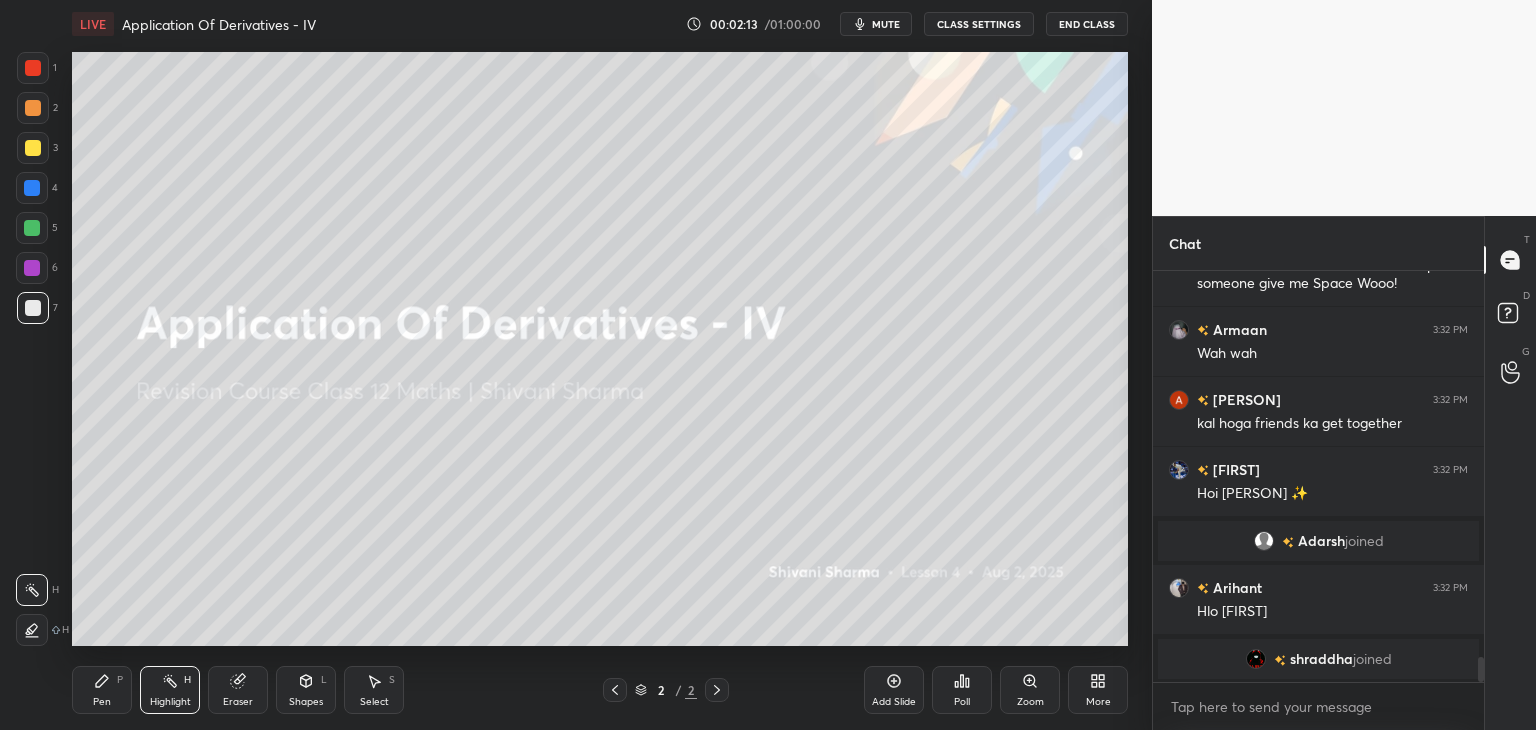 click at bounding box center [1481, 669] 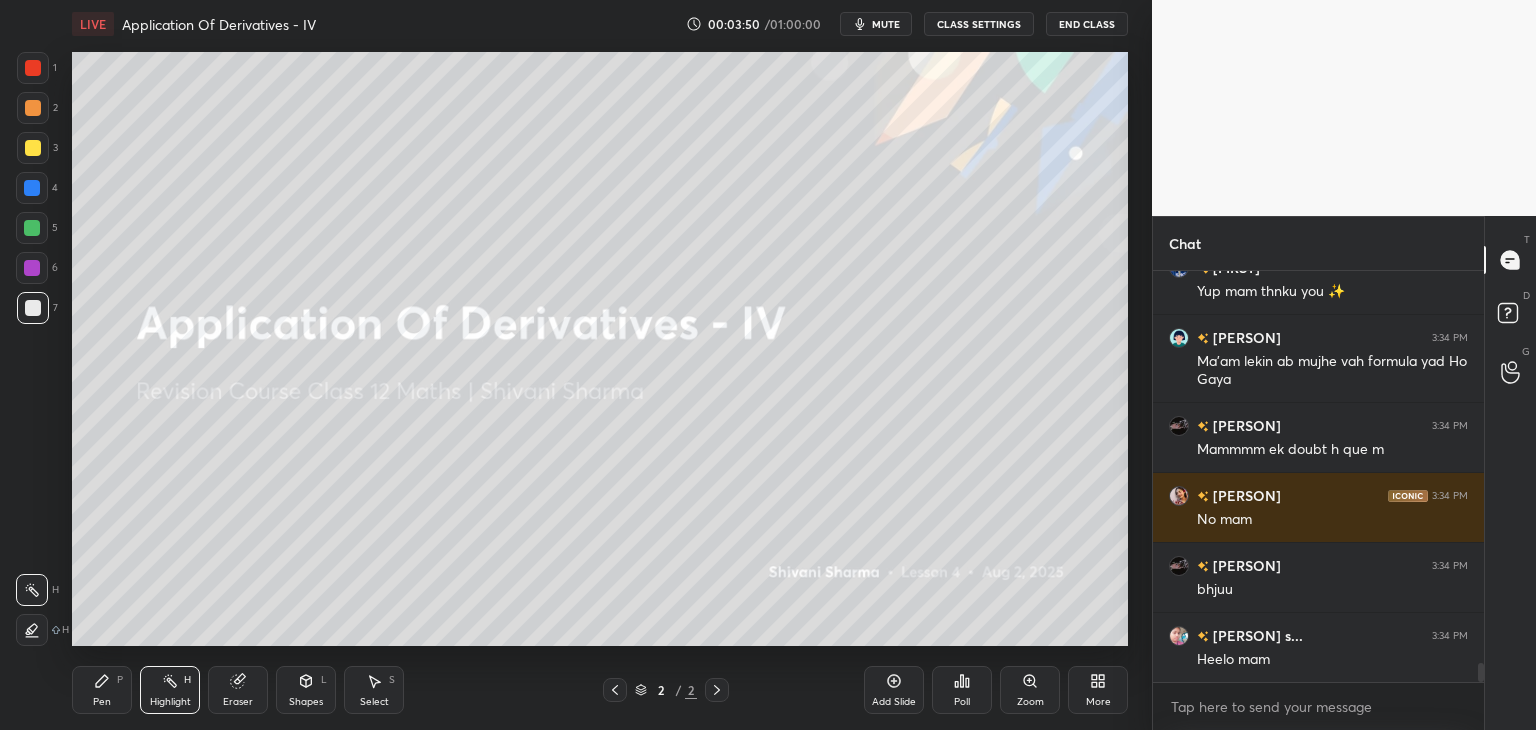scroll, scrollTop: 8424, scrollLeft: 0, axis: vertical 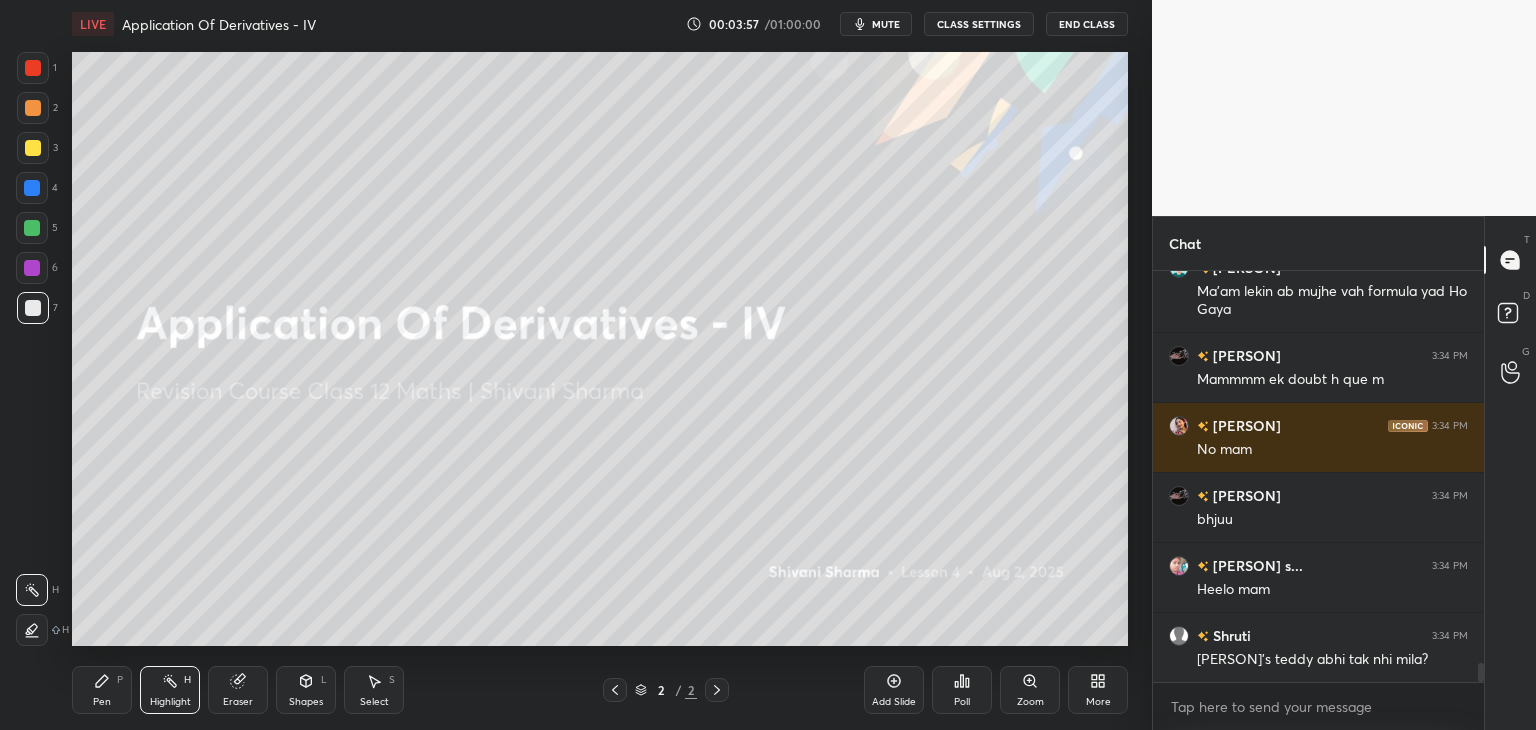 click on "More" at bounding box center (1098, 702) 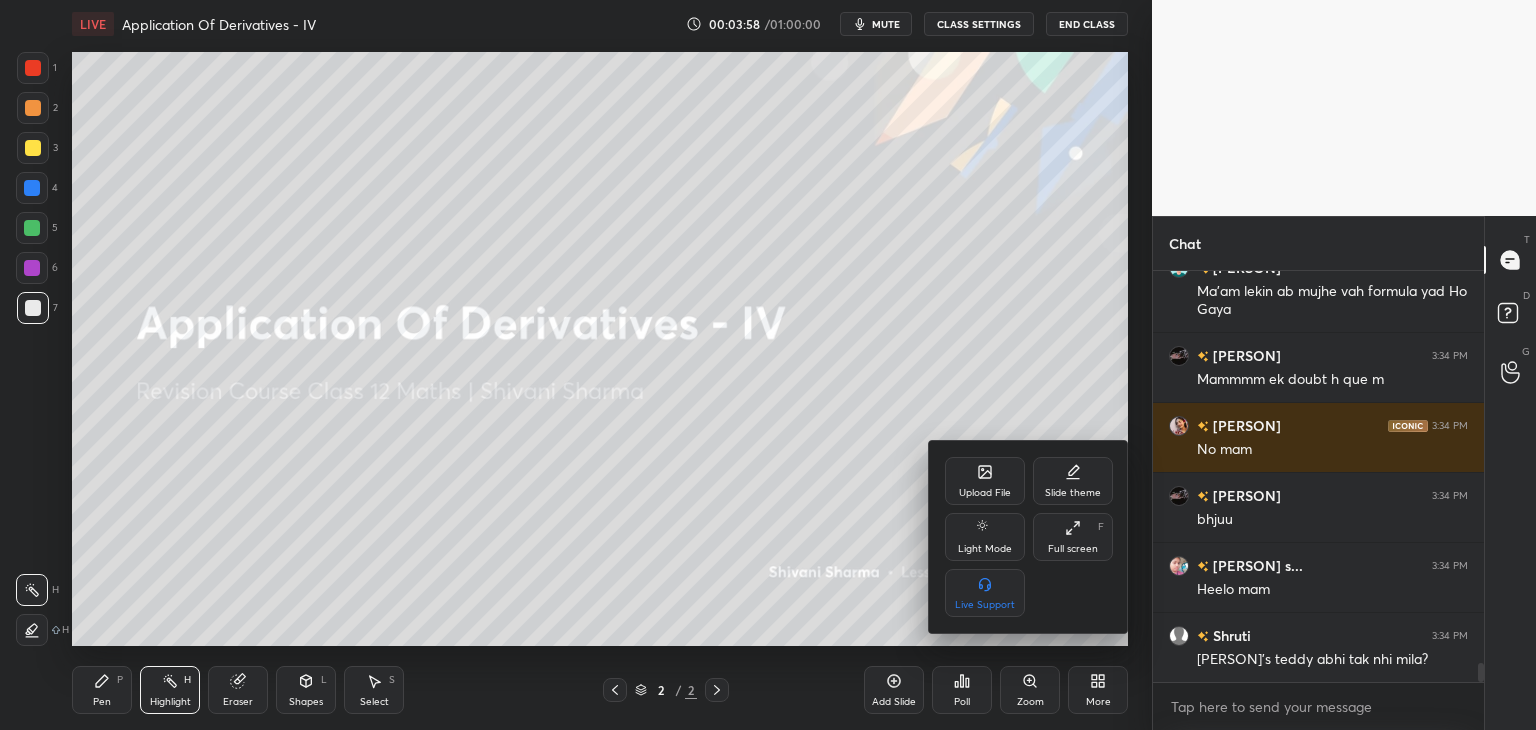 scroll, scrollTop: 8494, scrollLeft: 0, axis: vertical 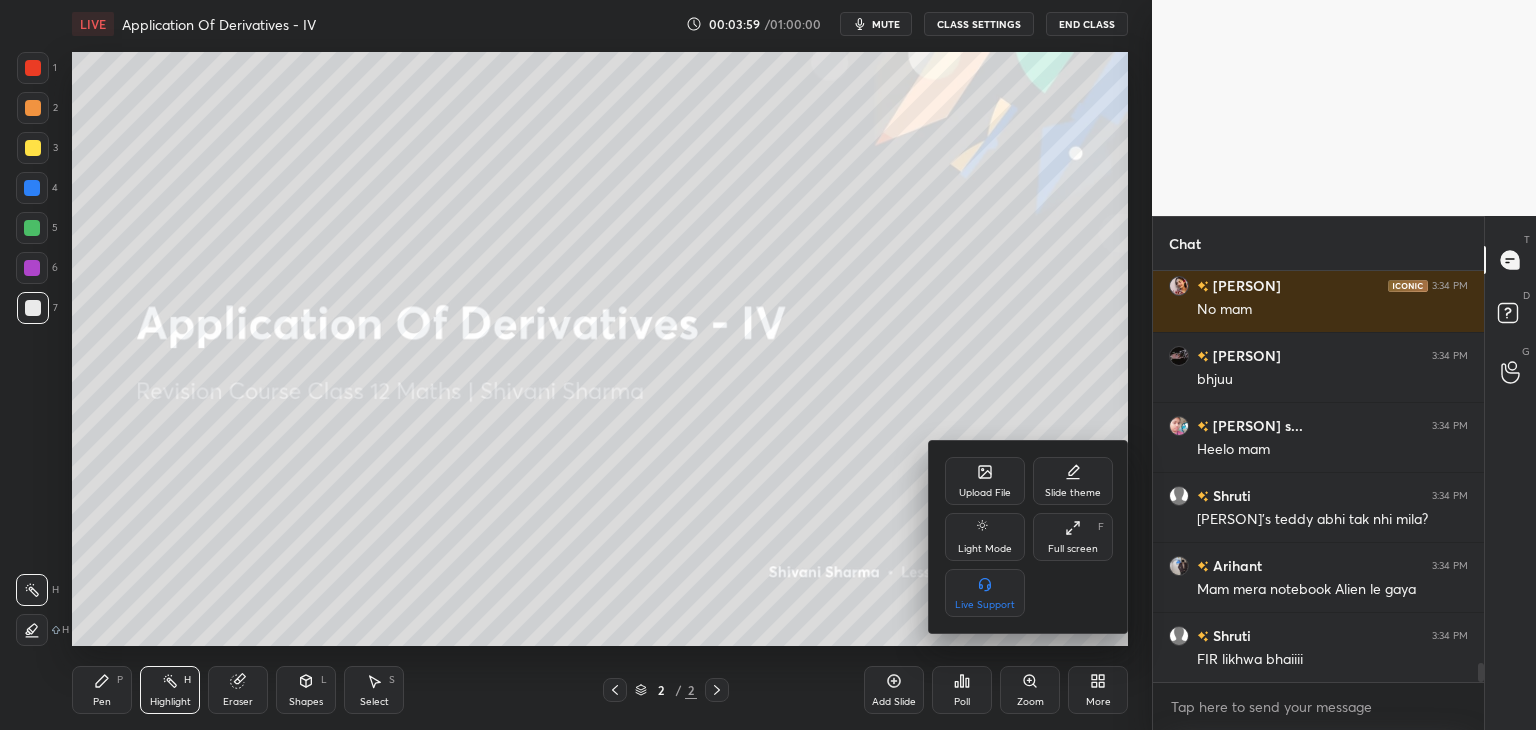 click on "Upload File" at bounding box center (985, 493) 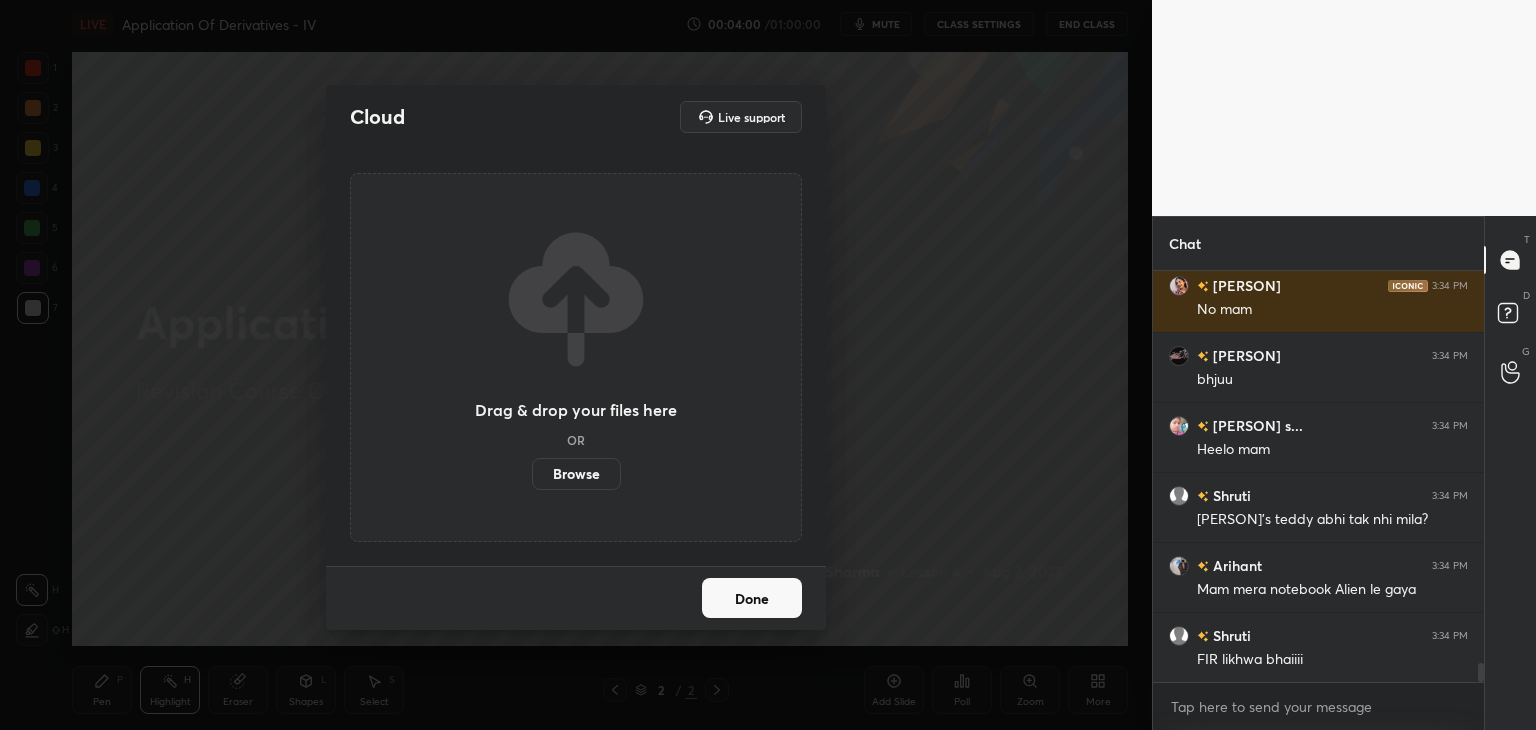click on "Browse" at bounding box center [576, 474] 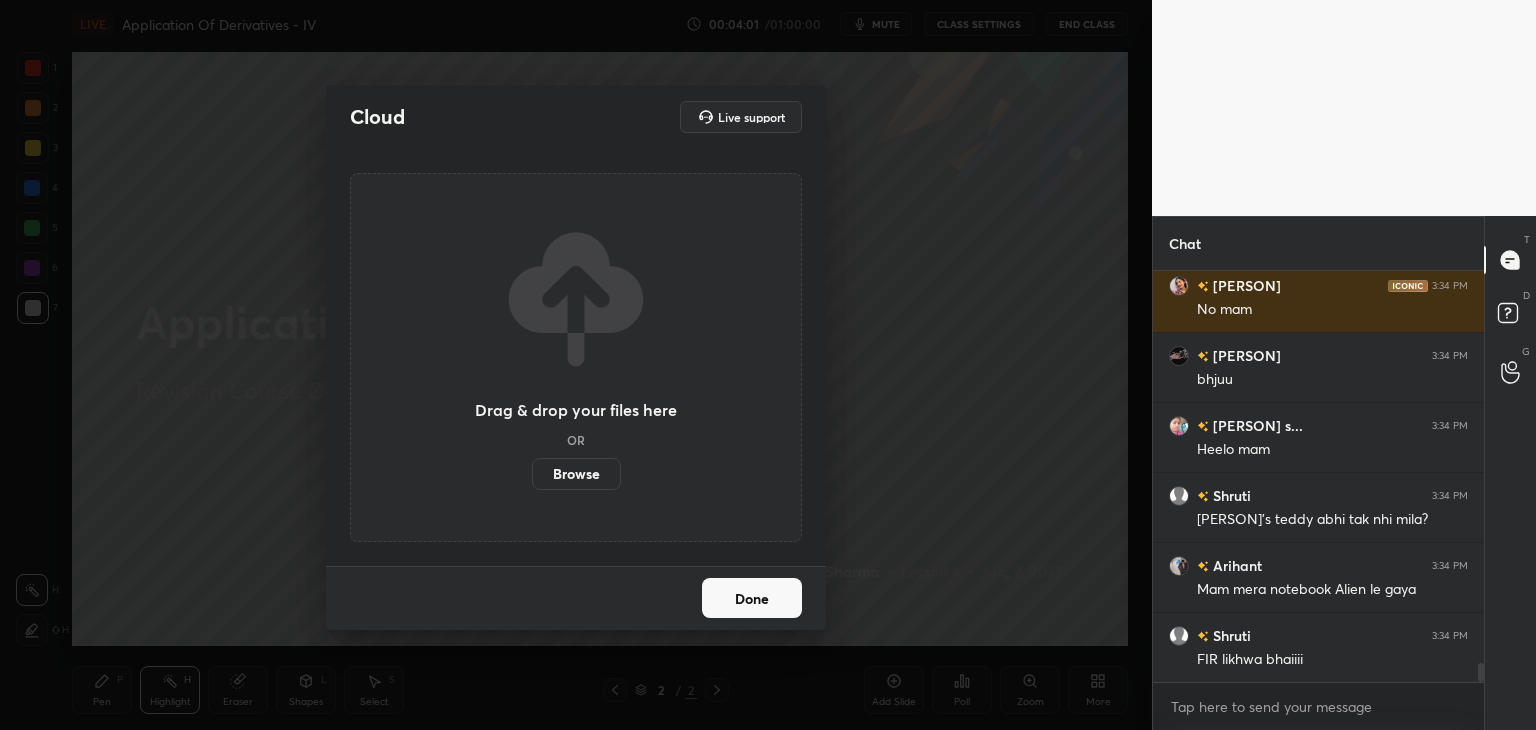 scroll, scrollTop: 8634, scrollLeft: 0, axis: vertical 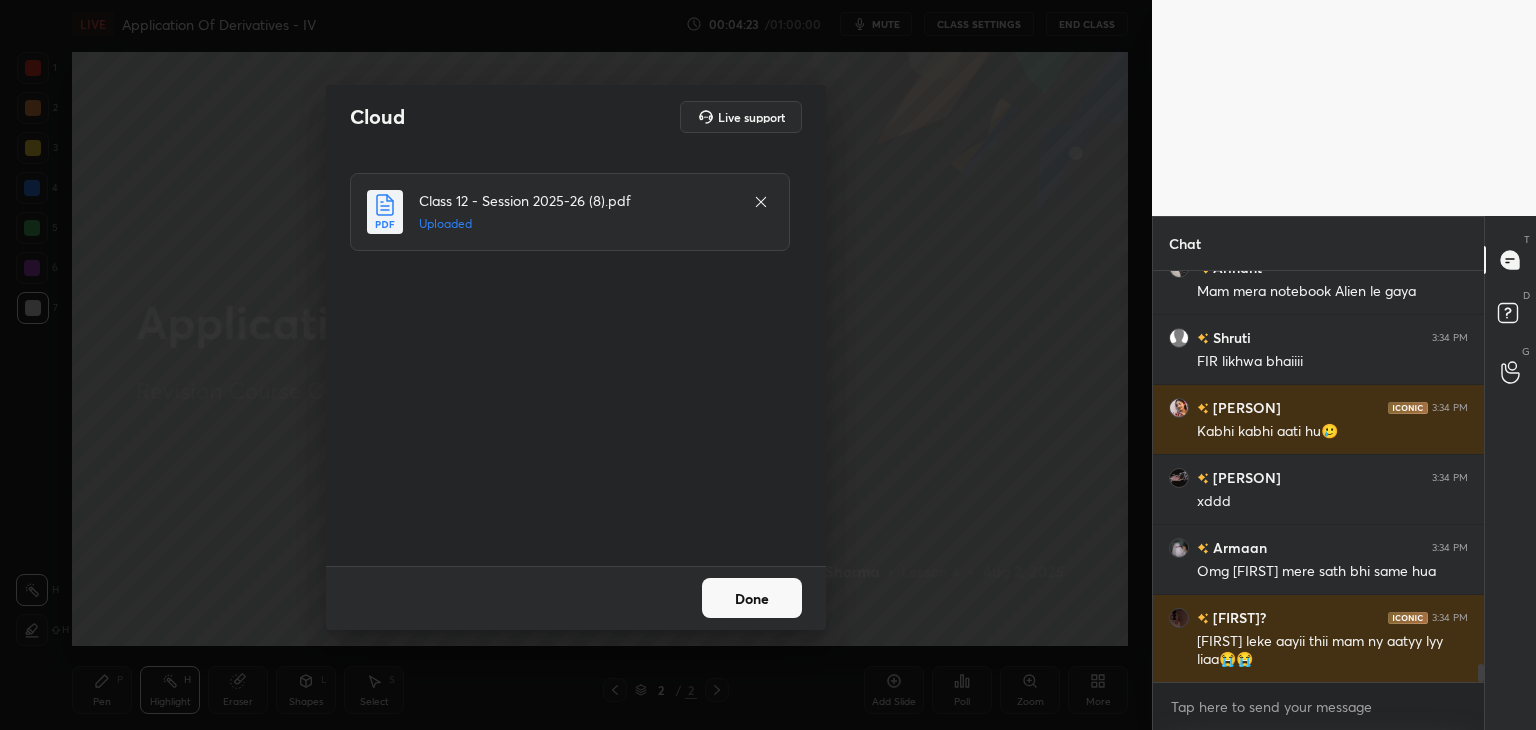 drag, startPoint x: 745, startPoint y: 603, endPoint x: 752, endPoint y: 614, distance: 13.038404 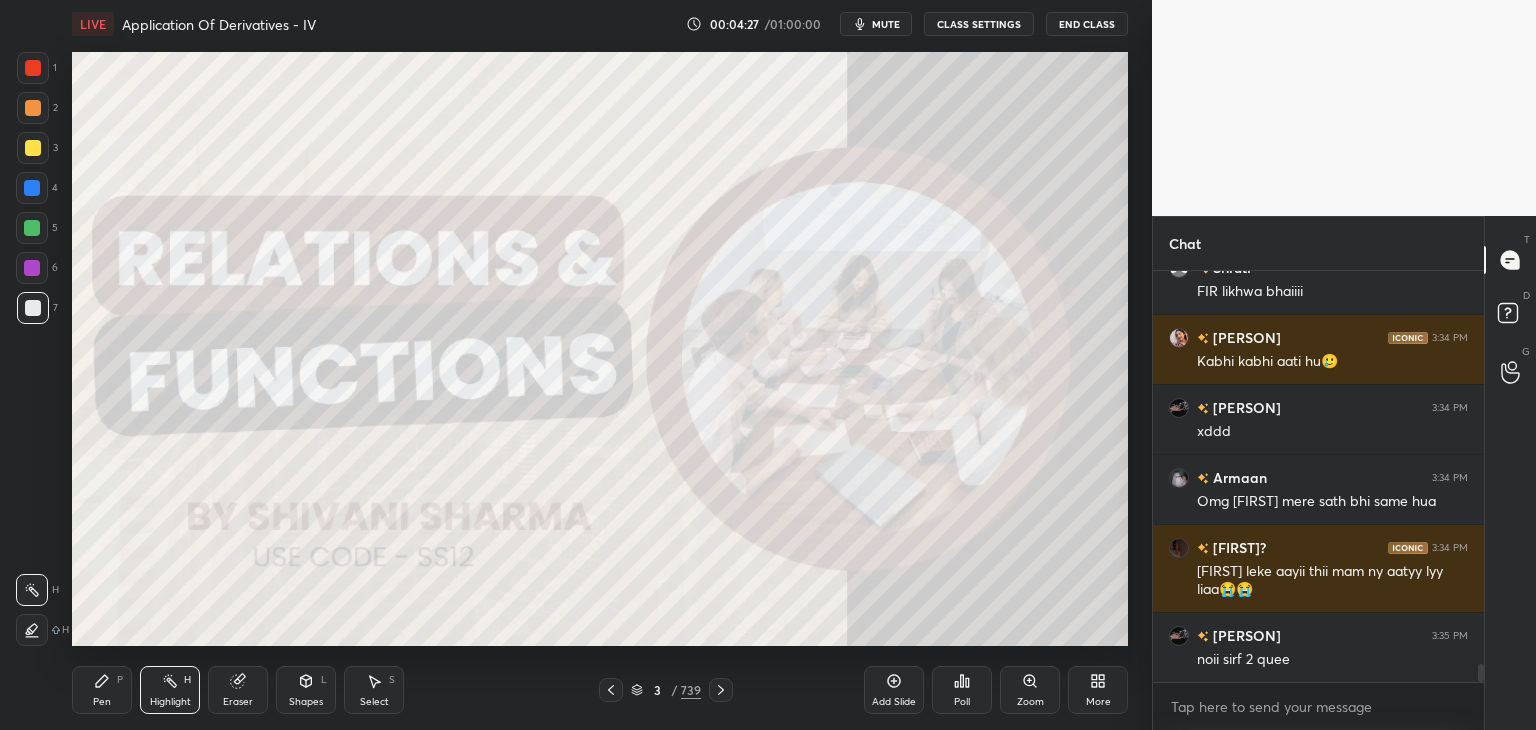 scroll, scrollTop: 9002, scrollLeft: 0, axis: vertical 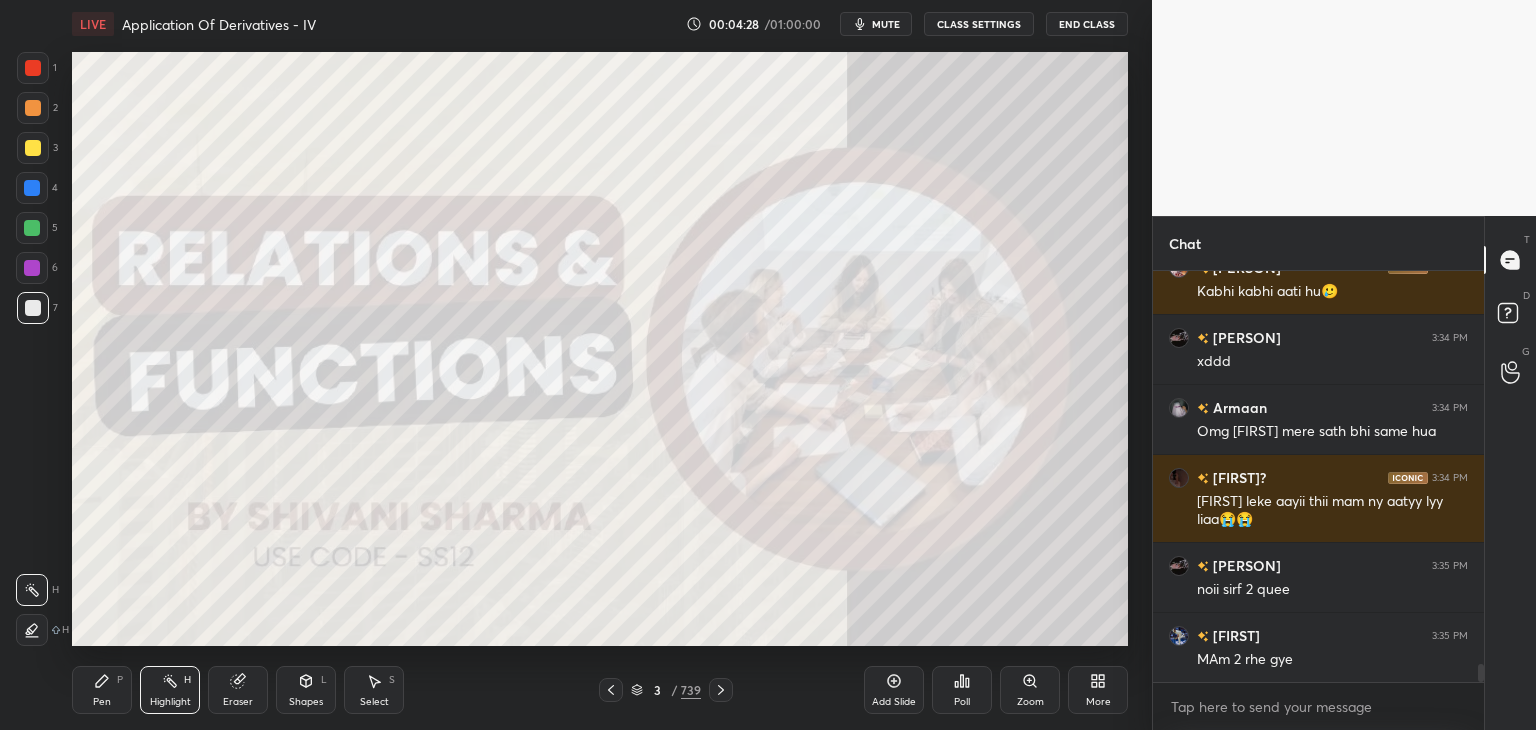 click on "/" at bounding box center [674, 690] 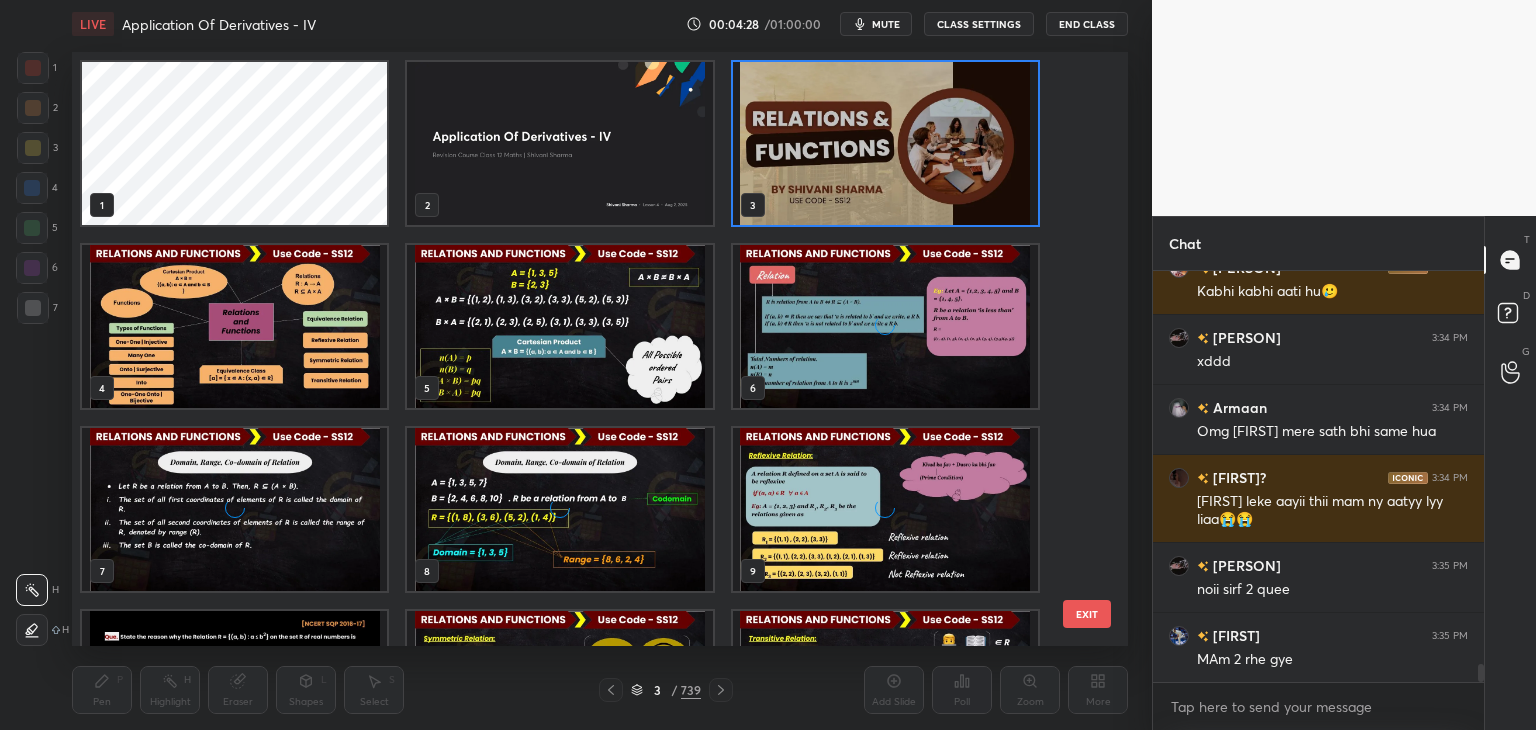 scroll, scrollTop: 6, scrollLeft: 10, axis: both 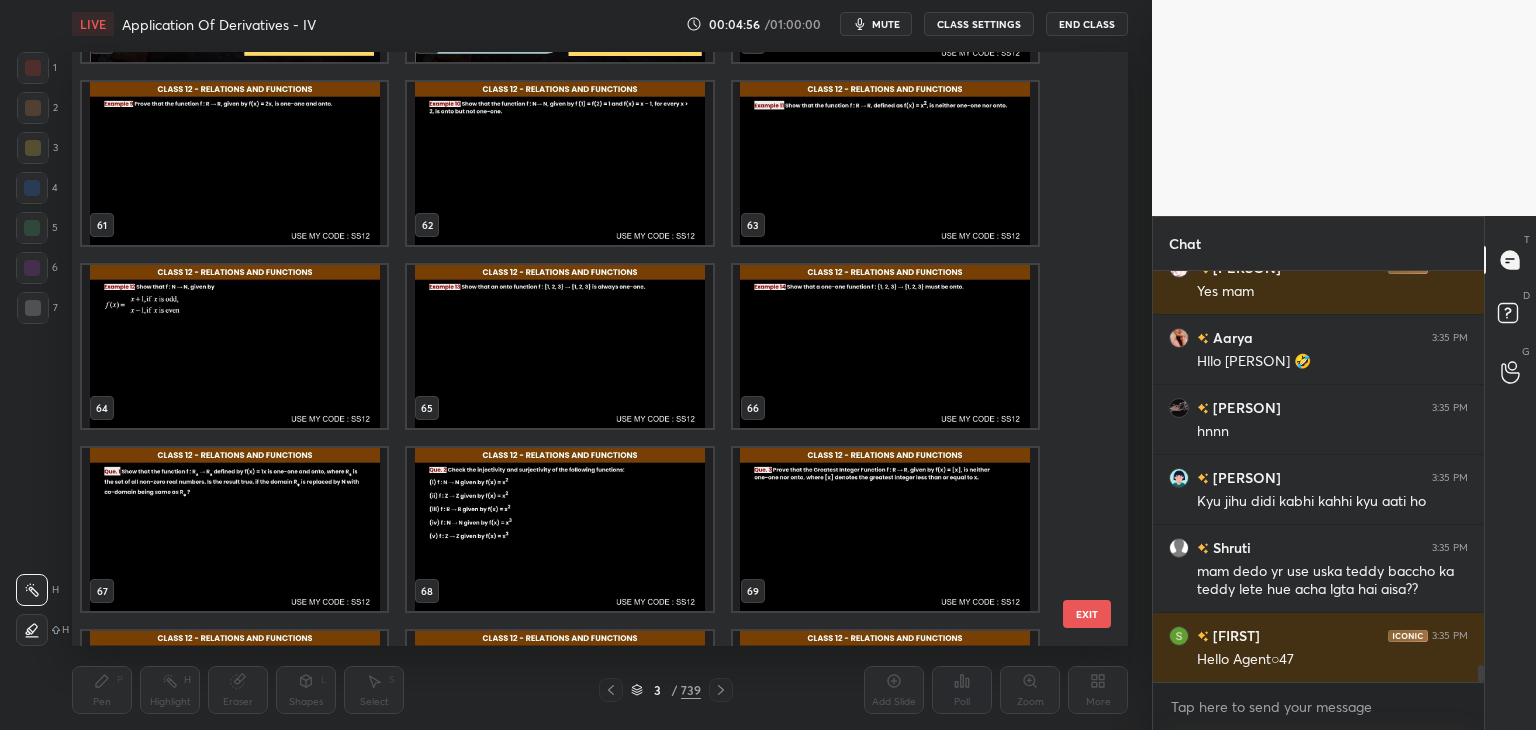click on "58 59 60 61 62 63 64 65 66 67 68 69 70 71 72 73 74 75 EXIT" at bounding box center (600, 349) 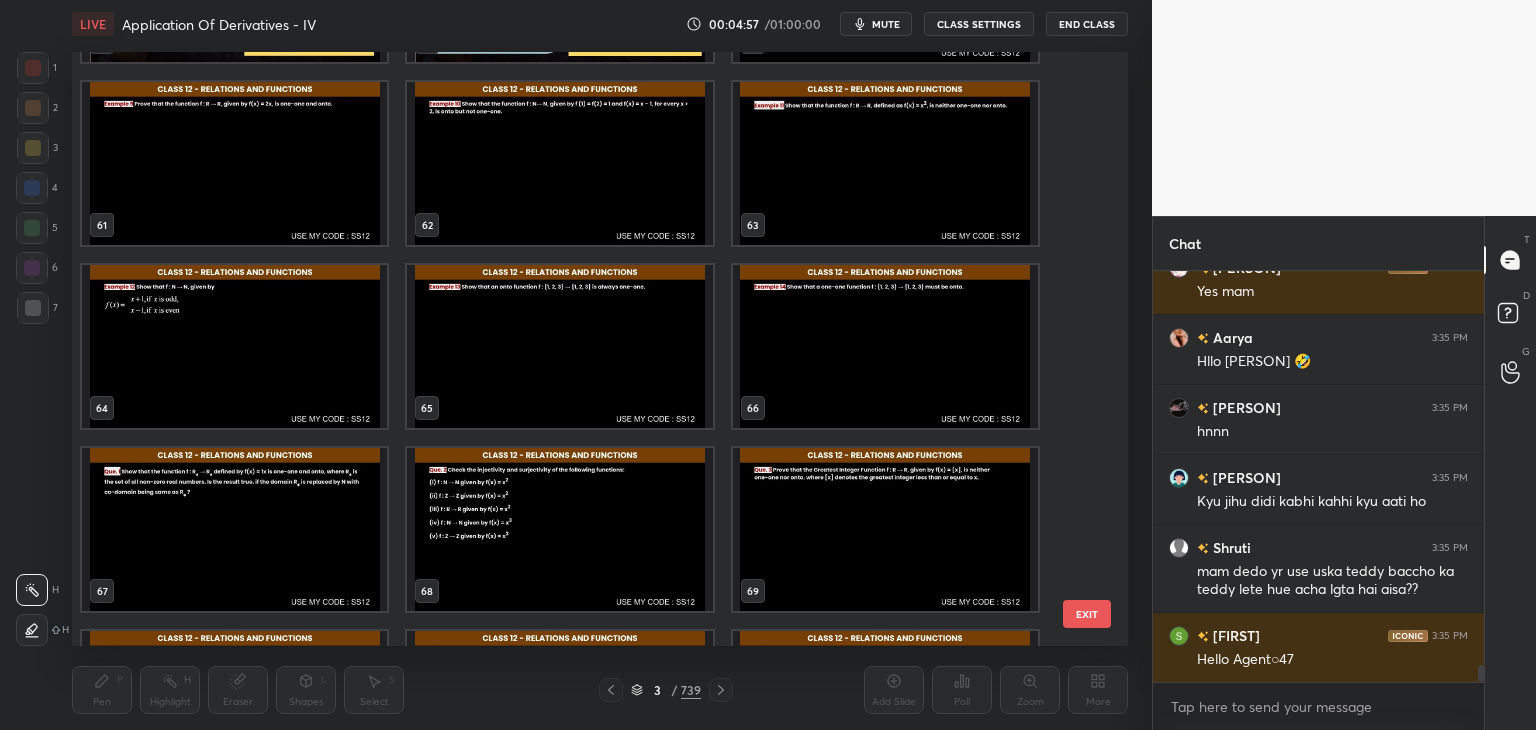 scroll, scrollTop: 9786, scrollLeft: 0, axis: vertical 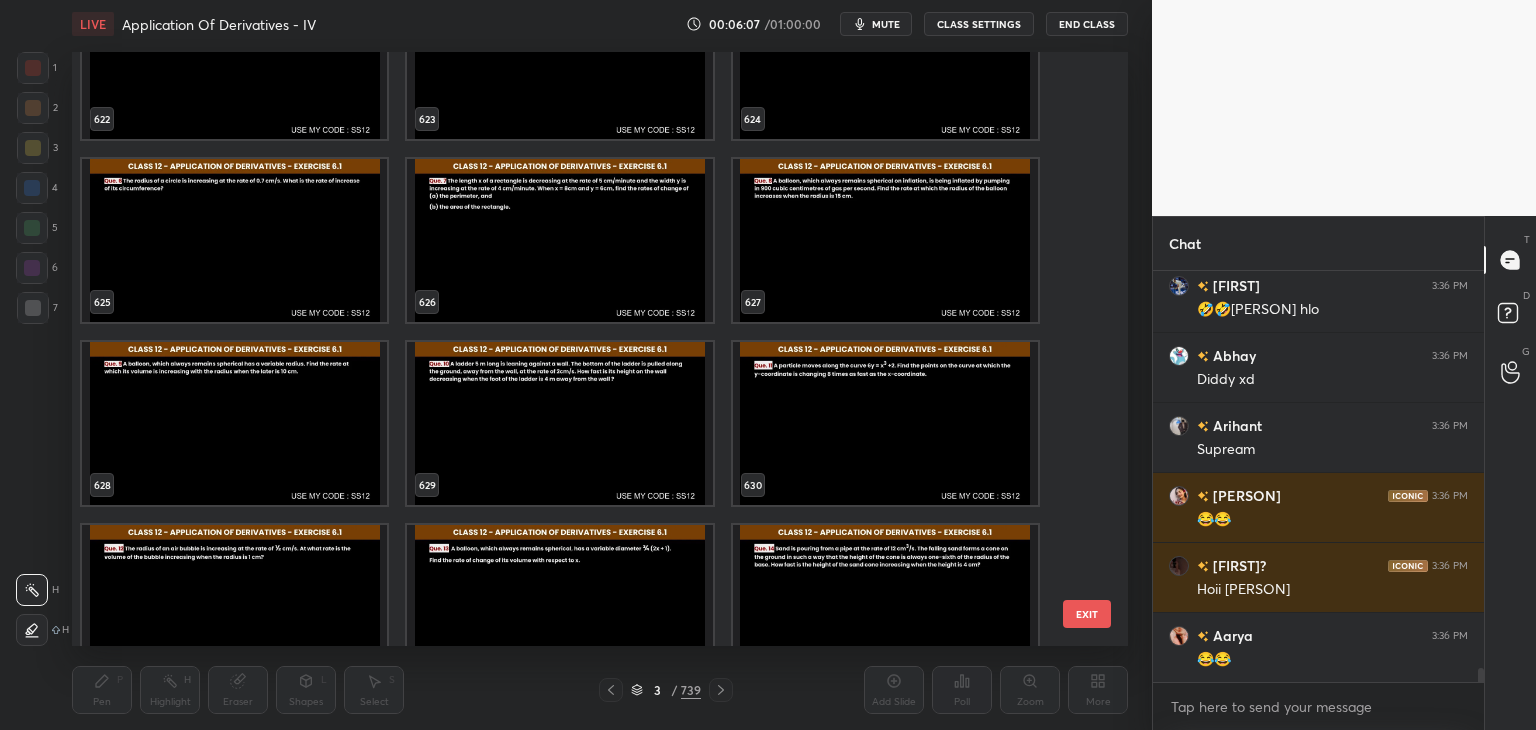 click at bounding box center [885, 423] 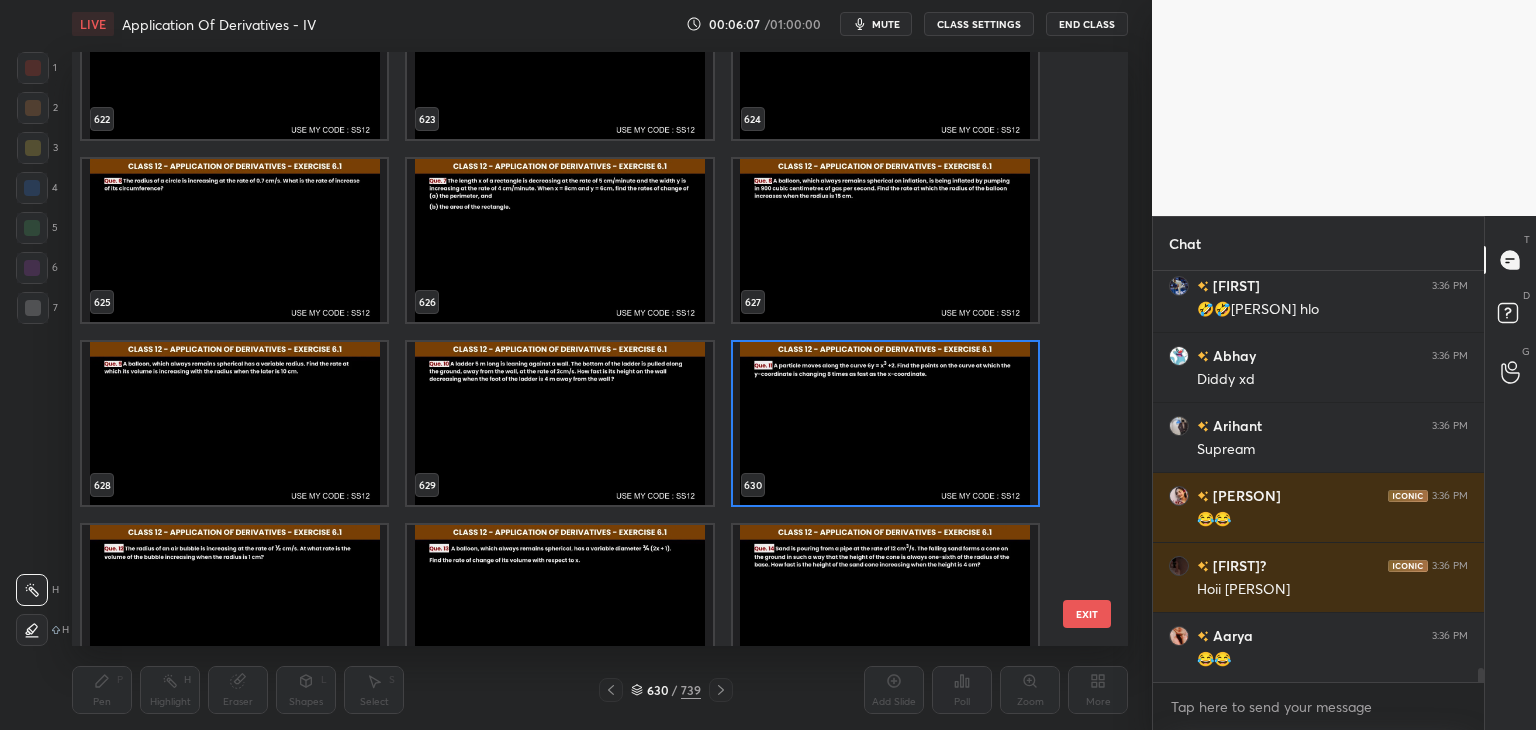 click at bounding box center [885, 423] 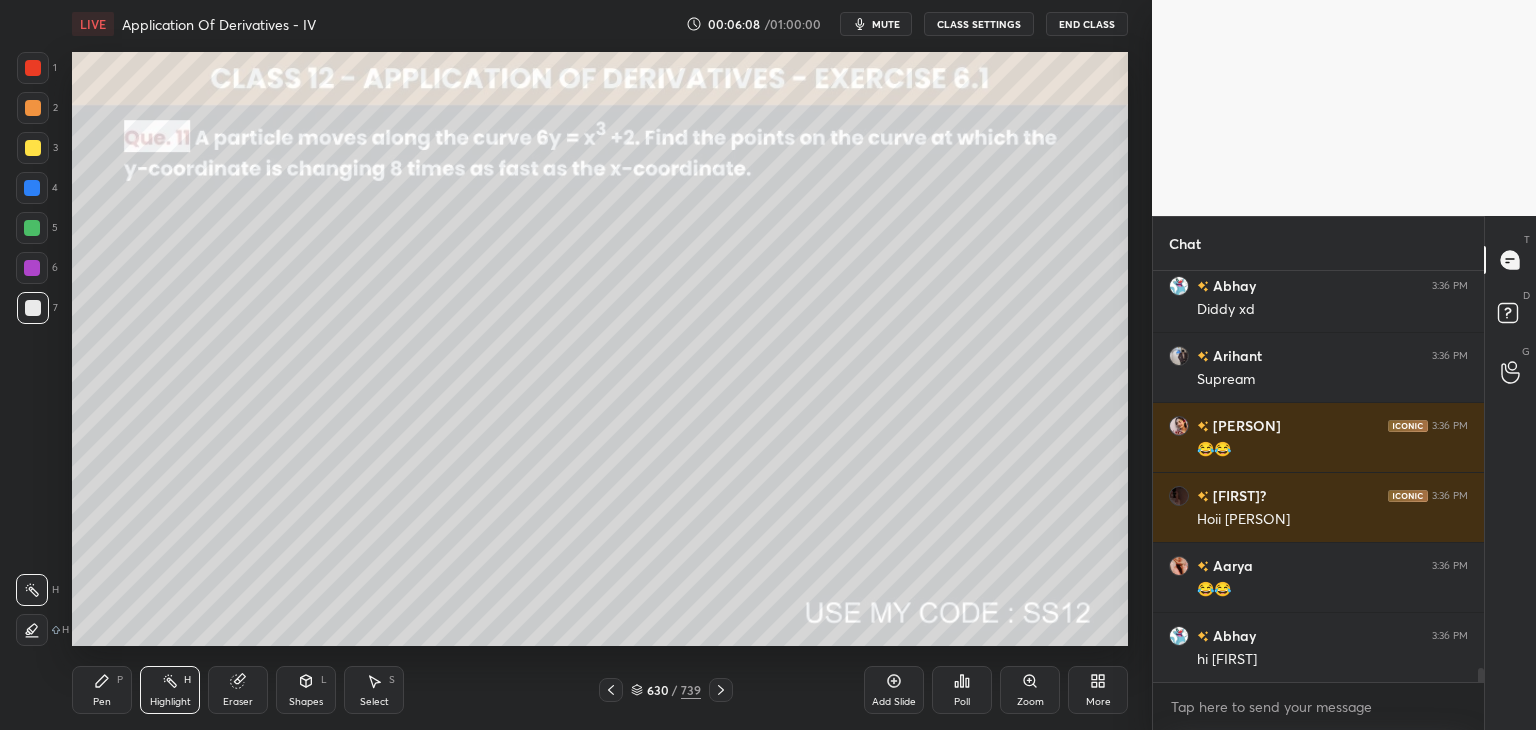 click at bounding box center (885, 423) 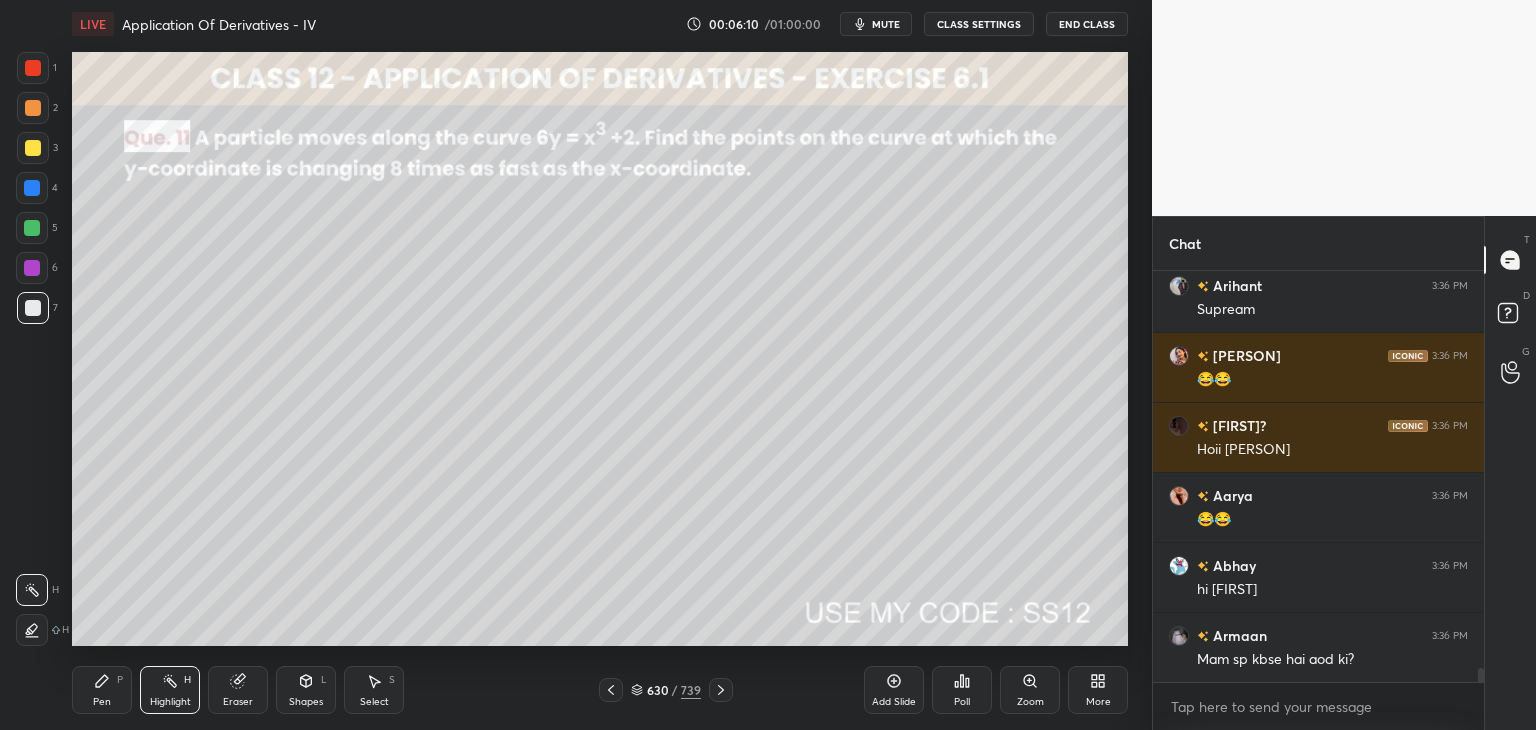 click 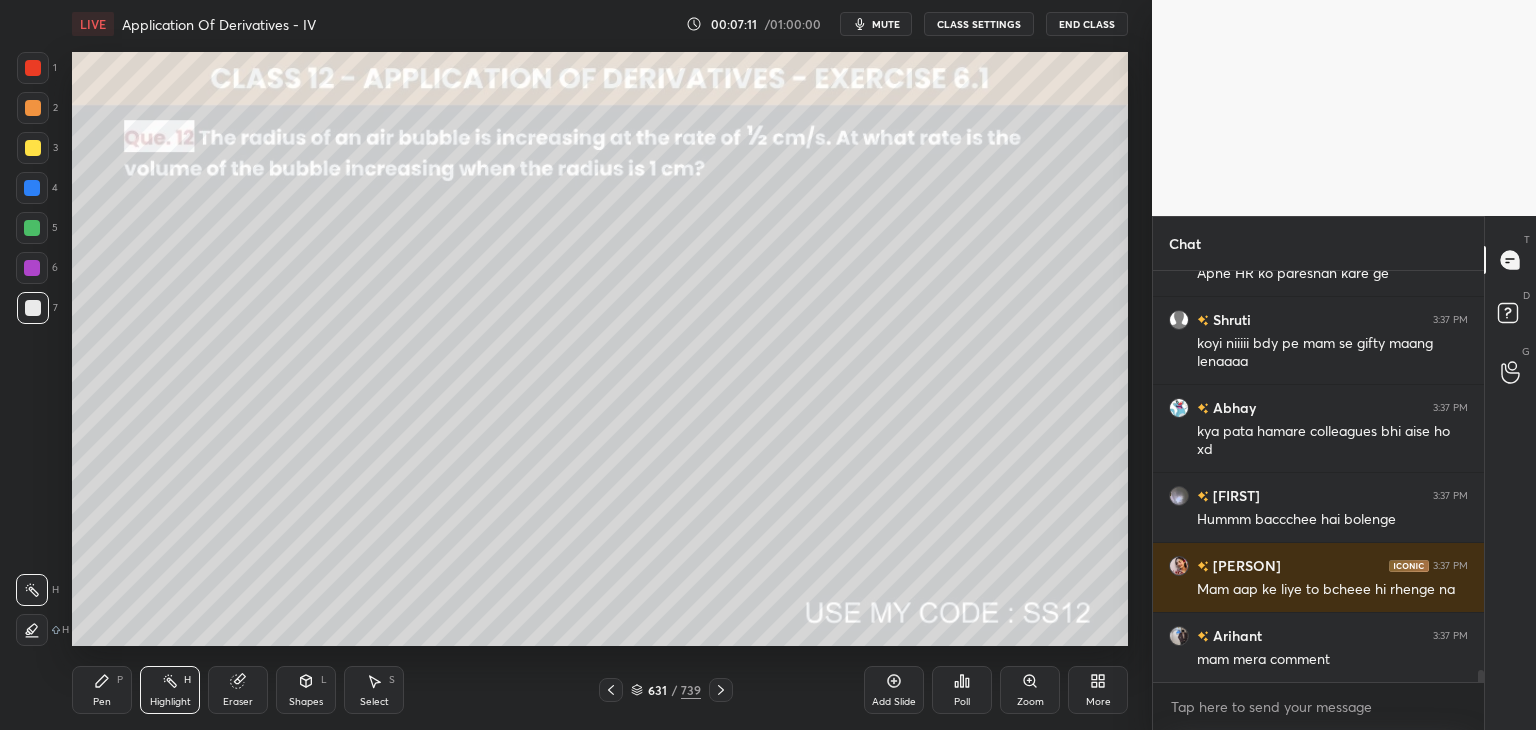 scroll, scrollTop: 13538, scrollLeft: 0, axis: vertical 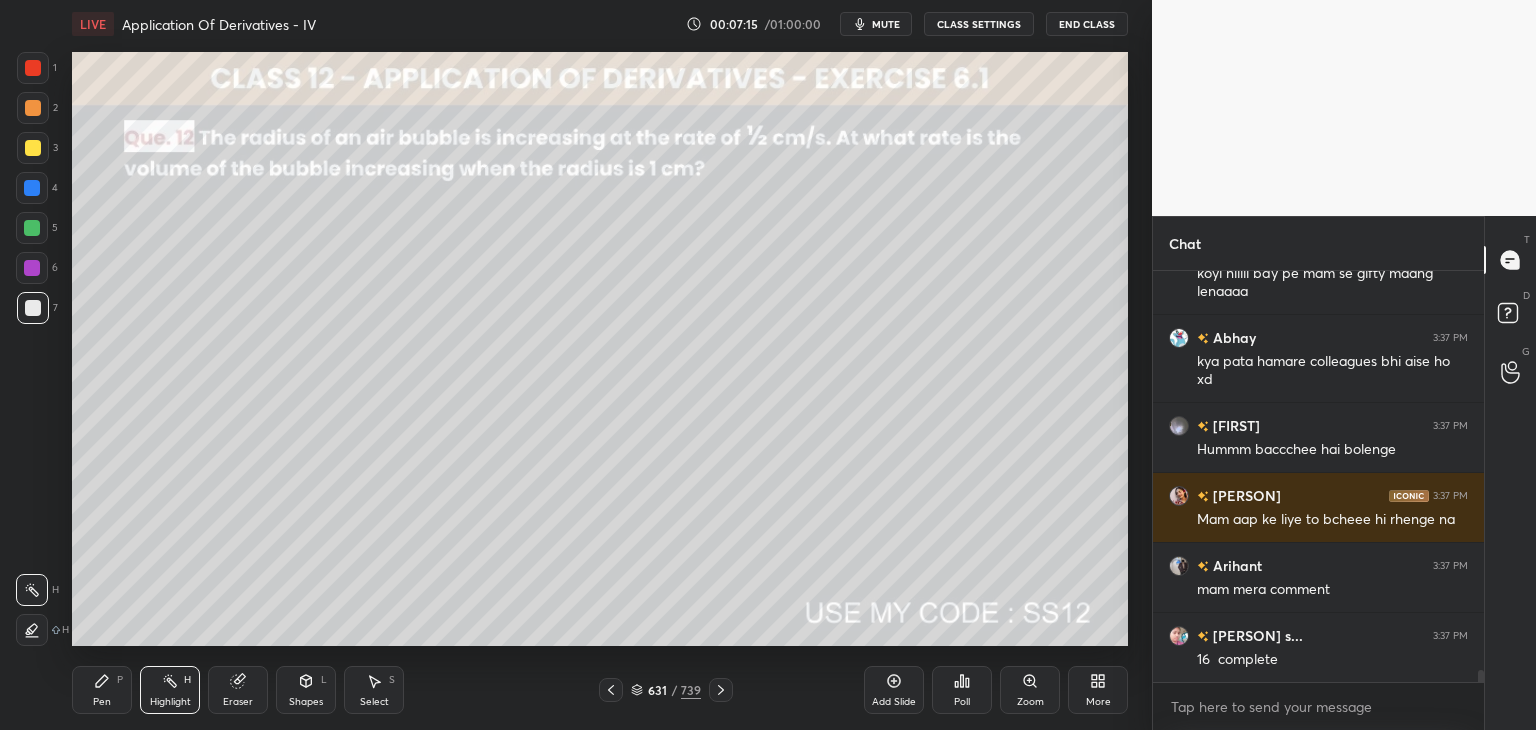 click 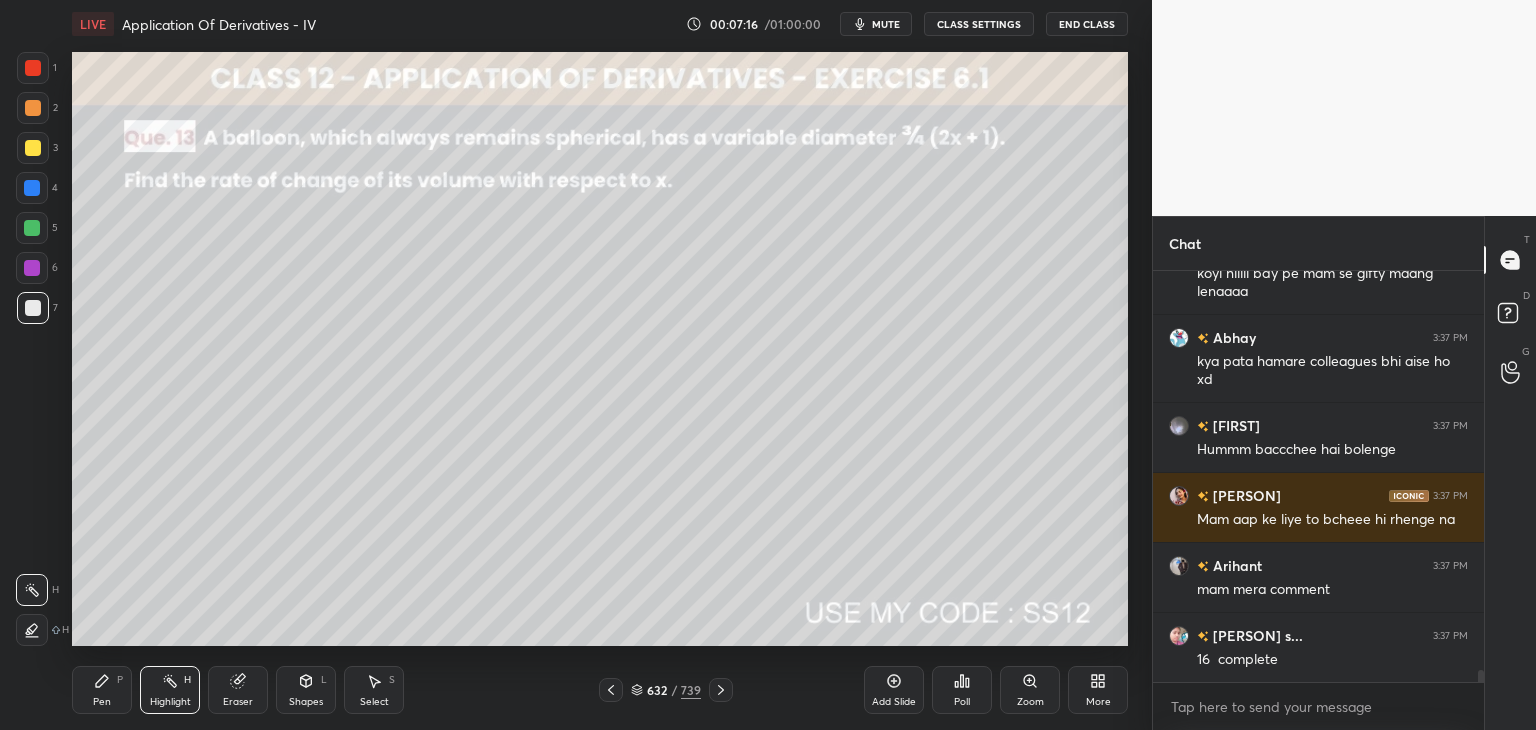 scroll, scrollTop: 13608, scrollLeft: 0, axis: vertical 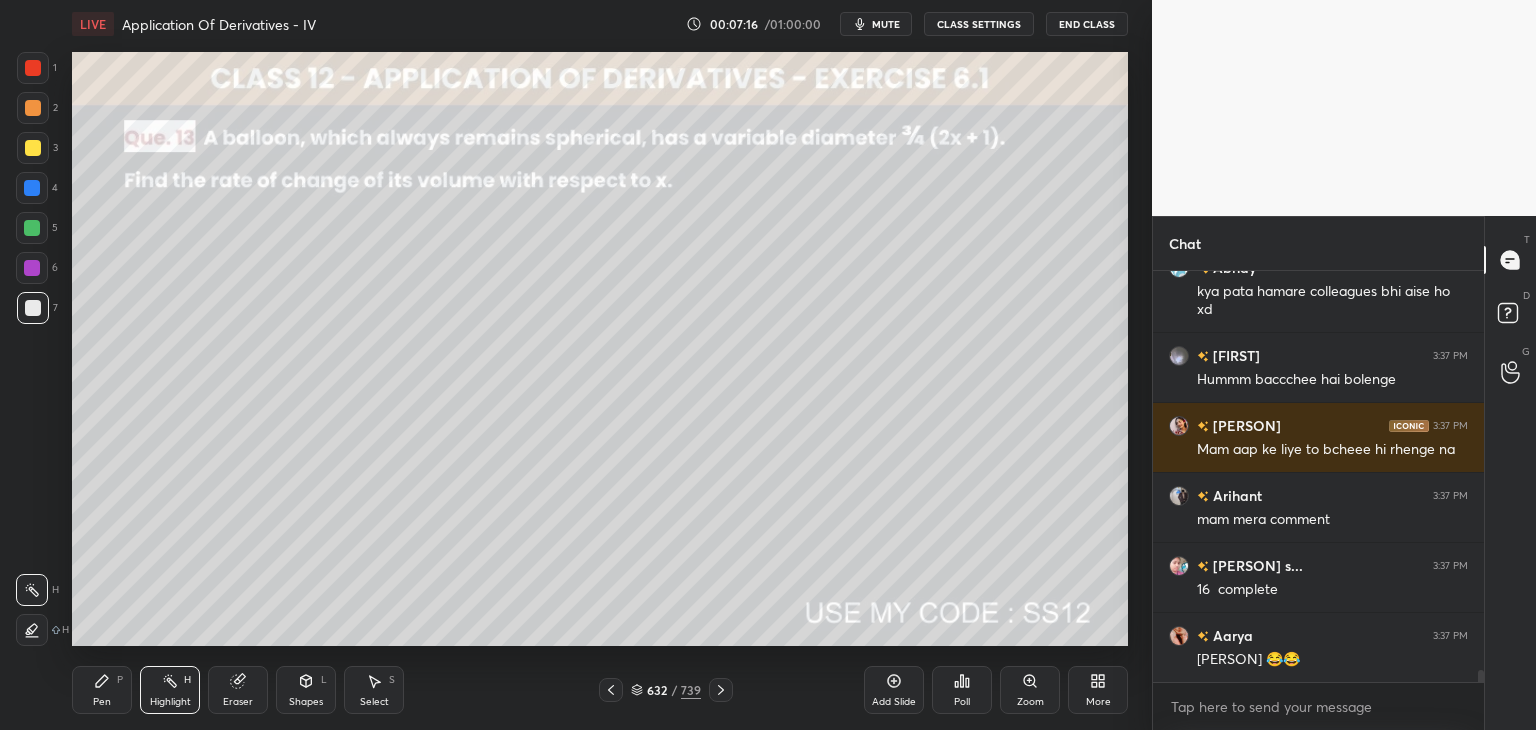 click at bounding box center [721, 690] 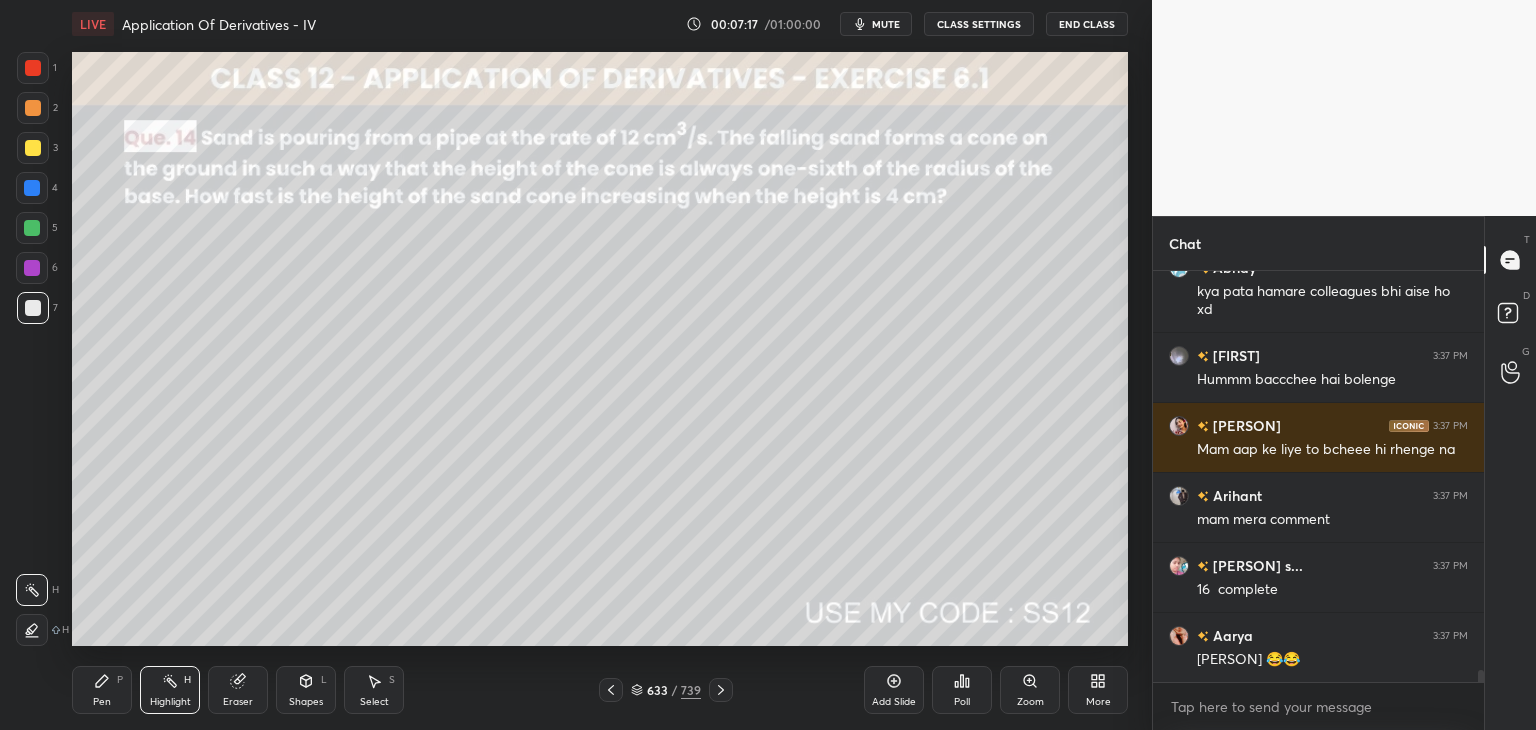 click 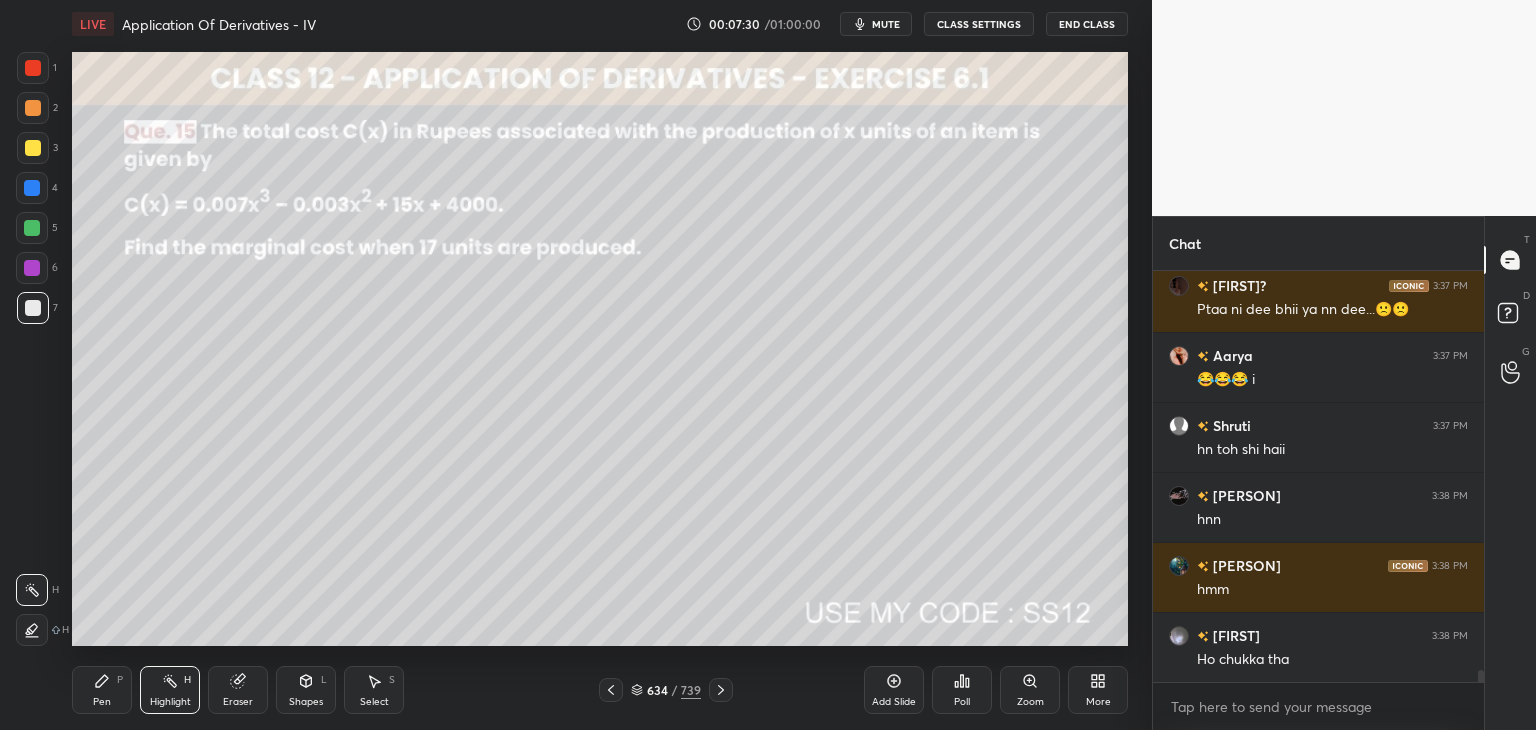 scroll, scrollTop: 14256, scrollLeft: 0, axis: vertical 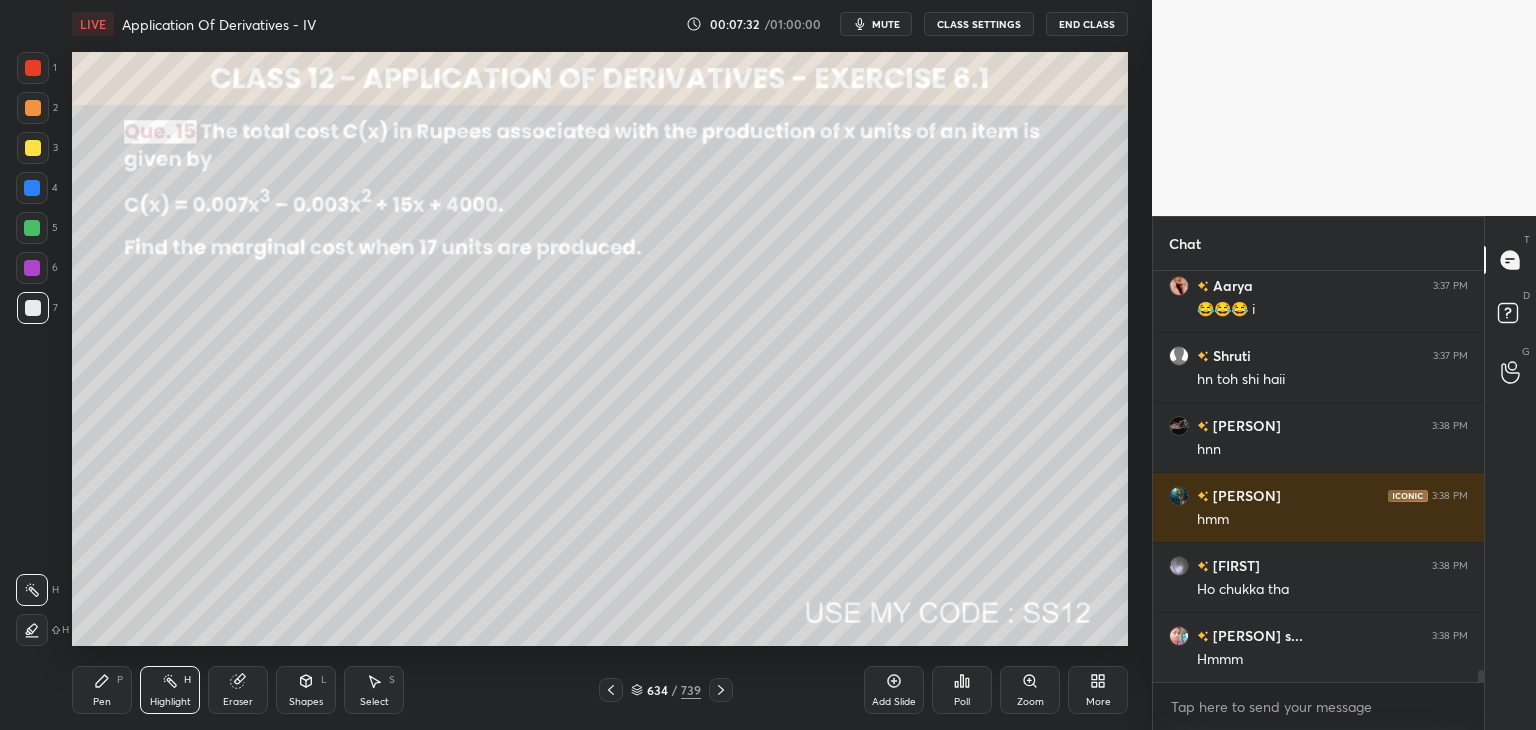 click 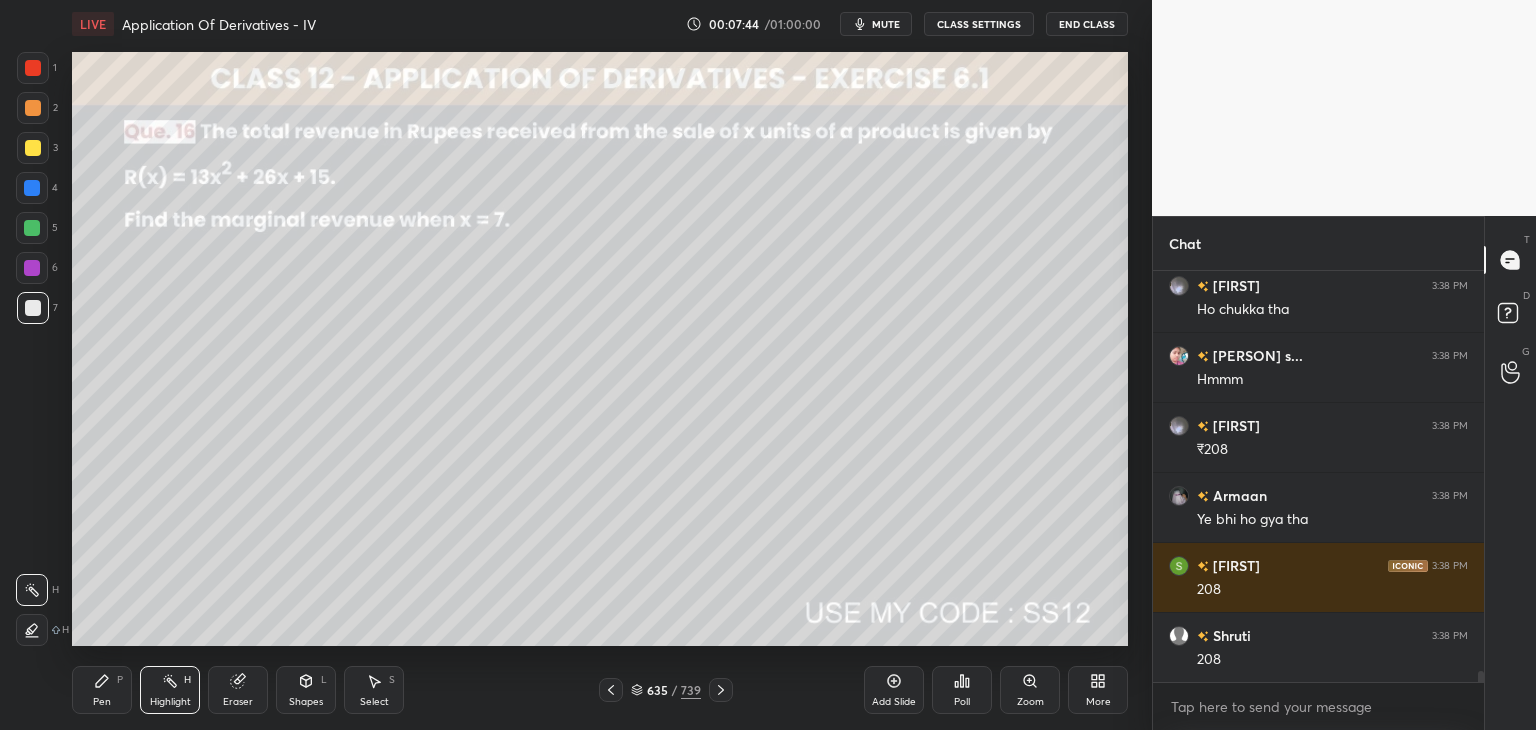 scroll, scrollTop: 14606, scrollLeft: 0, axis: vertical 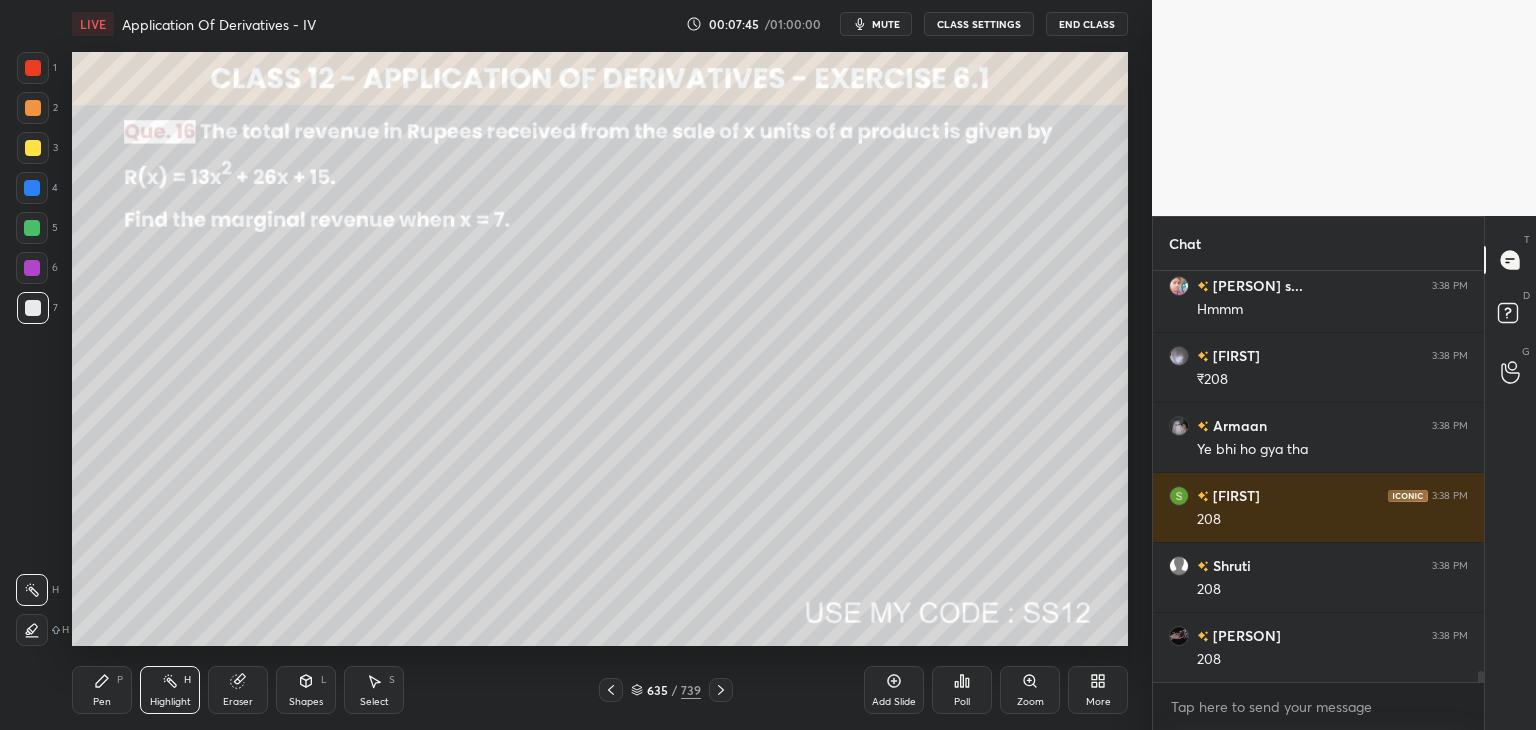 click on "Pen P" at bounding box center (102, 690) 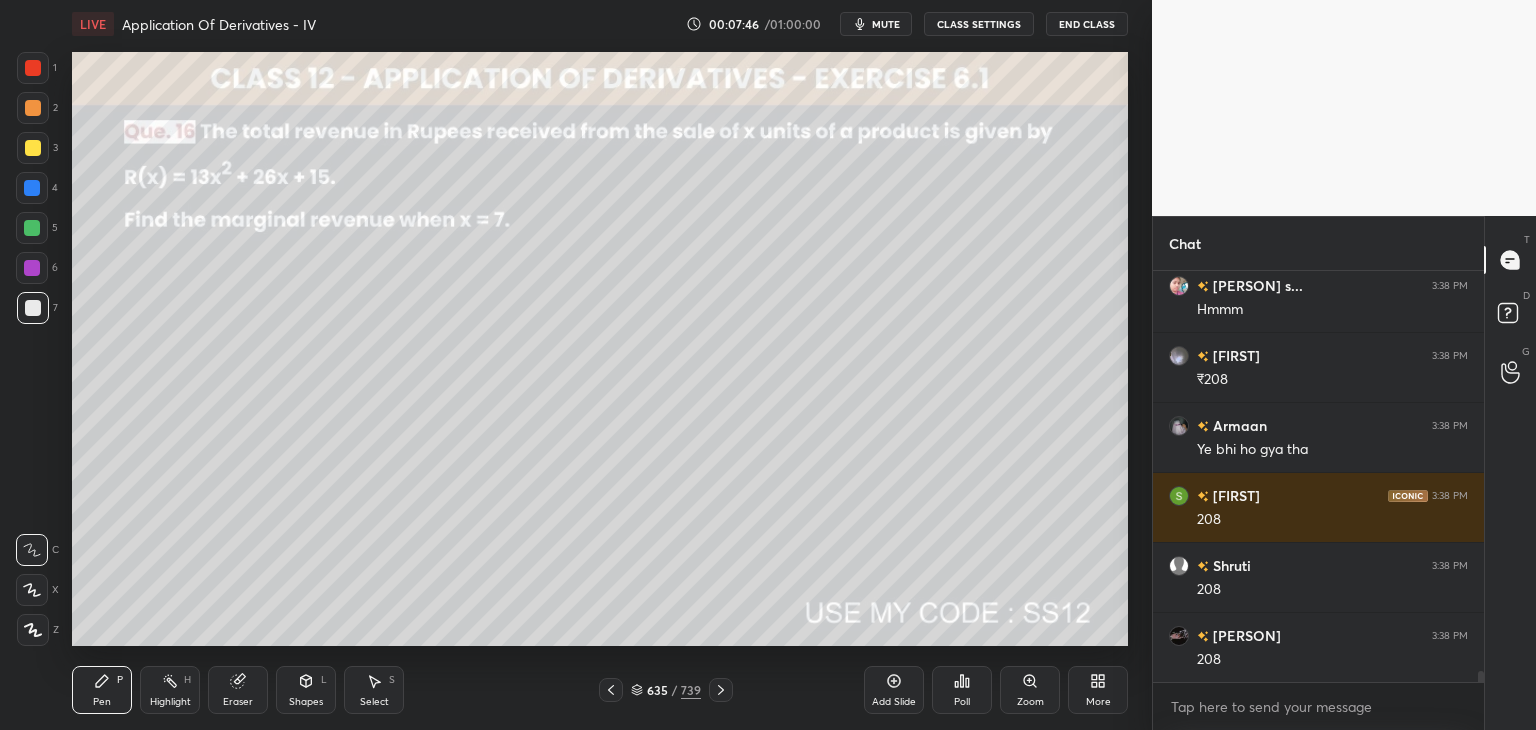 click 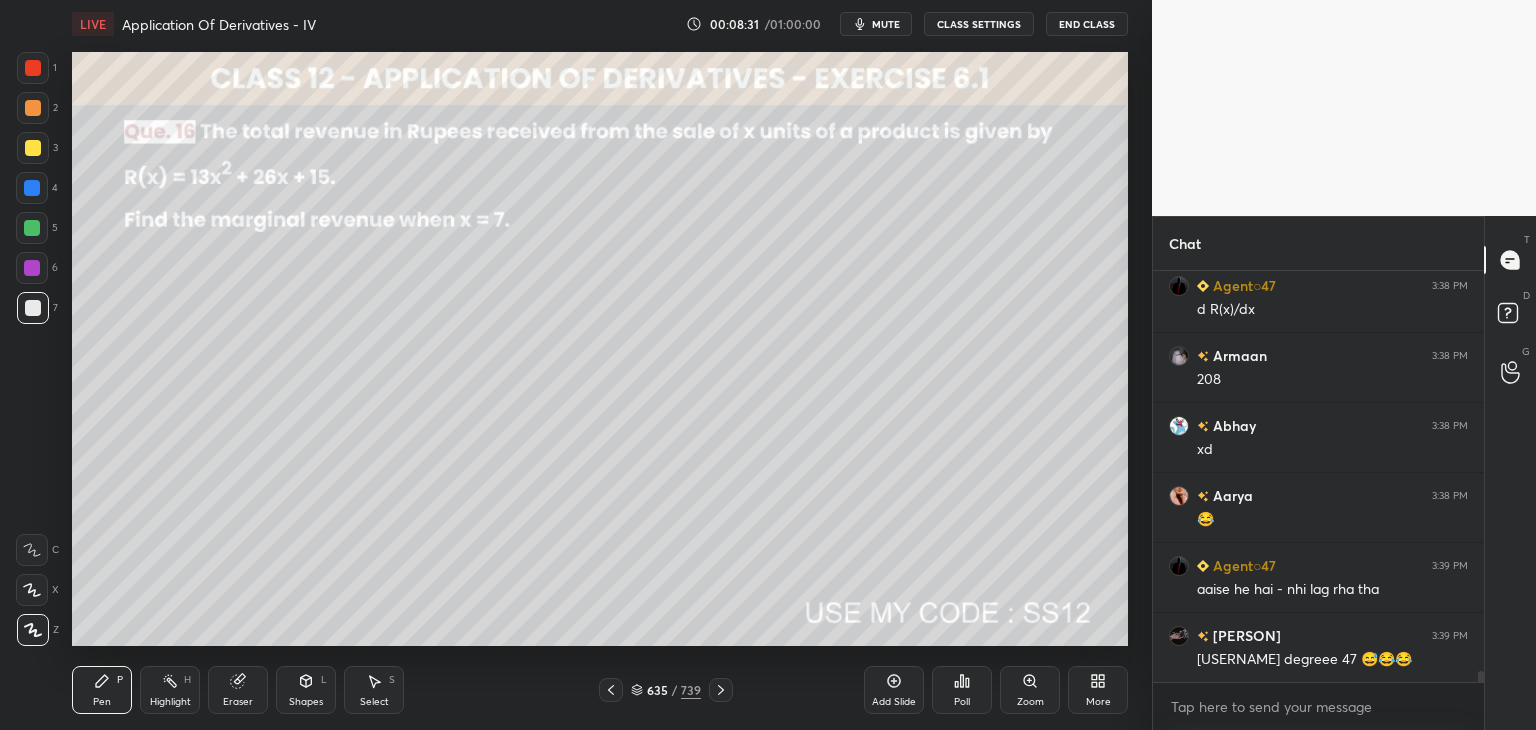 scroll, scrollTop: 15516, scrollLeft: 0, axis: vertical 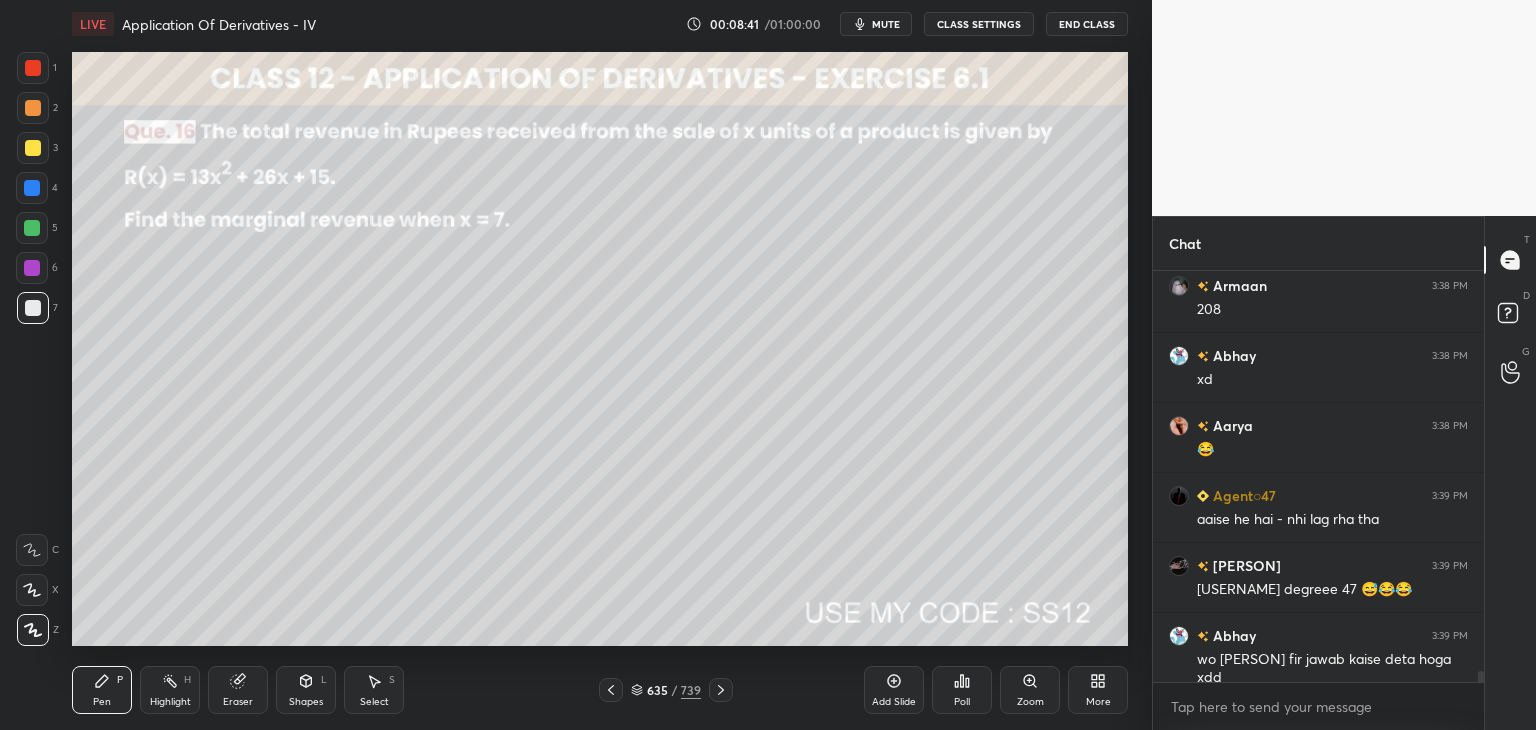 click 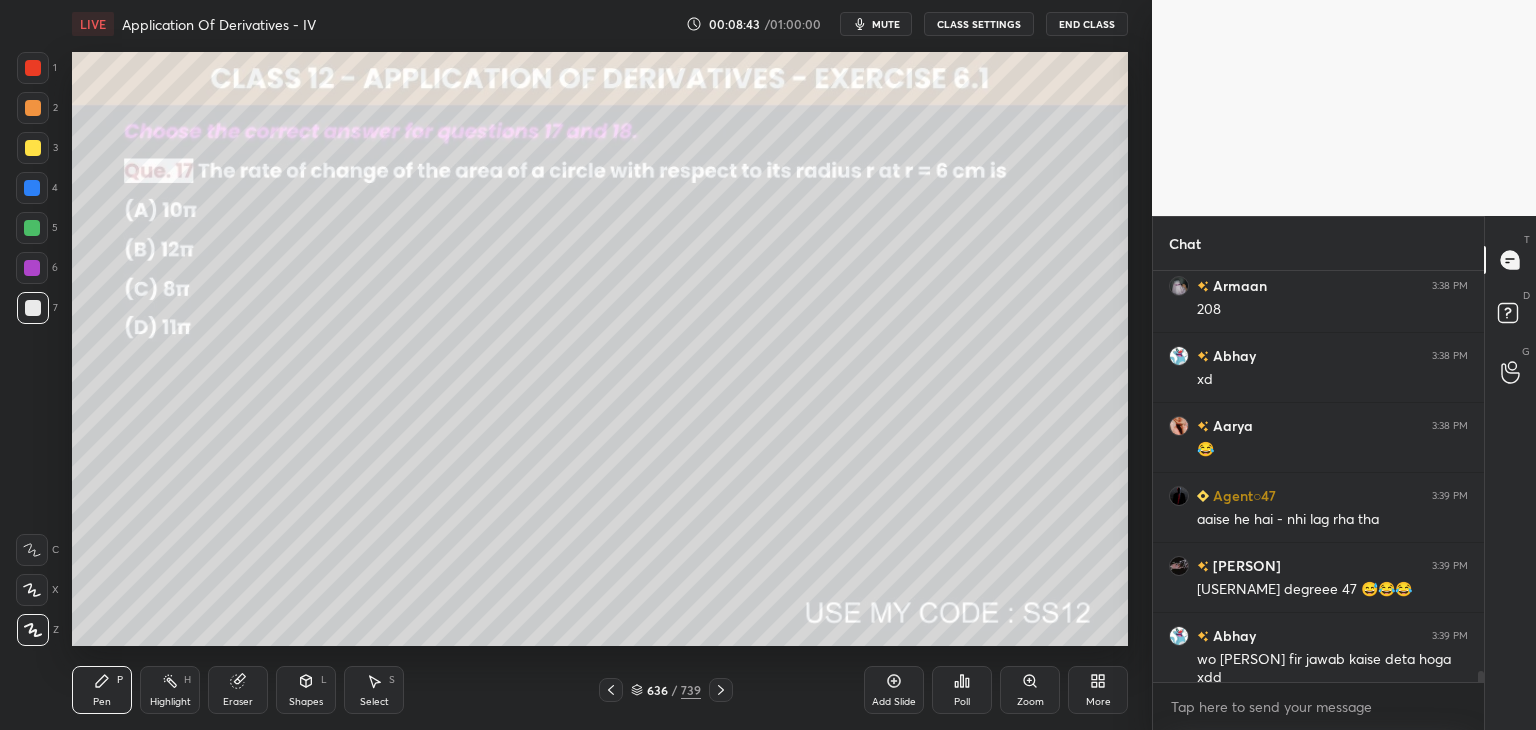 click on "Poll" at bounding box center [962, 702] 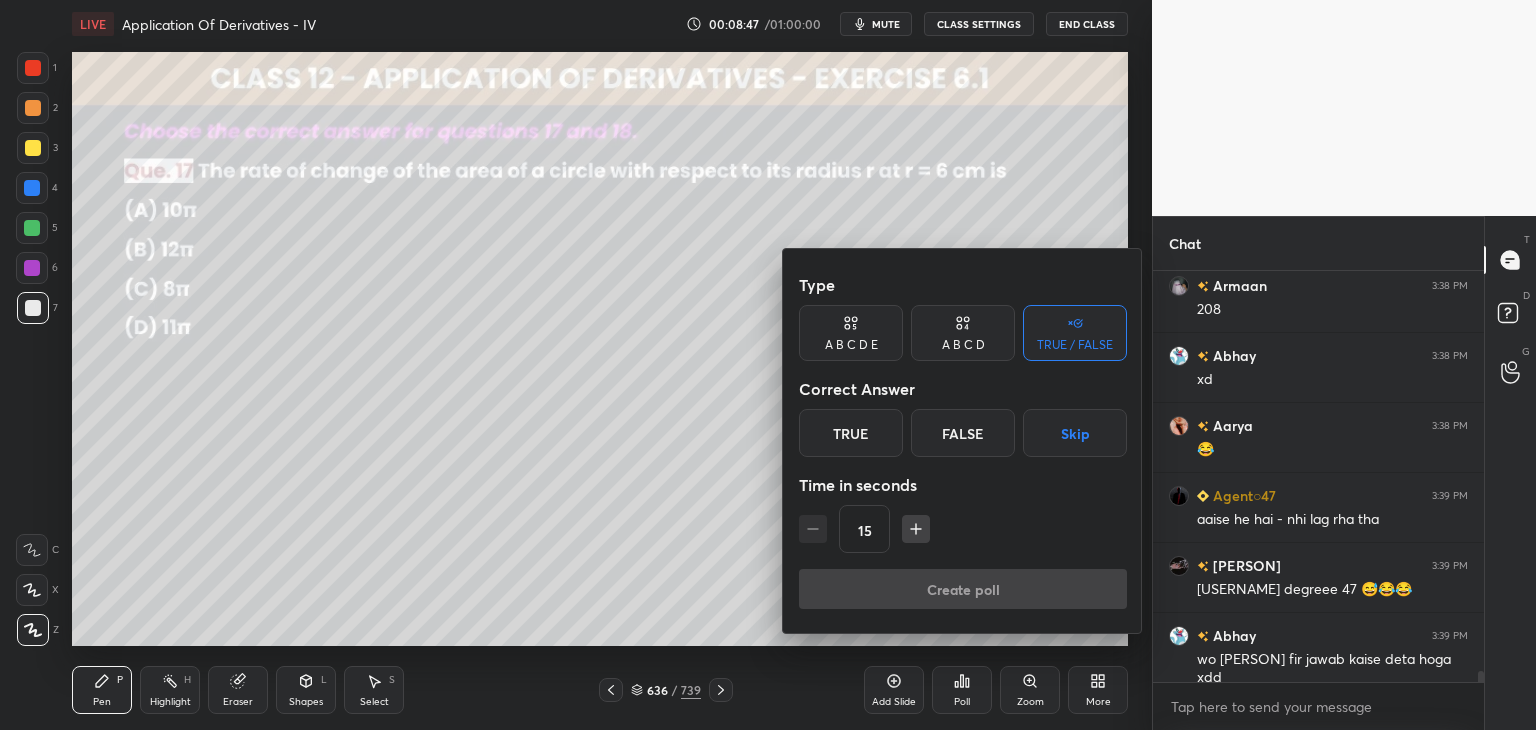 drag, startPoint x: 961, startPoint y: 346, endPoint x: 952, endPoint y: 400, distance: 54.74486 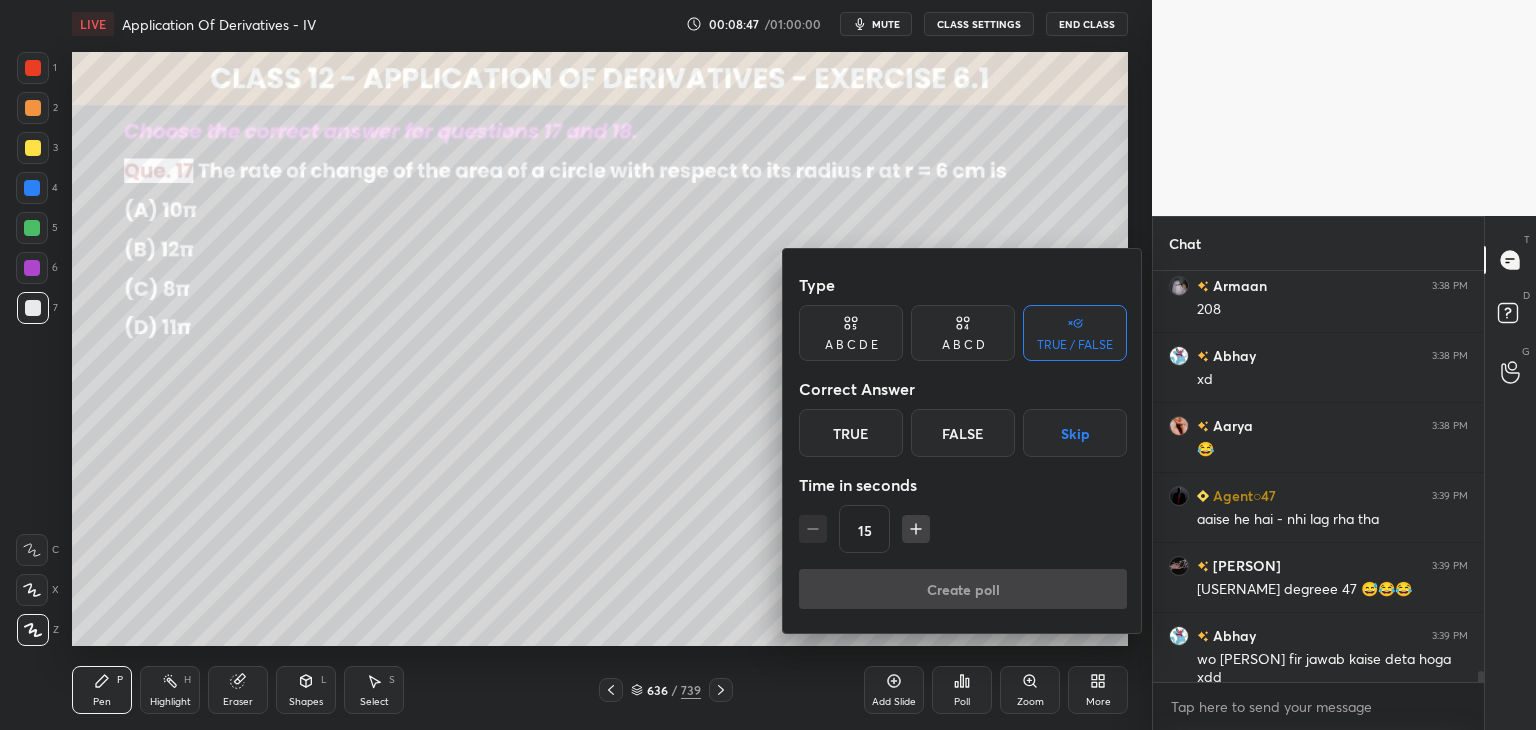 click on "A B C D" at bounding box center [963, 345] 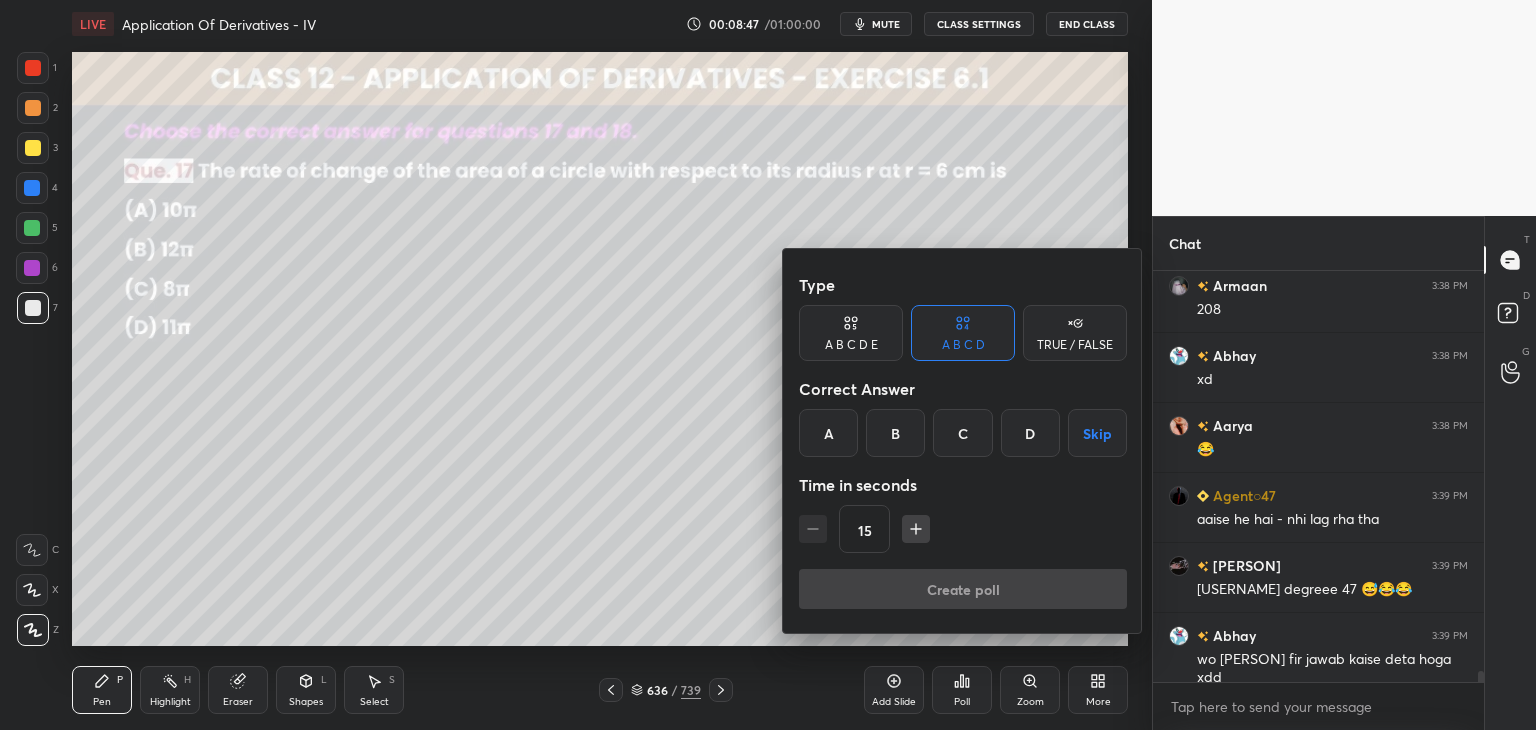 scroll, scrollTop: 15586, scrollLeft: 0, axis: vertical 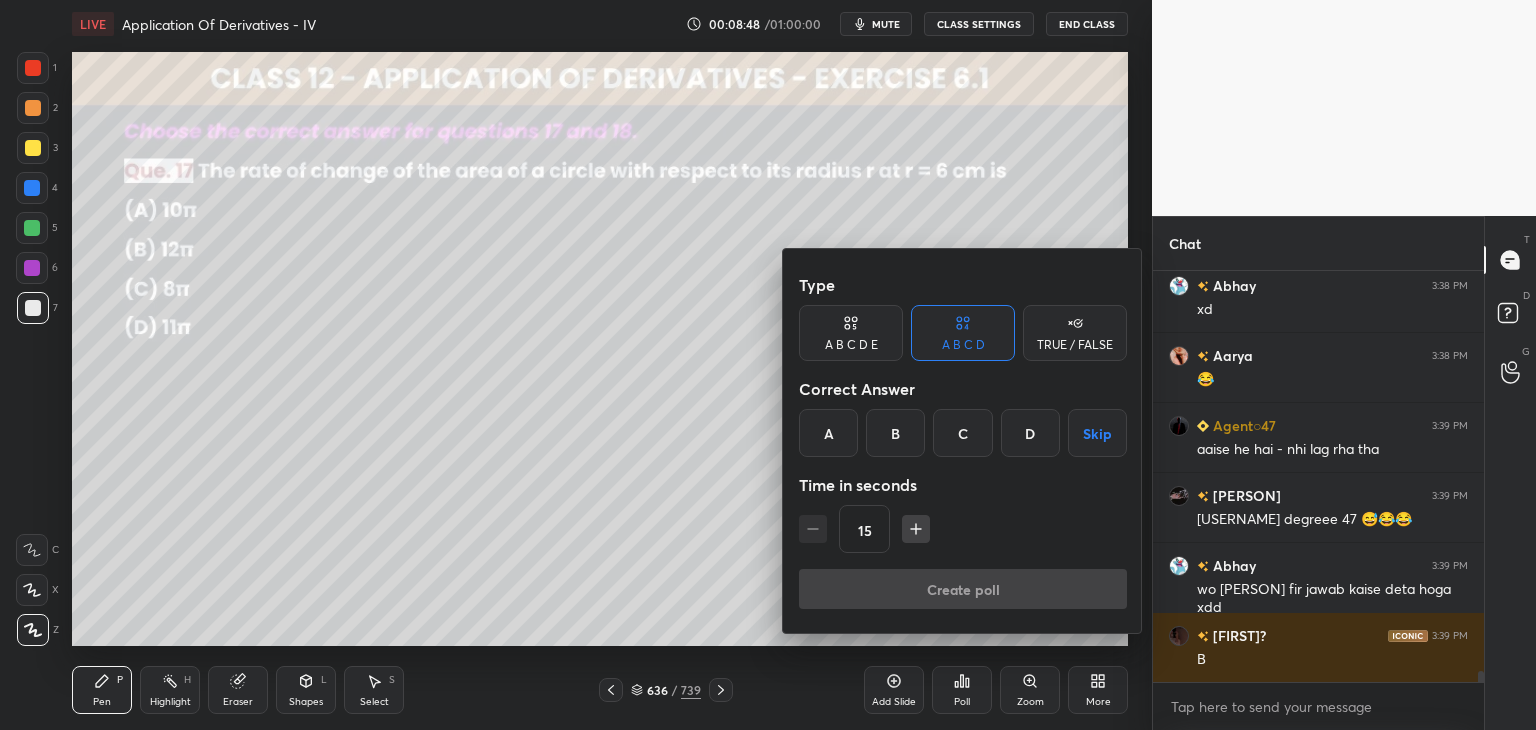click 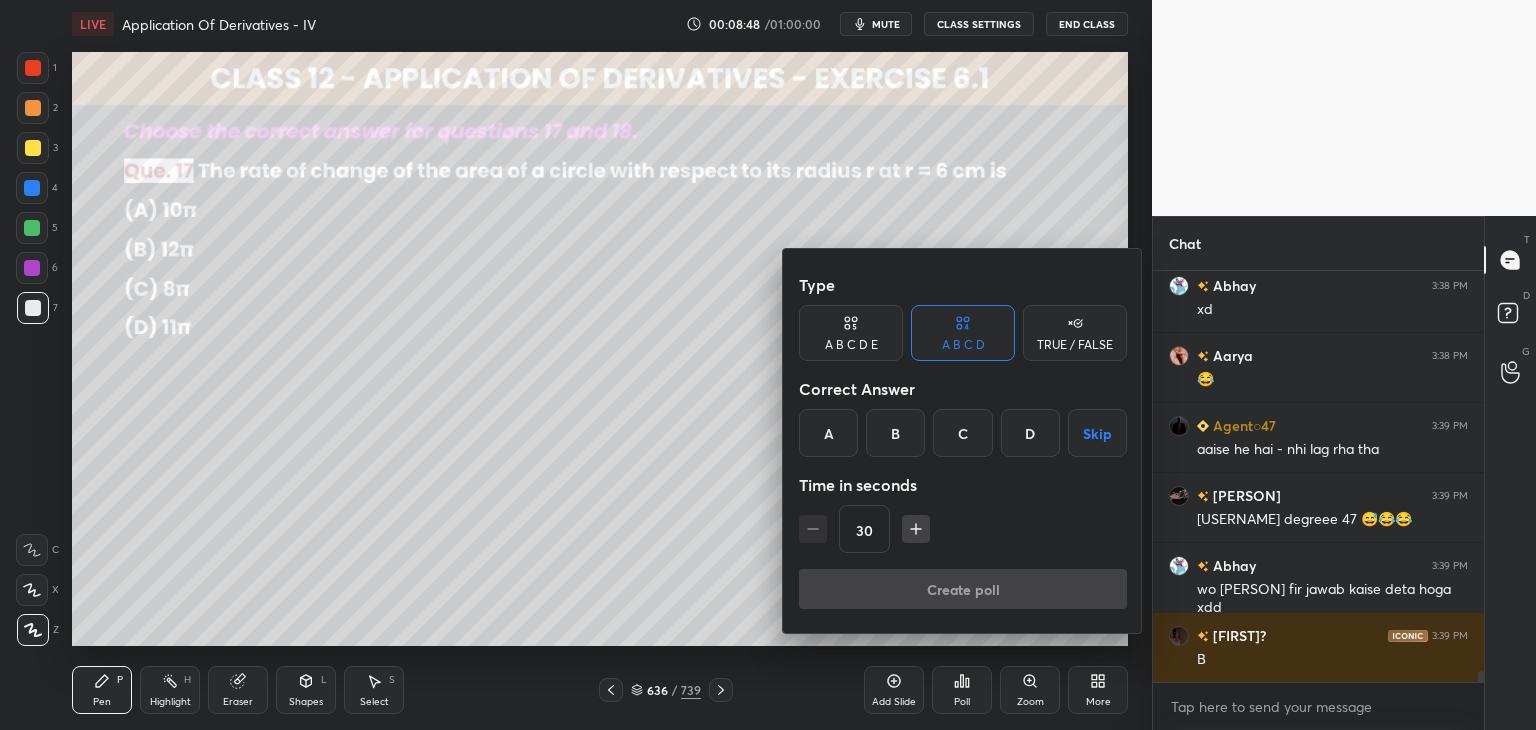 click 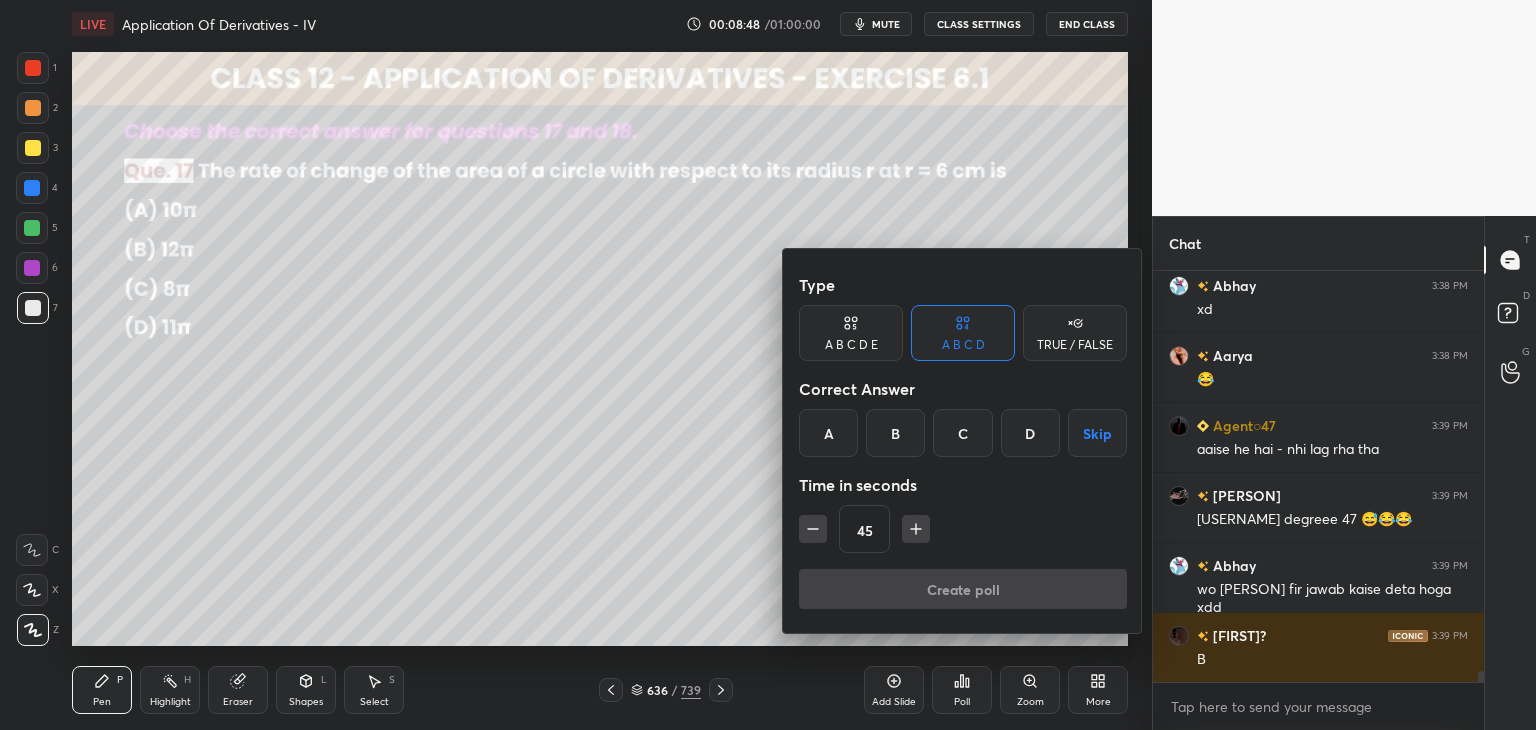 click 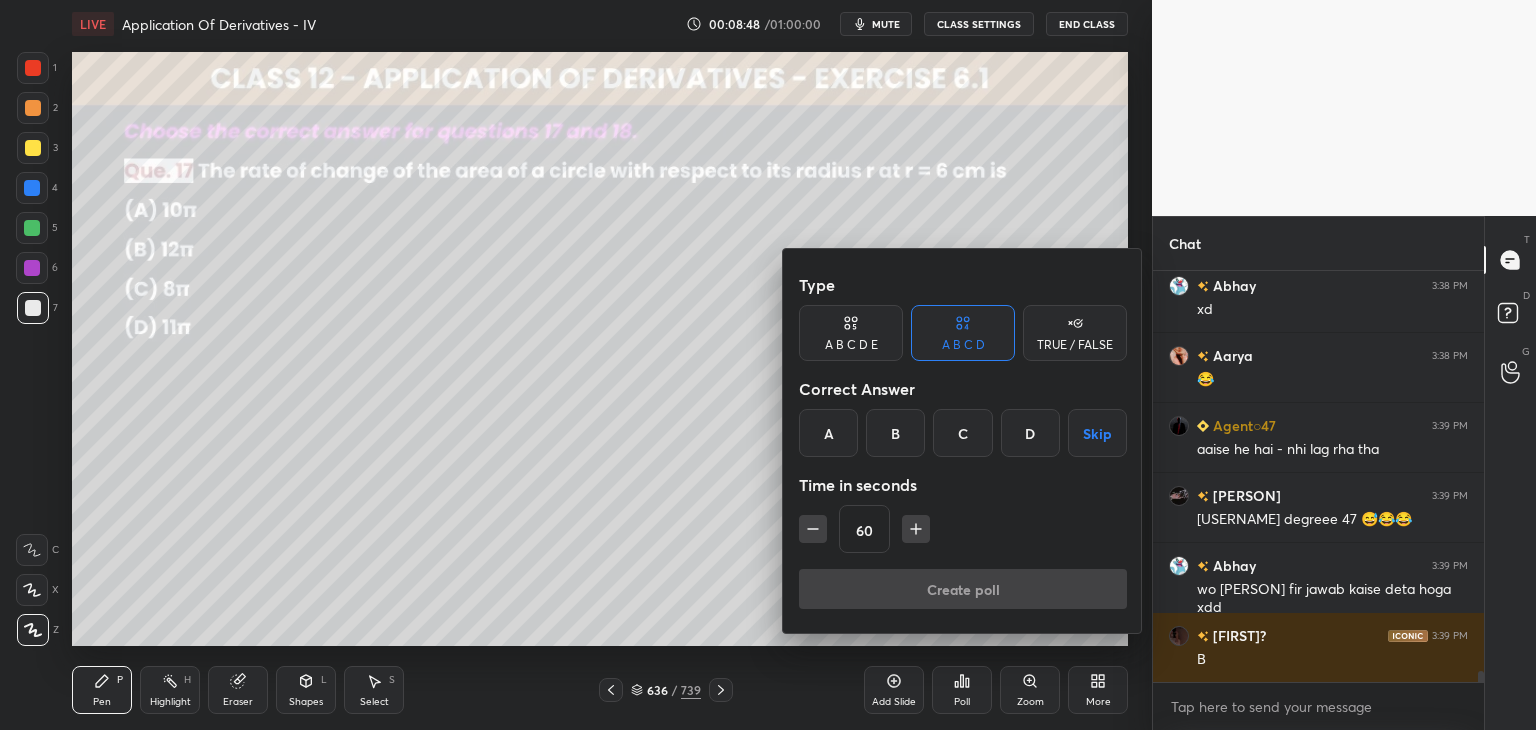 click 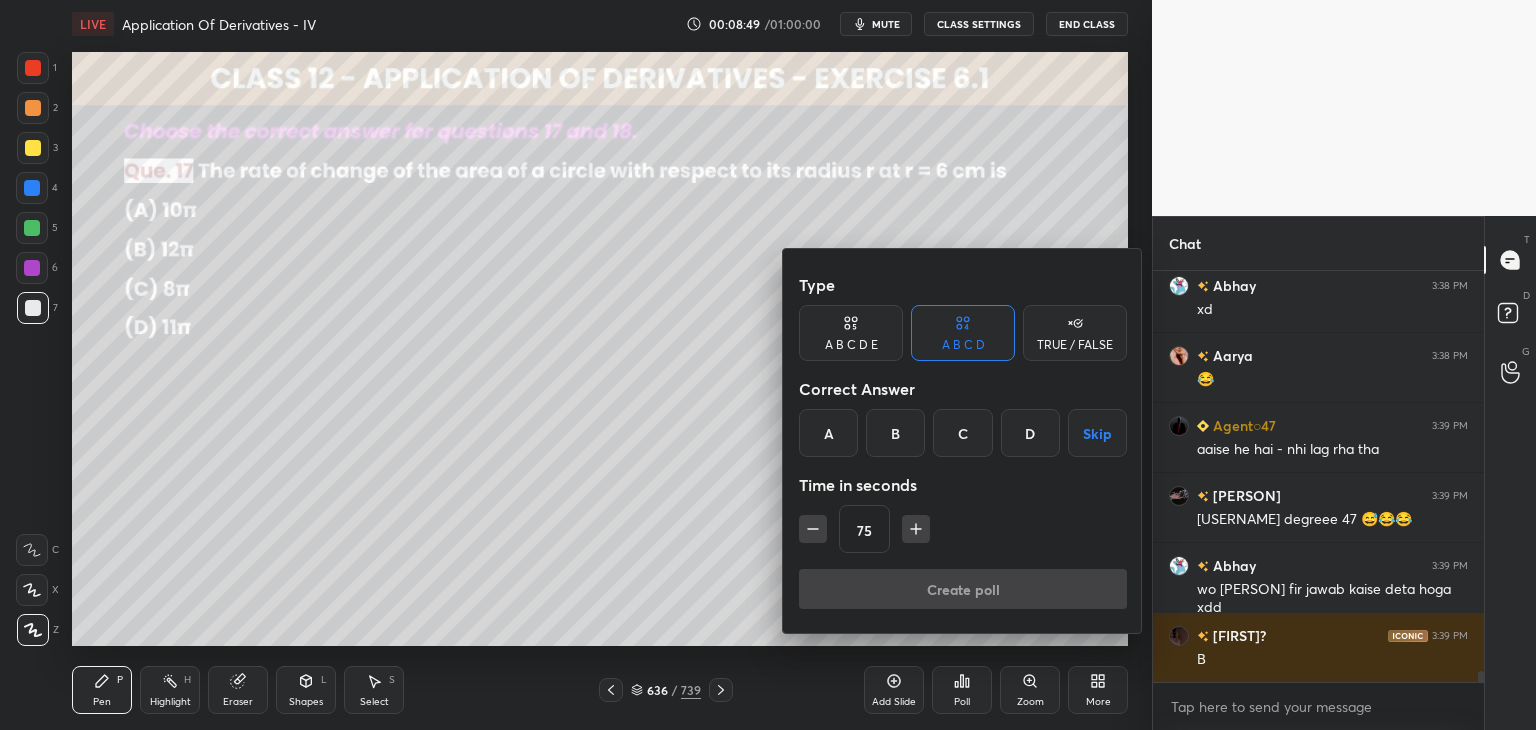 click on "B" at bounding box center [895, 433] 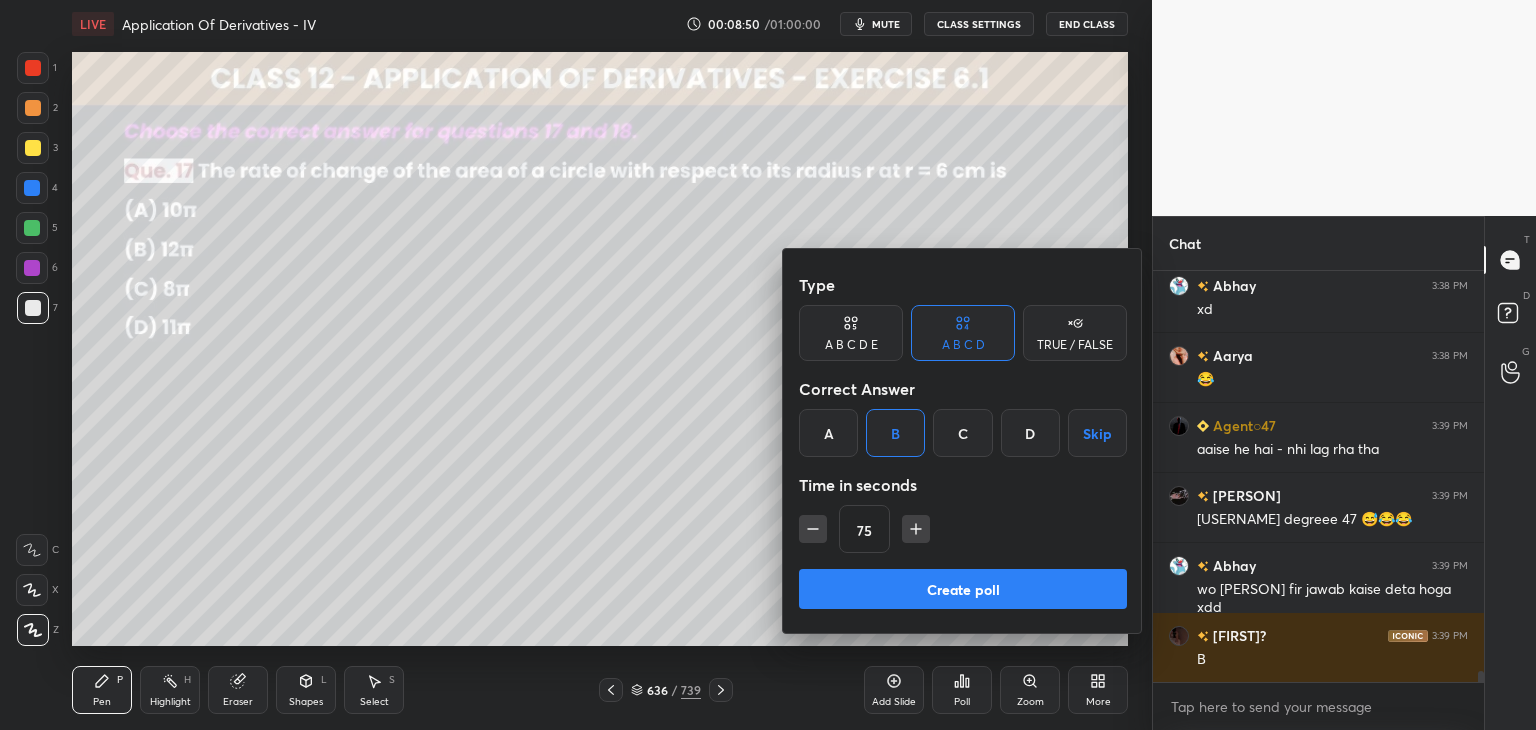 scroll, scrollTop: 15656, scrollLeft: 0, axis: vertical 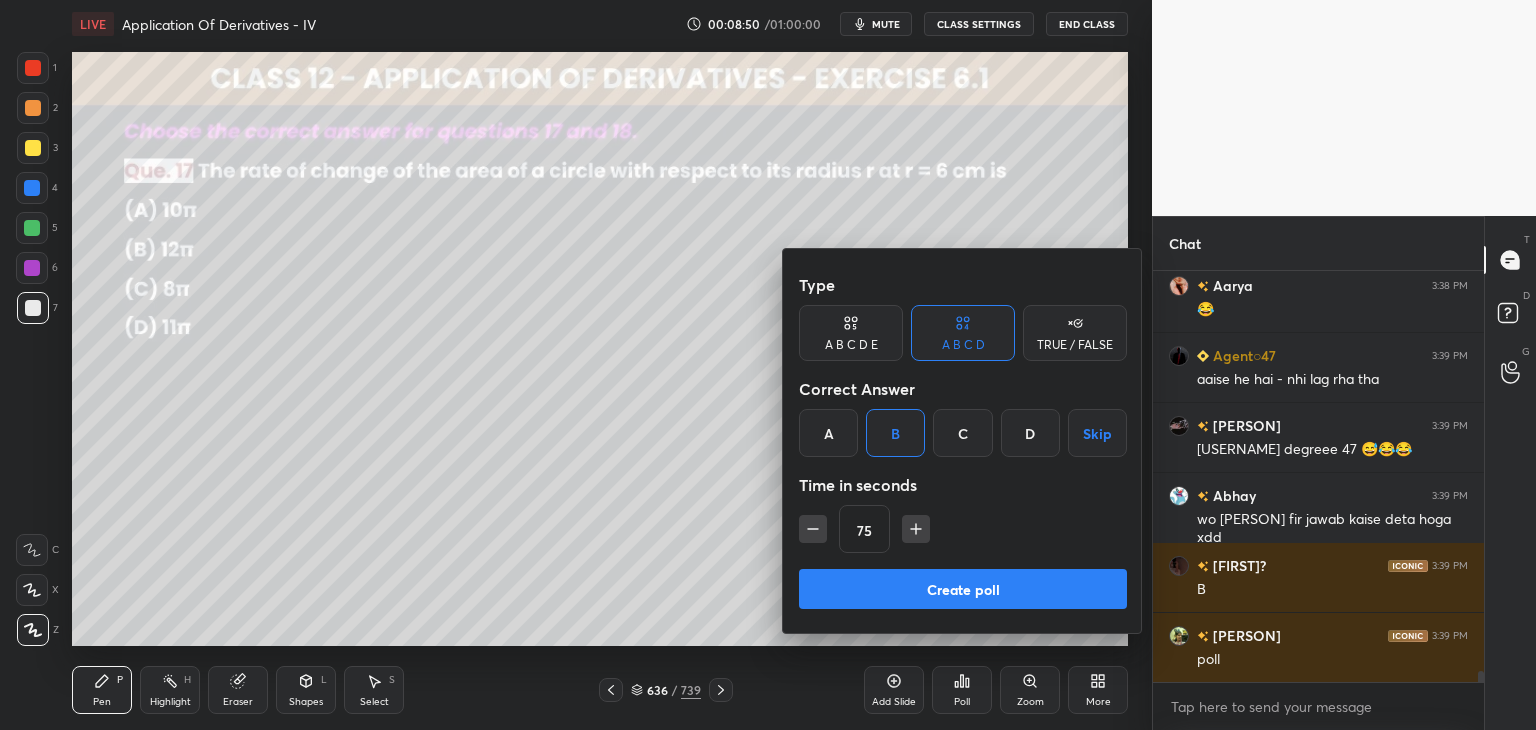 click on "Create poll" at bounding box center (963, 589) 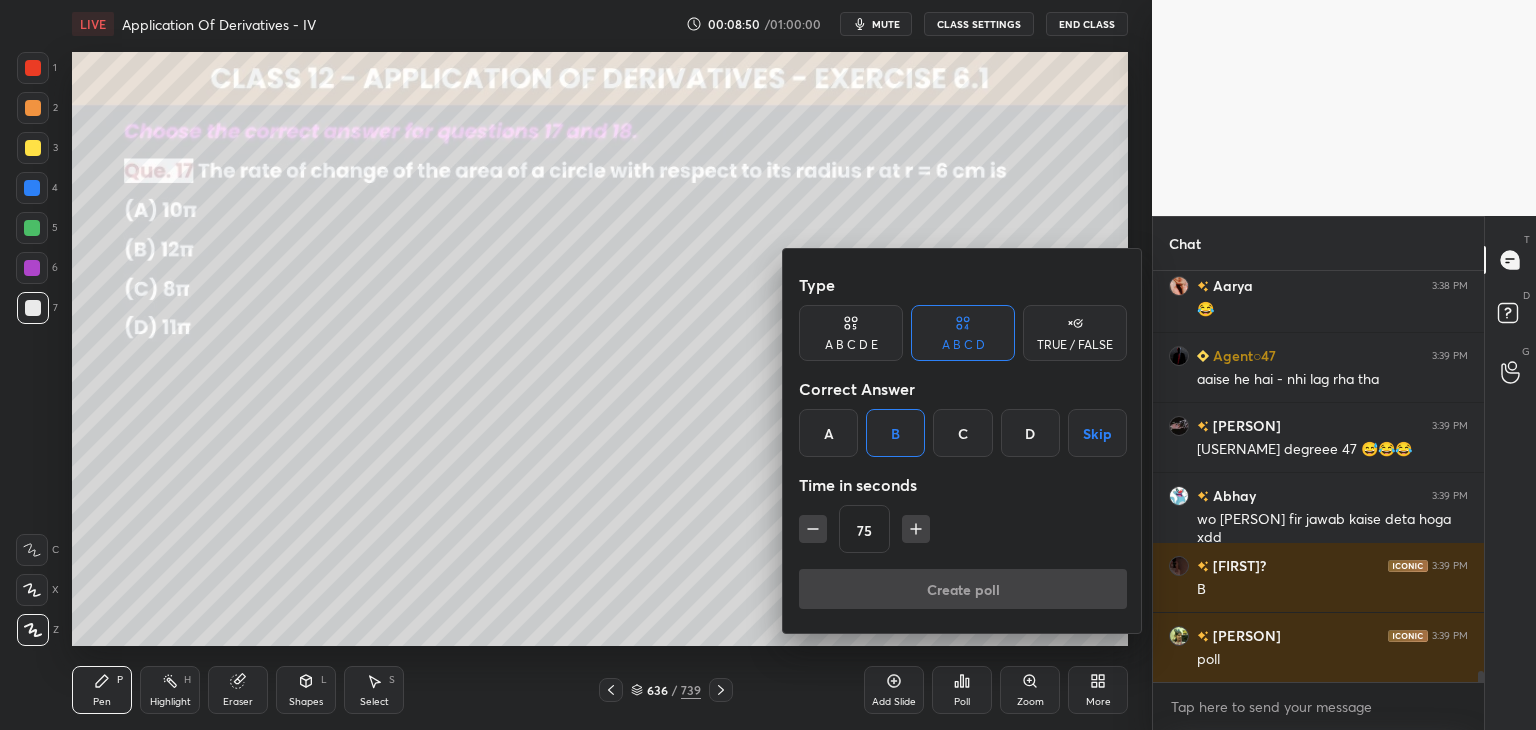 scroll, scrollTop: 382, scrollLeft: 325, axis: both 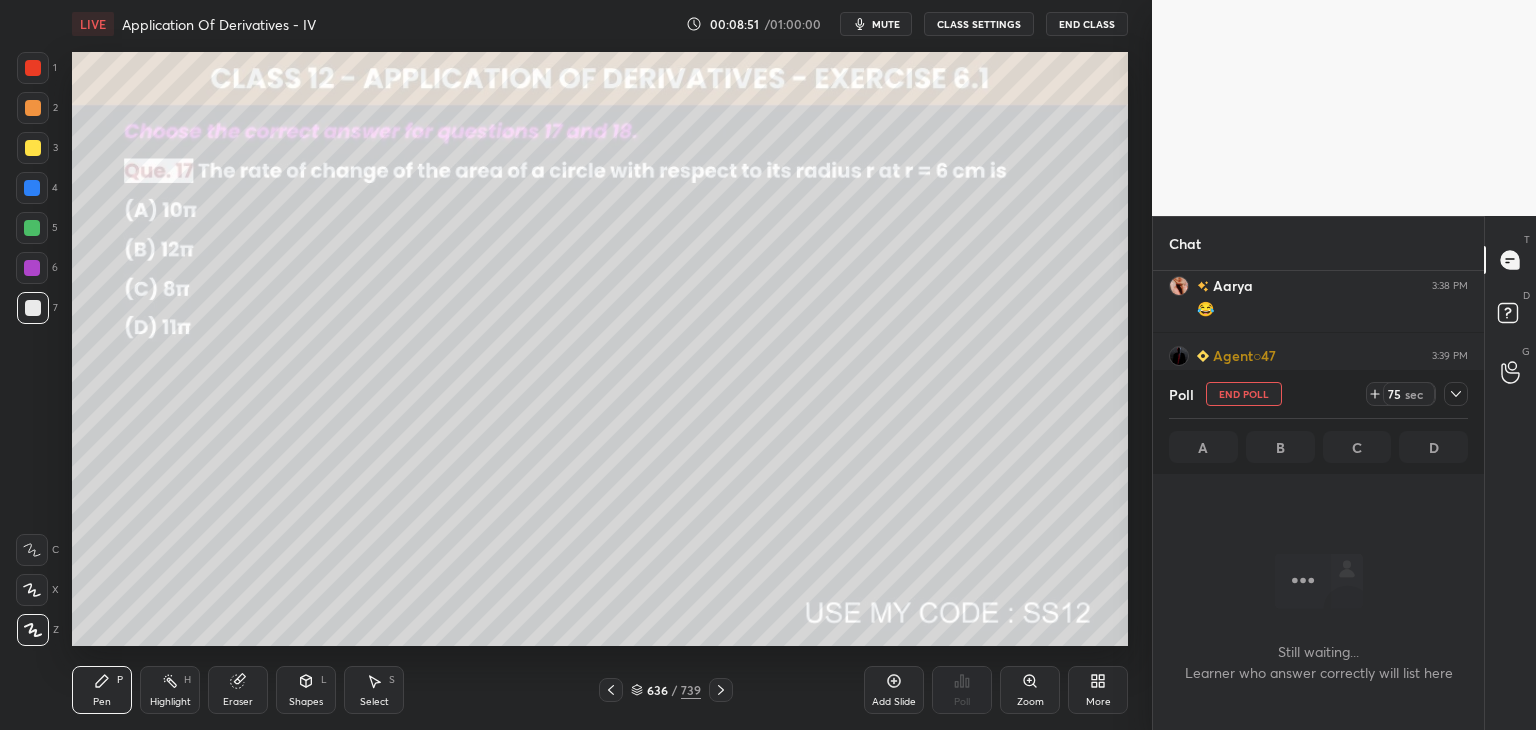 drag, startPoint x: 1464, startPoint y: 393, endPoint x: 1416, endPoint y: 424, distance: 57.14018 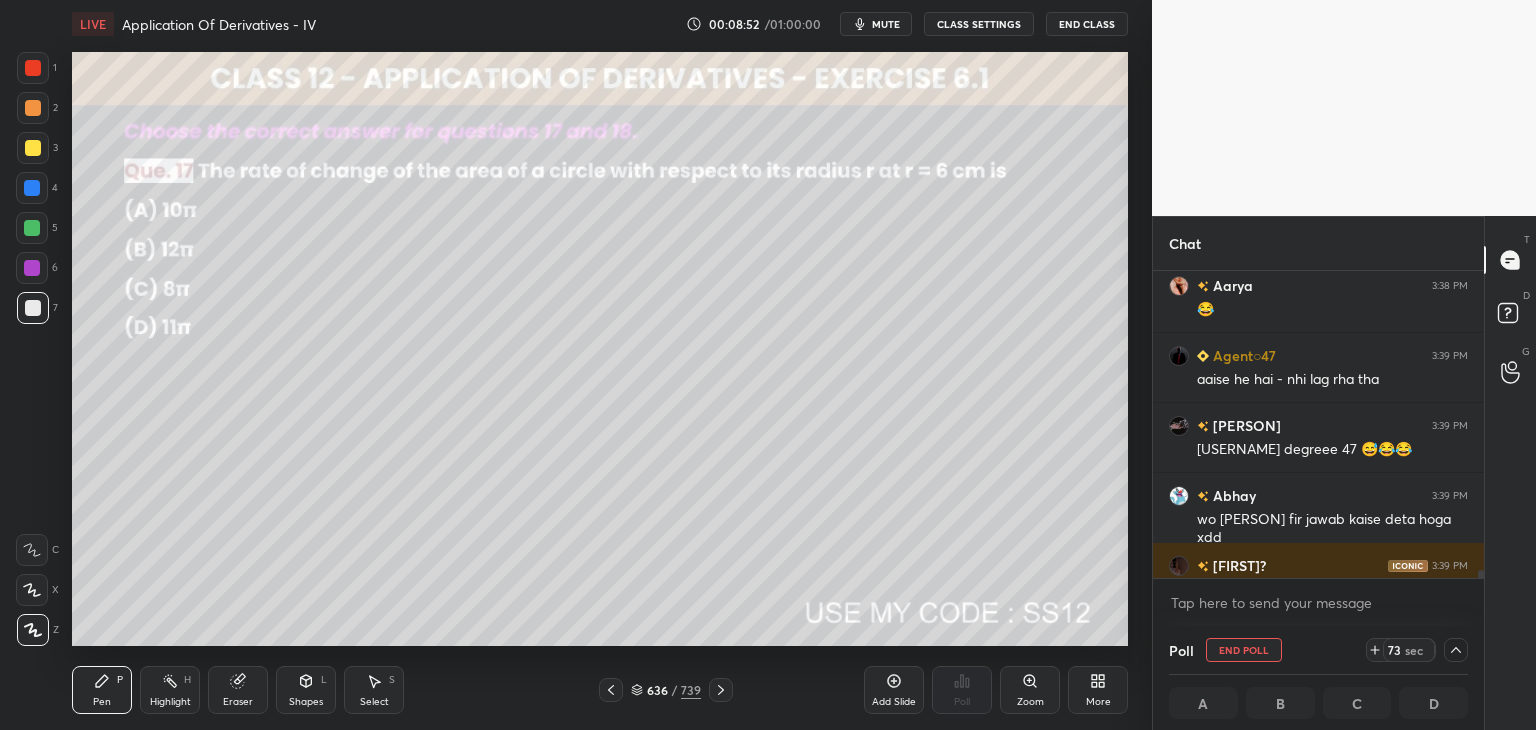 scroll, scrollTop: 0, scrollLeft: 6, axis: horizontal 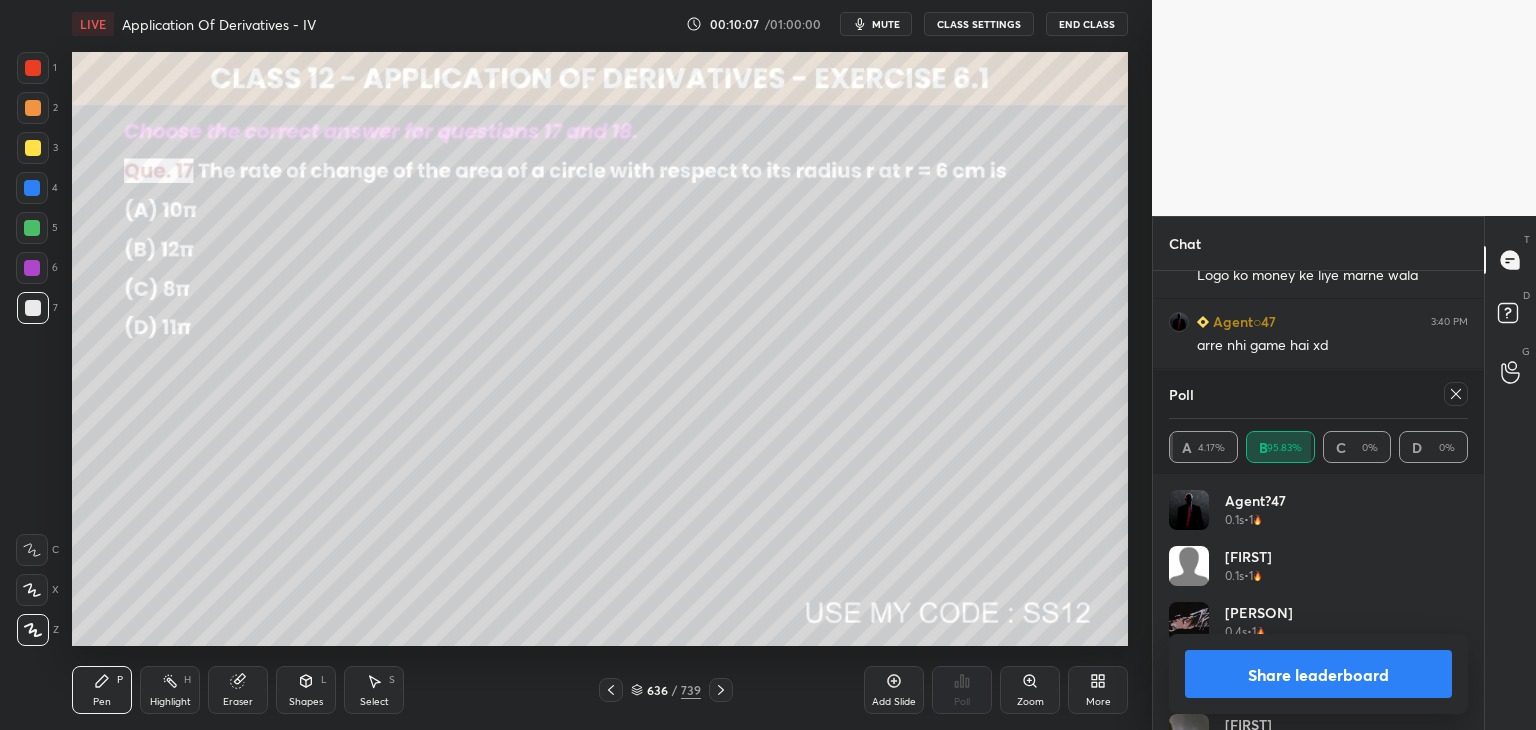 click 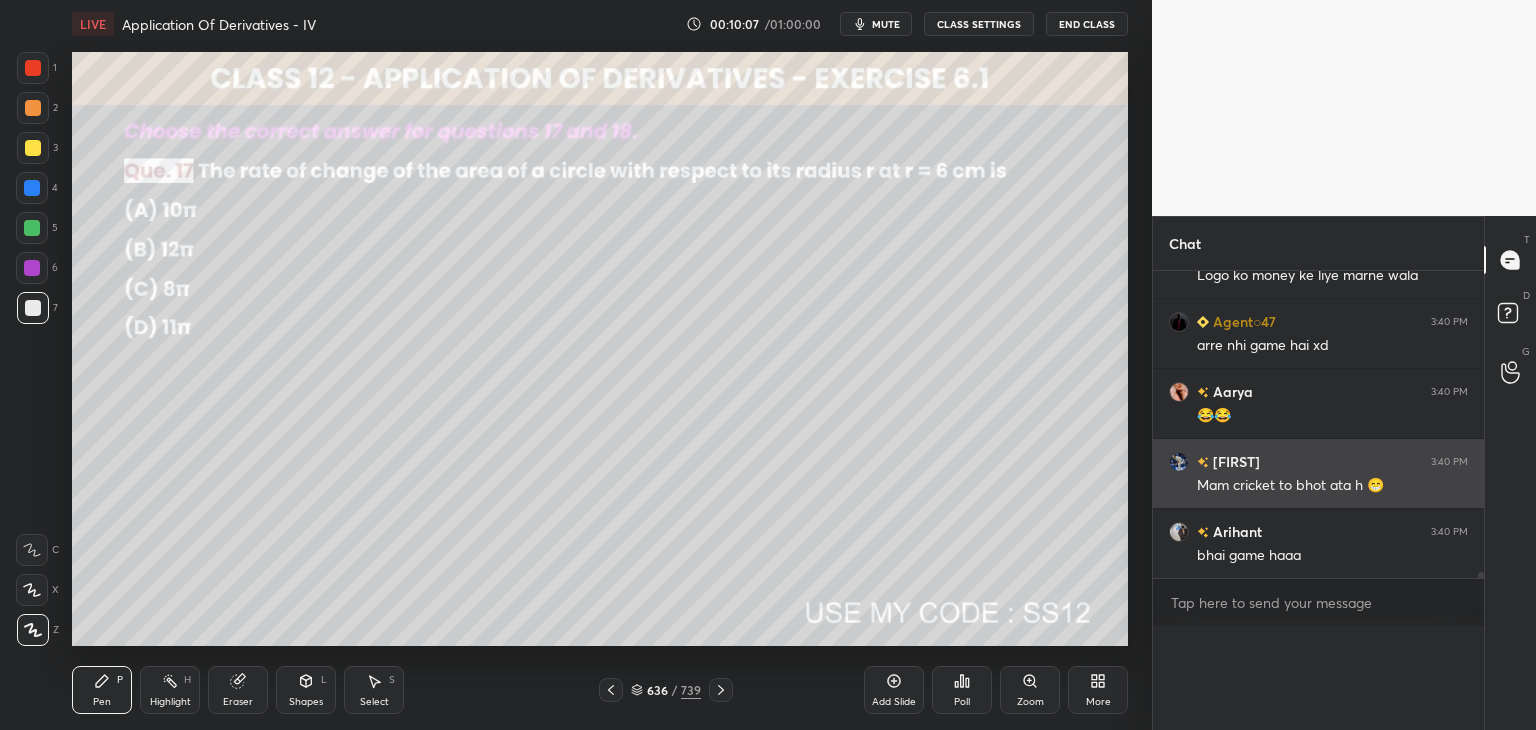 scroll, scrollTop: 120, scrollLeft: 293, axis: both 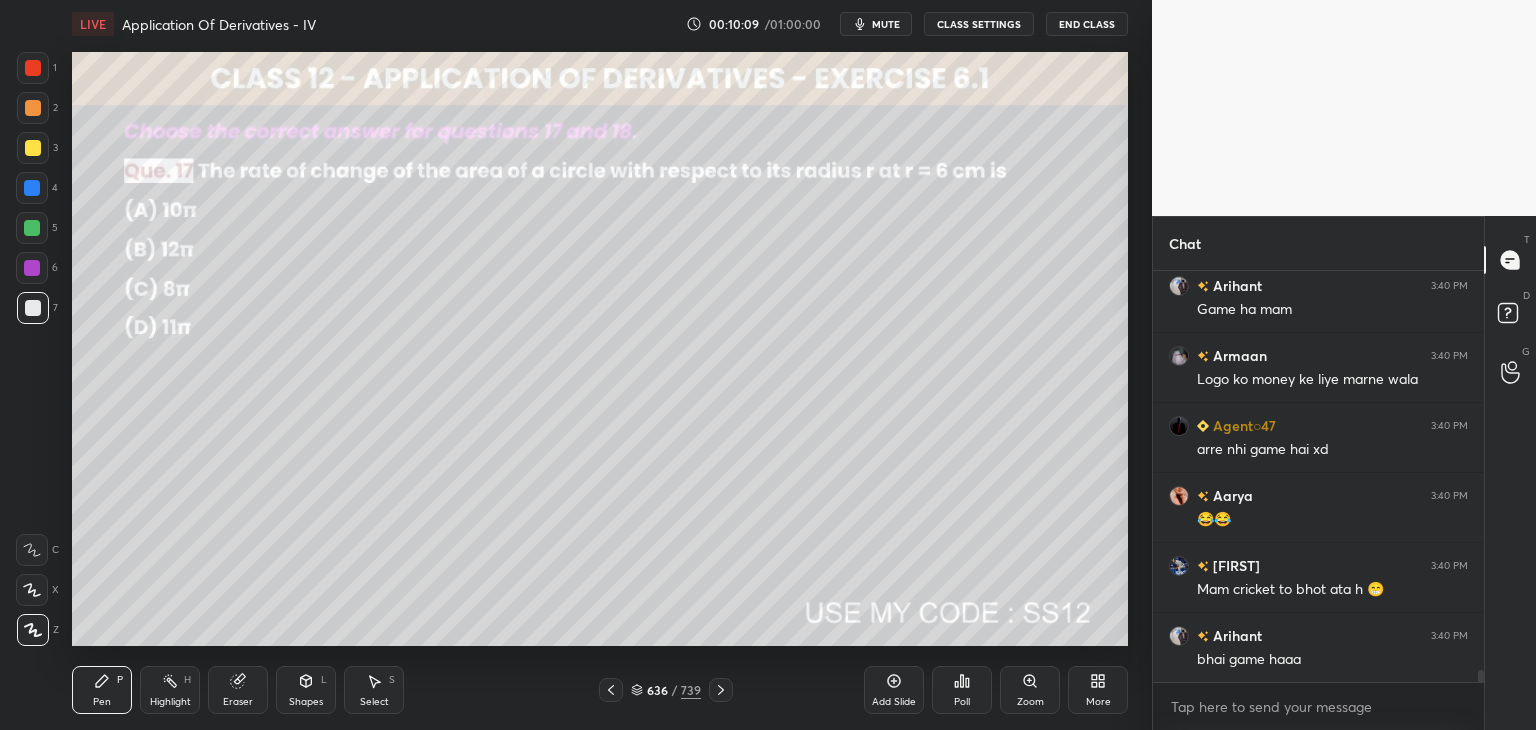drag, startPoint x: 101, startPoint y: 705, endPoint x: 166, endPoint y: 649, distance: 85.79627 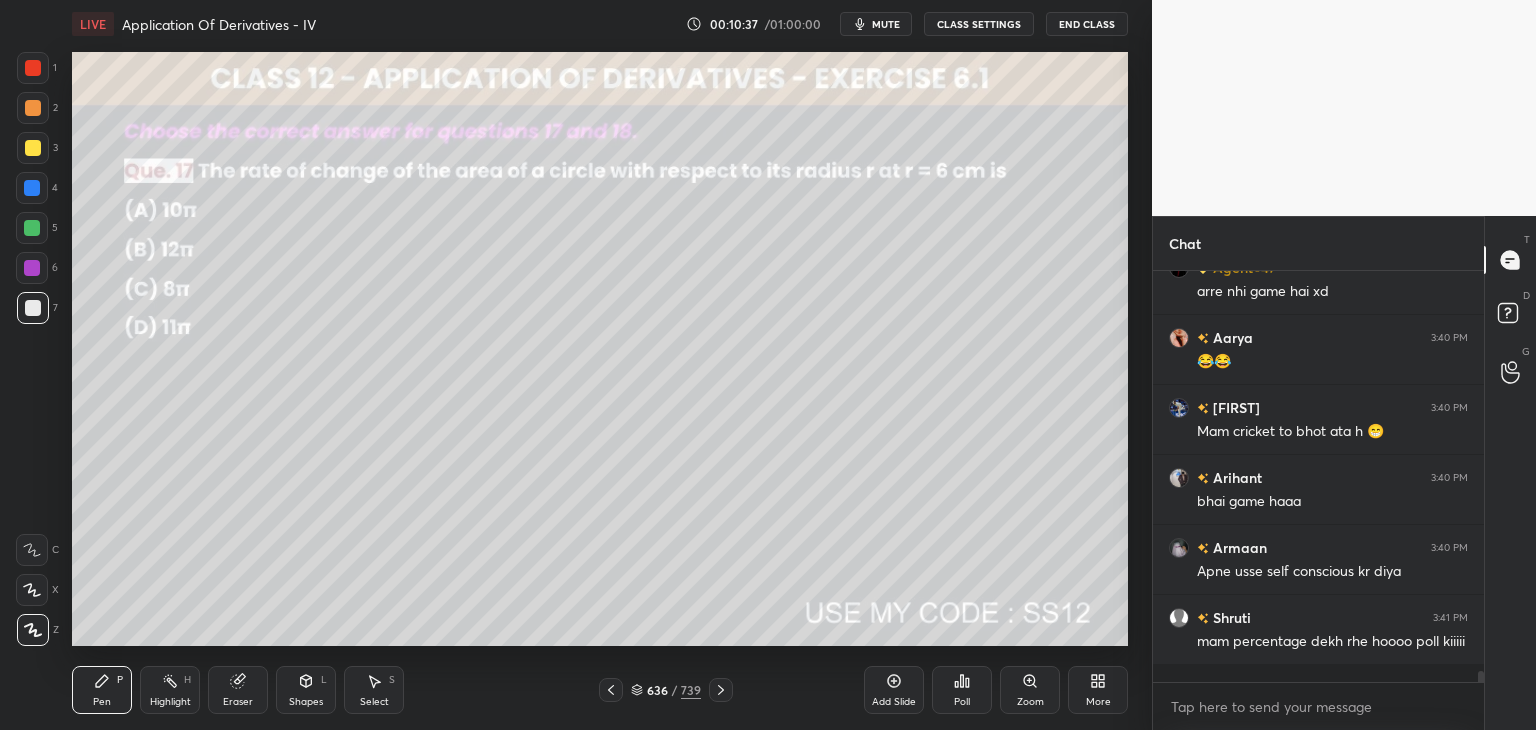 click 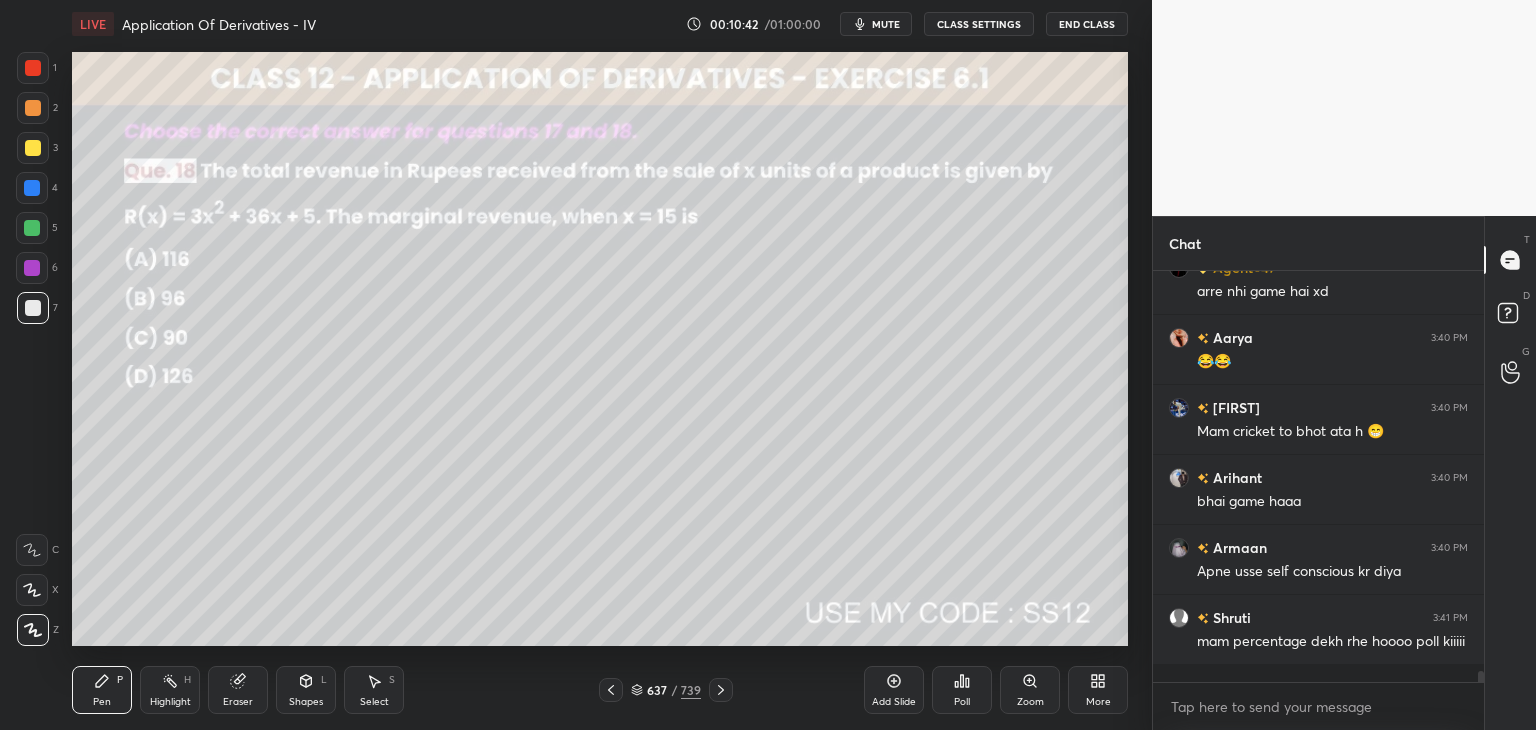 click on "Poll" at bounding box center (962, 690) 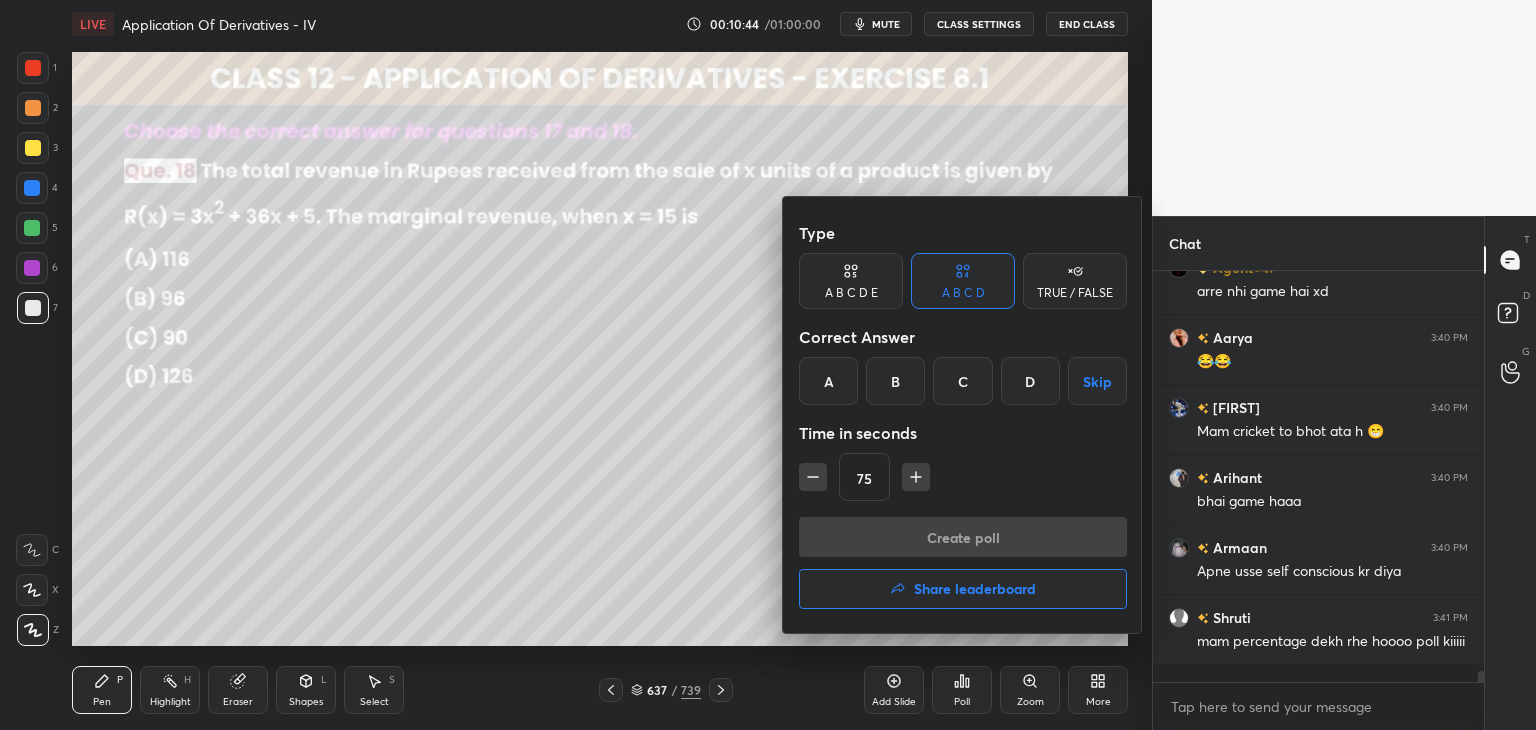 click on "D" at bounding box center (1030, 381) 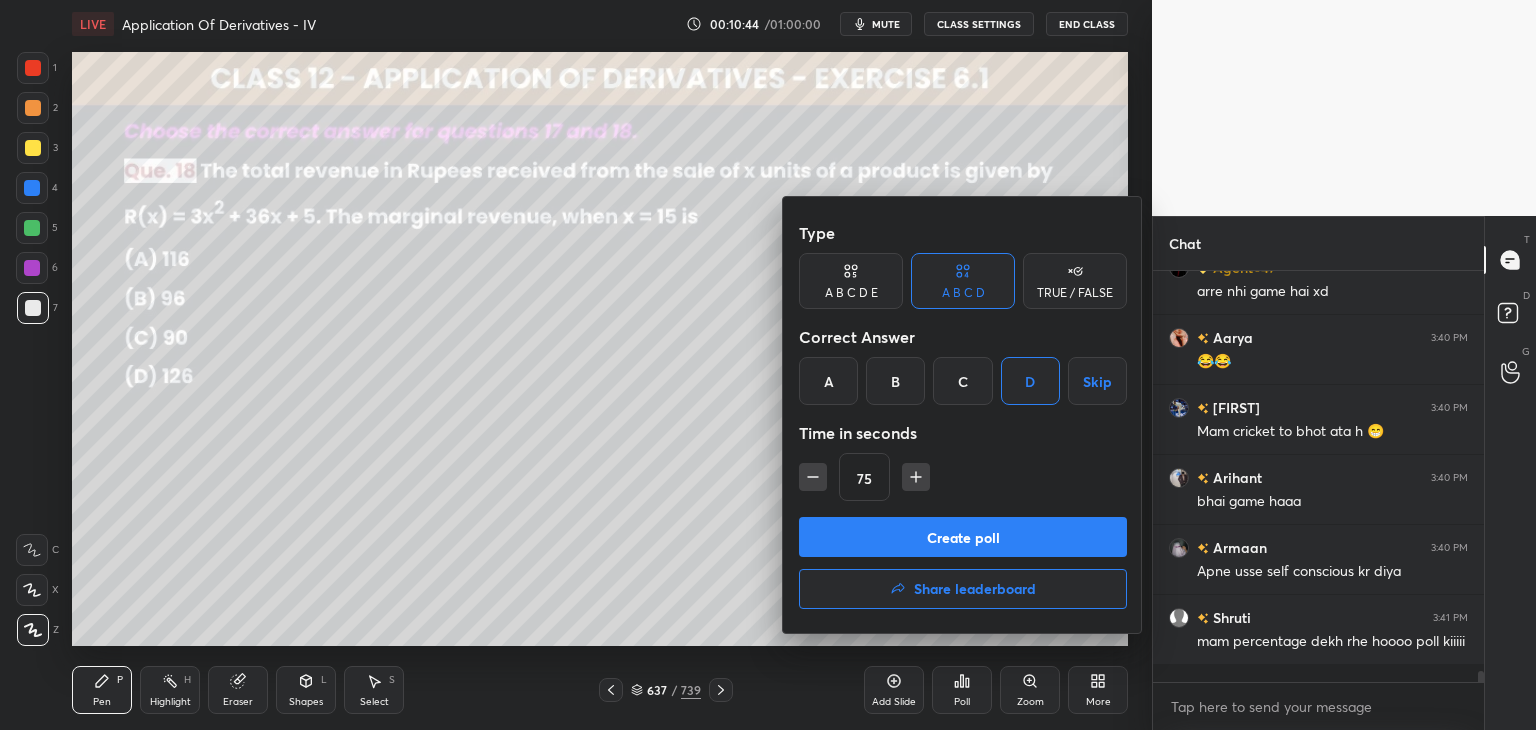 click on "Create poll" at bounding box center [963, 537] 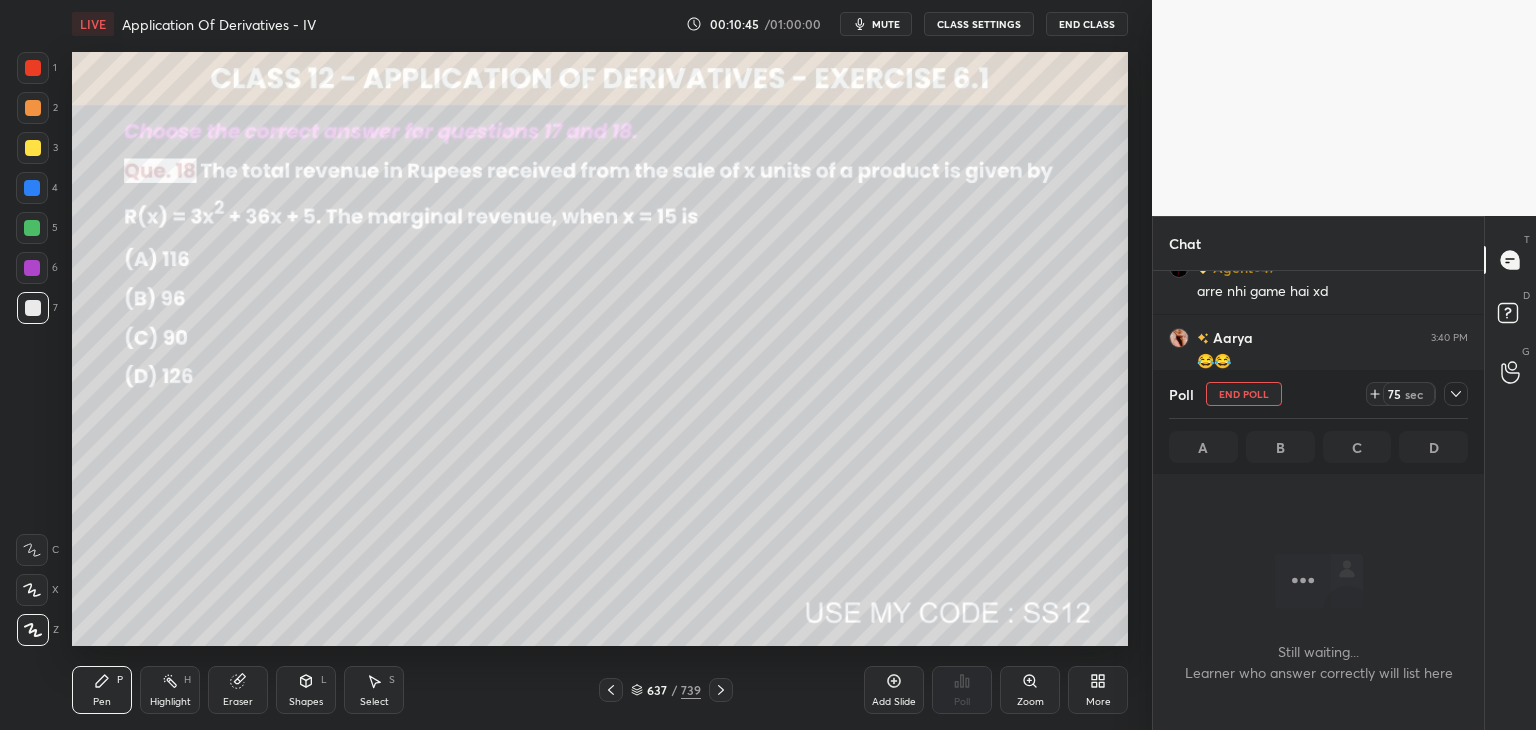 scroll, scrollTop: 372, scrollLeft: 325, axis: both 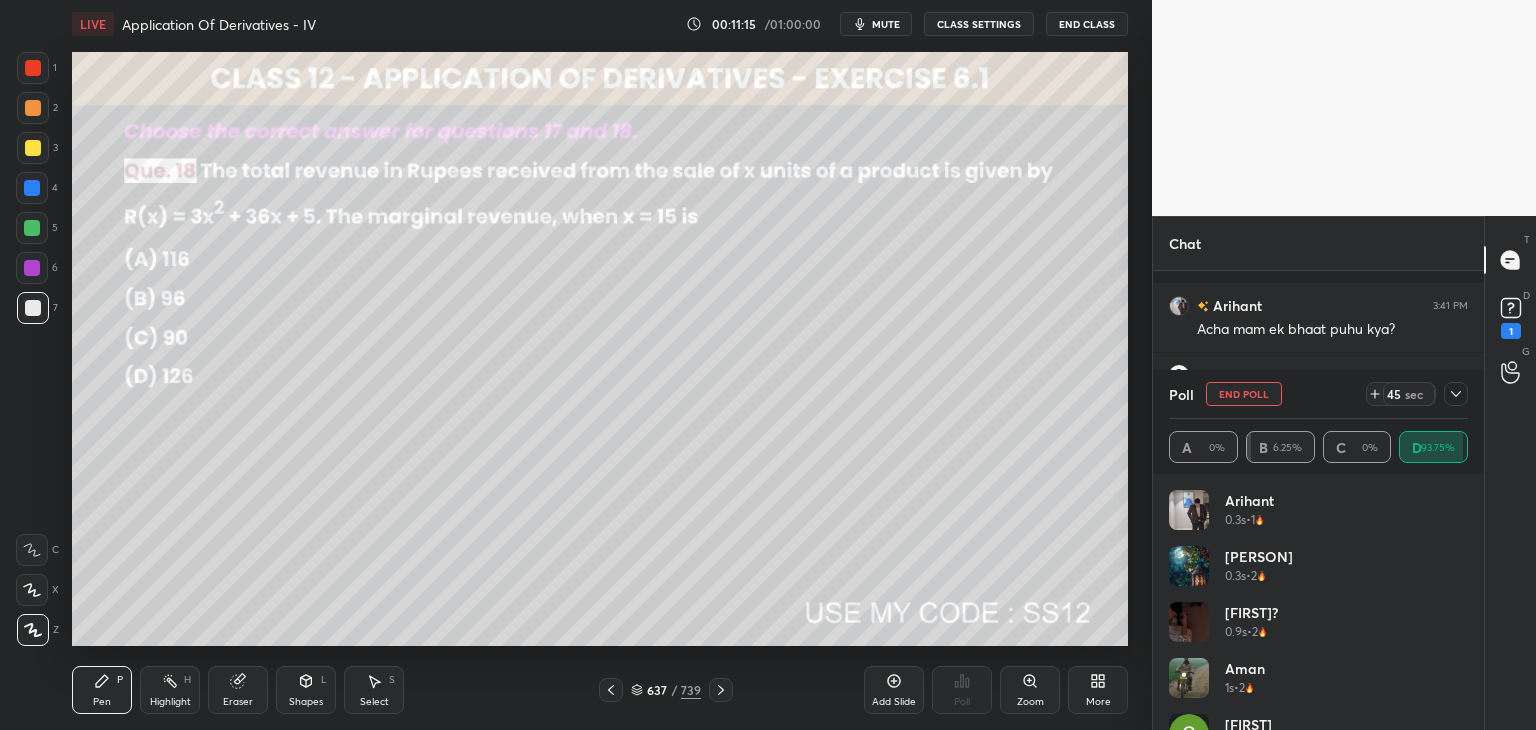 click 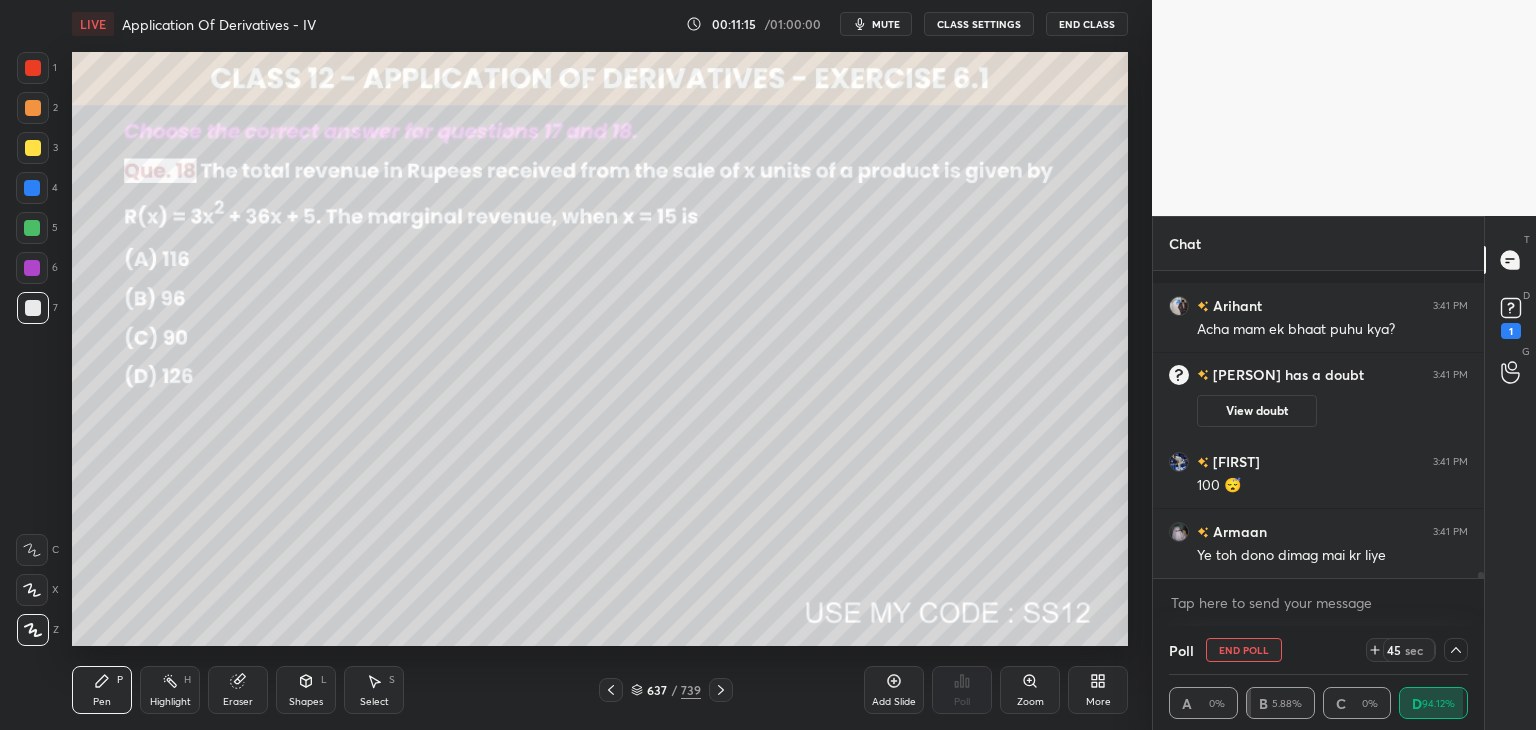 scroll, scrollTop: 153, scrollLeft: 293, axis: both 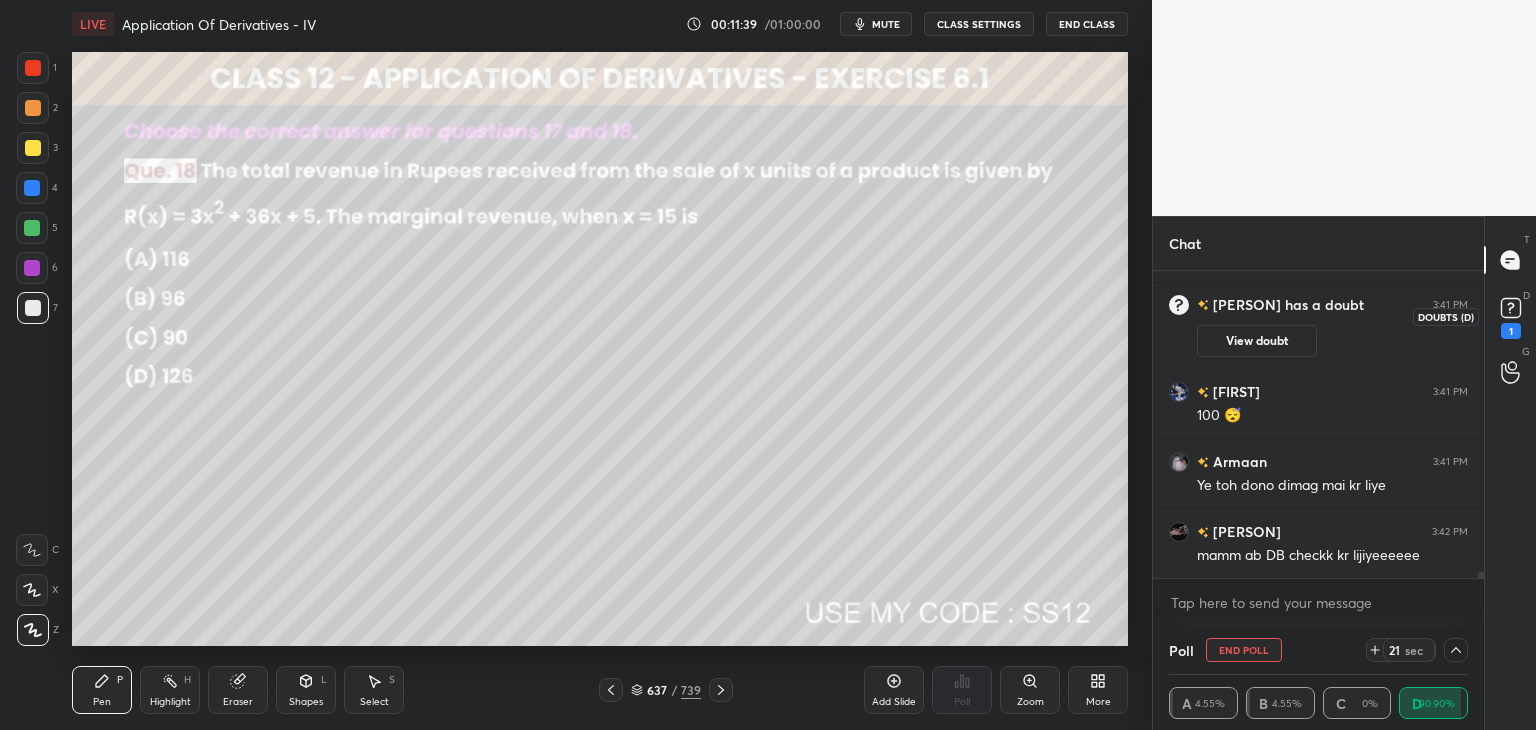 click 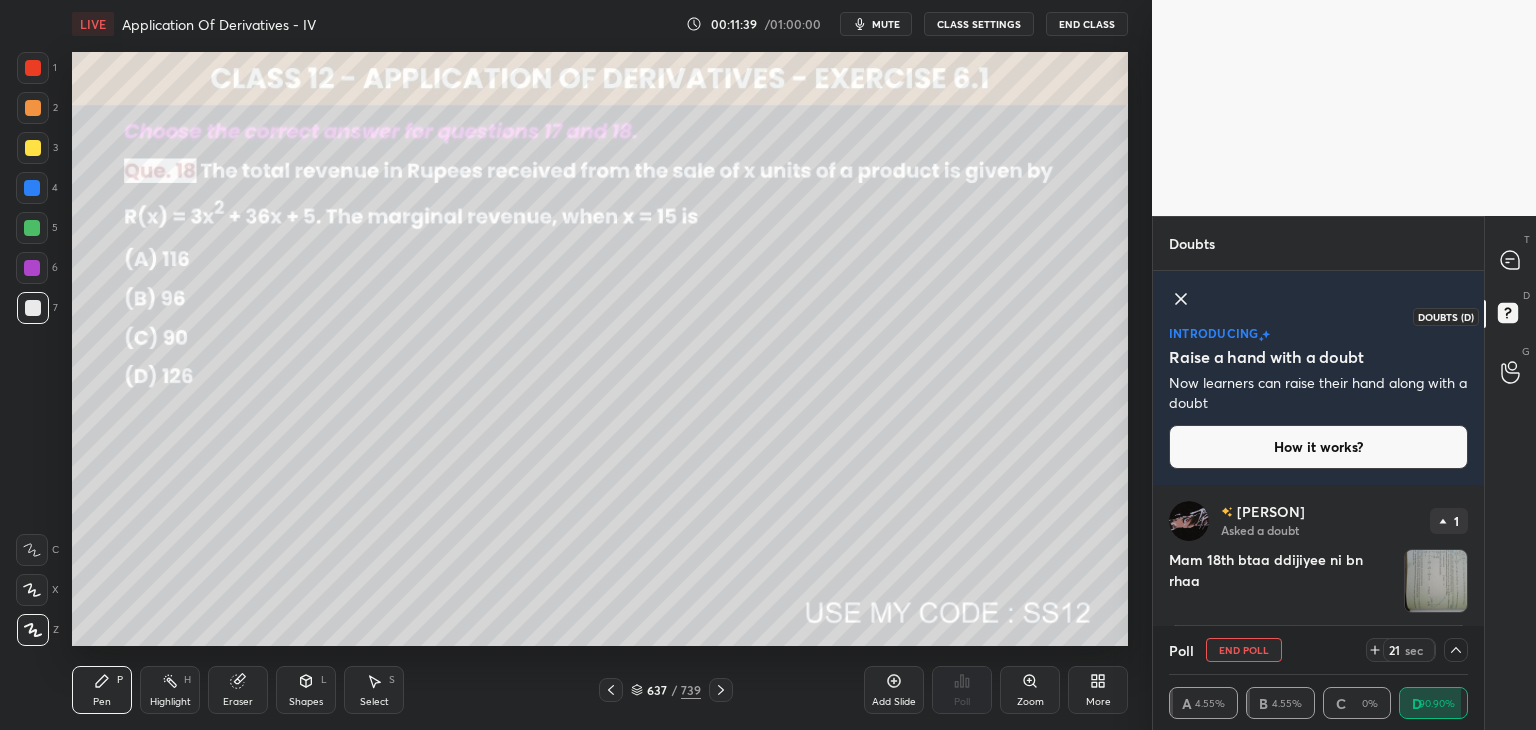 scroll, scrollTop: 58, scrollLeft: 0, axis: vertical 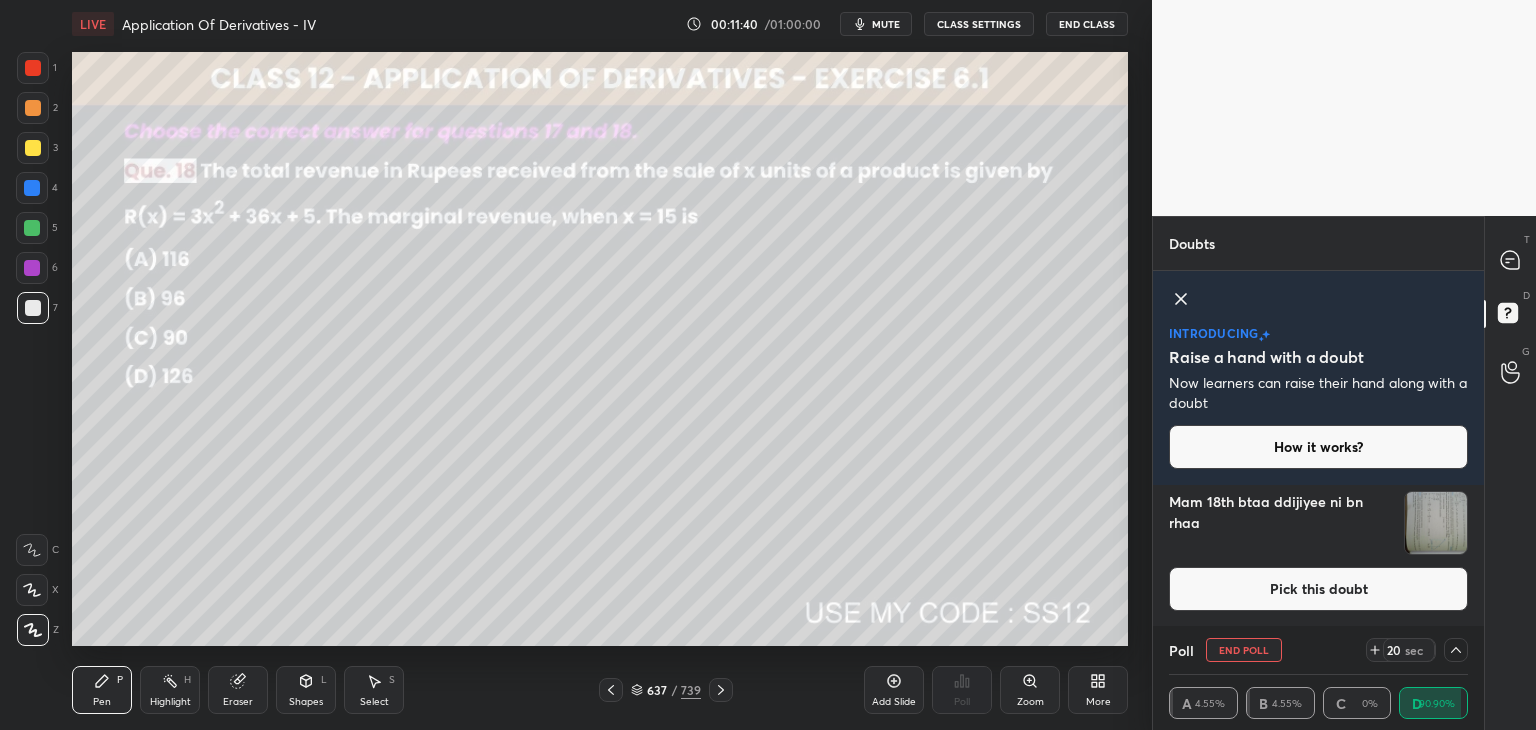 click at bounding box center [1436, 523] 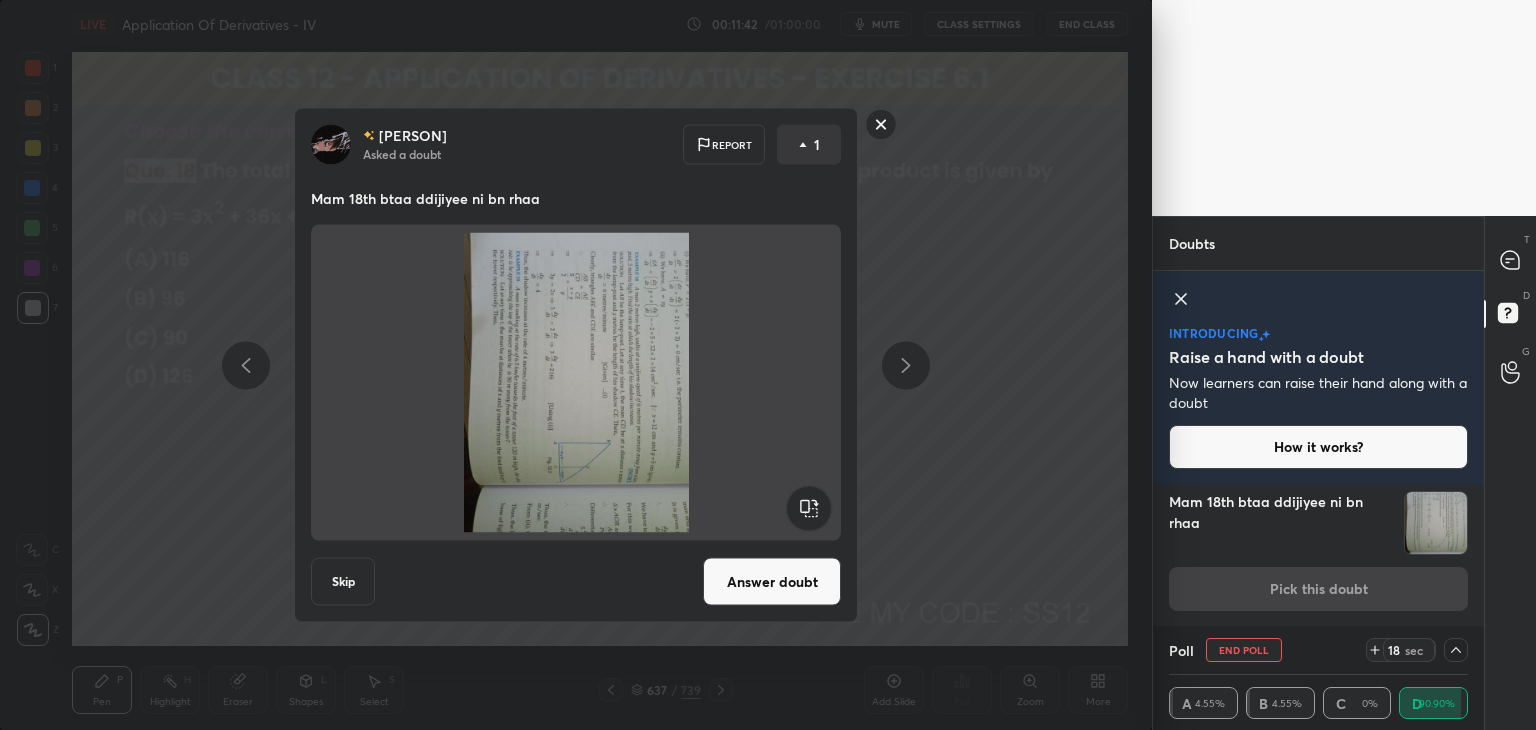 click 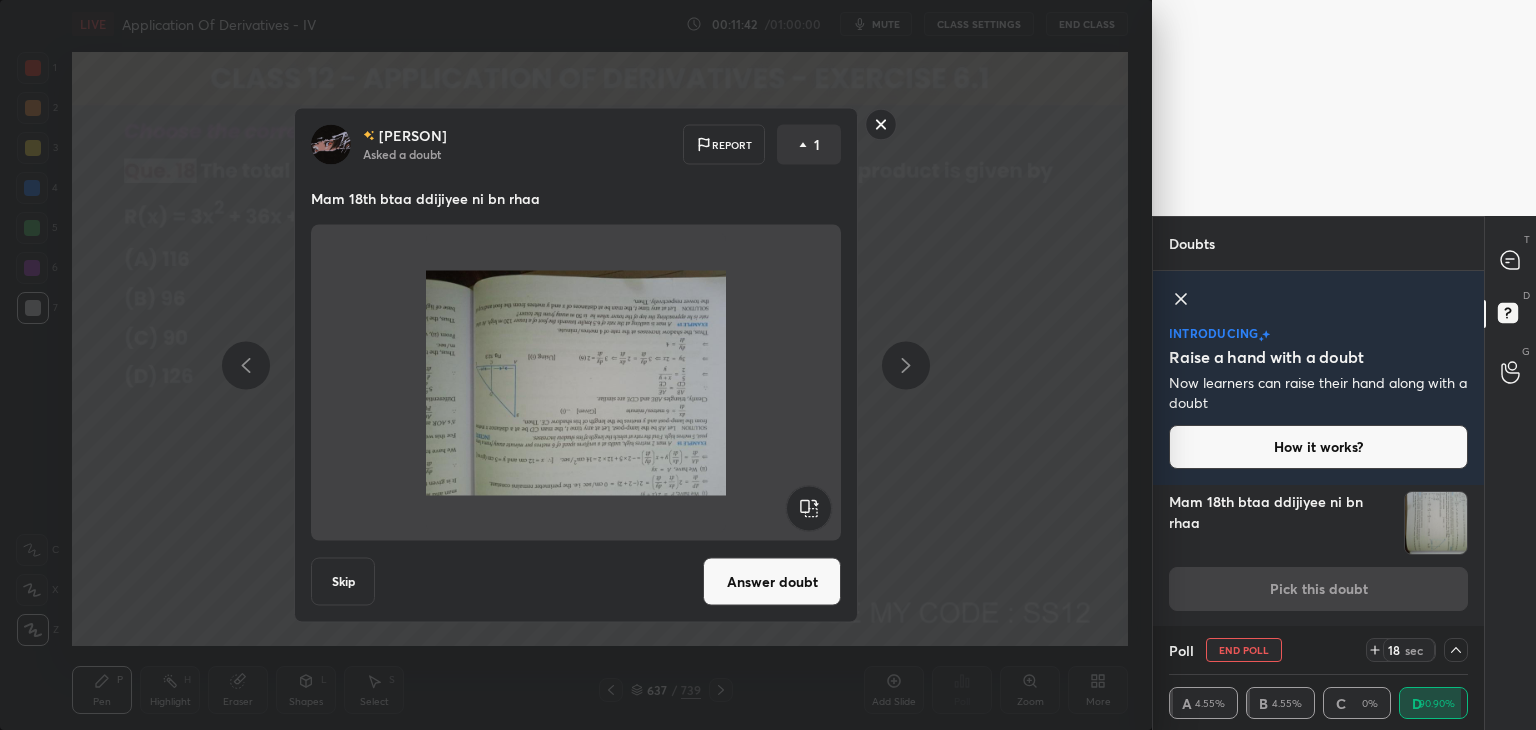 click 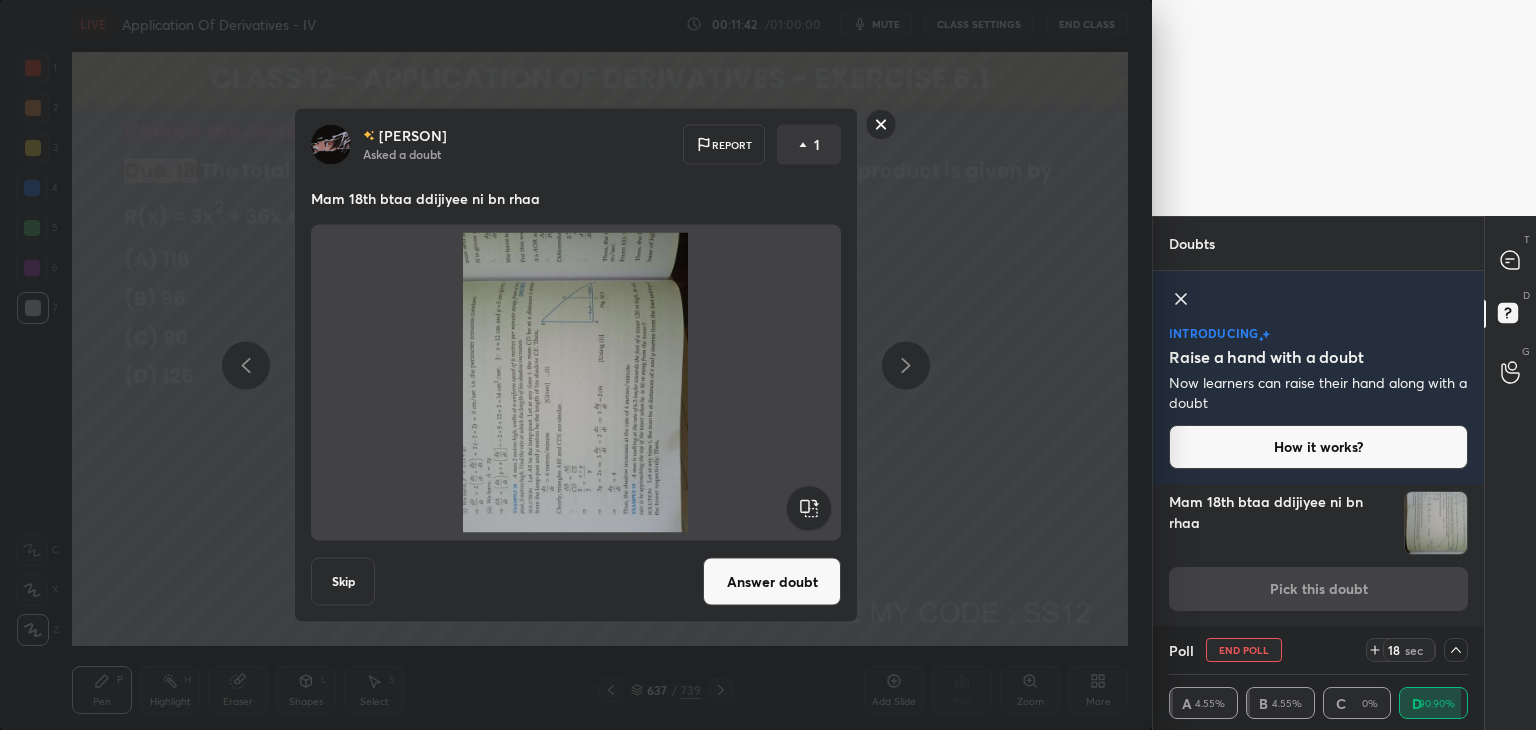 click 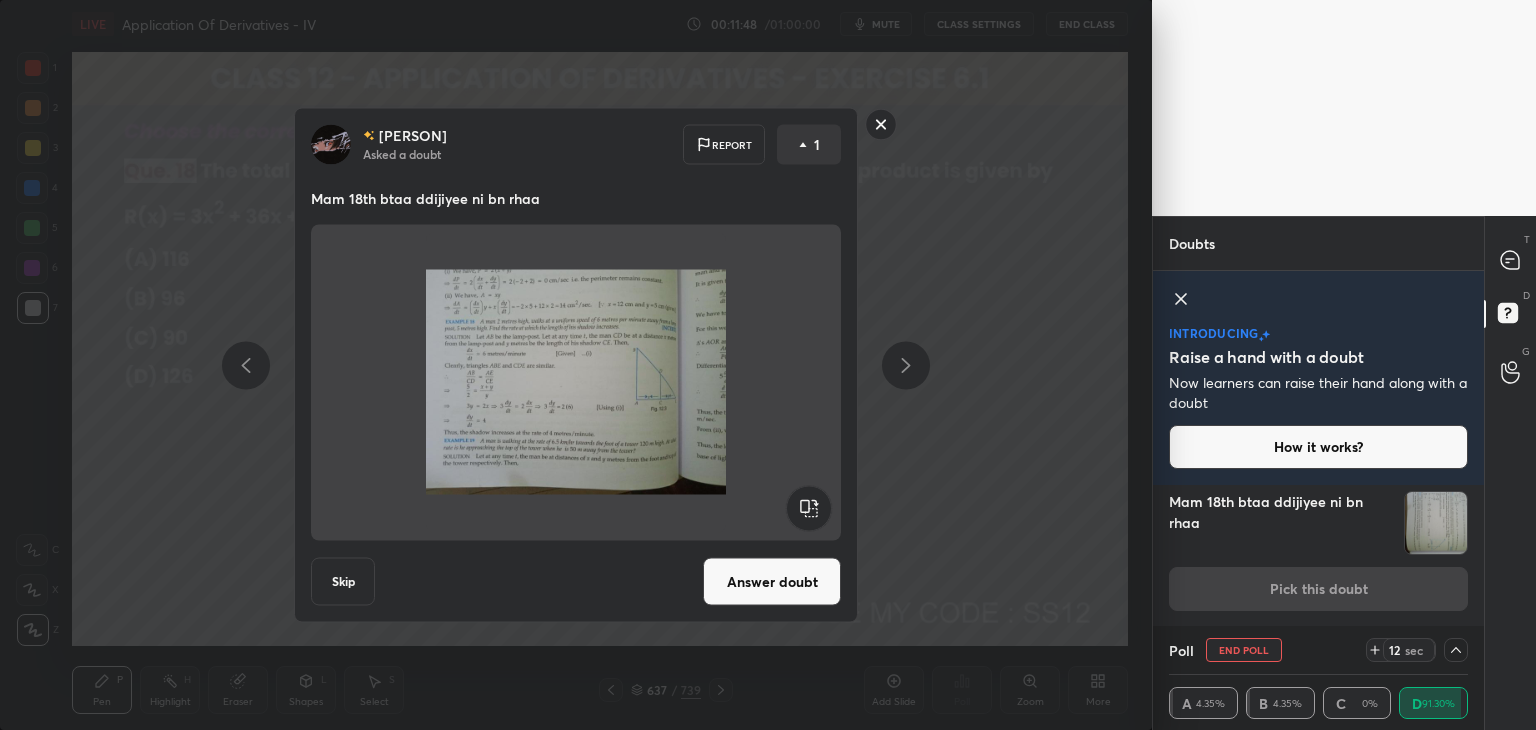 drag, startPoint x: 875, startPoint y: 119, endPoint x: 892, endPoint y: 144, distance: 30.232433 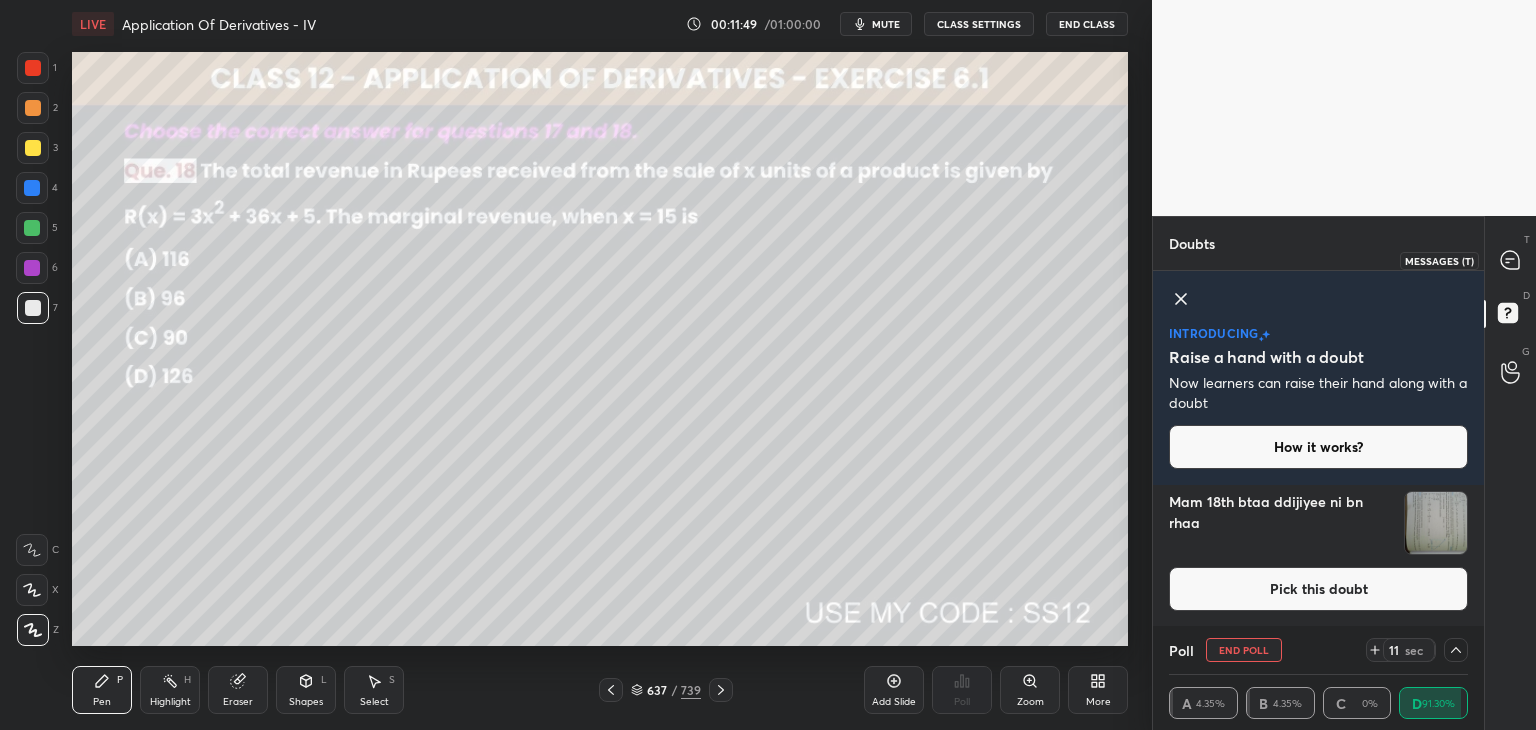 drag, startPoint x: 1511, startPoint y: 254, endPoint x: 1503, endPoint y: 268, distance: 16.124516 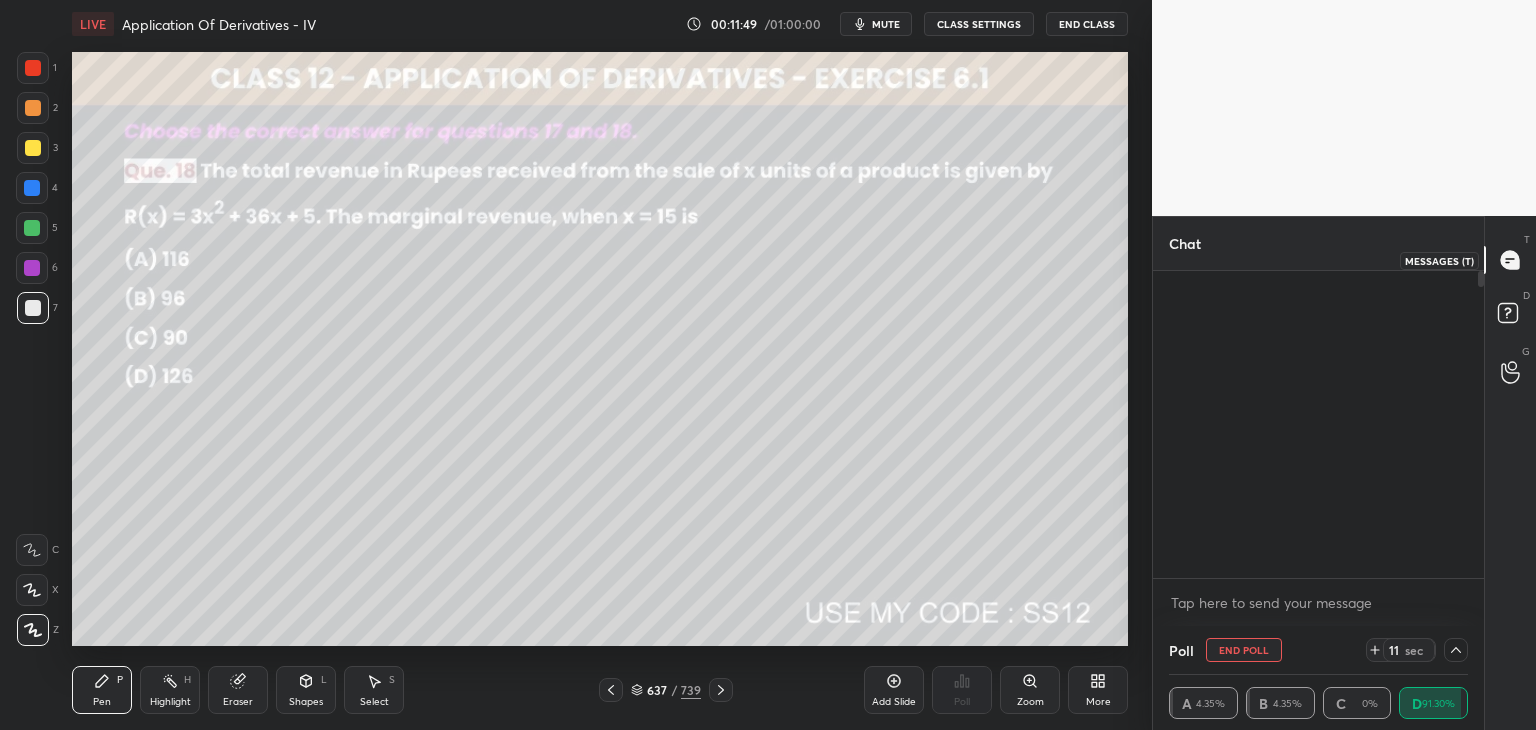 scroll, scrollTop: 14988, scrollLeft: 0, axis: vertical 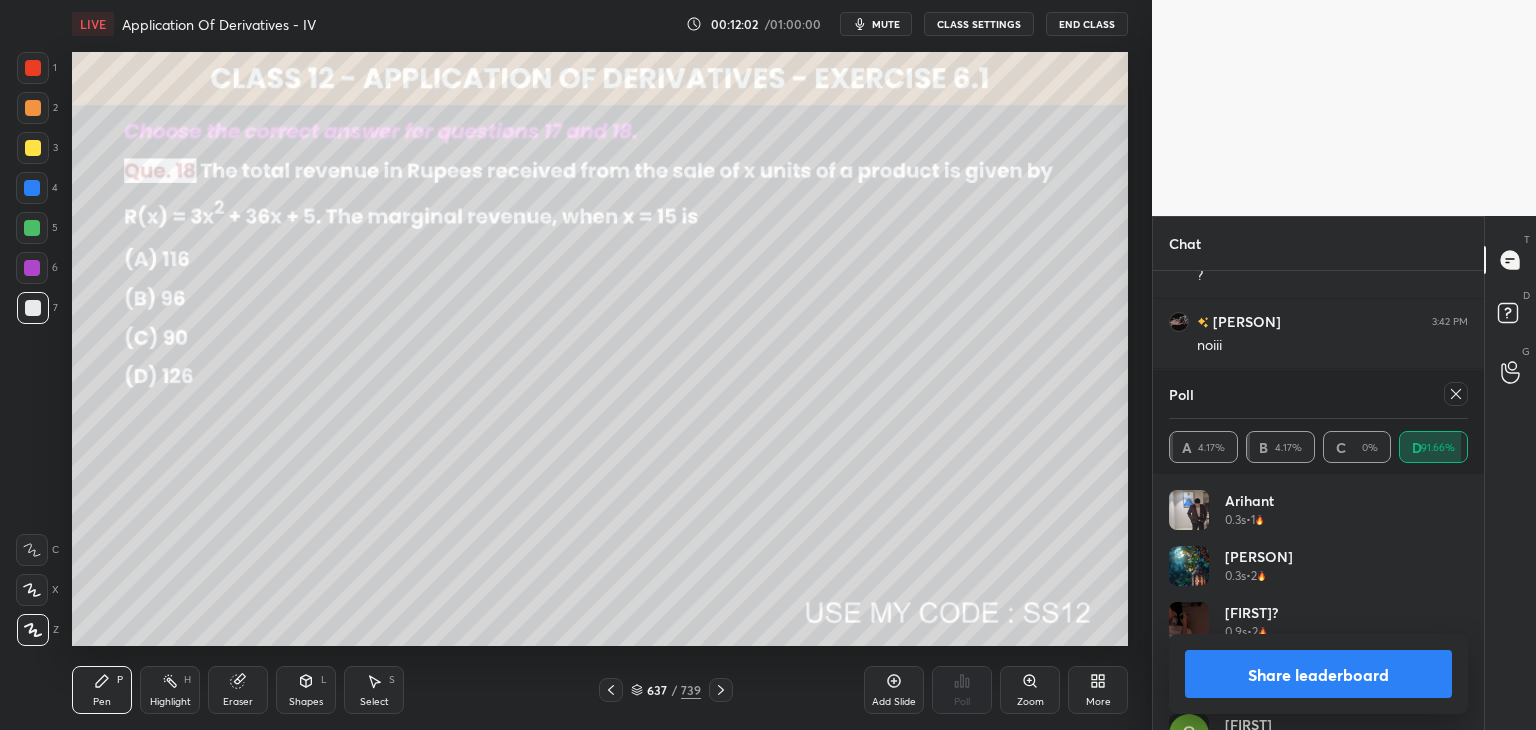 drag, startPoint x: 1322, startPoint y: 675, endPoint x: 1331, endPoint y: 689, distance: 16.643316 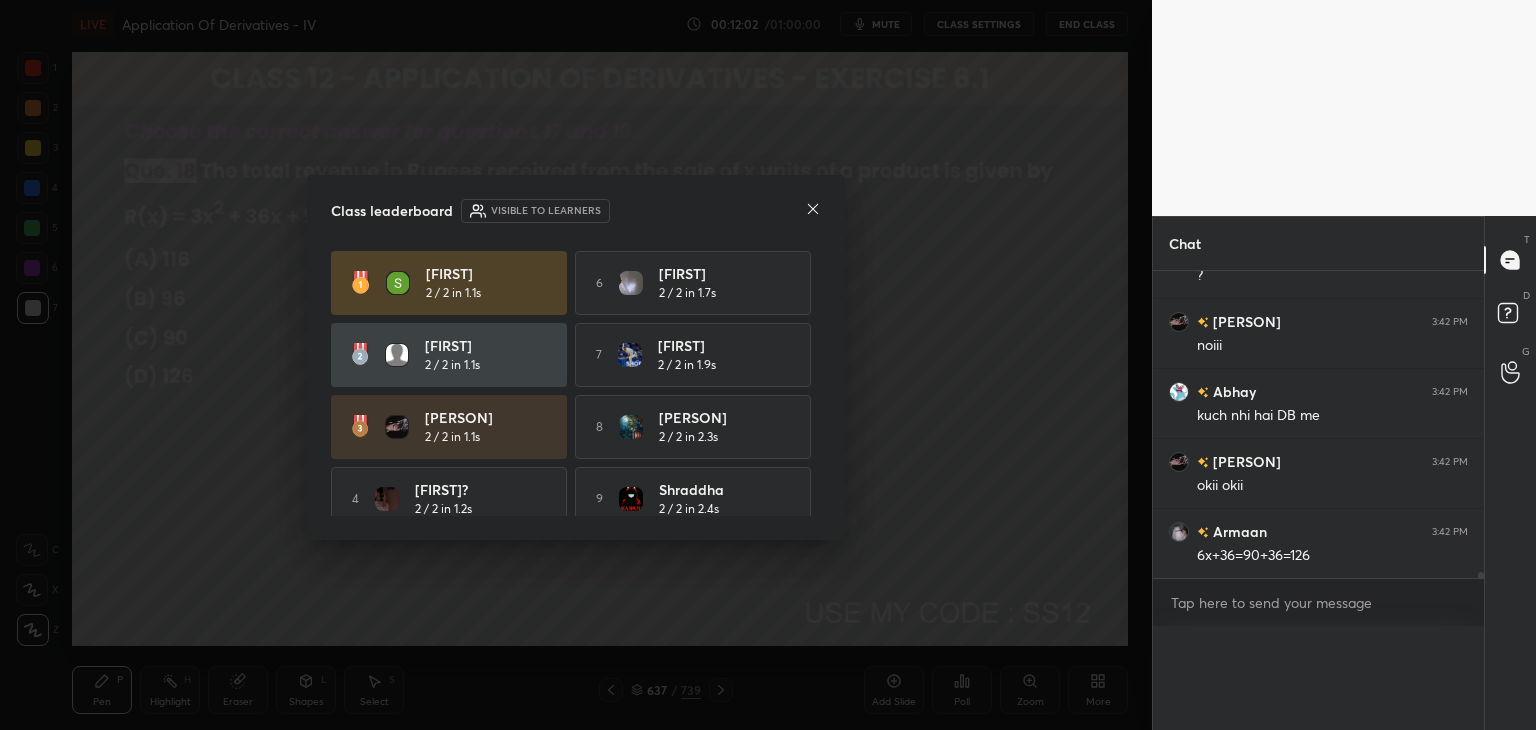 scroll, scrollTop: 54, scrollLeft: 293, axis: both 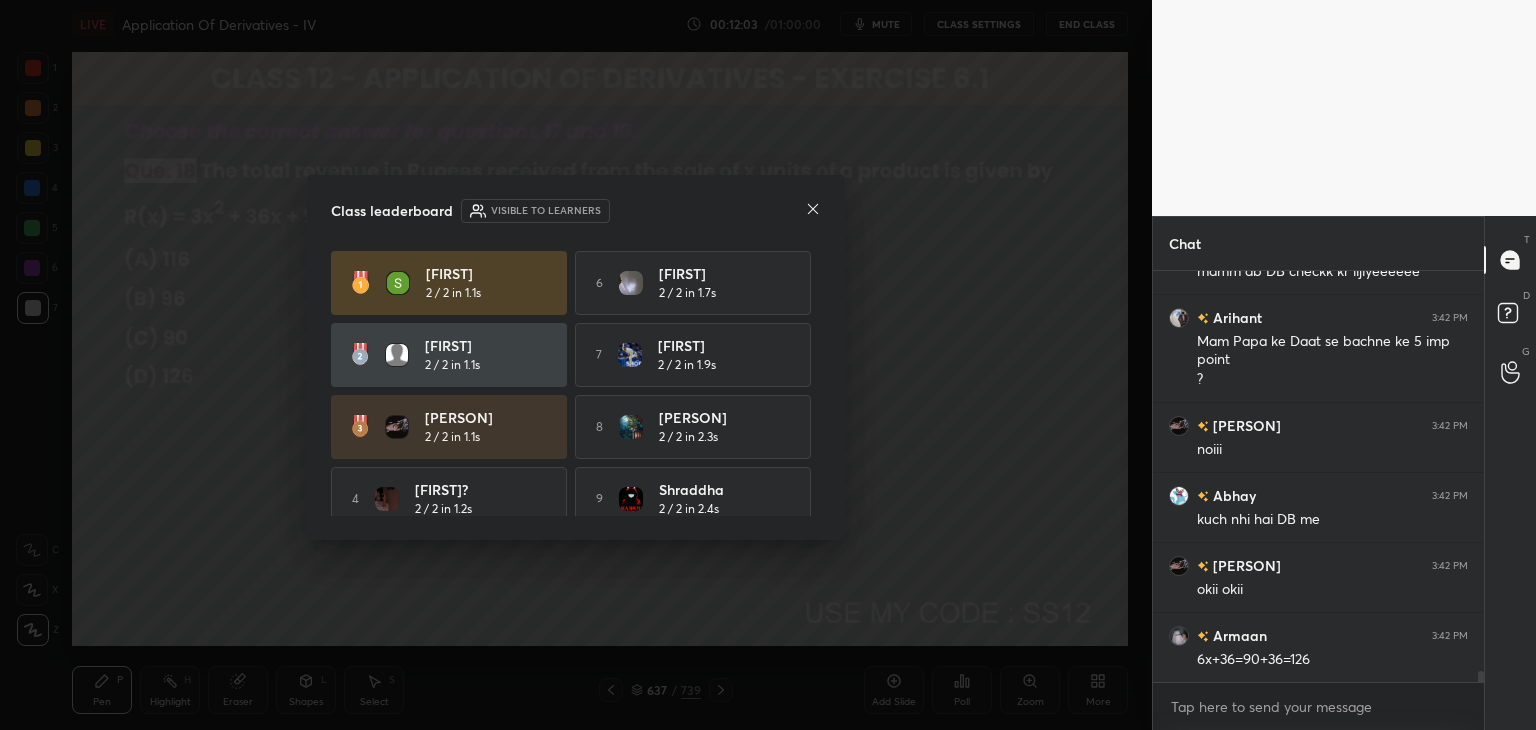 click 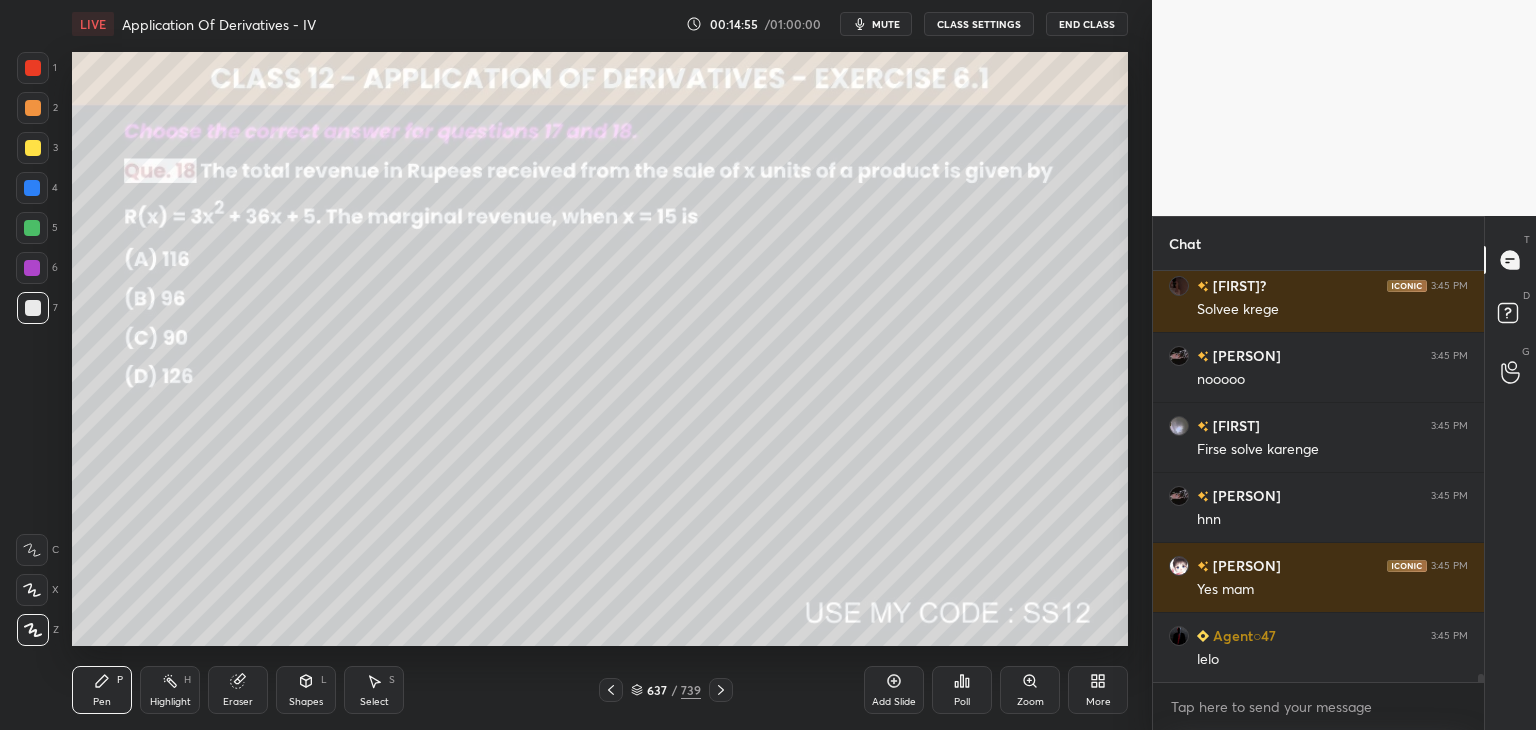 scroll, scrollTop: 20094, scrollLeft: 0, axis: vertical 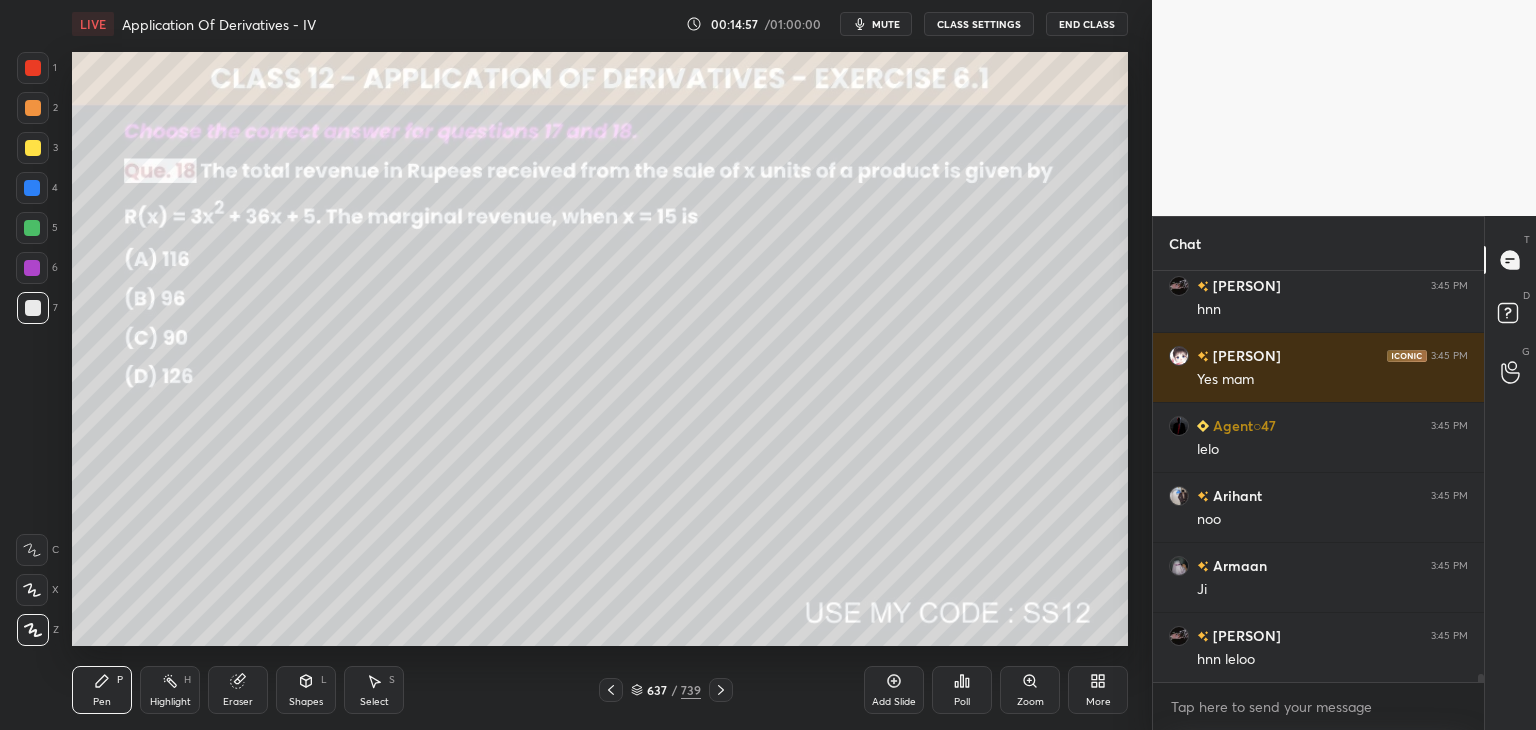 click 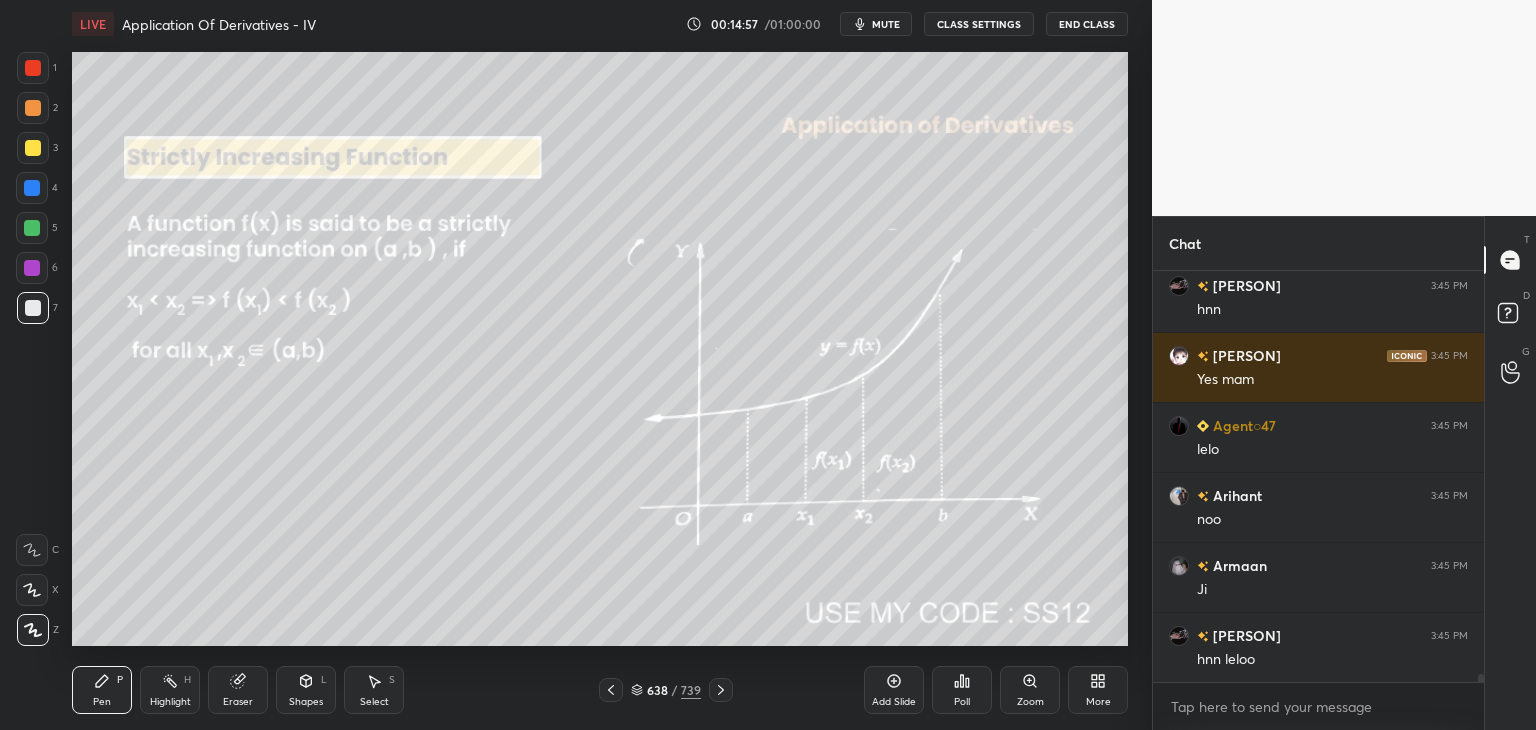 scroll, scrollTop: 20234, scrollLeft: 0, axis: vertical 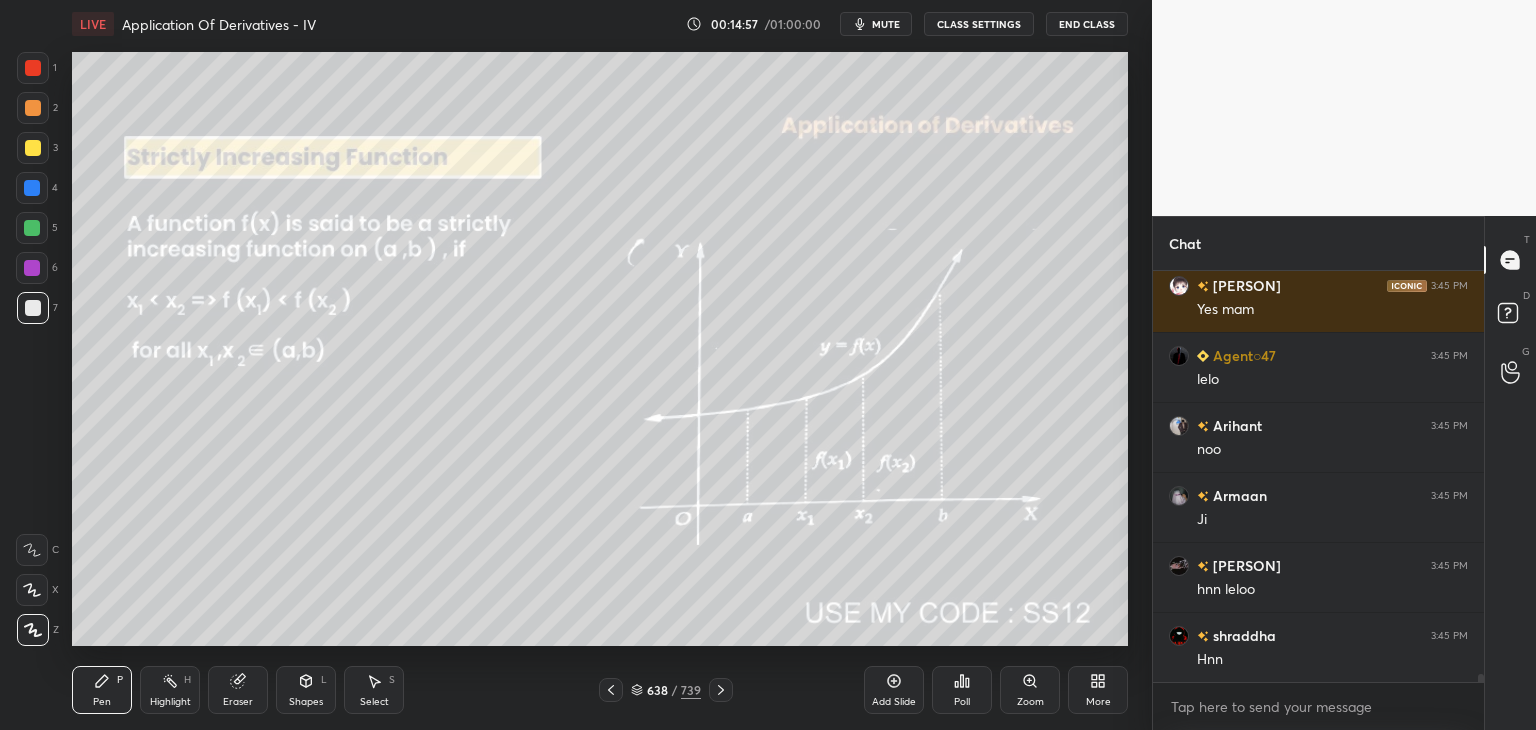 click 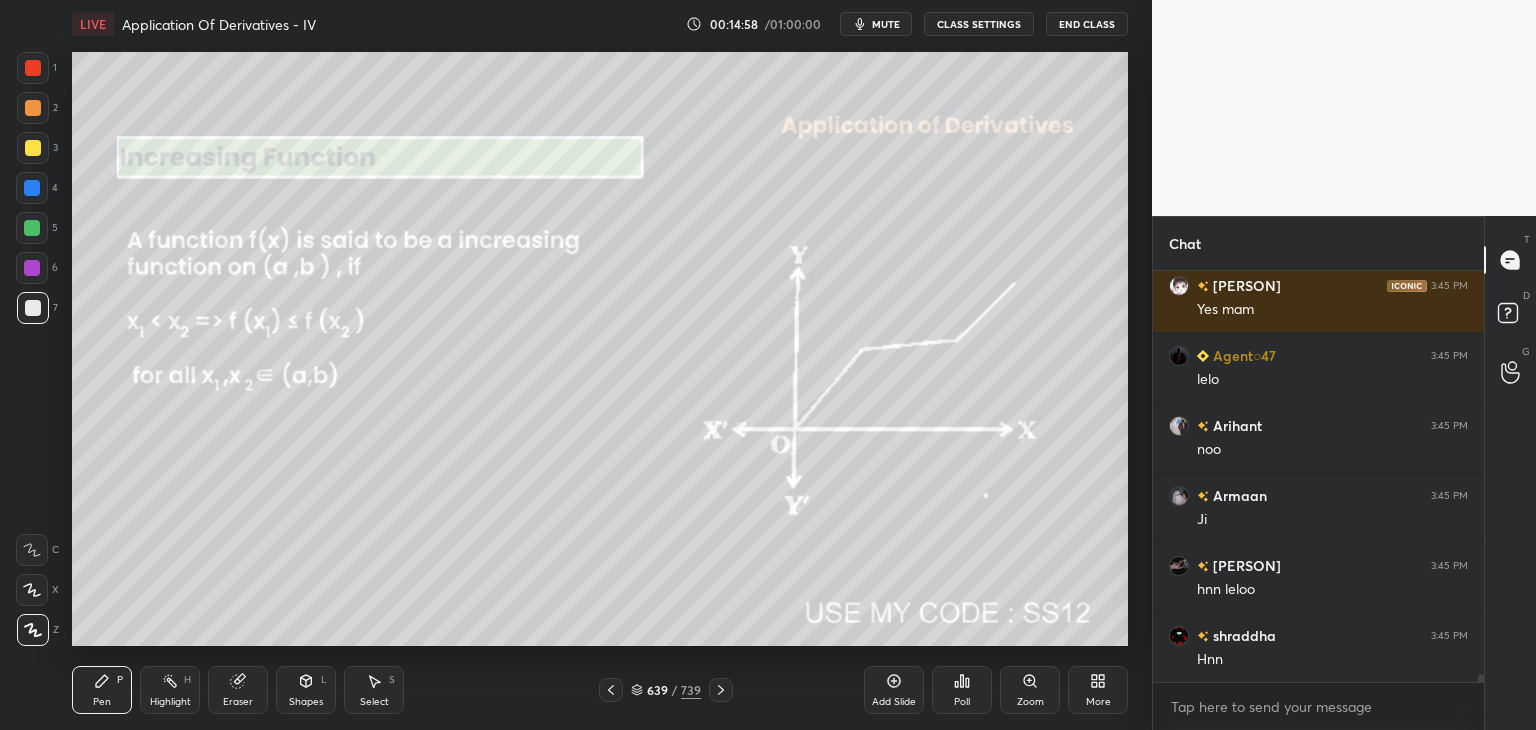 click 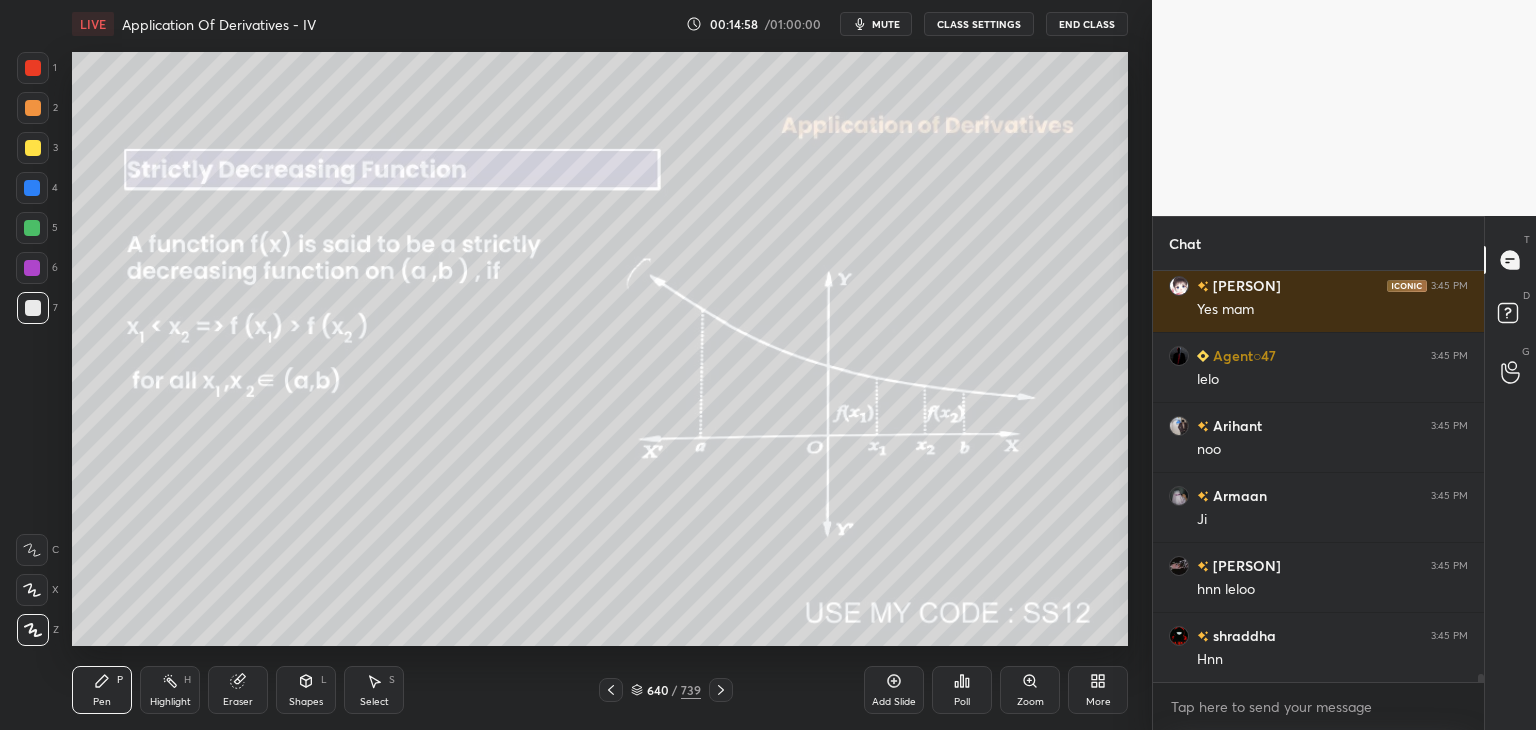 click 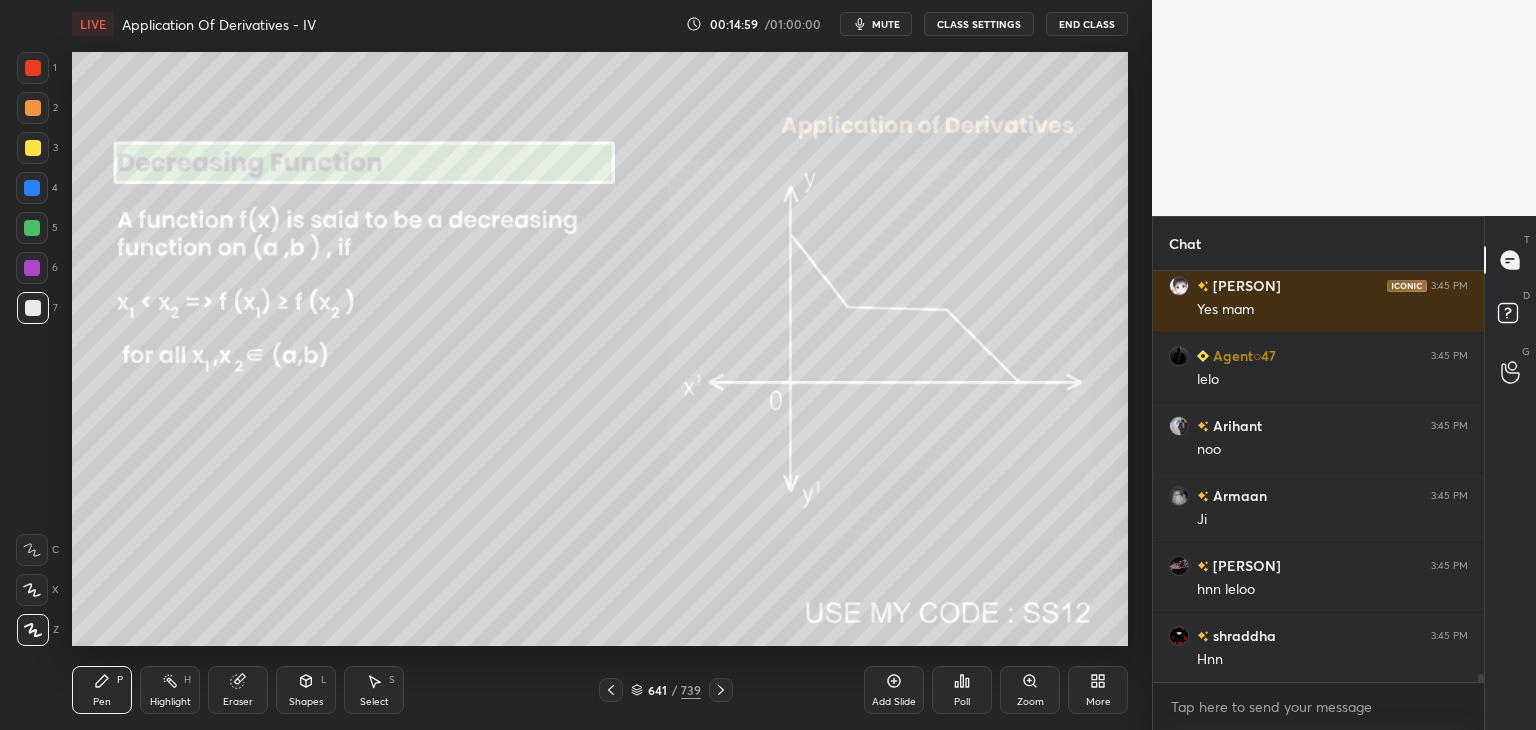 click 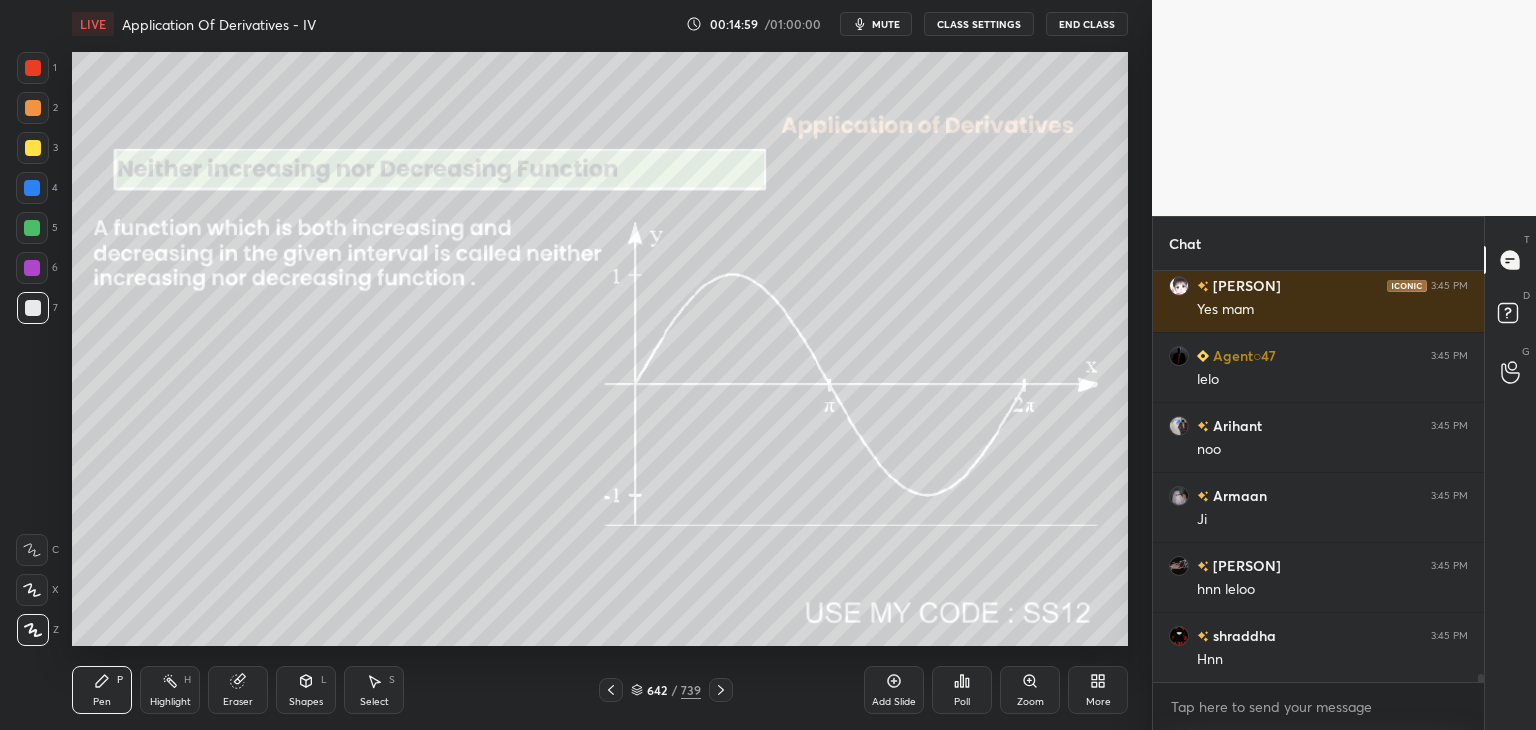 click 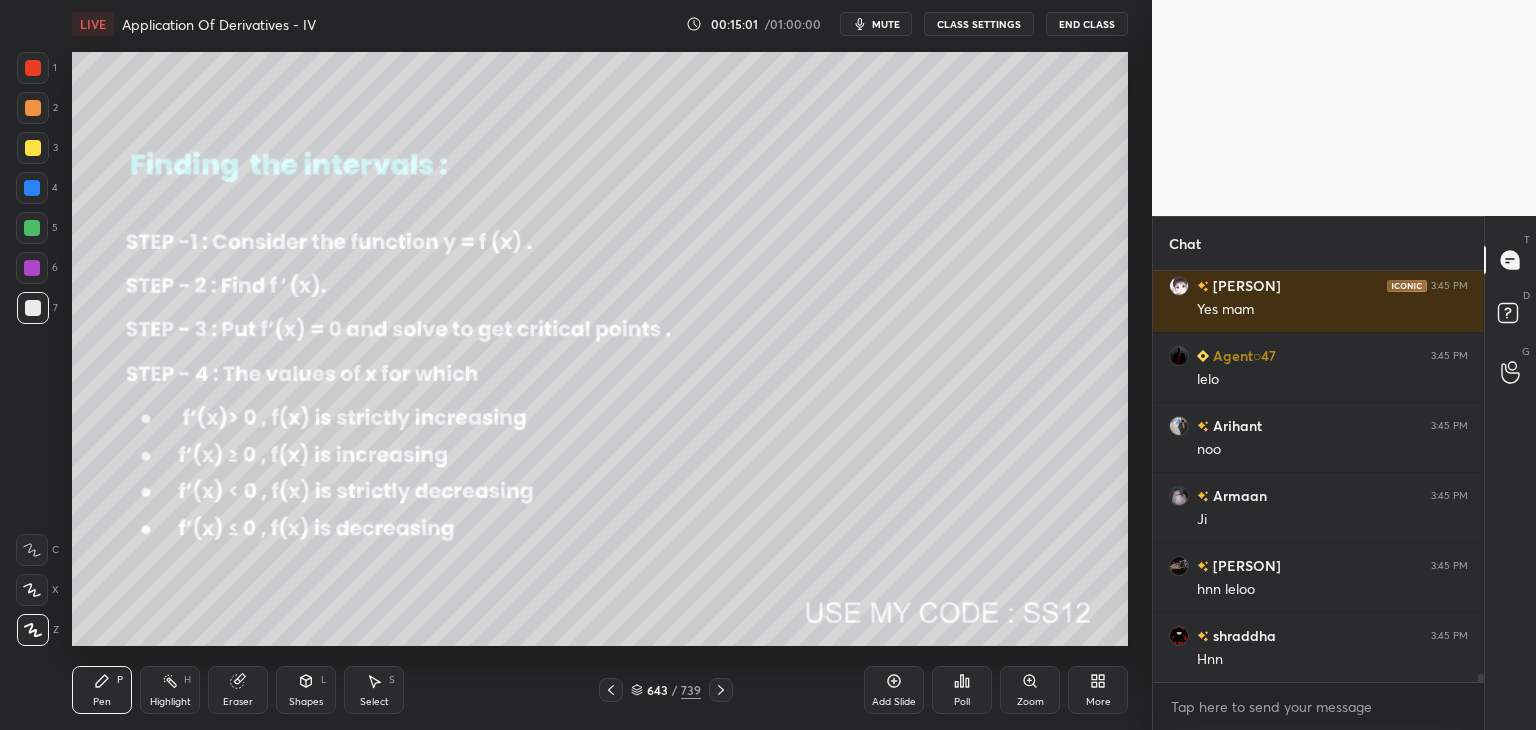 click at bounding box center [611, 690] 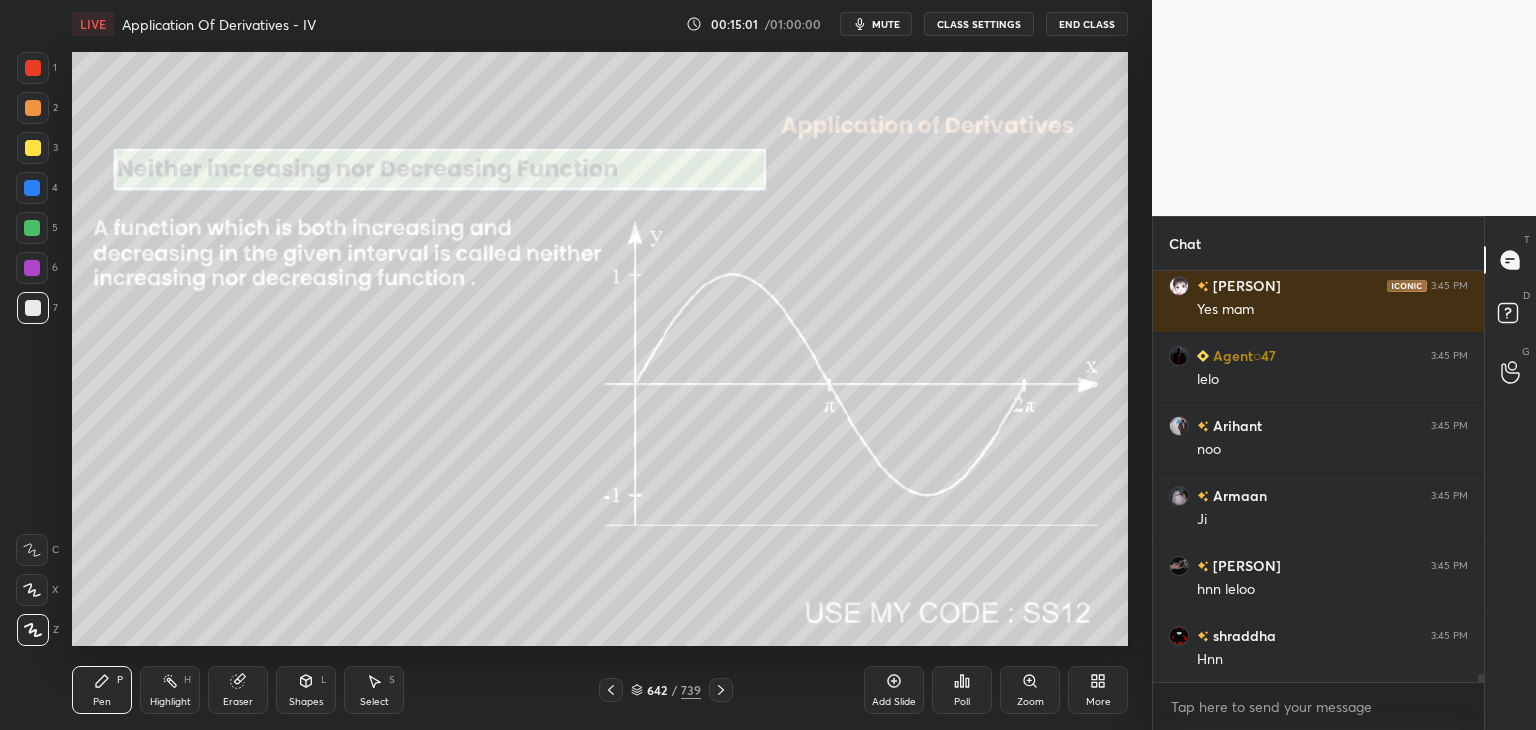click at bounding box center (611, 690) 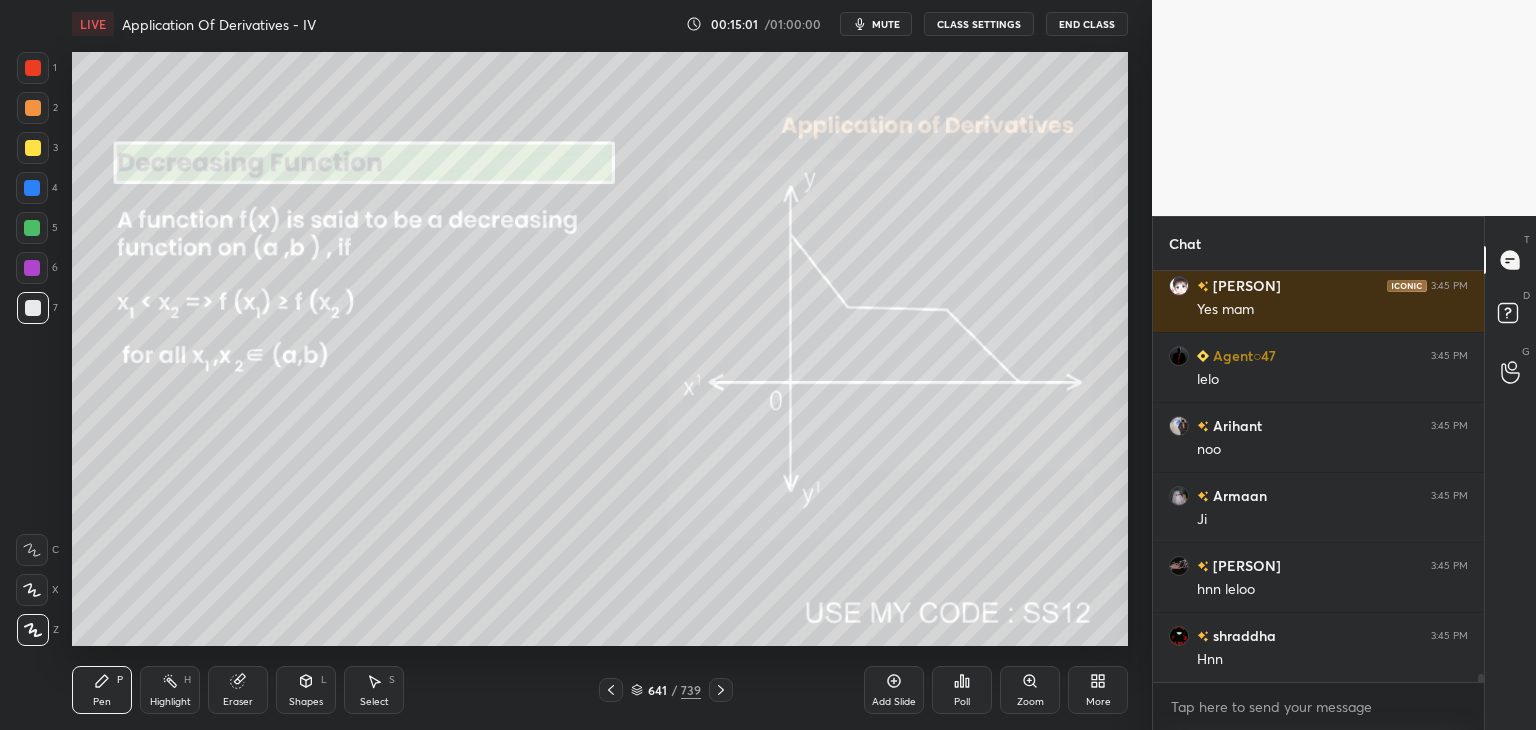 click at bounding box center [611, 690] 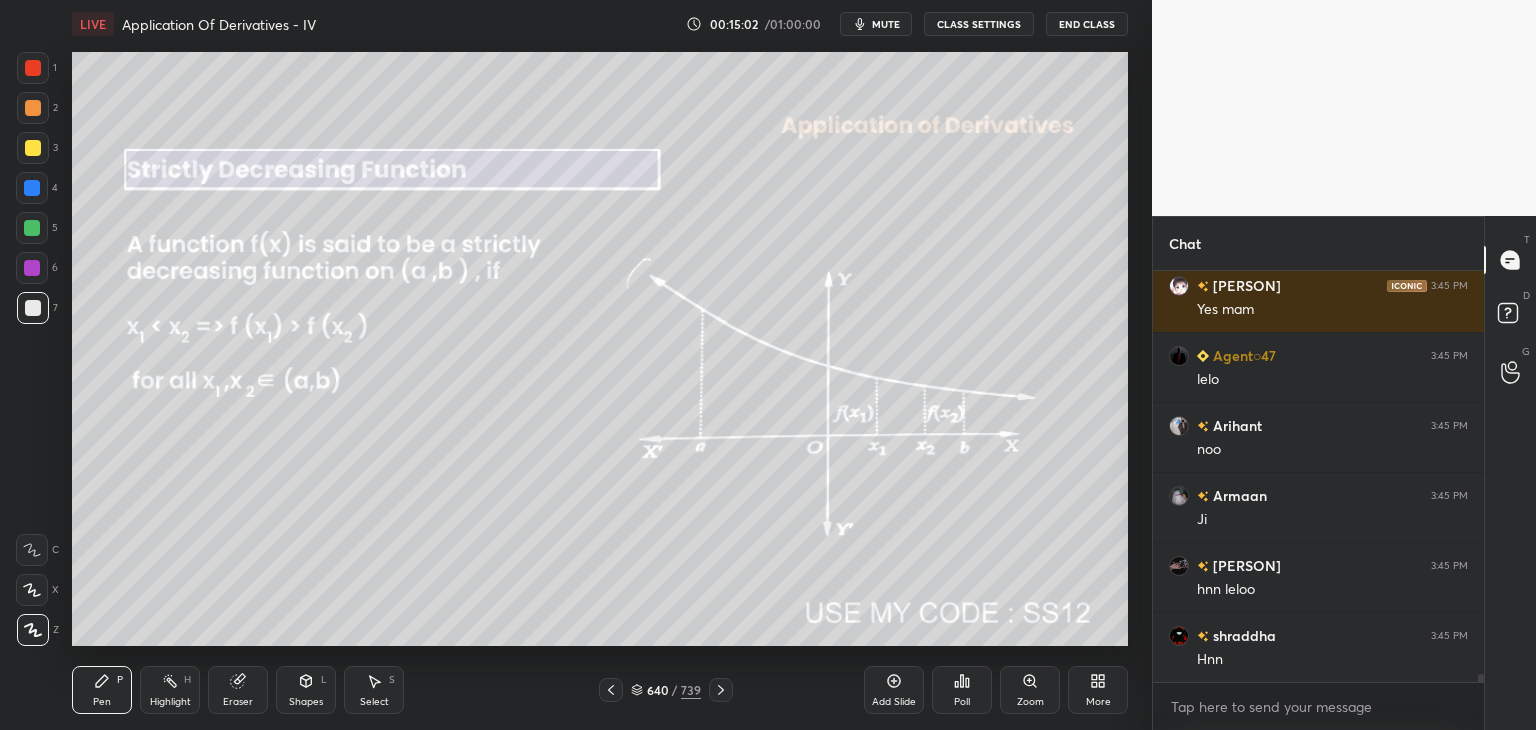 click at bounding box center (611, 690) 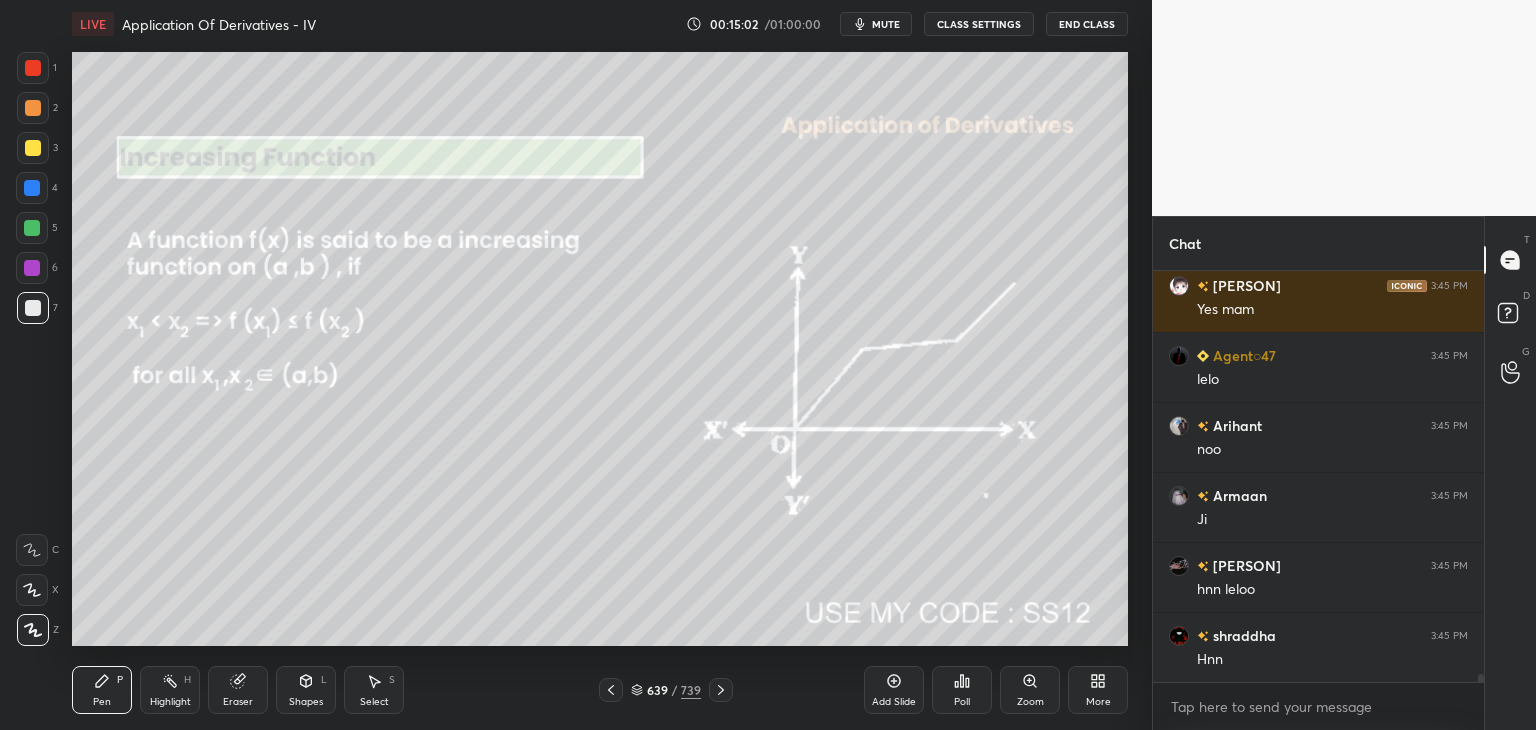 click at bounding box center (611, 690) 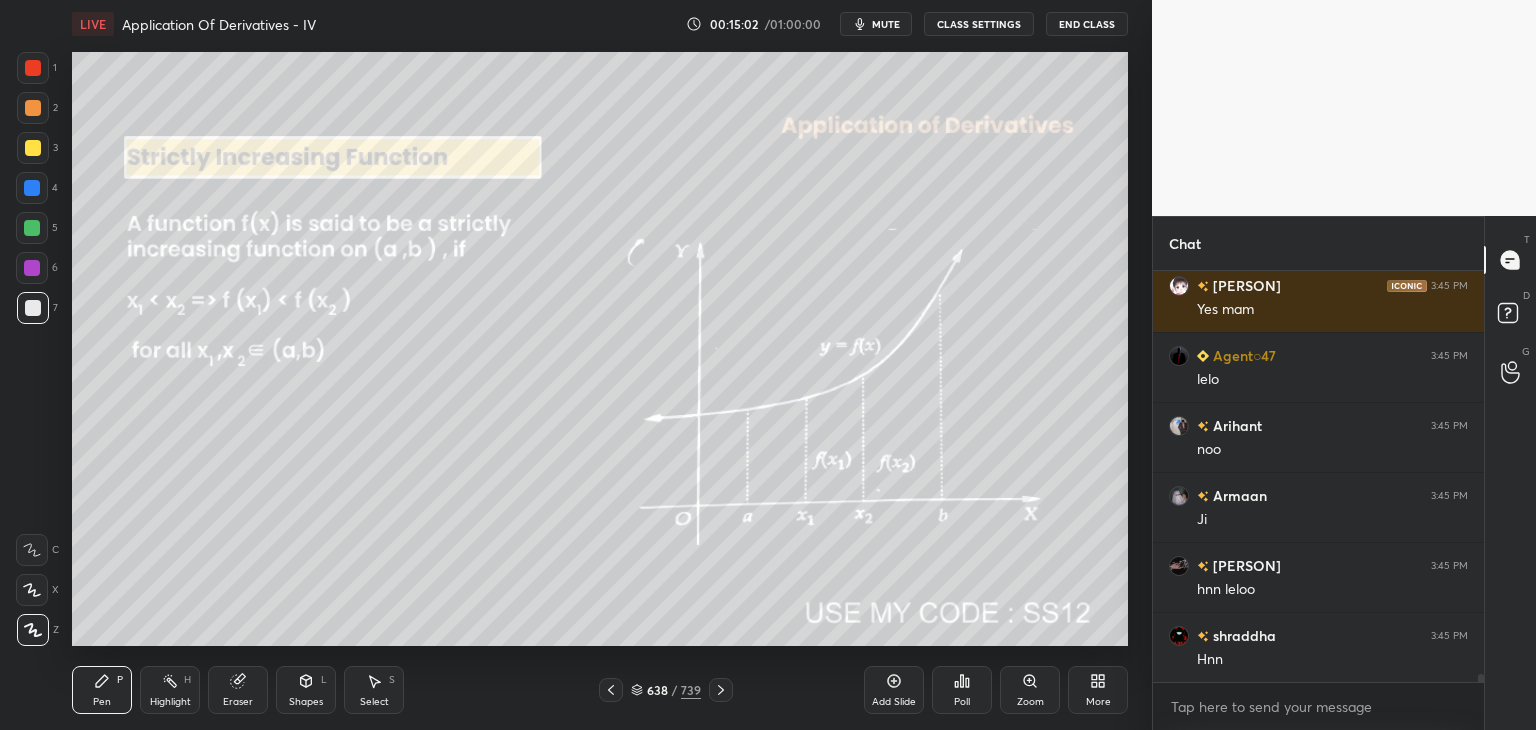 click at bounding box center (611, 690) 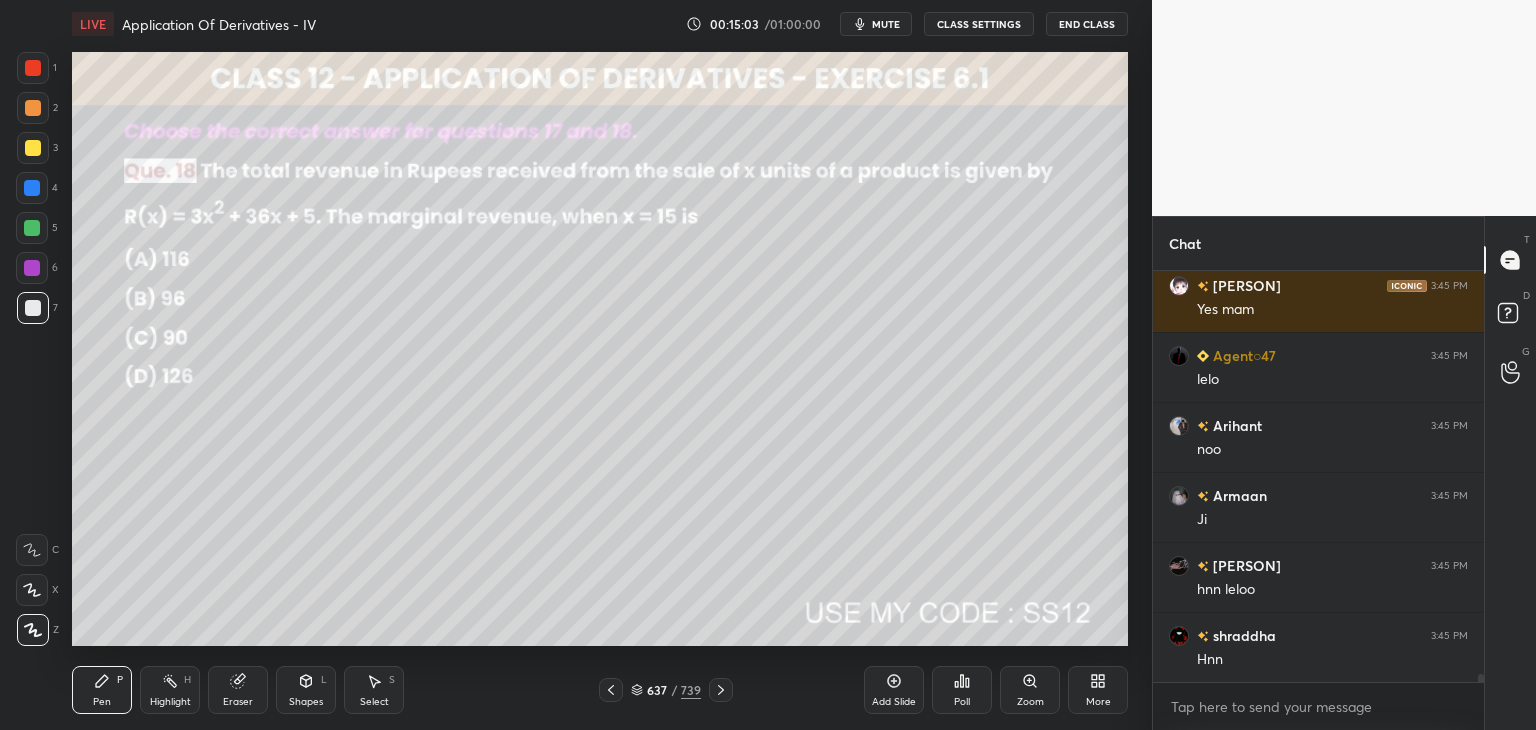 click on "Pen P Highlight H Eraser Shapes L Select S 637 / 739 Add Slide Poll Zoom More" at bounding box center [600, 690] 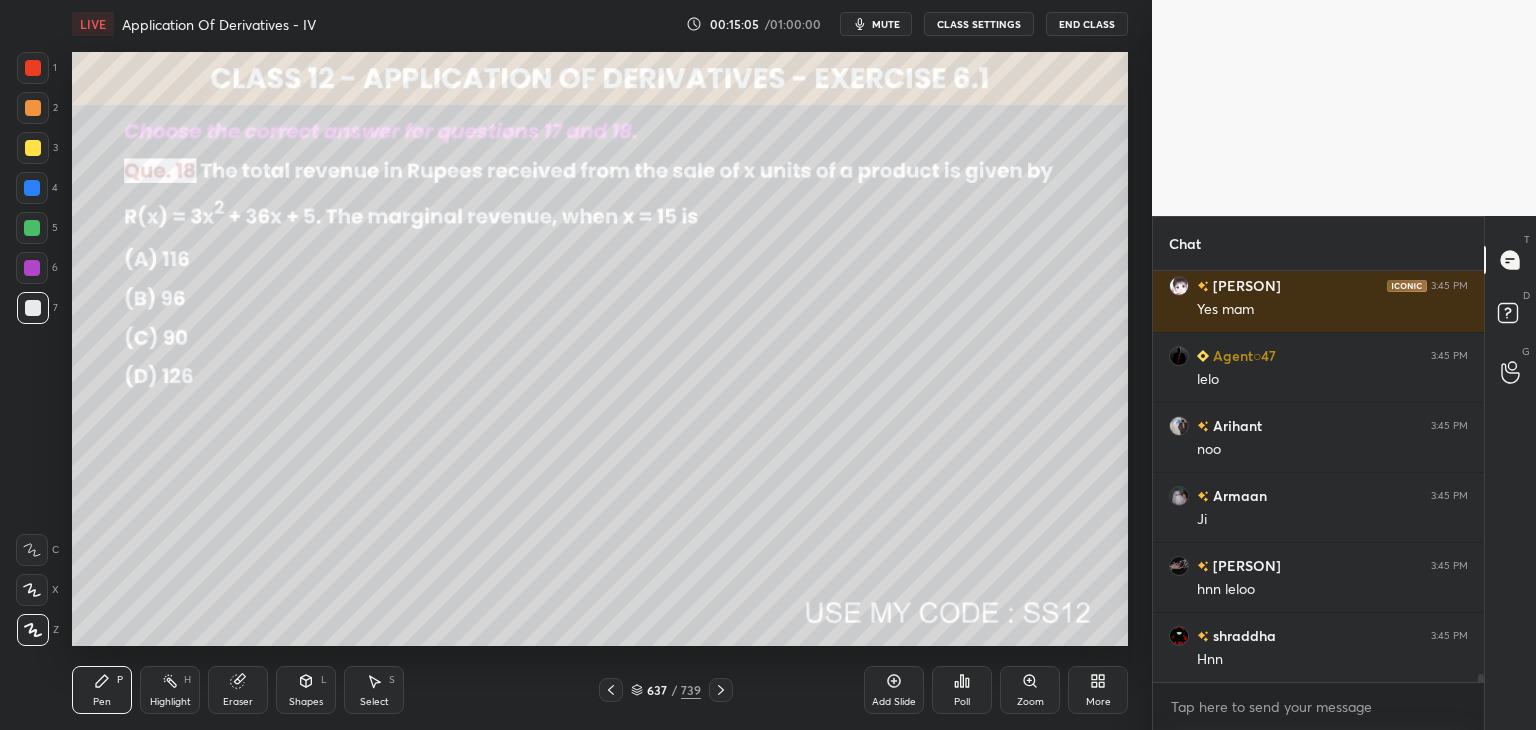 scroll, scrollTop: 20304, scrollLeft: 0, axis: vertical 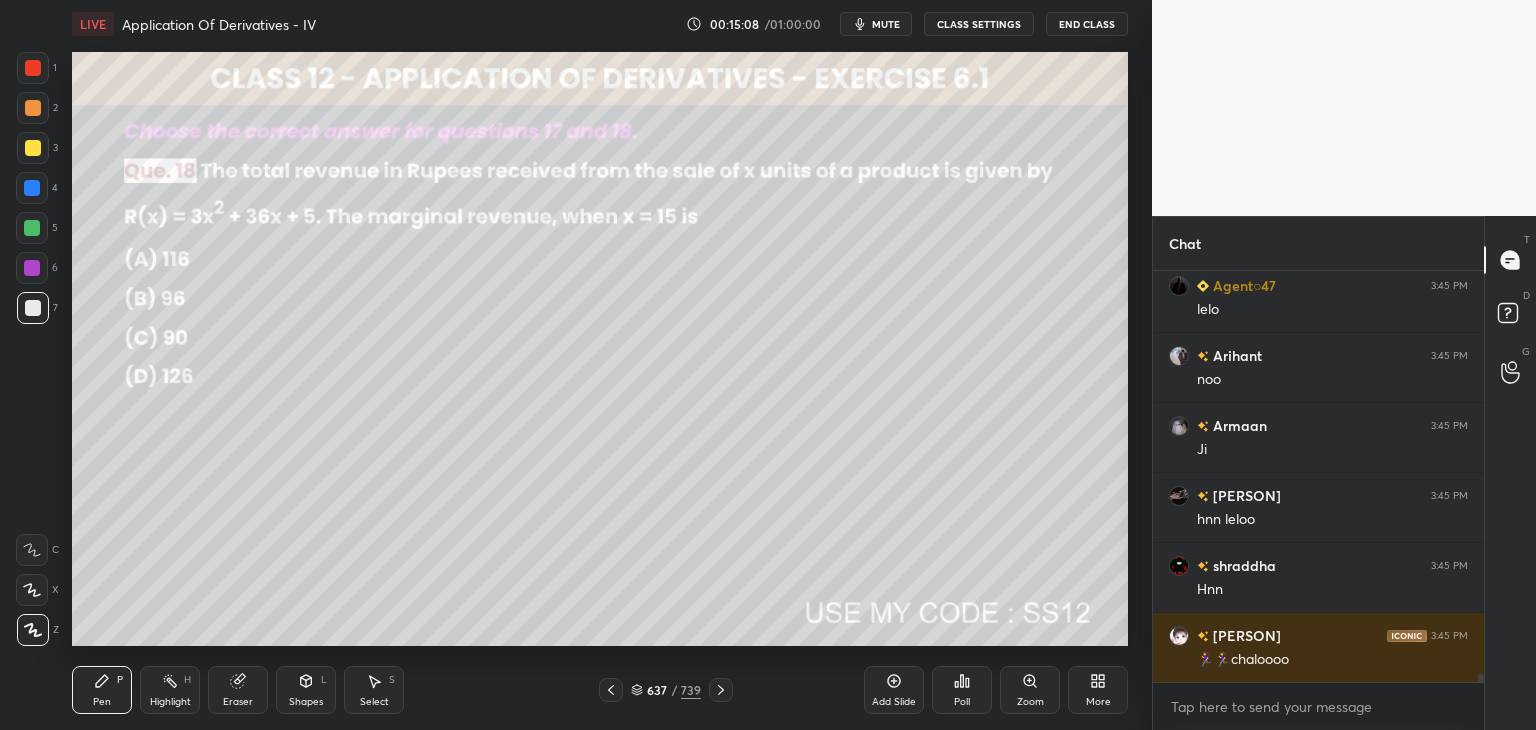click 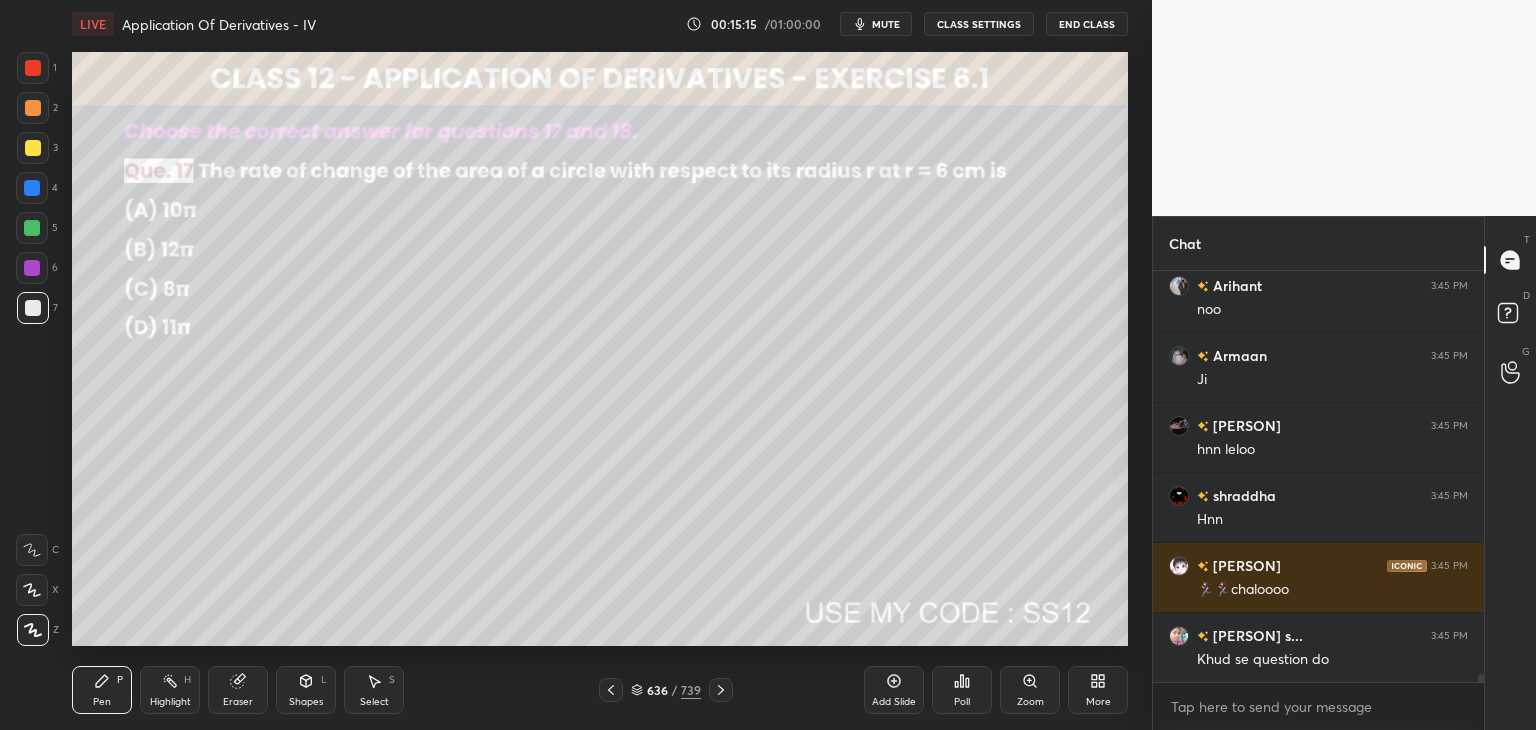scroll, scrollTop: 20444, scrollLeft: 0, axis: vertical 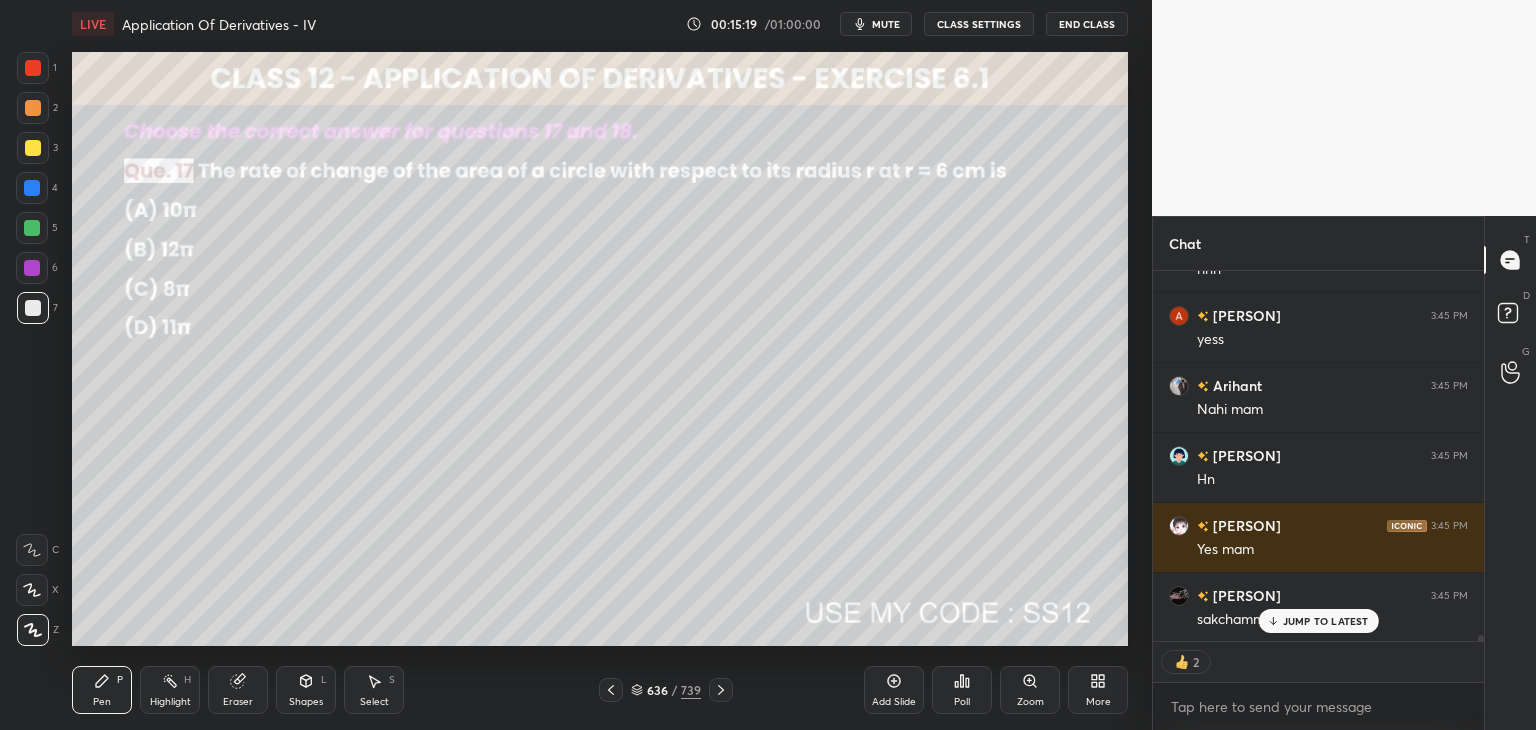 click 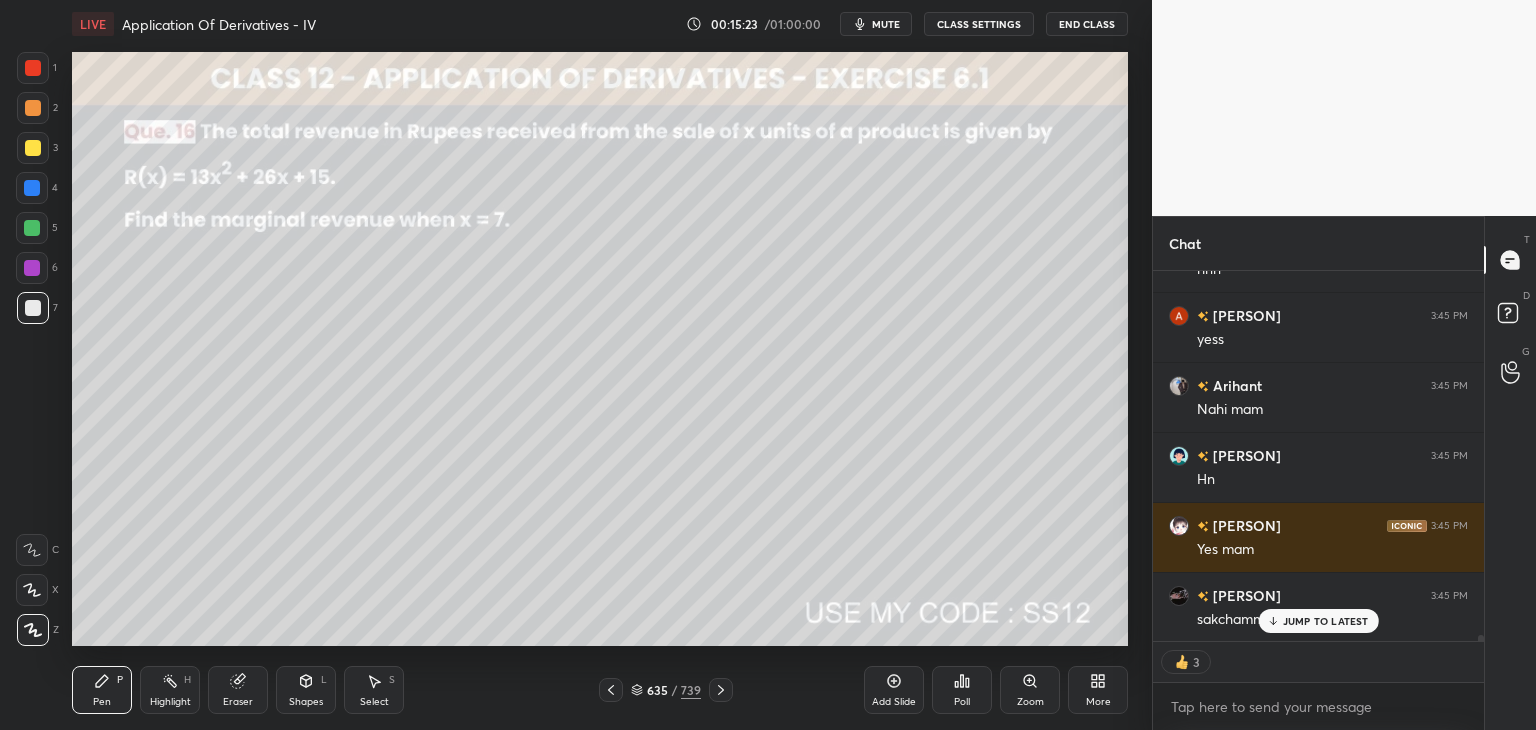 click 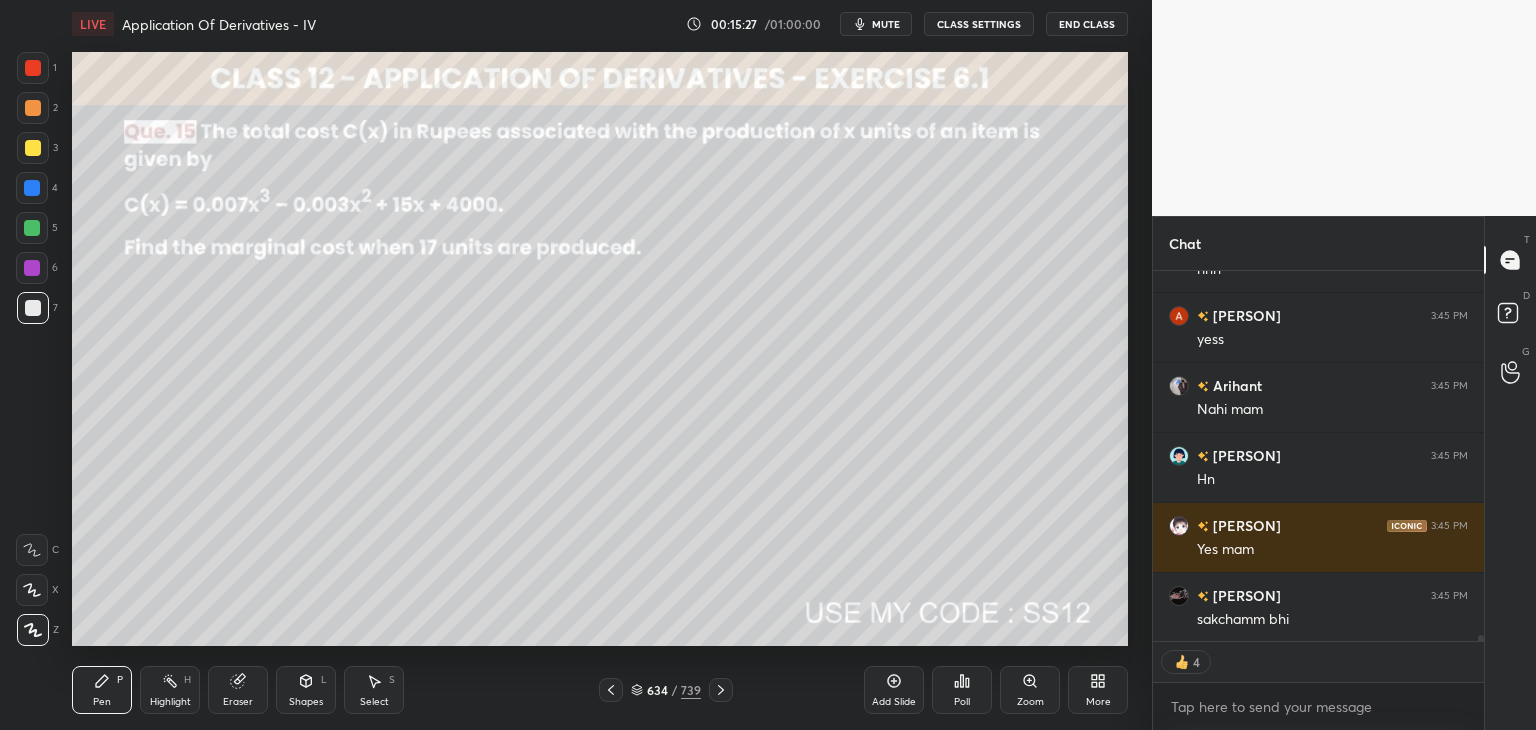 scroll, scrollTop: 20975, scrollLeft: 0, axis: vertical 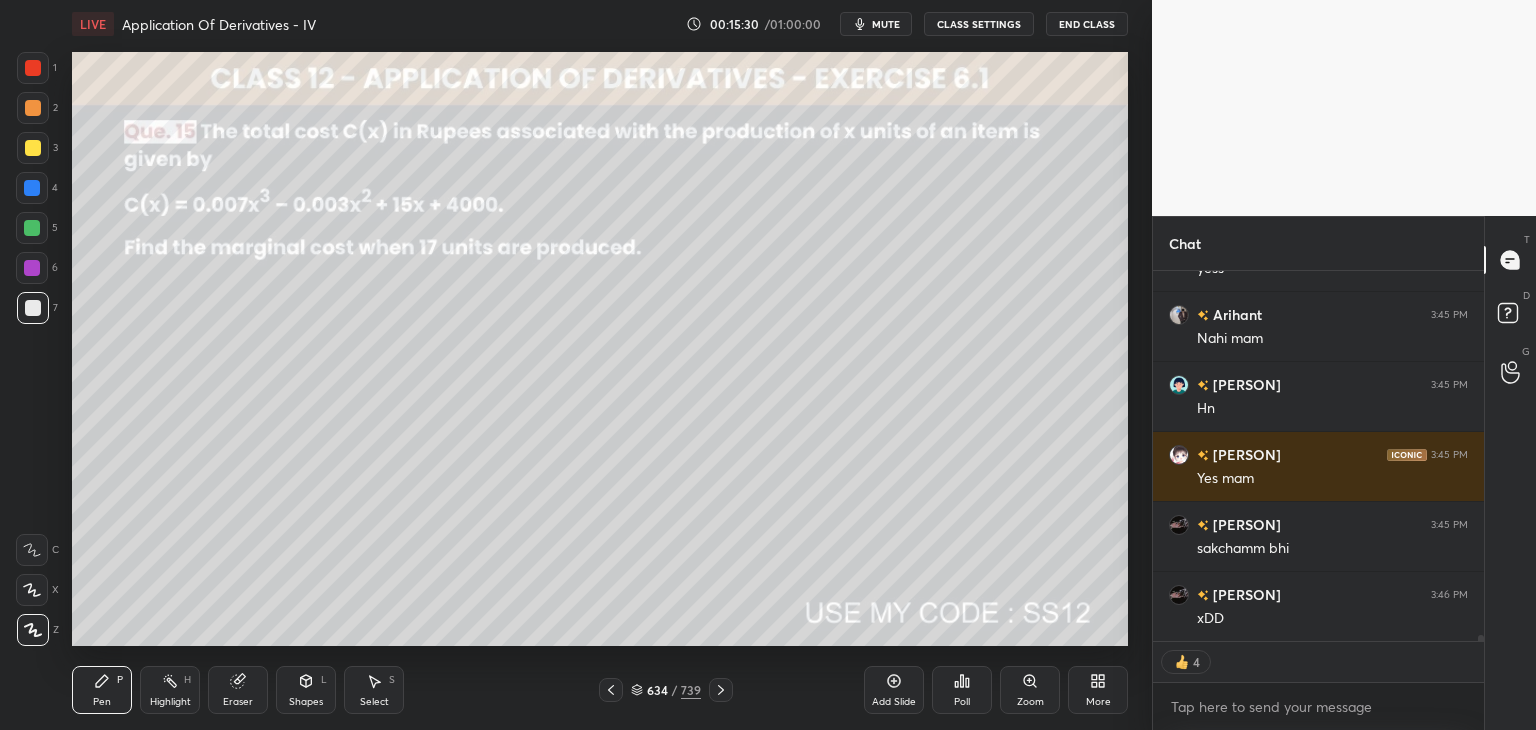 click 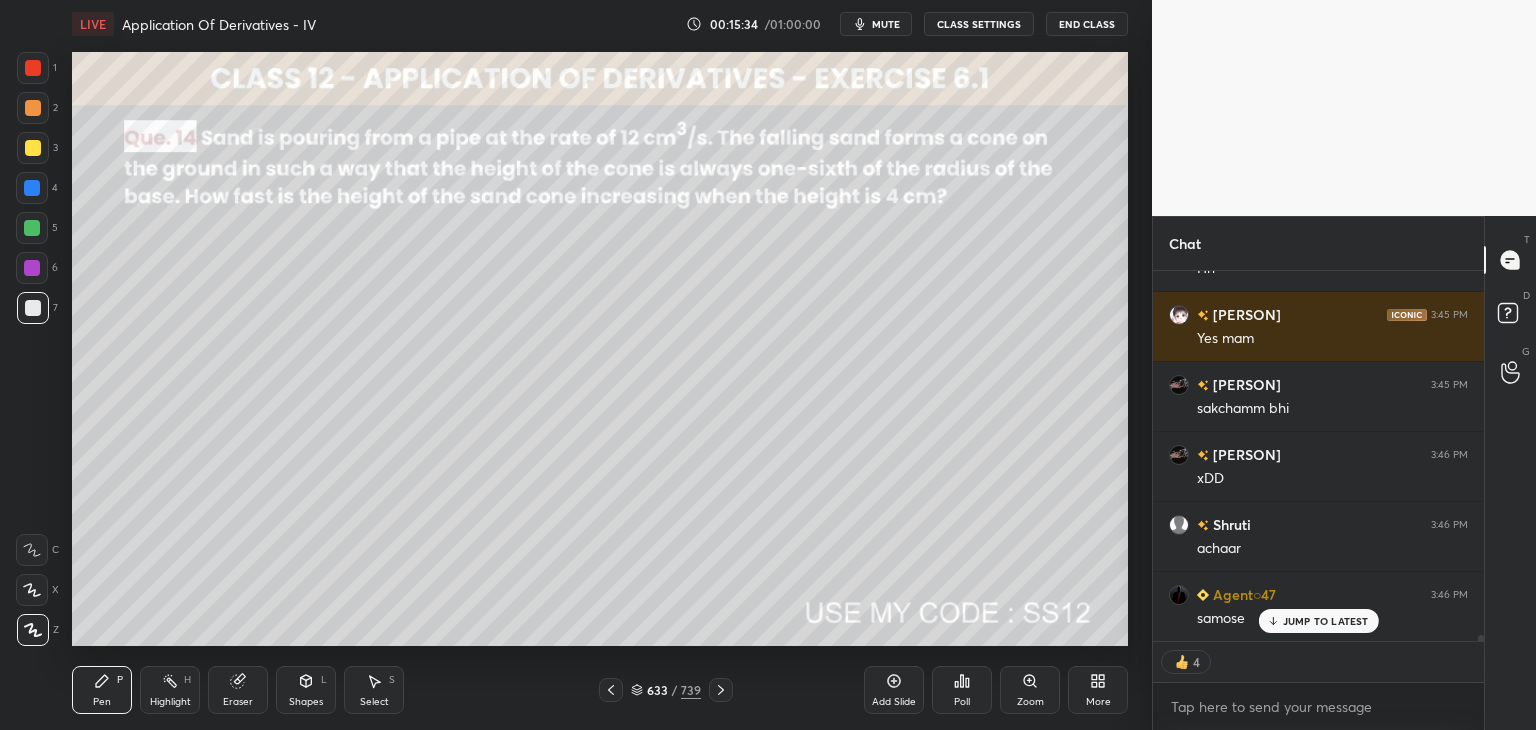scroll, scrollTop: 21184, scrollLeft: 0, axis: vertical 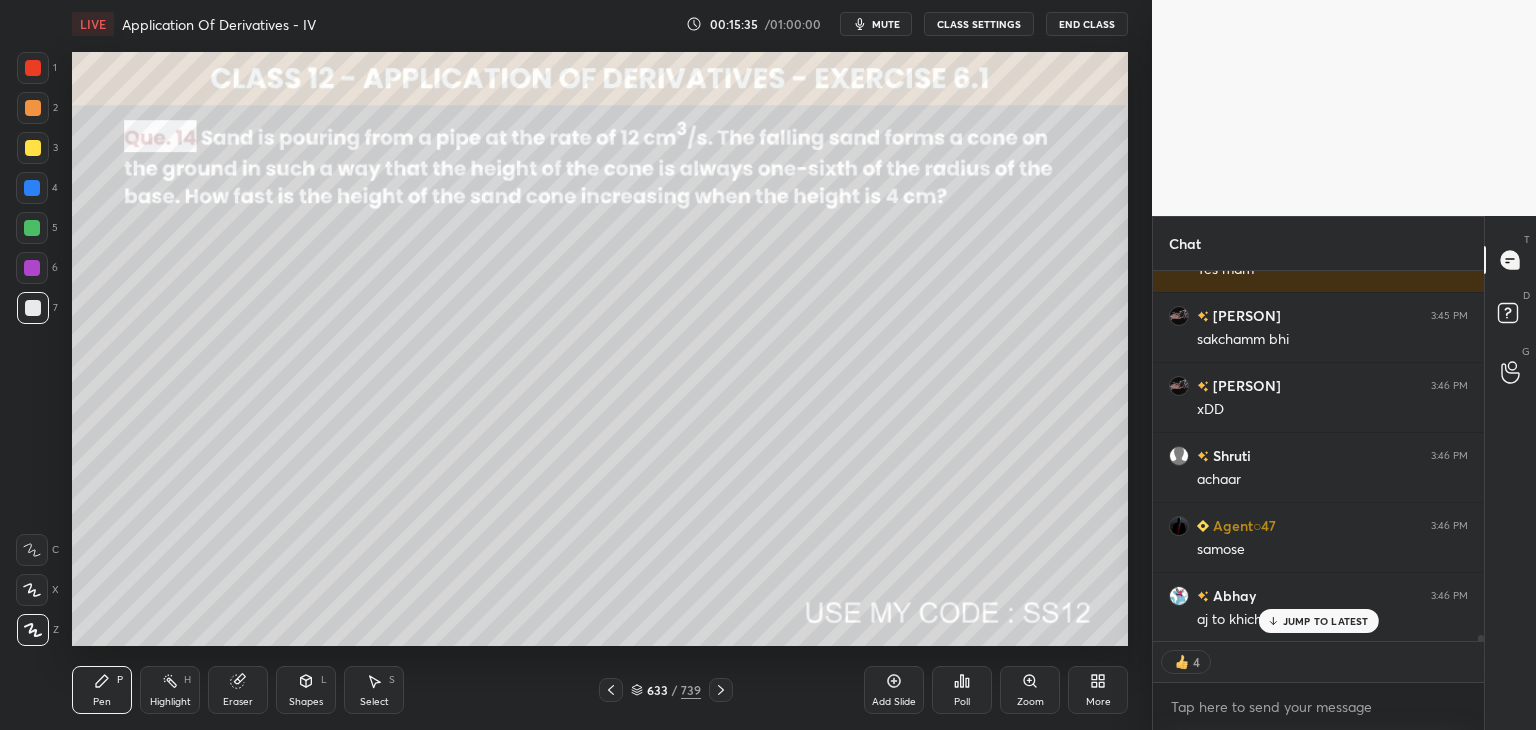 type on "x" 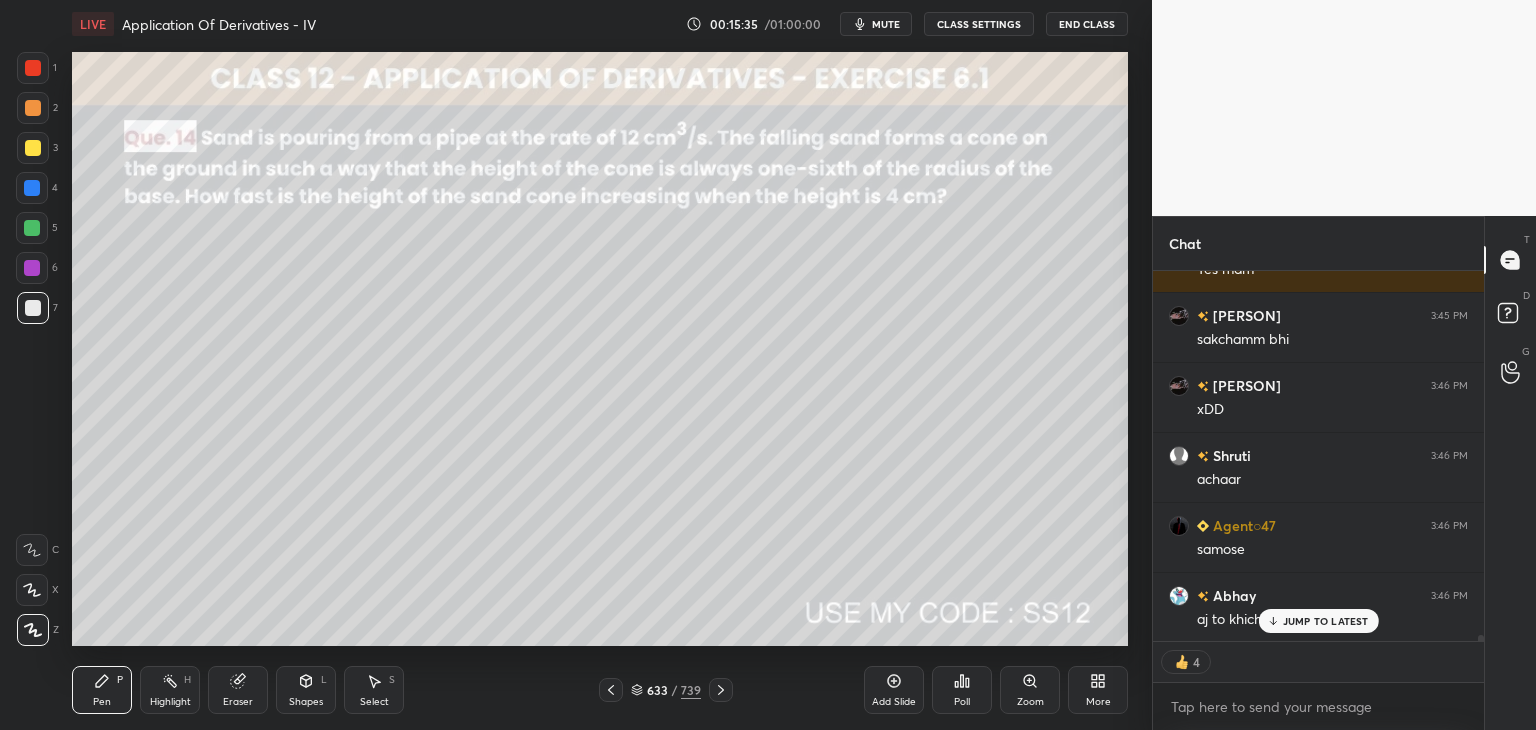 scroll, scrollTop: 6, scrollLeft: 6, axis: both 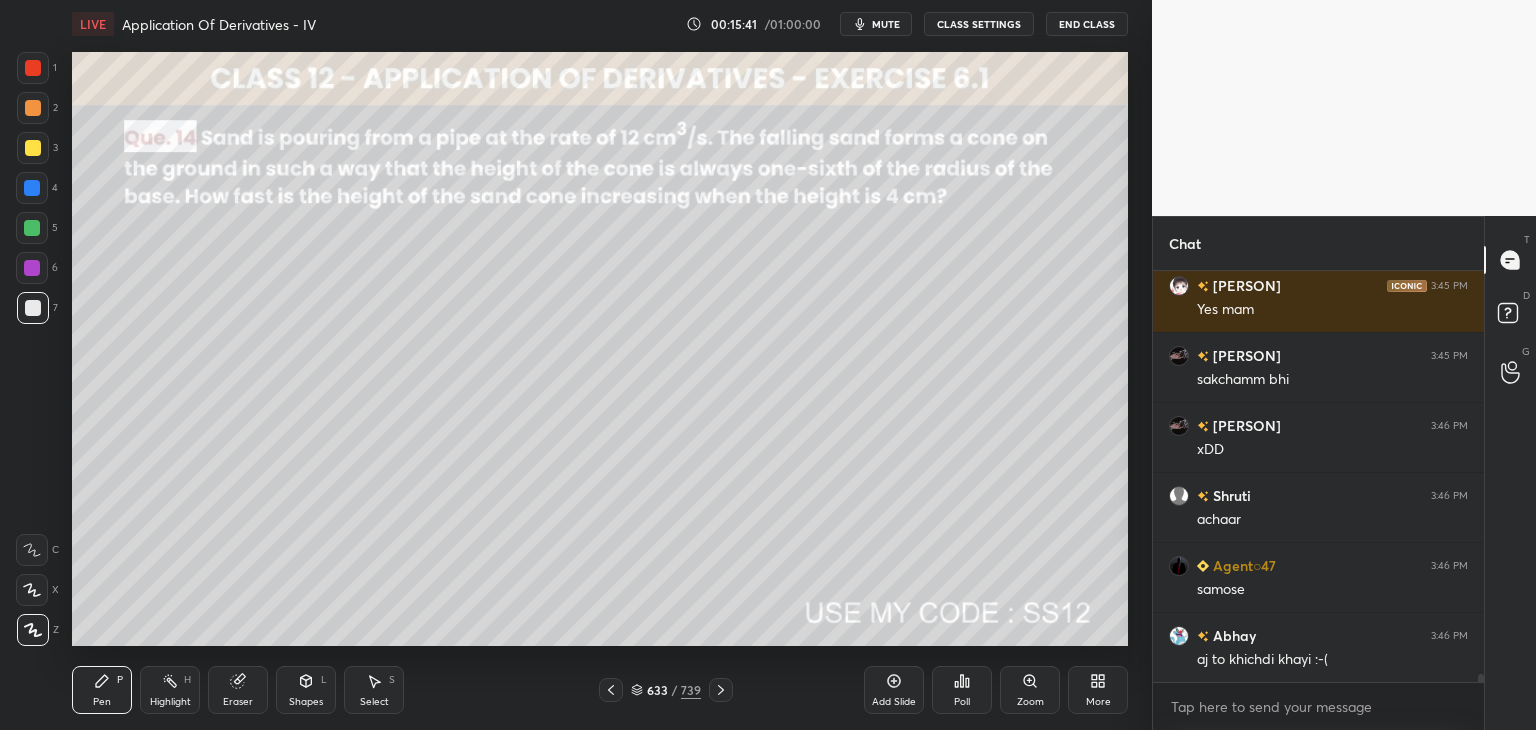 click on "Poll" at bounding box center [962, 702] 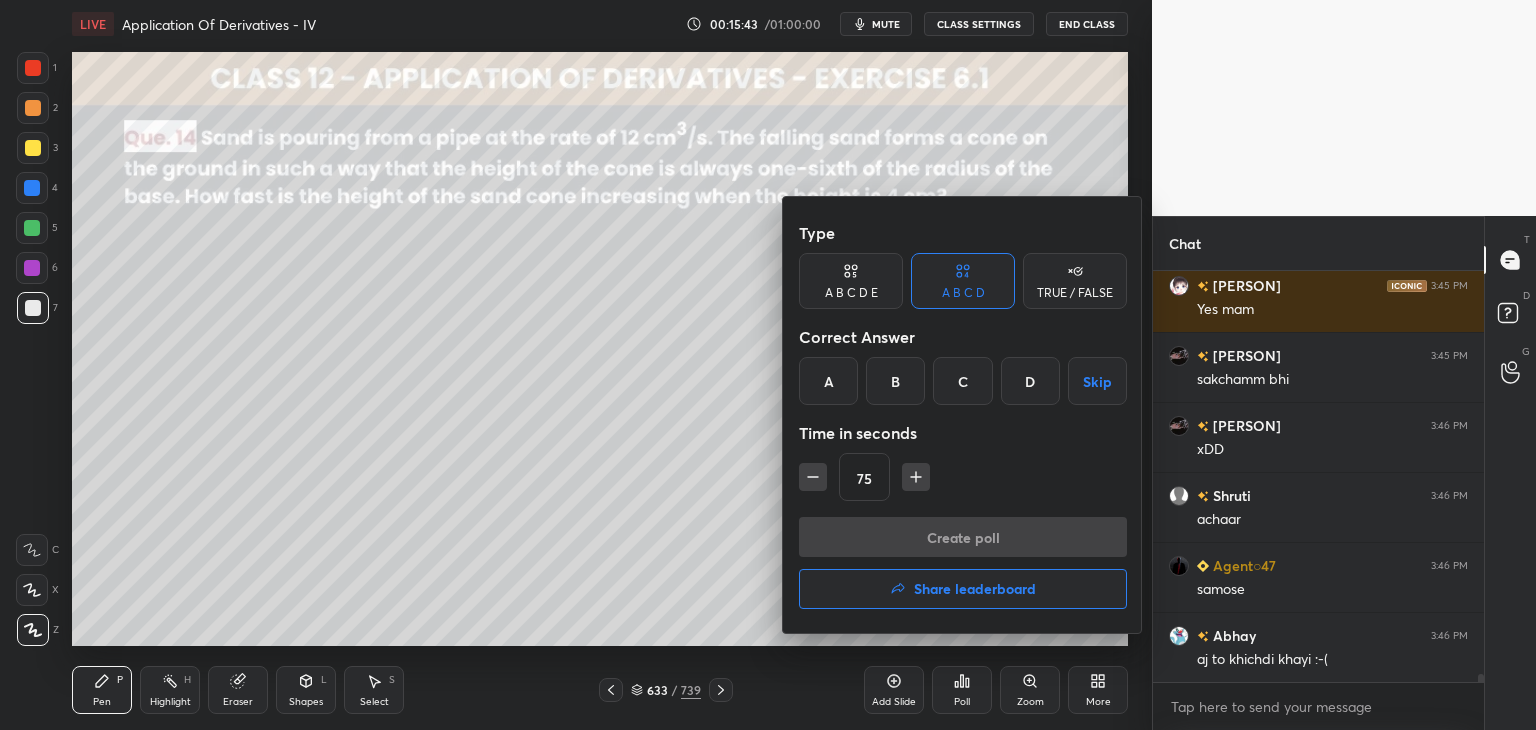 click 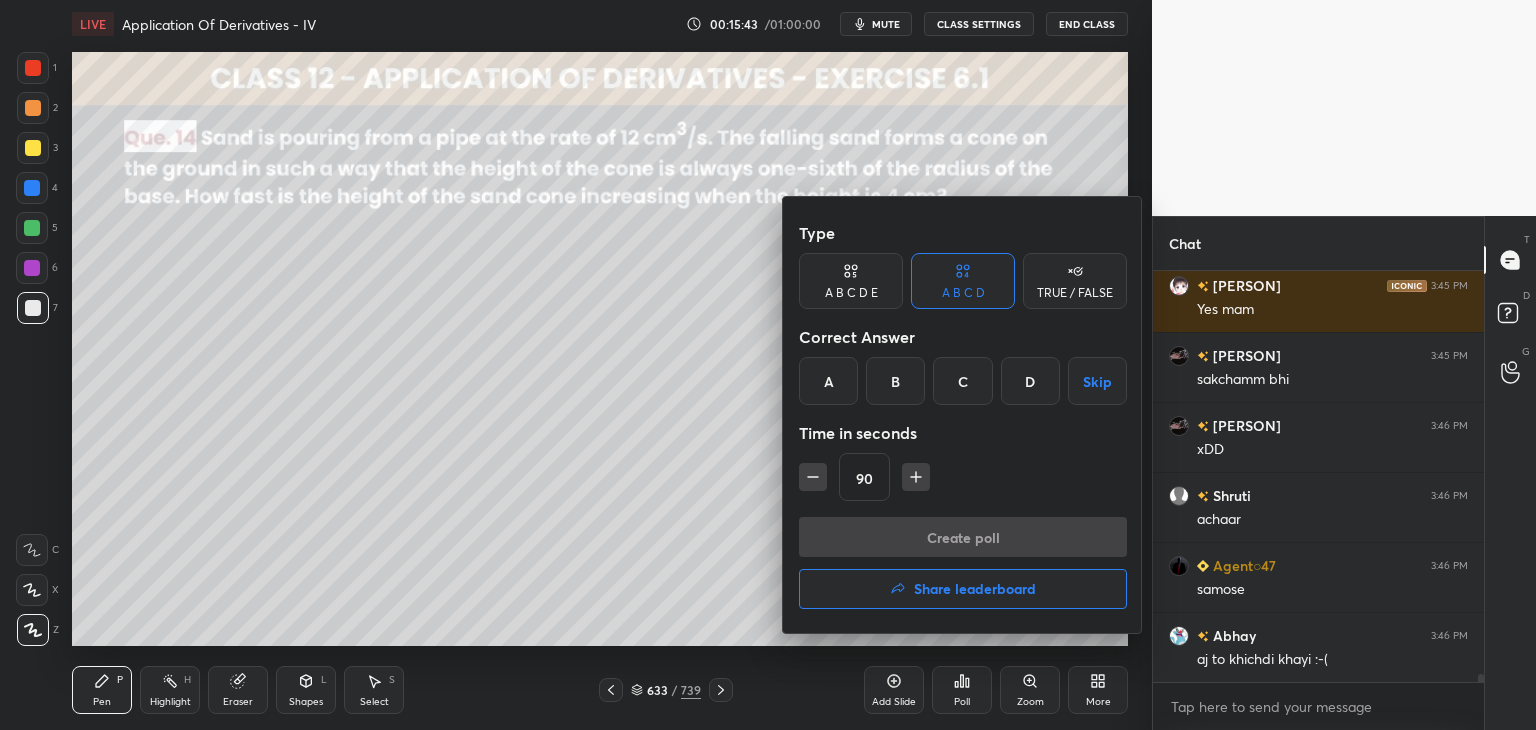 click 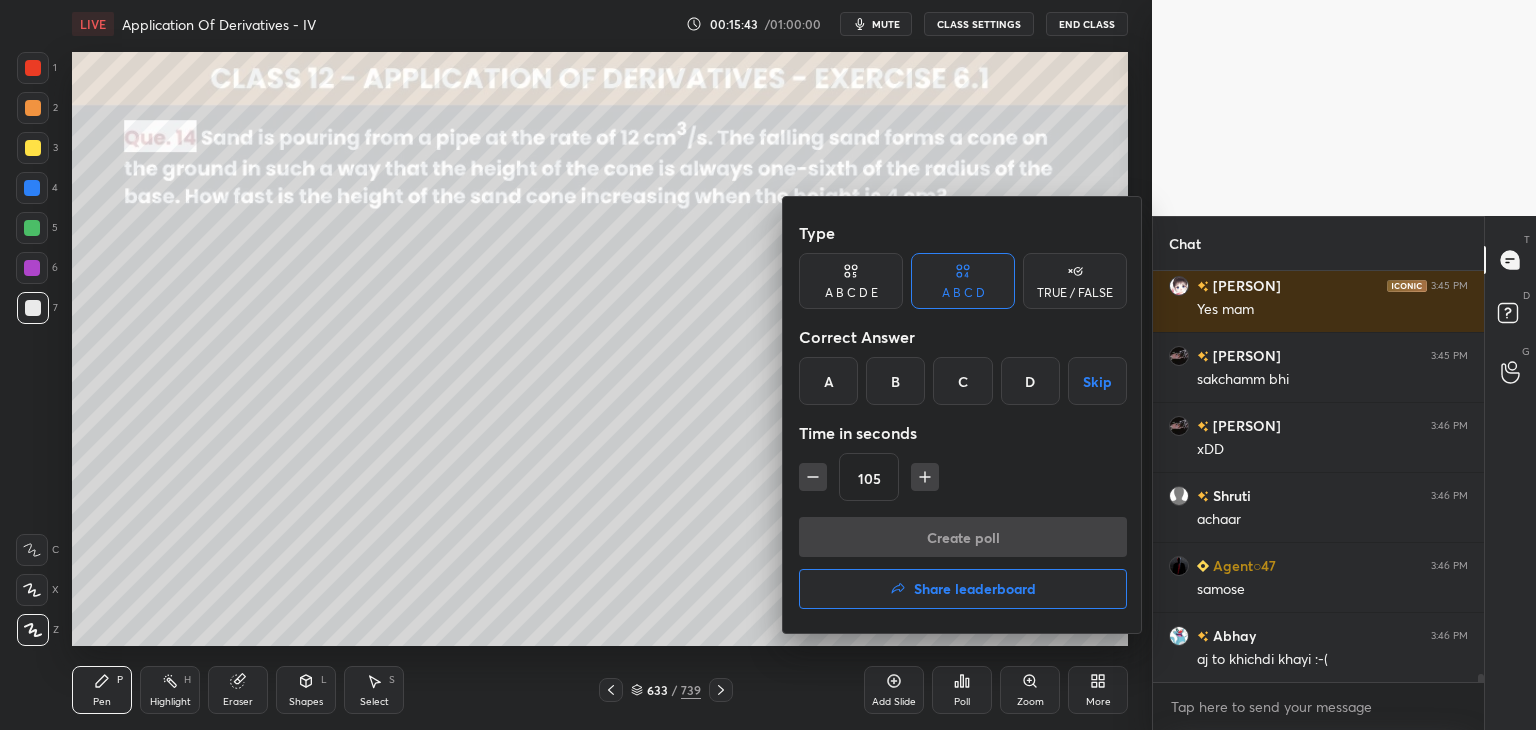 click at bounding box center (925, 477) 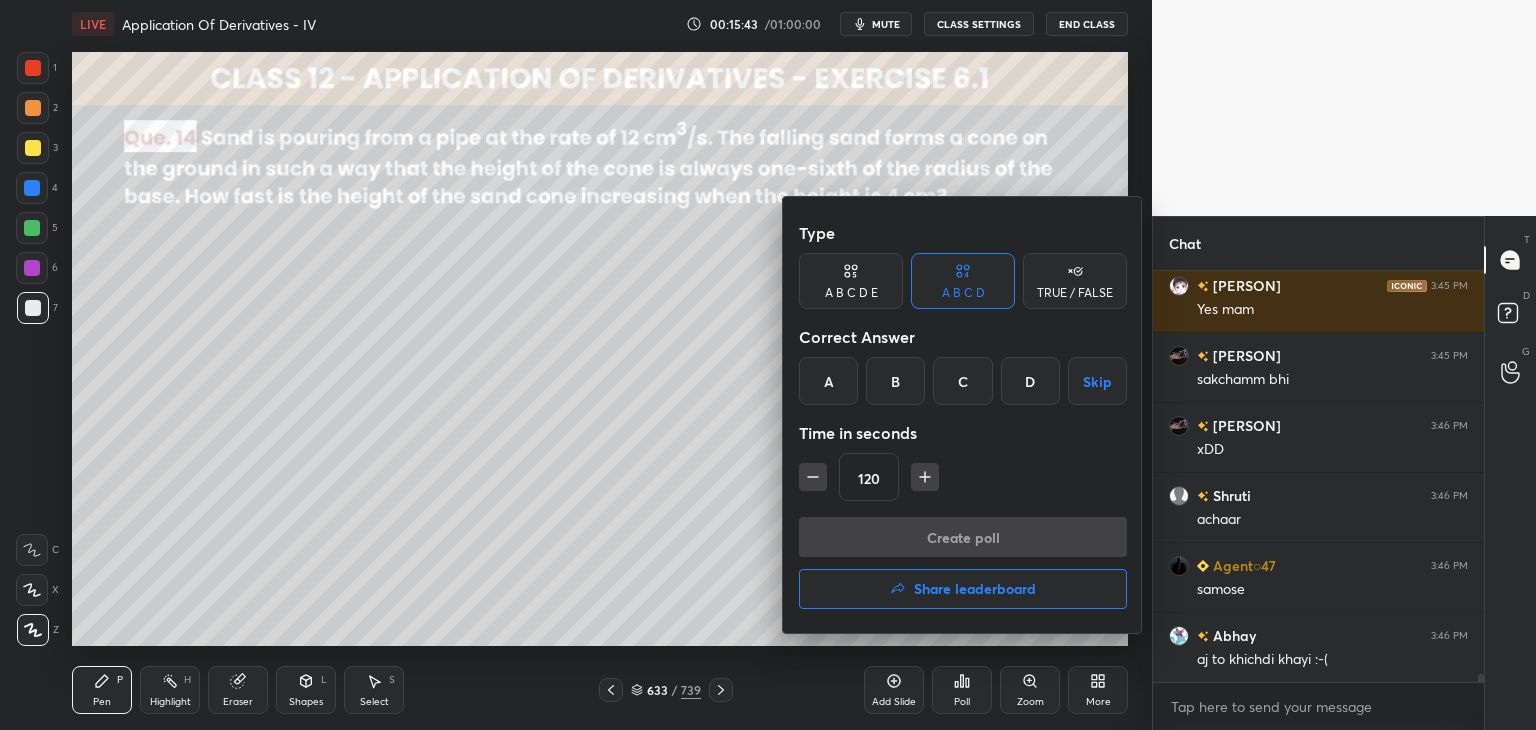 click at bounding box center (925, 477) 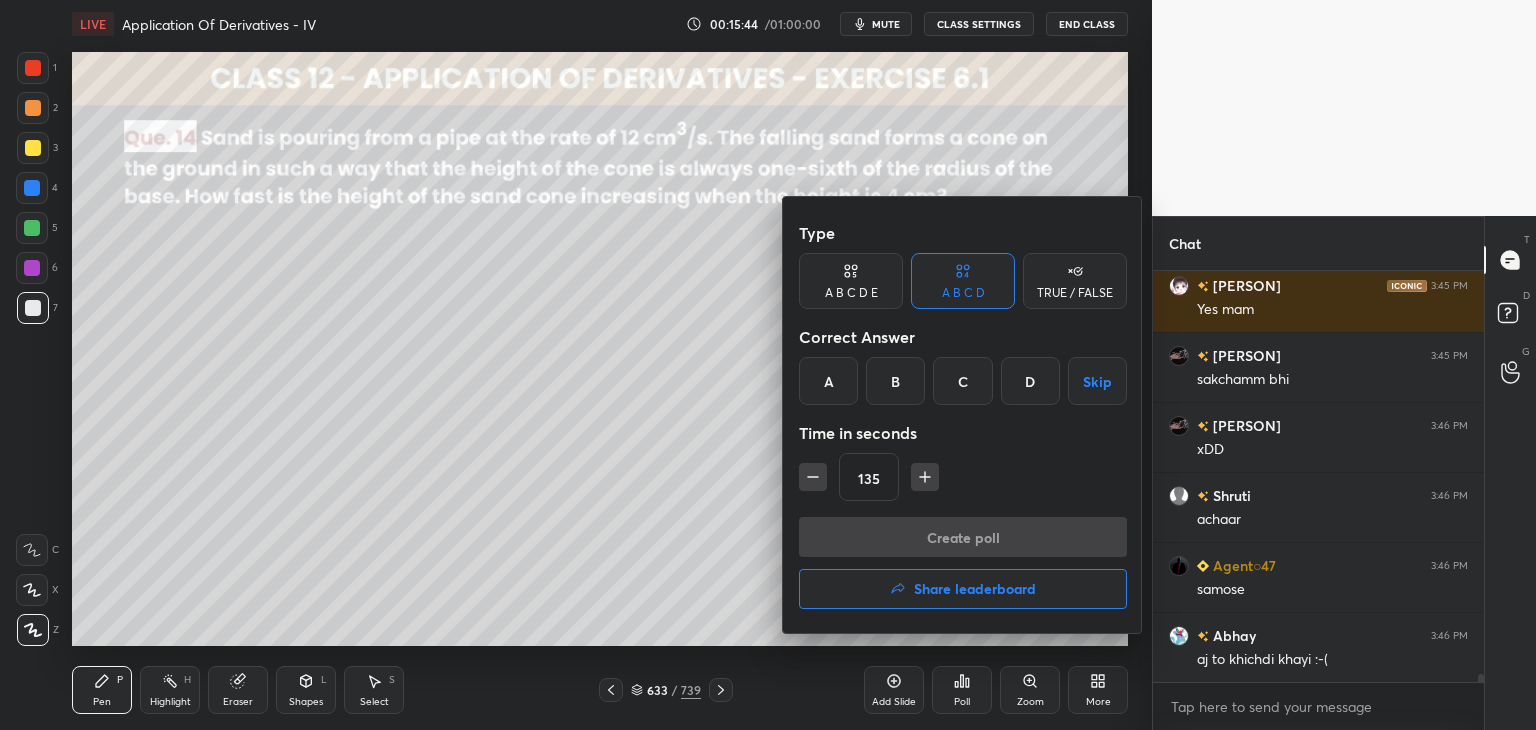 scroll, scrollTop: 21214, scrollLeft: 0, axis: vertical 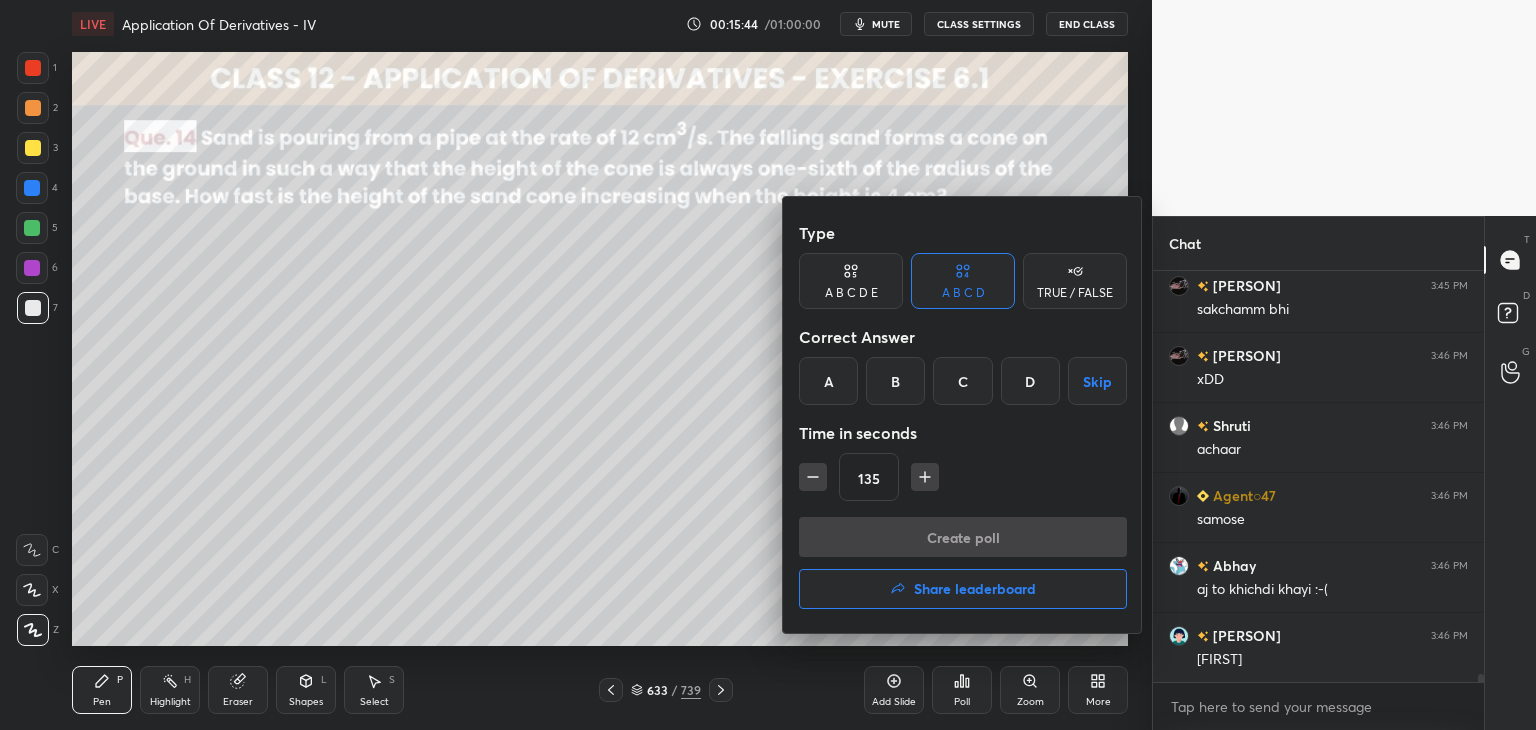click 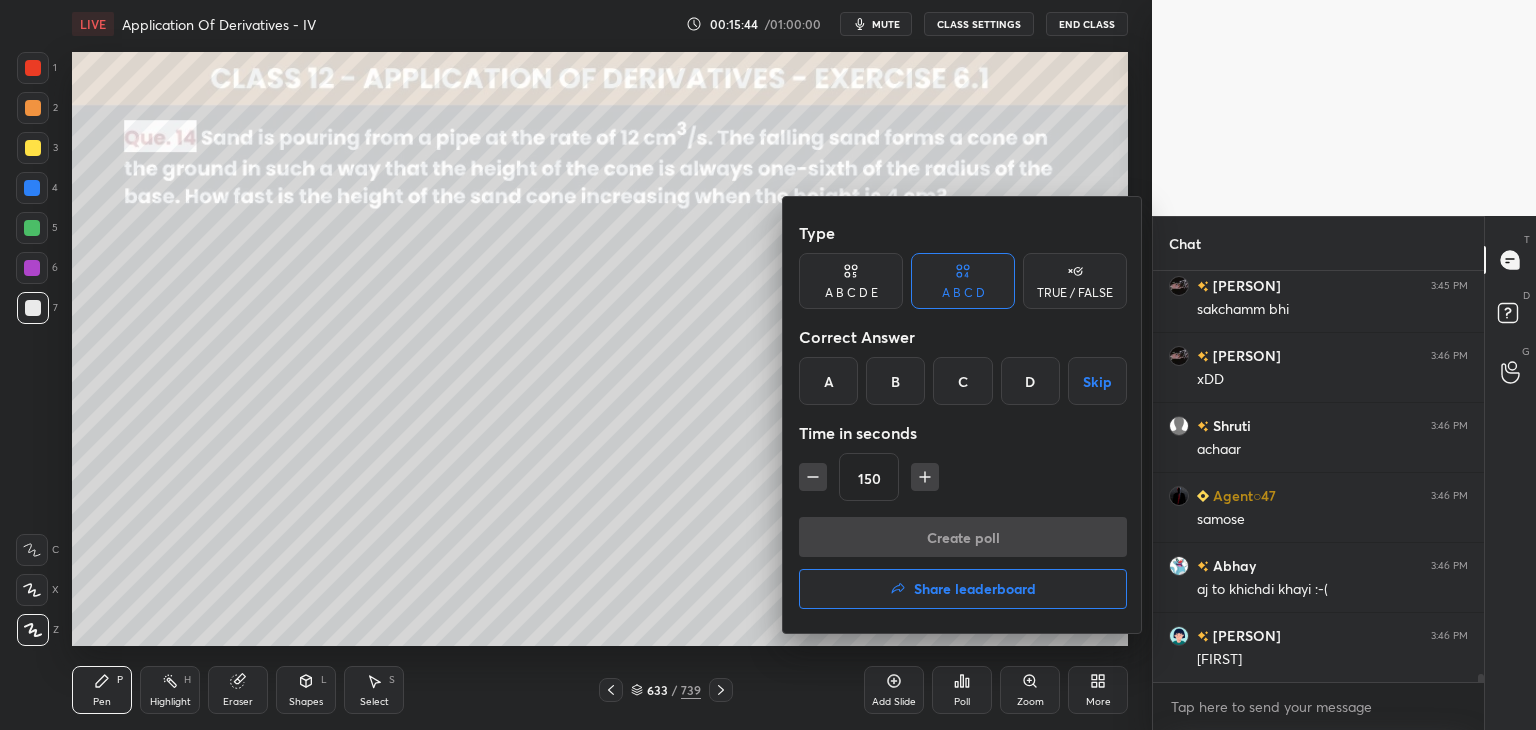 click 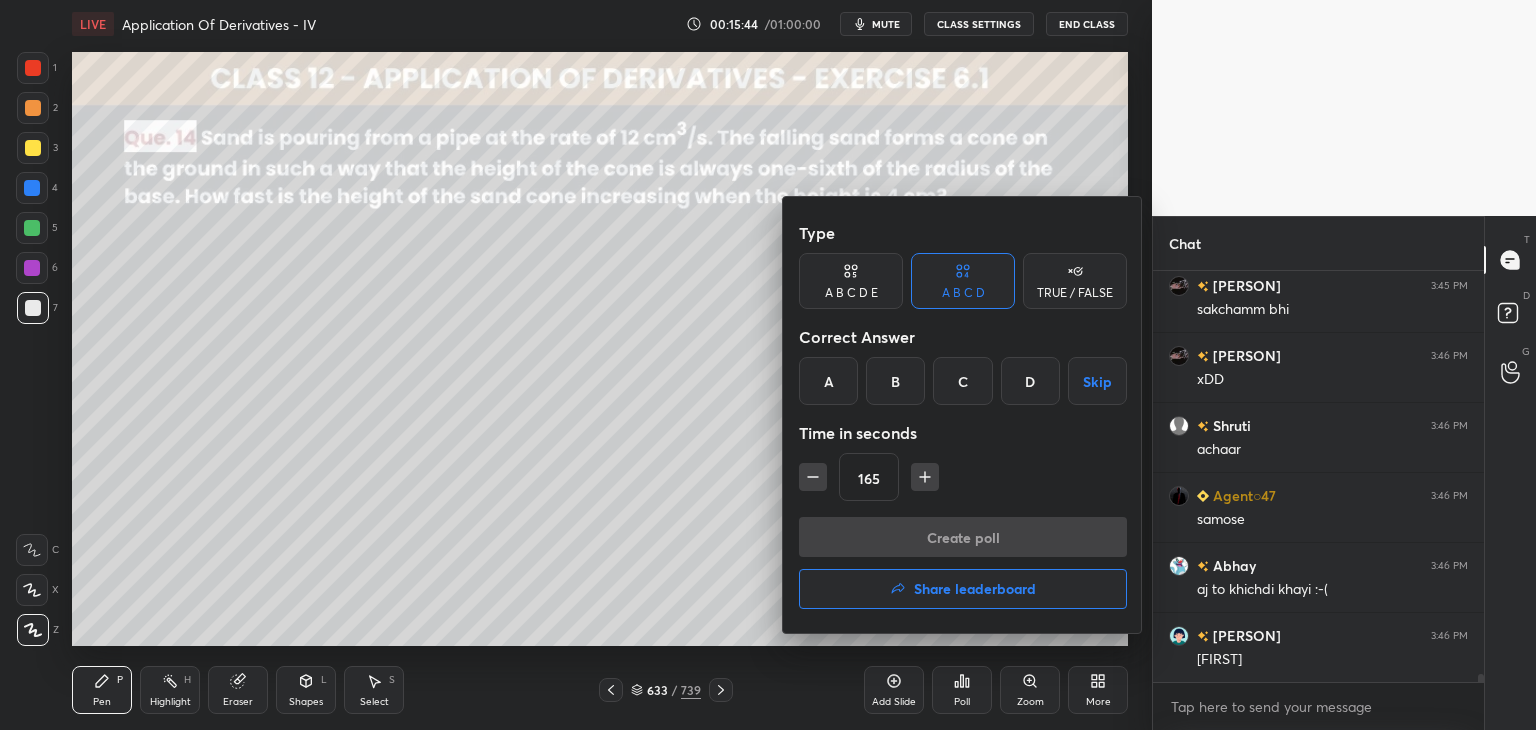 click 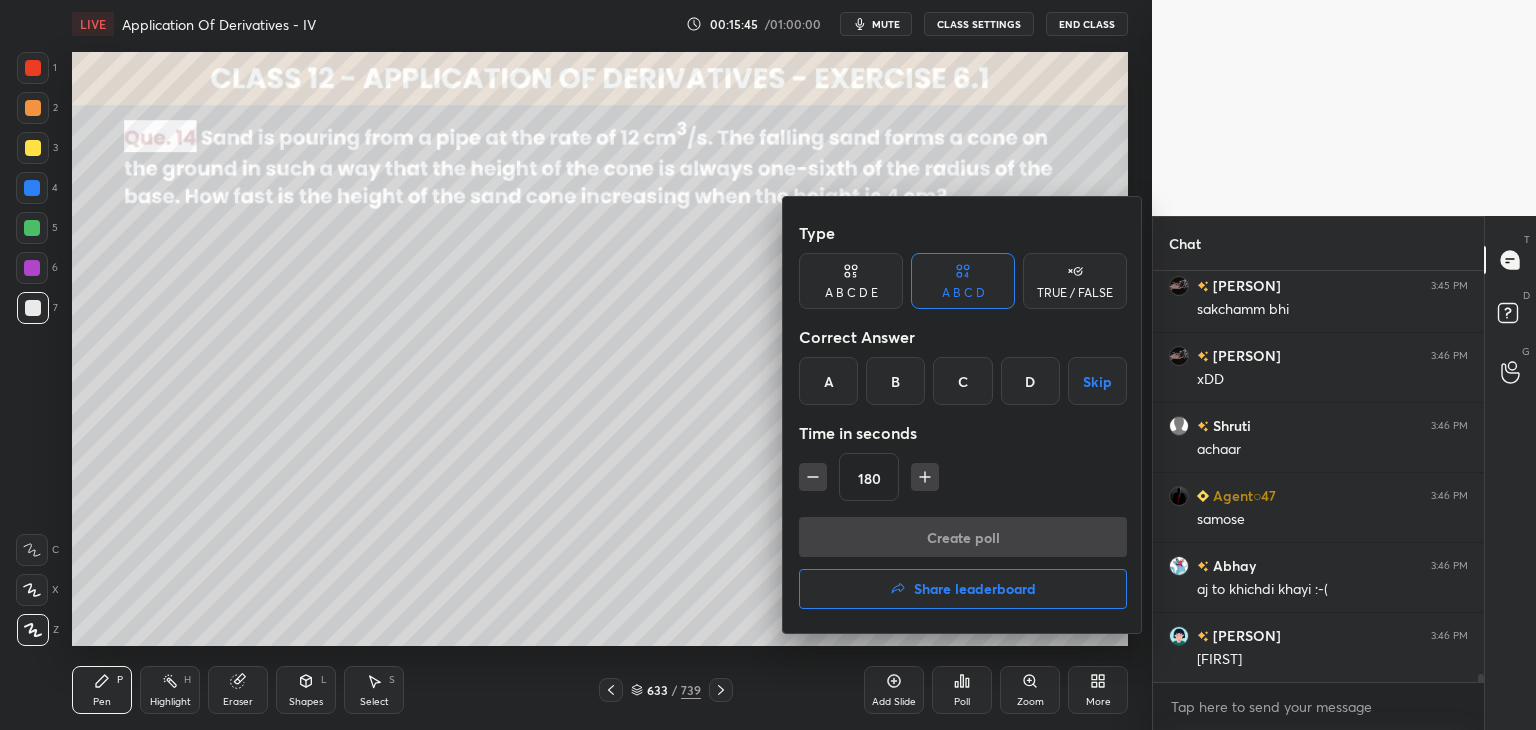 click 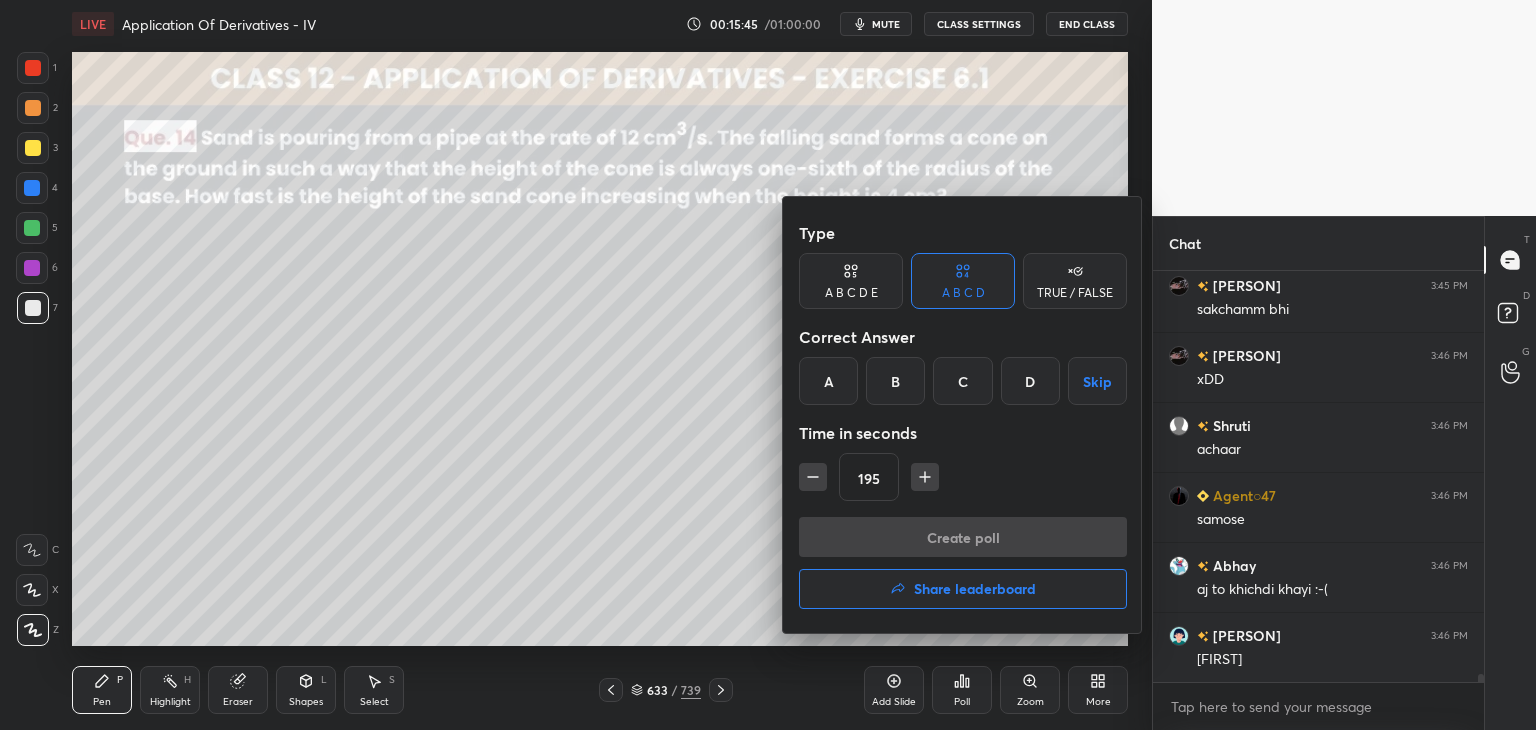 click 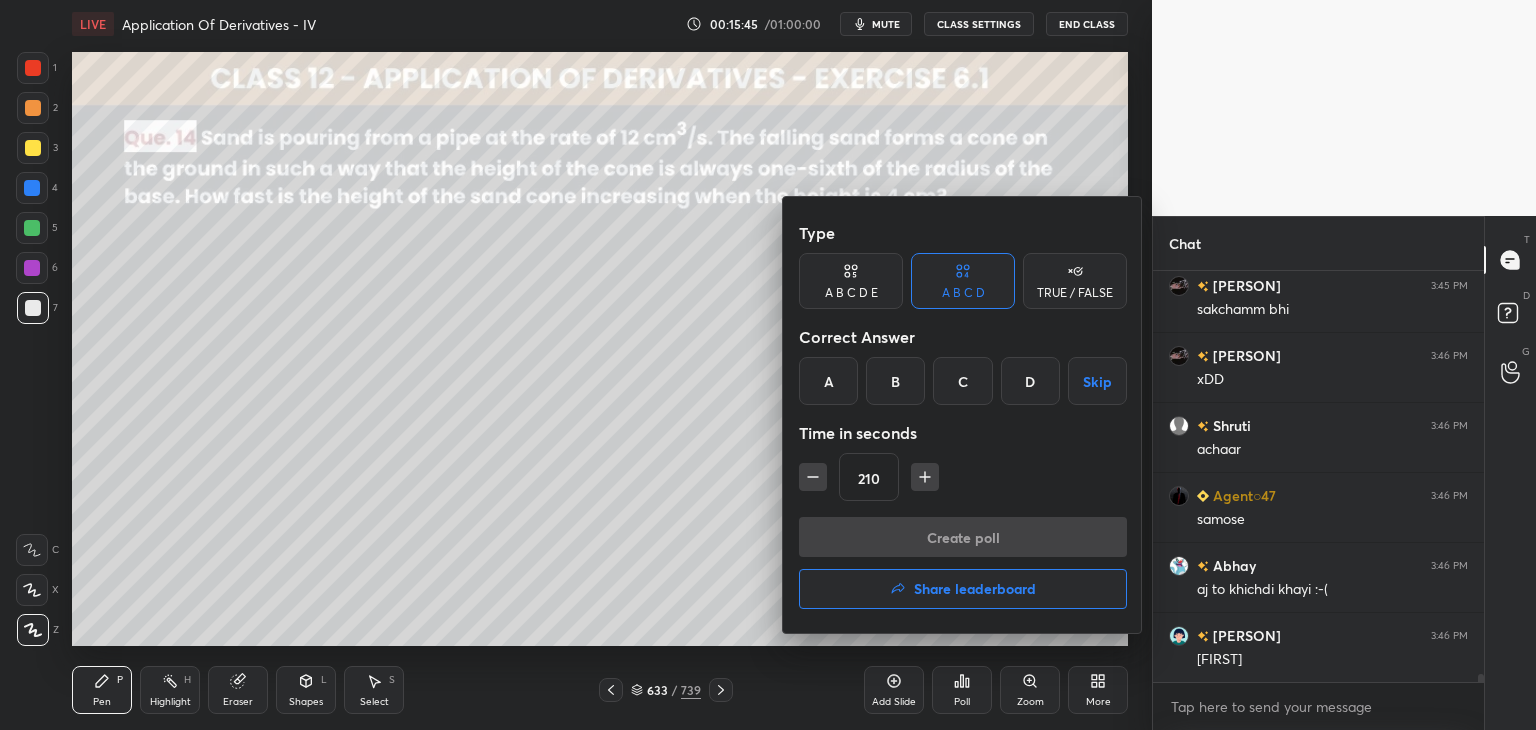 click 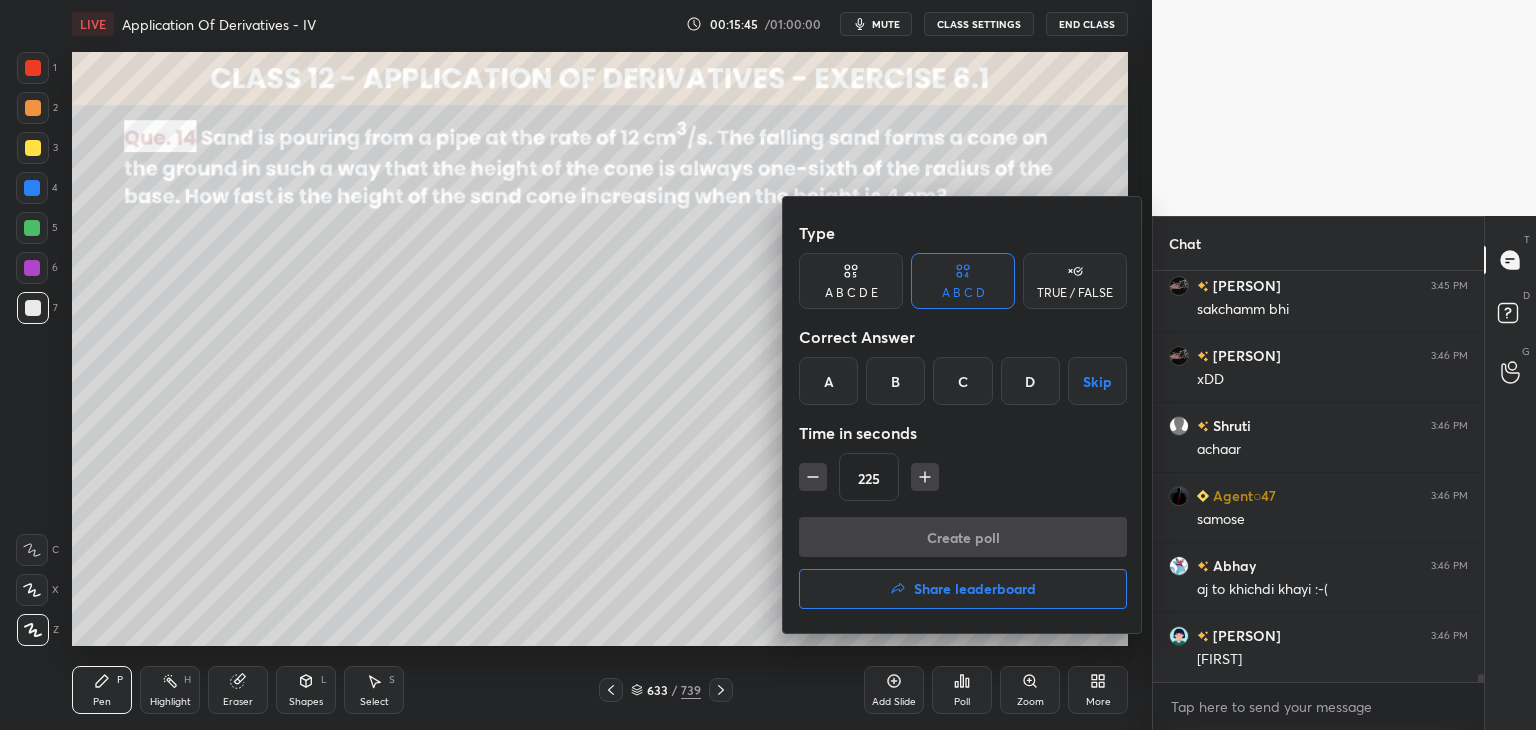 click 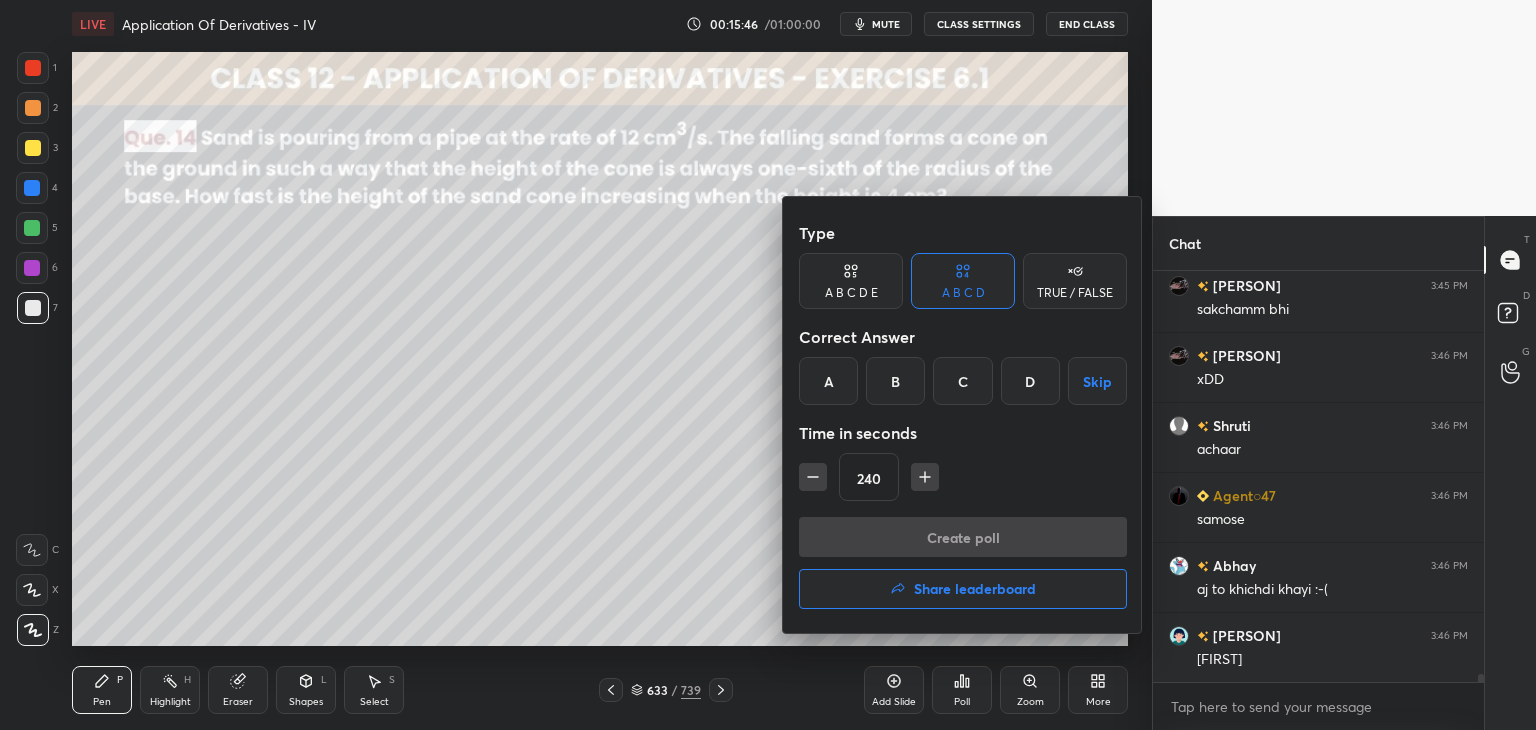 click 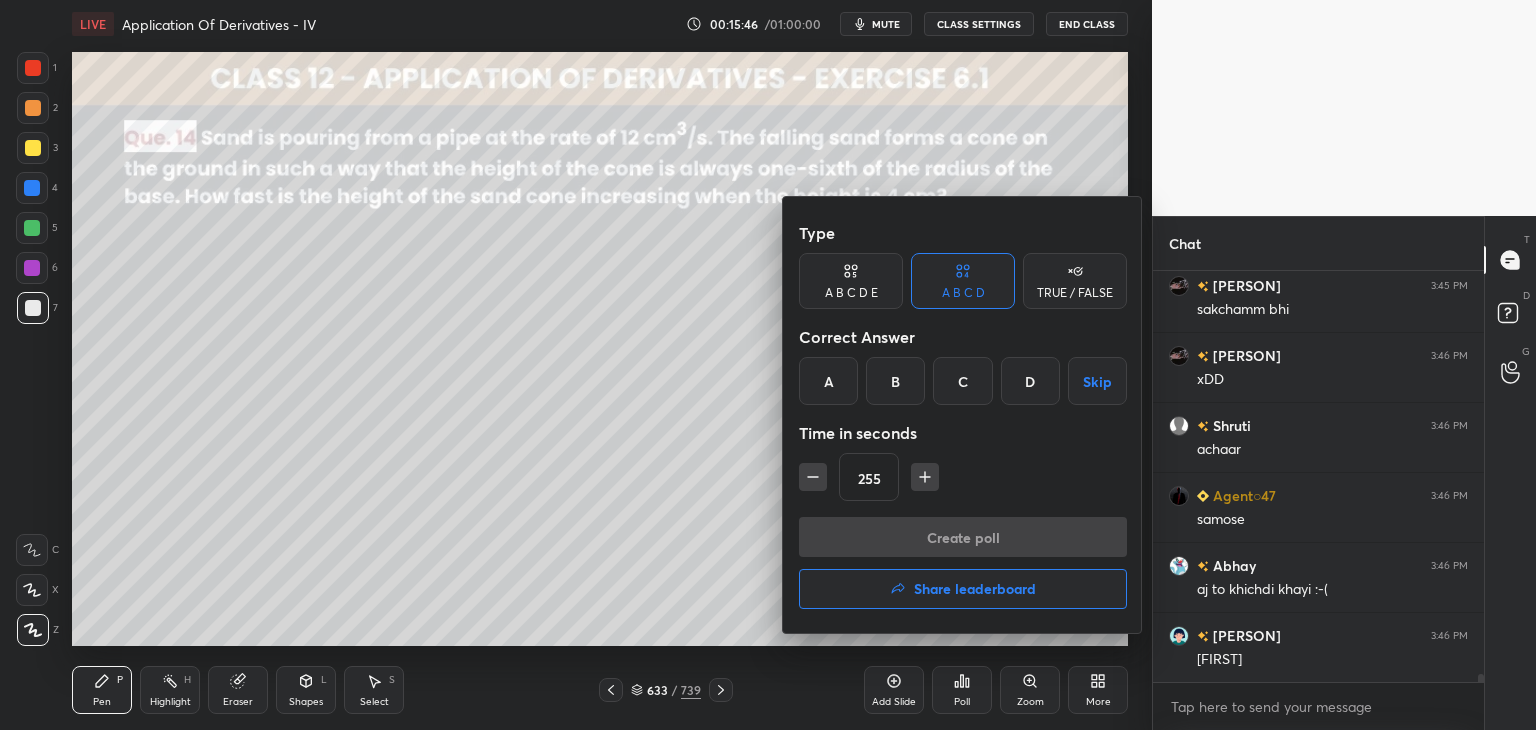 click 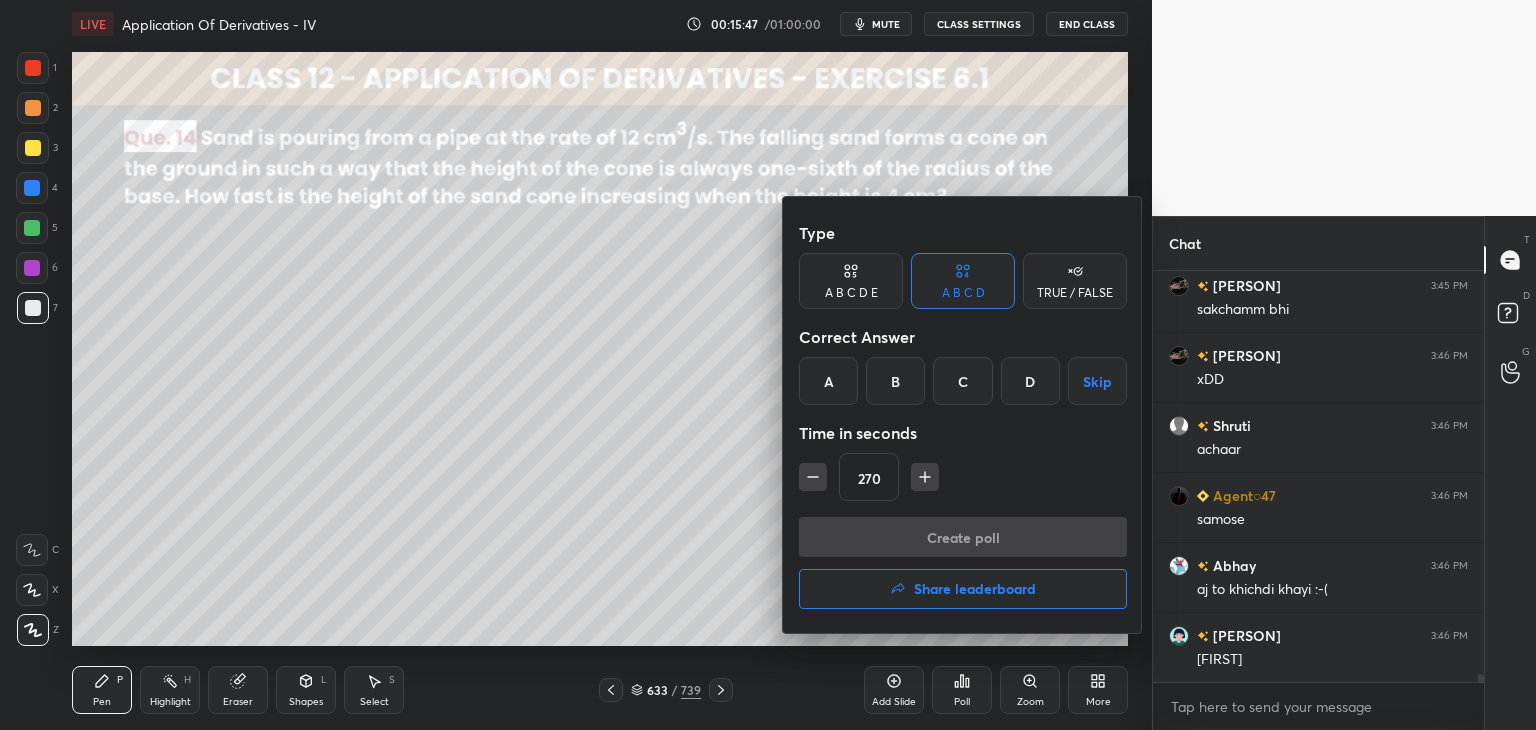 click 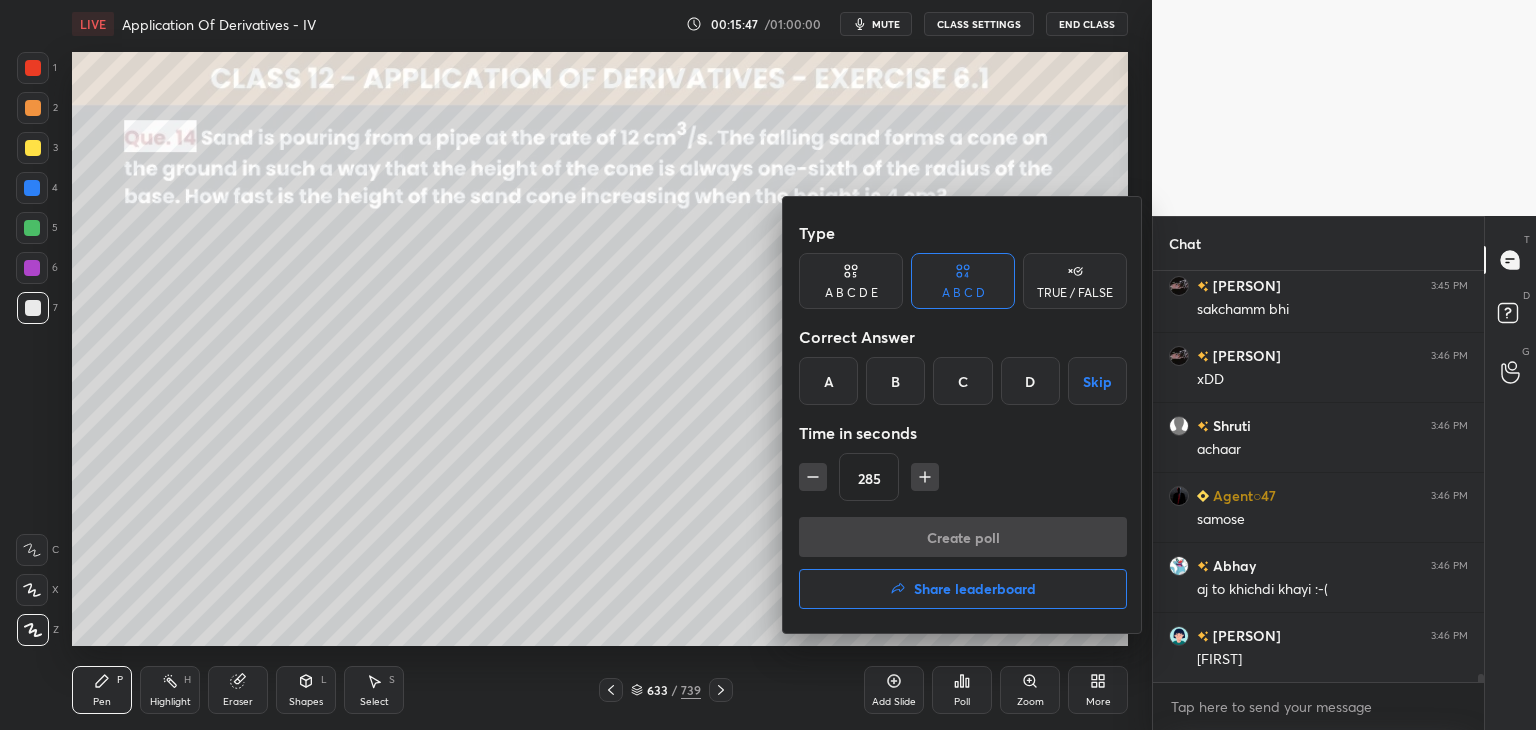 click 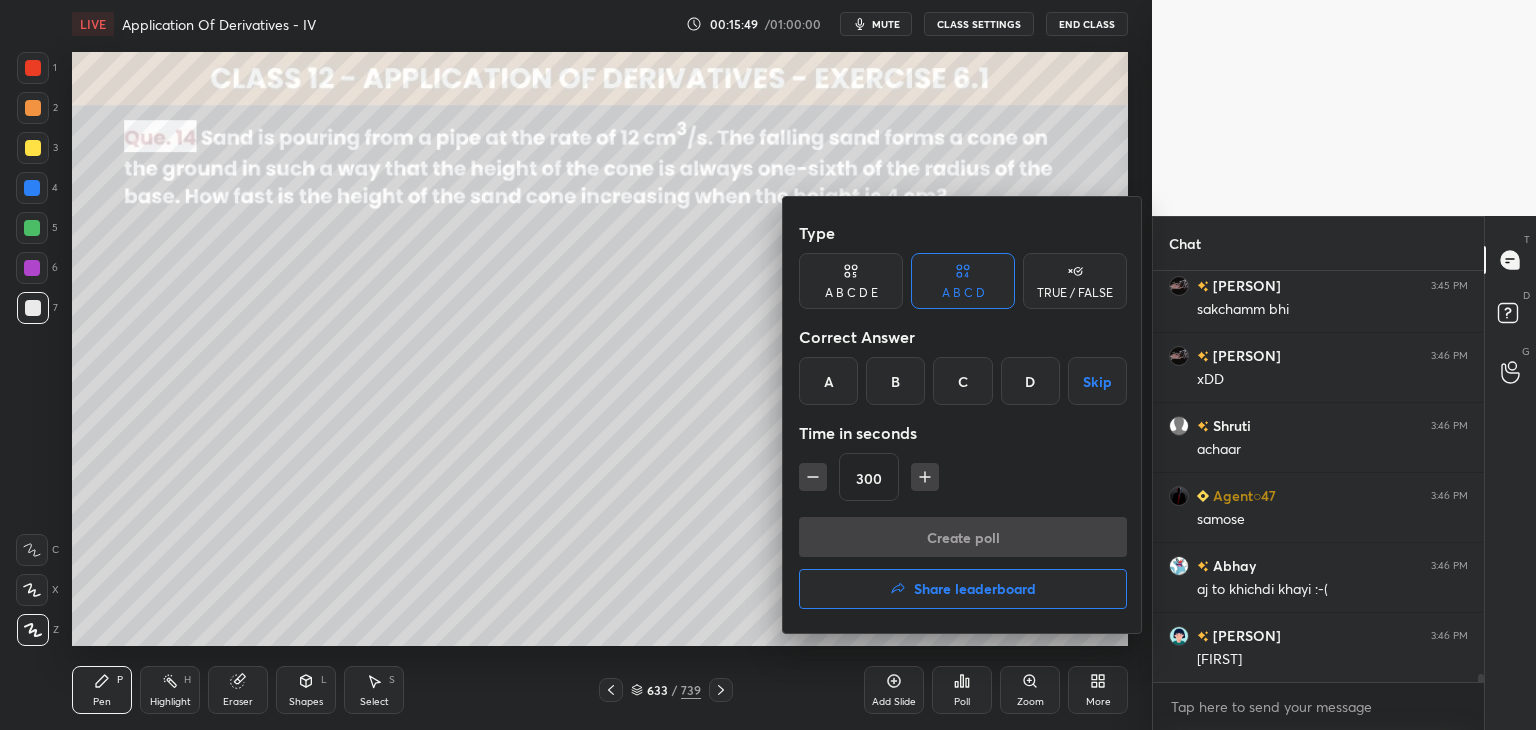 click on "Skip" at bounding box center (1097, 381) 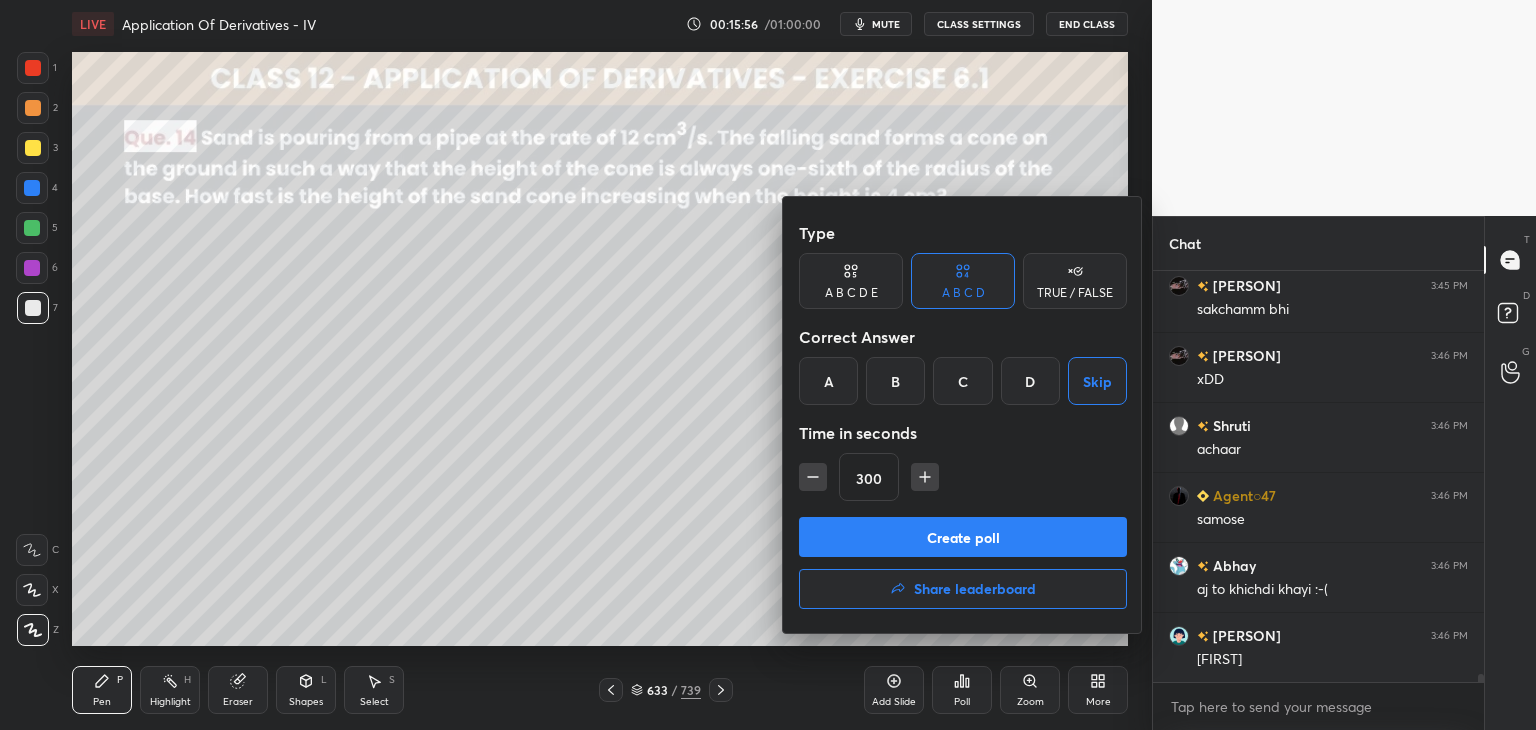 scroll, scrollTop: 21284, scrollLeft: 0, axis: vertical 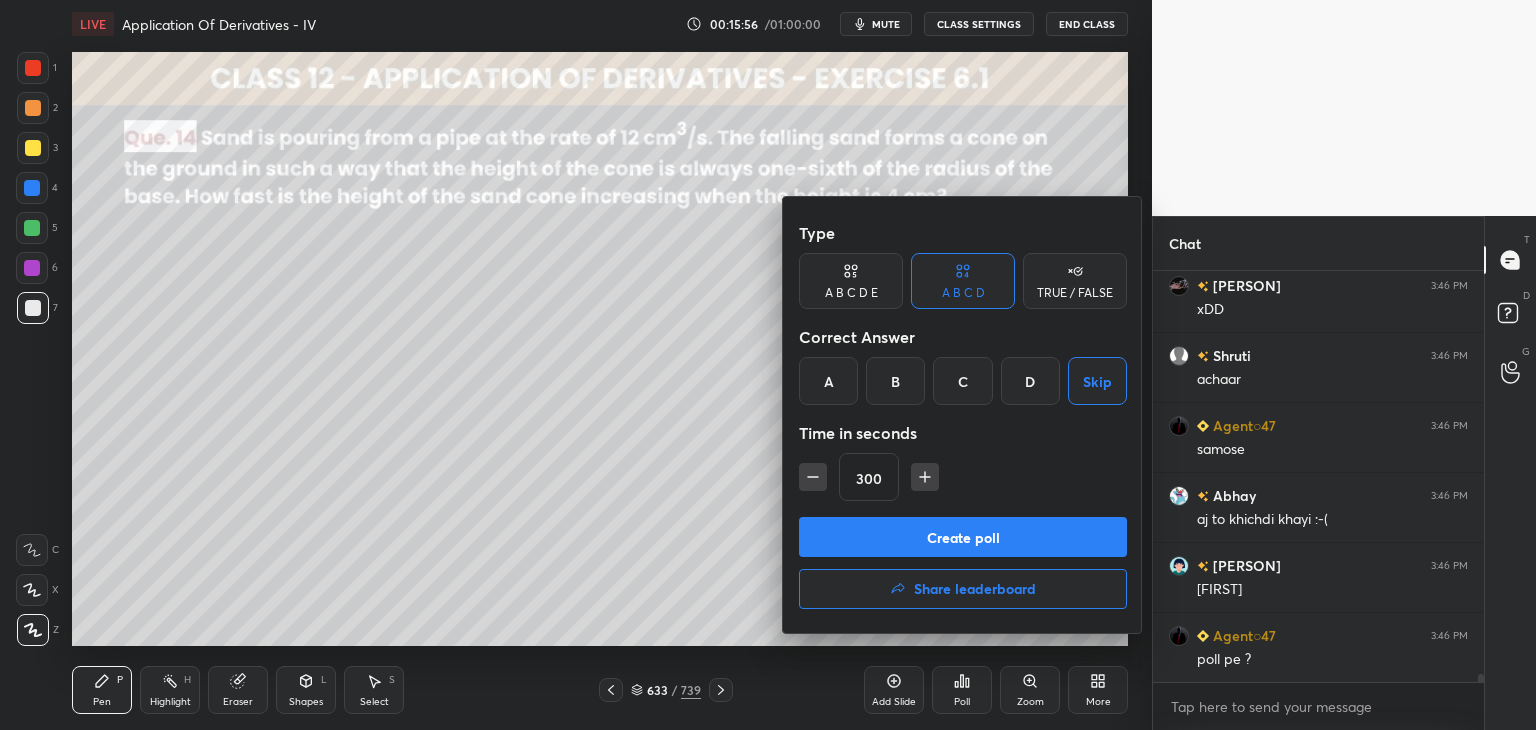 click on "Create poll" at bounding box center (963, 537) 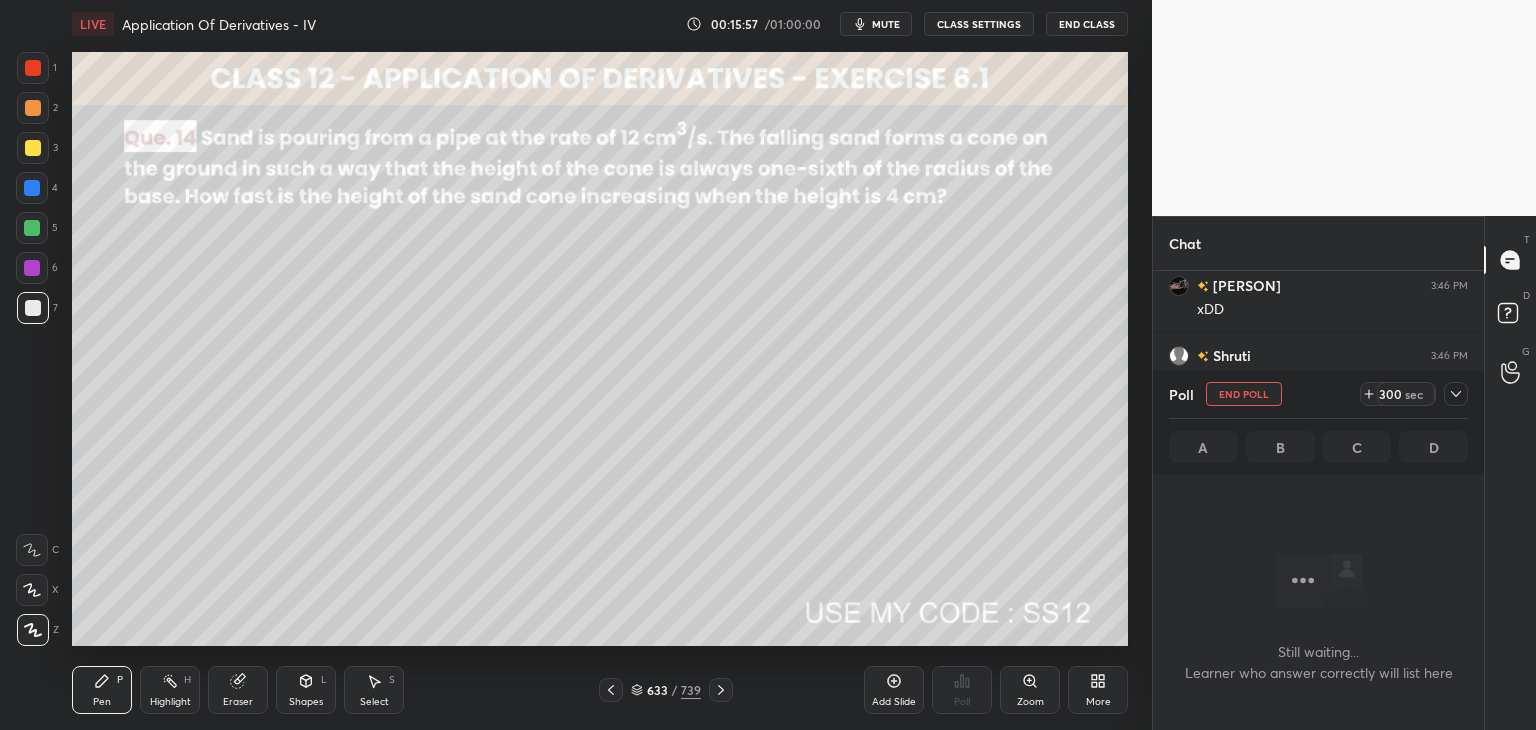 scroll, scrollTop: 312, scrollLeft: 325, axis: both 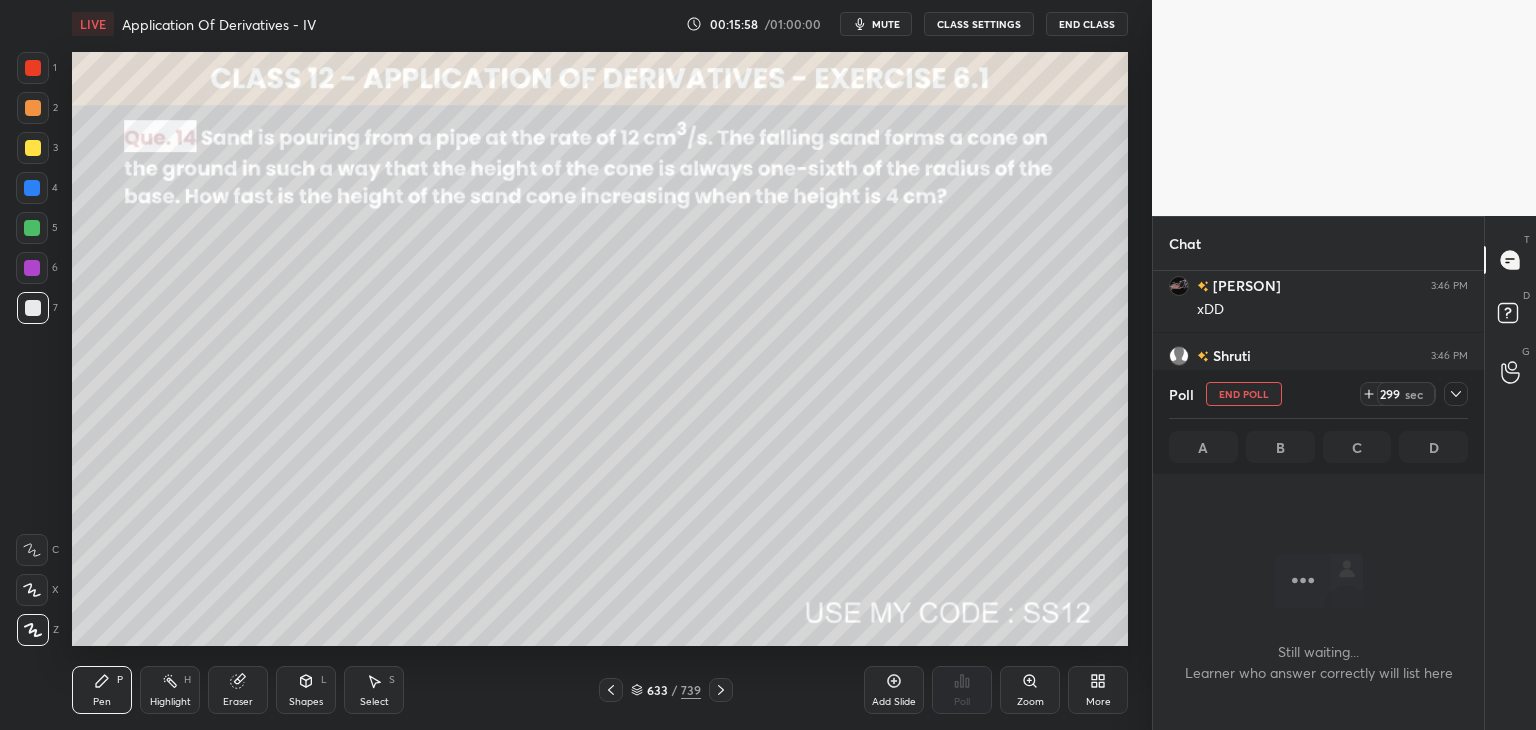drag, startPoint x: 1458, startPoint y: 395, endPoint x: 1427, endPoint y: 404, distance: 32.280025 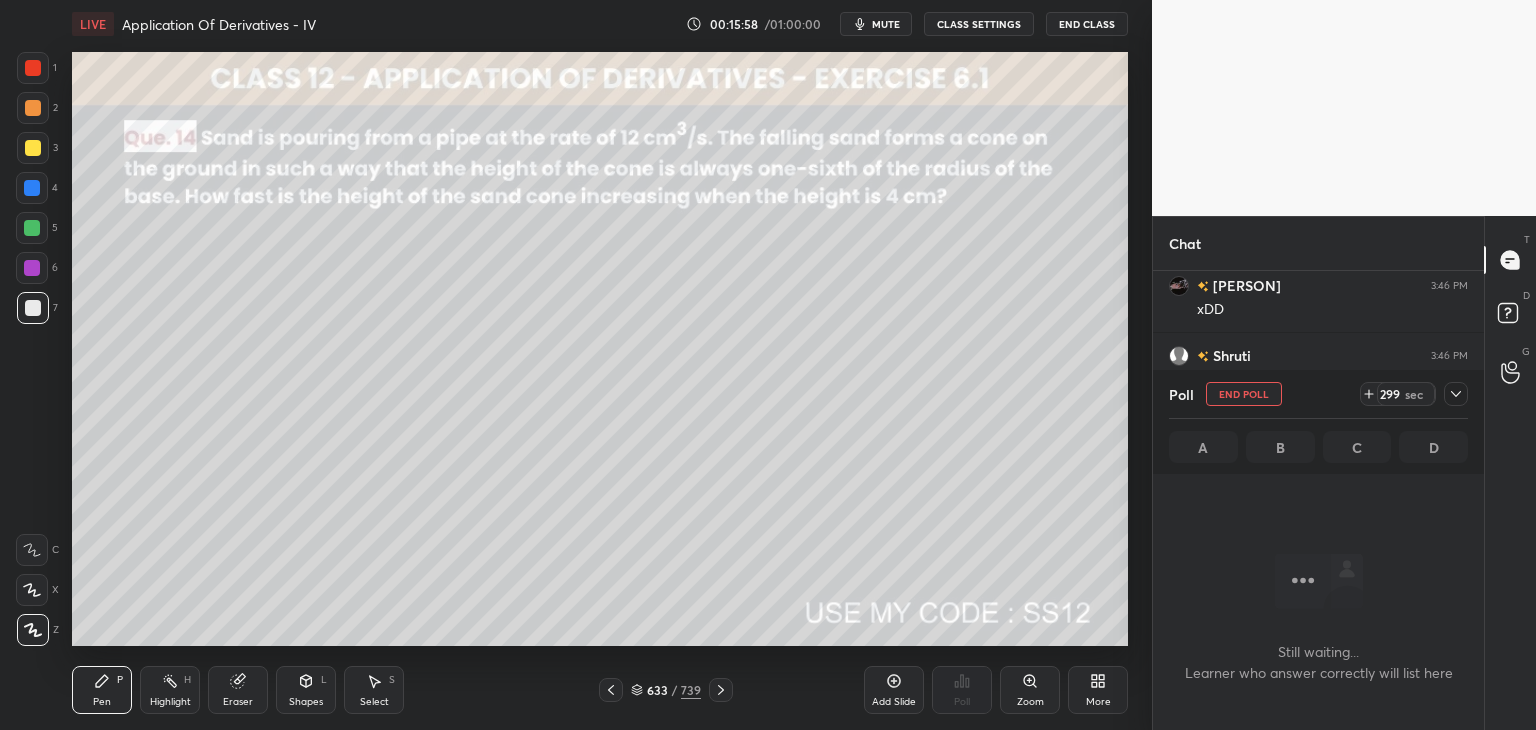 click 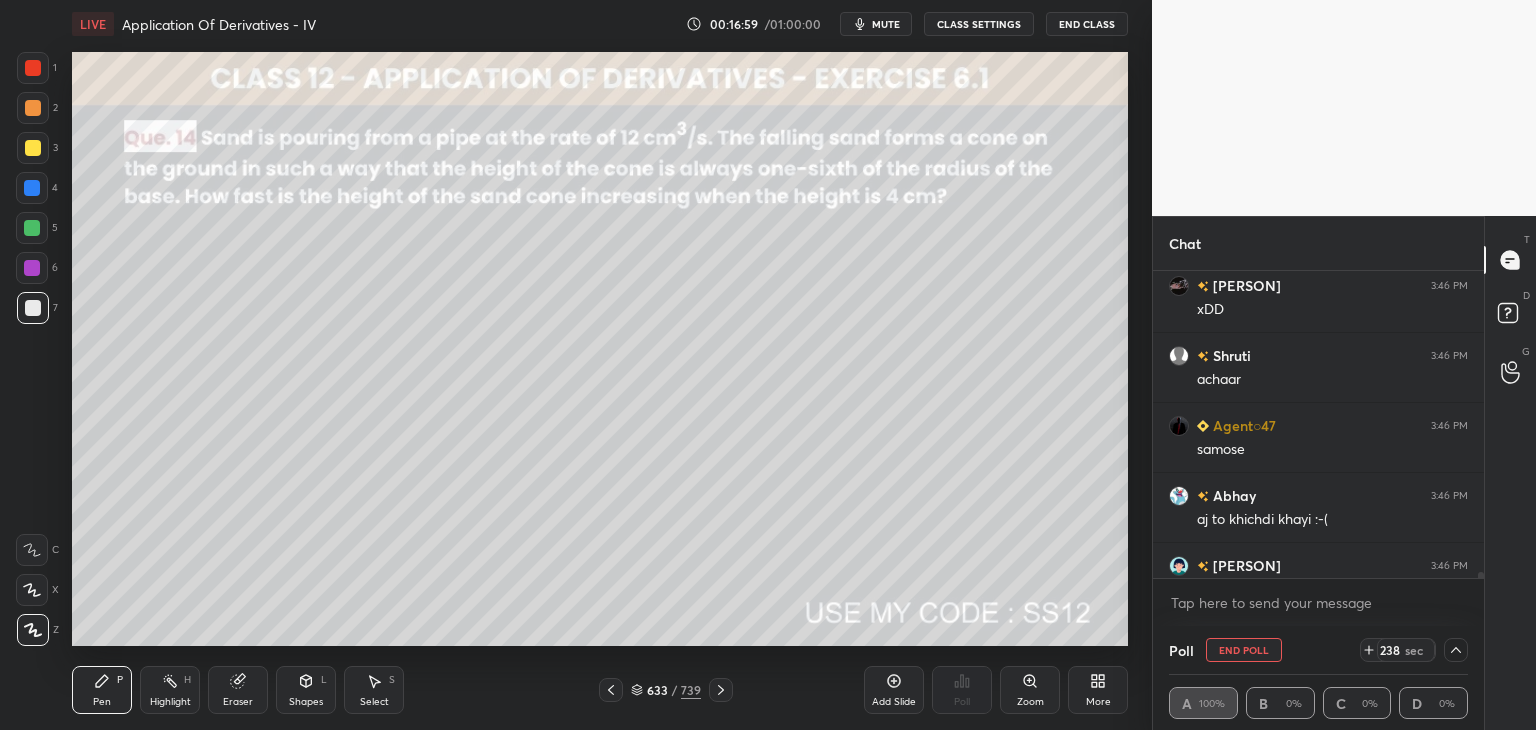 click at bounding box center [1456, 650] 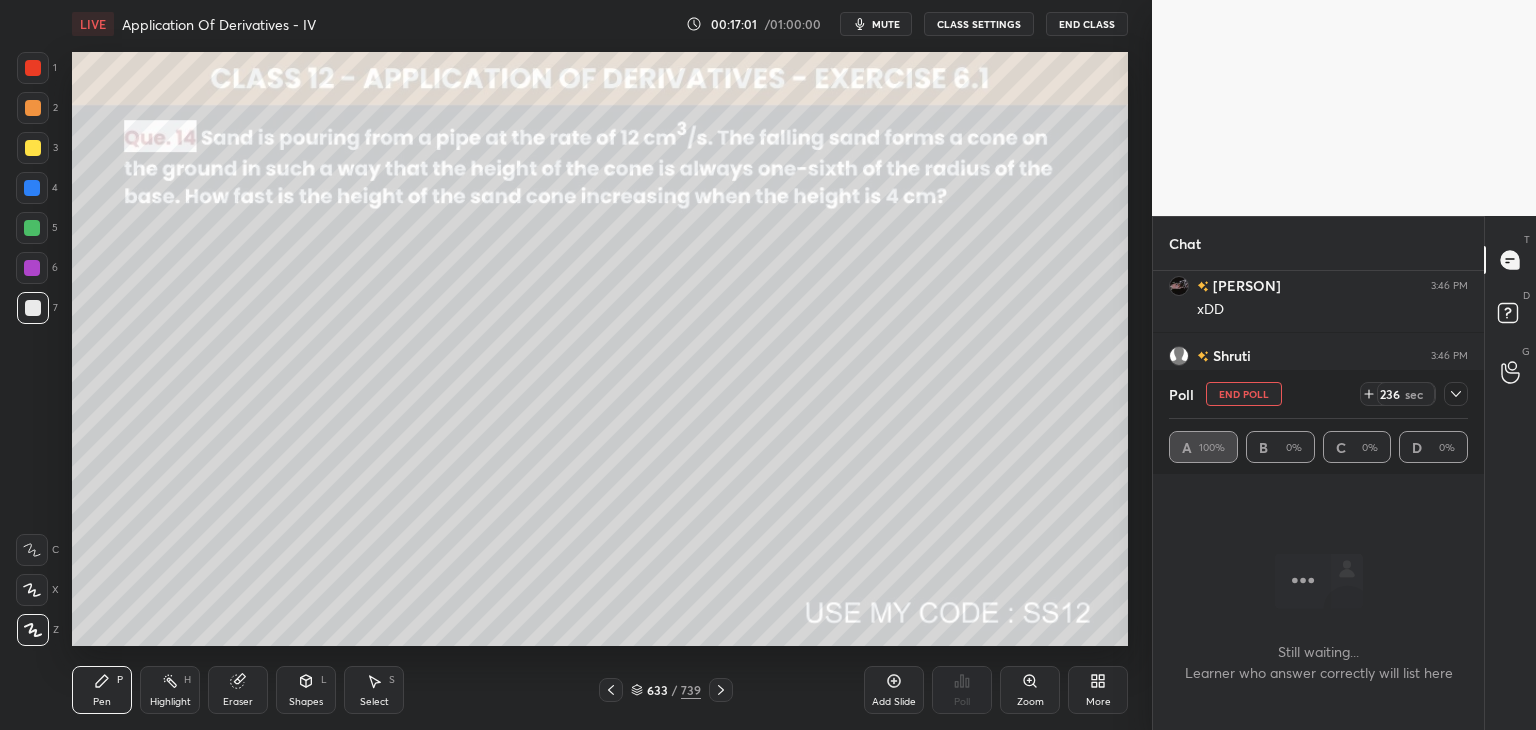 click 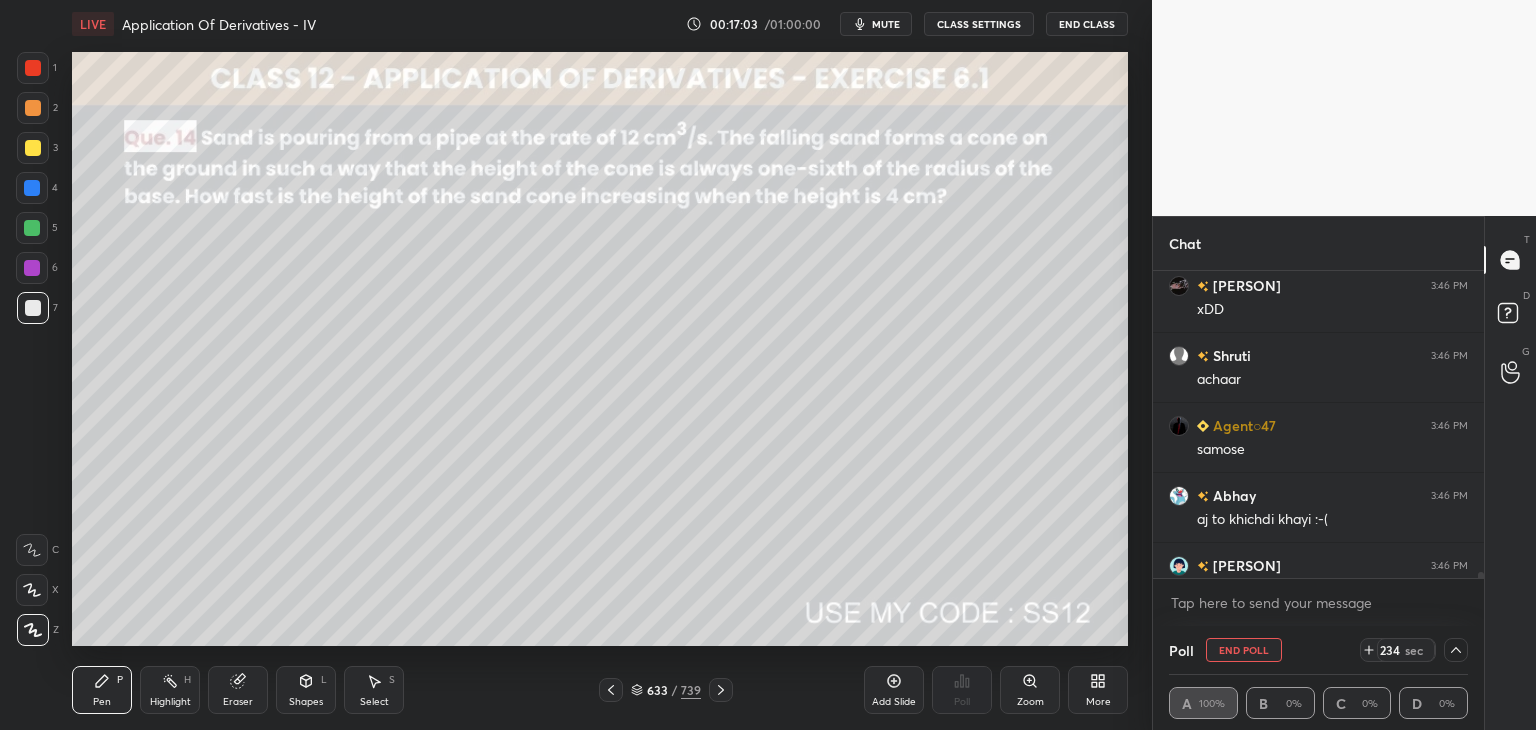 click on "mute" at bounding box center (886, 24) 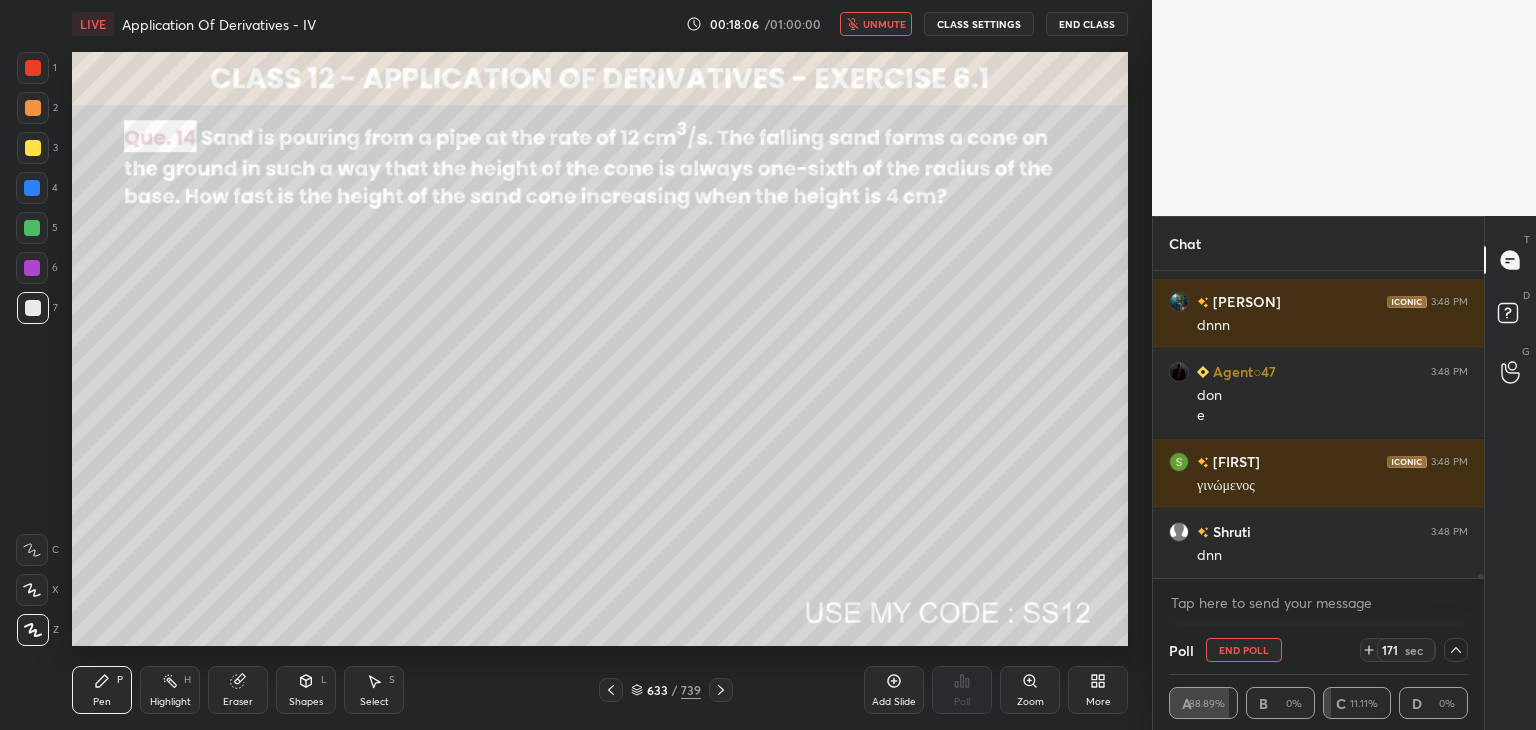 scroll, scrollTop: 21968, scrollLeft: 0, axis: vertical 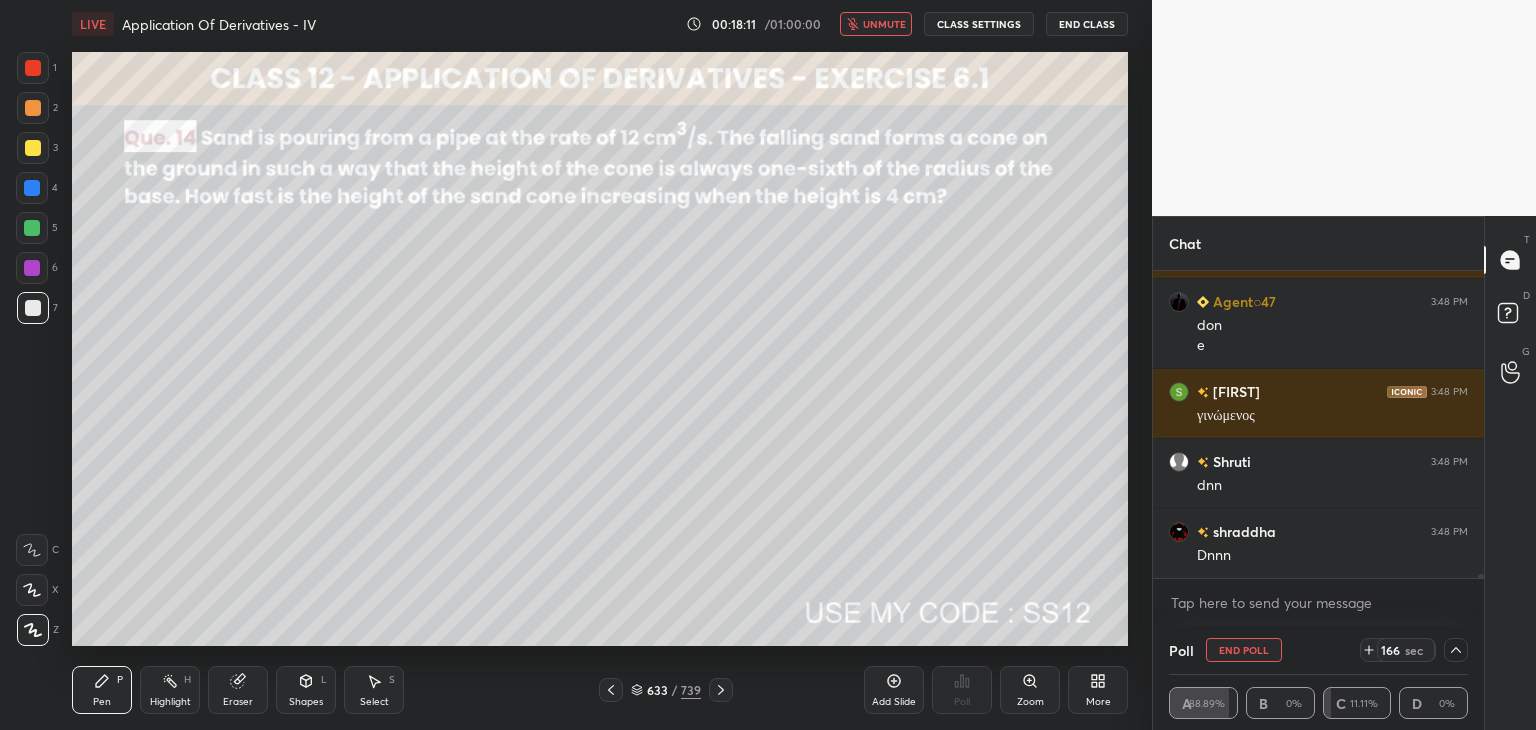 drag, startPoint x: 1480, startPoint y: 576, endPoint x: 1482, endPoint y: 589, distance: 13.152946 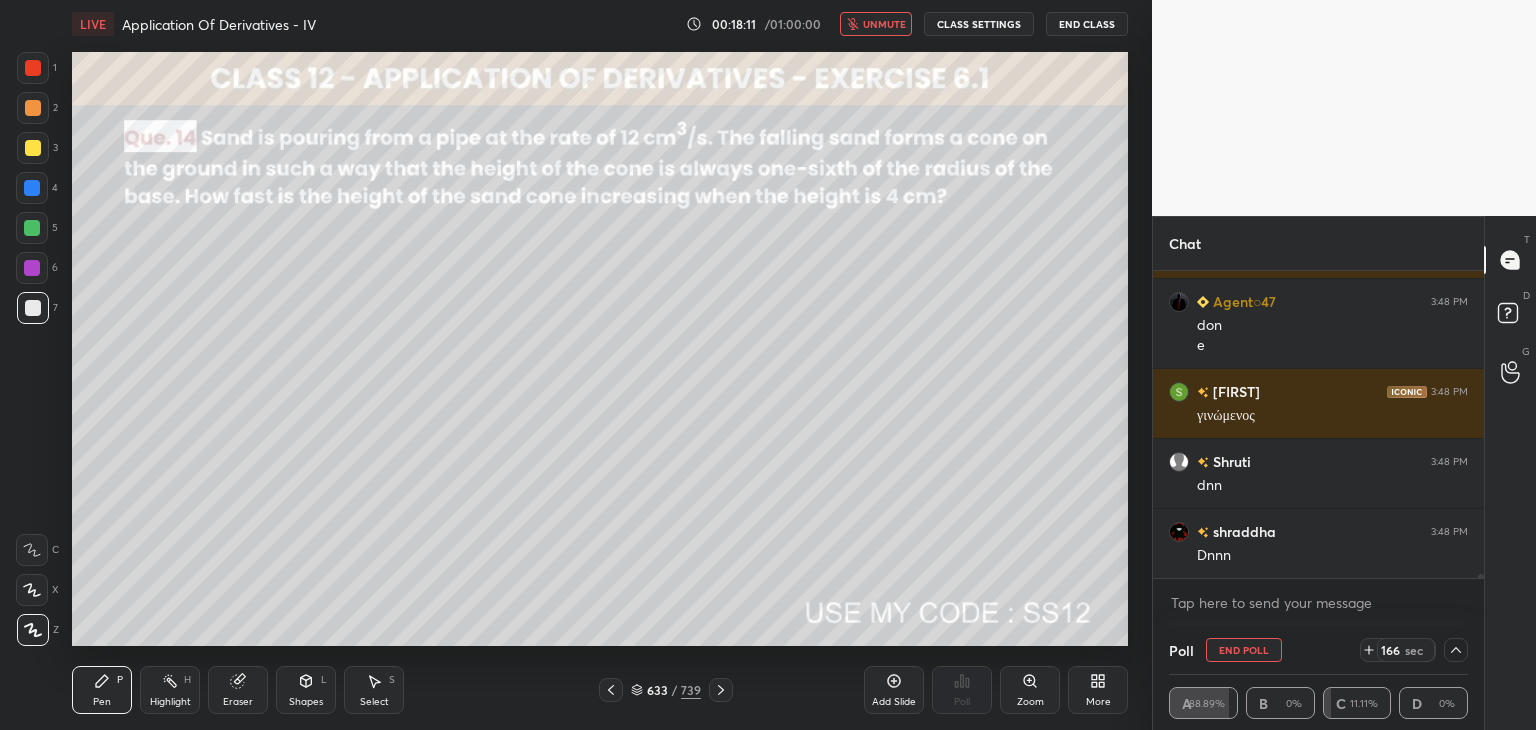 click on "[FIRST] 3:48 PM Donee [FIRST] 3:48 PM dnnn Agent०47 3:48 PM don e [FIRST] 3:48 PM γινώμενος [FIRST] 3:48 PM dnn [FIRST] 3:48 PM Dnnn JUMP TO LATEST Enable hand raising Enable raise hand to speak to learners. Once enabled, chat will be turned off temporarily. Enable x" at bounding box center (1318, 448) 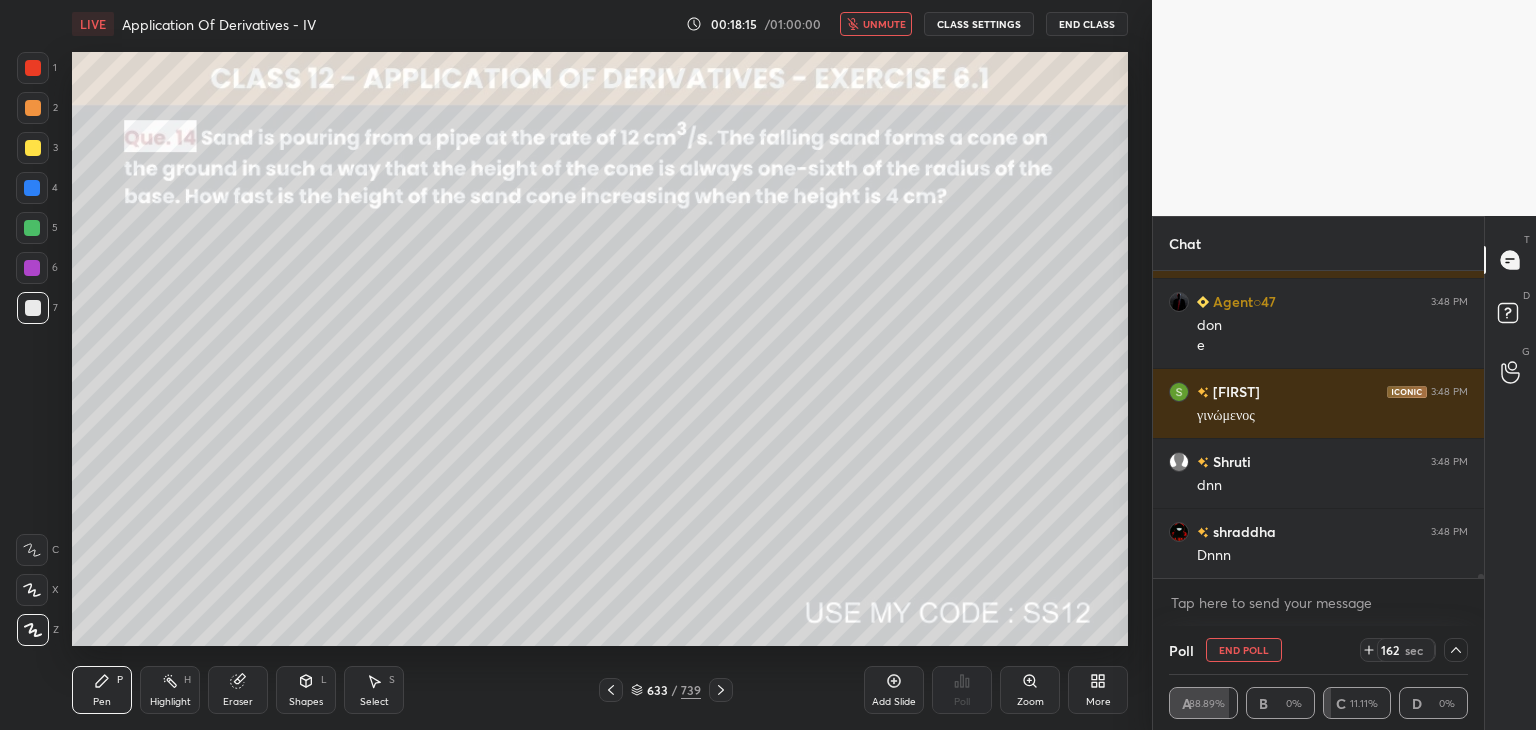 click on "unmute" at bounding box center (884, 24) 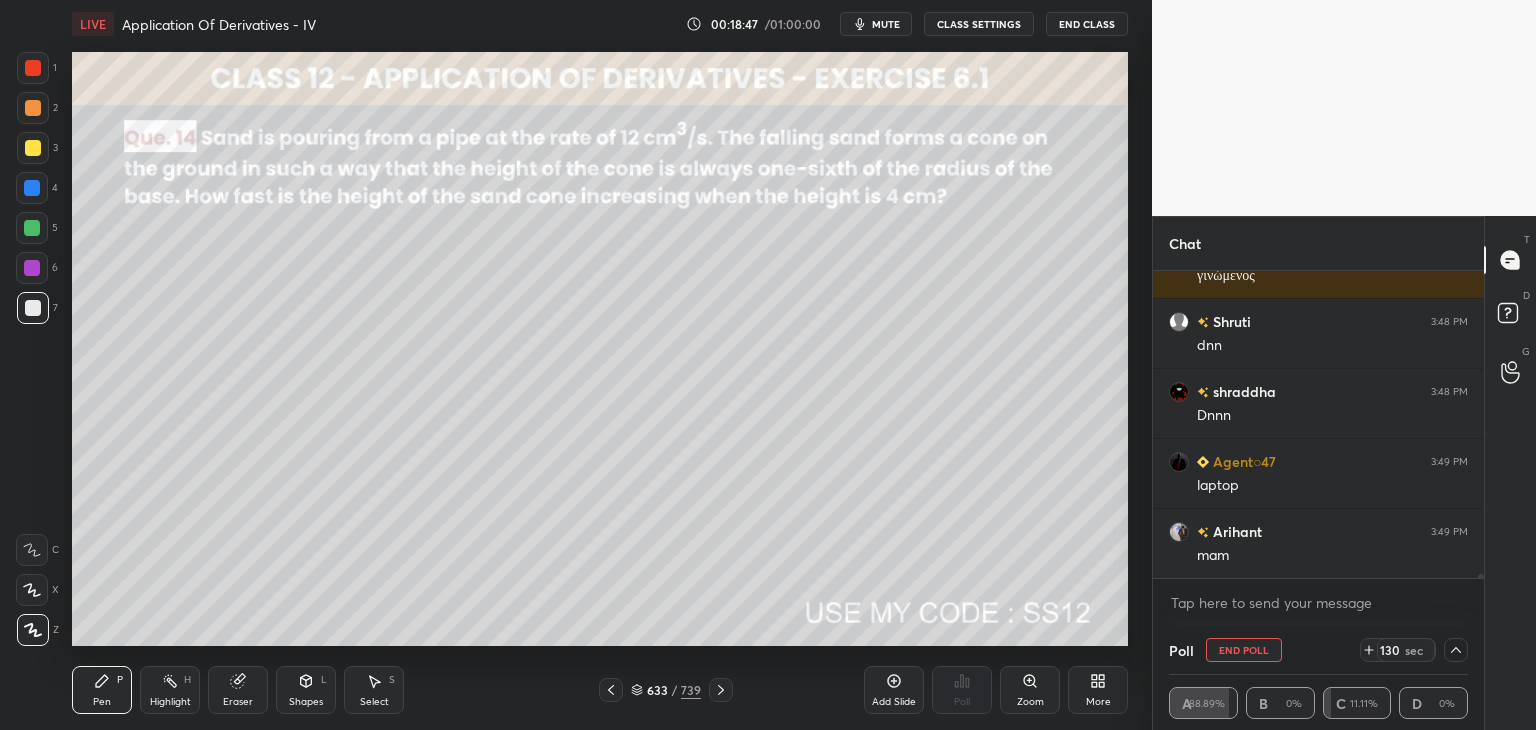 scroll, scrollTop: 22194, scrollLeft: 0, axis: vertical 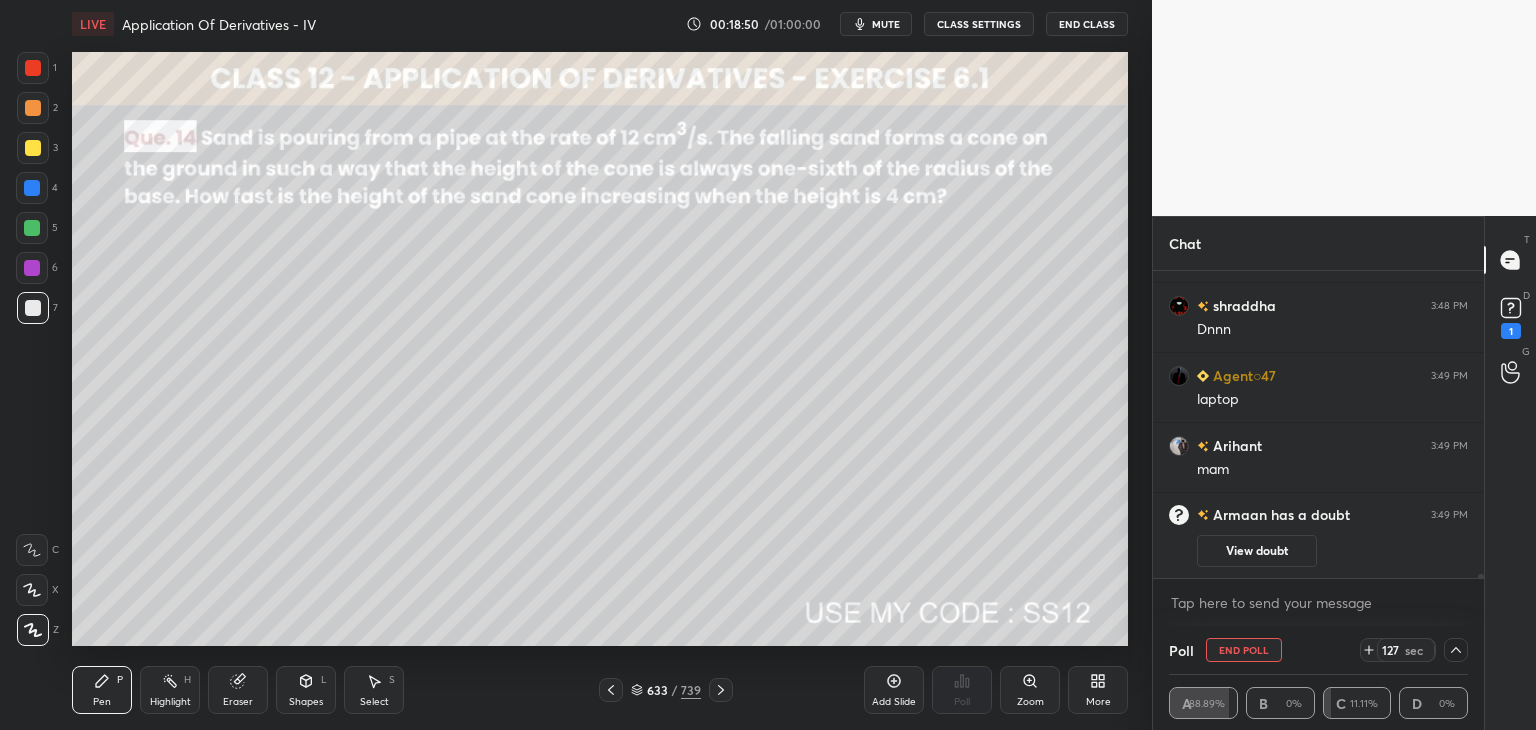 click on "View doubt" at bounding box center (1257, 551) 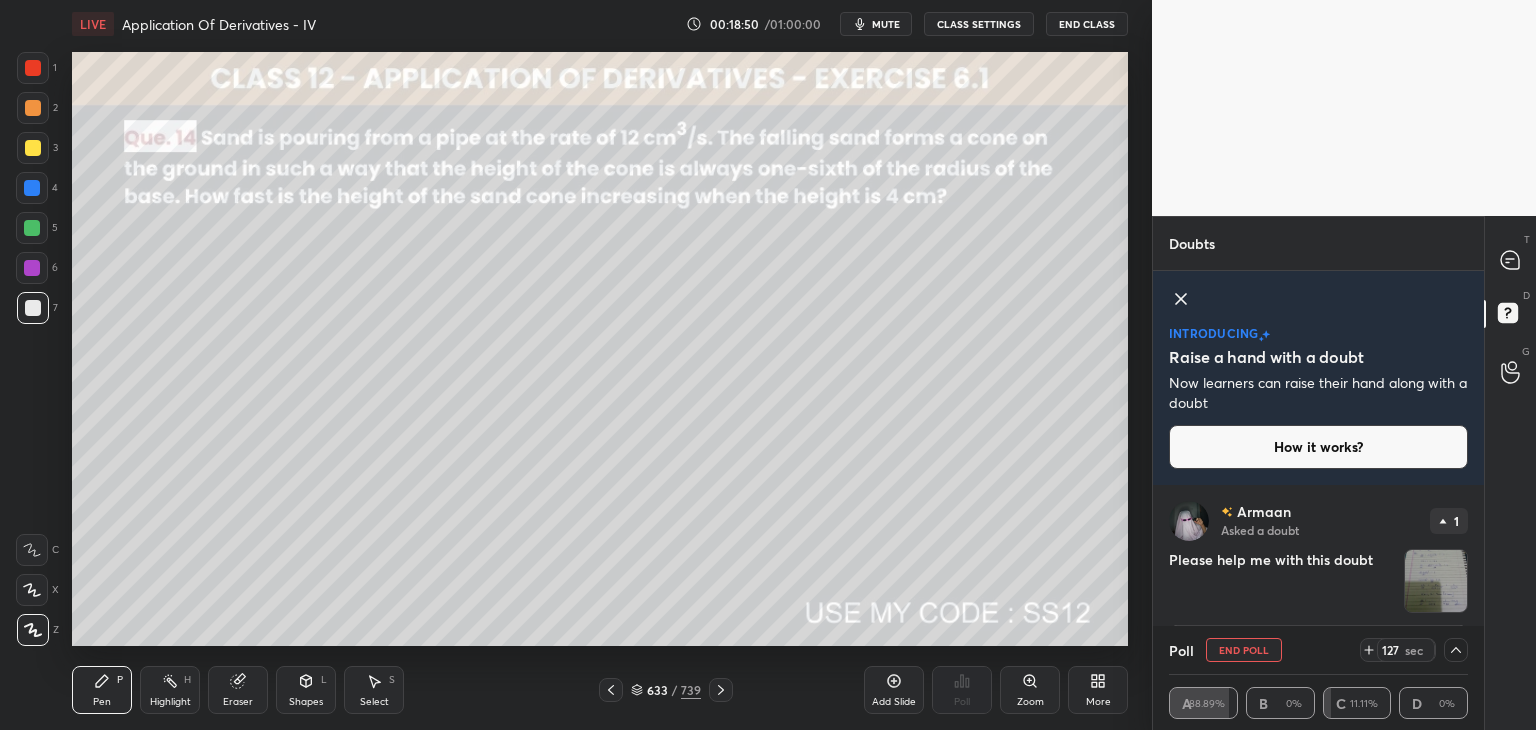 scroll, scrollTop: 59, scrollLeft: 0, axis: vertical 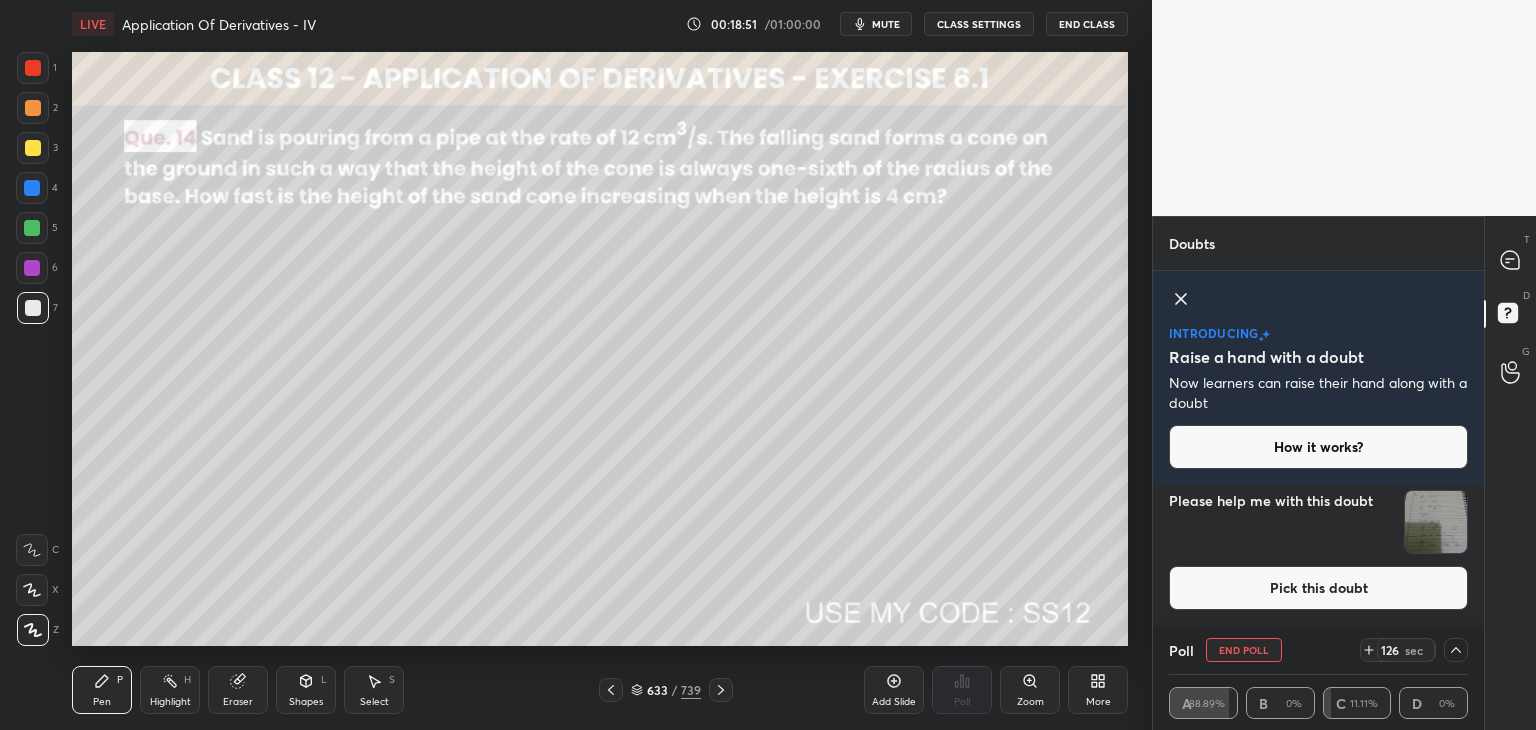 drag, startPoint x: 1429, startPoint y: 523, endPoint x: 1424, endPoint y: 536, distance: 13.928389 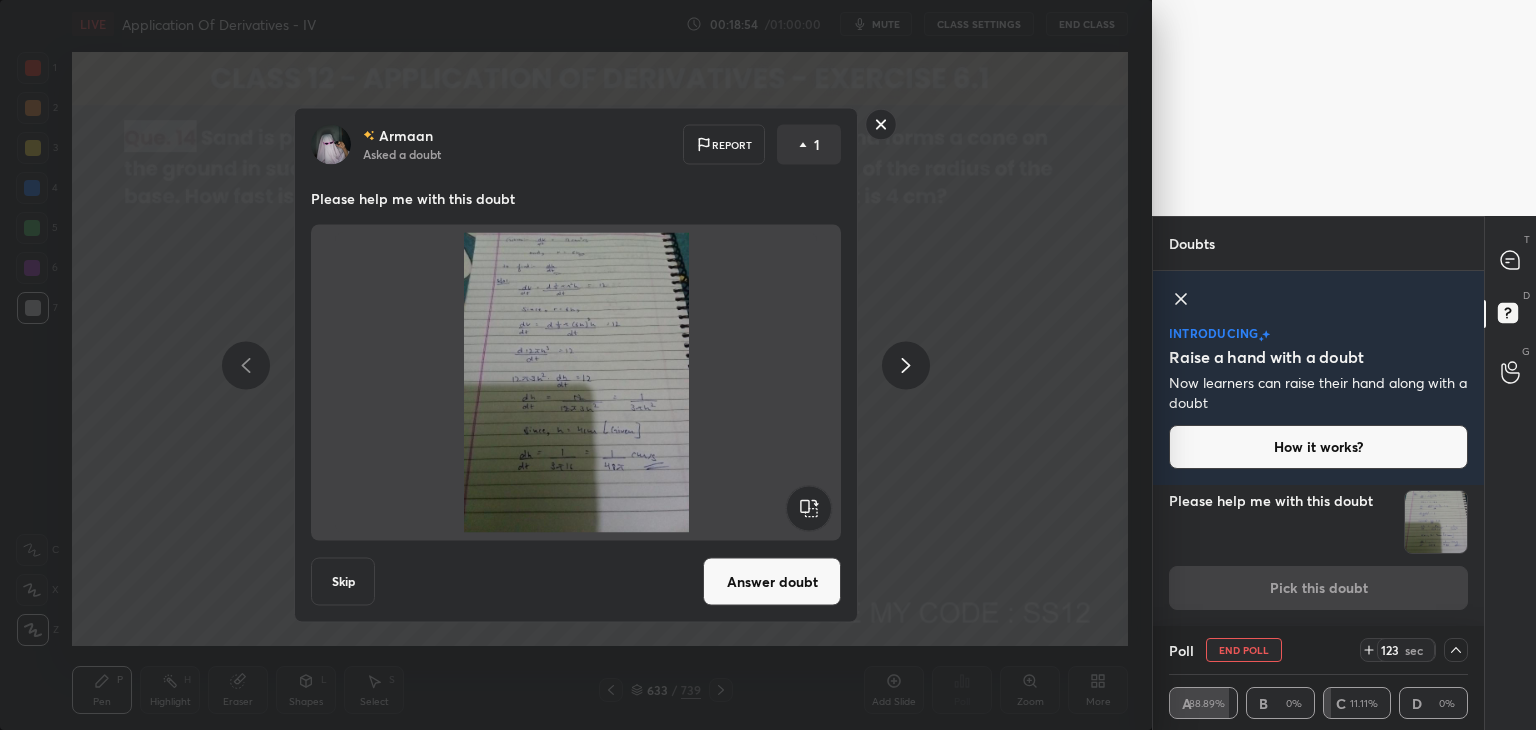 click on "Answer doubt" at bounding box center [772, 582] 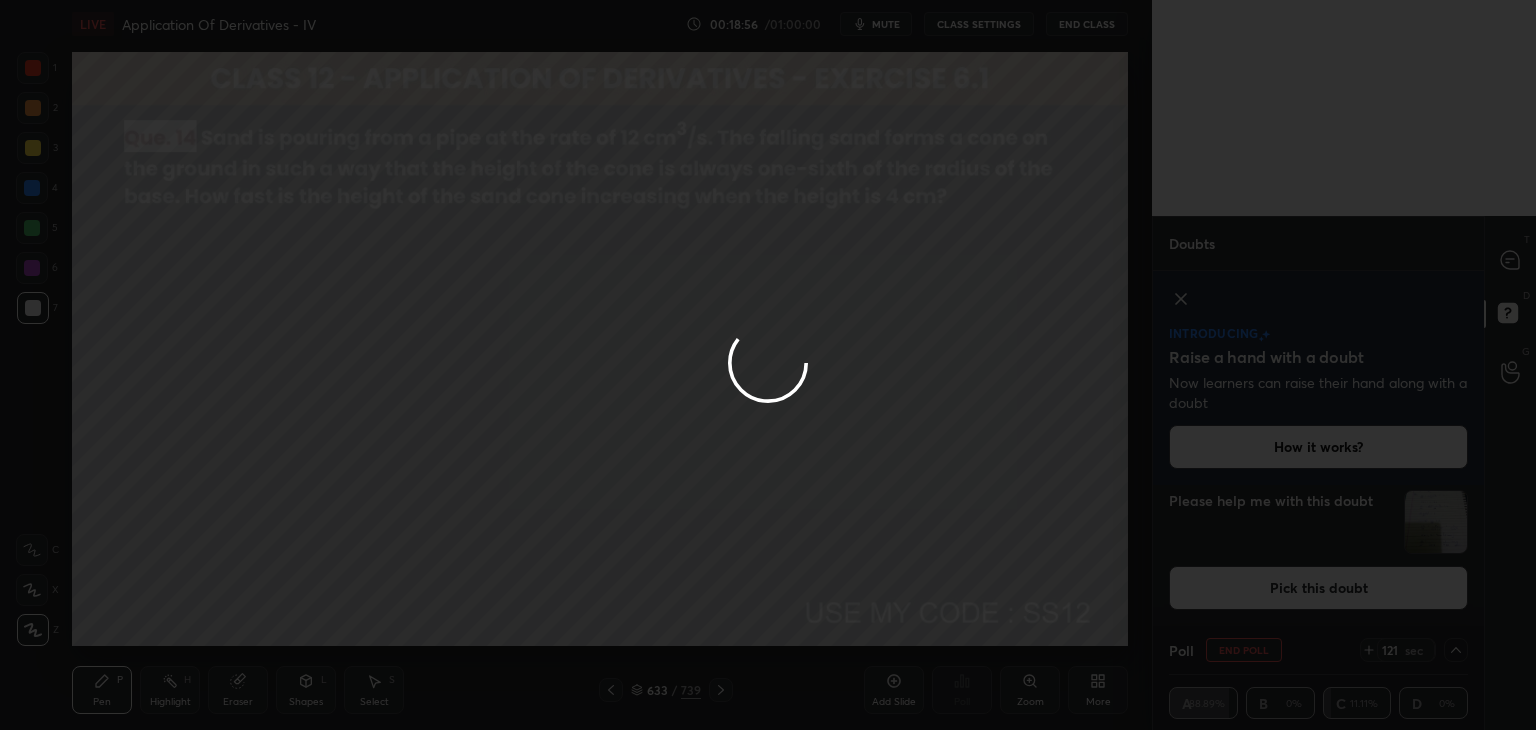 scroll, scrollTop: 58, scrollLeft: 0, axis: vertical 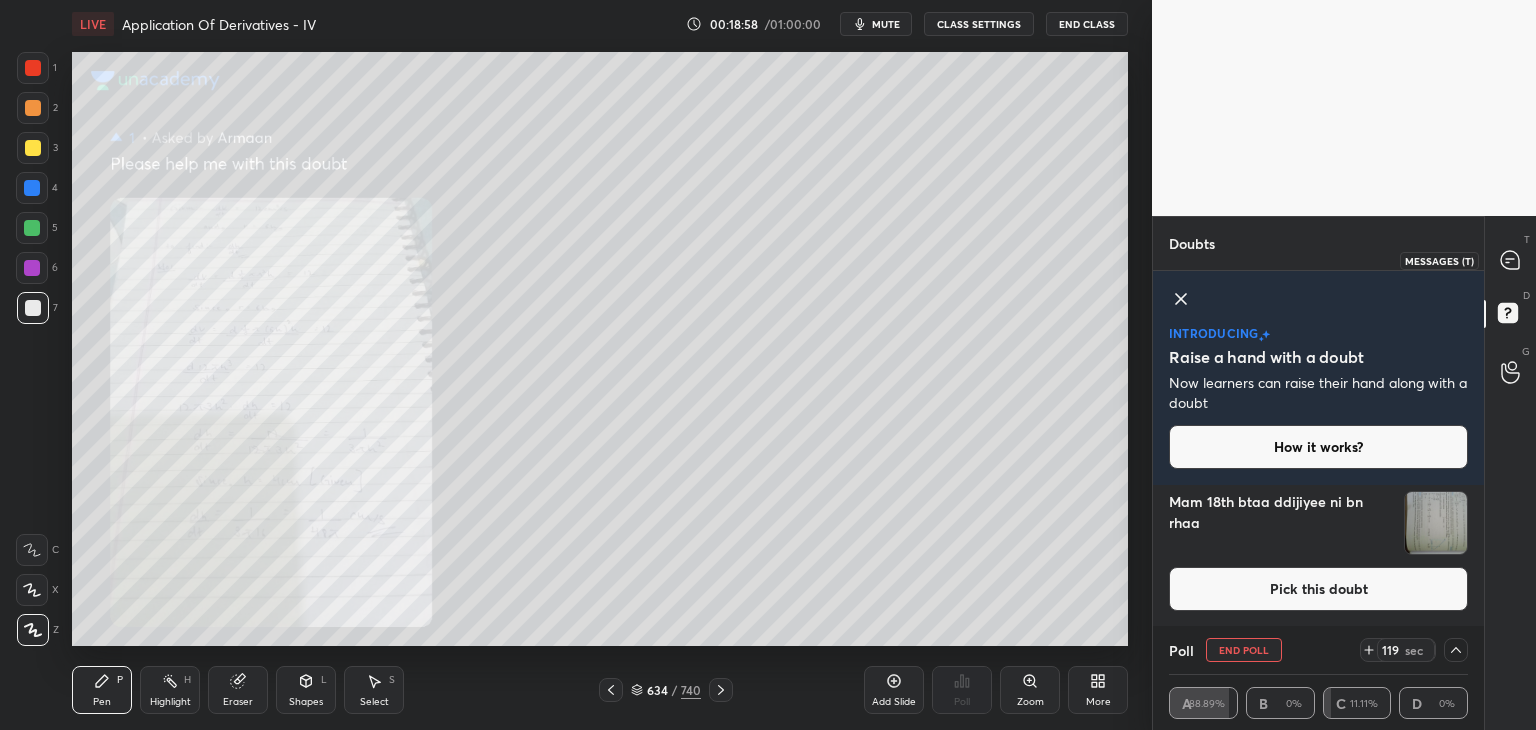 click 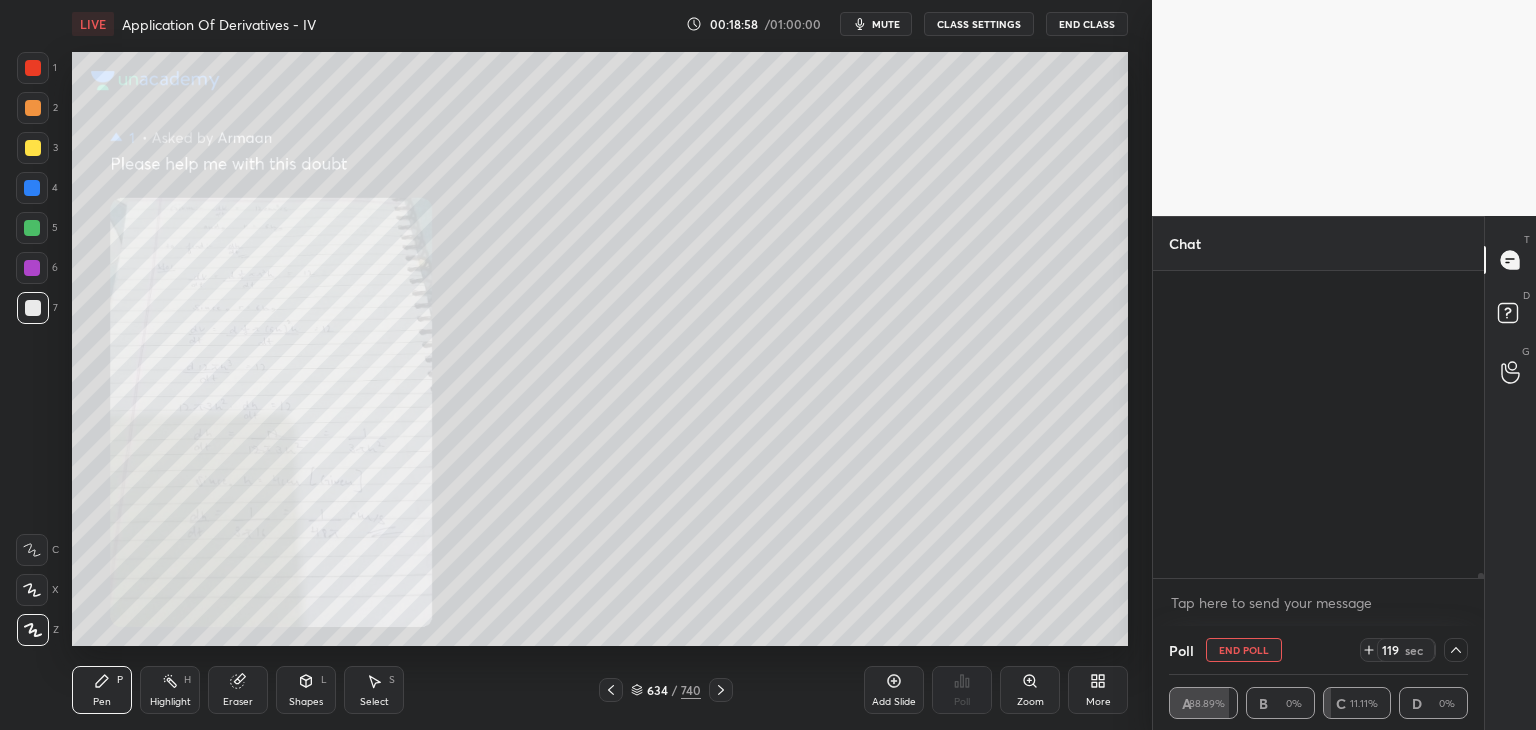 scroll, scrollTop: 20148, scrollLeft: 0, axis: vertical 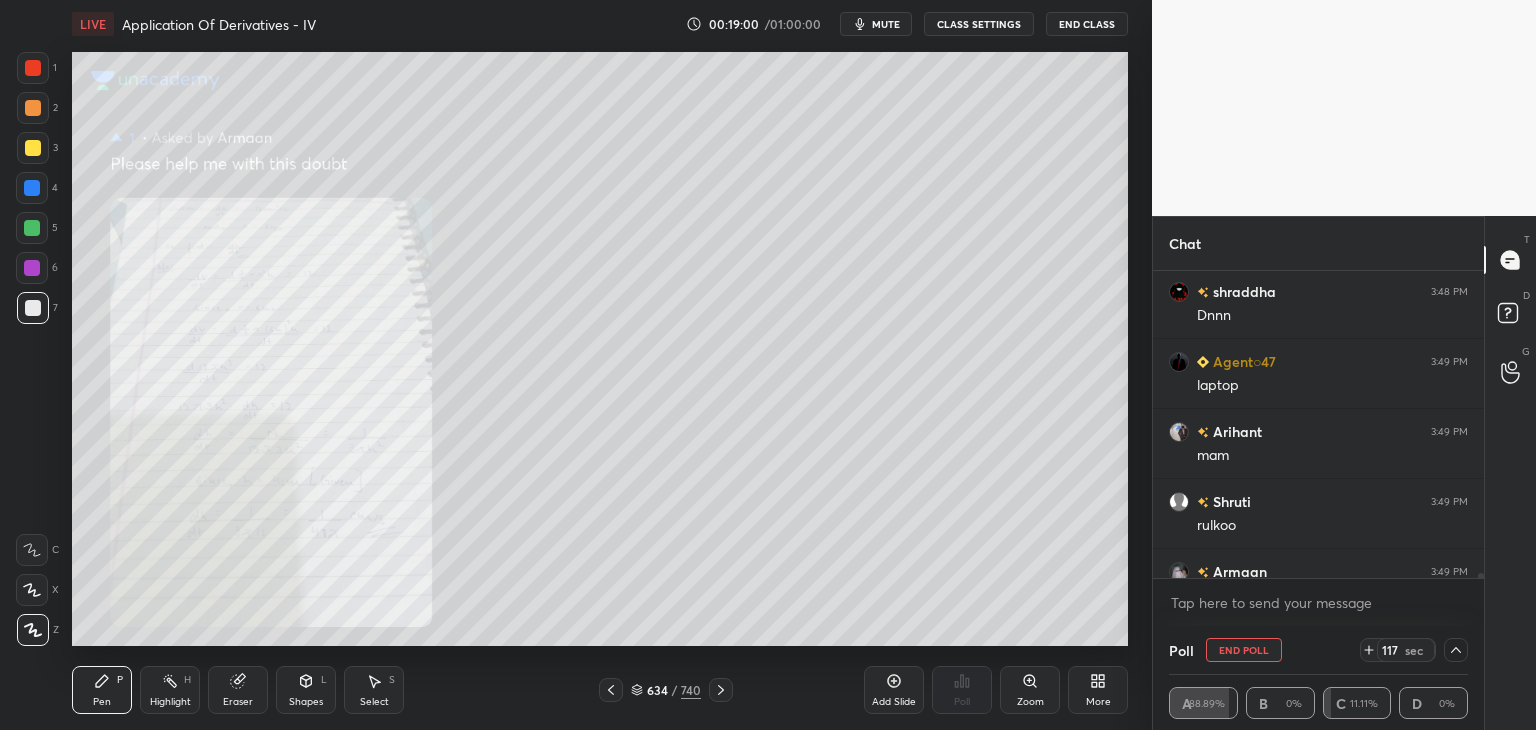 click at bounding box center (1478, 424) 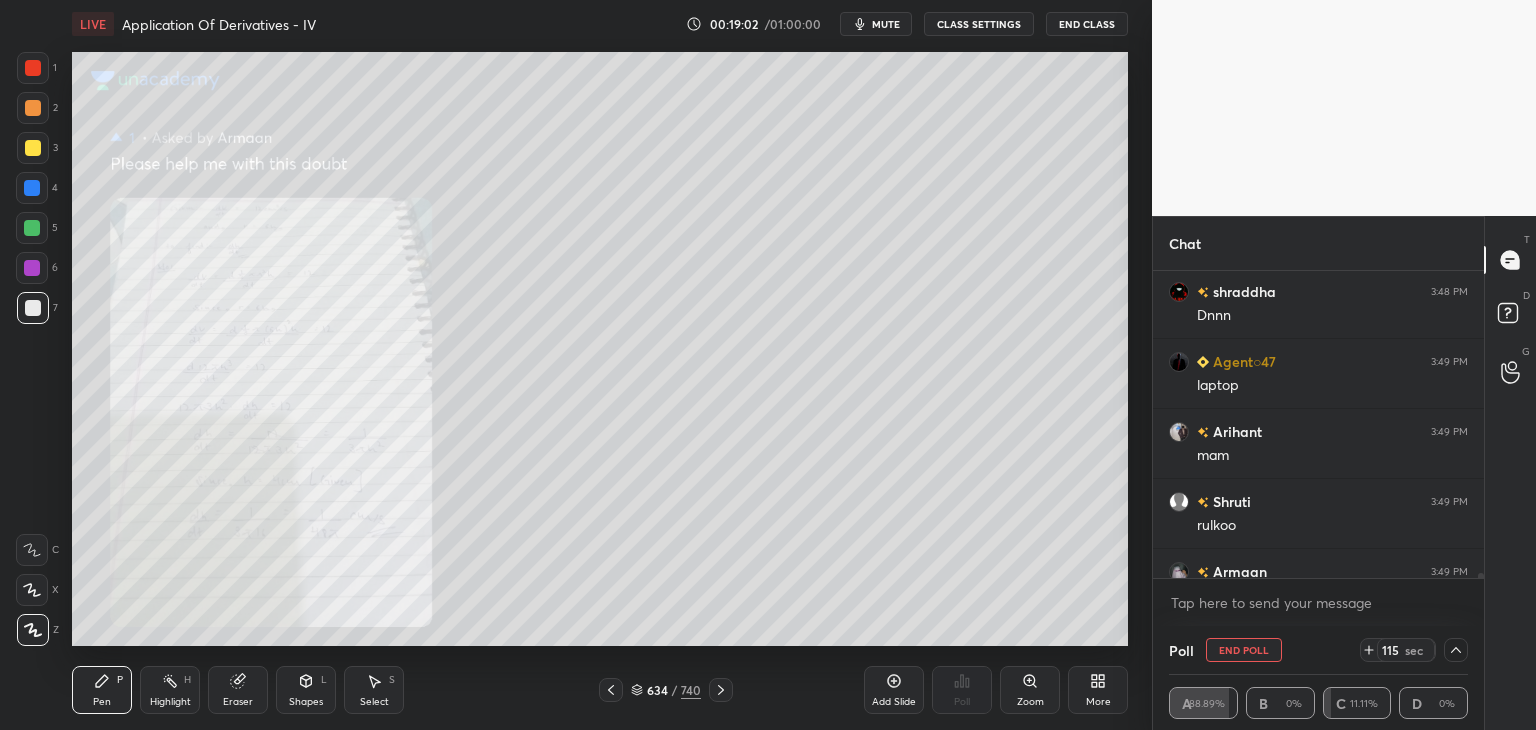 drag, startPoint x: 1028, startPoint y: 702, endPoint x: 1034, endPoint y: 664, distance: 38.470768 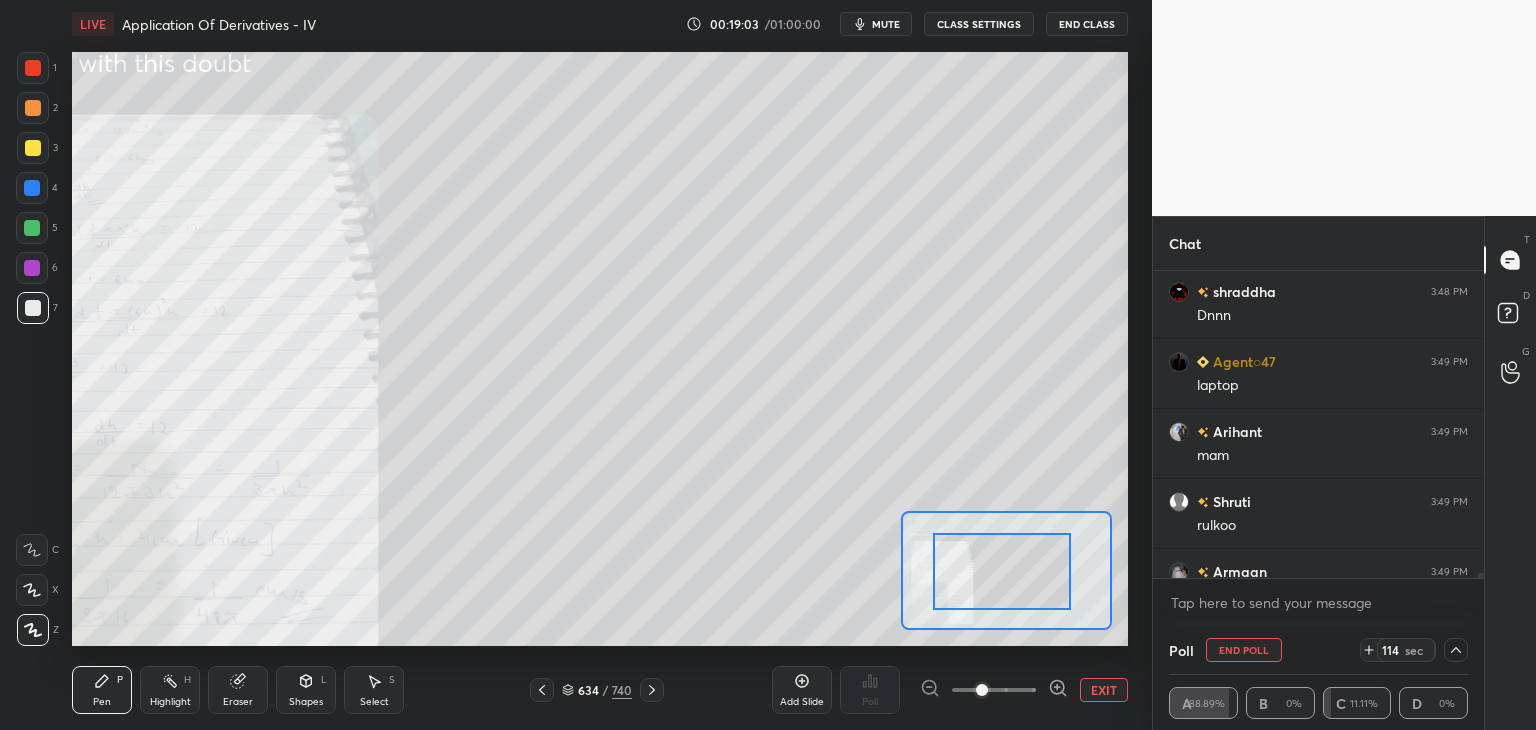 drag, startPoint x: 960, startPoint y: 560, endPoint x: 944, endPoint y: 569, distance: 18.35756 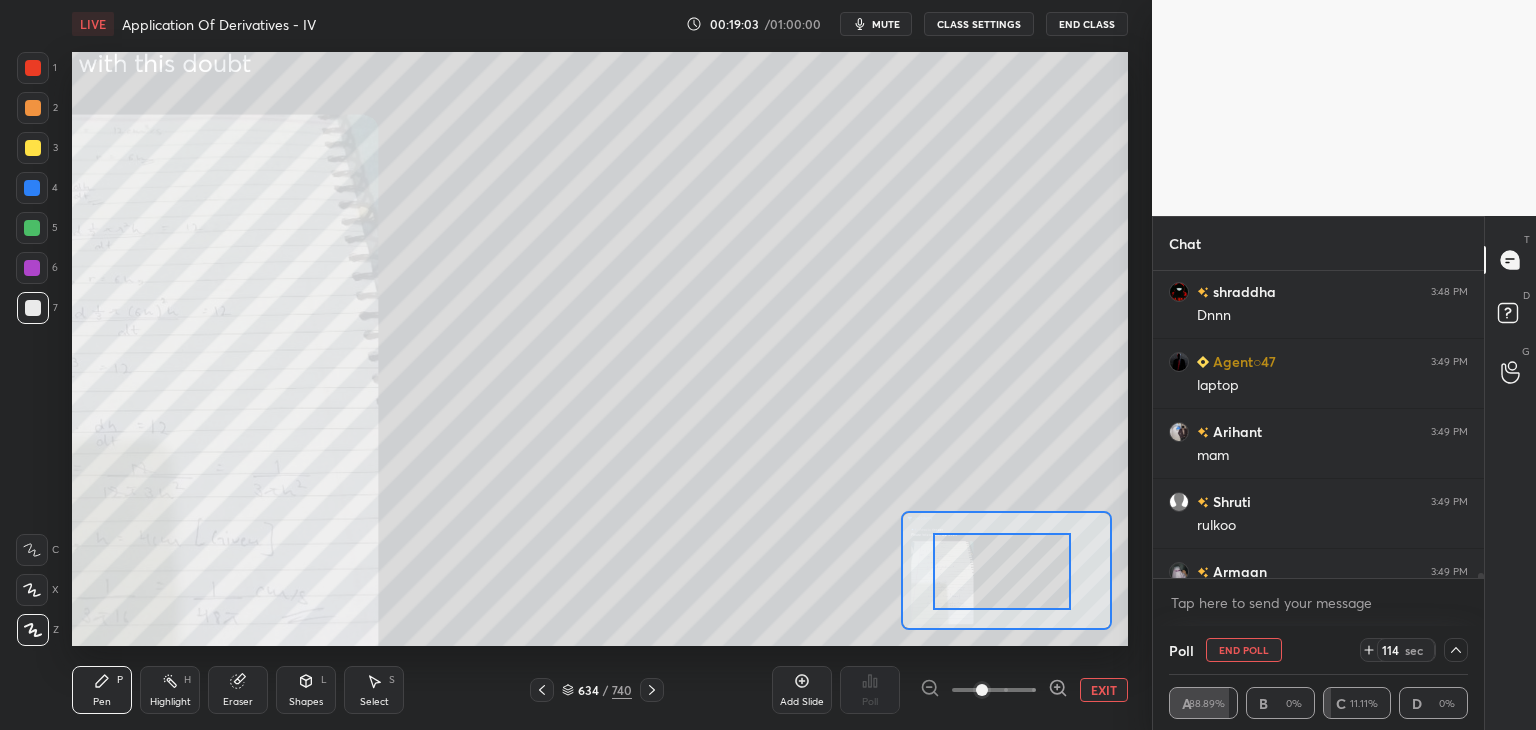 drag, startPoint x: 944, startPoint y: 569, endPoint x: 933, endPoint y: 572, distance: 11.401754 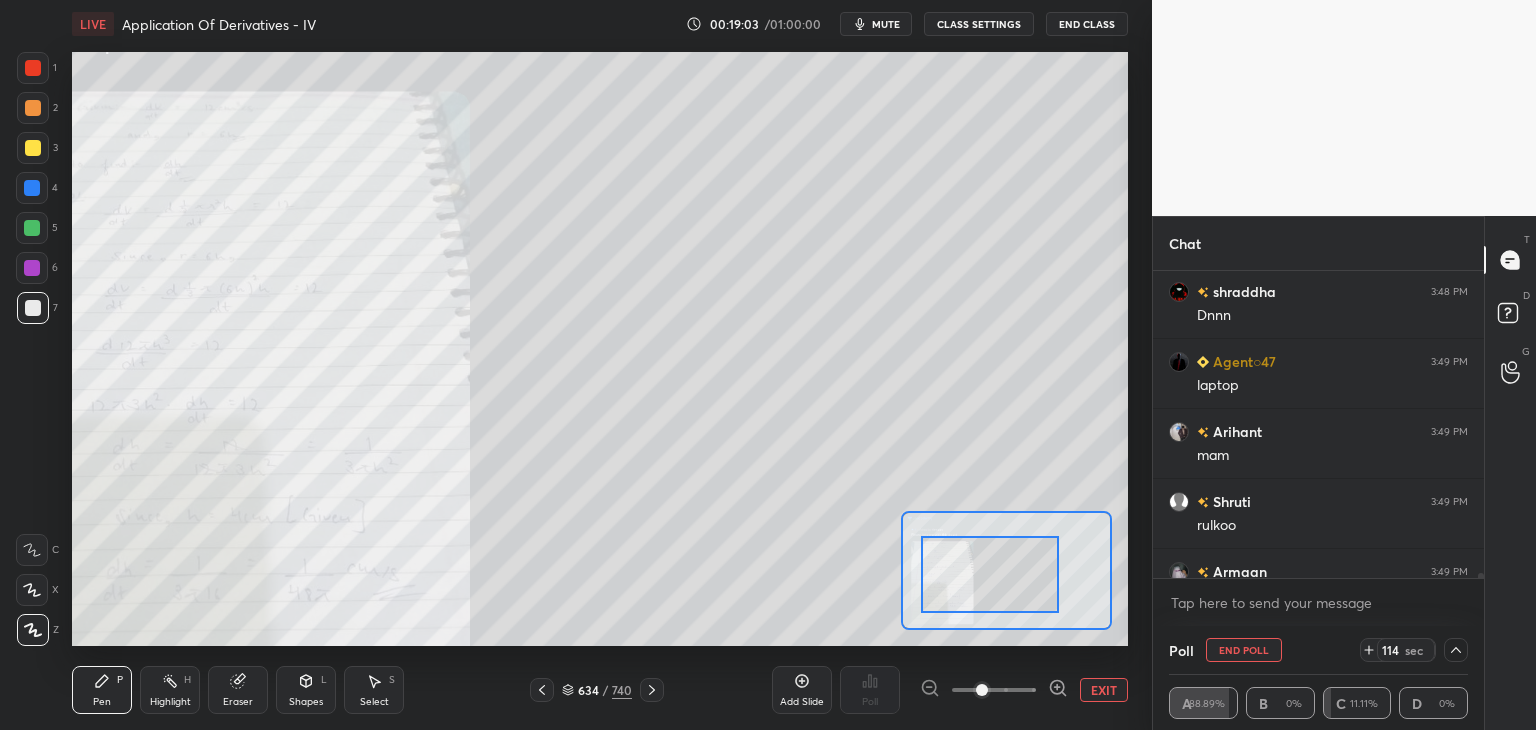 click at bounding box center (990, 574) 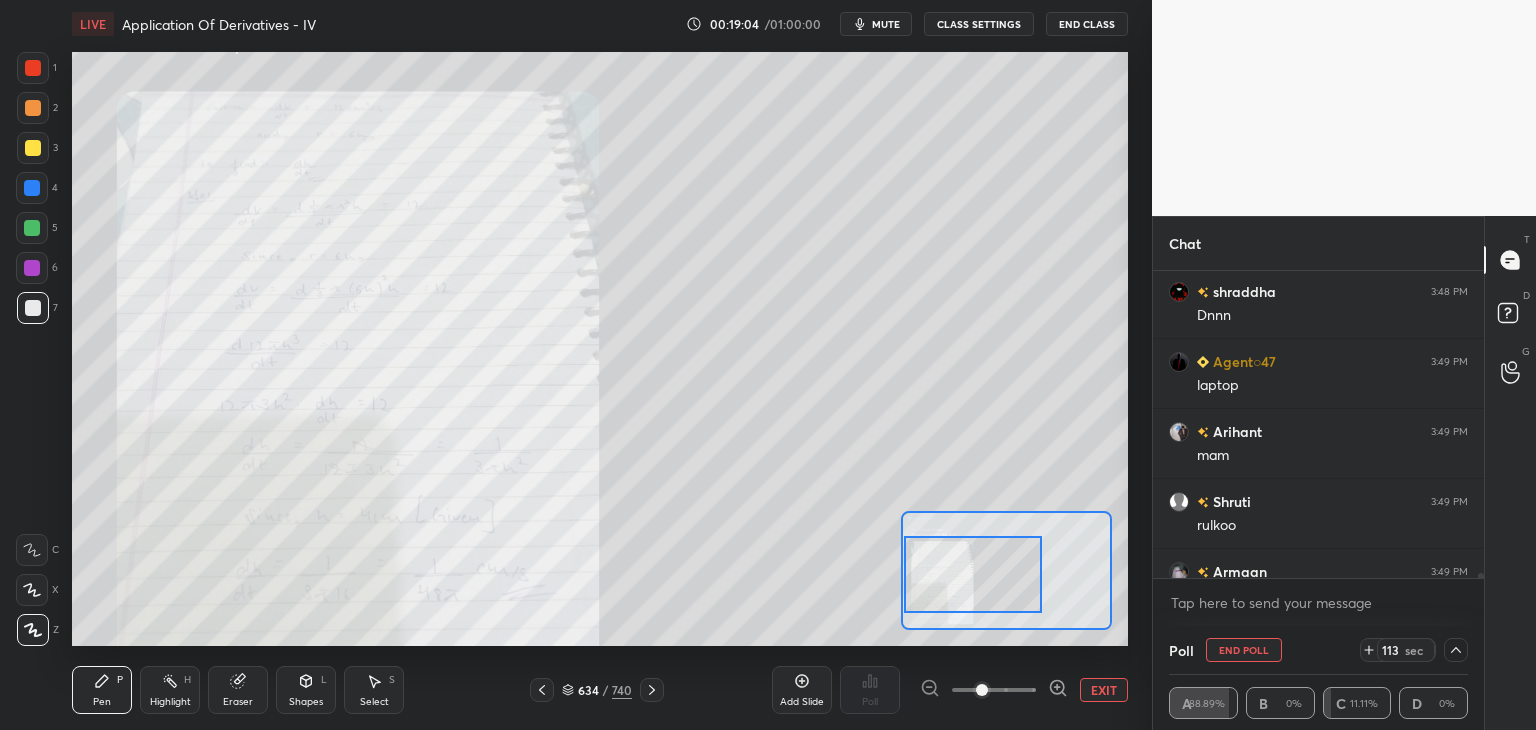click at bounding box center [973, 574] 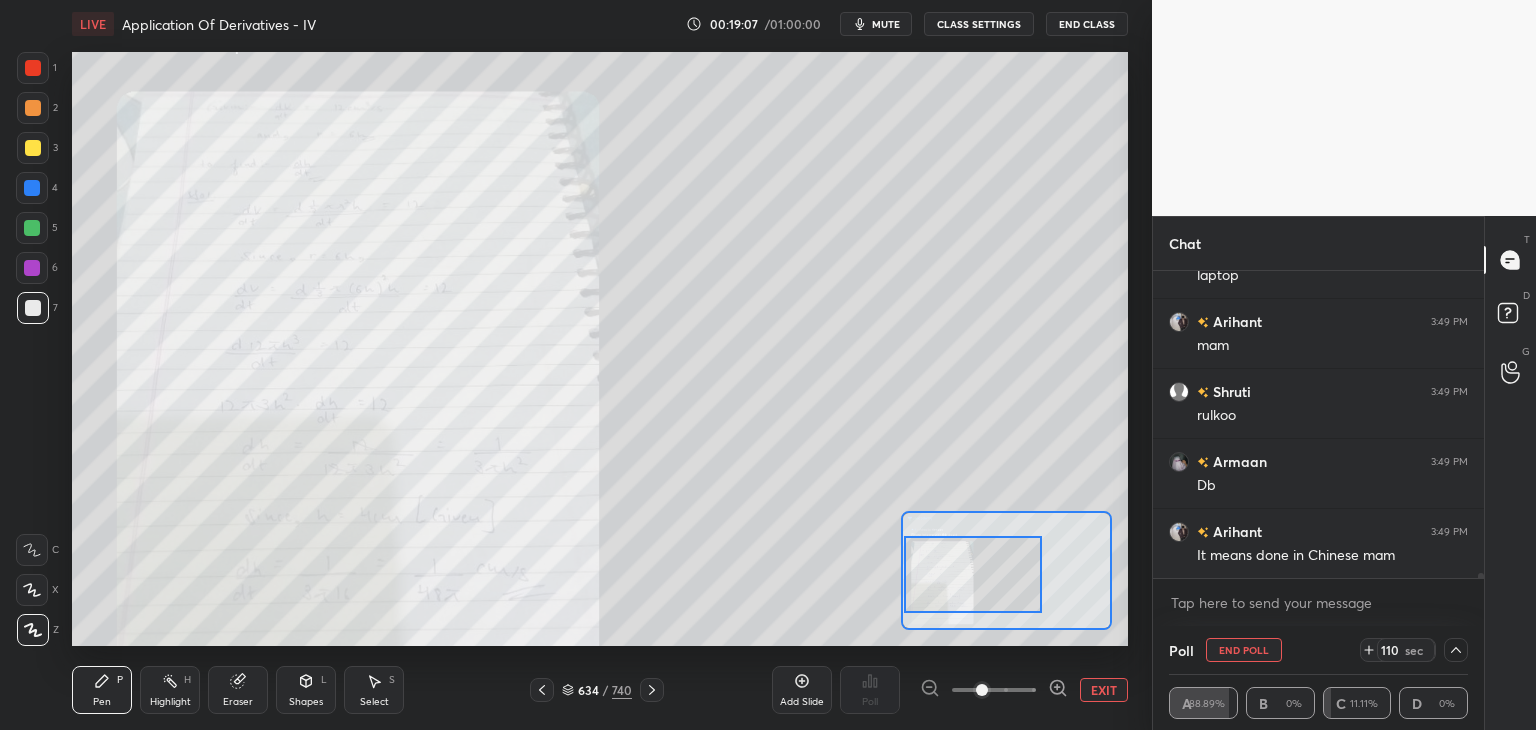 scroll, scrollTop: 20256, scrollLeft: 0, axis: vertical 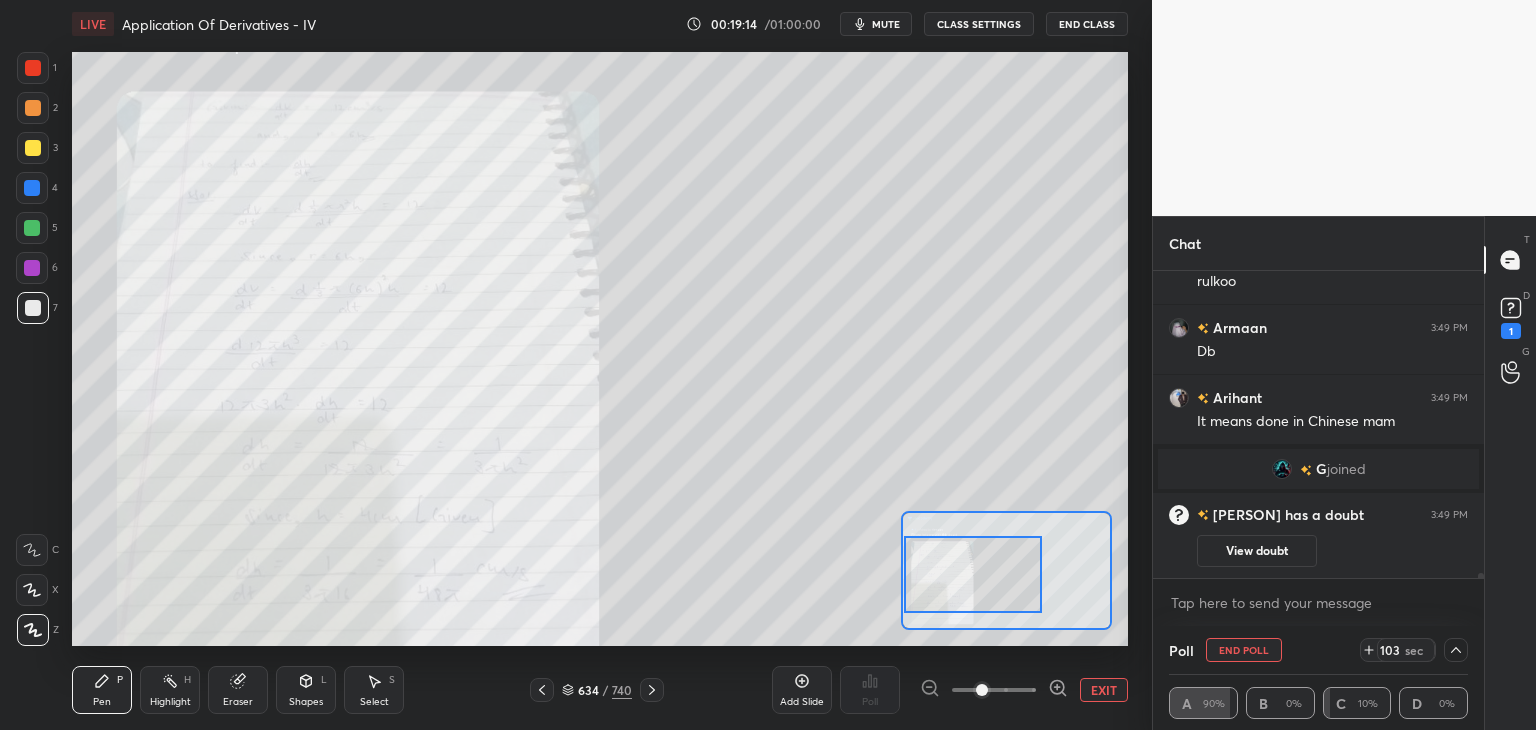click at bounding box center [33, 68] 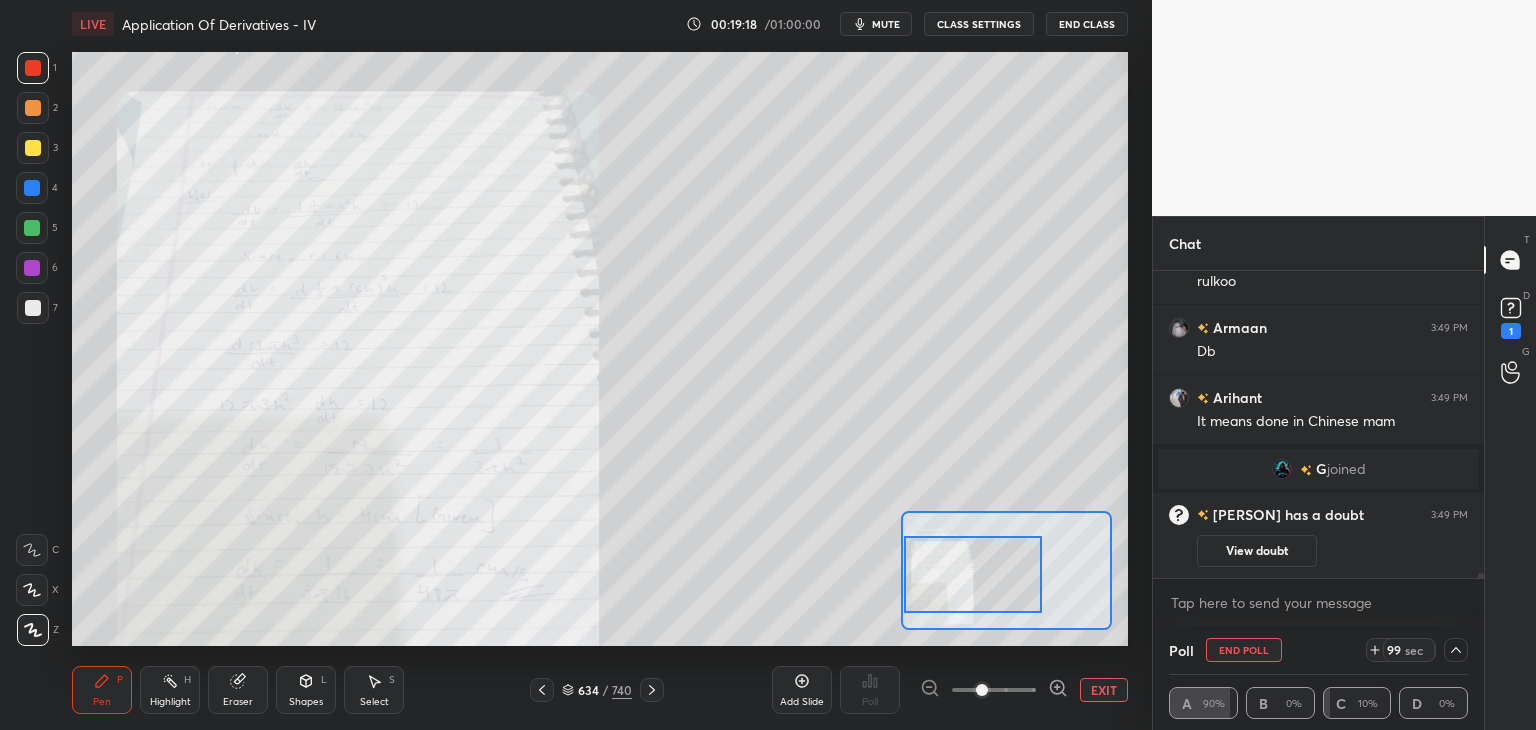 click on "EXIT" at bounding box center (1104, 690) 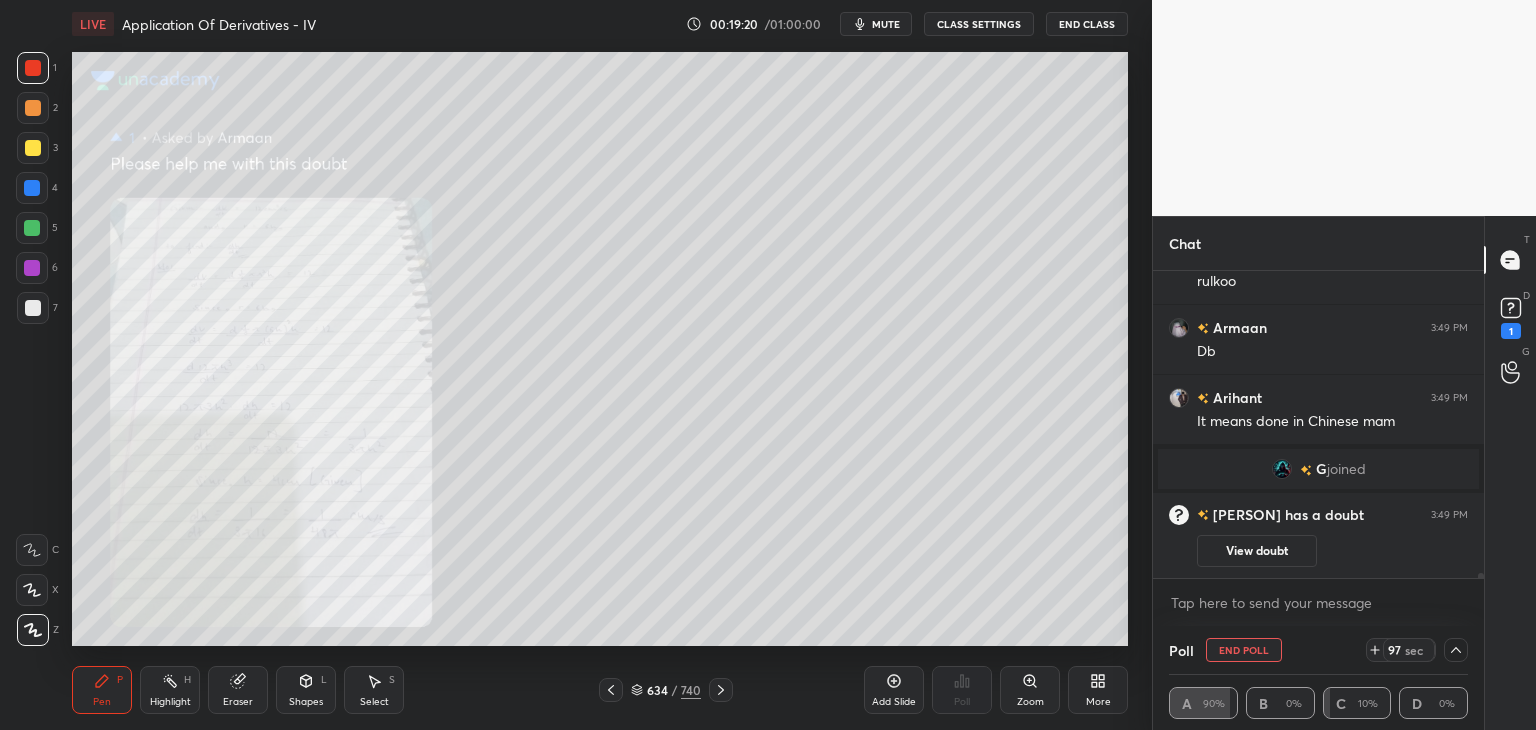 click on "View doubt" at bounding box center [1257, 551] 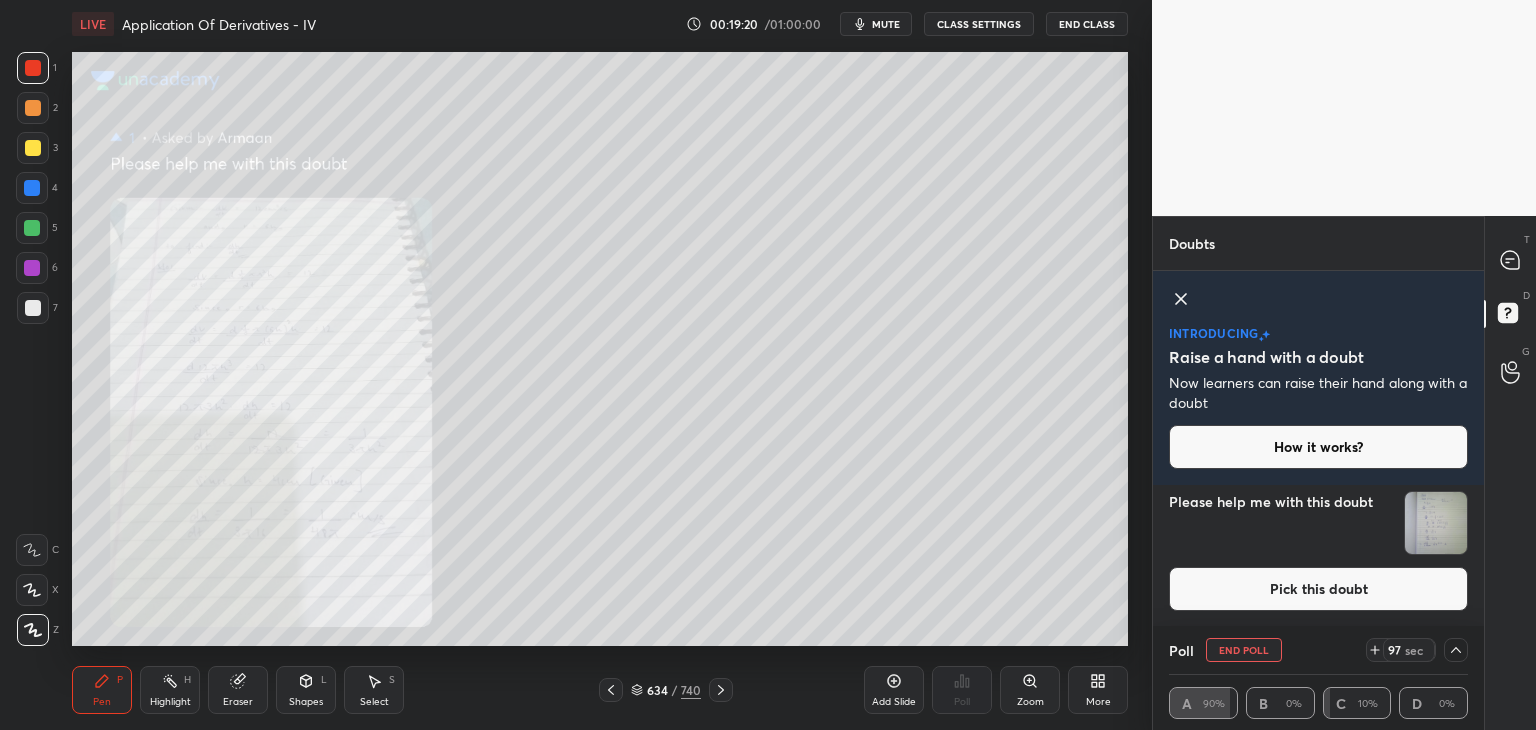 scroll, scrollTop: 59, scrollLeft: 0, axis: vertical 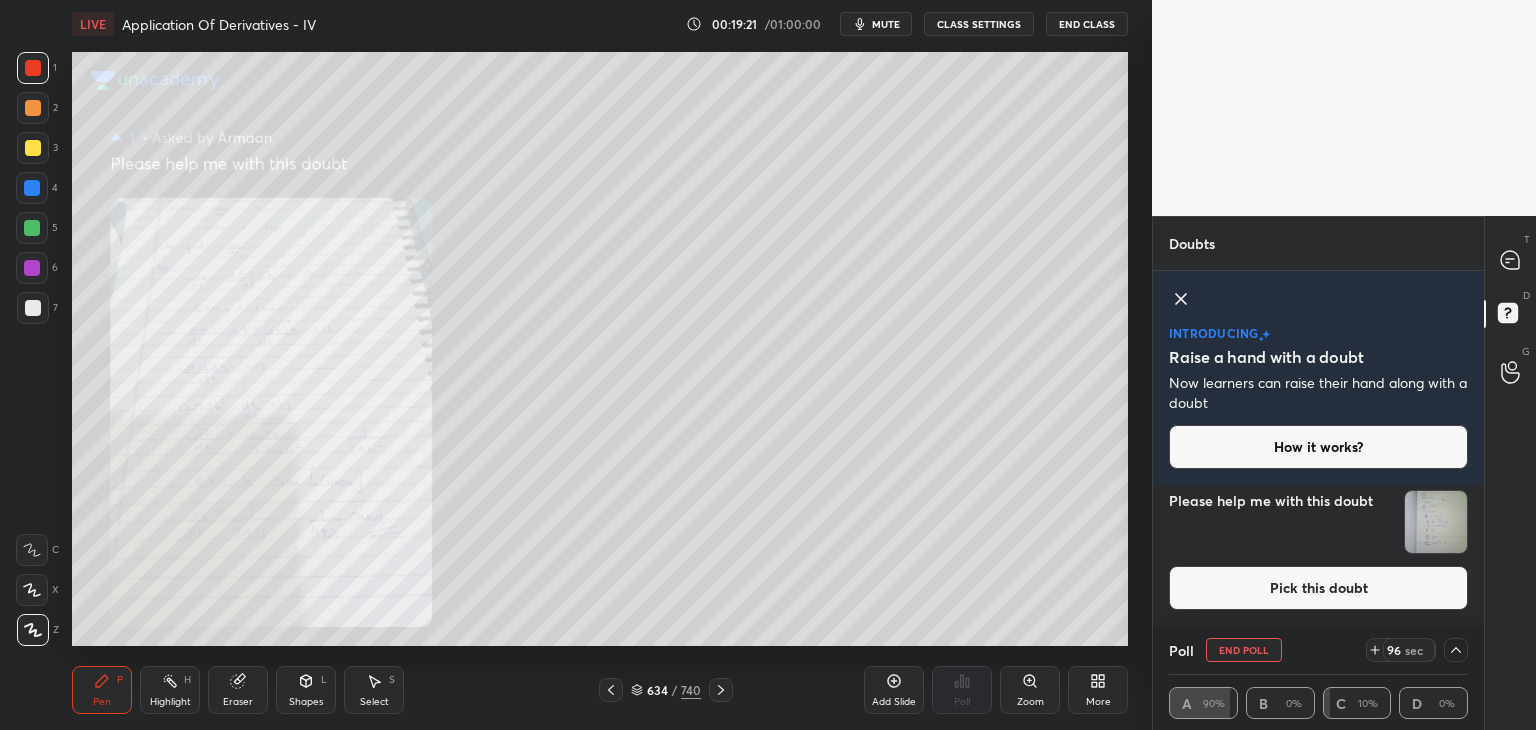 click at bounding box center (1436, 522) 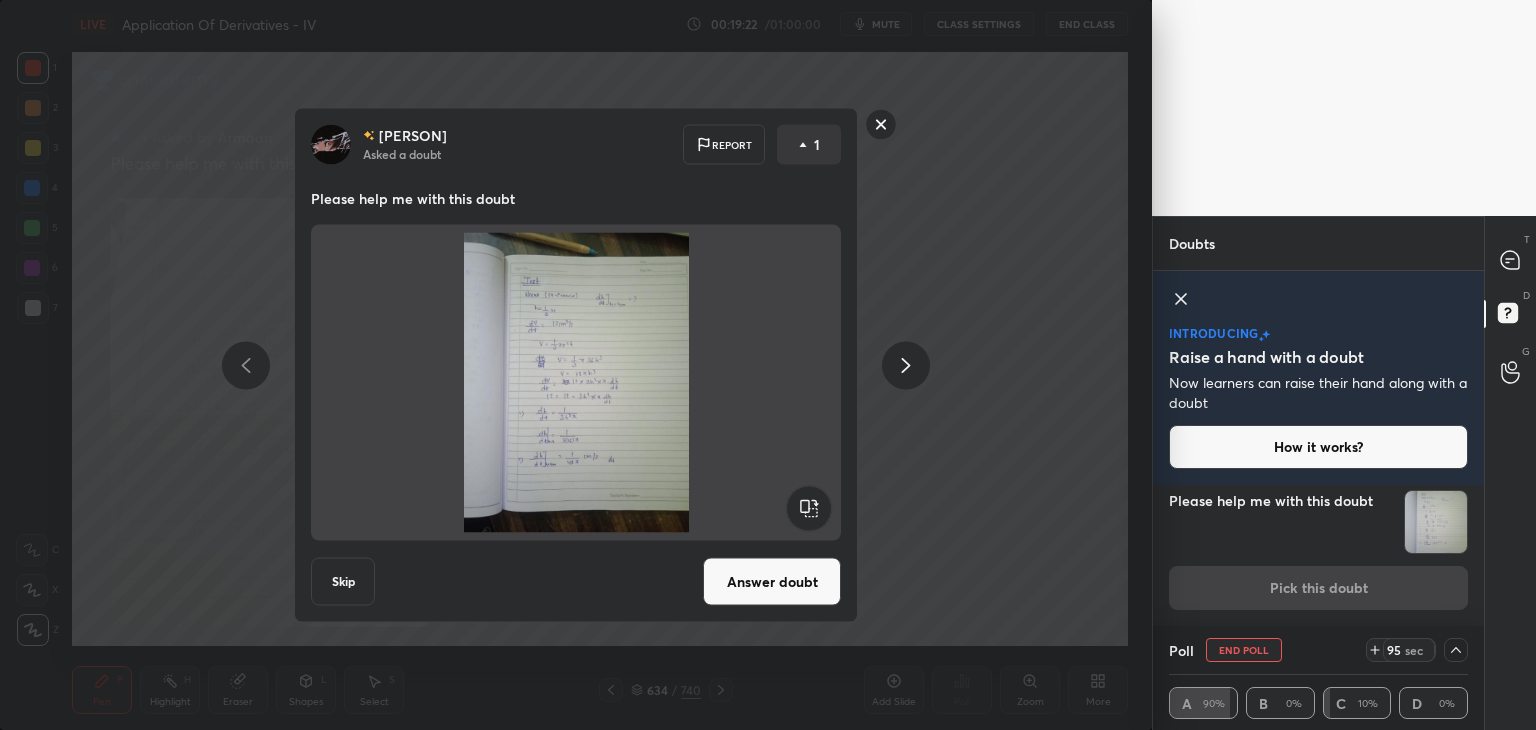 drag, startPoint x: 742, startPoint y: 597, endPoint x: 746, endPoint y: 582, distance: 15.524175 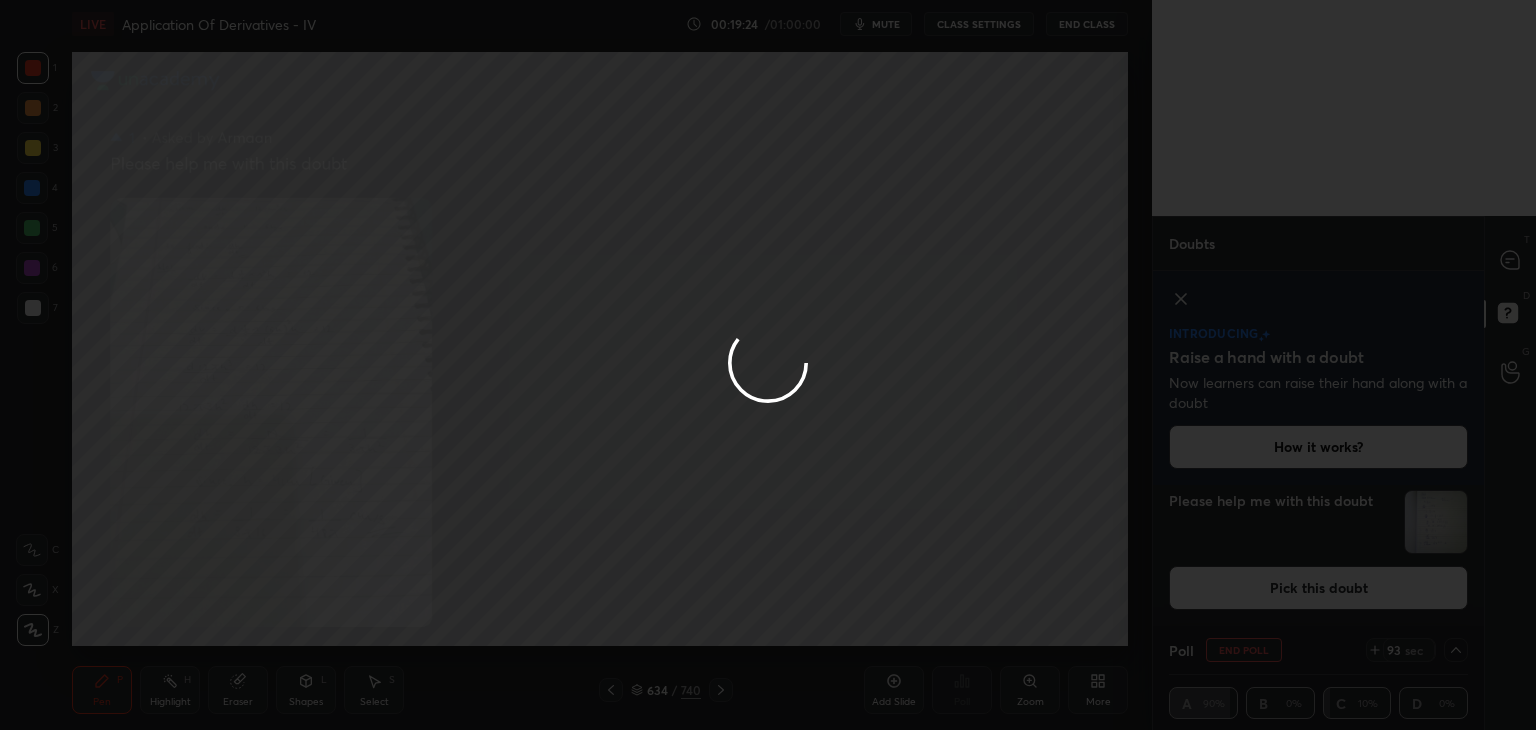 scroll, scrollTop: 58, scrollLeft: 0, axis: vertical 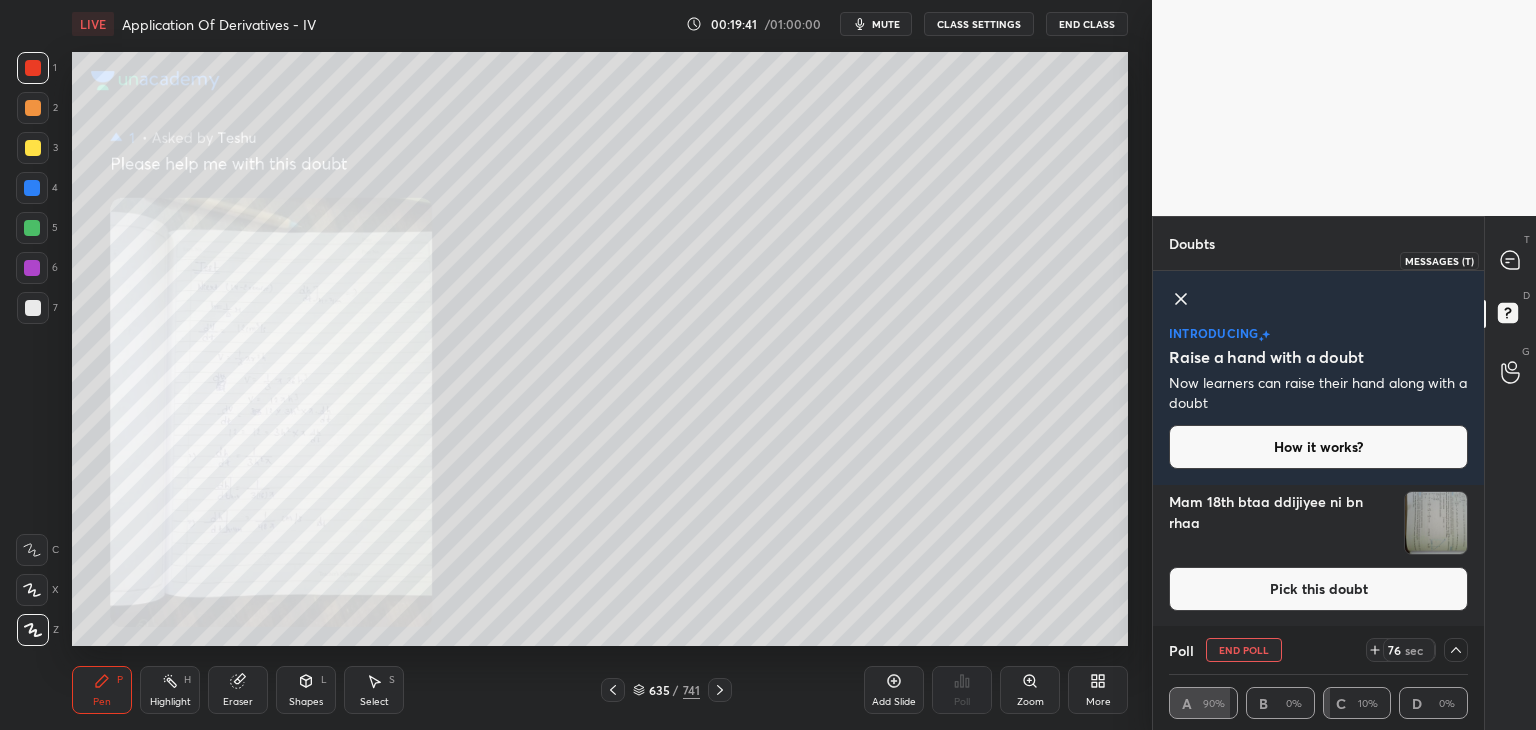 click 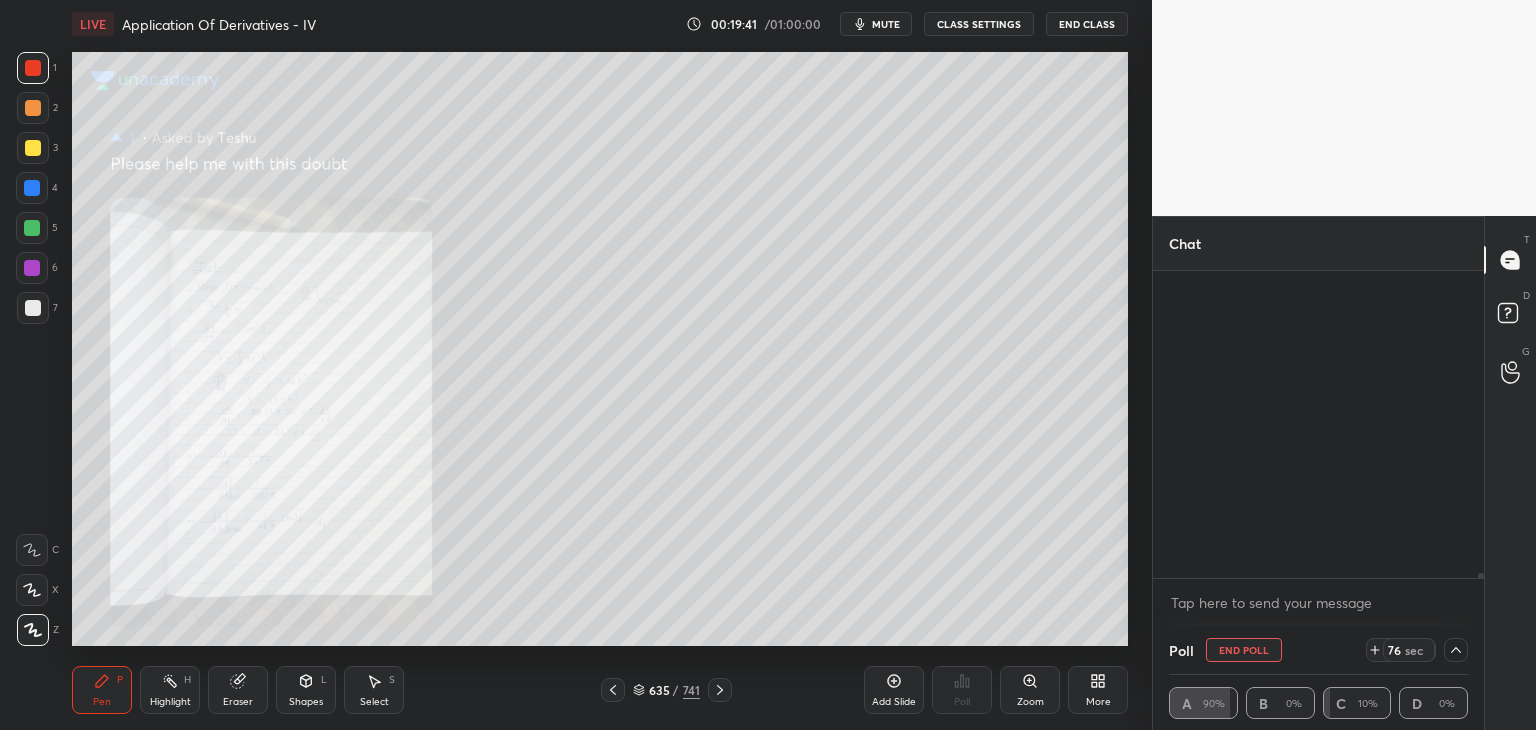 scroll, scrollTop: 20536, scrollLeft: 0, axis: vertical 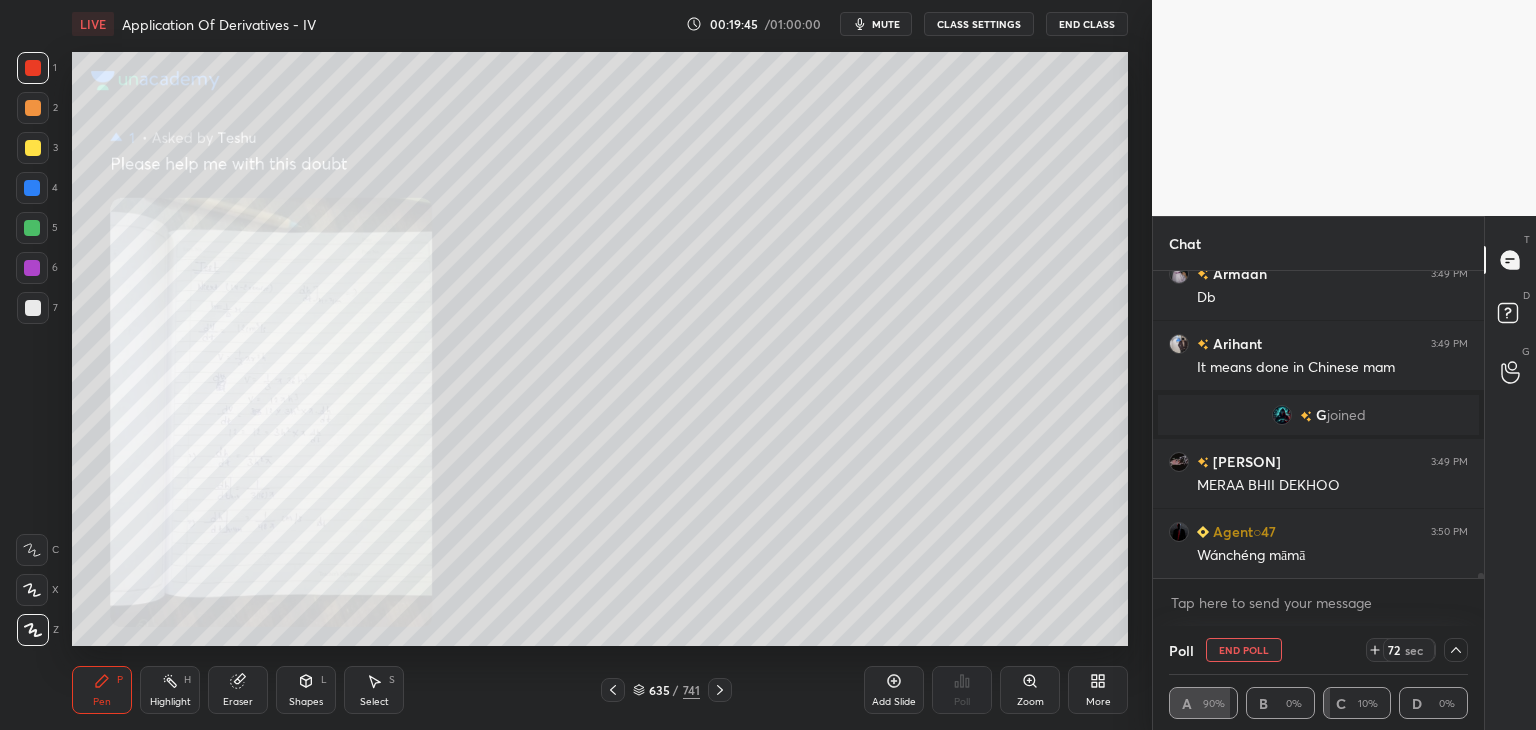 click at bounding box center (1478, 424) 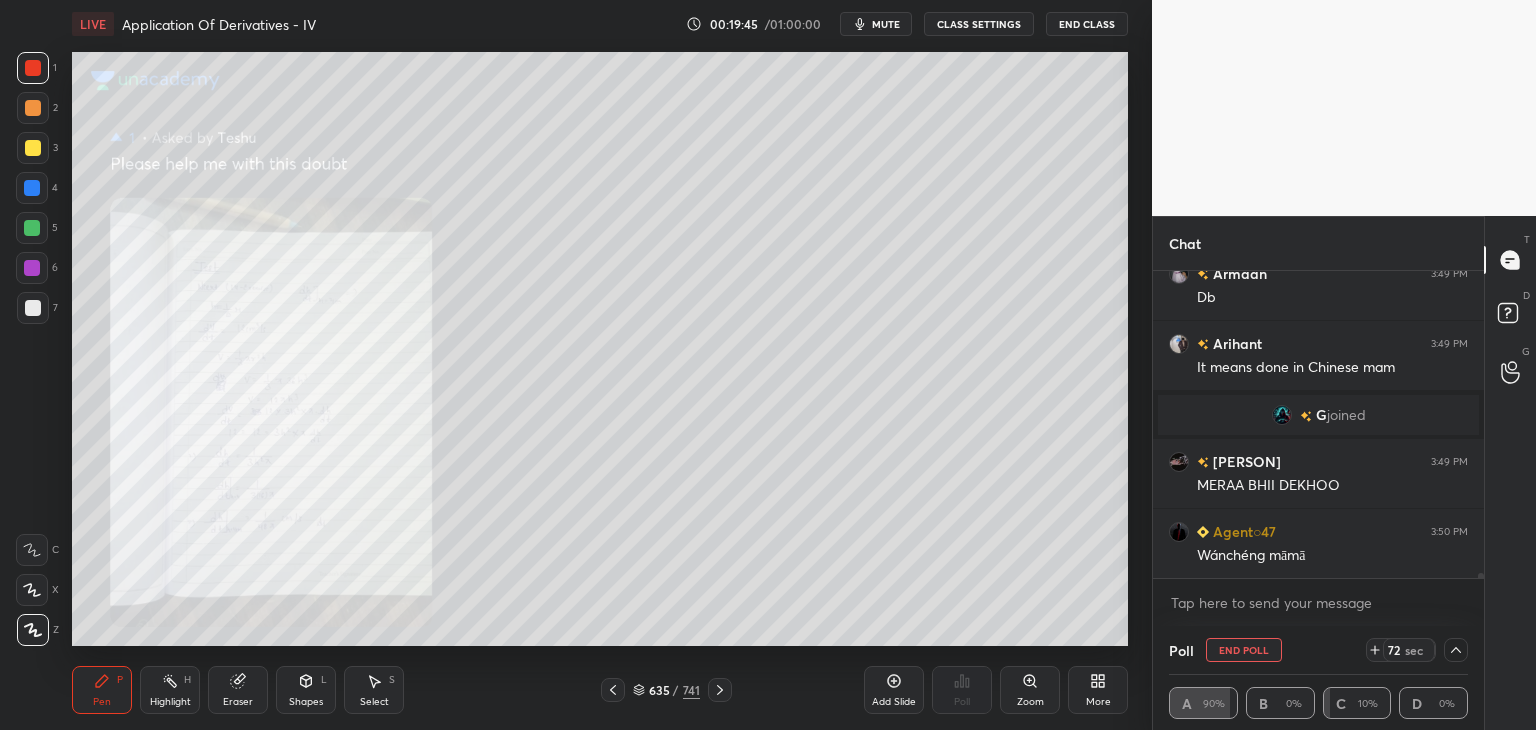 click at bounding box center [1478, 424] 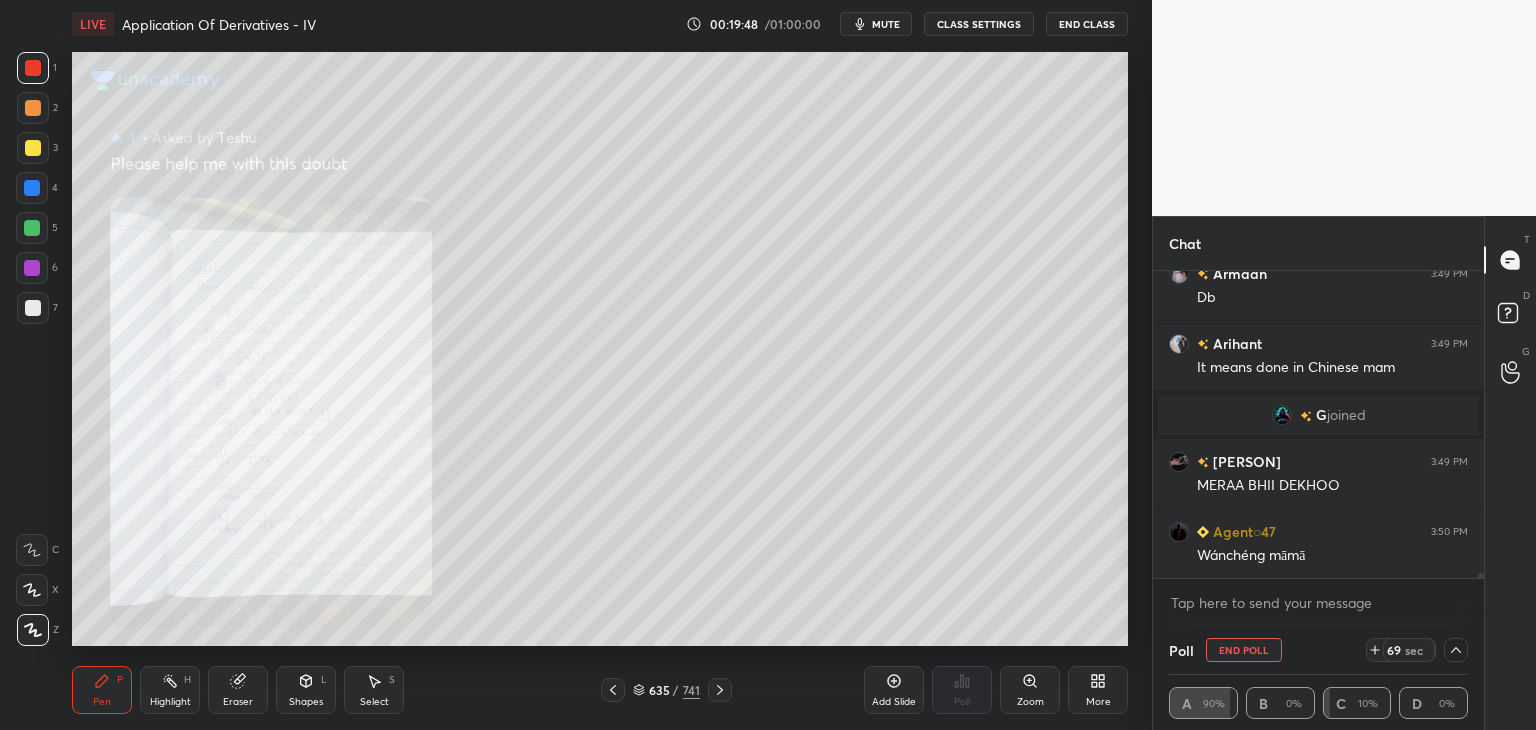 scroll, scrollTop: 20422, scrollLeft: 0, axis: vertical 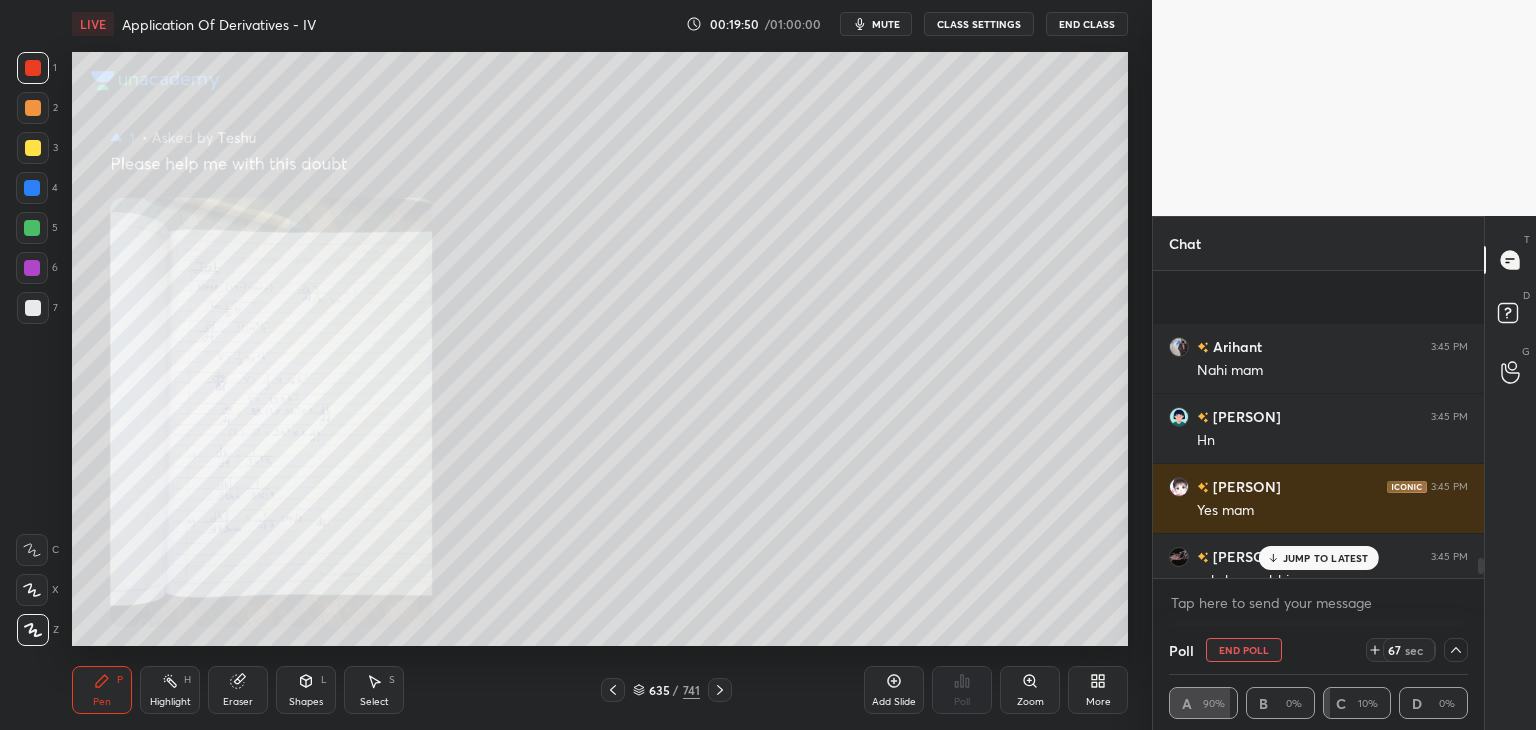 click on "JUMP TO LATEST" at bounding box center (1326, 558) 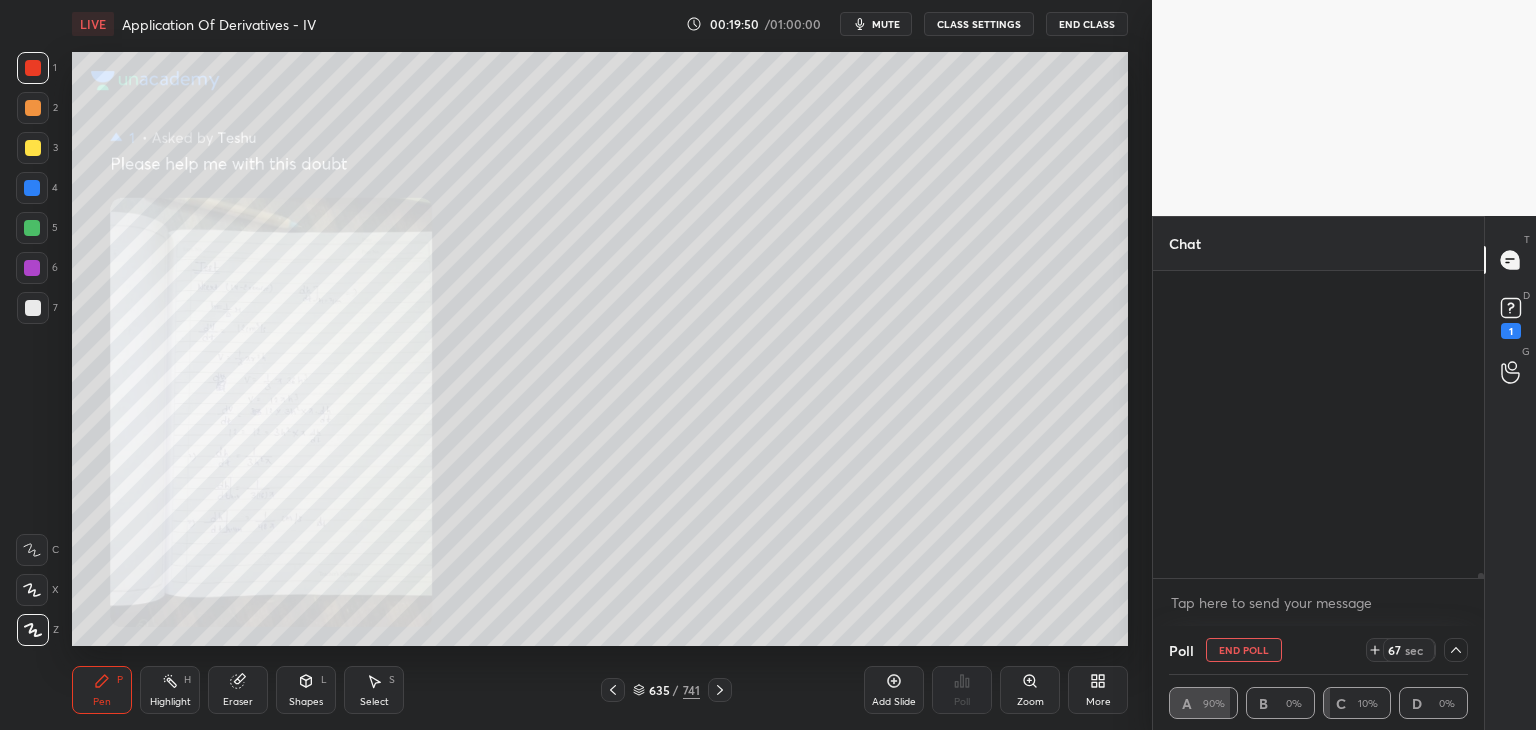 scroll, scrollTop: 21132, scrollLeft: 0, axis: vertical 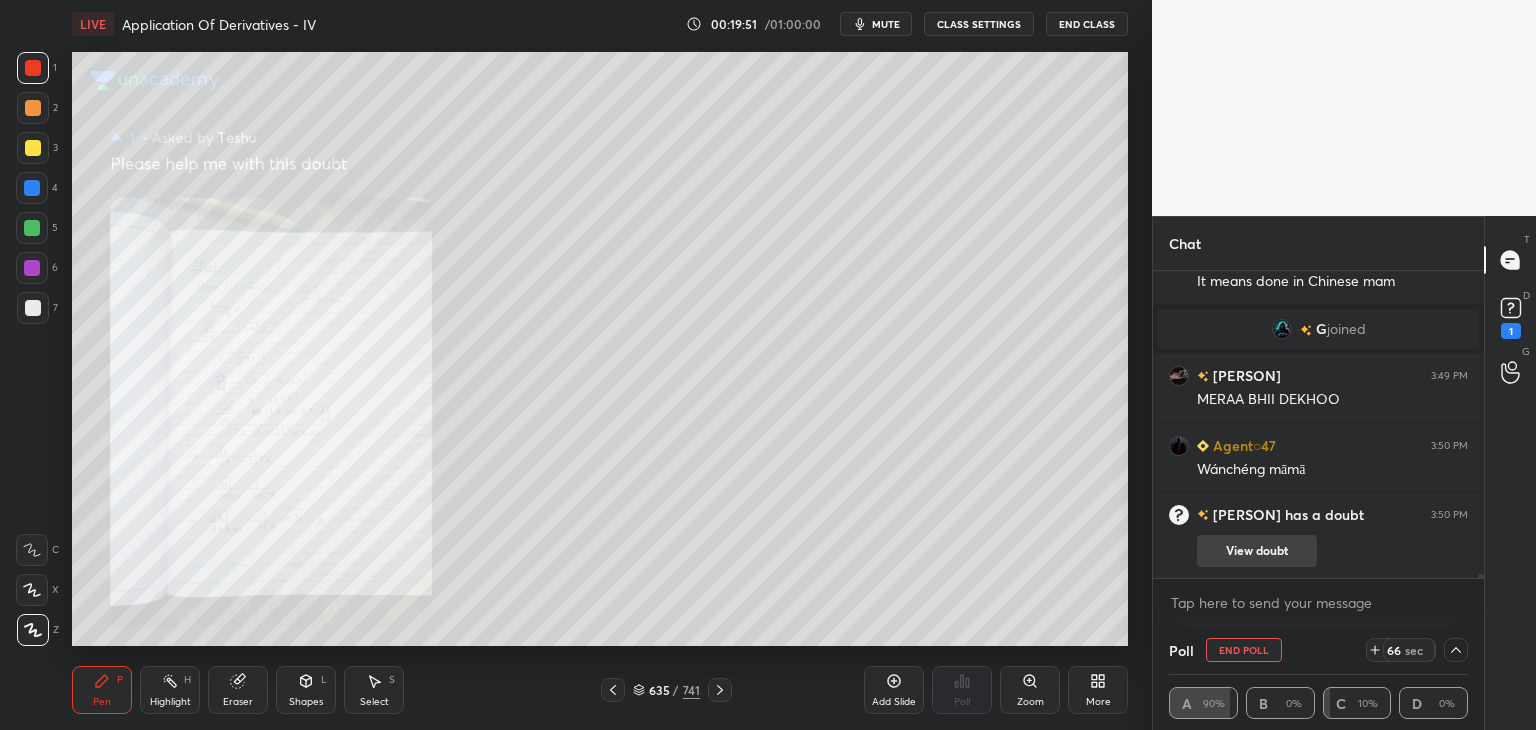 drag, startPoint x: 1257, startPoint y: 549, endPoint x: 1284, endPoint y: 544, distance: 27.45906 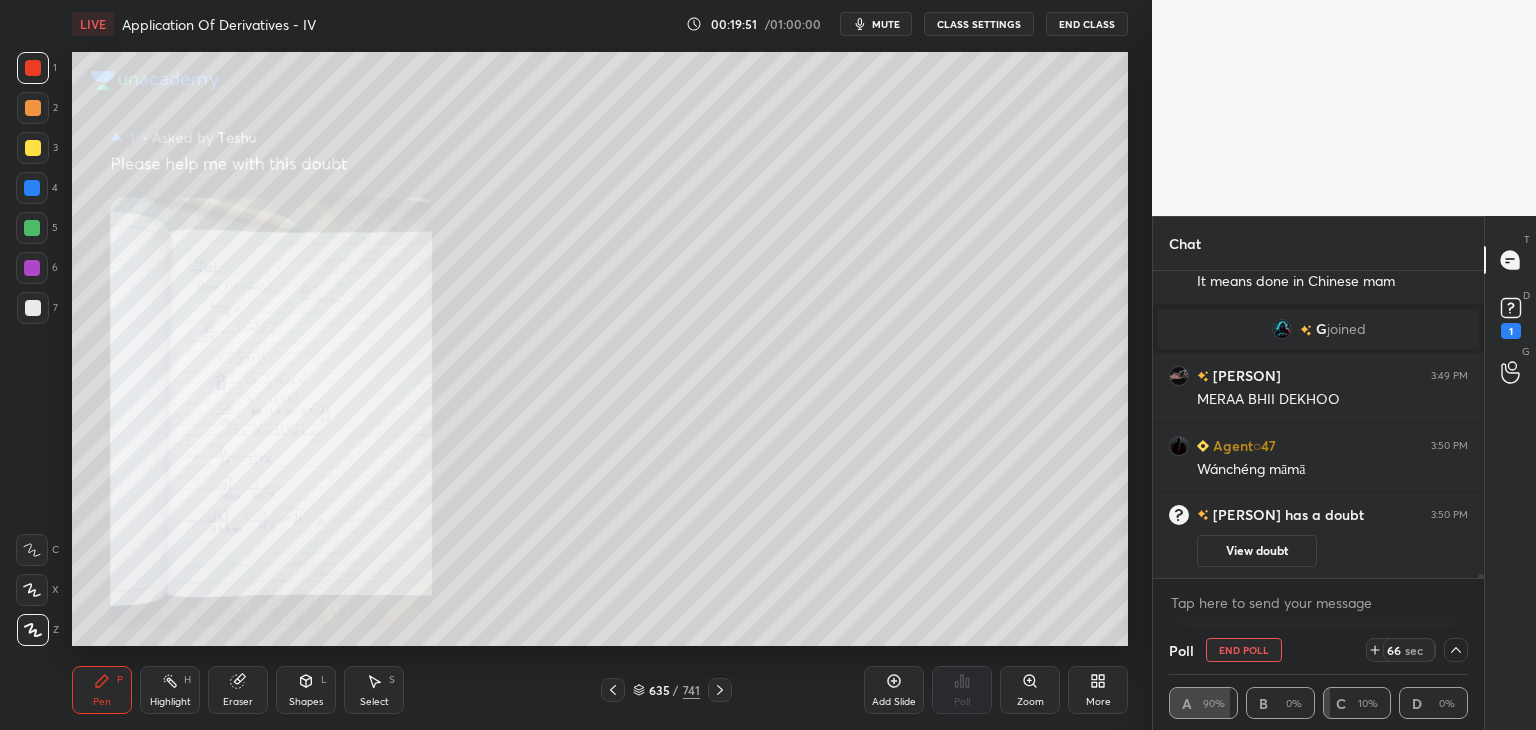 scroll, scrollTop: 59, scrollLeft: 0, axis: vertical 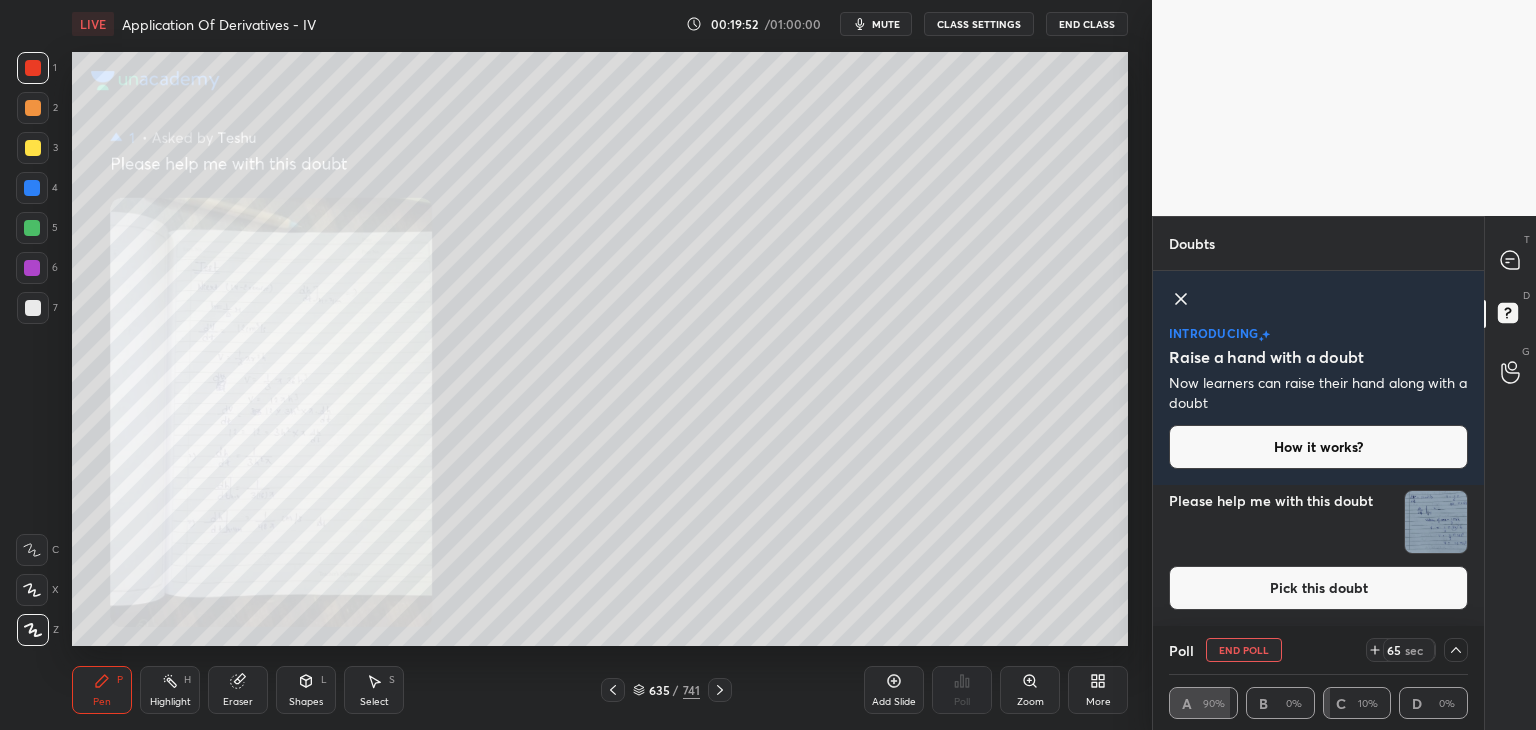 click at bounding box center (1436, 522) 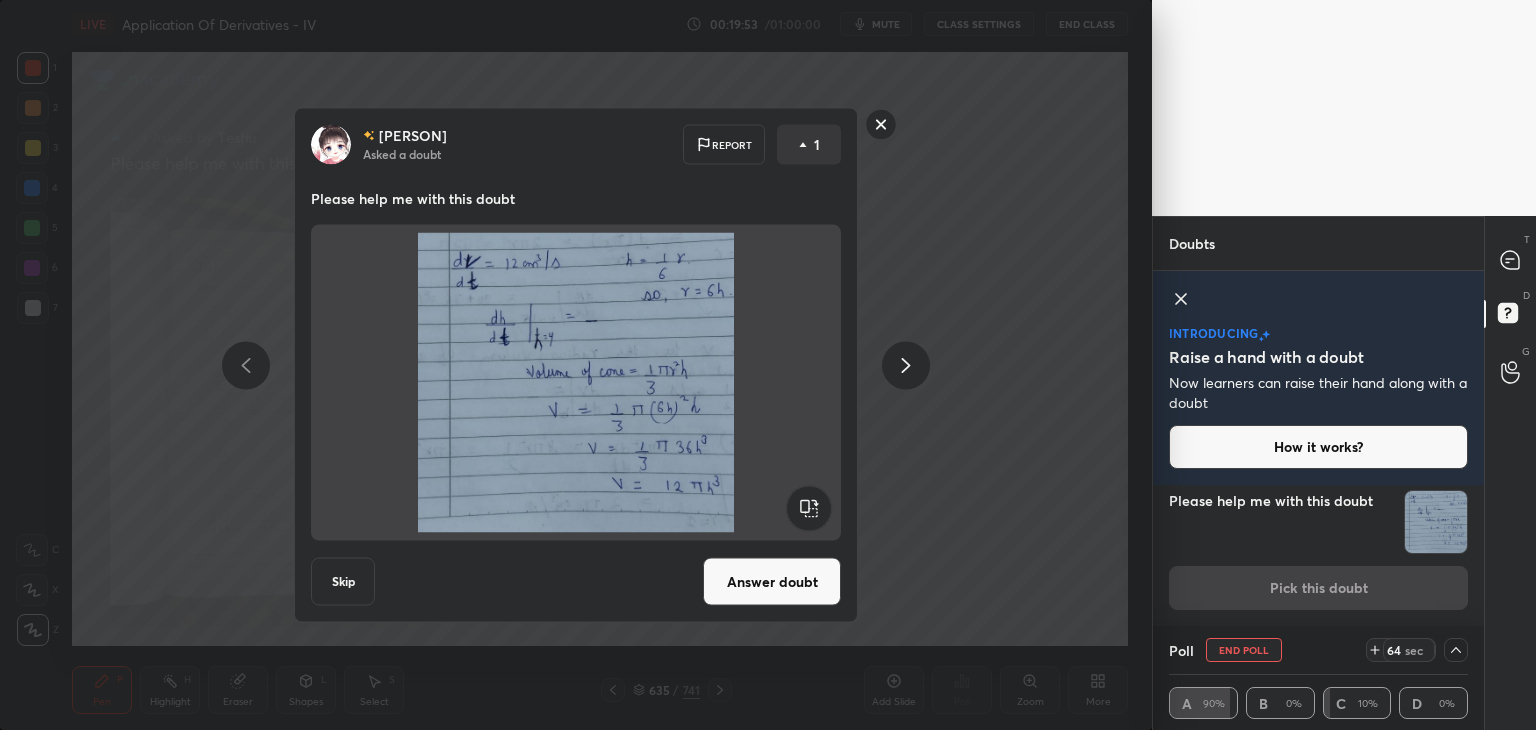 click on "Answer doubt" at bounding box center [772, 582] 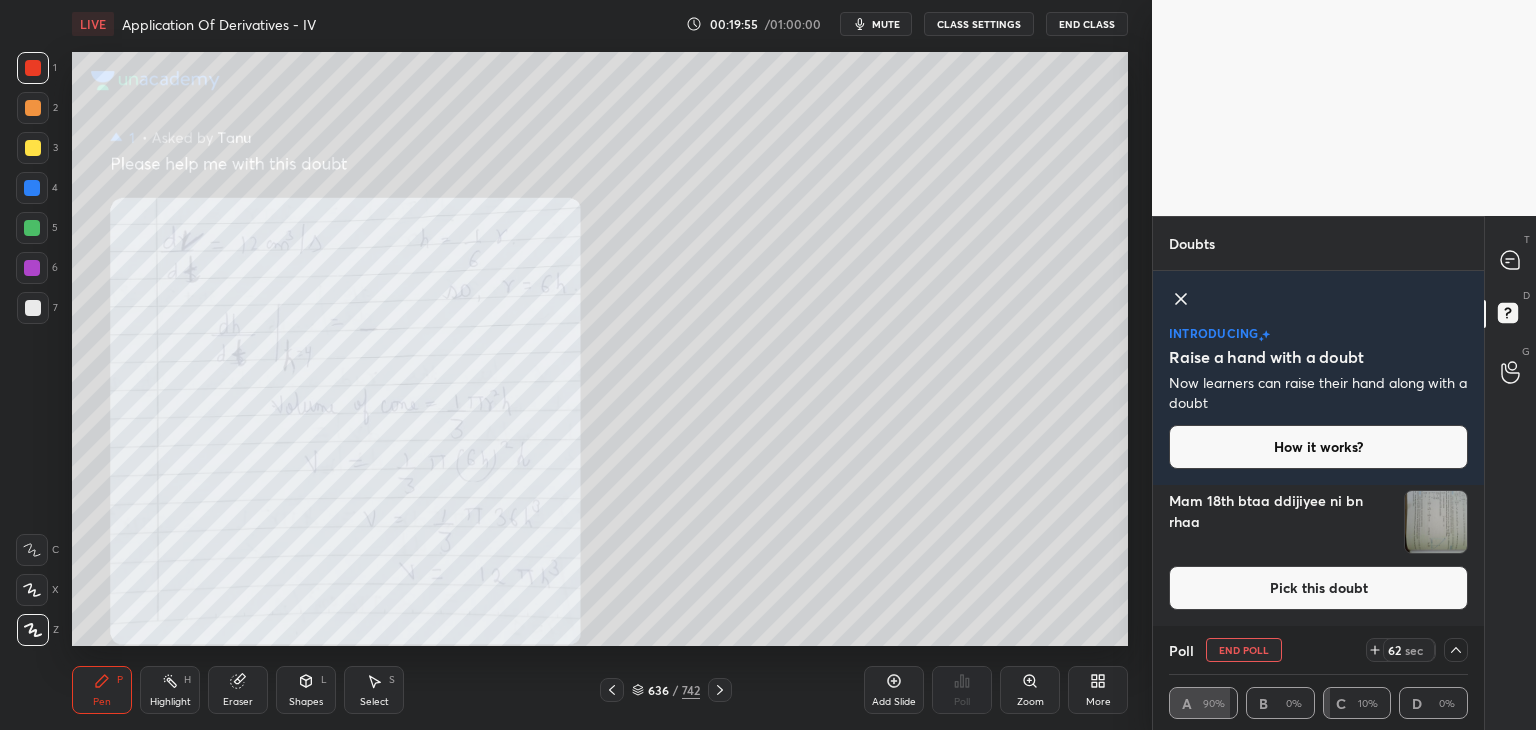 scroll, scrollTop: 58, scrollLeft: 0, axis: vertical 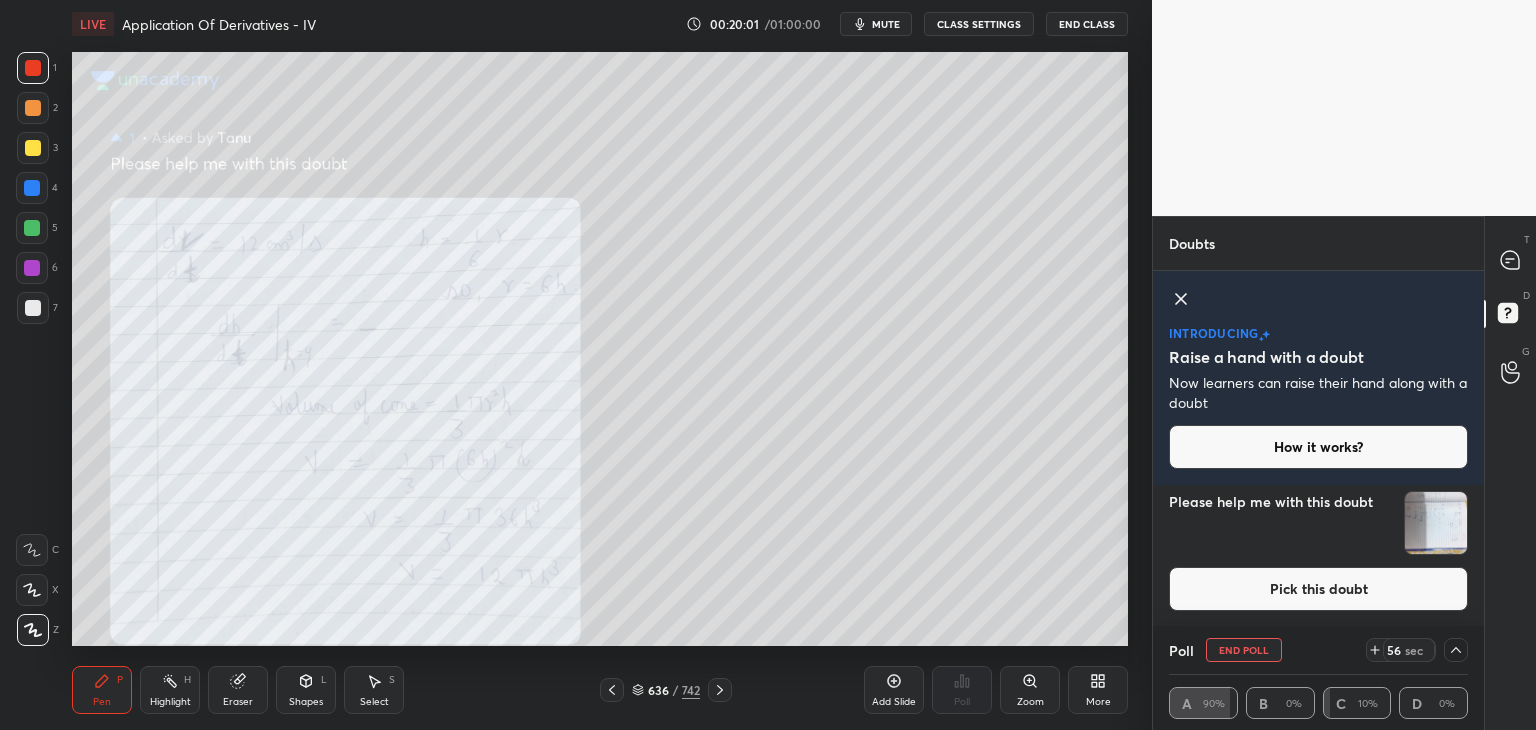 drag, startPoint x: 1440, startPoint y: 534, endPoint x: 1430, endPoint y: 555, distance: 23.259407 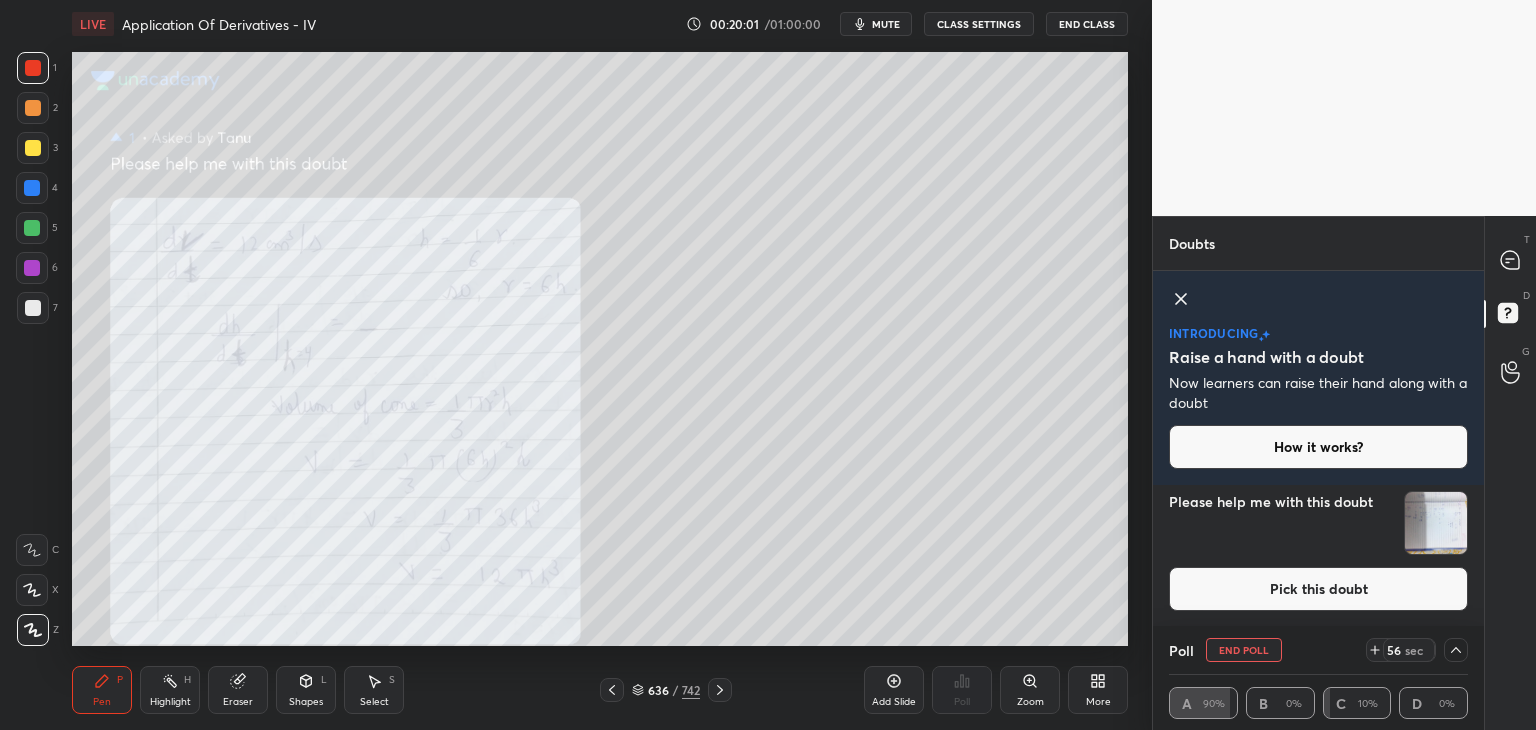 click at bounding box center [1436, 523] 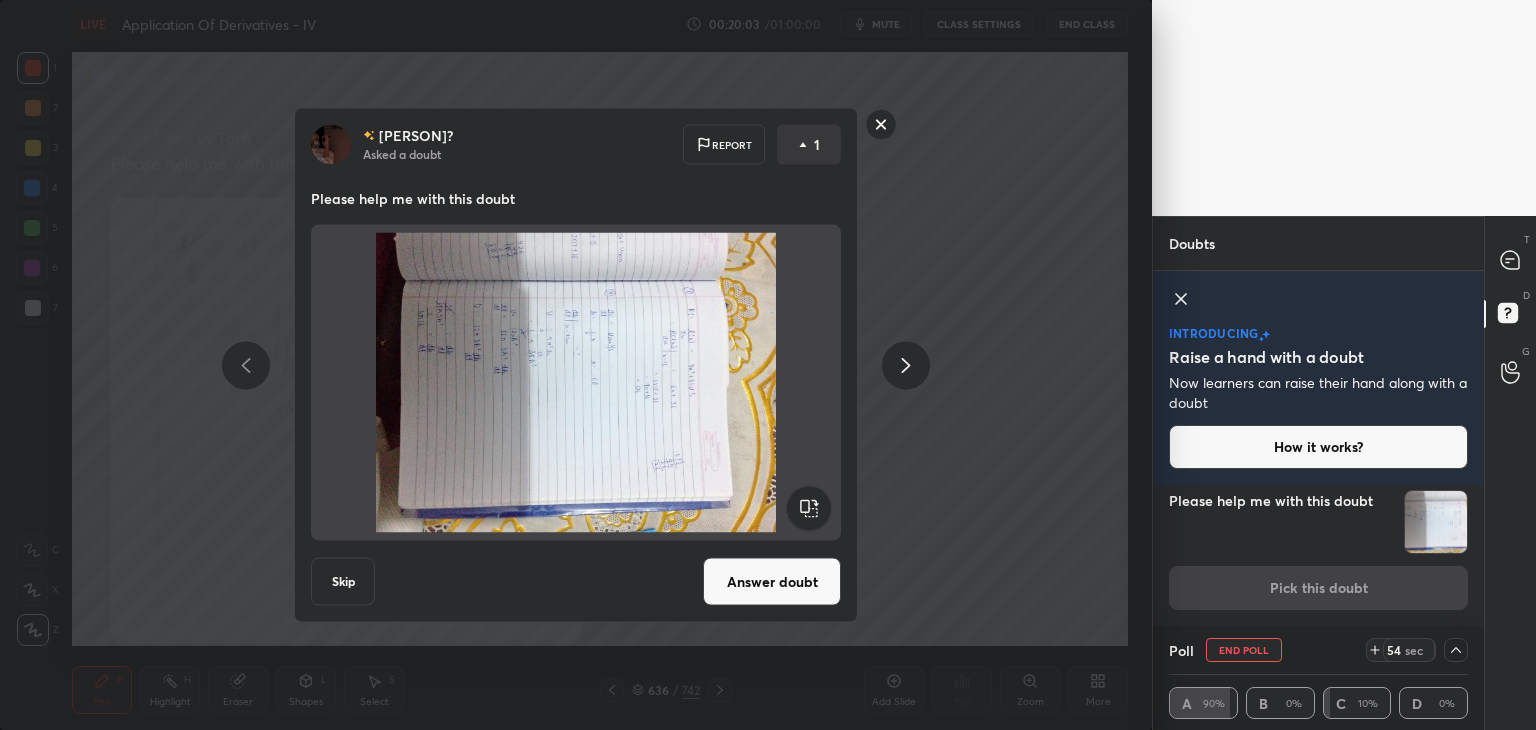 click 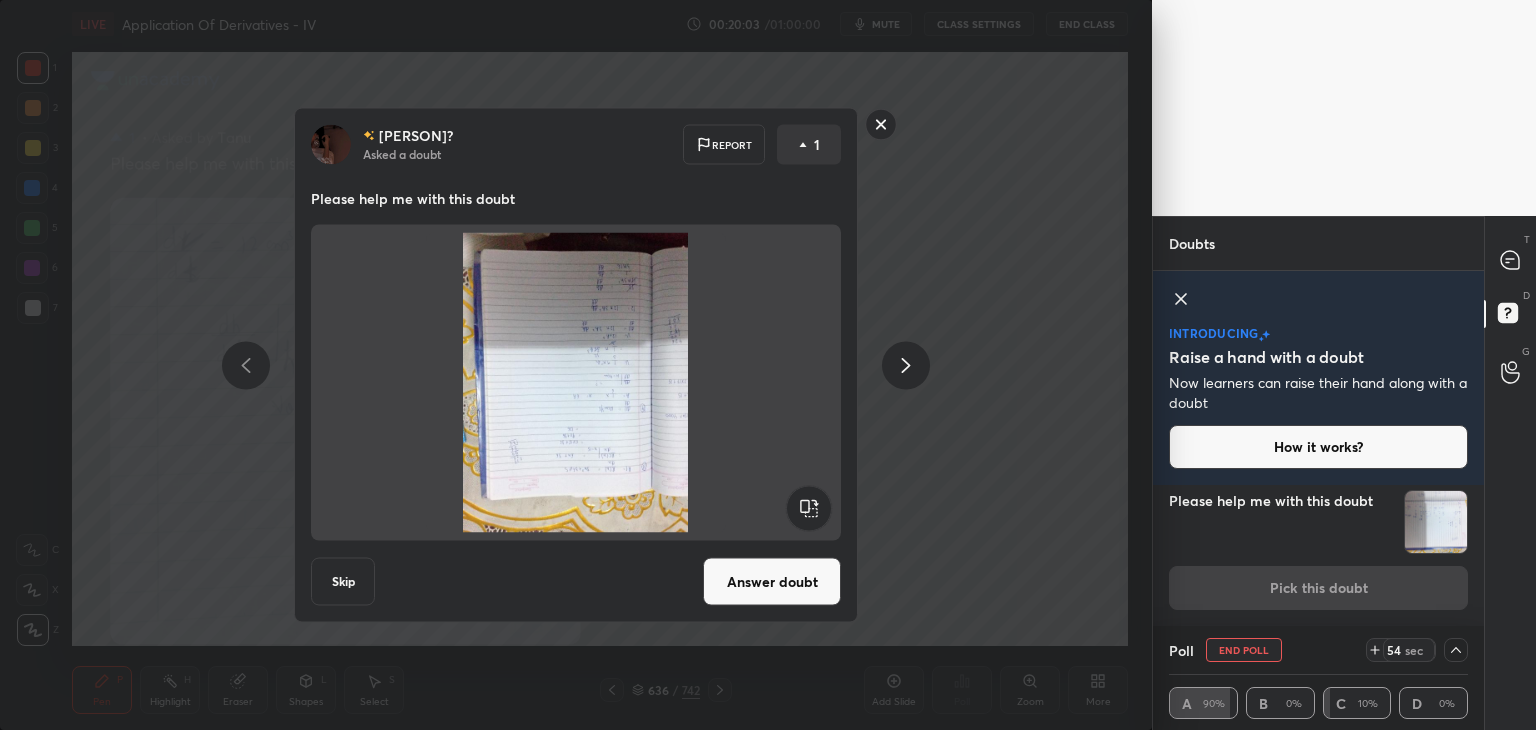 click 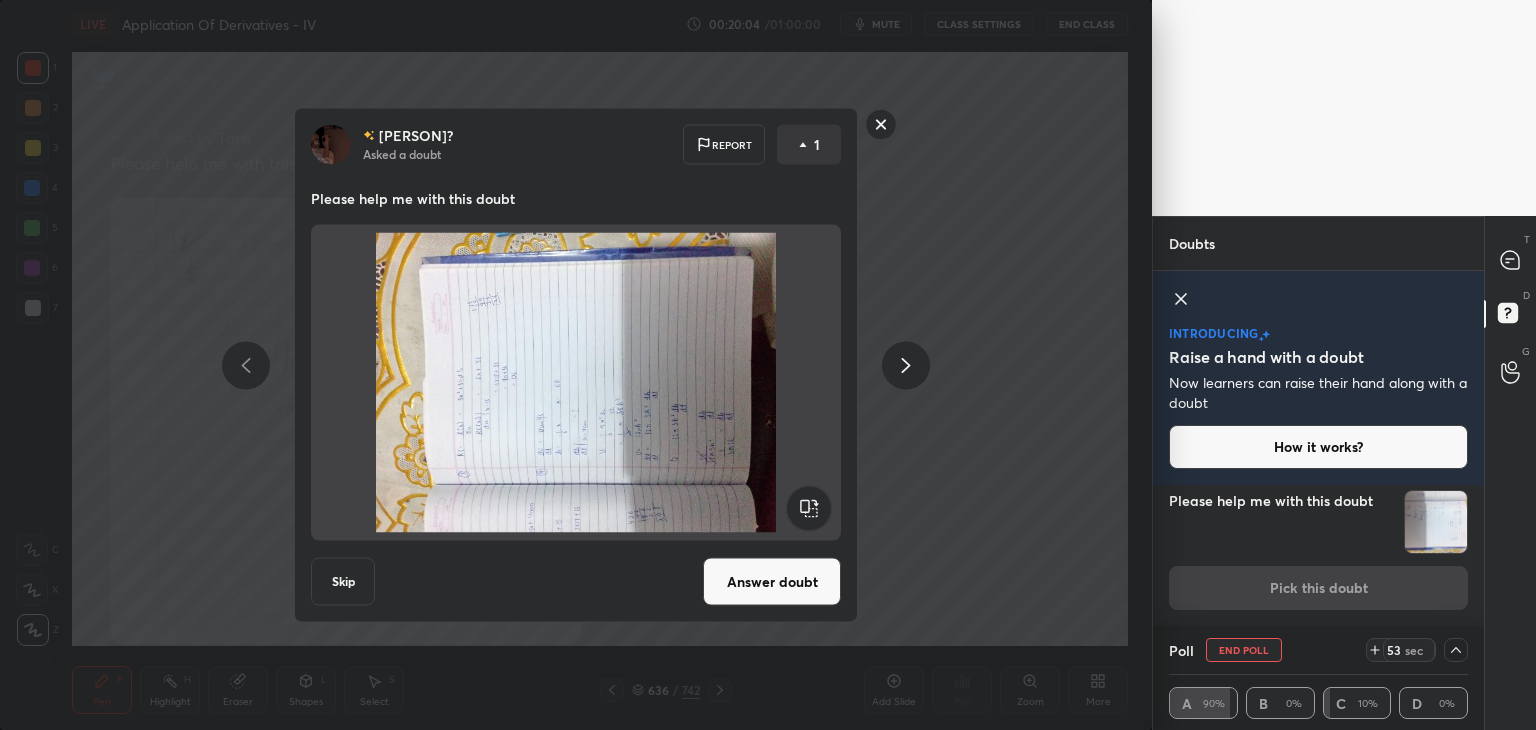 click 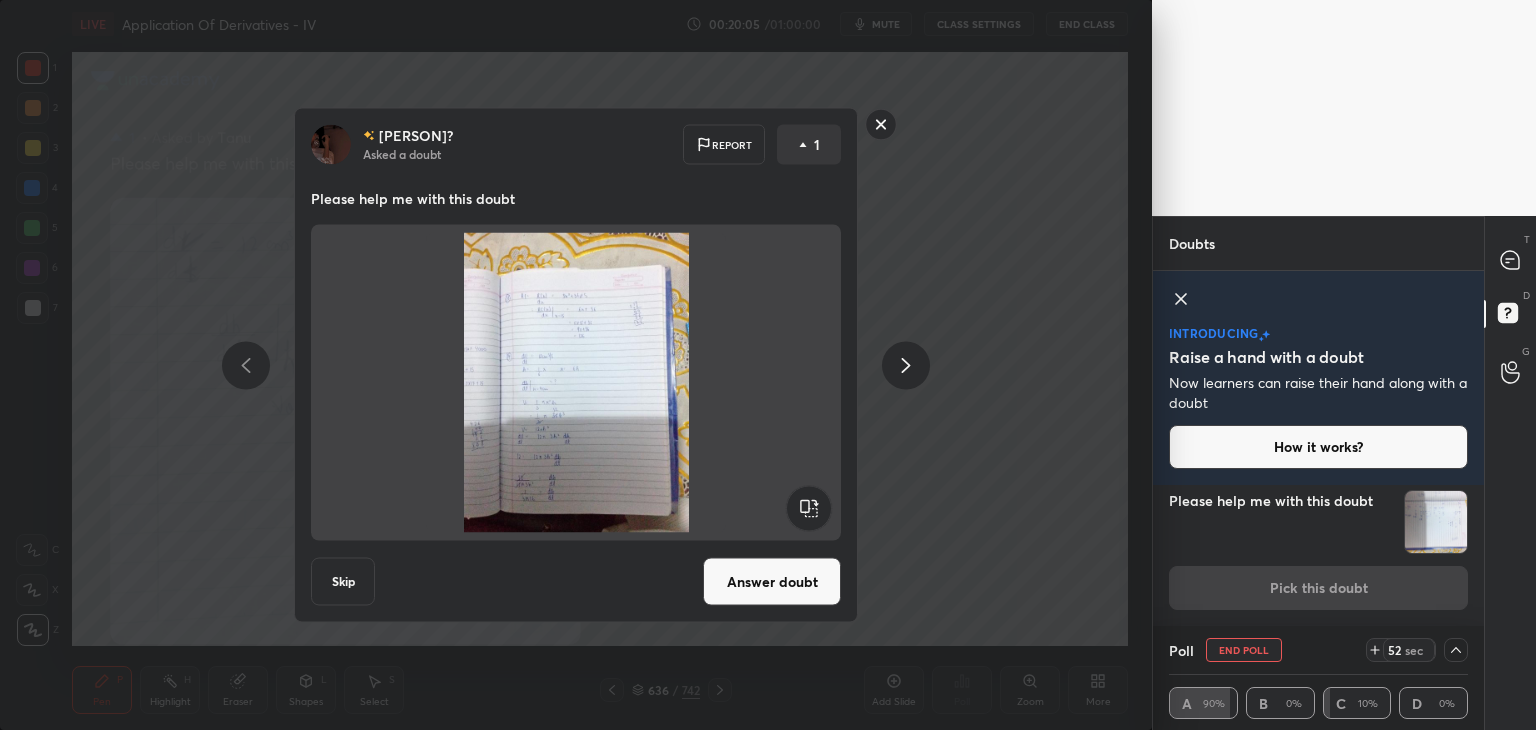 drag, startPoint x: 802, startPoint y: 596, endPoint x: 771, endPoint y: 593, distance: 31.144823 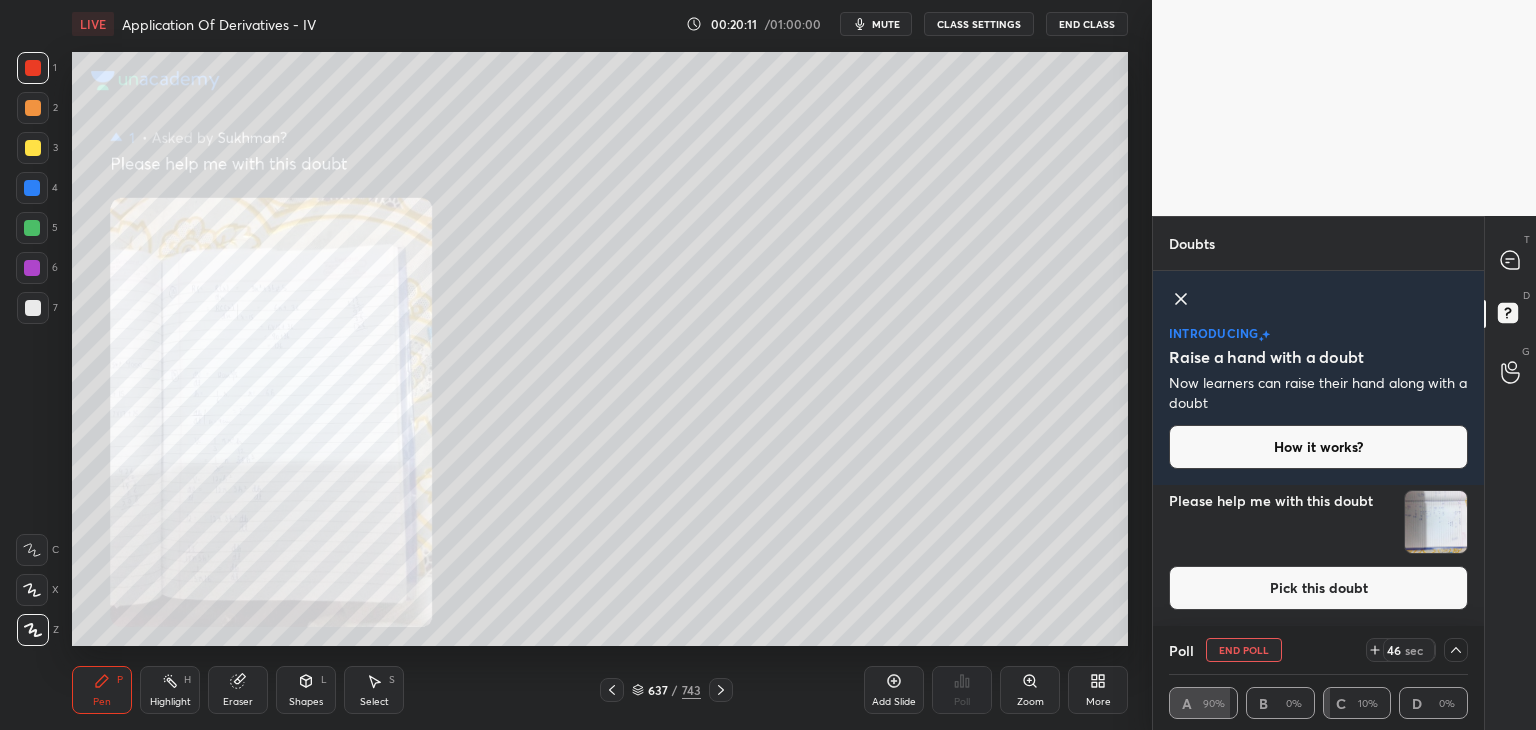 click on "Zoom" at bounding box center (1030, 702) 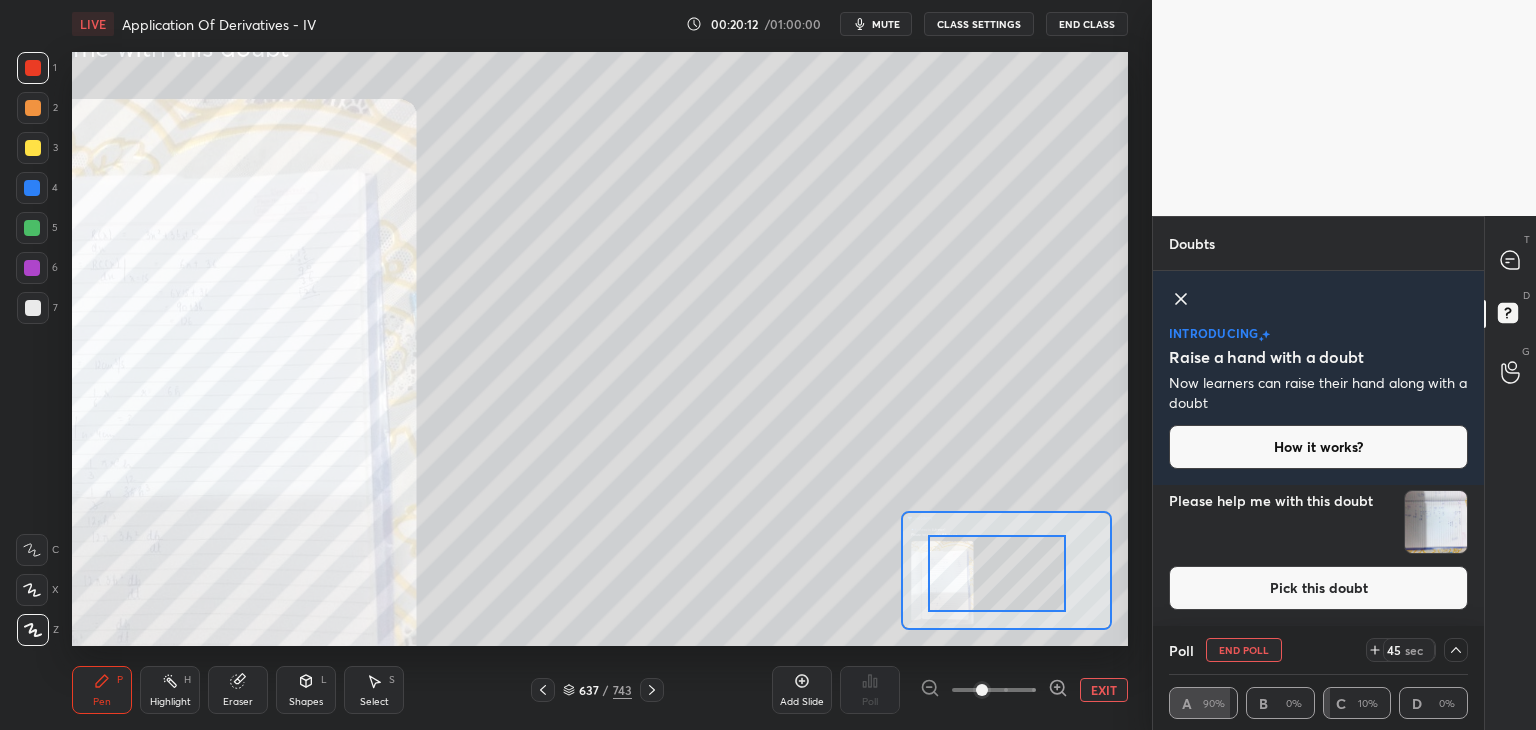 click at bounding box center (997, 573) 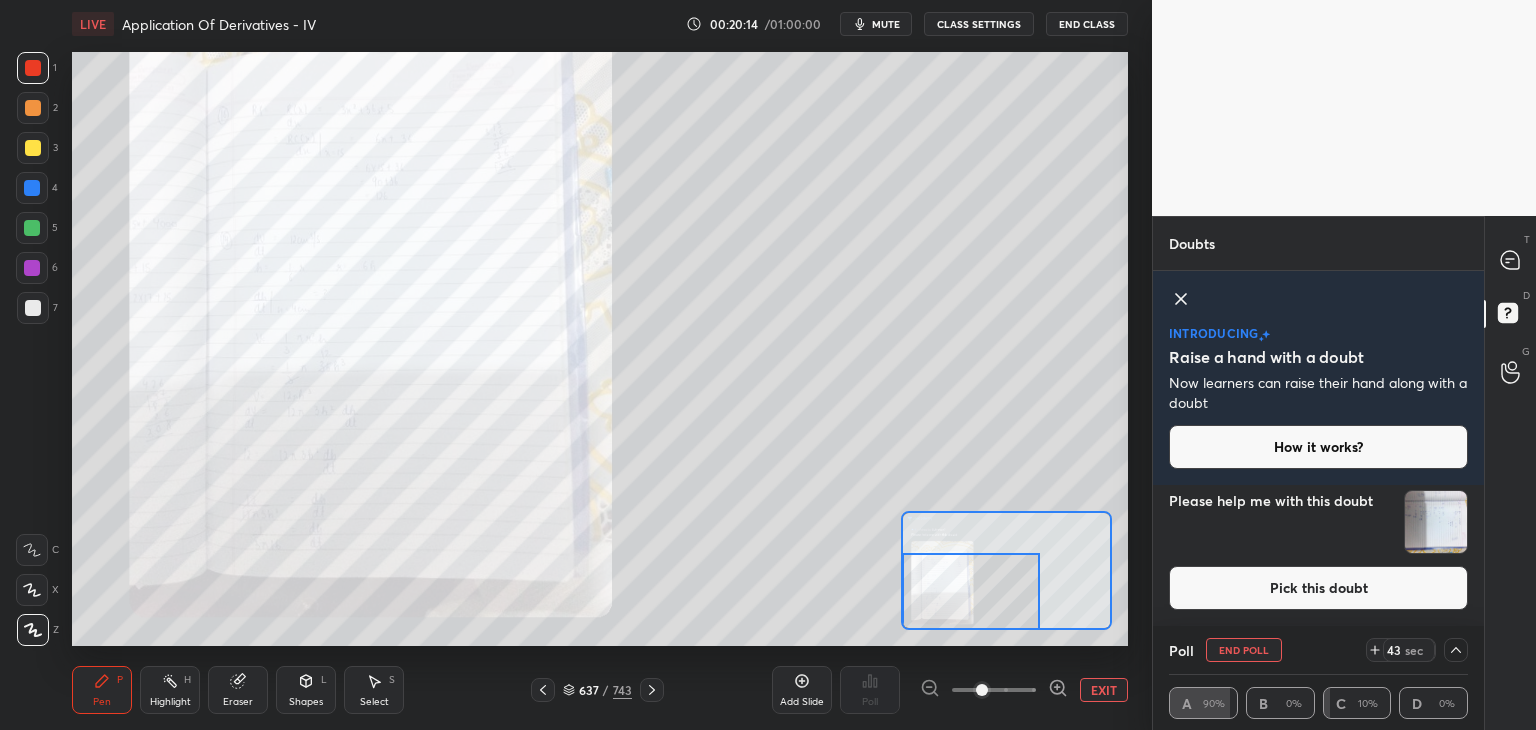 drag, startPoint x: 958, startPoint y: 576, endPoint x: 937, endPoint y: 588, distance: 24.186773 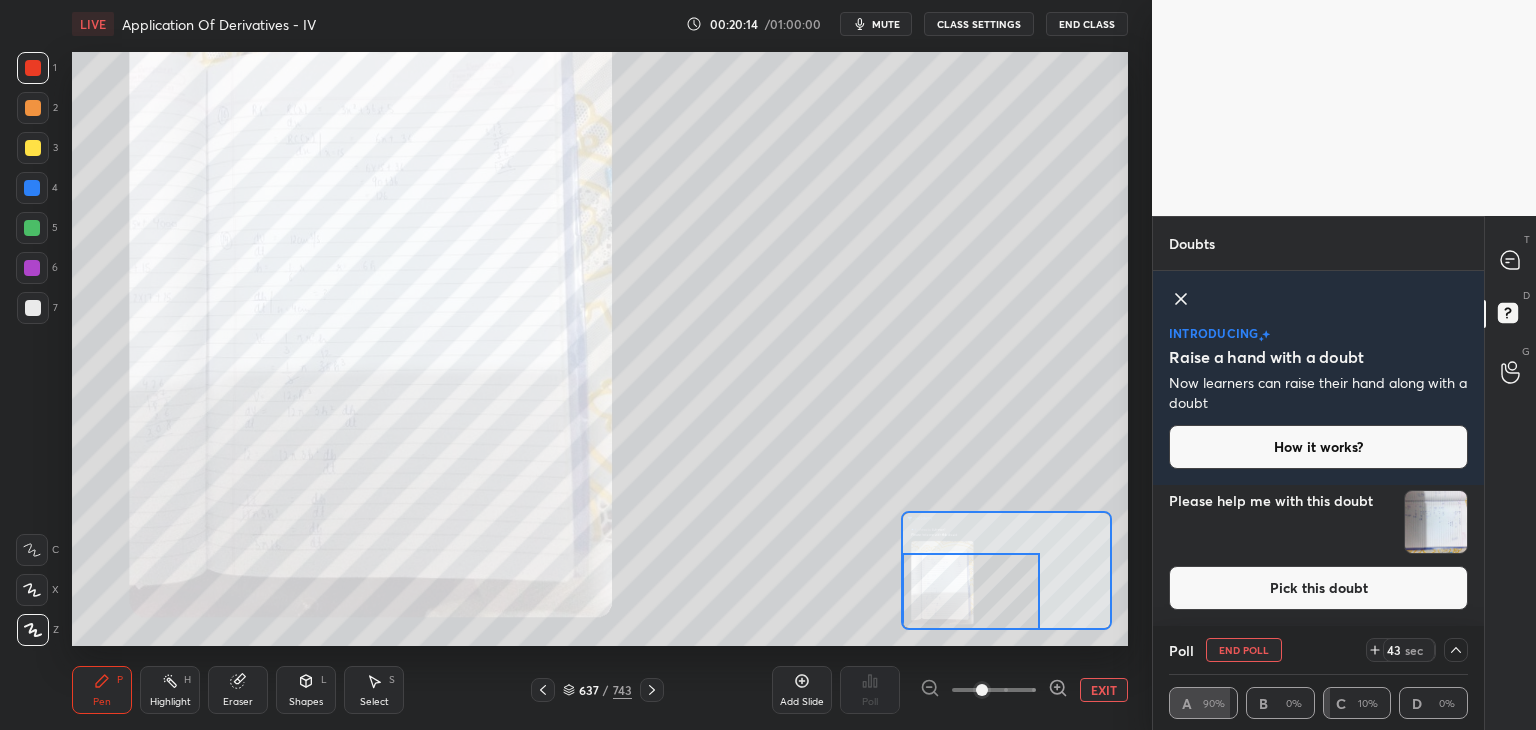 click at bounding box center [971, 591] 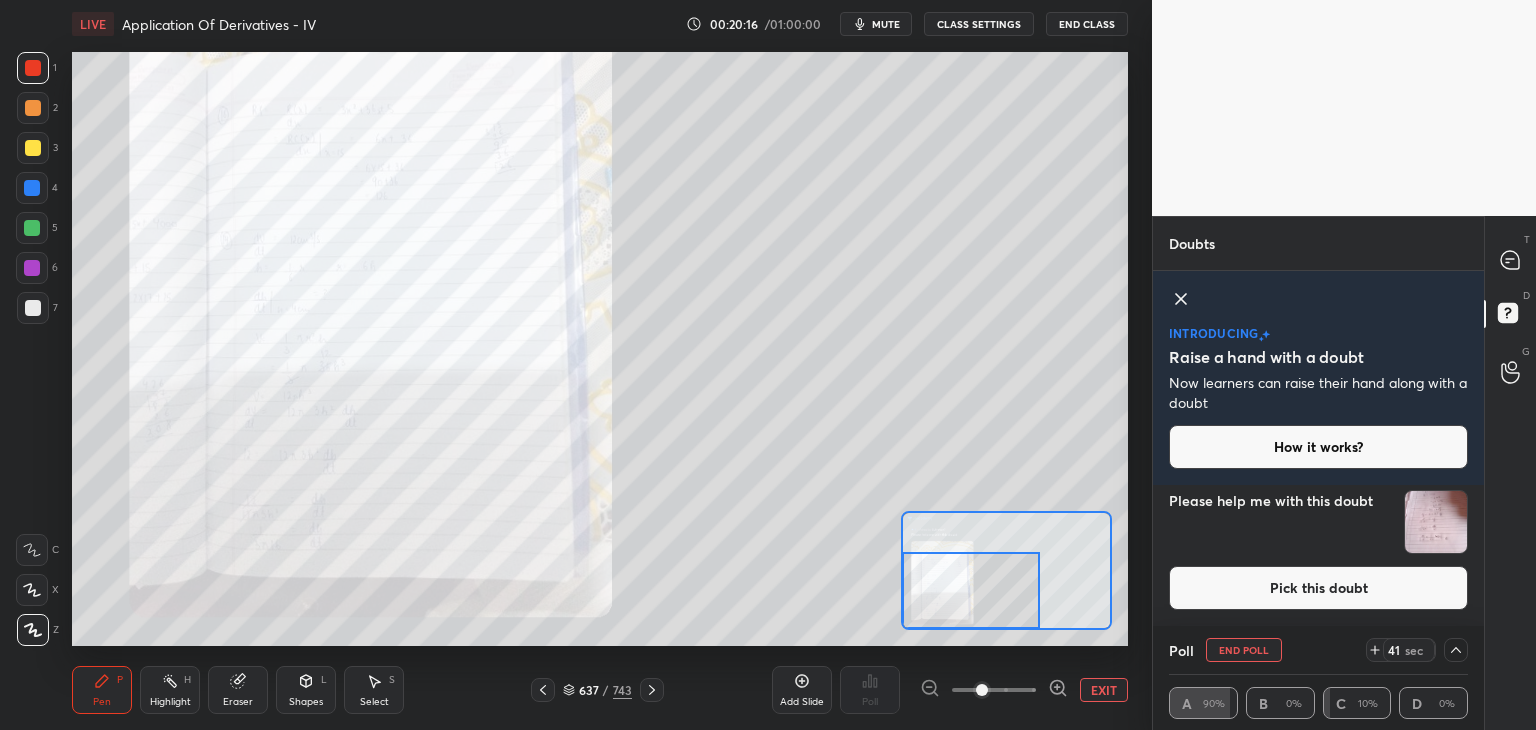 drag, startPoint x: 1451, startPoint y: 531, endPoint x: 1428, endPoint y: 530, distance: 23.021729 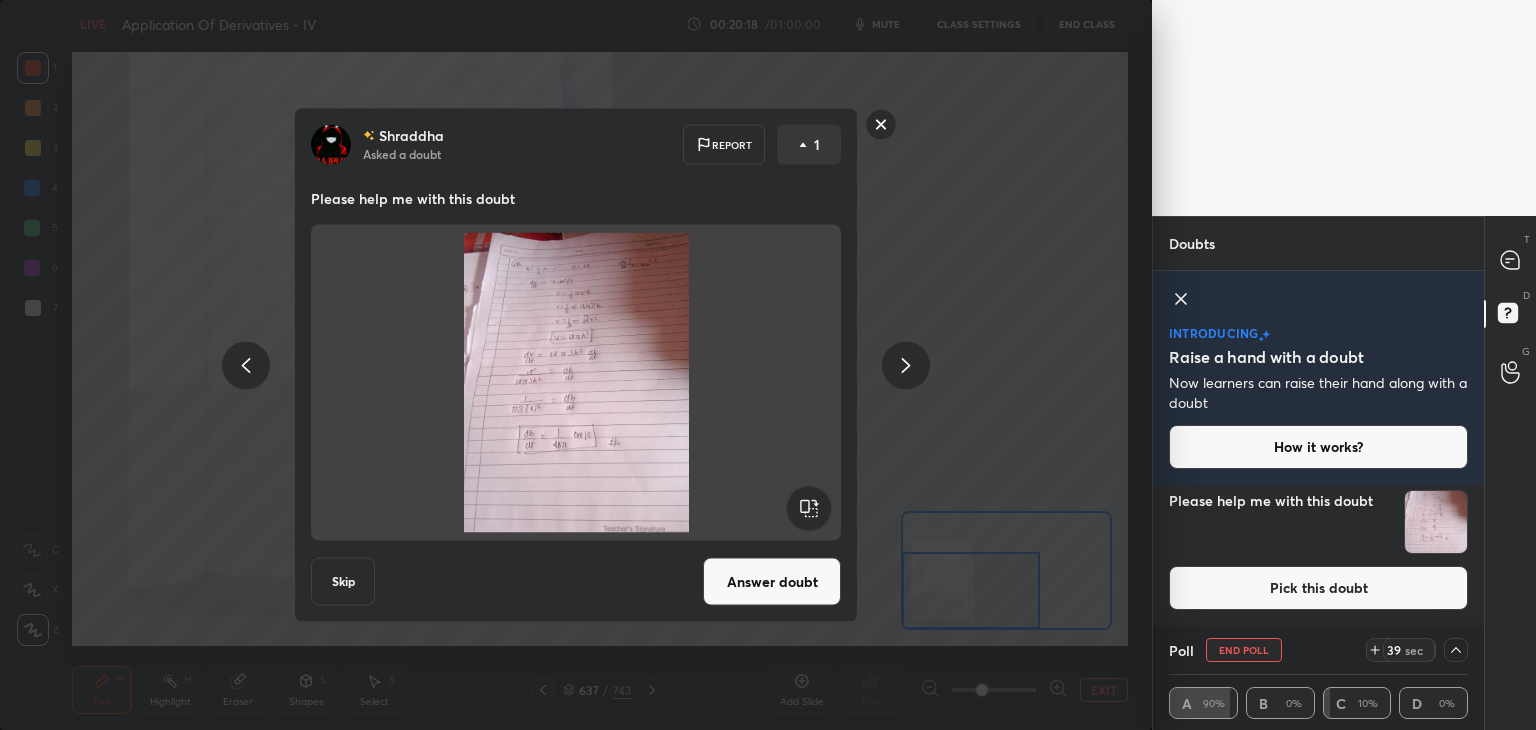 click on "Answer doubt" at bounding box center [772, 582] 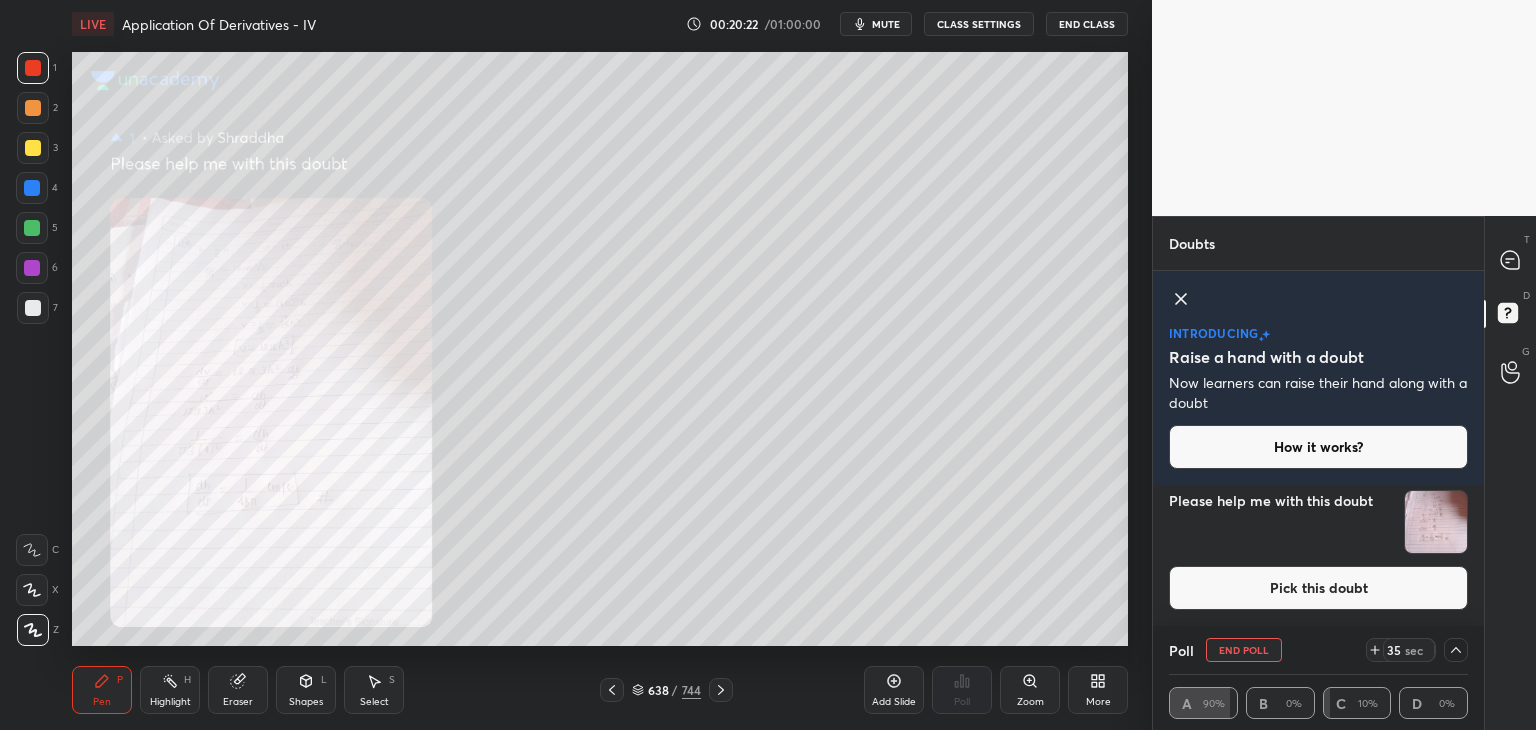 click on "Pen" at bounding box center [102, 702] 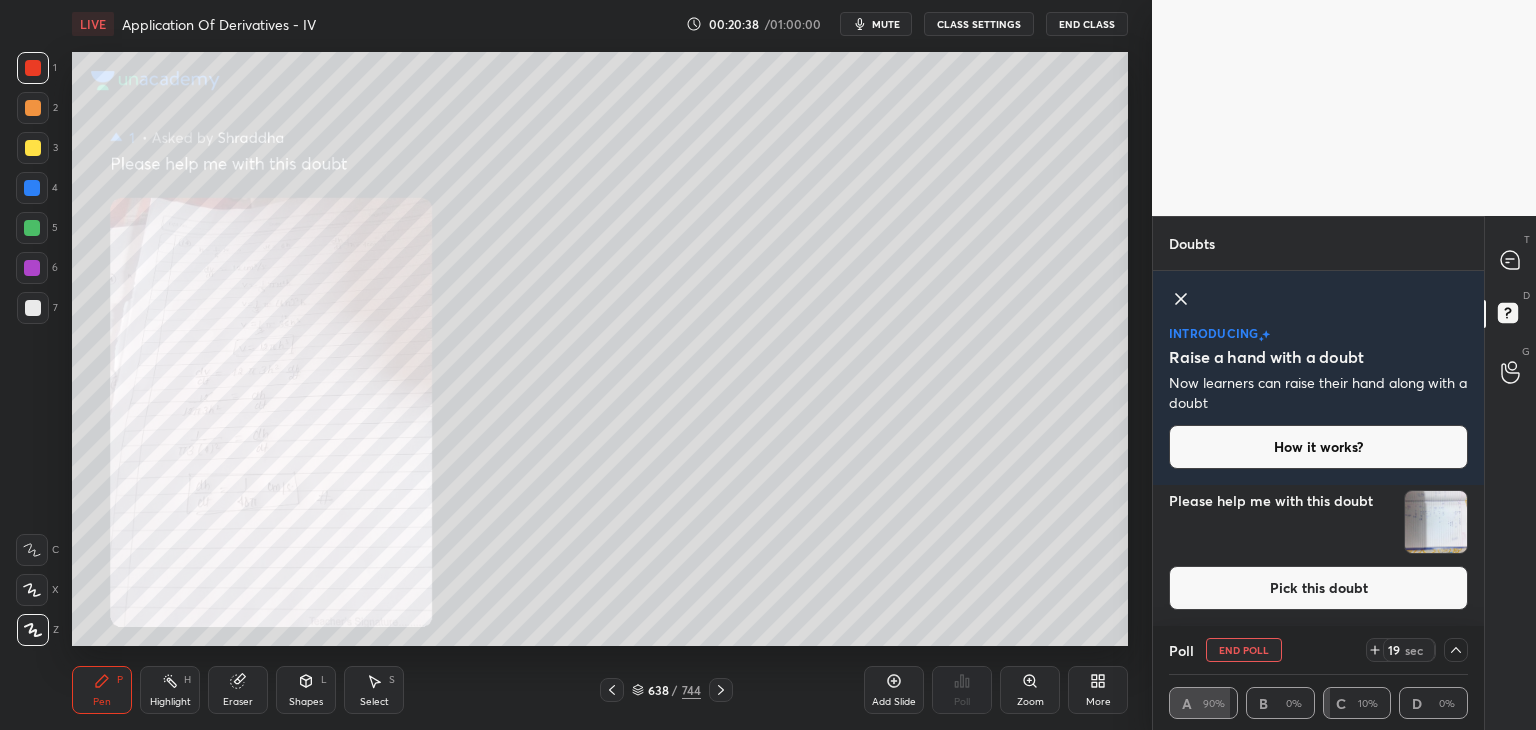 click at bounding box center [1436, 522] 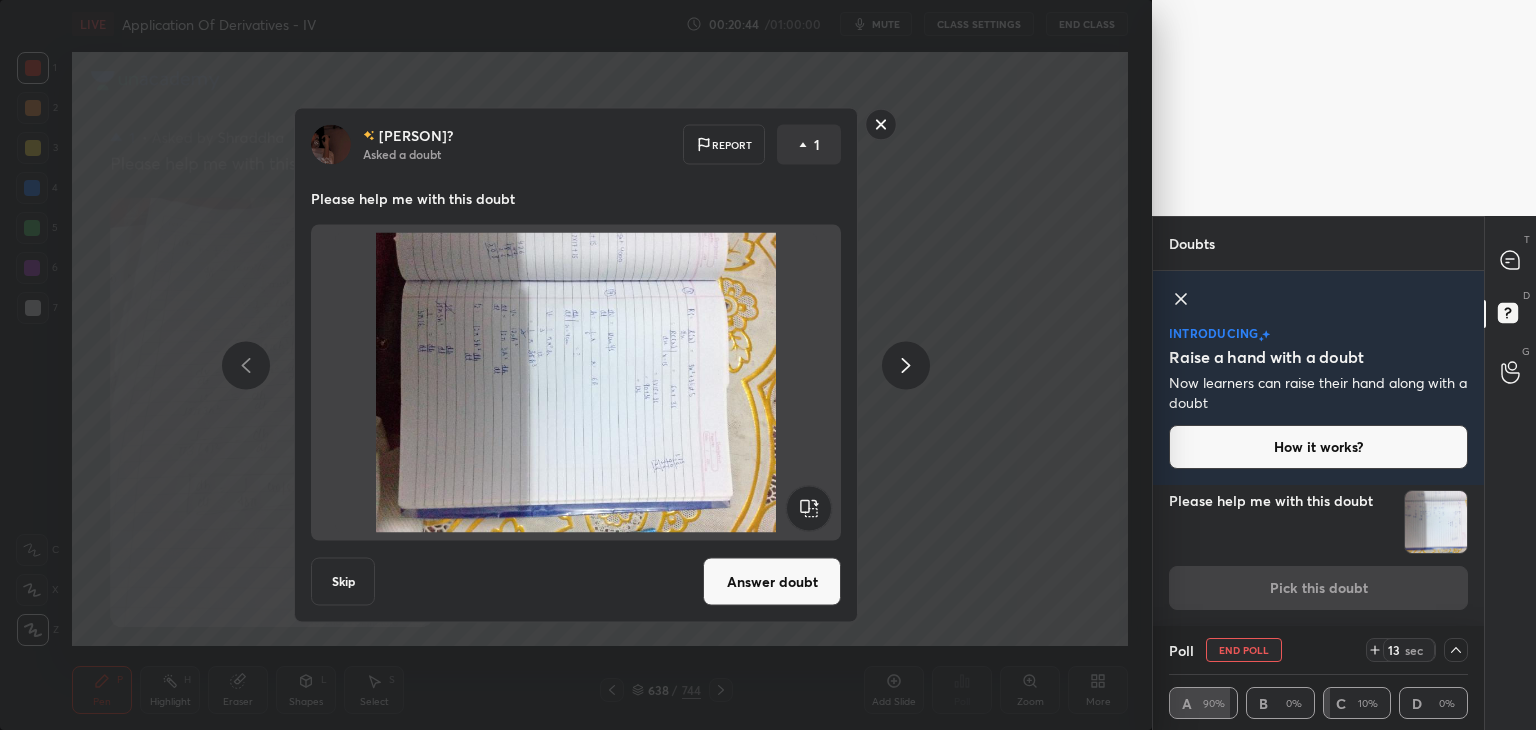 drag, startPoint x: 878, startPoint y: 120, endPoint x: 1036, endPoint y: 234, distance: 194.83327 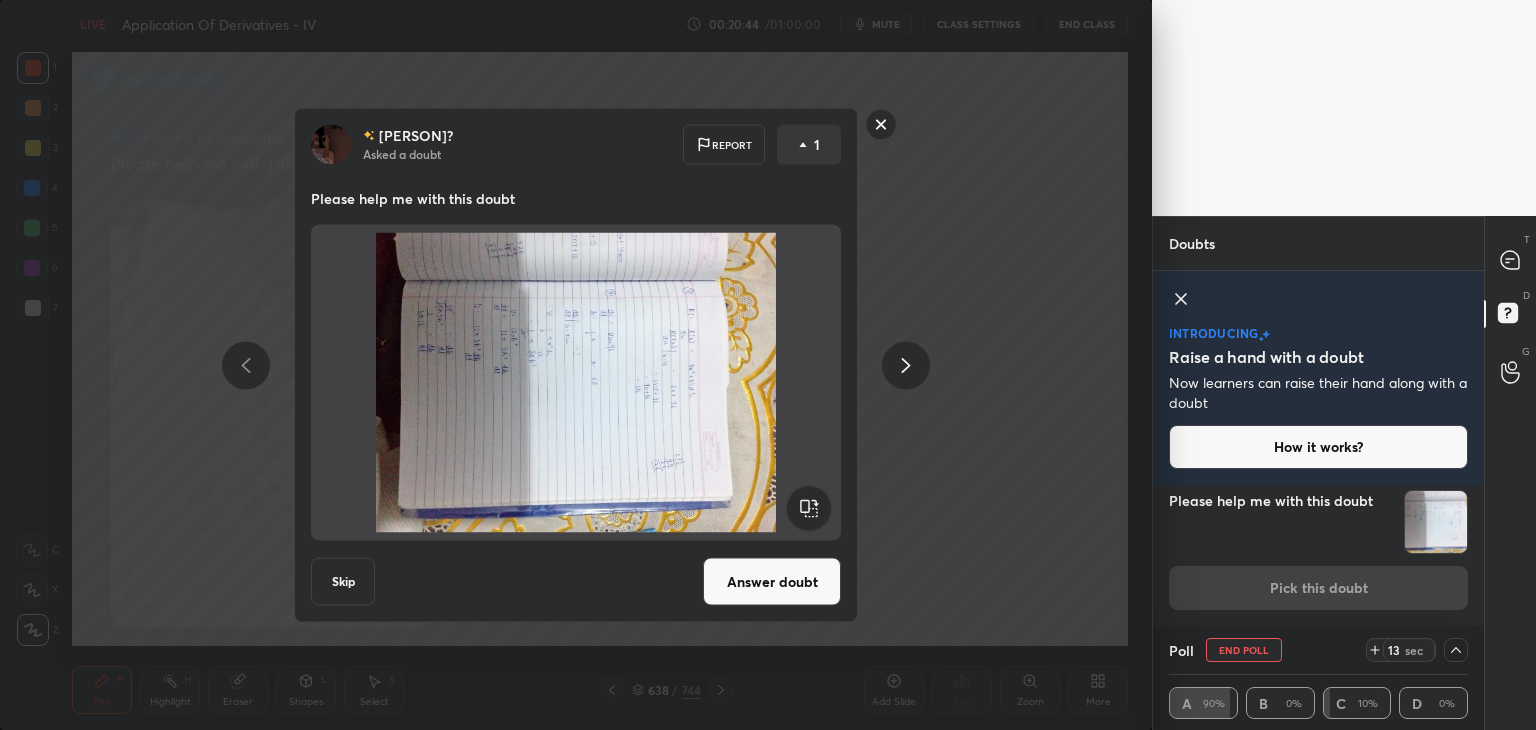 click 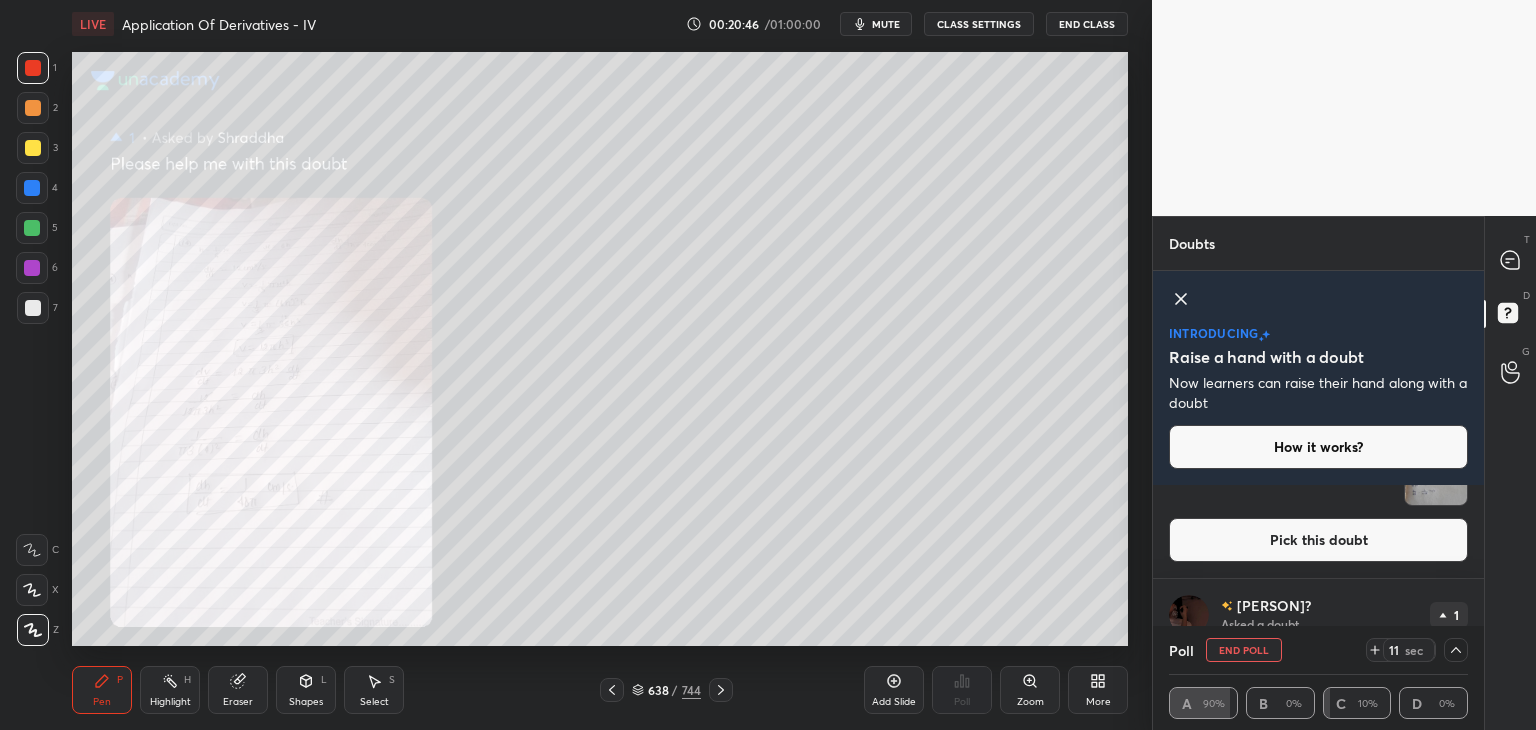 click at bounding box center [1436, 474] 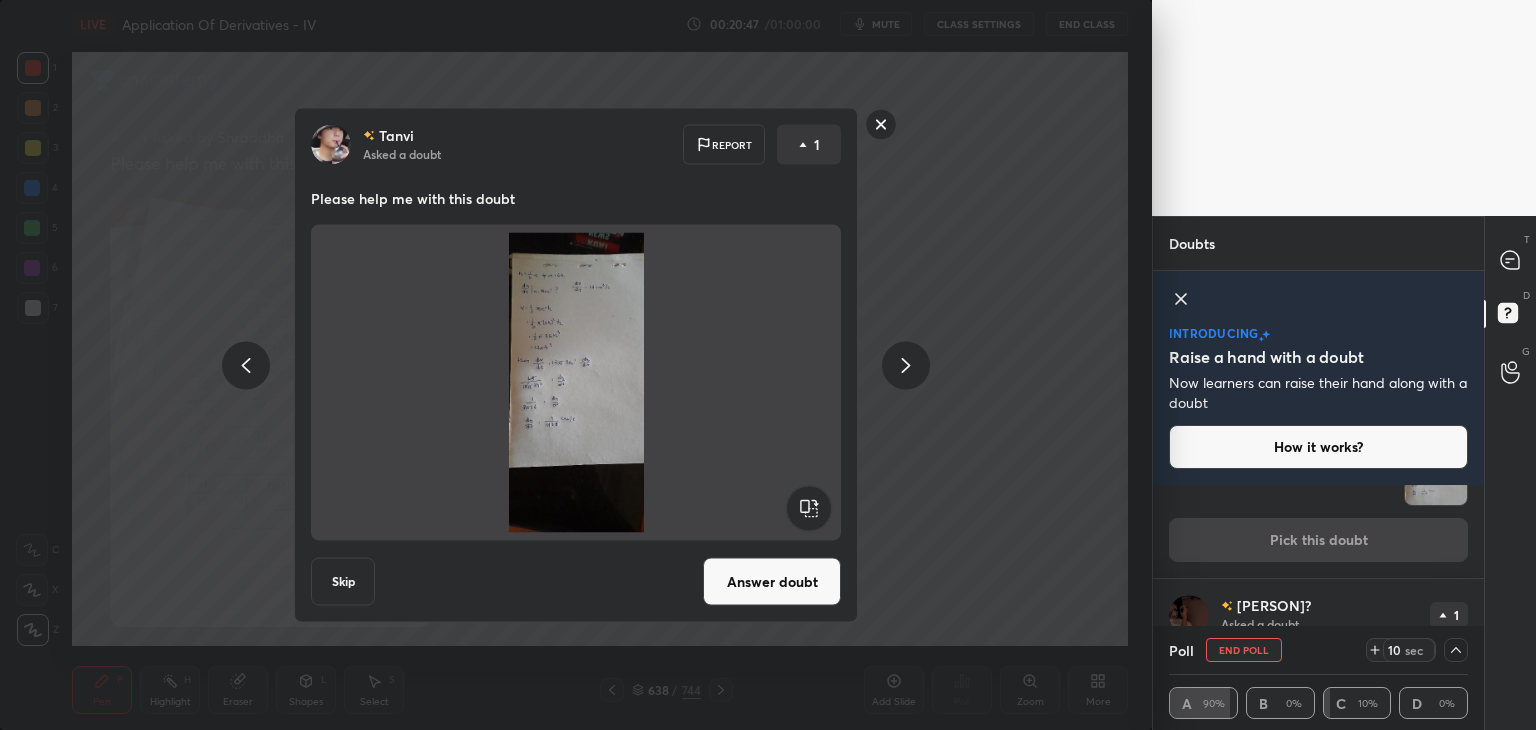 scroll, scrollTop: 260, scrollLeft: 0, axis: vertical 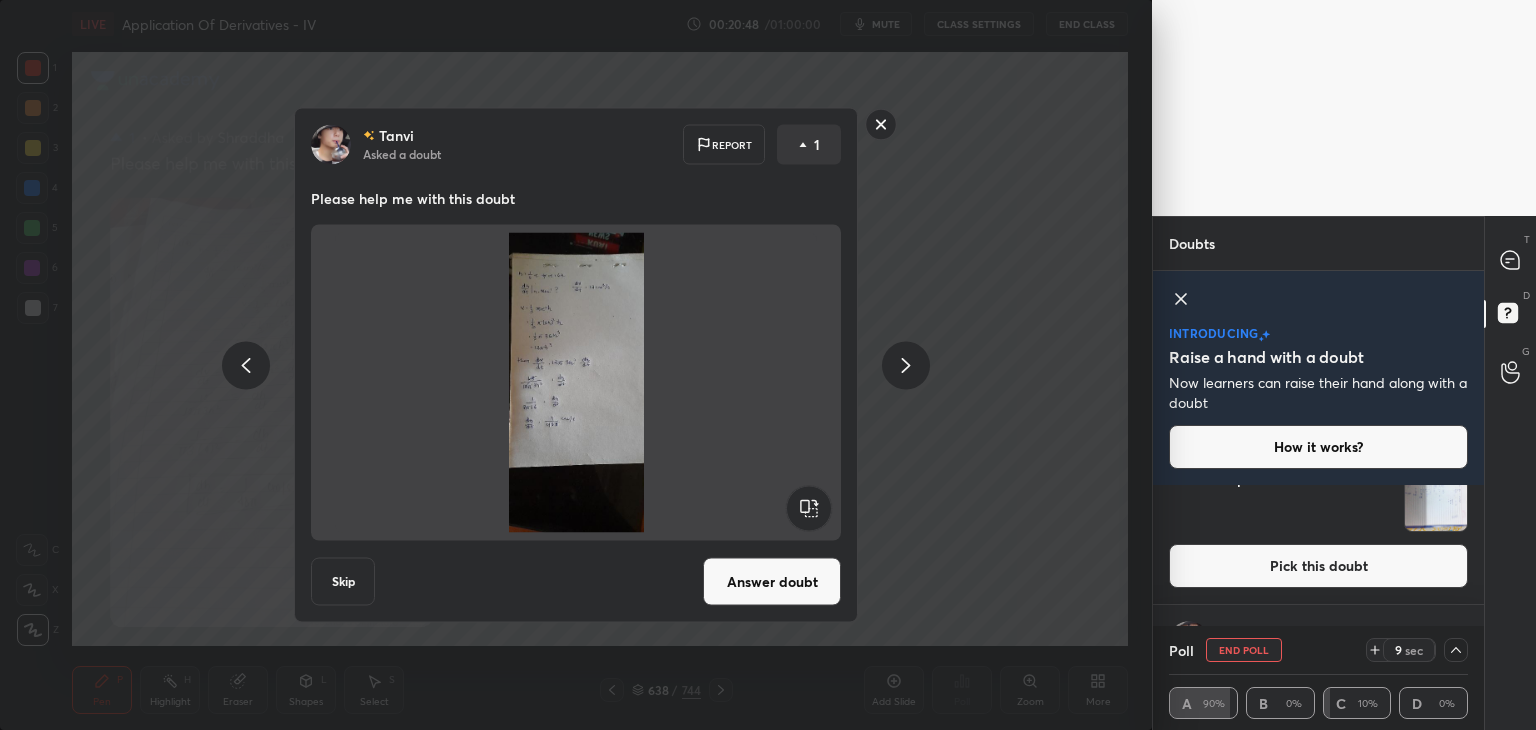 click on "Answer doubt" at bounding box center (772, 582) 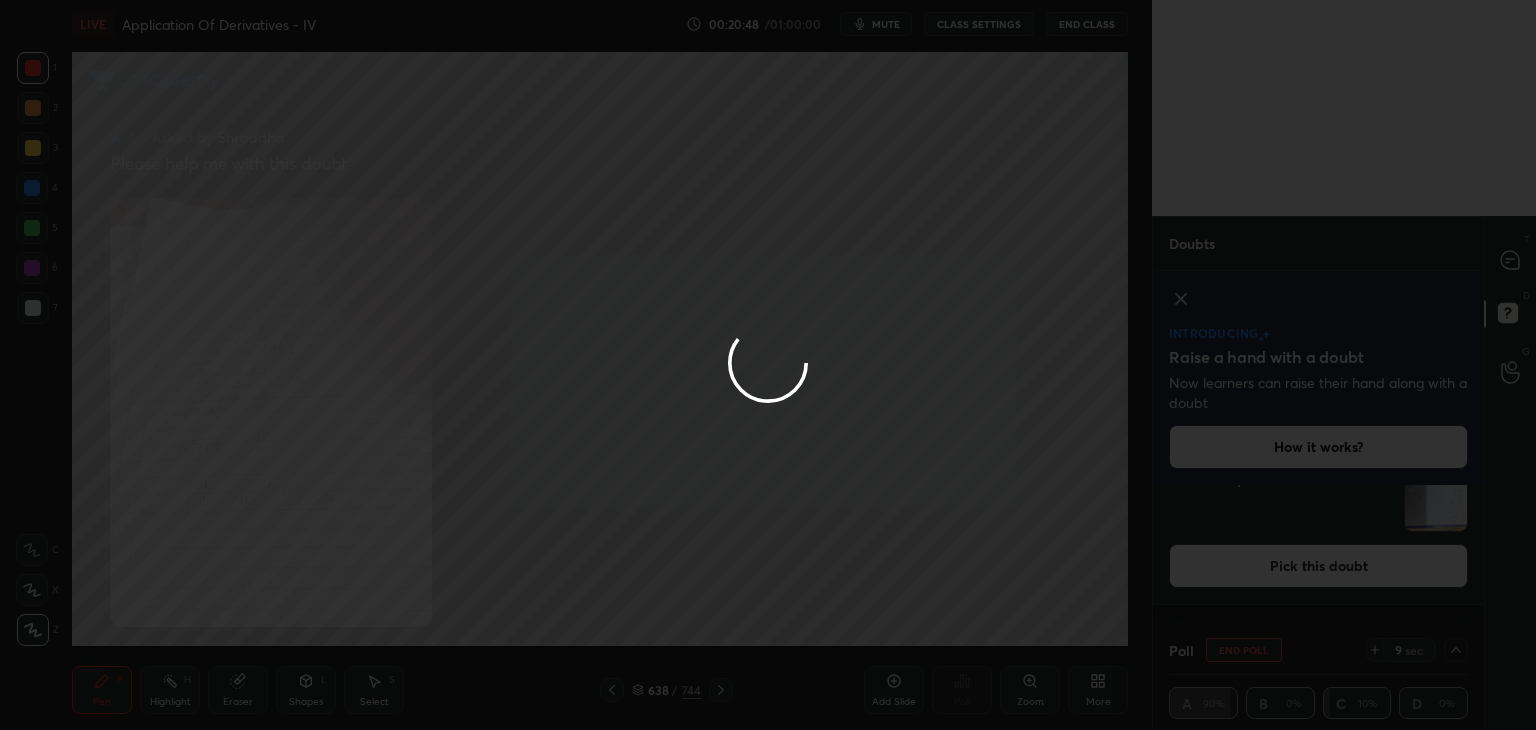 scroll, scrollTop: 36, scrollLeft: 0, axis: vertical 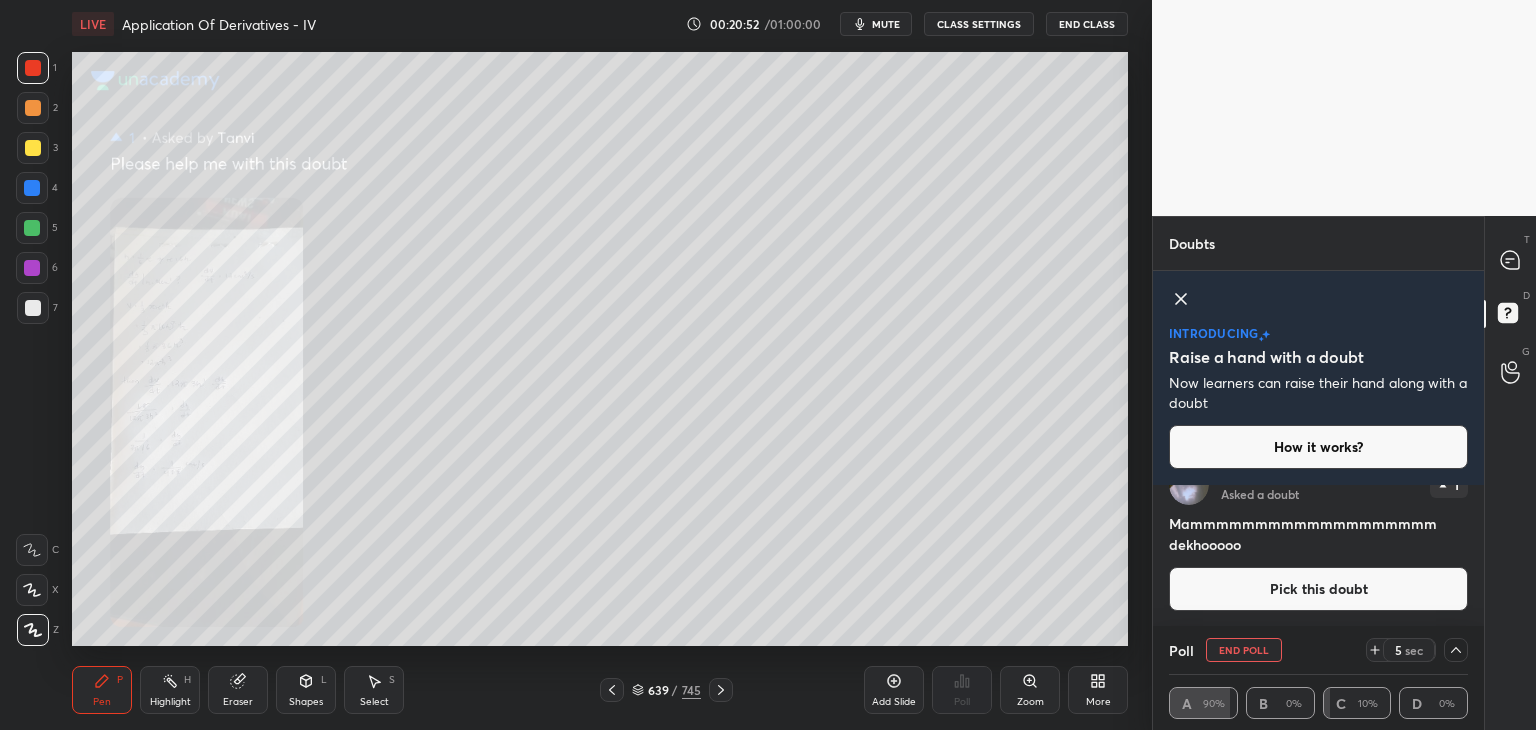 click on "Zoom" at bounding box center (1030, 702) 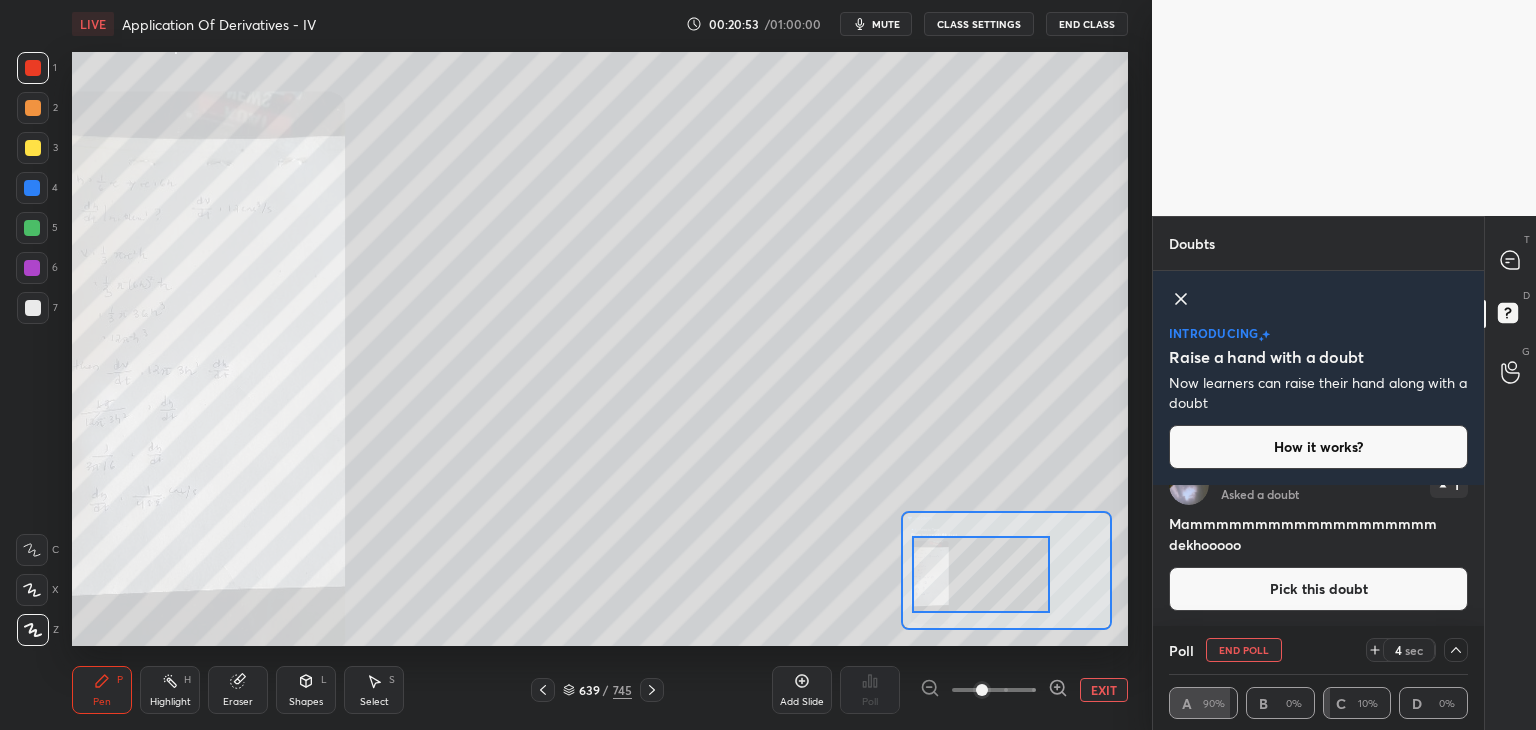 click at bounding box center (981, 574) 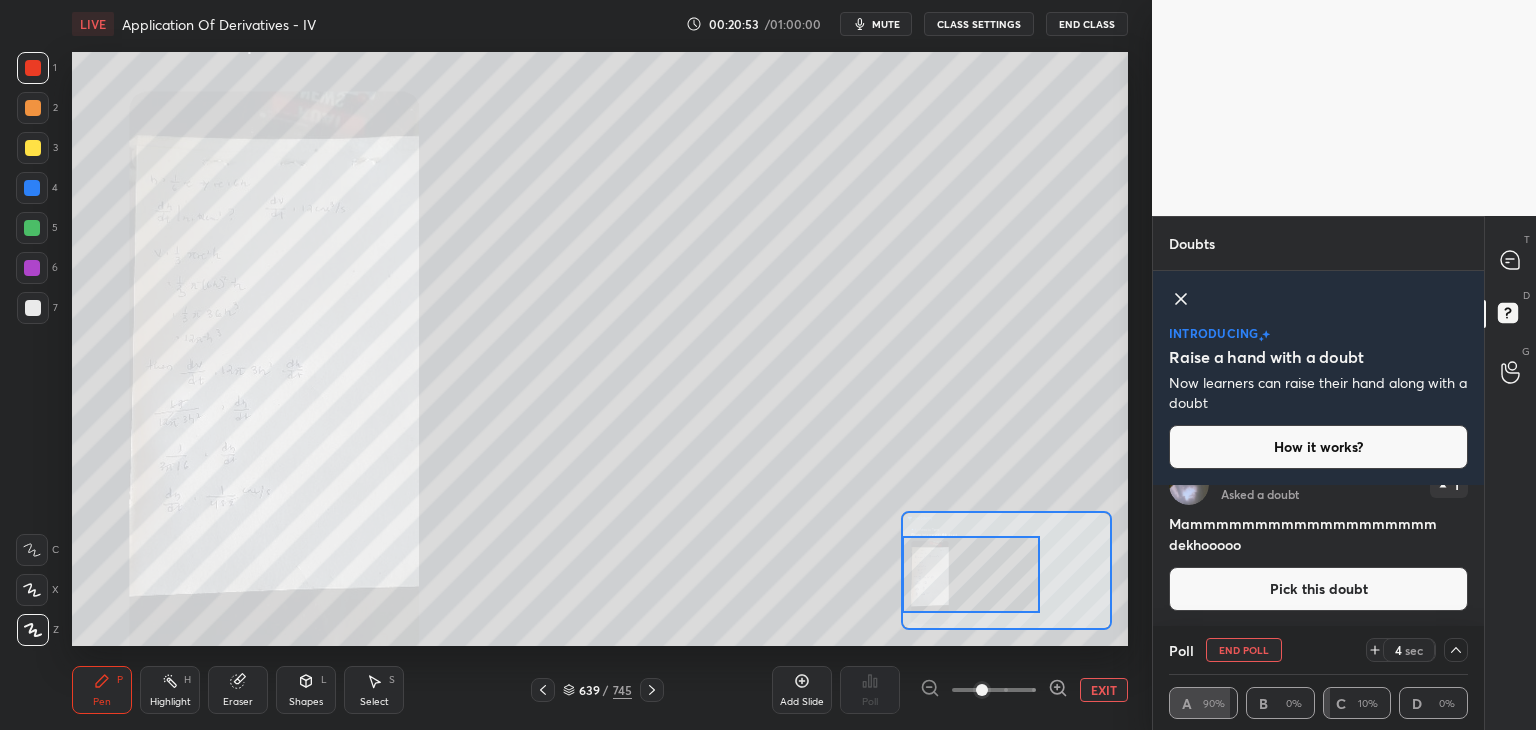 drag, startPoint x: 920, startPoint y: 584, endPoint x: 934, endPoint y: 586, distance: 14.142136 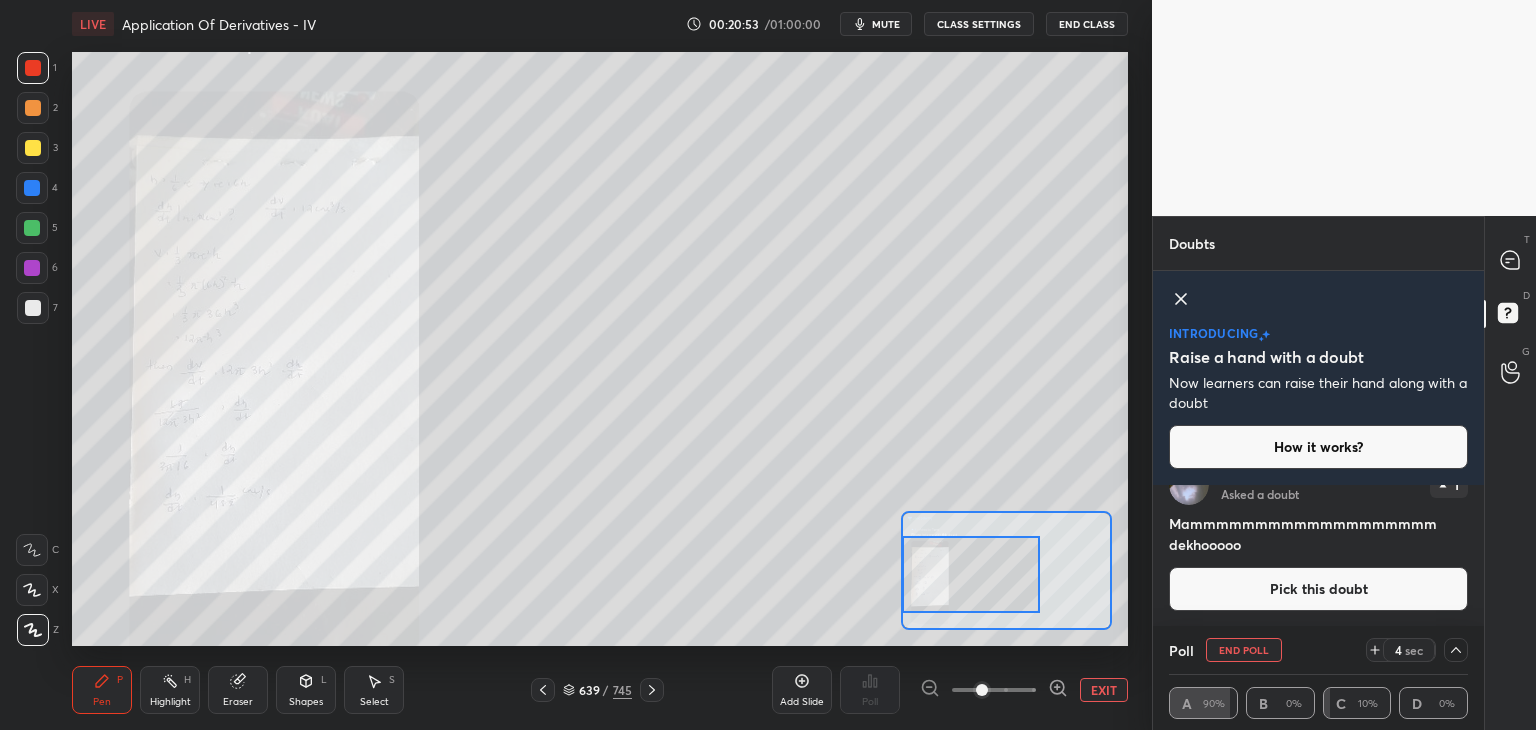 click at bounding box center (971, 574) 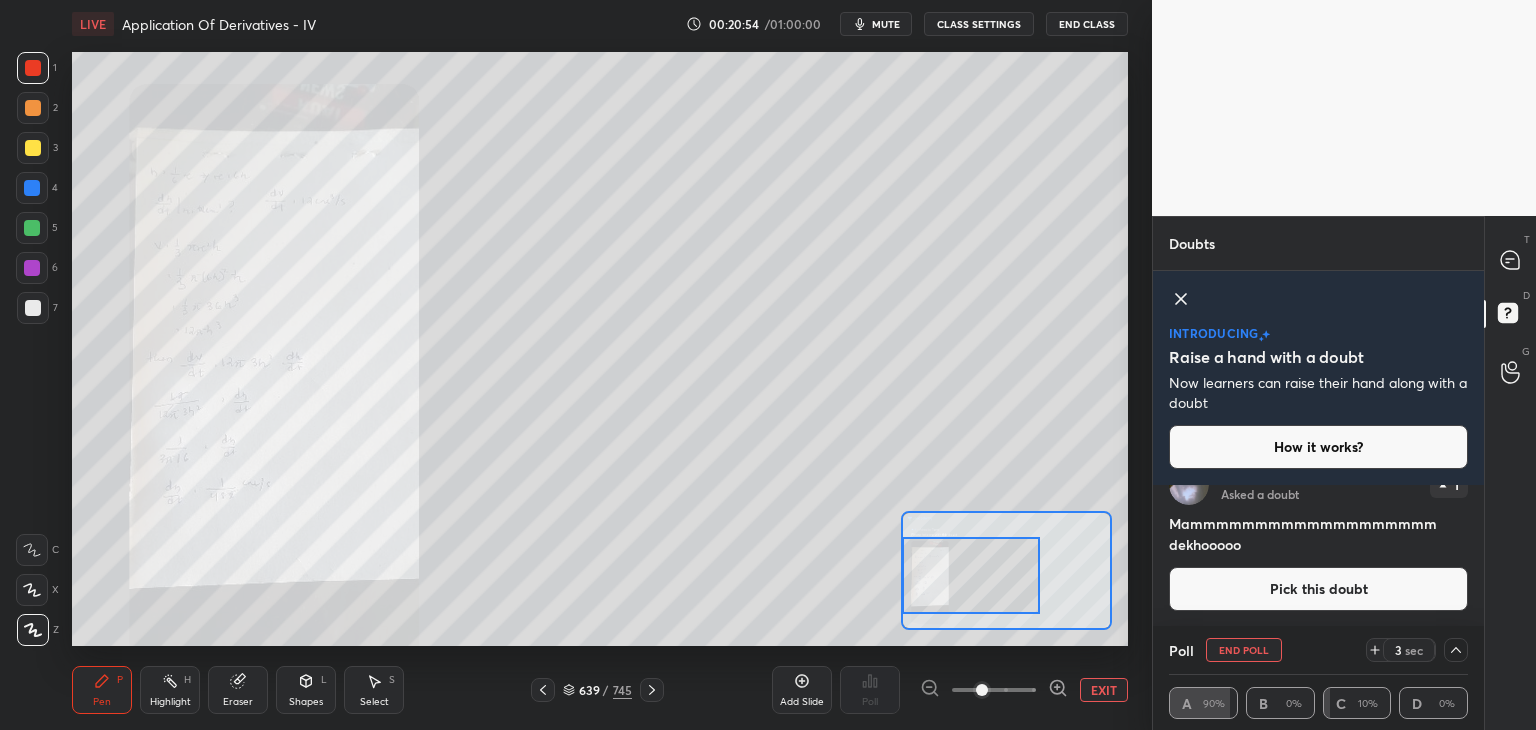 click at bounding box center [971, 575] 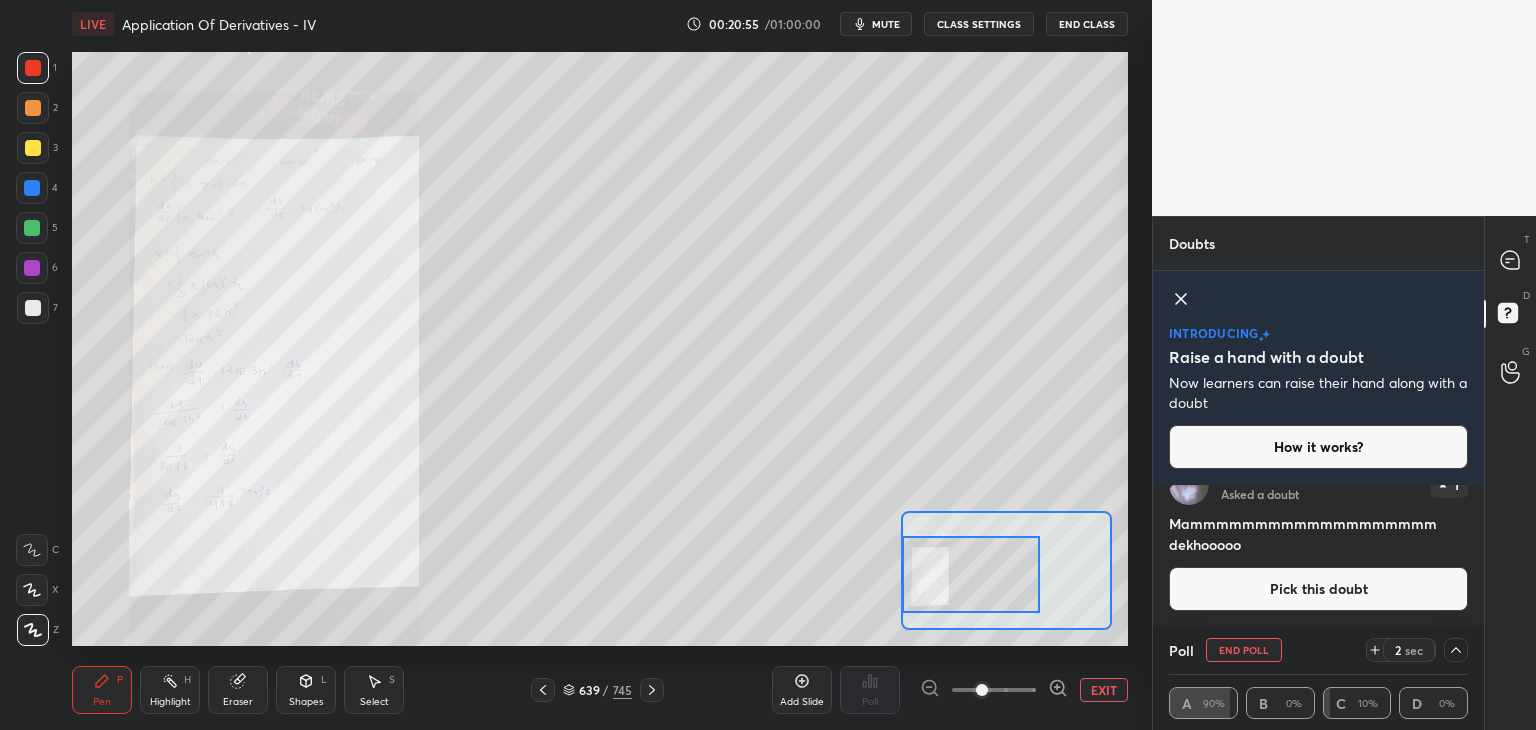 click on "Pen P" at bounding box center [102, 690] 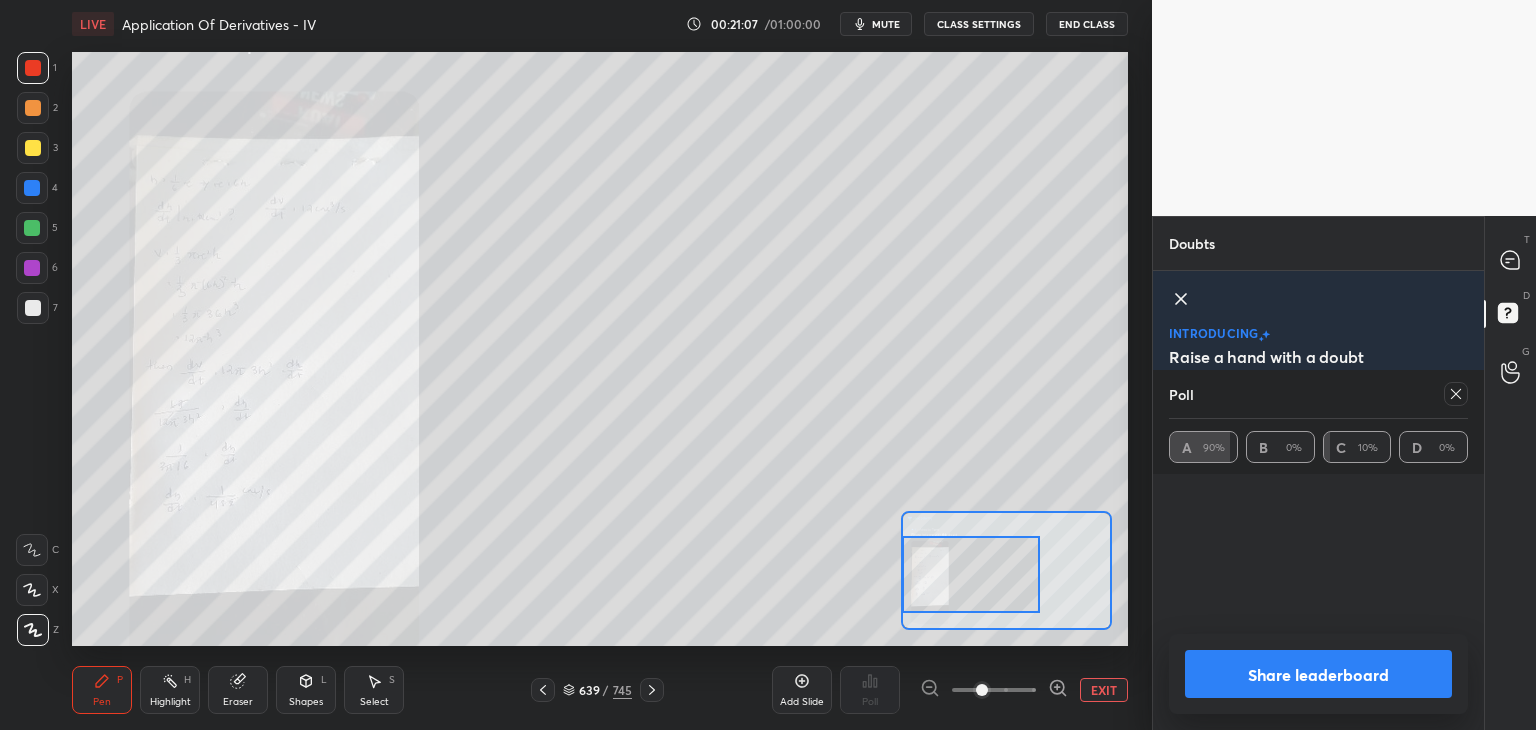click on "EXIT" at bounding box center [1104, 690] 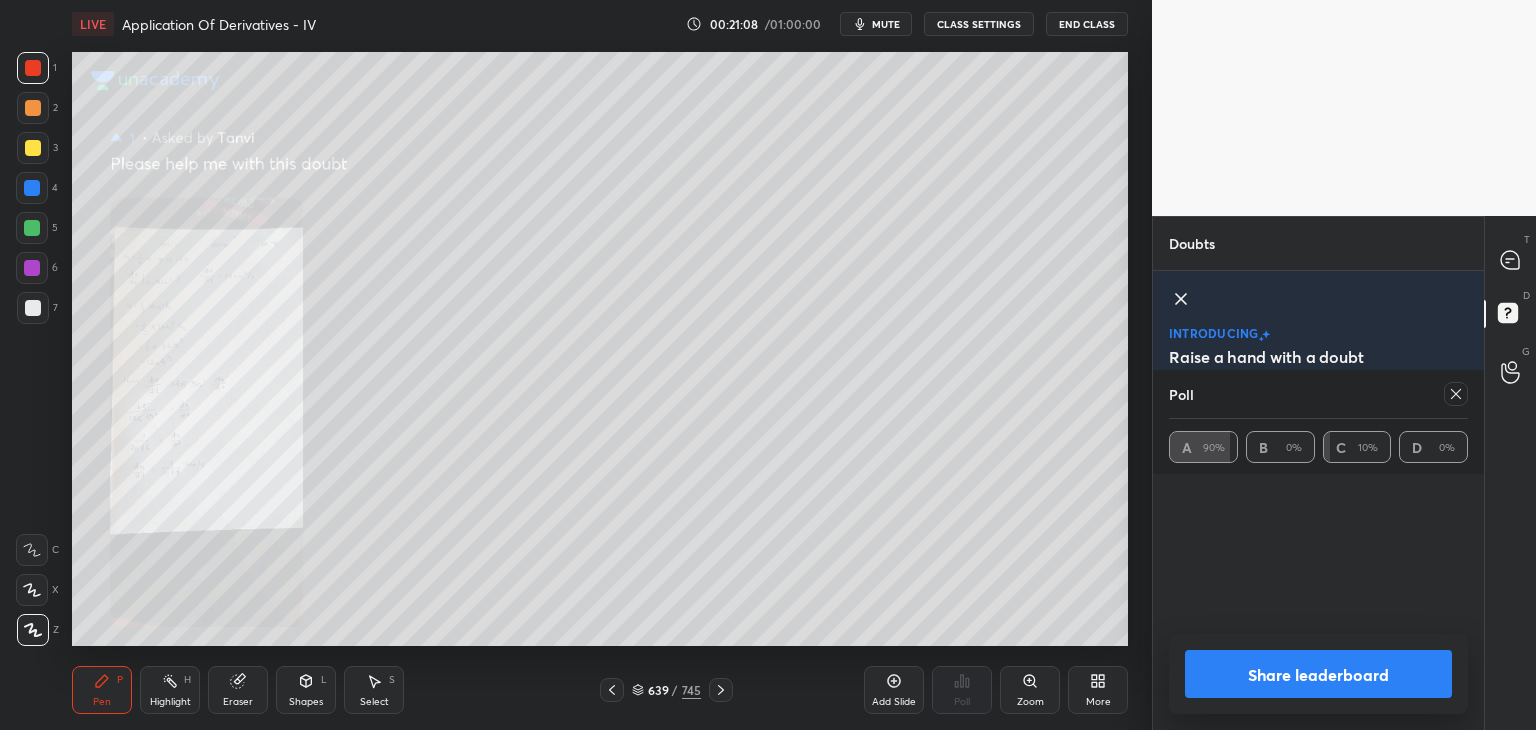 click on "Share leaderboard" at bounding box center (1318, 674) 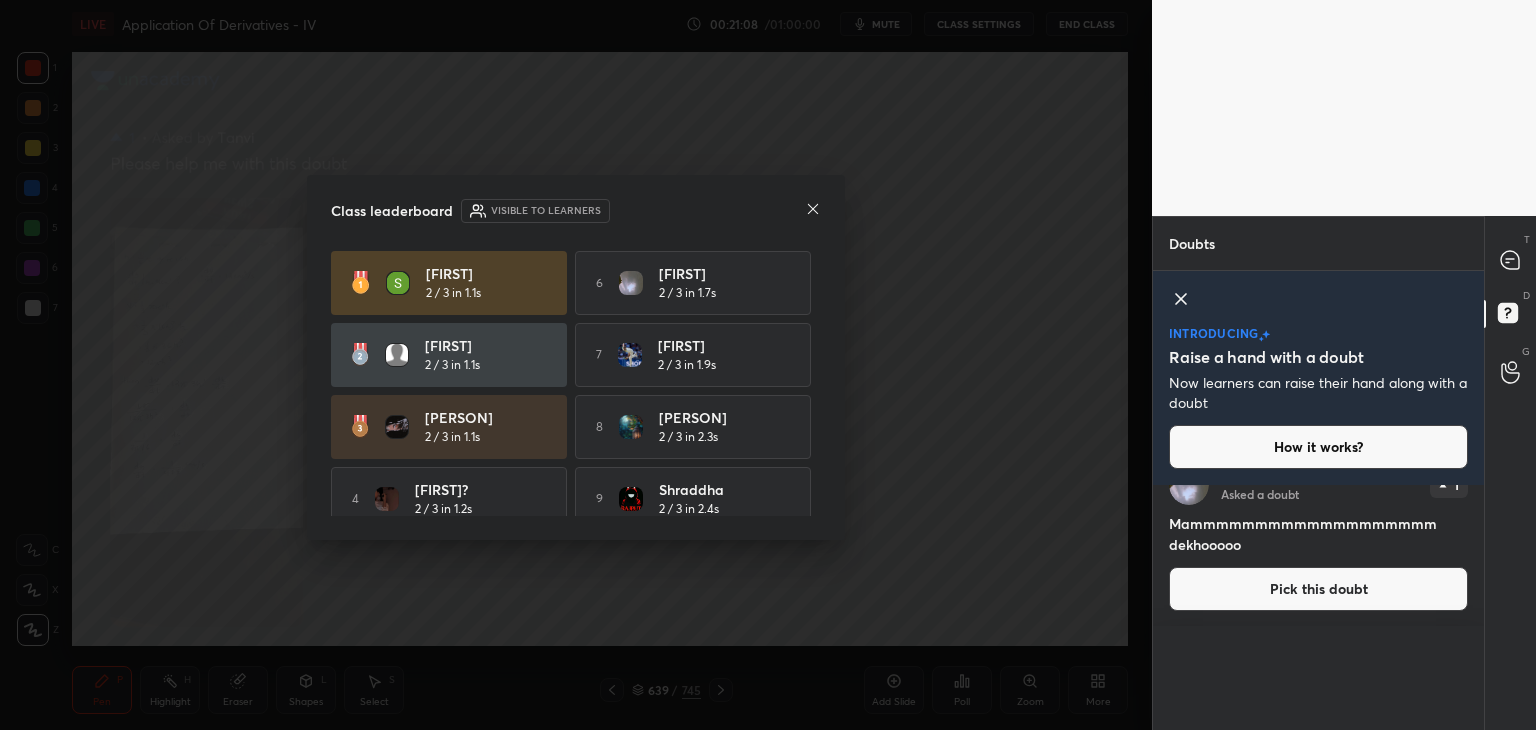 scroll, scrollTop: 6, scrollLeft: 6, axis: both 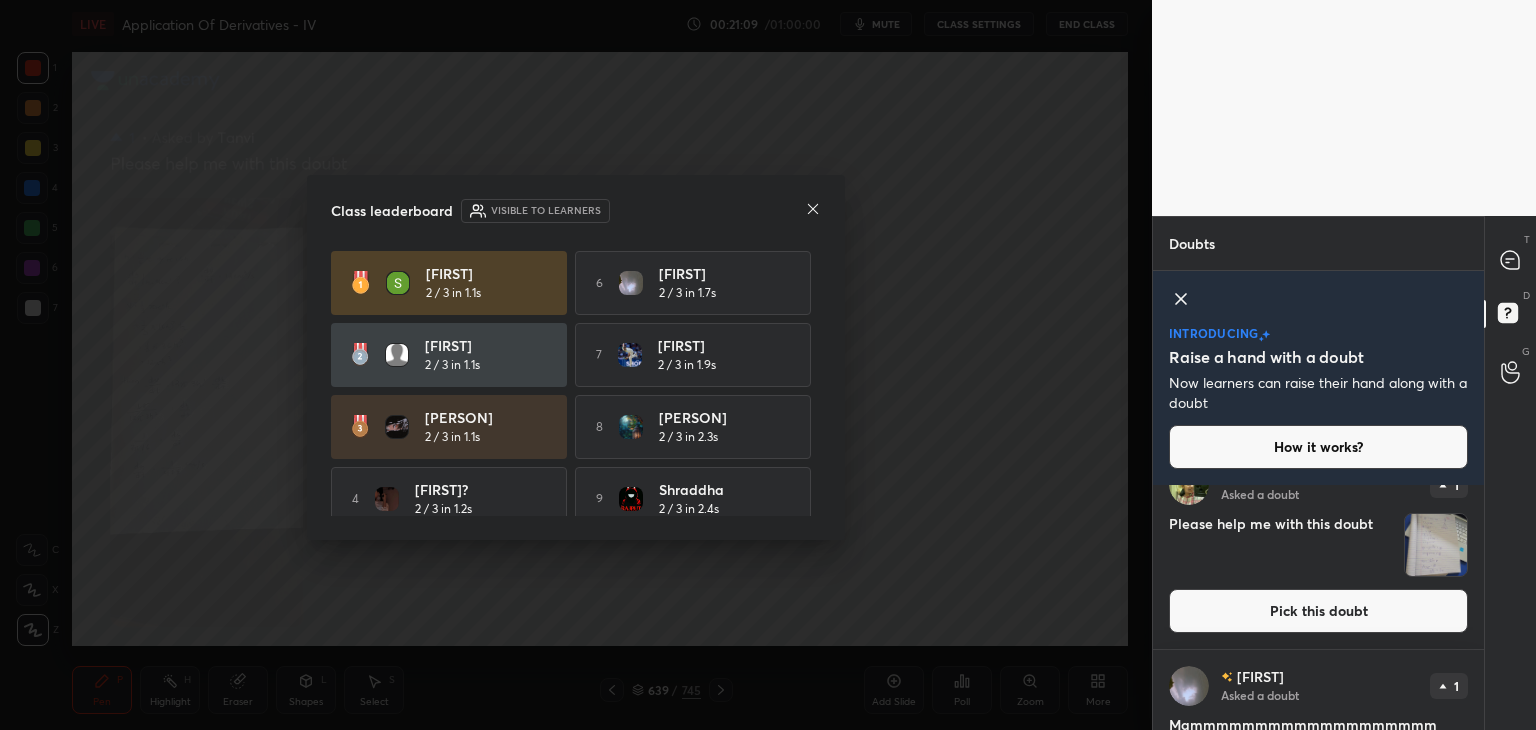 click 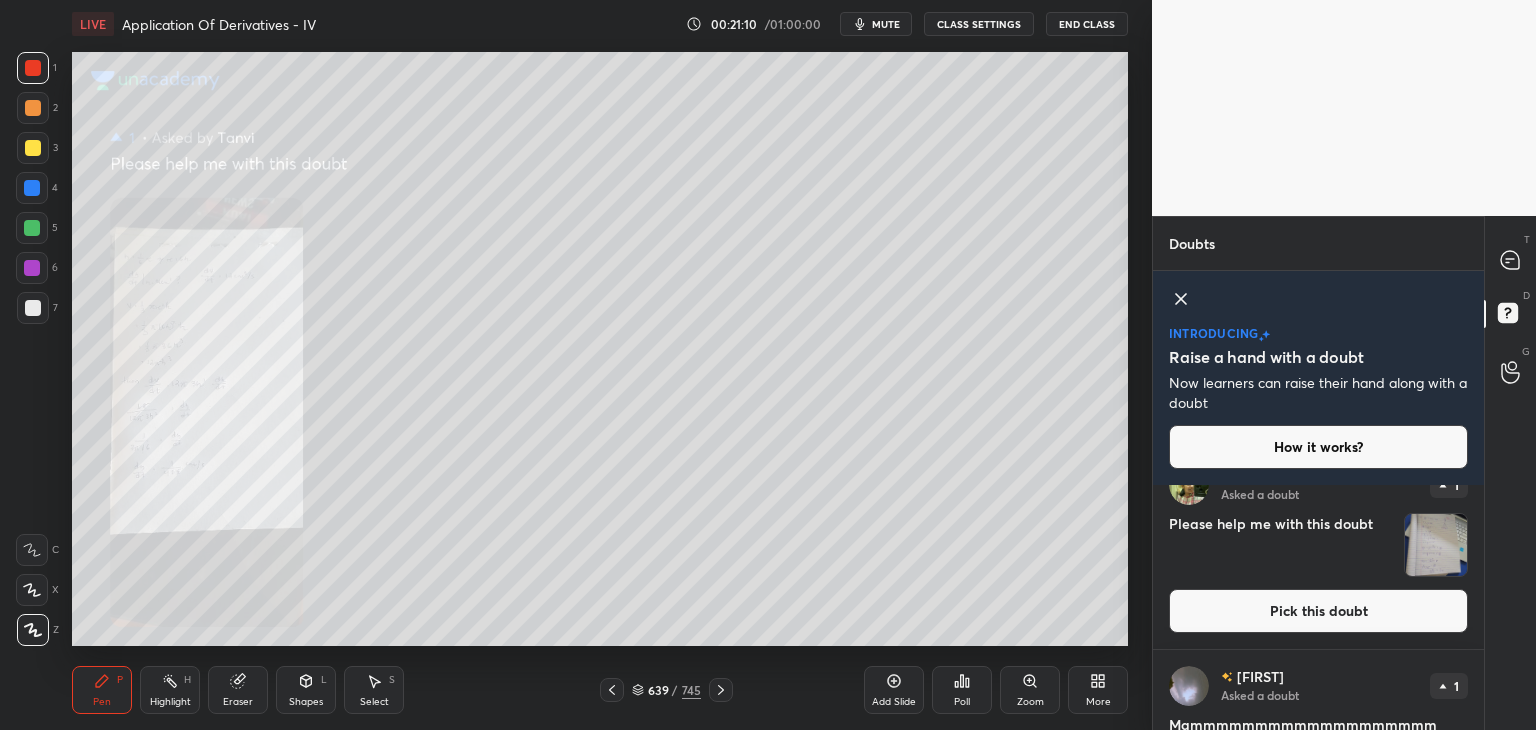 click at bounding box center [1436, 545] 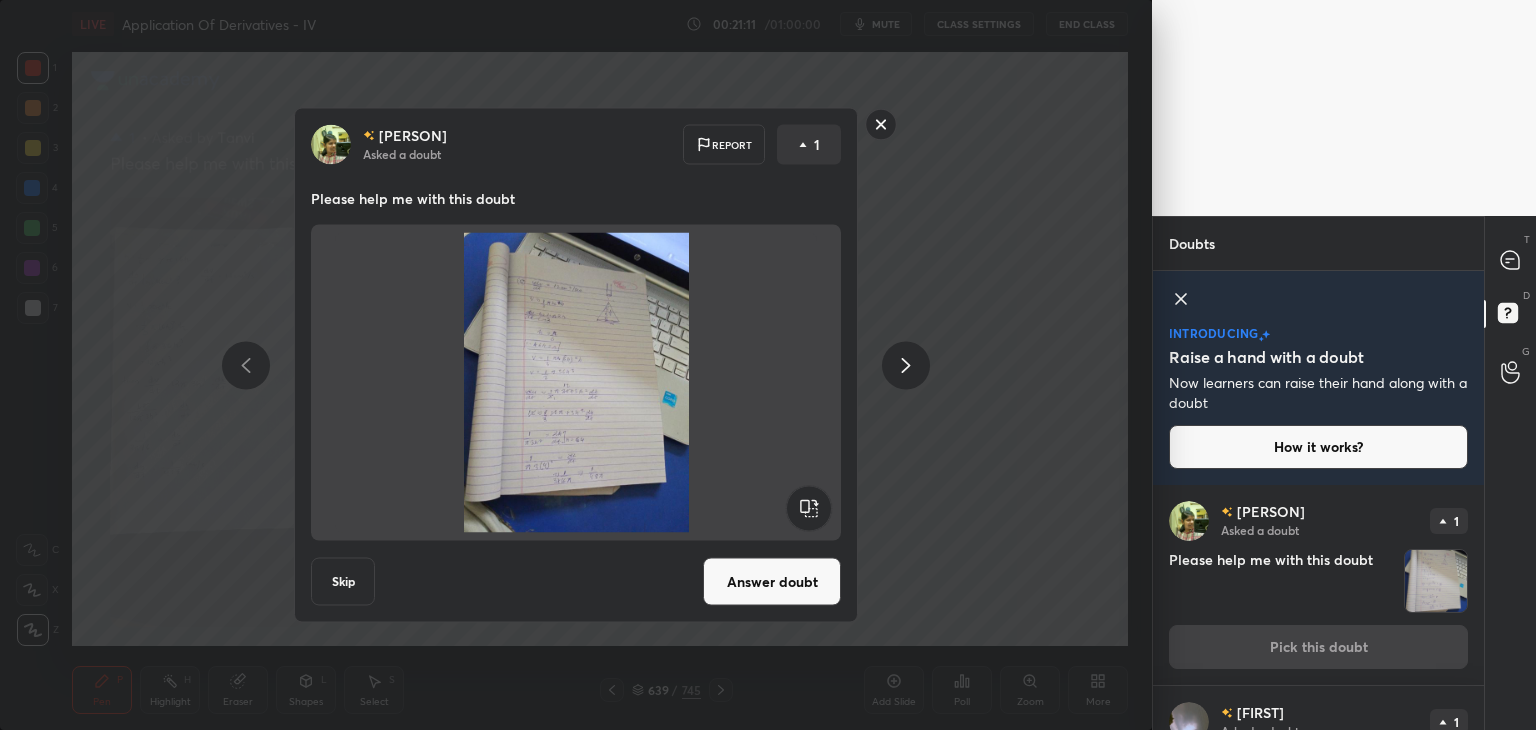 scroll, scrollTop: 0, scrollLeft: 0, axis: both 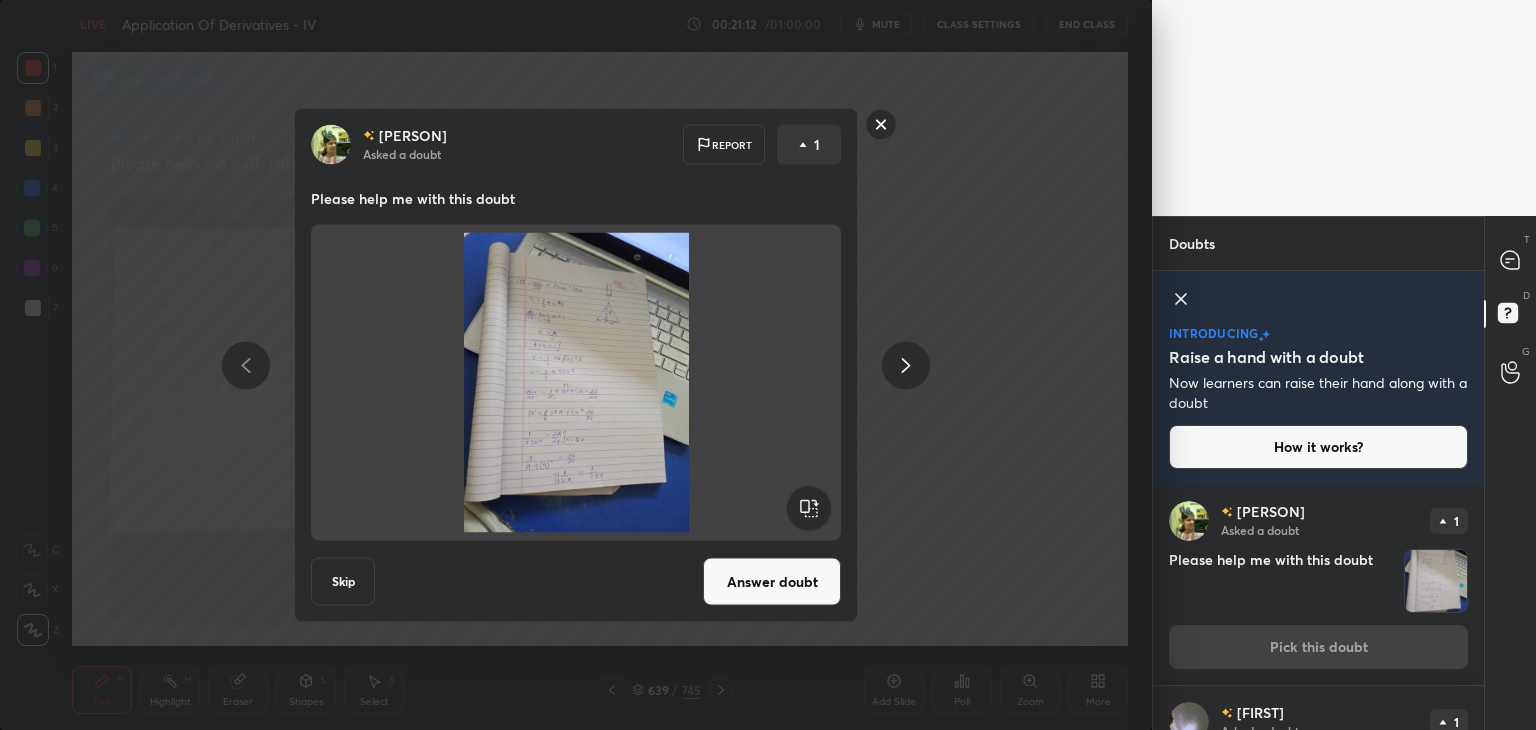 drag, startPoint x: 772, startPoint y: 585, endPoint x: 746, endPoint y: 566, distance: 32.202484 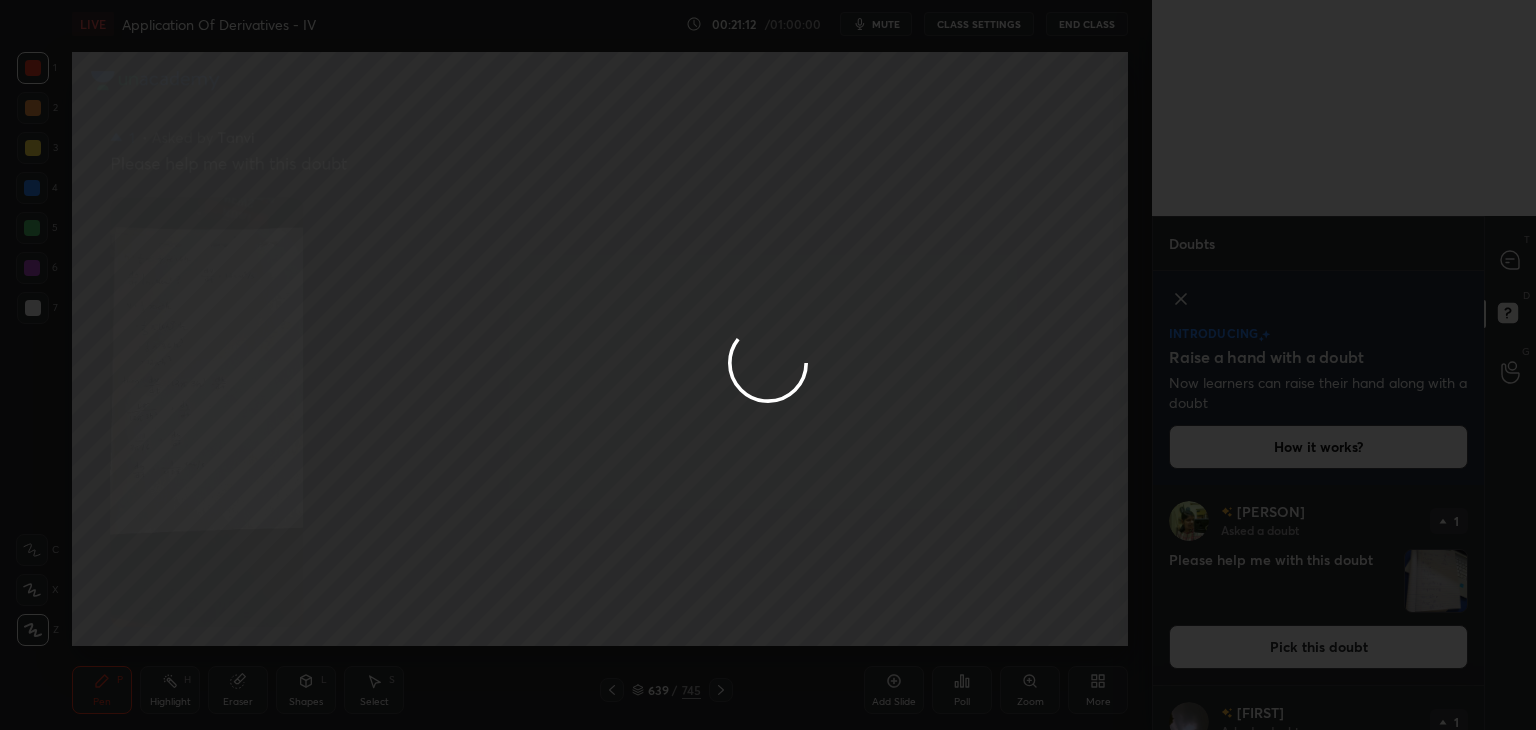 scroll, scrollTop: 0, scrollLeft: 0, axis: both 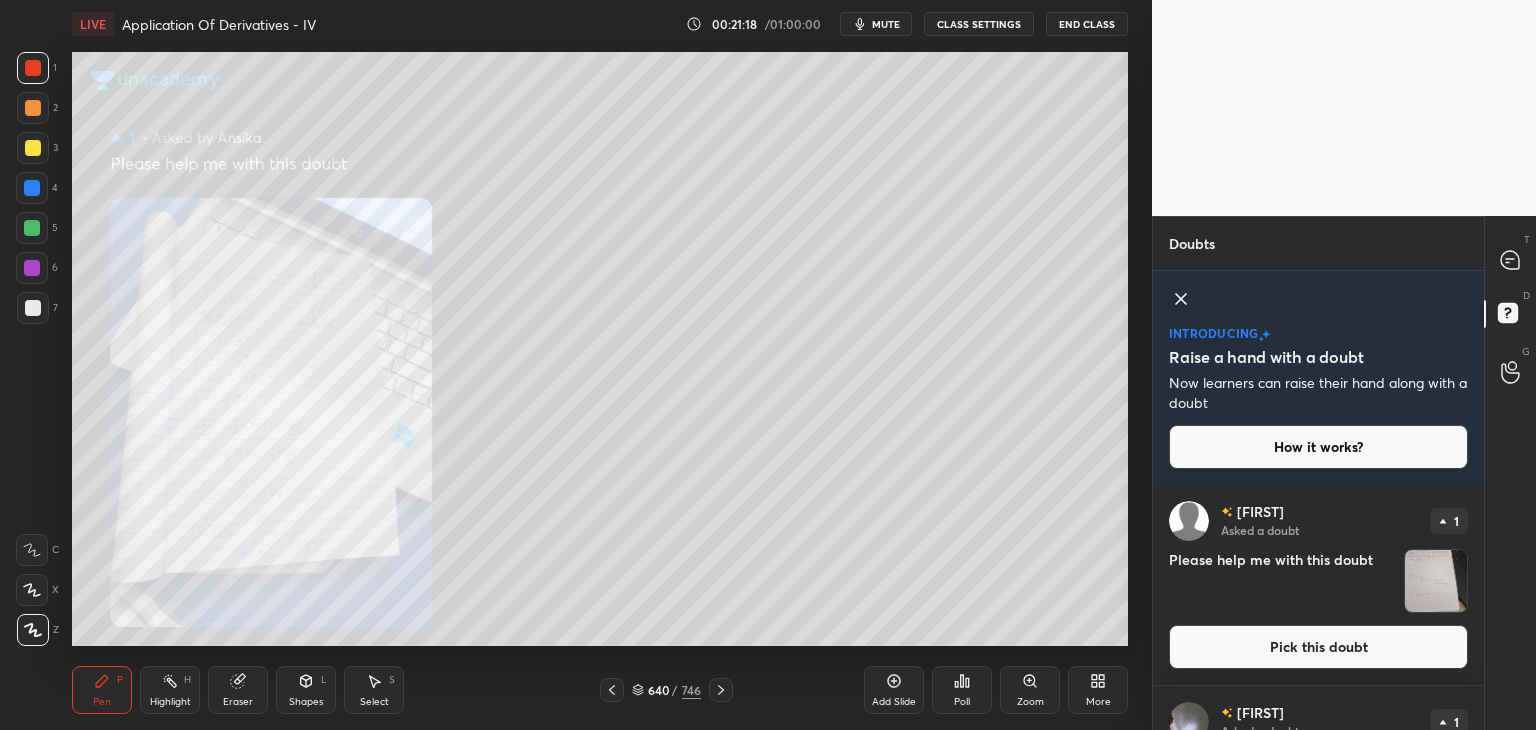click at bounding box center [33, 308] 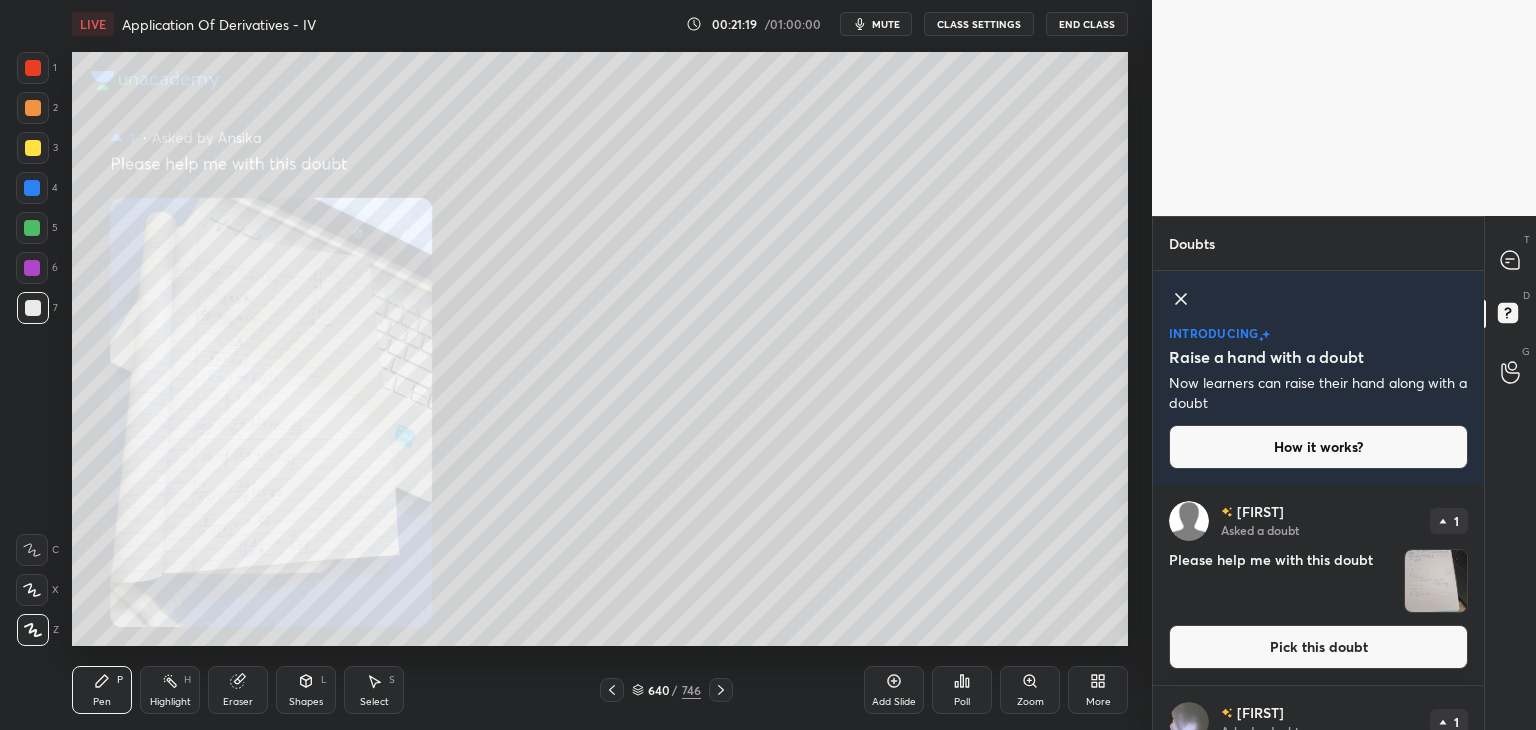 drag, startPoint x: 30, startPoint y: 64, endPoint x: 53, endPoint y: 86, distance: 31.827662 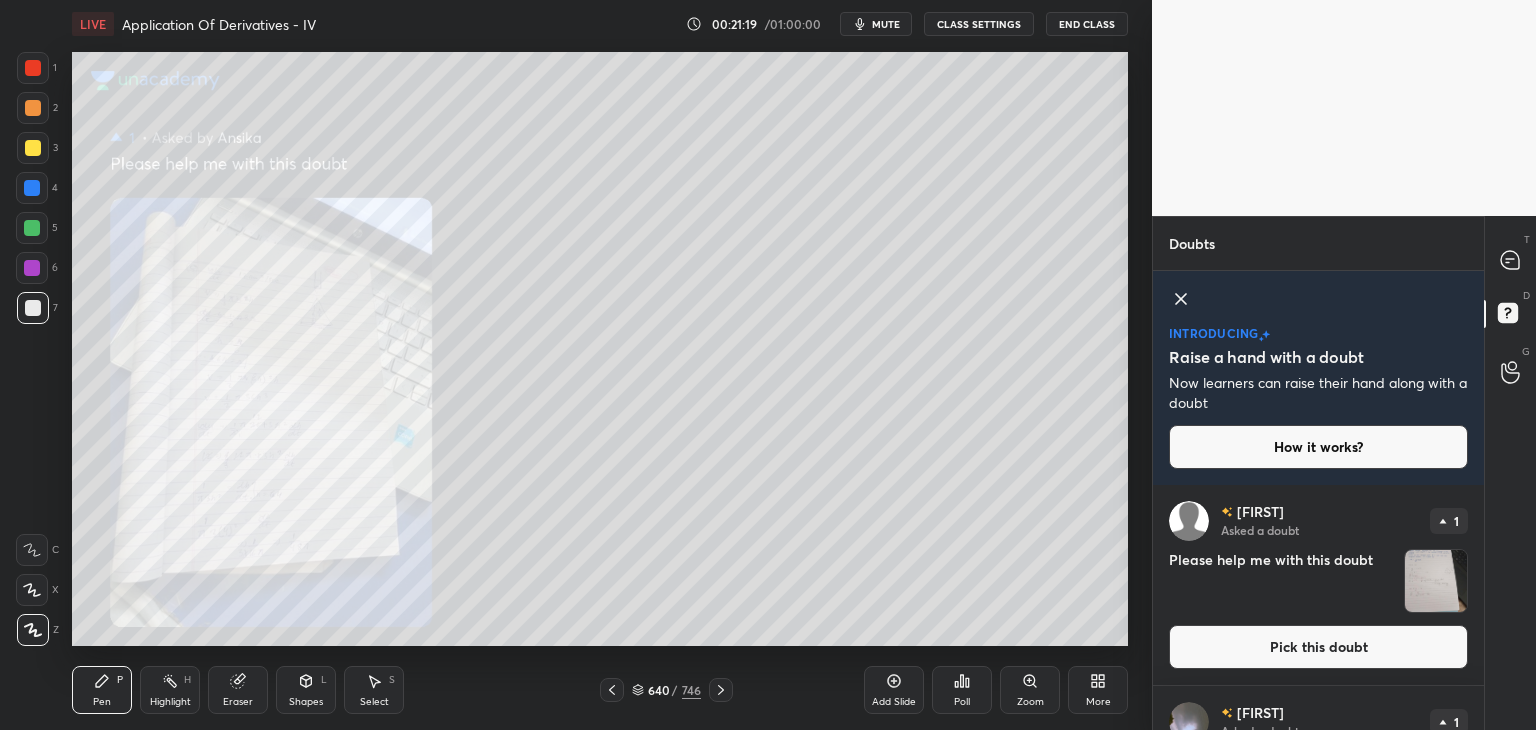 click at bounding box center (33, 68) 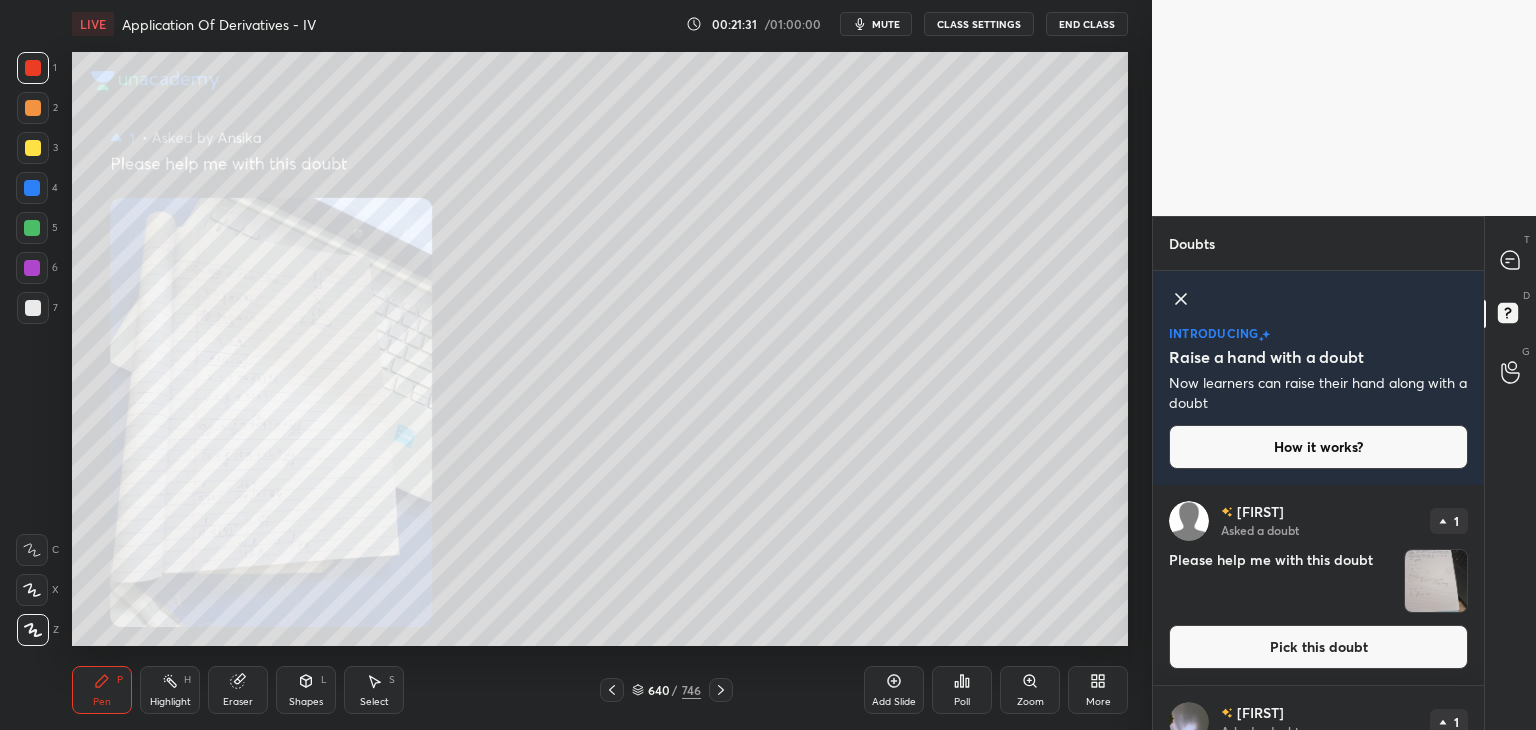 click at bounding box center [1436, 581] 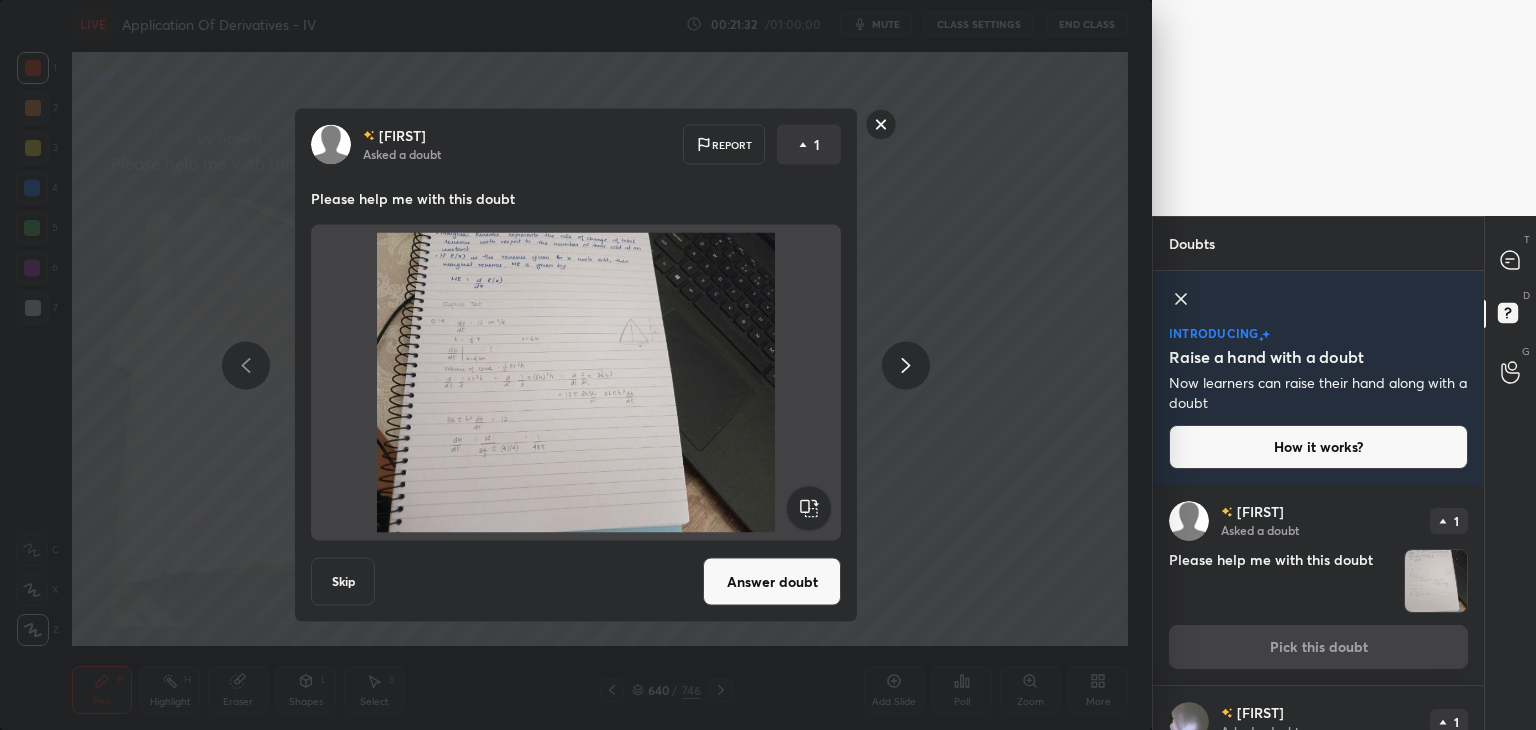 scroll, scrollTop: 0, scrollLeft: 0, axis: both 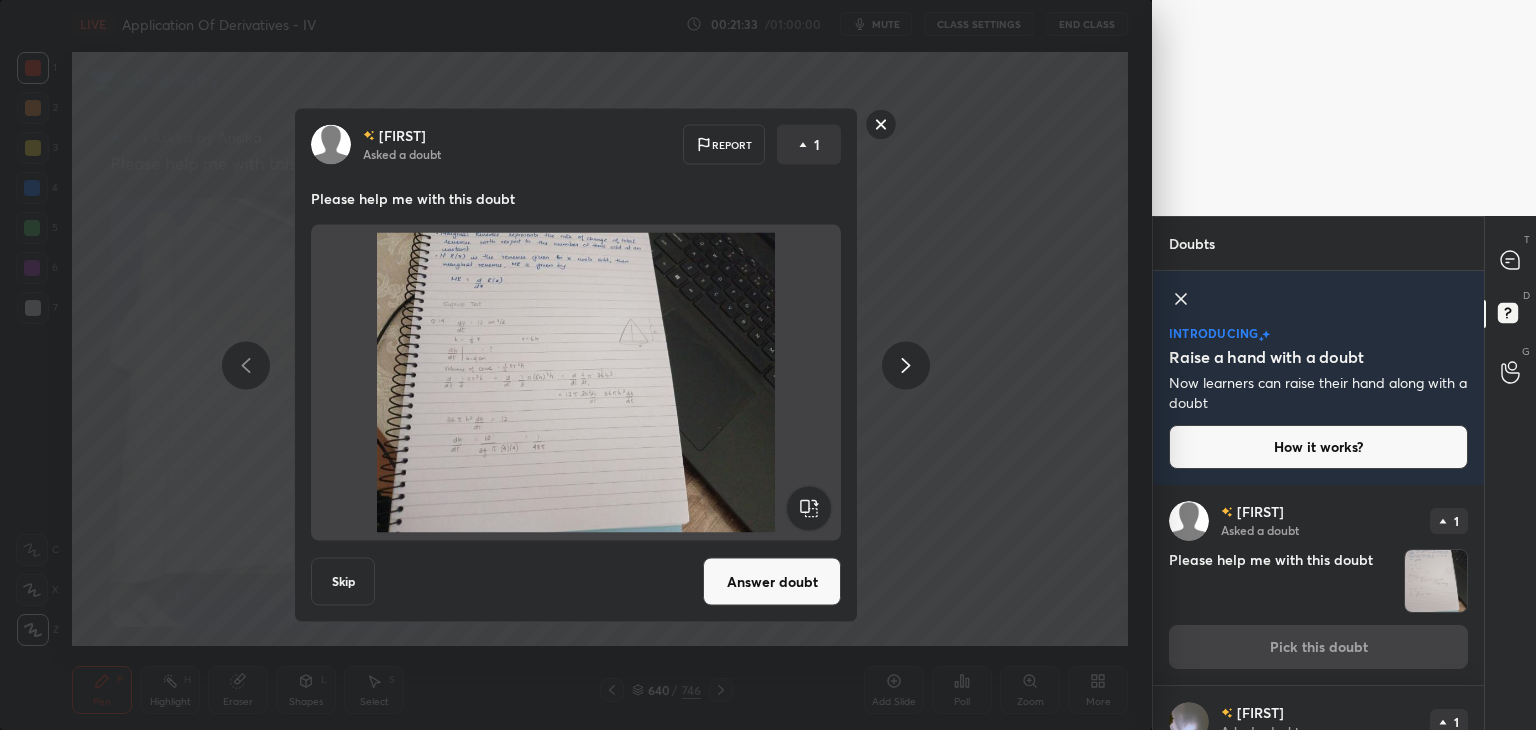 click on "Answer doubt" at bounding box center [772, 582] 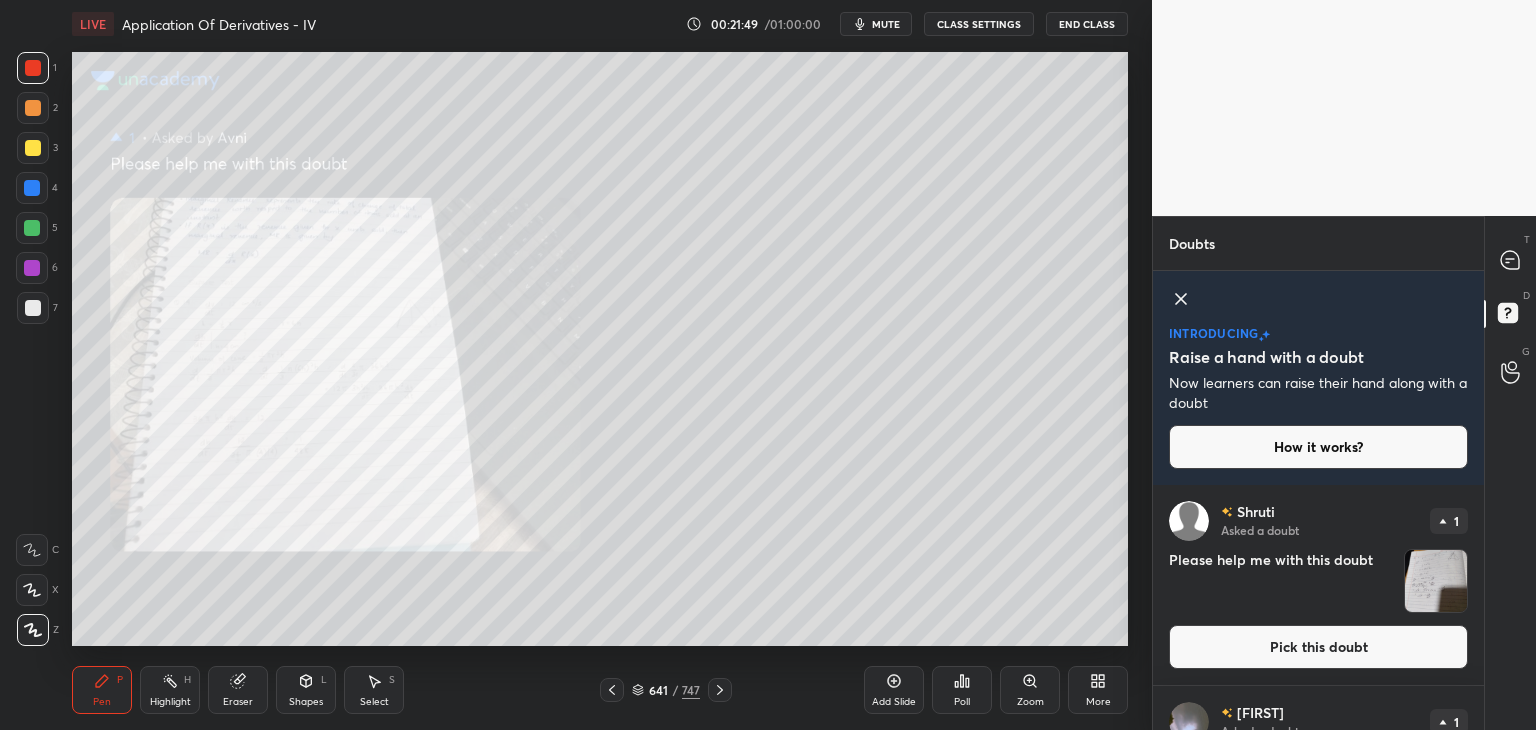 click on "Pick this doubt" at bounding box center [1318, 647] 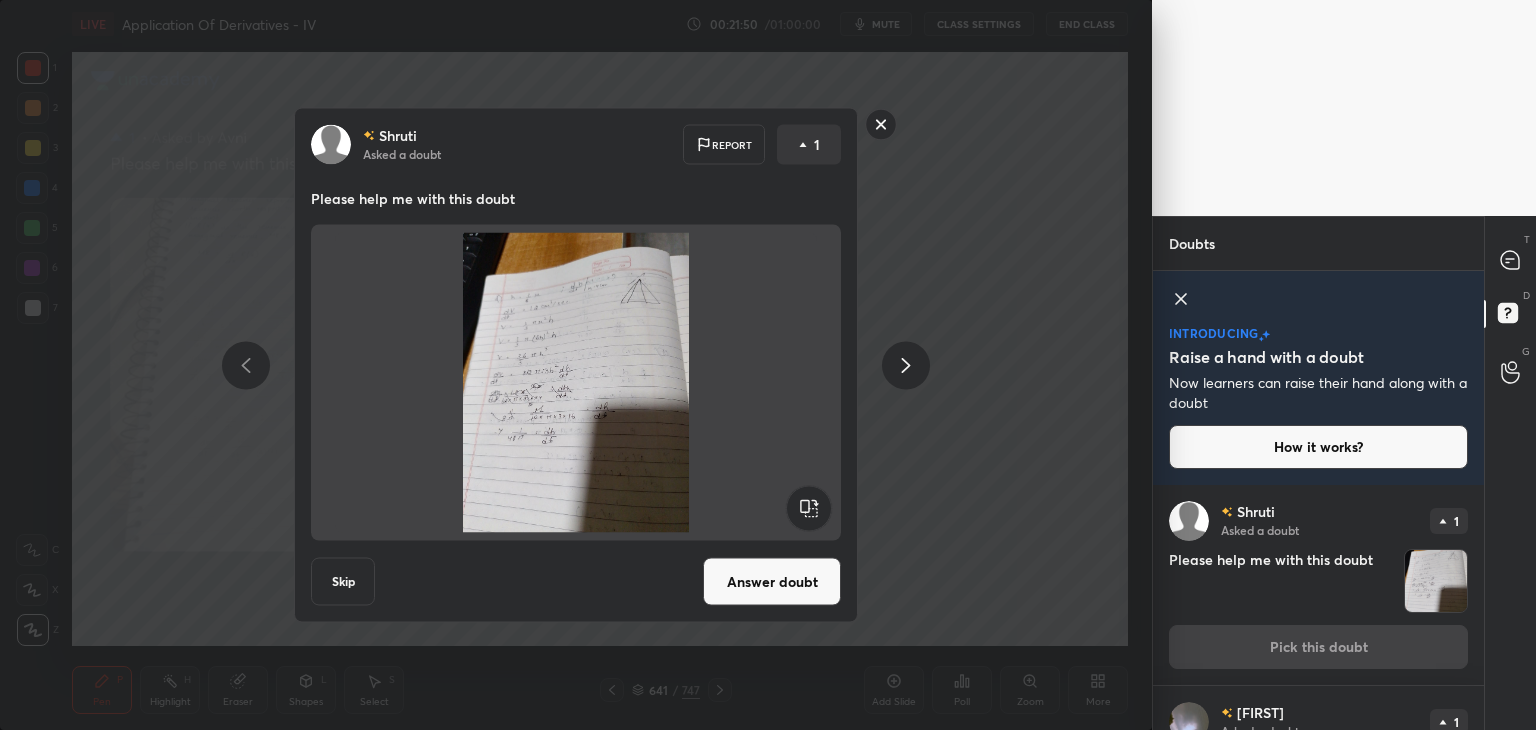 scroll, scrollTop: 0, scrollLeft: 0, axis: both 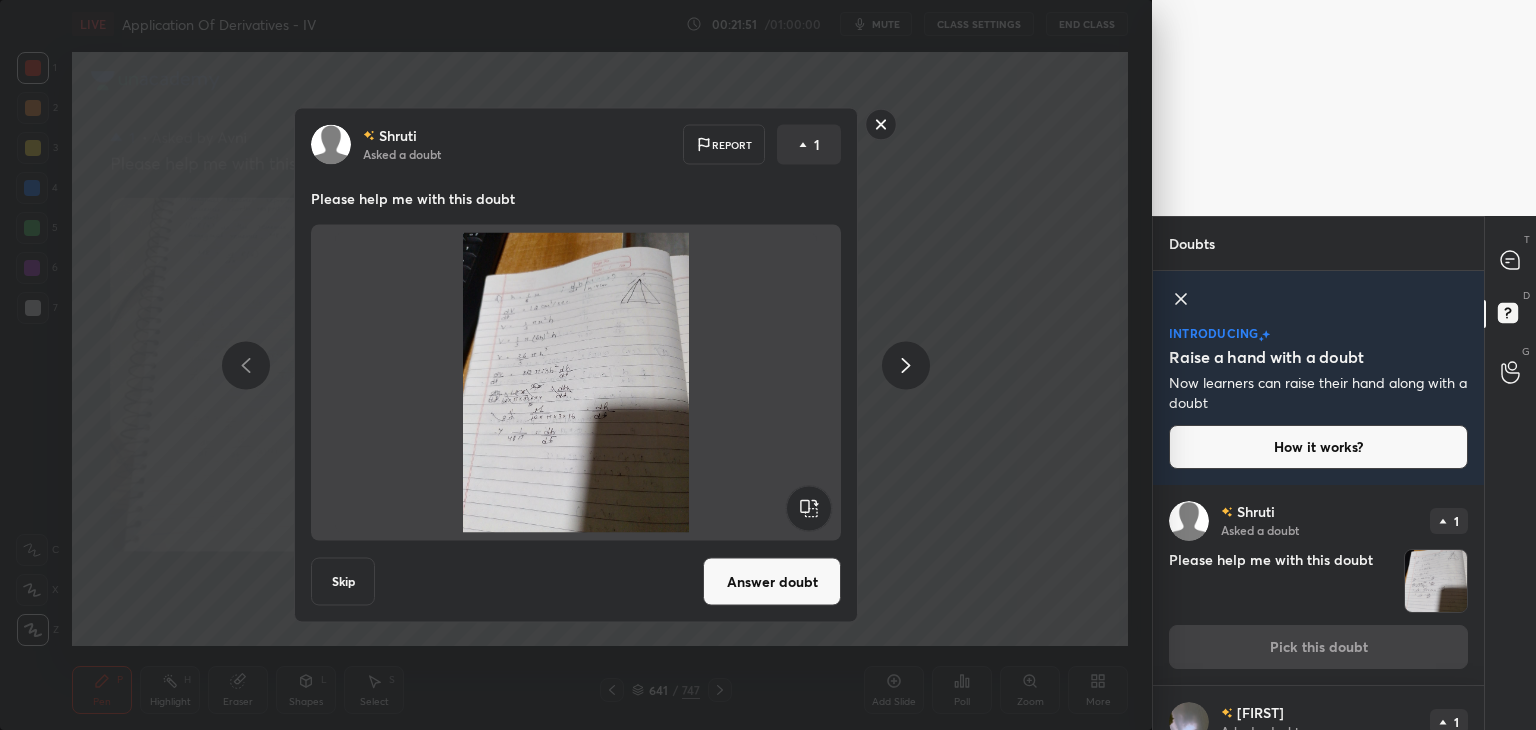 click on "Answer doubt" at bounding box center (772, 582) 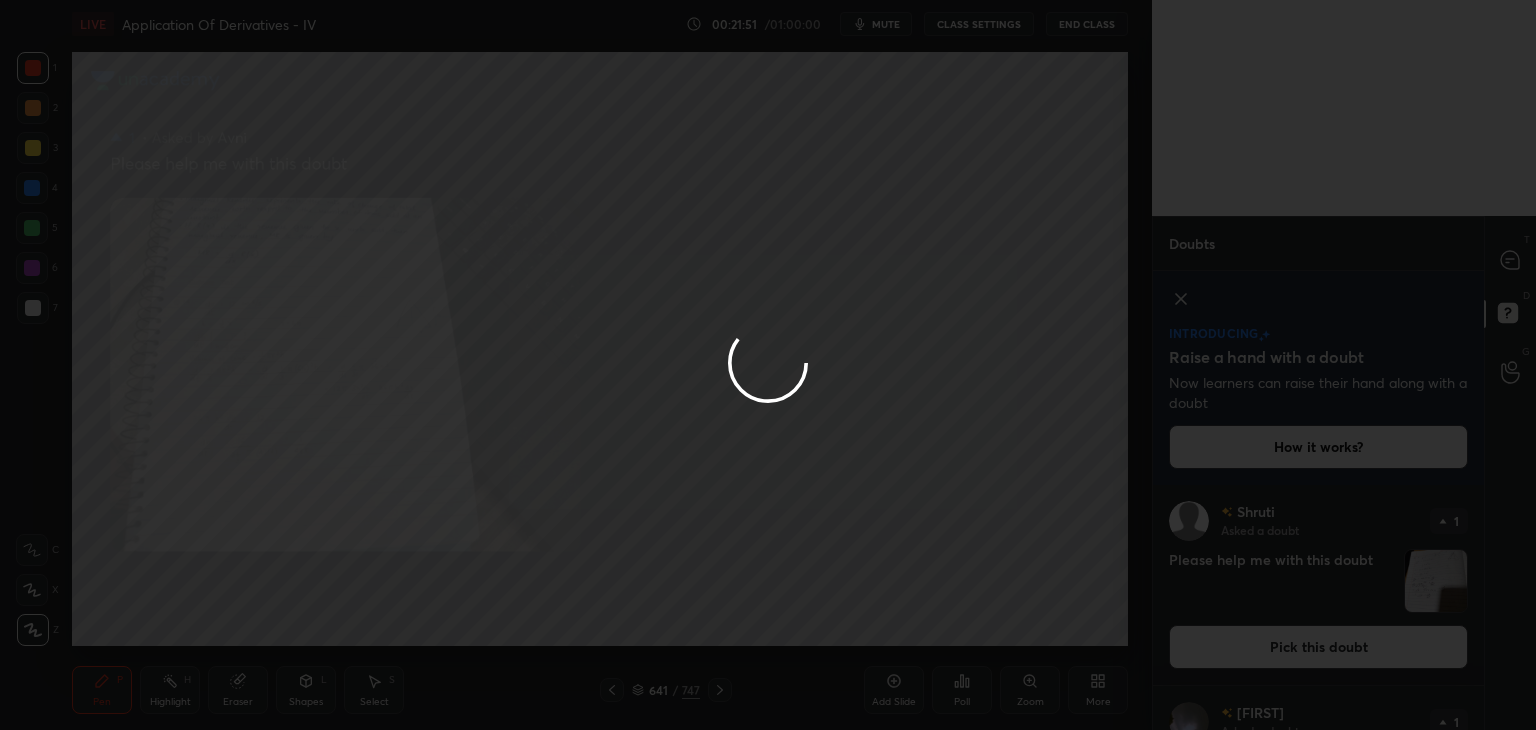 scroll, scrollTop: 0, scrollLeft: 0, axis: both 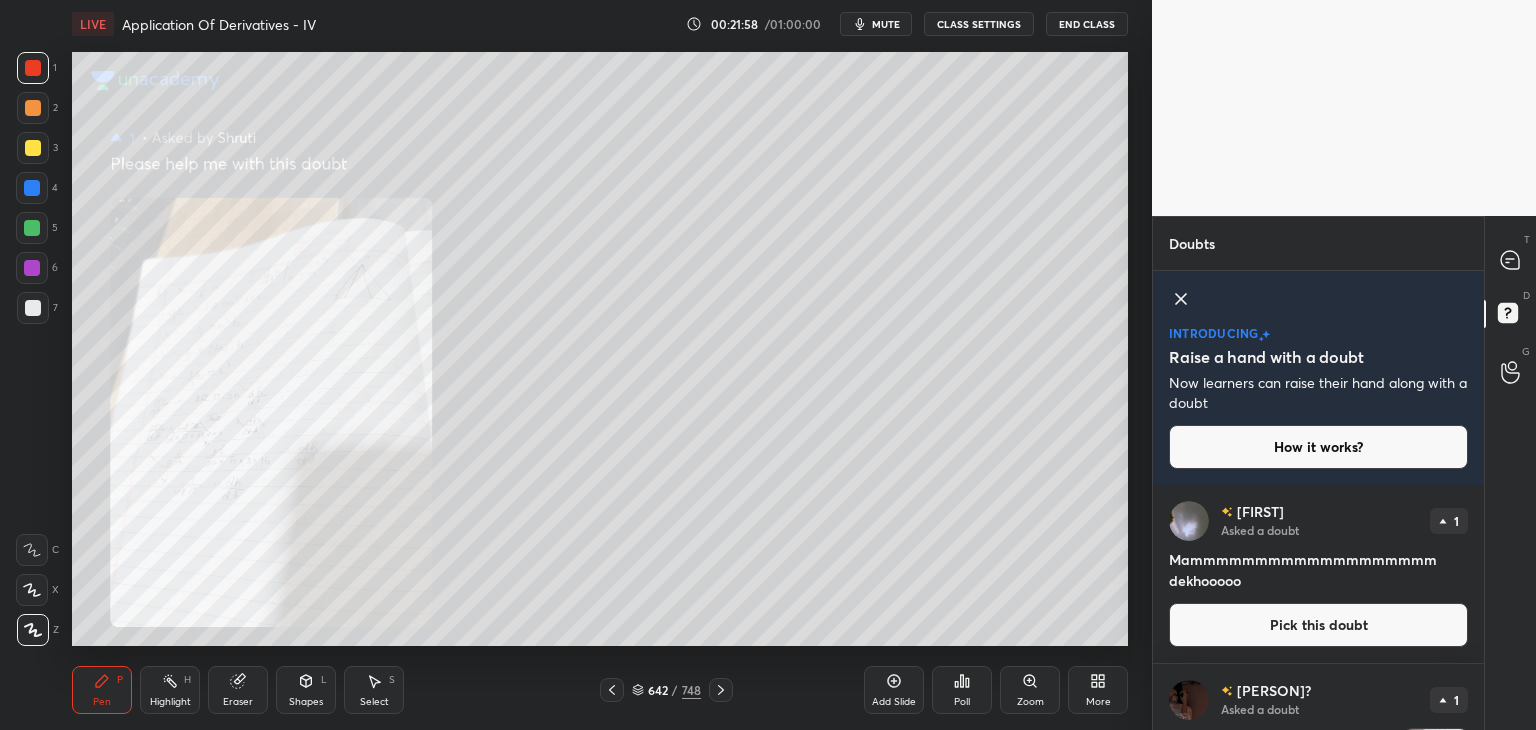 drag, startPoint x: 36, startPoint y: 75, endPoint x: 62, endPoint y: 106, distance: 40.459858 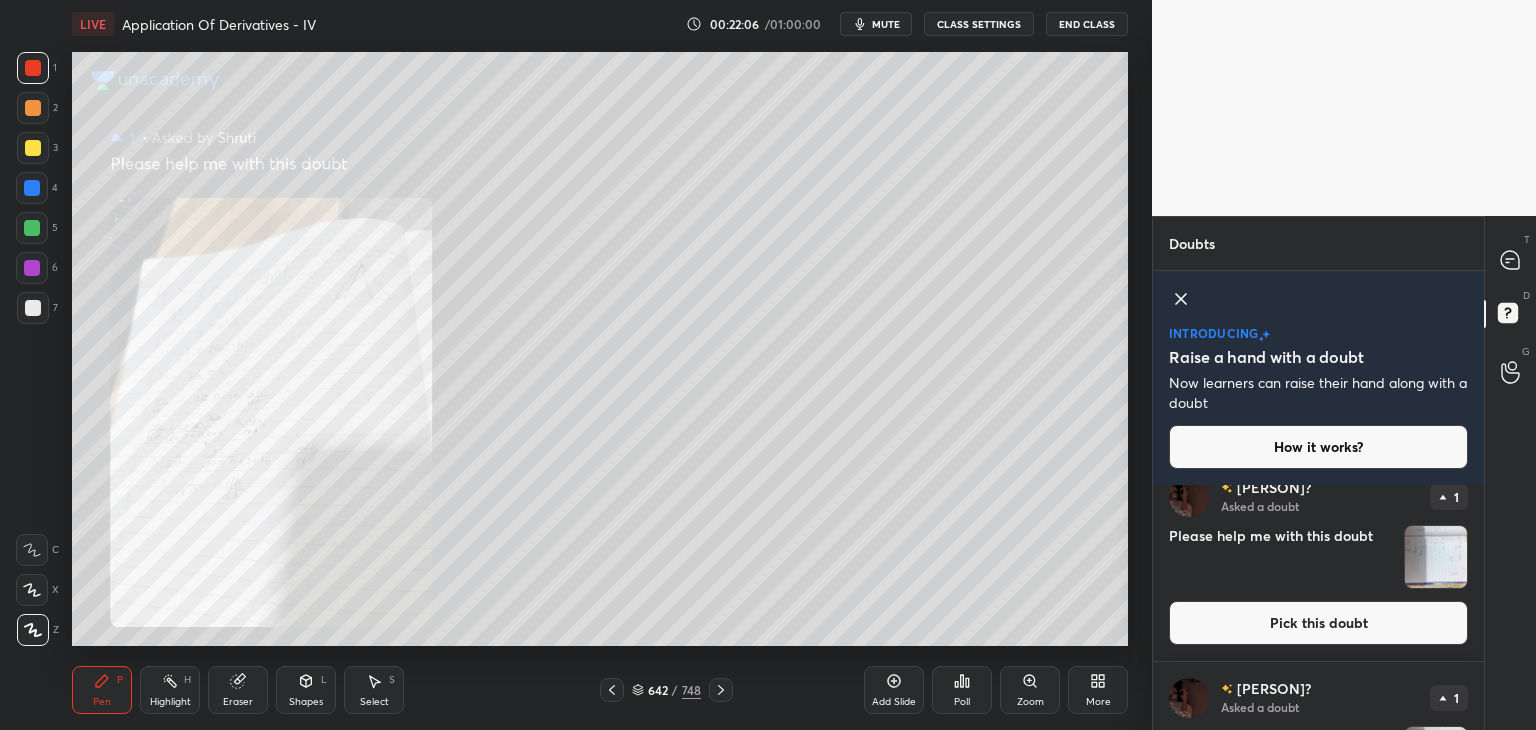 scroll, scrollTop: 214, scrollLeft: 0, axis: vertical 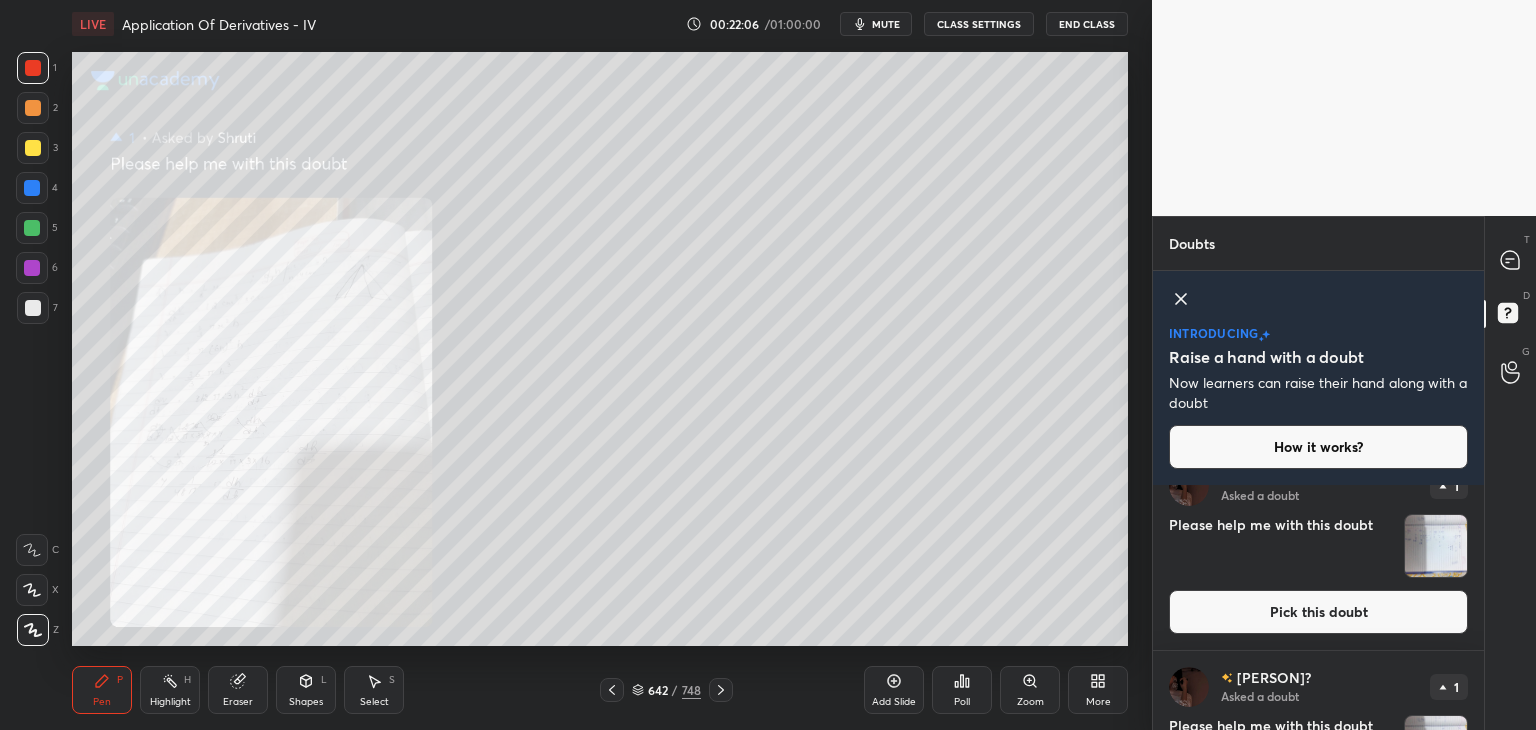 click on "T Messages (T) D Doubts (D) G Raise Hand (G)" at bounding box center (1510, 473) 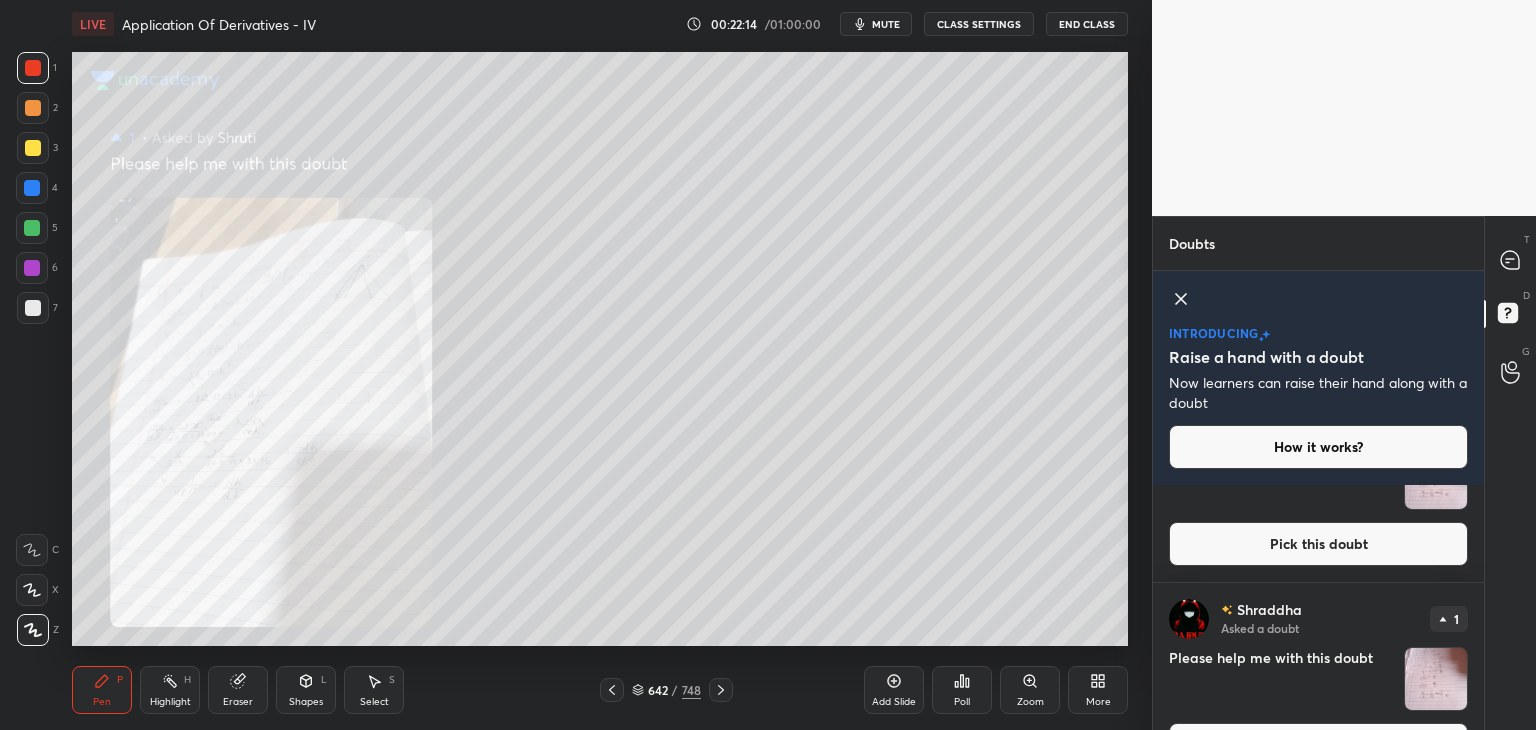 scroll, scrollTop: 5355, scrollLeft: 0, axis: vertical 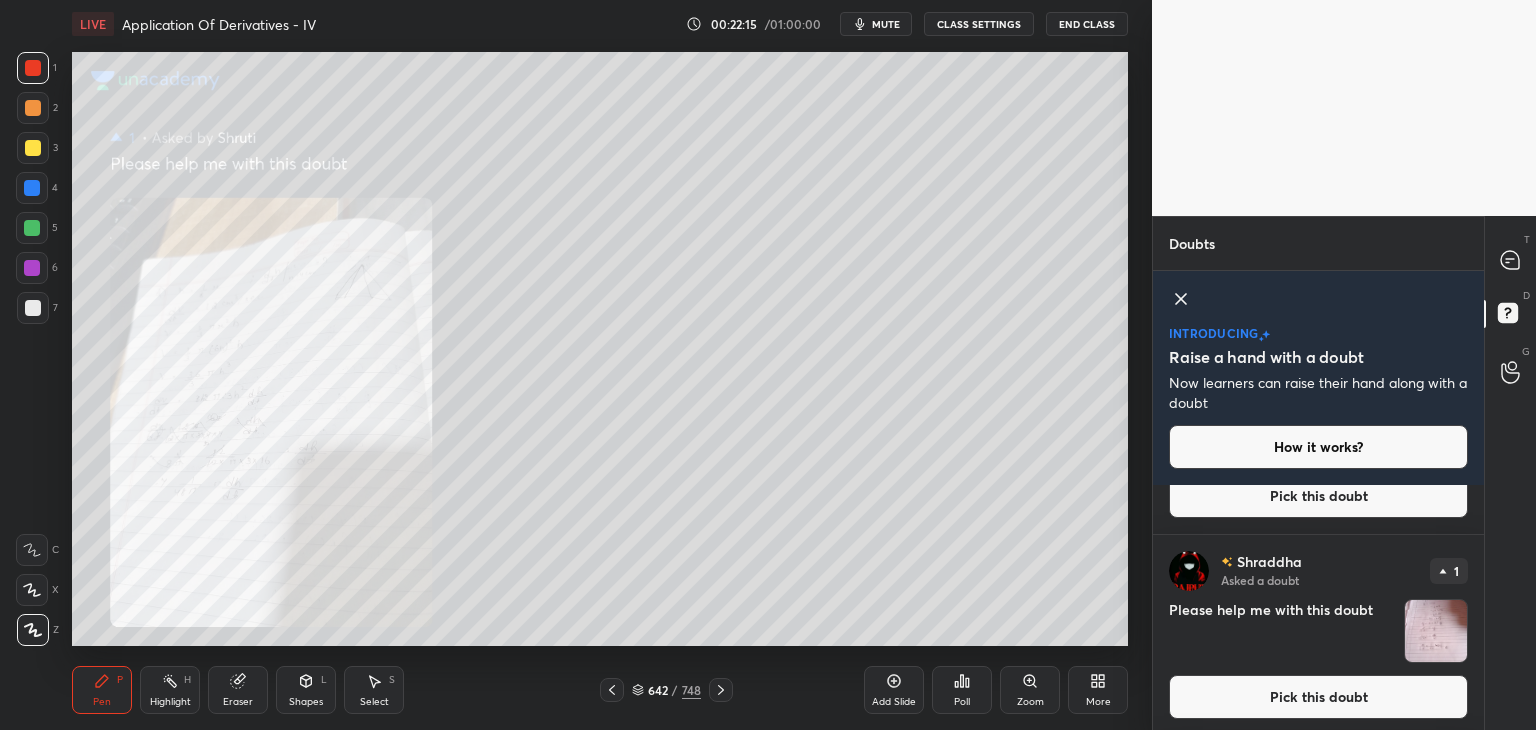 click on "T Messages (T) D Doubts (D) G Raise Hand (G)" at bounding box center (1510, 473) 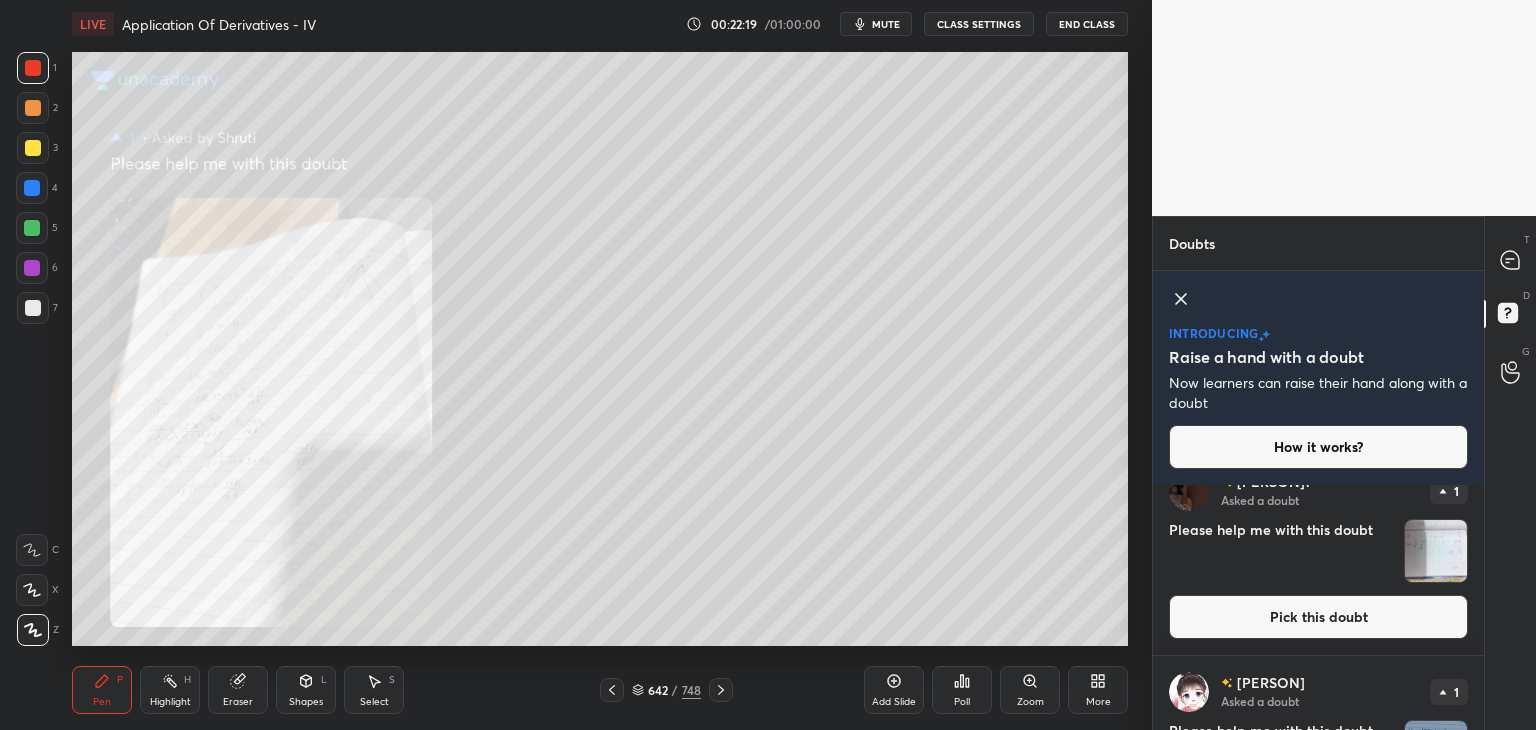 scroll, scrollTop: 6426, scrollLeft: 0, axis: vertical 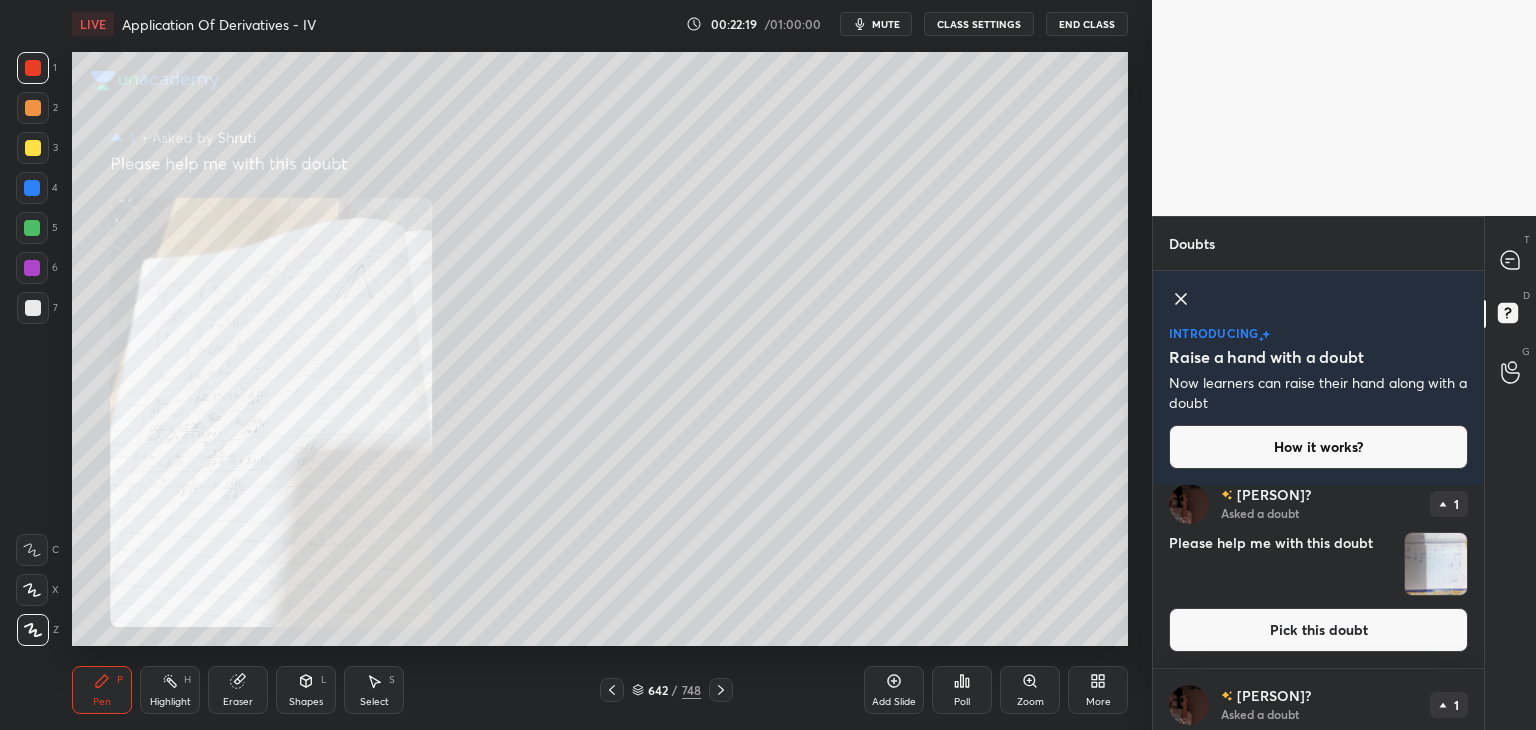 click at bounding box center (1436, 564) 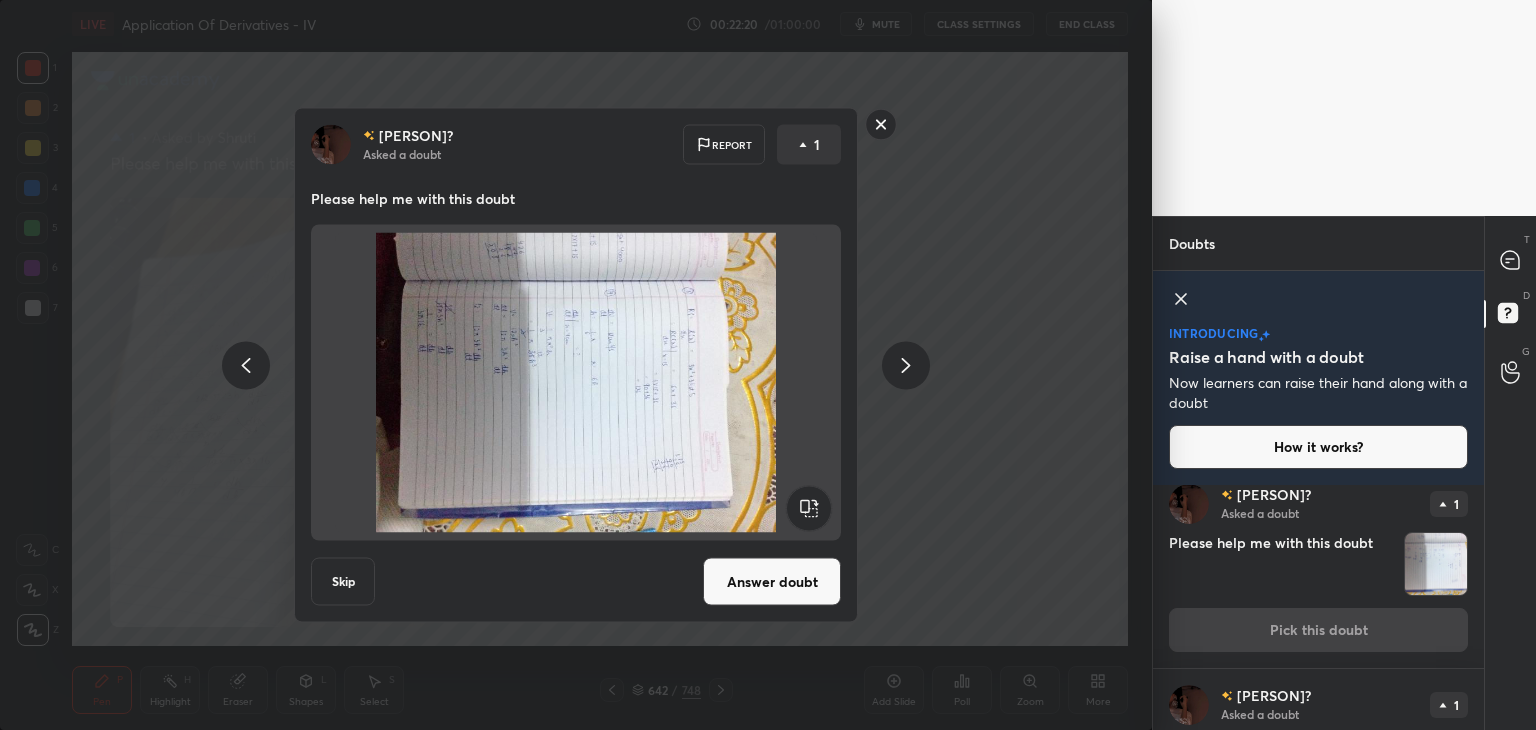 scroll, scrollTop: 6408, scrollLeft: 0, axis: vertical 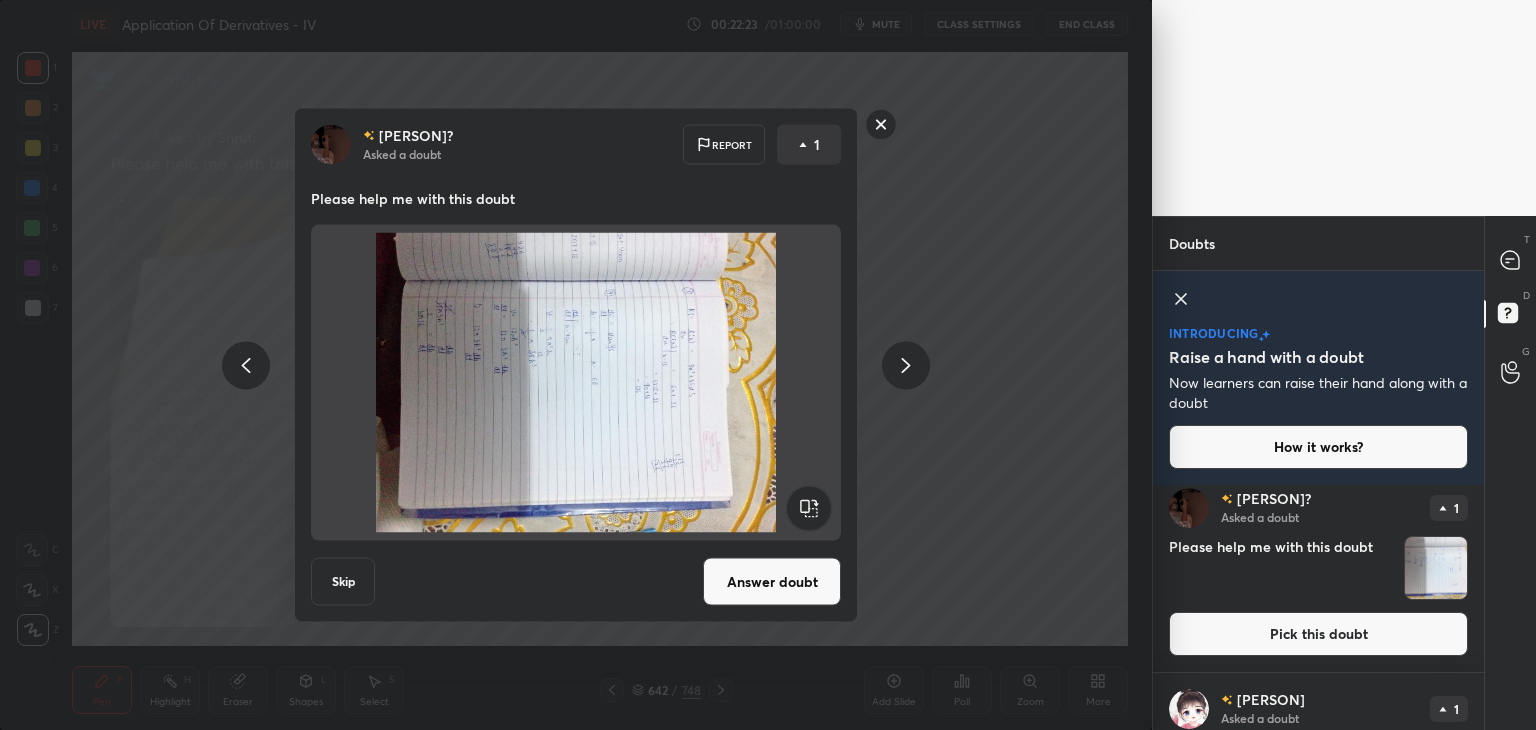 drag, startPoint x: 1443, startPoint y: 577, endPoint x: 1429, endPoint y: 578, distance: 14.035668 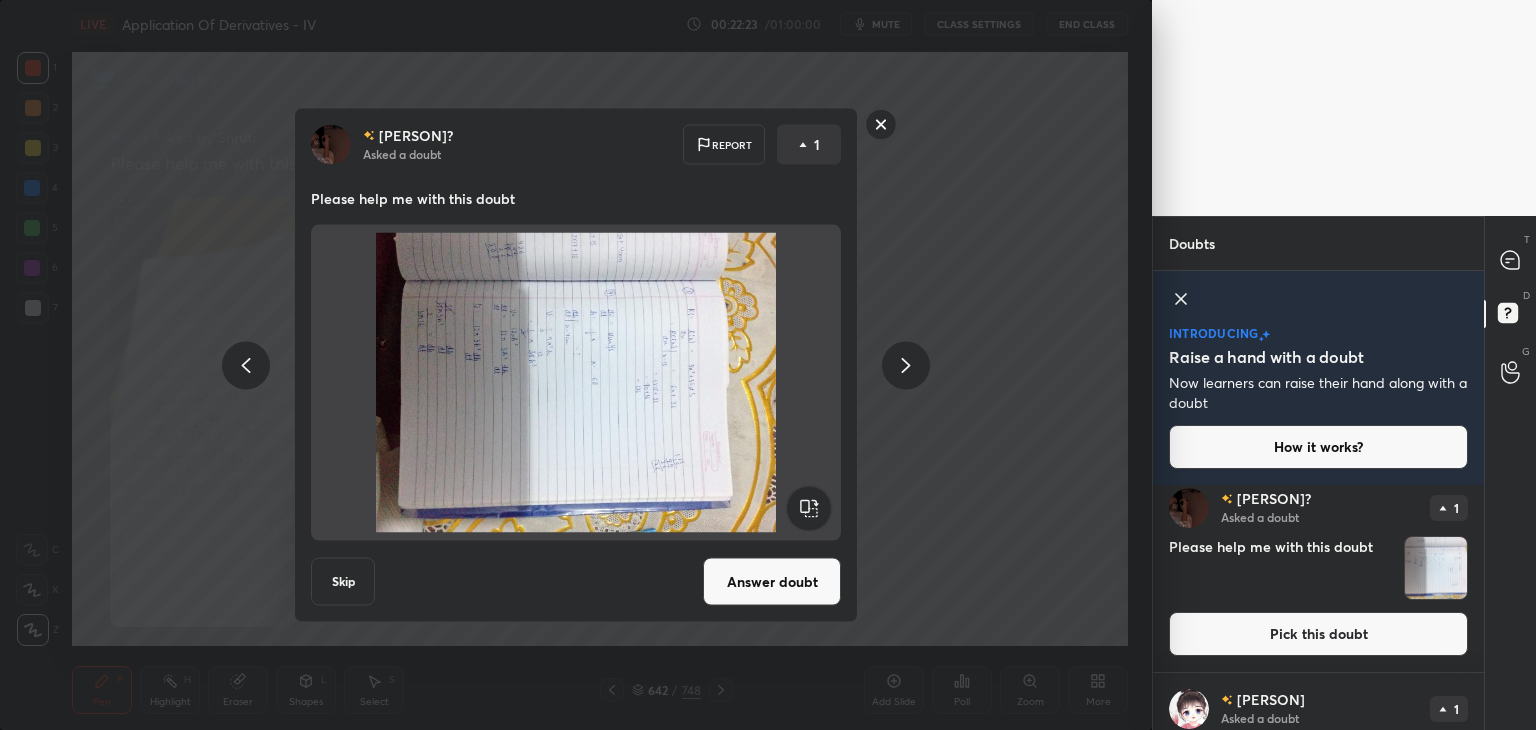 click at bounding box center (1436, 568) 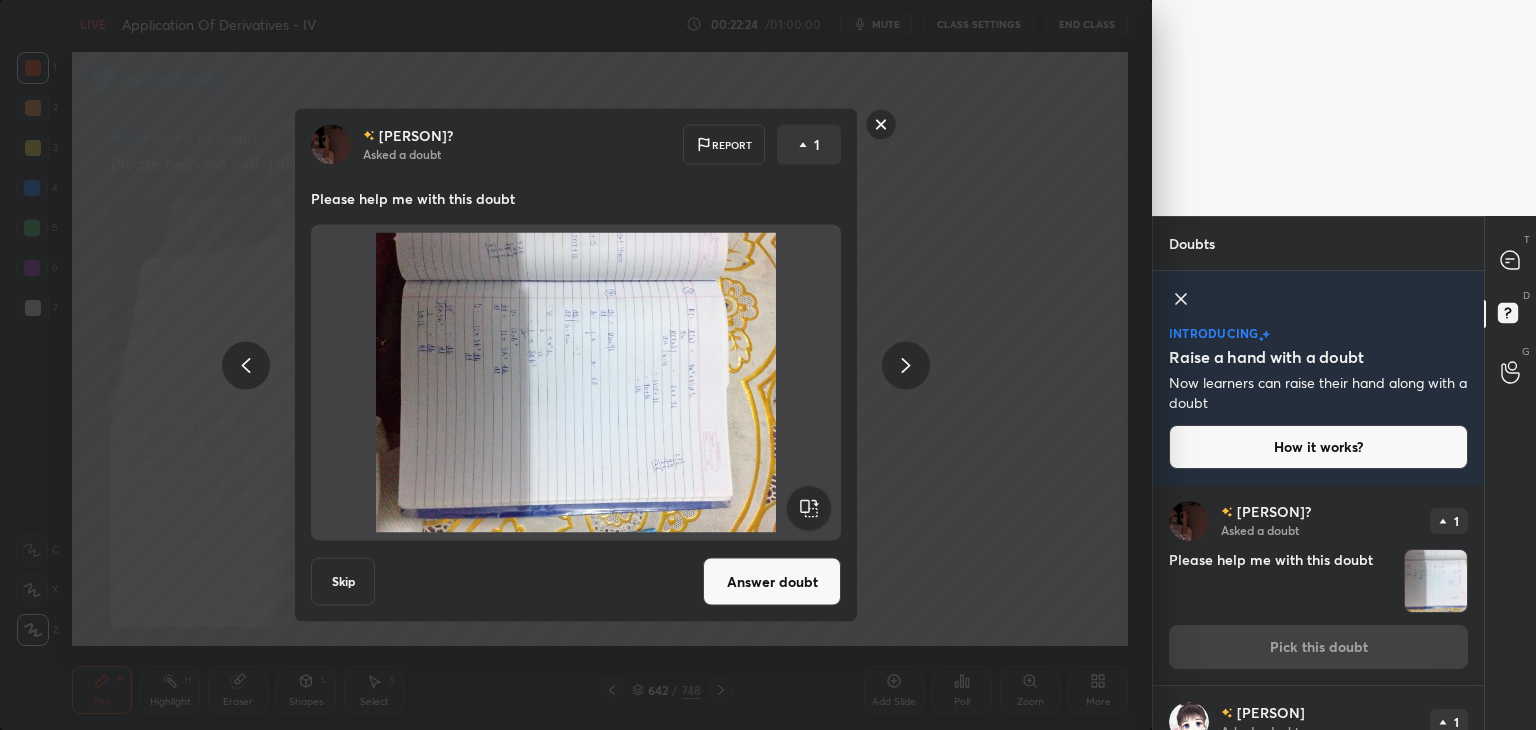 drag, startPoint x: 872, startPoint y: 121, endPoint x: 984, endPoint y: 184, distance: 128.50291 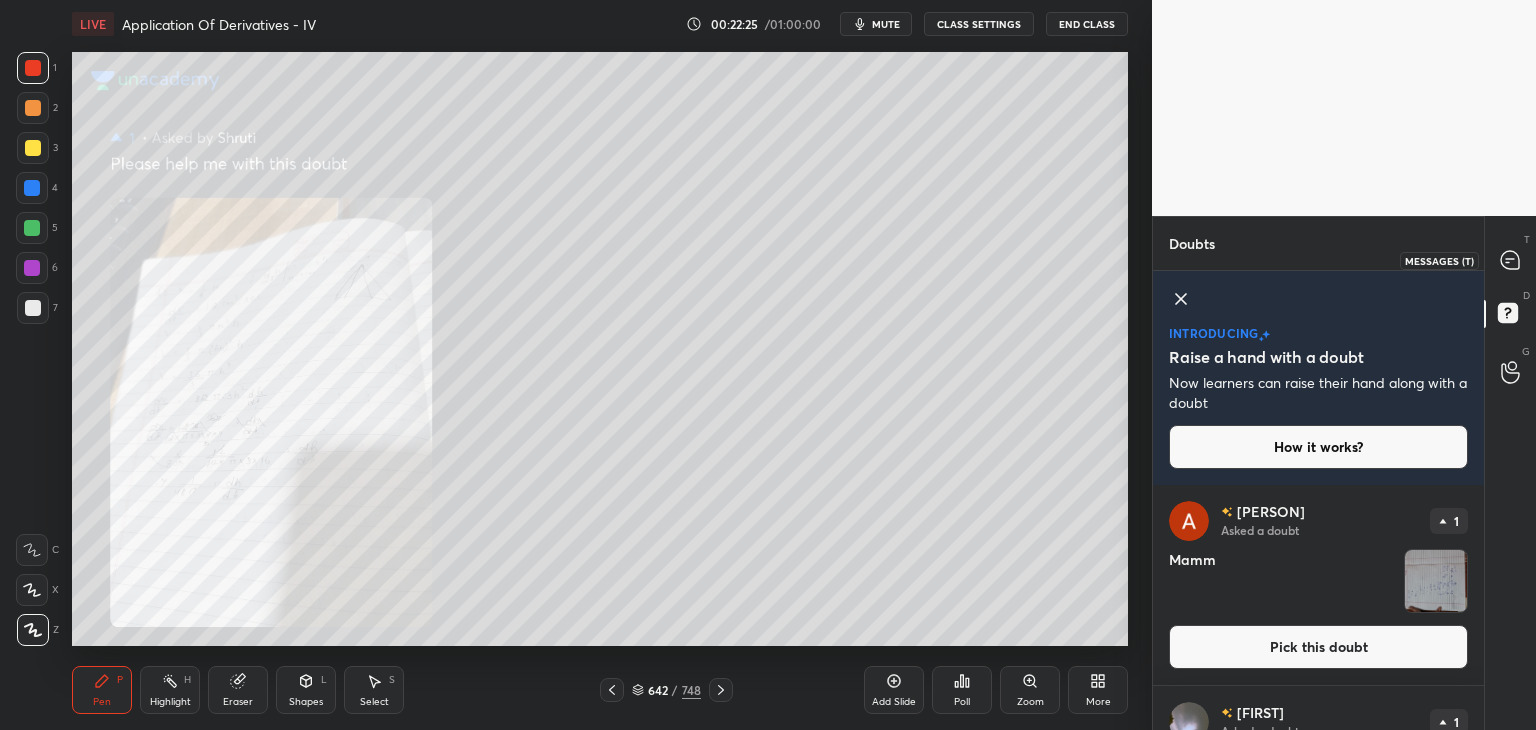 drag, startPoint x: 1516, startPoint y: 262, endPoint x: 1506, endPoint y: 299, distance: 38.327538 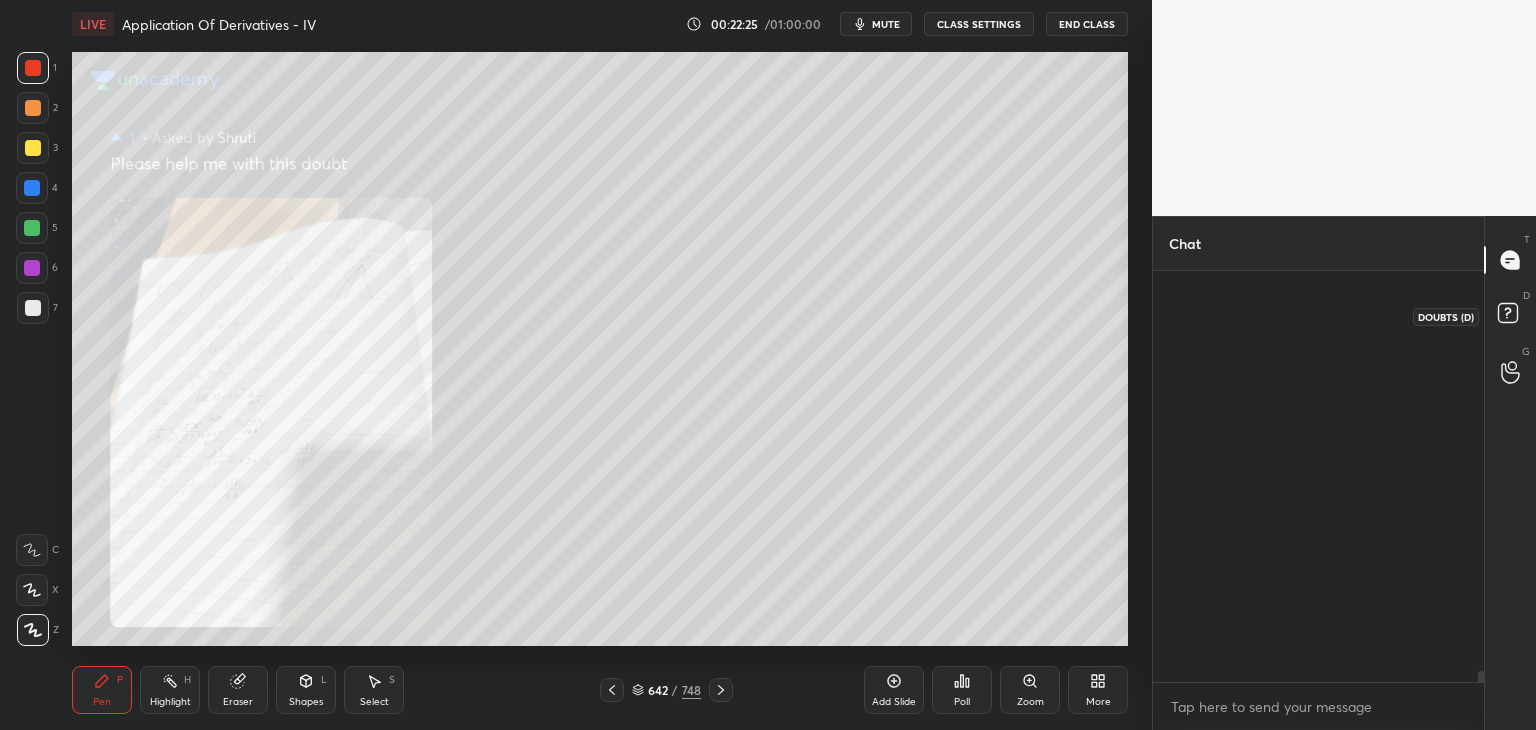 scroll, scrollTop: 23792, scrollLeft: 0, axis: vertical 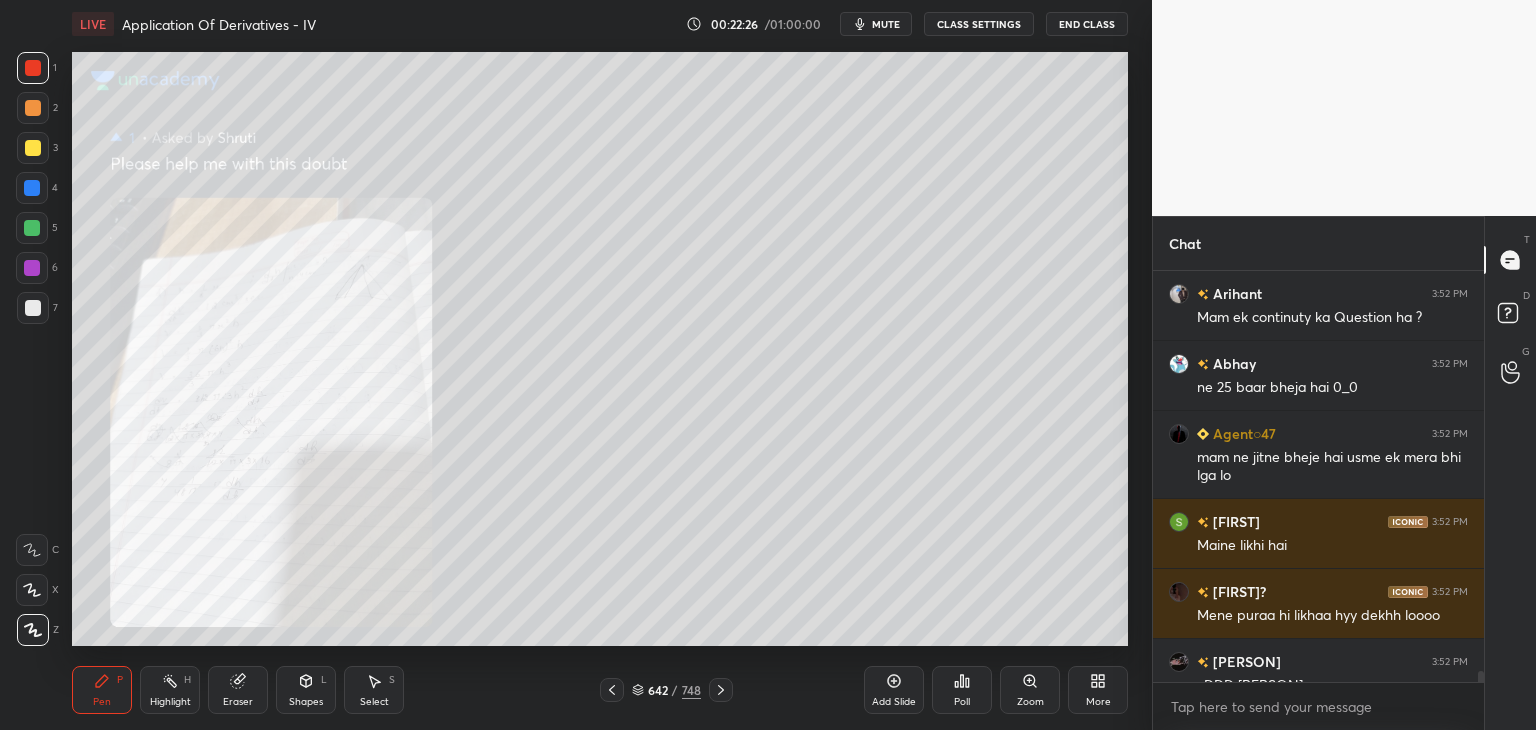 click on "Mam 3:52 PM xDDD [FIRST] 3:52 PM Mam 18th btaa ddijiyee ni bn rhaa [FIRST] 3:52 PM Mam ek continuty ka Question ha ? [FIRST] 3:52 PM shraddha ne 25 baar bheja hai 0_0 Agent०47 3:52 PM mam shraddha ne jitne bheje hai usme ek mera bhi lga lo [FIRST] 3:52 PM Maine likhi hai [FIRST]? 3:52 PM Mene puraa hi likhaa hyy dekhh loooo [FIRST] 3:52 PM xDDD [FIRST] [FIRST] 3:52 PM okk [FIRST]   has a doubt 3:52 PM View doubt [FIRST] 3:52 PM Aree yrr bo ja hi nahi raha tha JUMP TO LATEST Enable hand raising Enable raise hand to speak to learners. Once enabled, chat will be turned off temporarily. Enable x" at bounding box center [1318, 500] 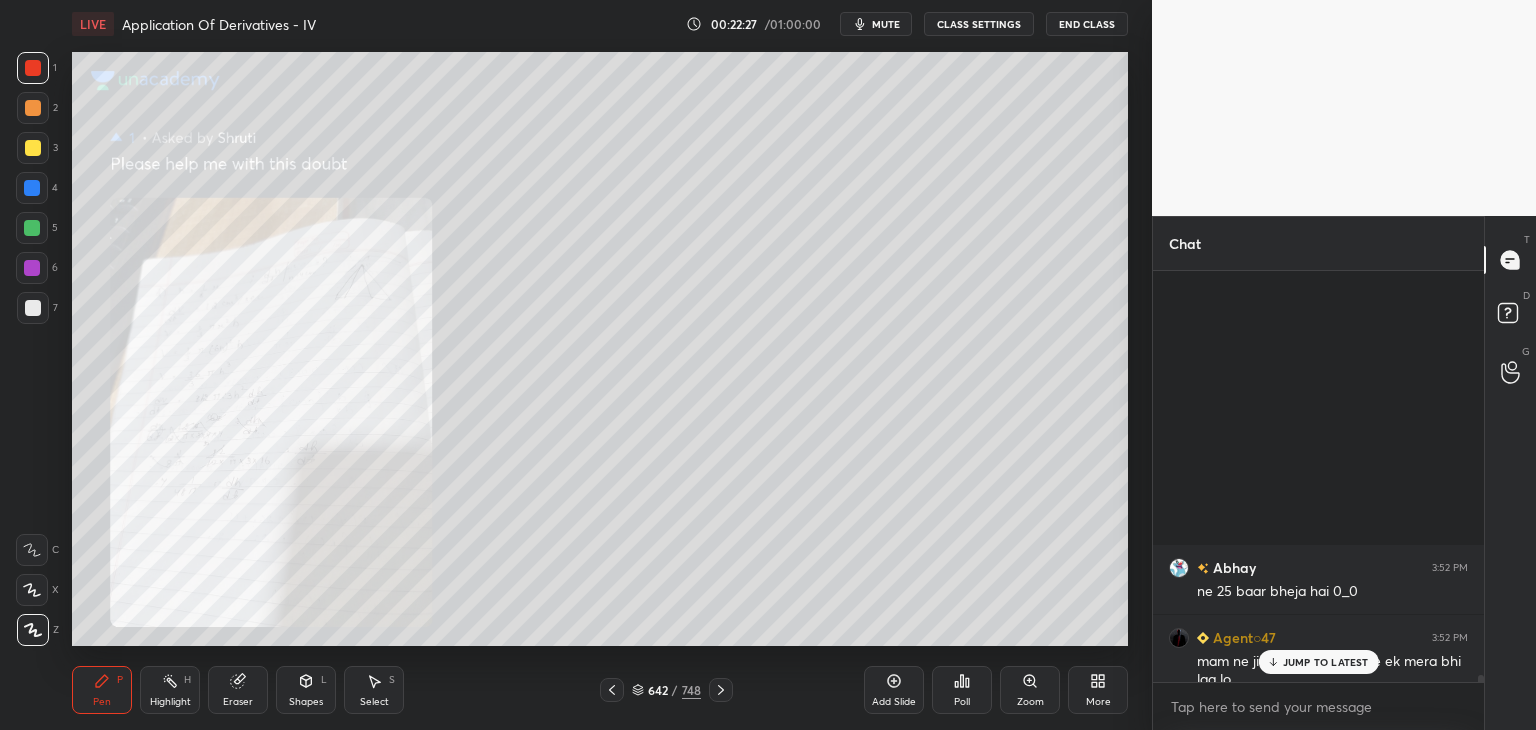 click on "[PERSON] 3:52 PM shraddha ne 25 baar bheja hai 0_0 Agent०47 3:52 PM mam shraddha ne jitne bheje hai usme ek mera bhi lga lo [PERSON] 3:52 PM Maine likhi hai [PERSON]? 3:52 PM Mene puraa hi likhaa hyy dekhh loooo [PERSON] 3:52 PM xDDD [PERSON] [PERSON] 3:52 PM okk [PERSON]   has a doubt 3:52 PM View doubt [PERSON] 3:52 PM Aree yrr bo ja hi nahi raha tha JUMP TO LATEST Enable hand raising Enable raise hand to speak to learners. Once enabled, chat will be turned off temporarily. Enable x" at bounding box center (1318, 500) 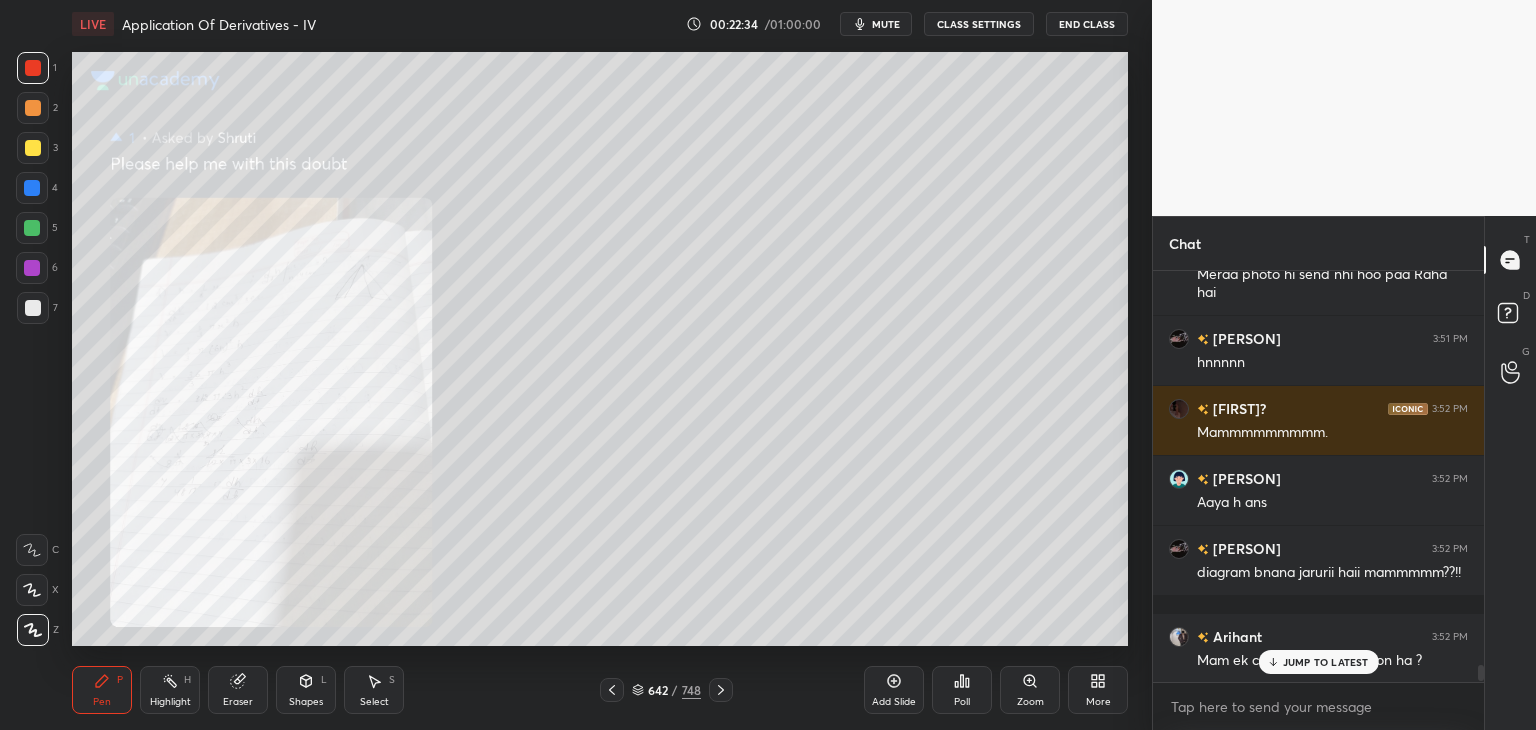 scroll, scrollTop: 23891, scrollLeft: 0, axis: vertical 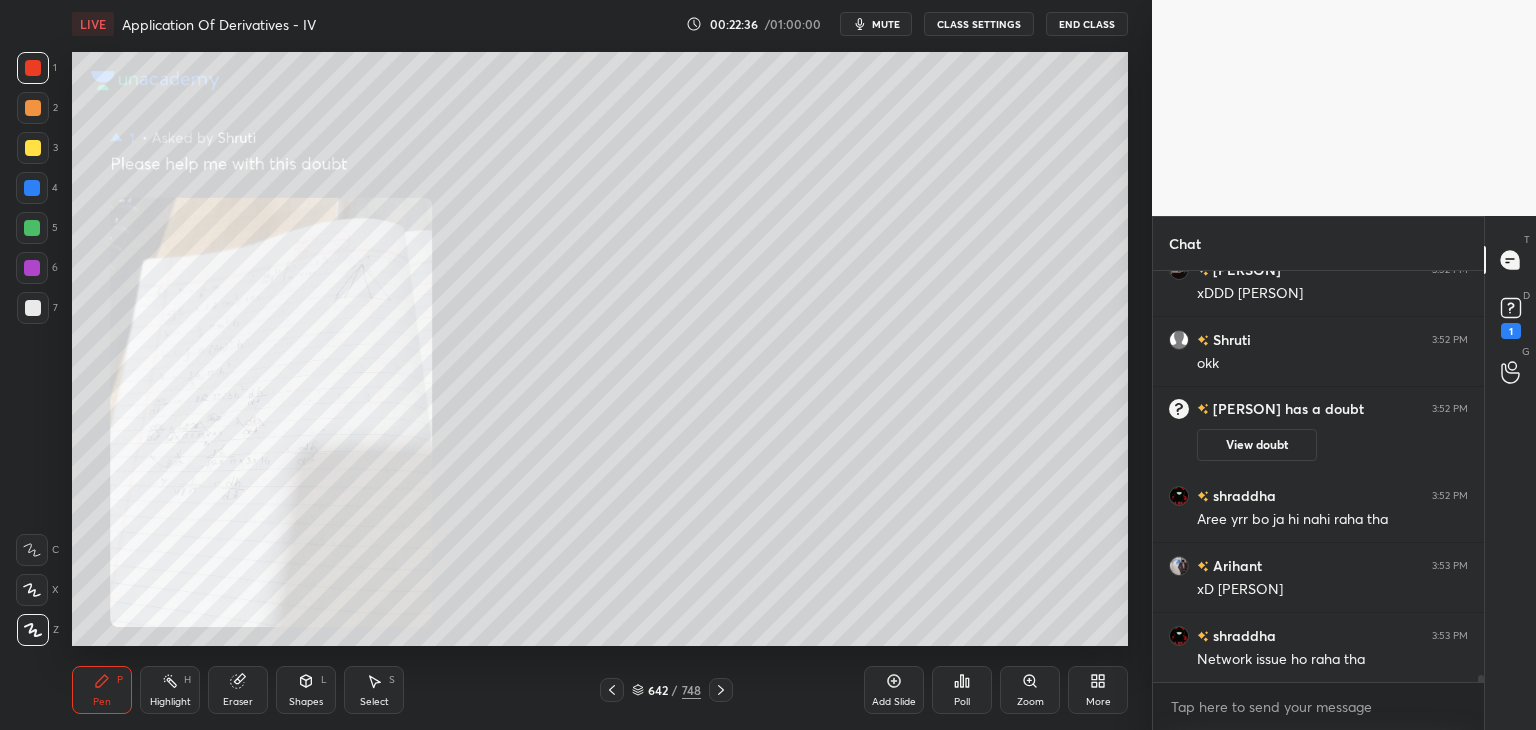 drag, startPoint x: 1480, startPoint y: 680, endPoint x: 1474, endPoint y: 705, distance: 25.70992 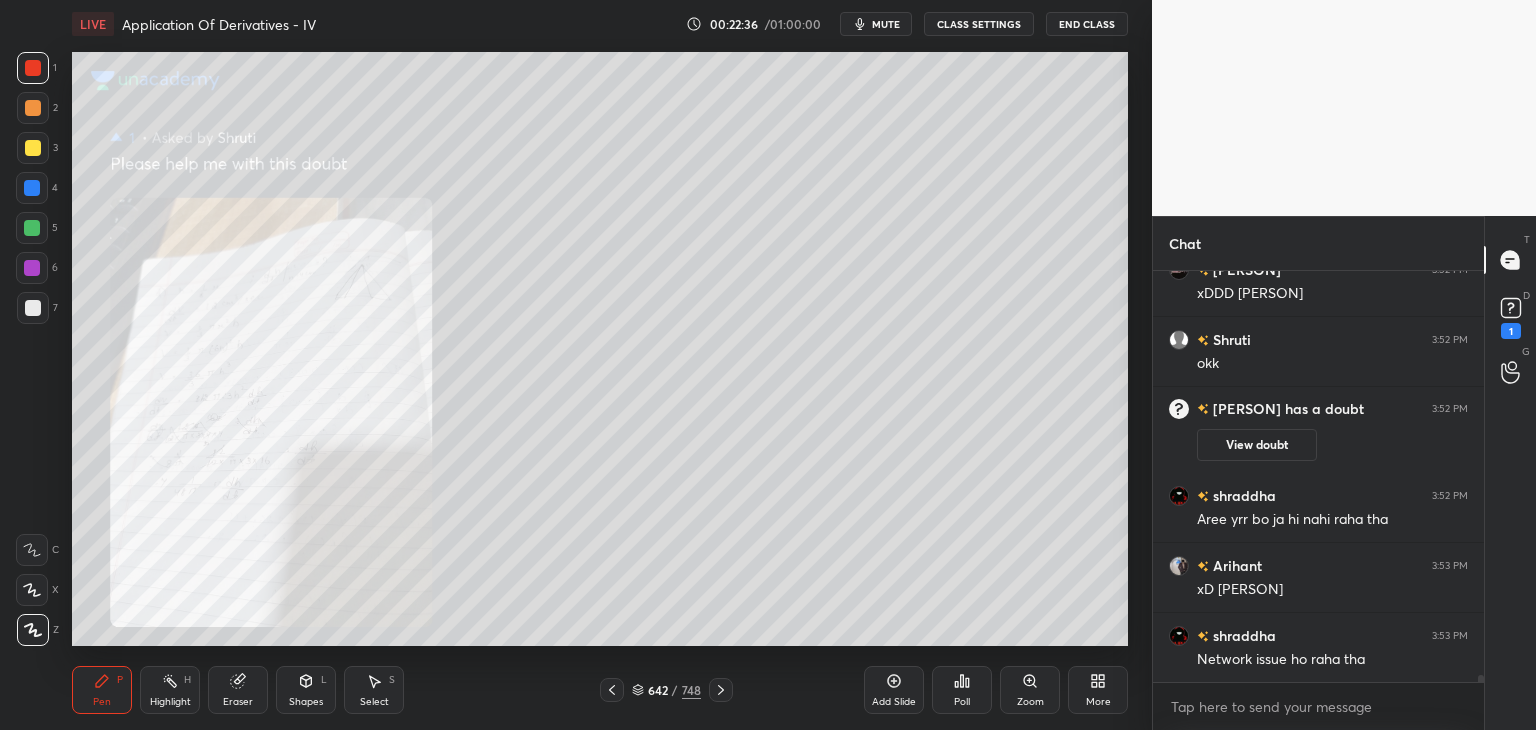 click on "? 3:52 PM Mene puraa hi likhaa hyy dekhh loooo 3:52 PM xDDD  3:52 PM okk  has a doubt 3:52 PM View doubt 3:52 PM Aree yrr bo ja hi nahi raha tha 3:53 PM xD  has a doubt 3:53 PM View doubt 3:53 PM Network issue ho raha tha JUMP TO LATEST Enable hand raising Enable raise hand to speak to learners. Once enabled, chat will be turned off temporarily. Enable x" at bounding box center (1318, 500) 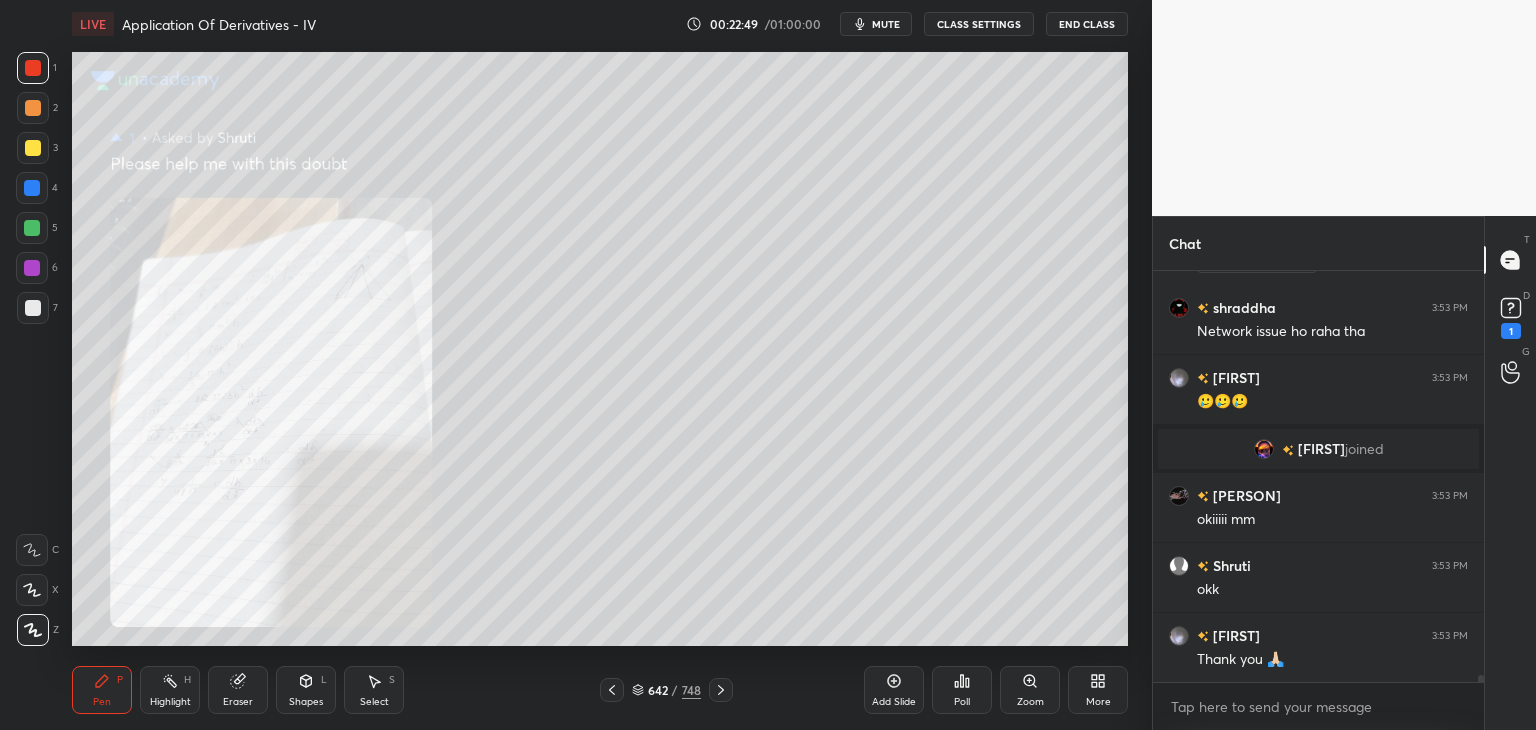 scroll, scrollTop: 23612, scrollLeft: 0, axis: vertical 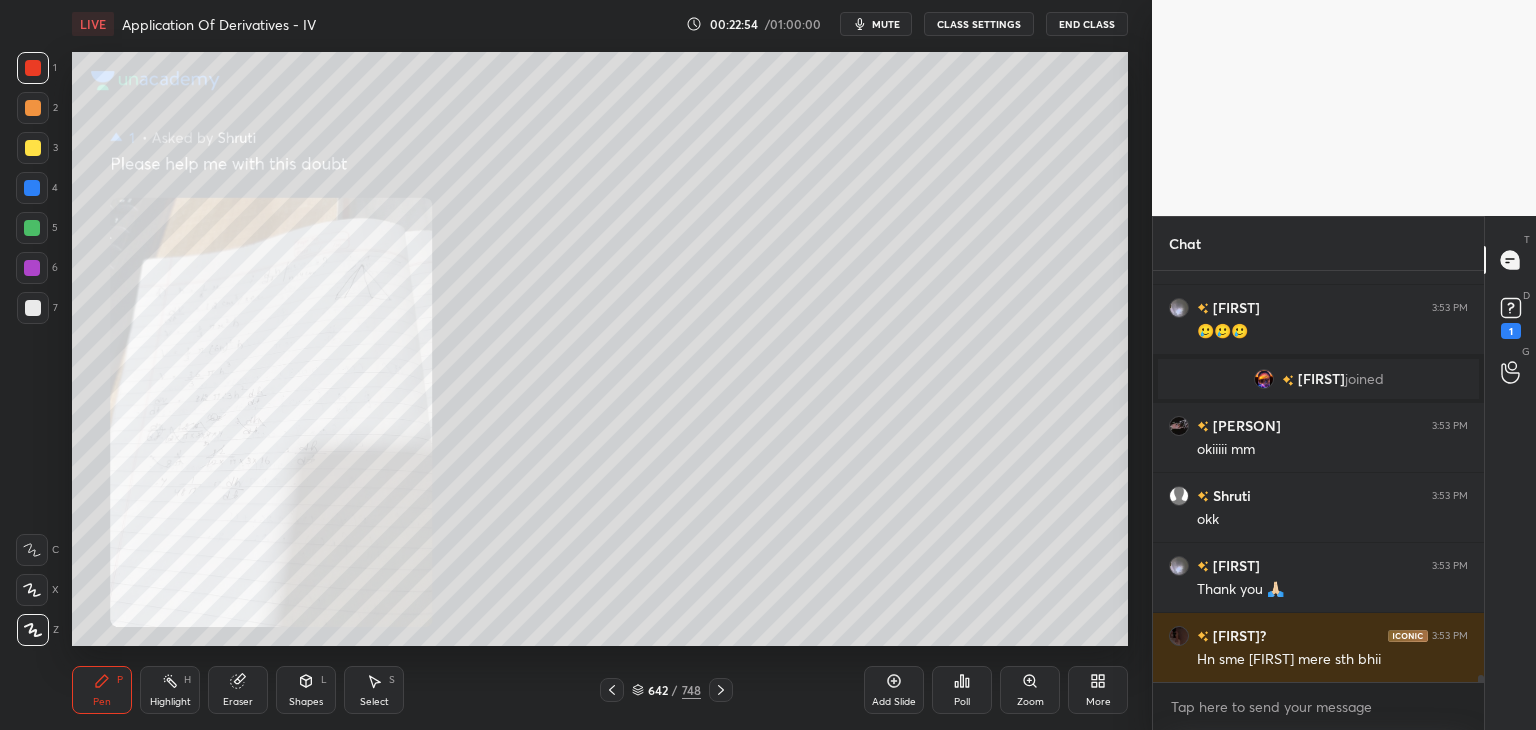 drag, startPoint x: 717, startPoint y: 689, endPoint x: 726, endPoint y: 694, distance: 10.29563 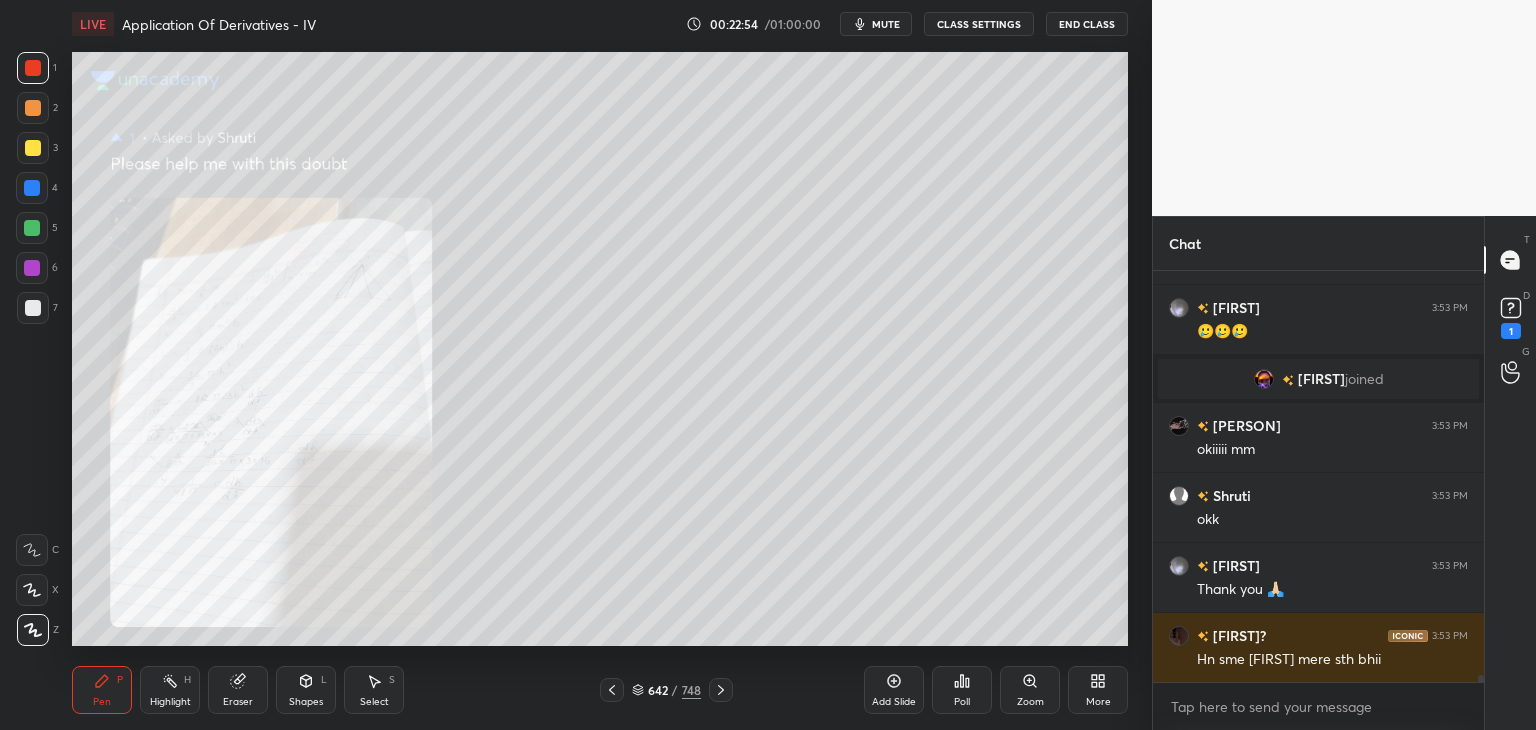 click 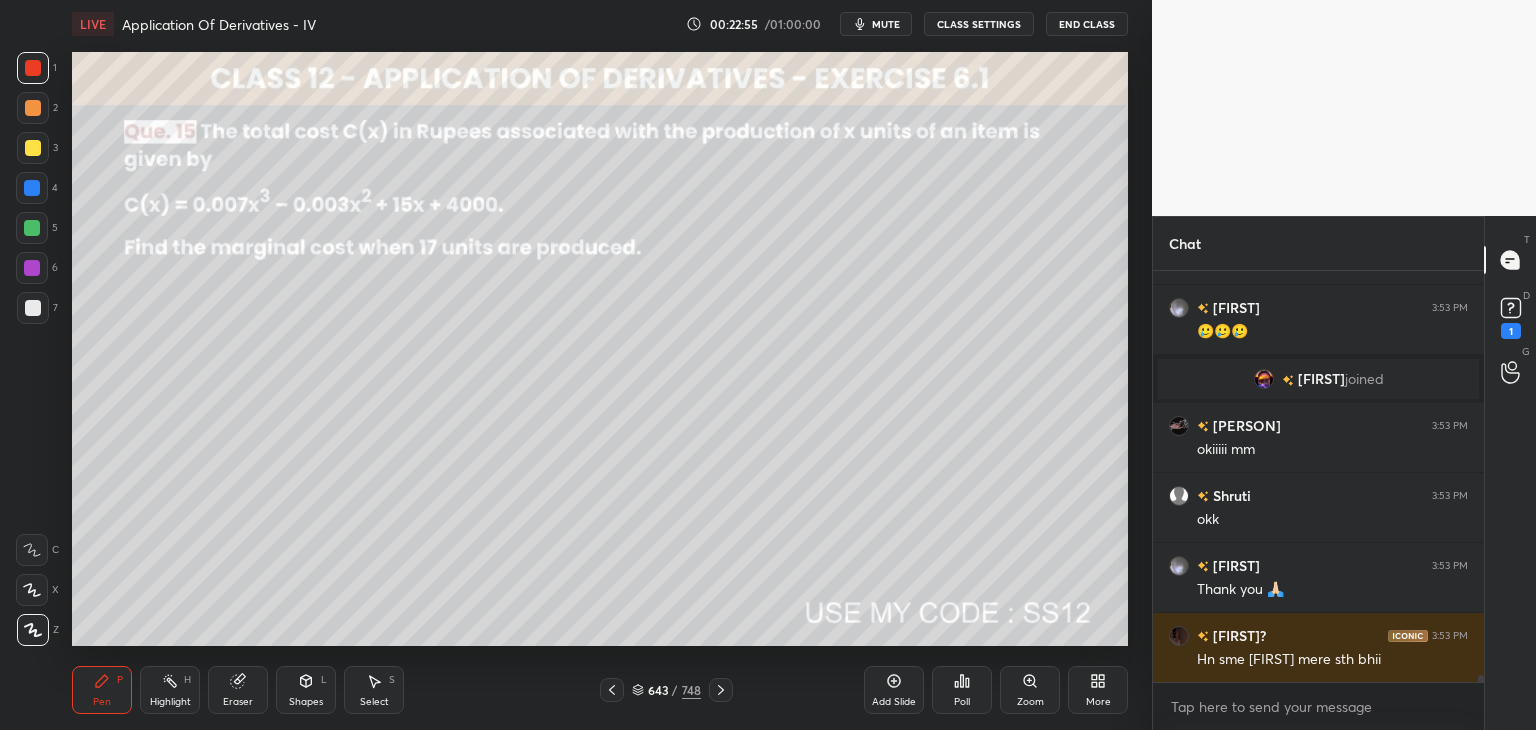 click 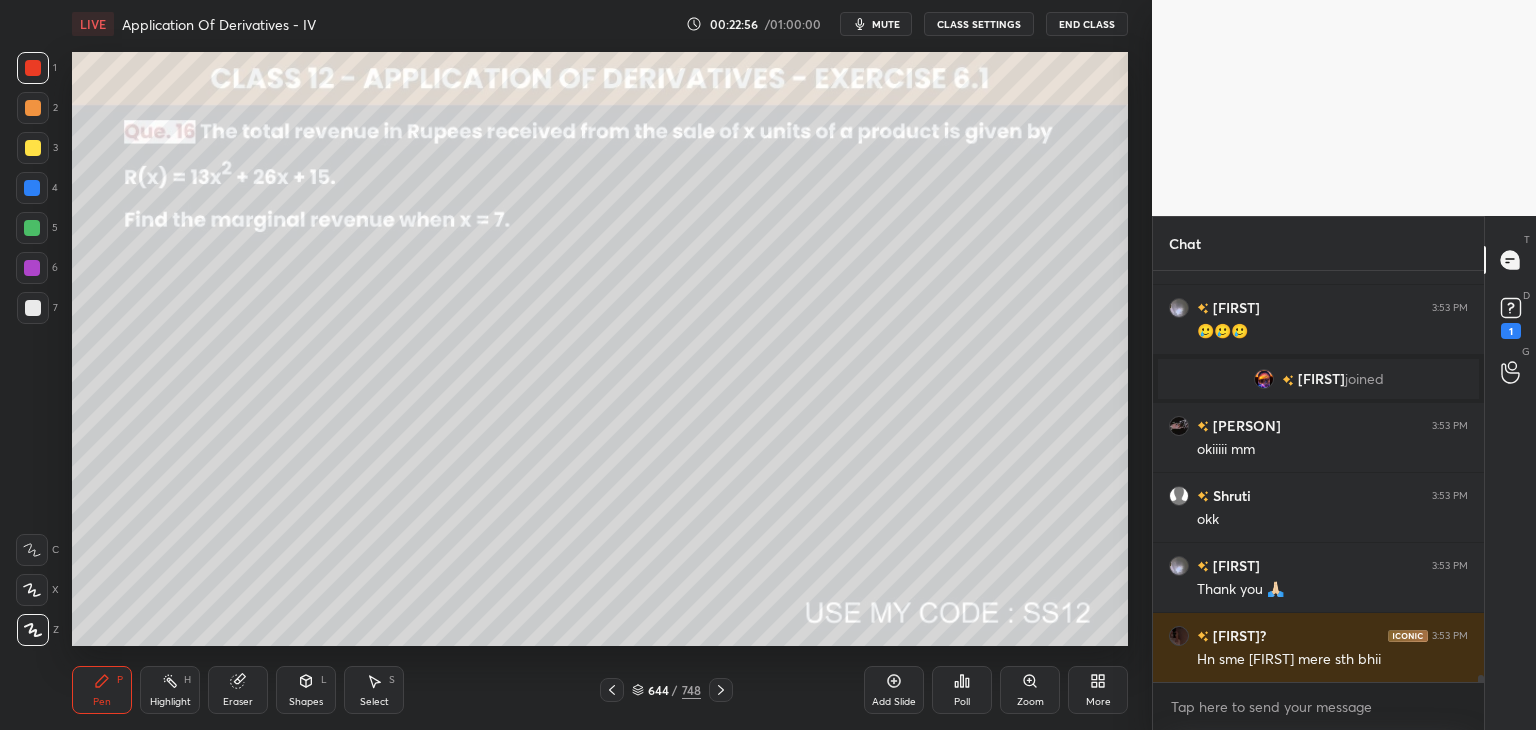 click 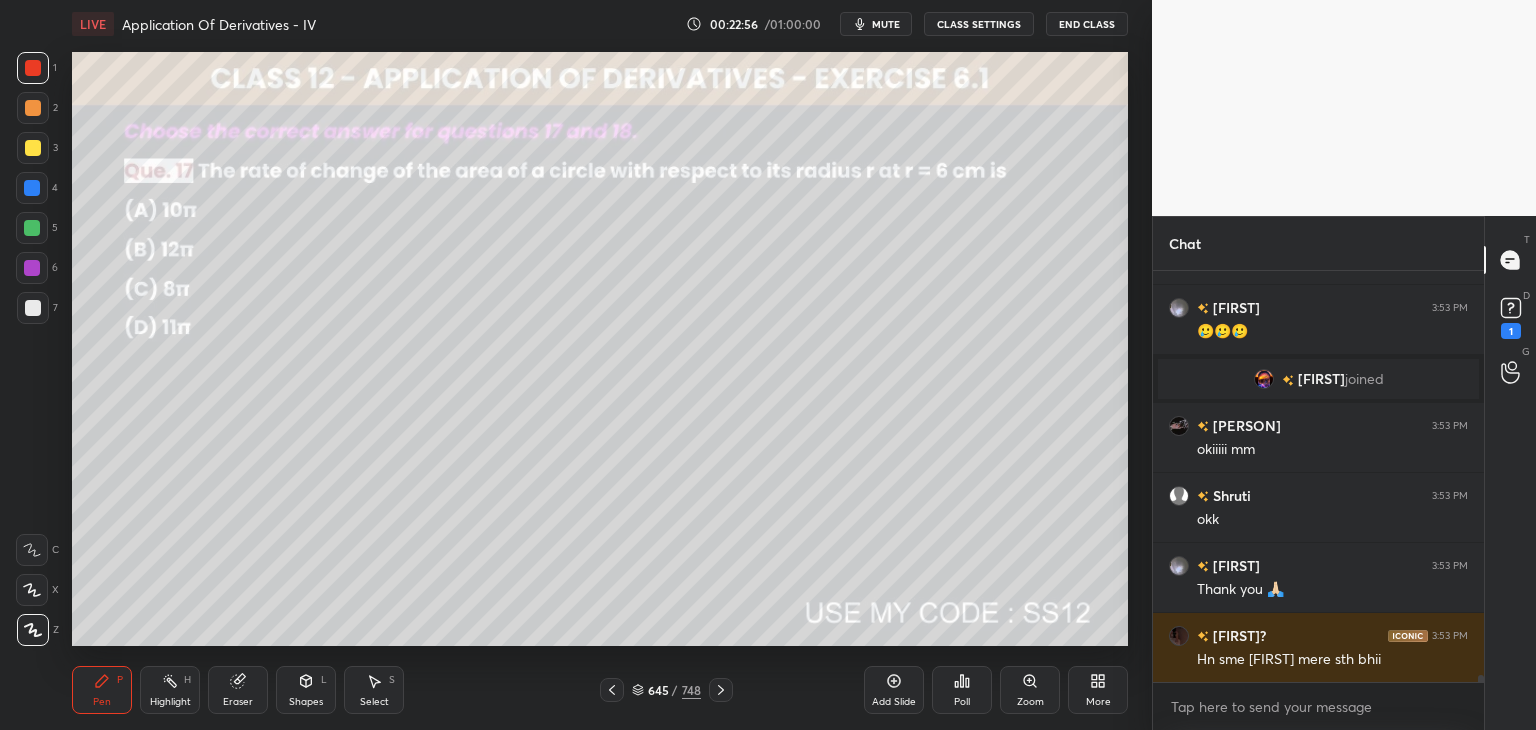 click 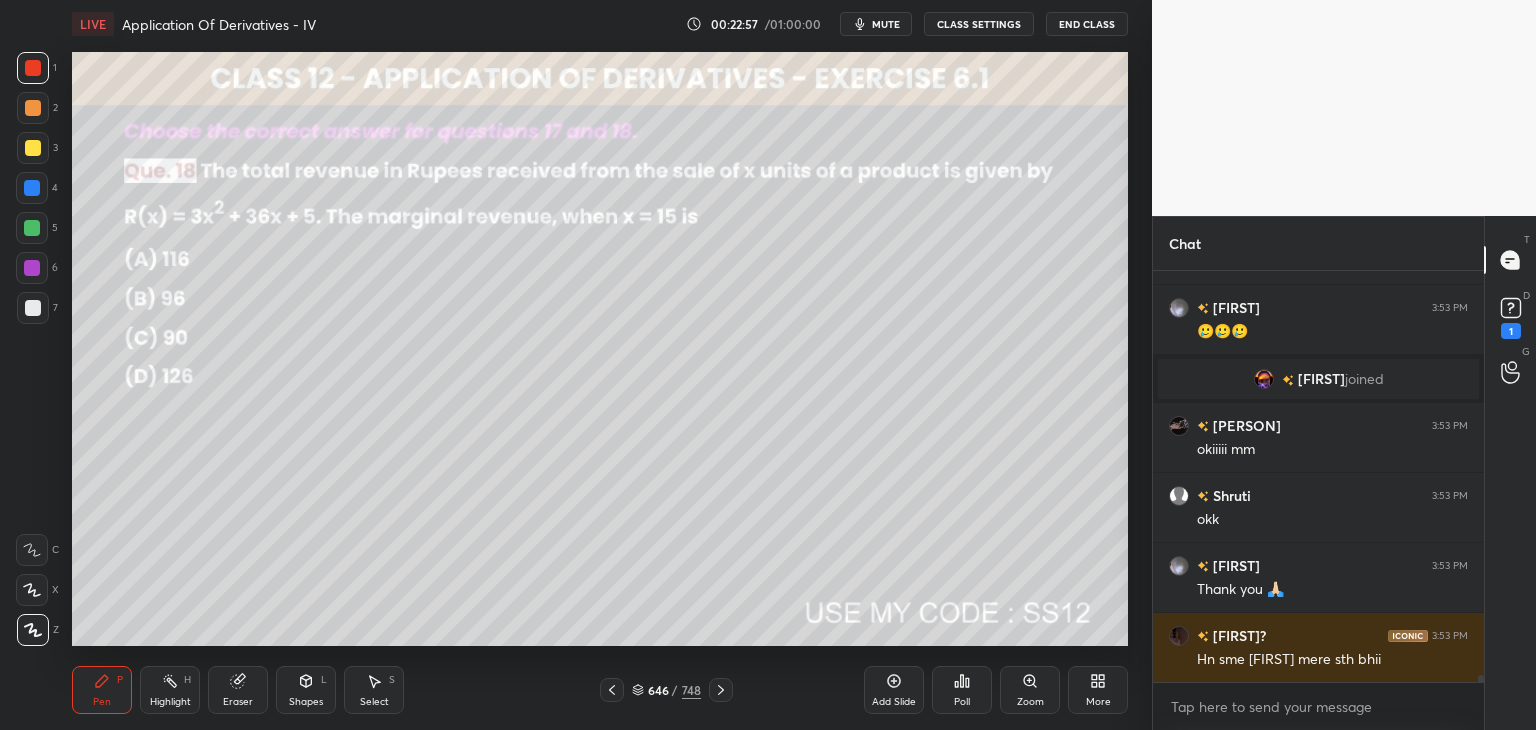 click 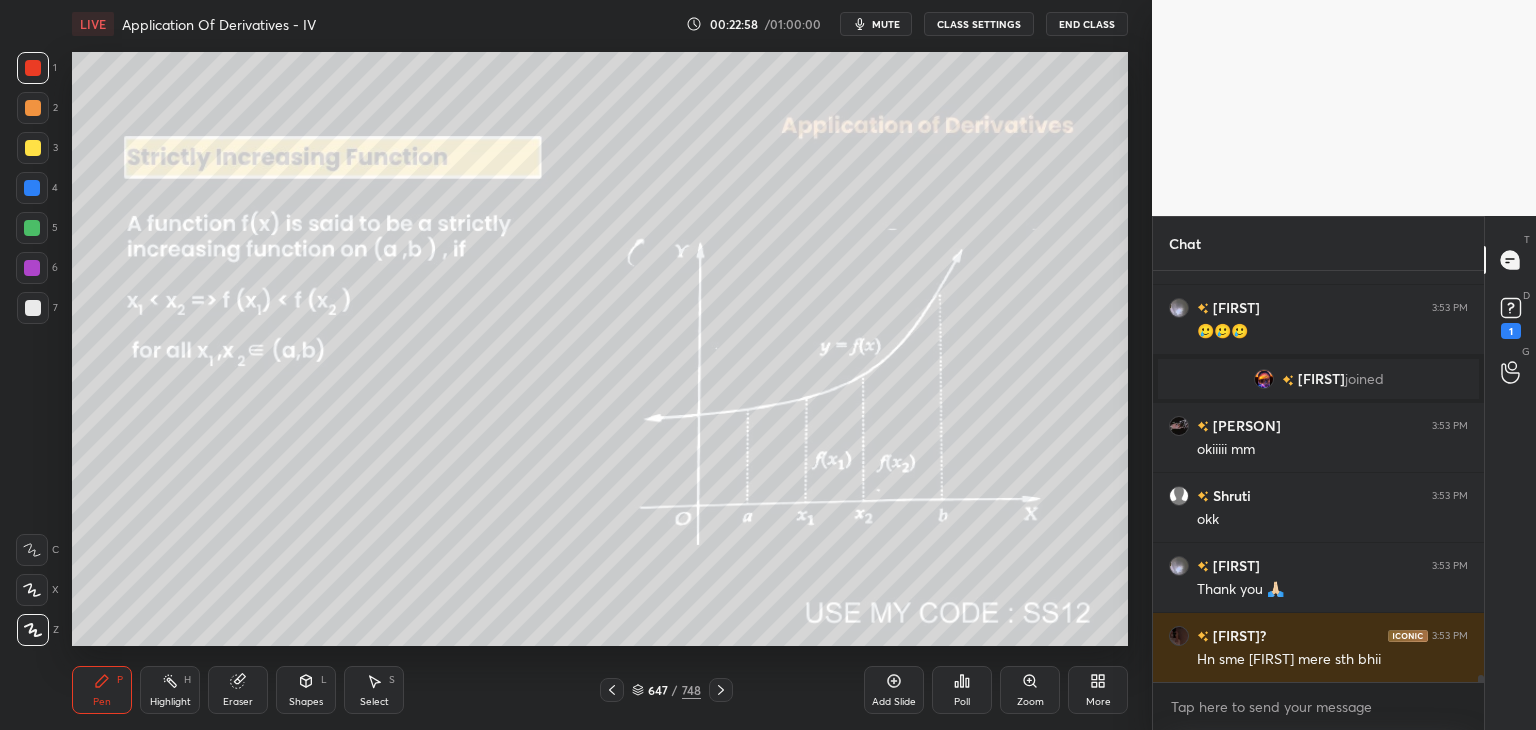 click 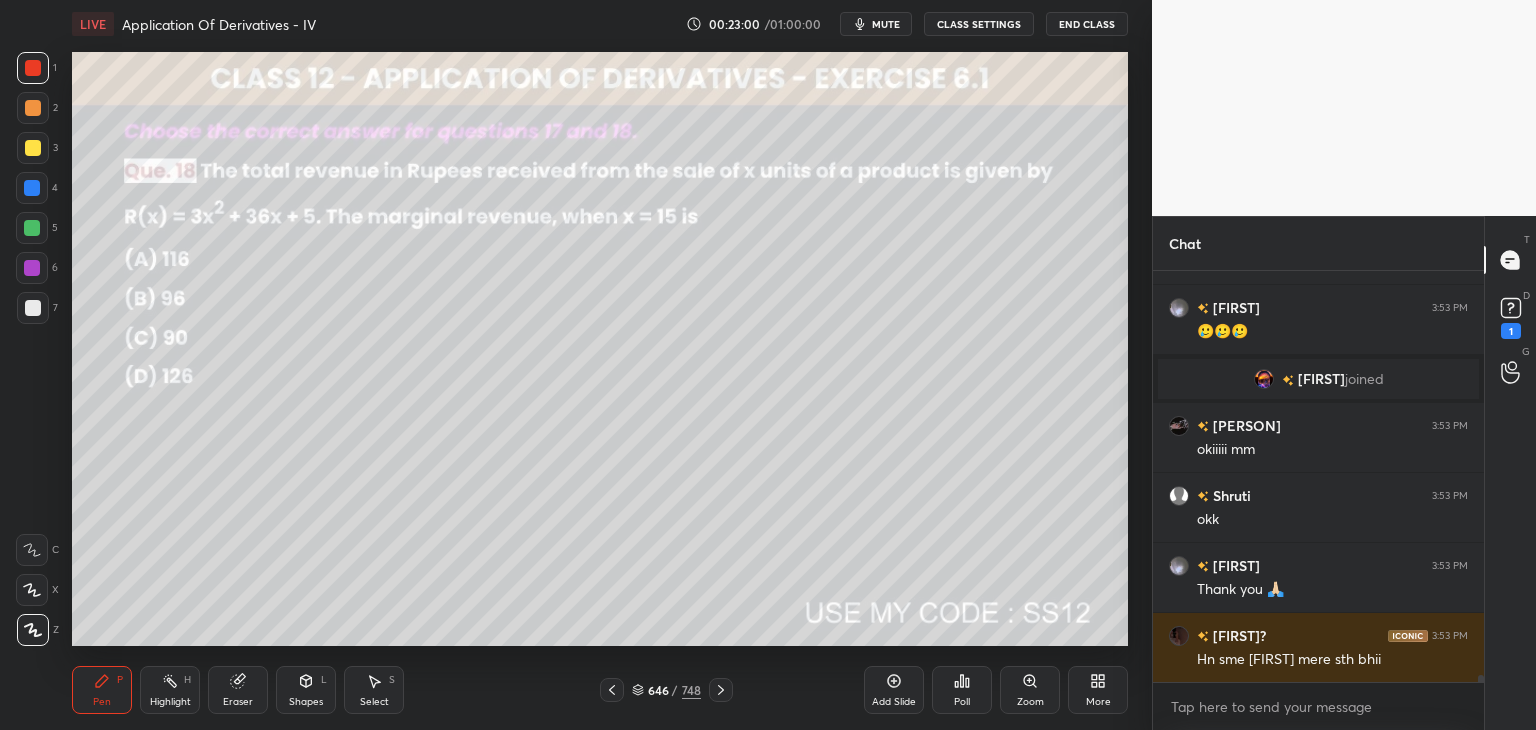 click 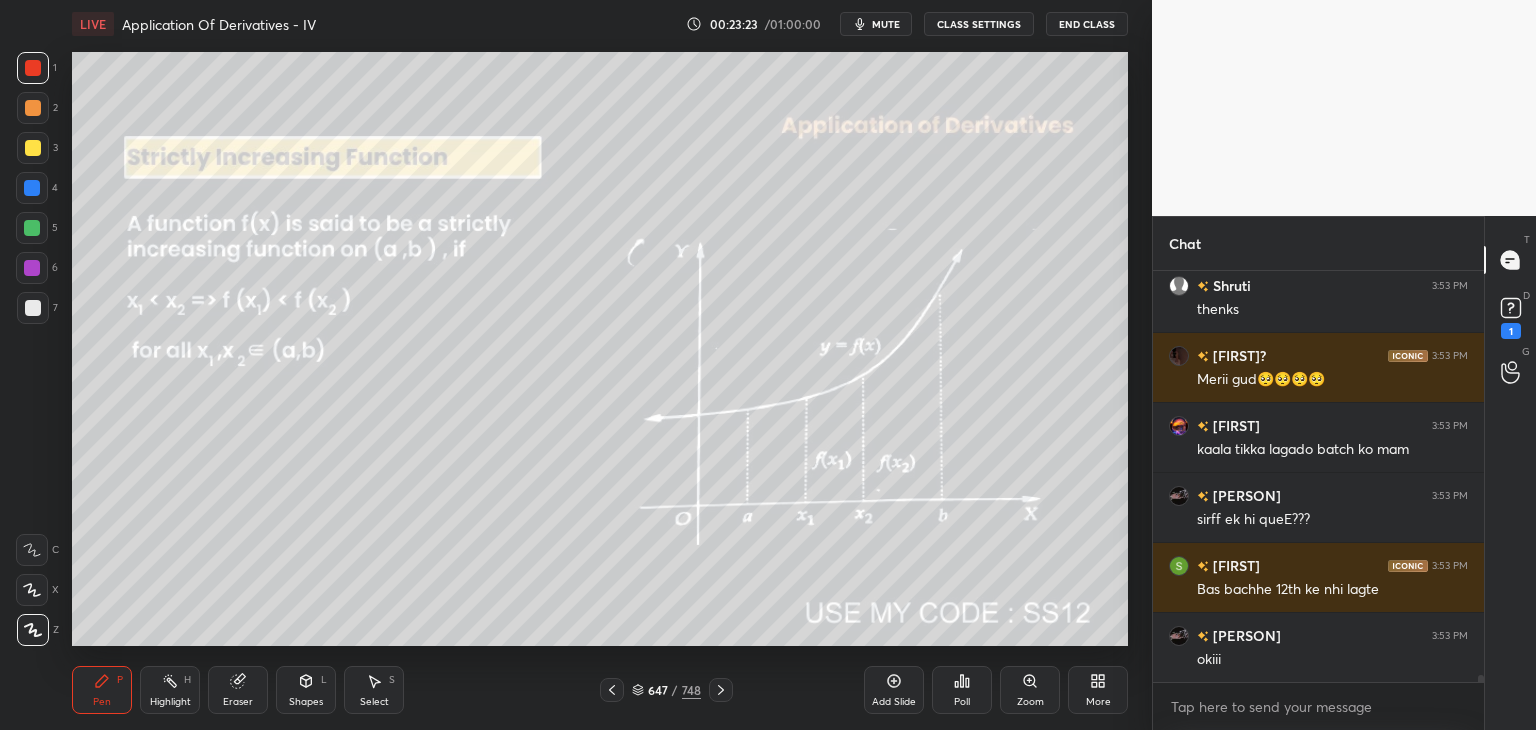 scroll, scrollTop: 24080, scrollLeft: 0, axis: vertical 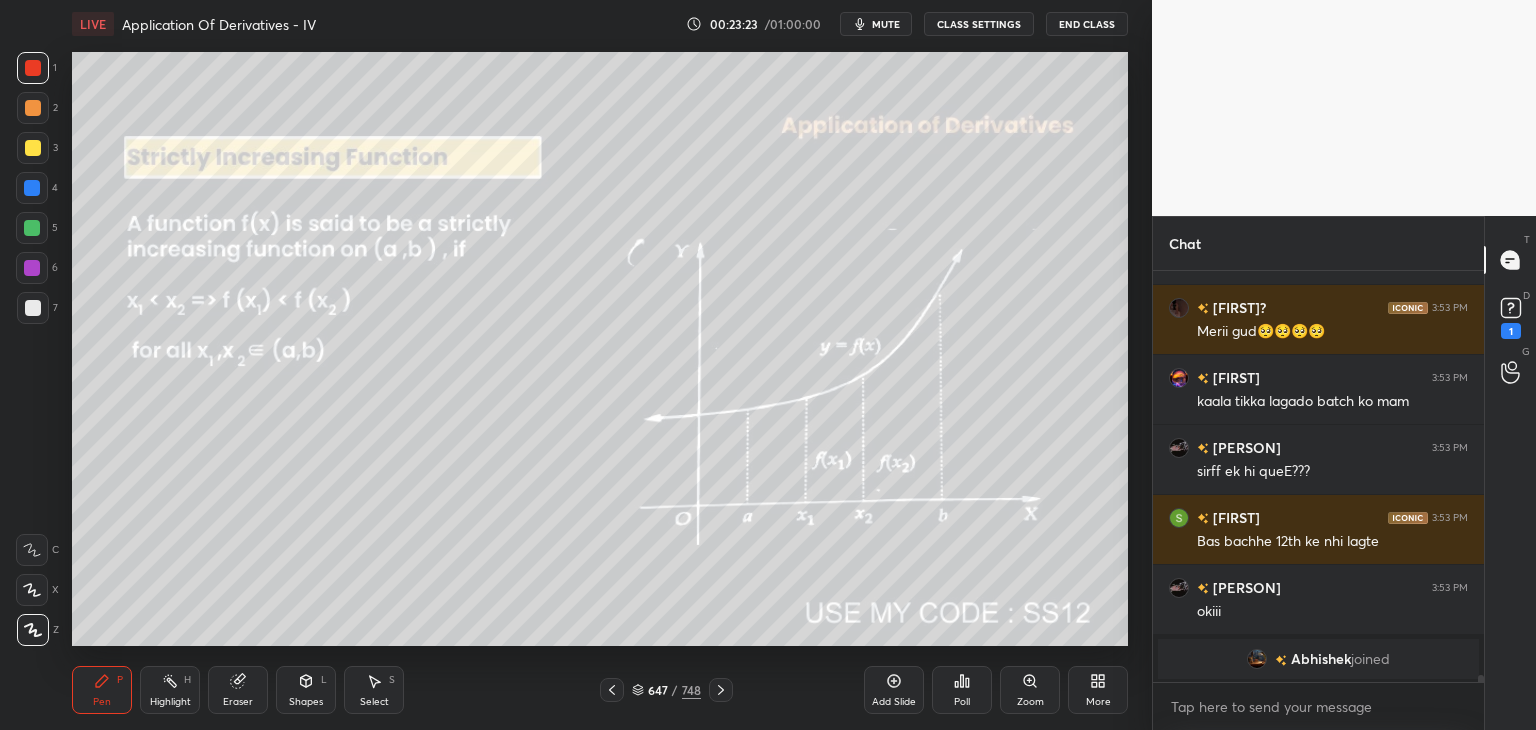 click 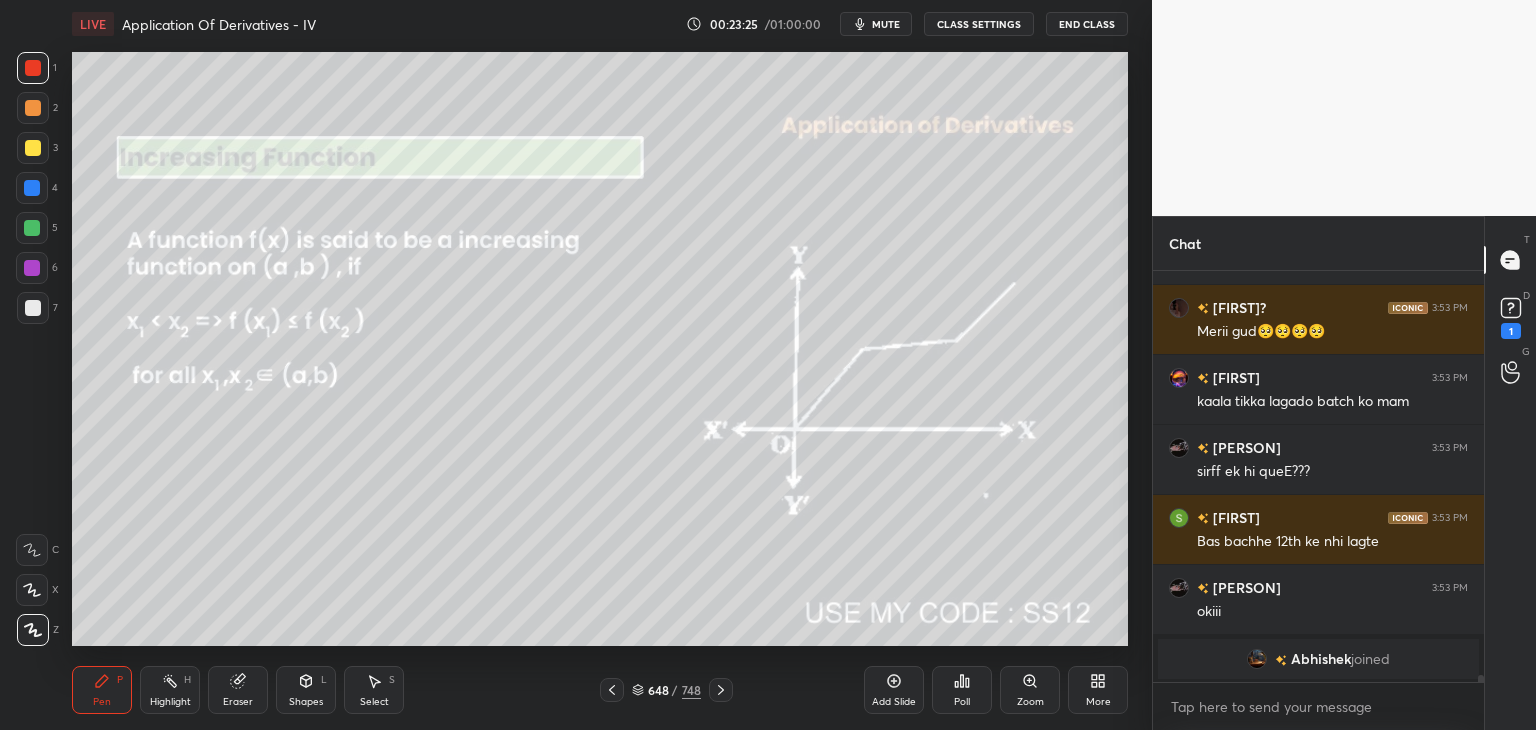 click 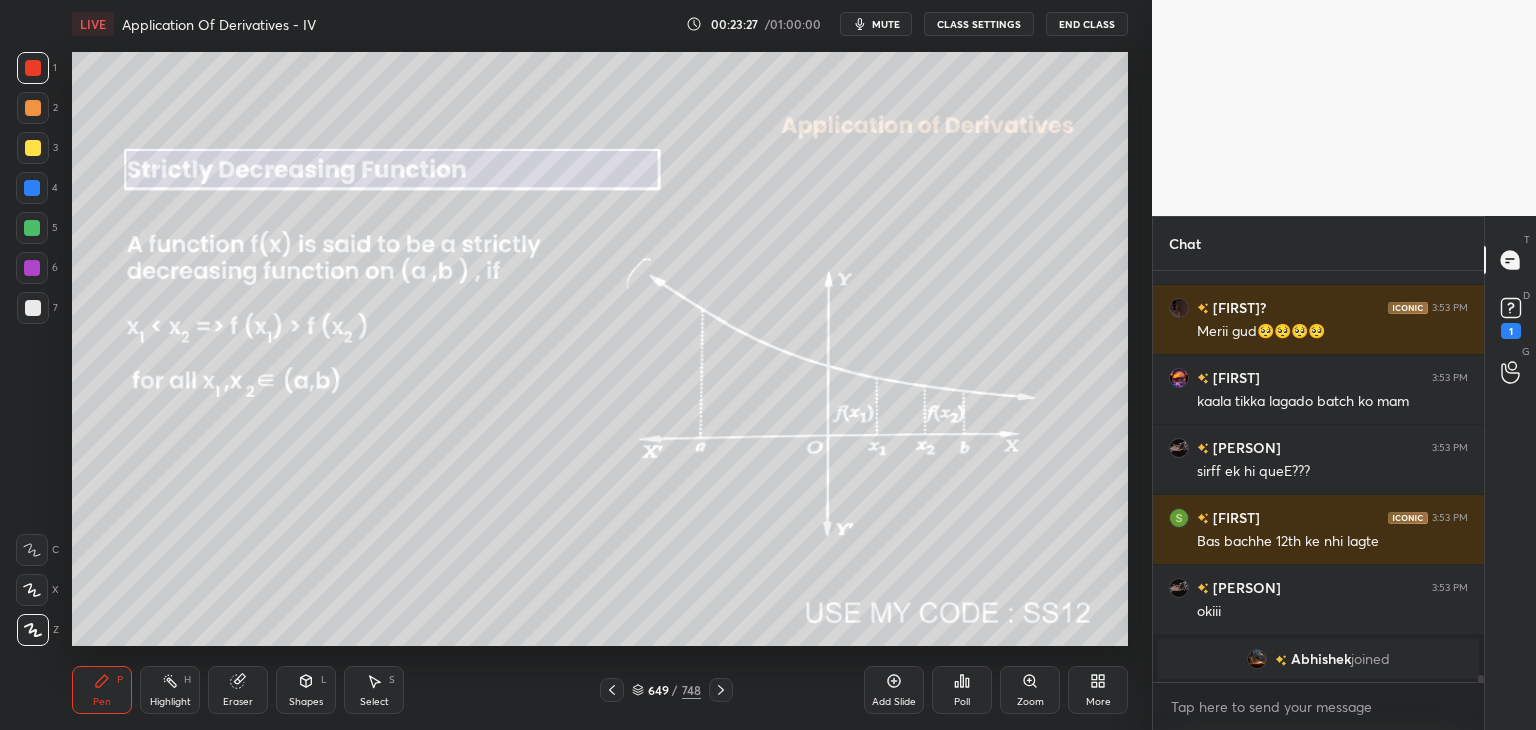 click 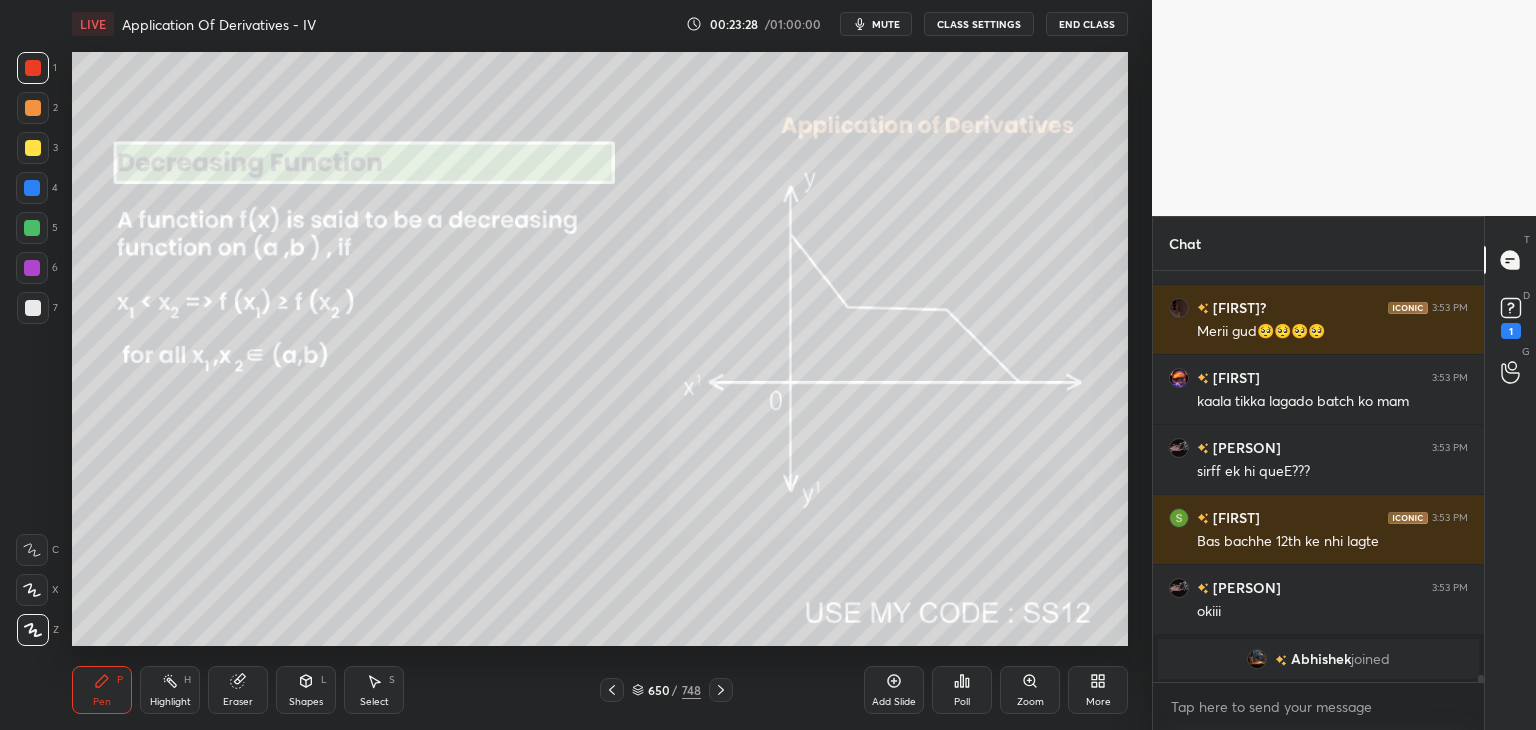 click 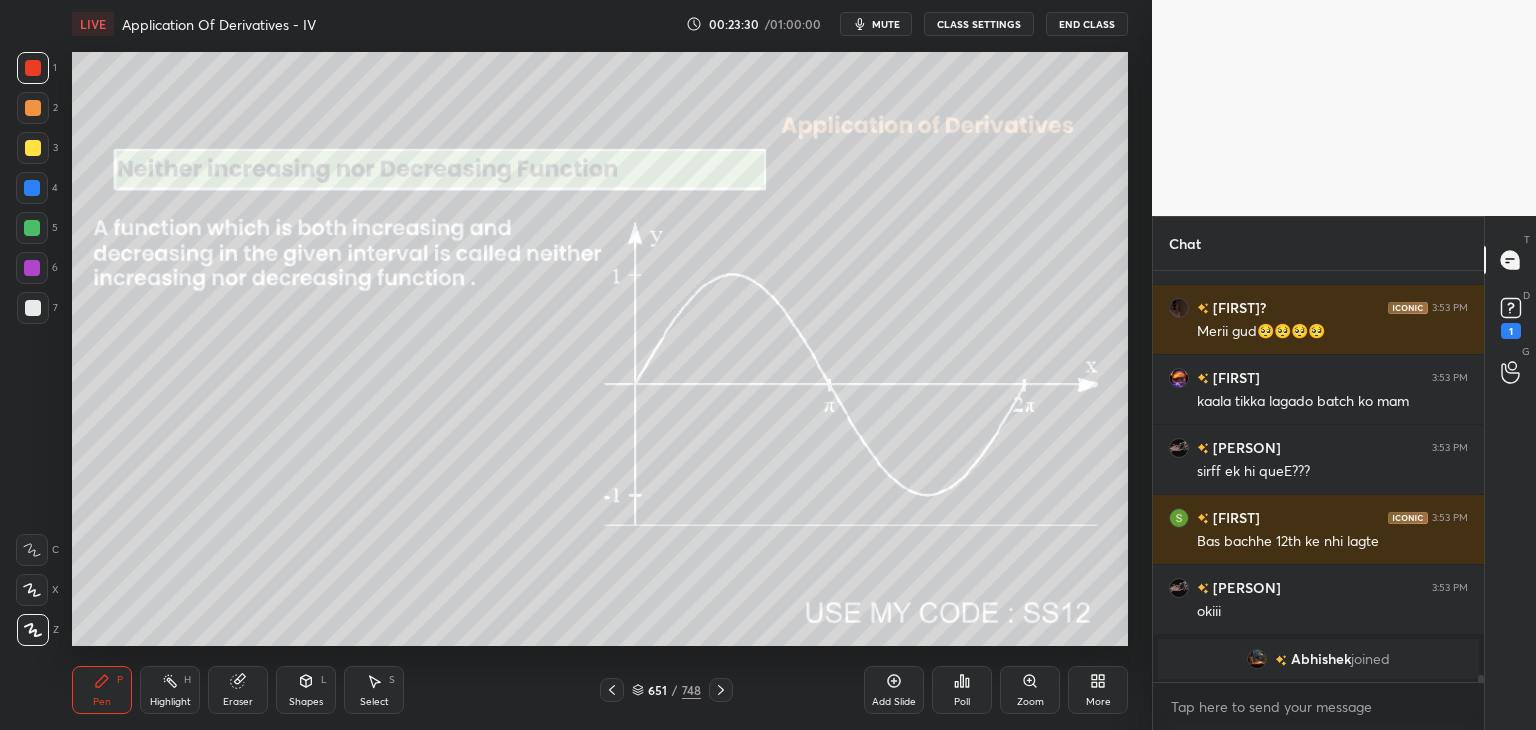 scroll, scrollTop: 23876, scrollLeft: 0, axis: vertical 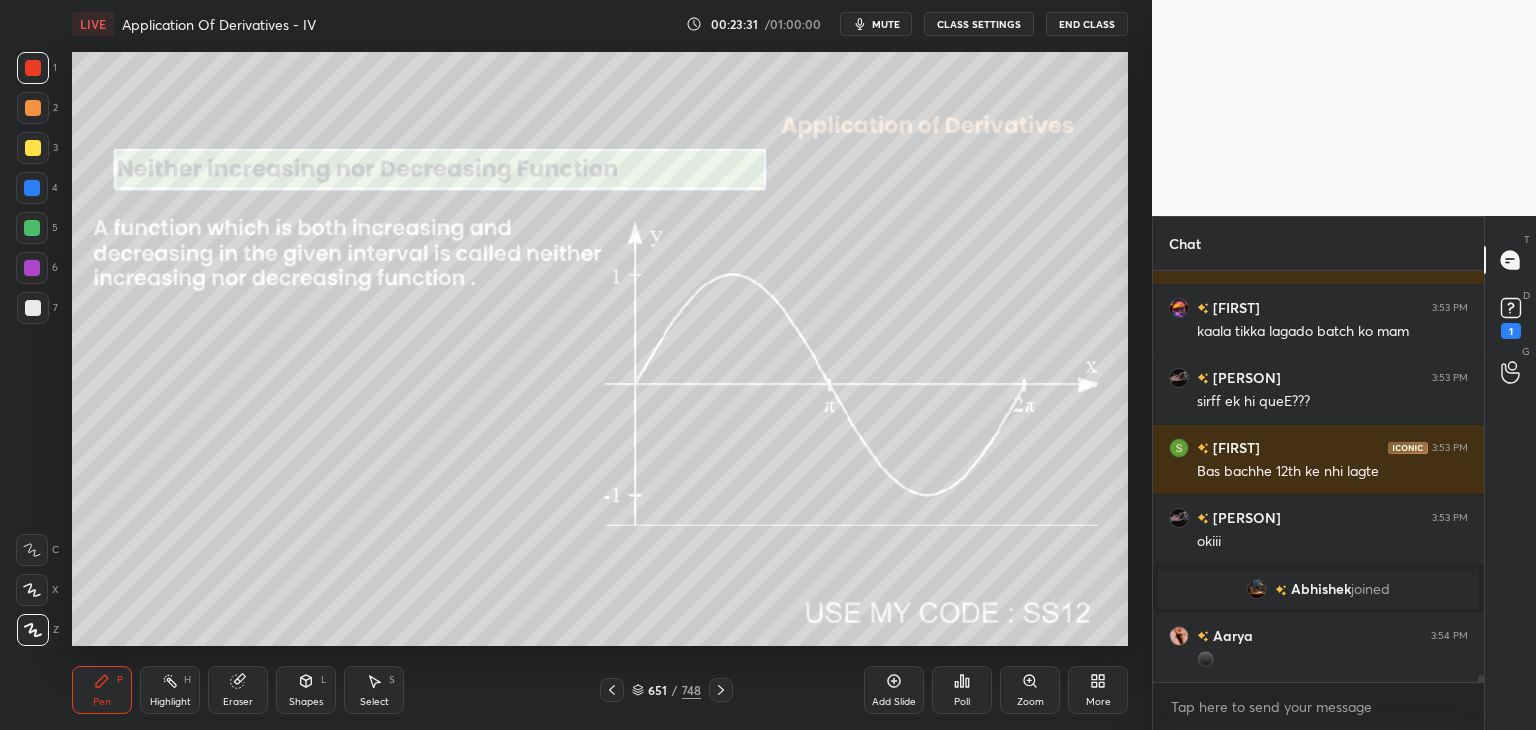 click 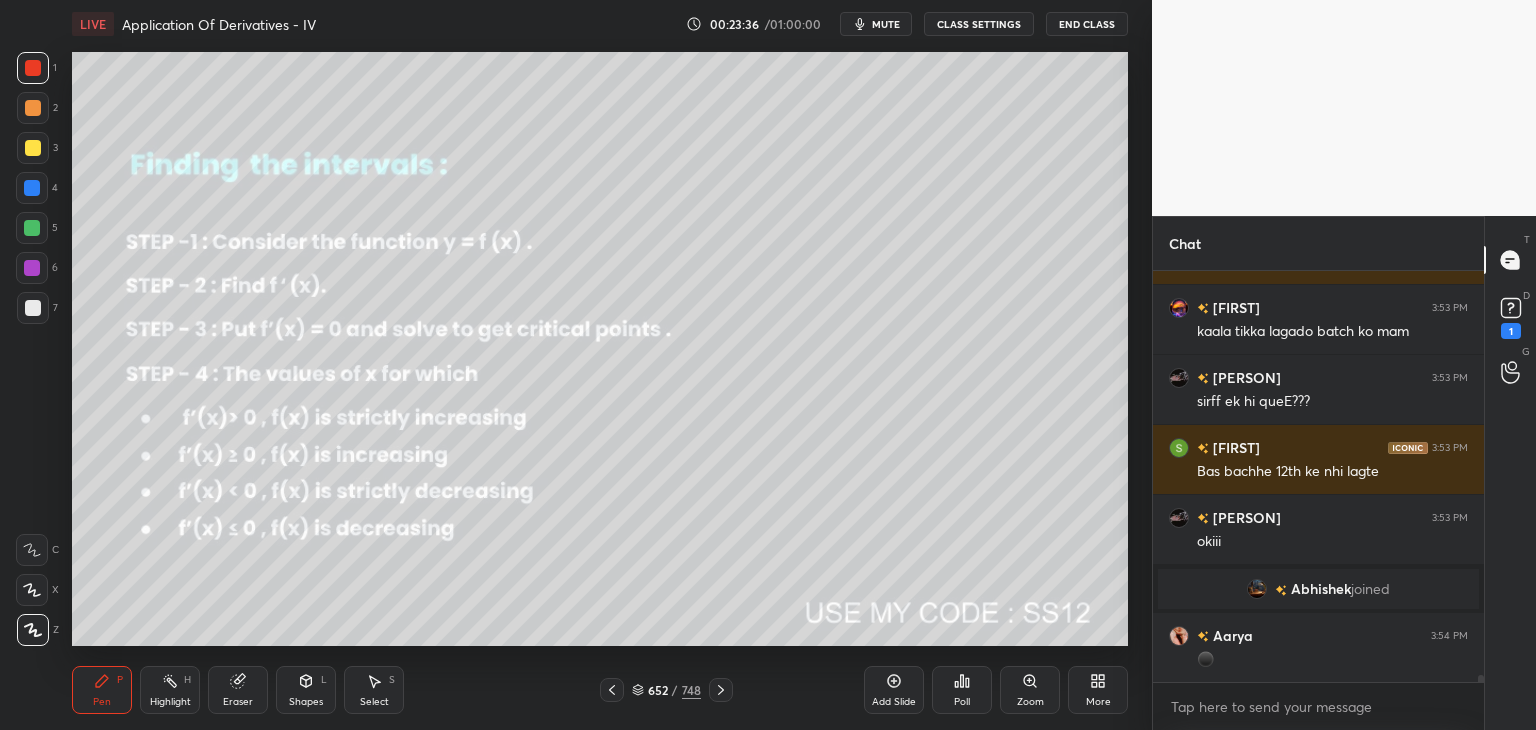 click 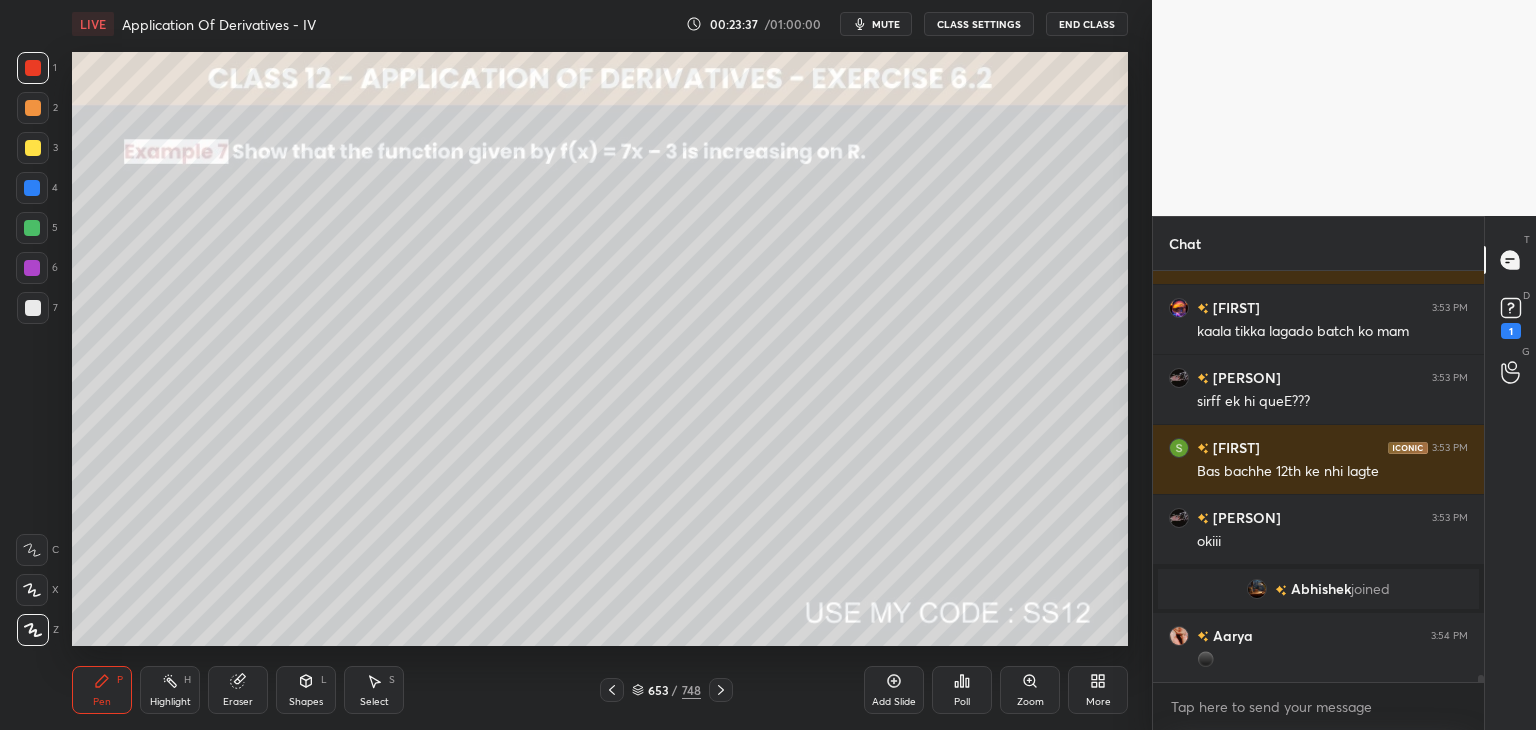 click 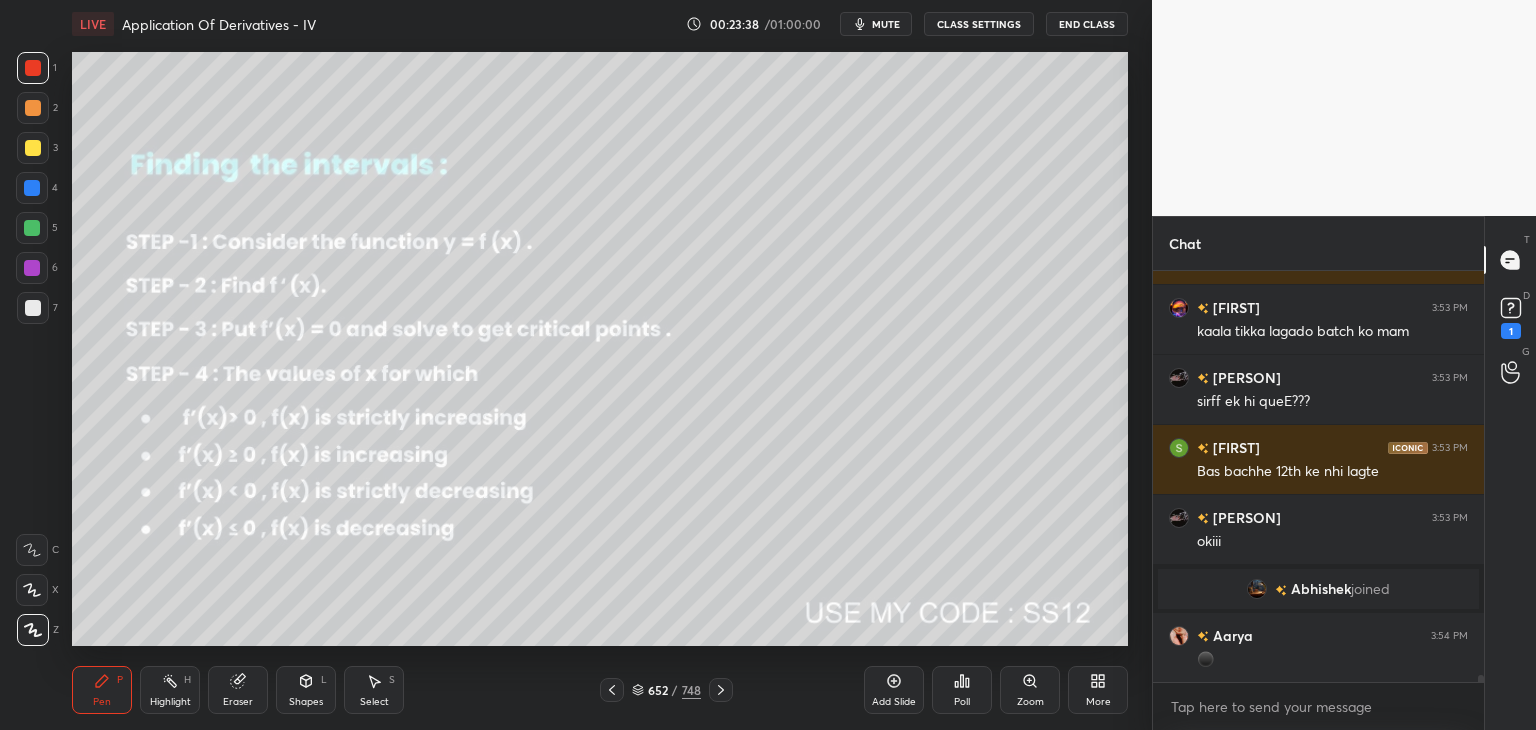 click 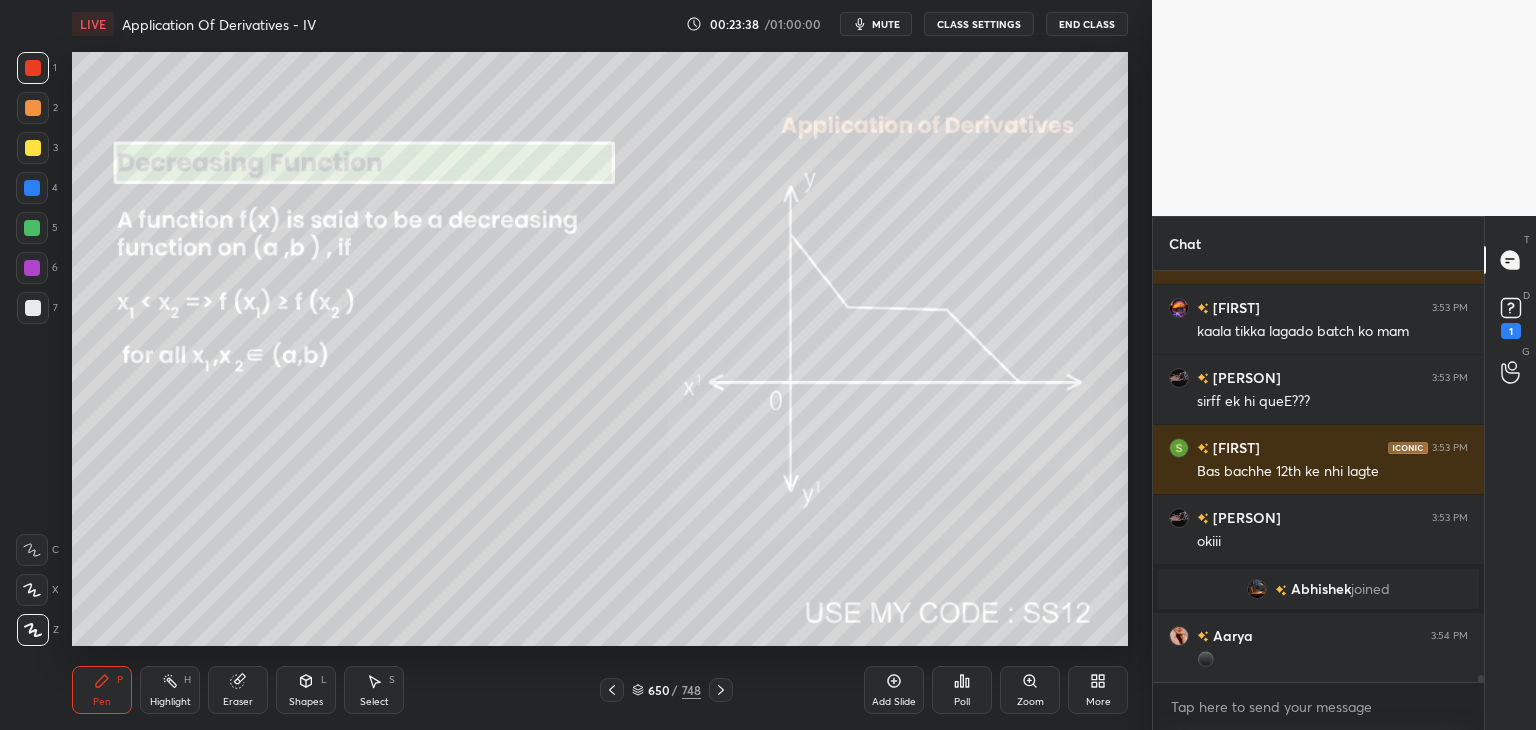 click 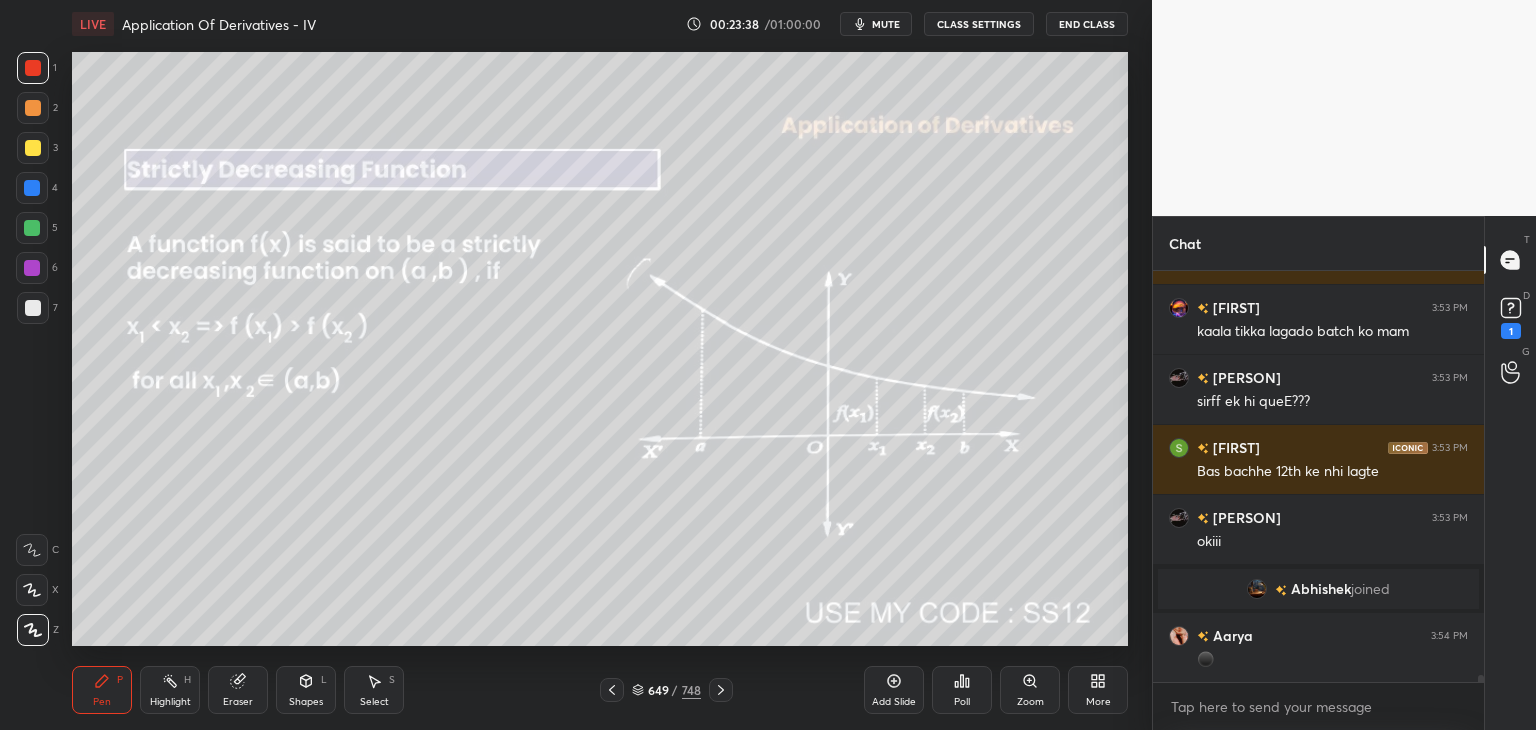 click 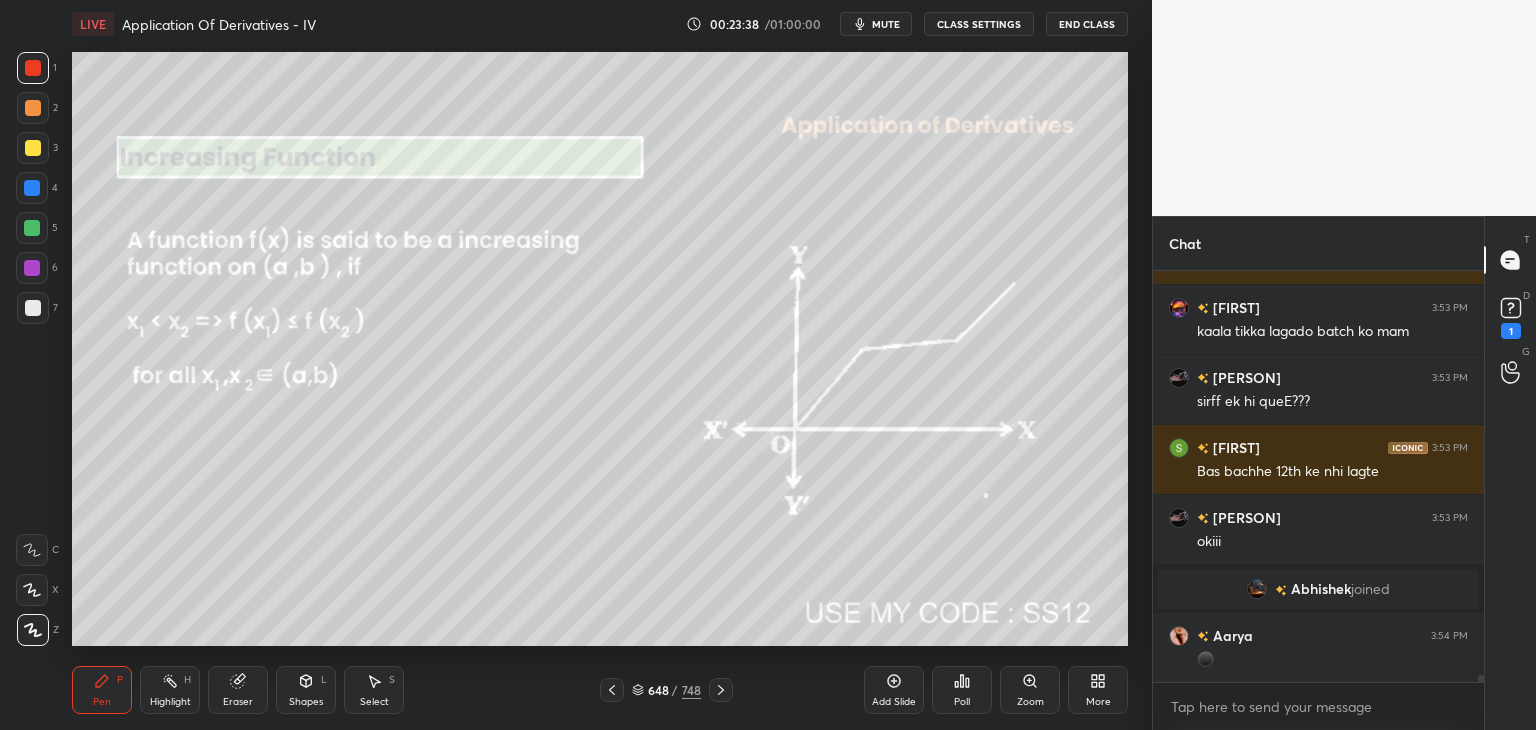 scroll, scrollTop: 23946, scrollLeft: 0, axis: vertical 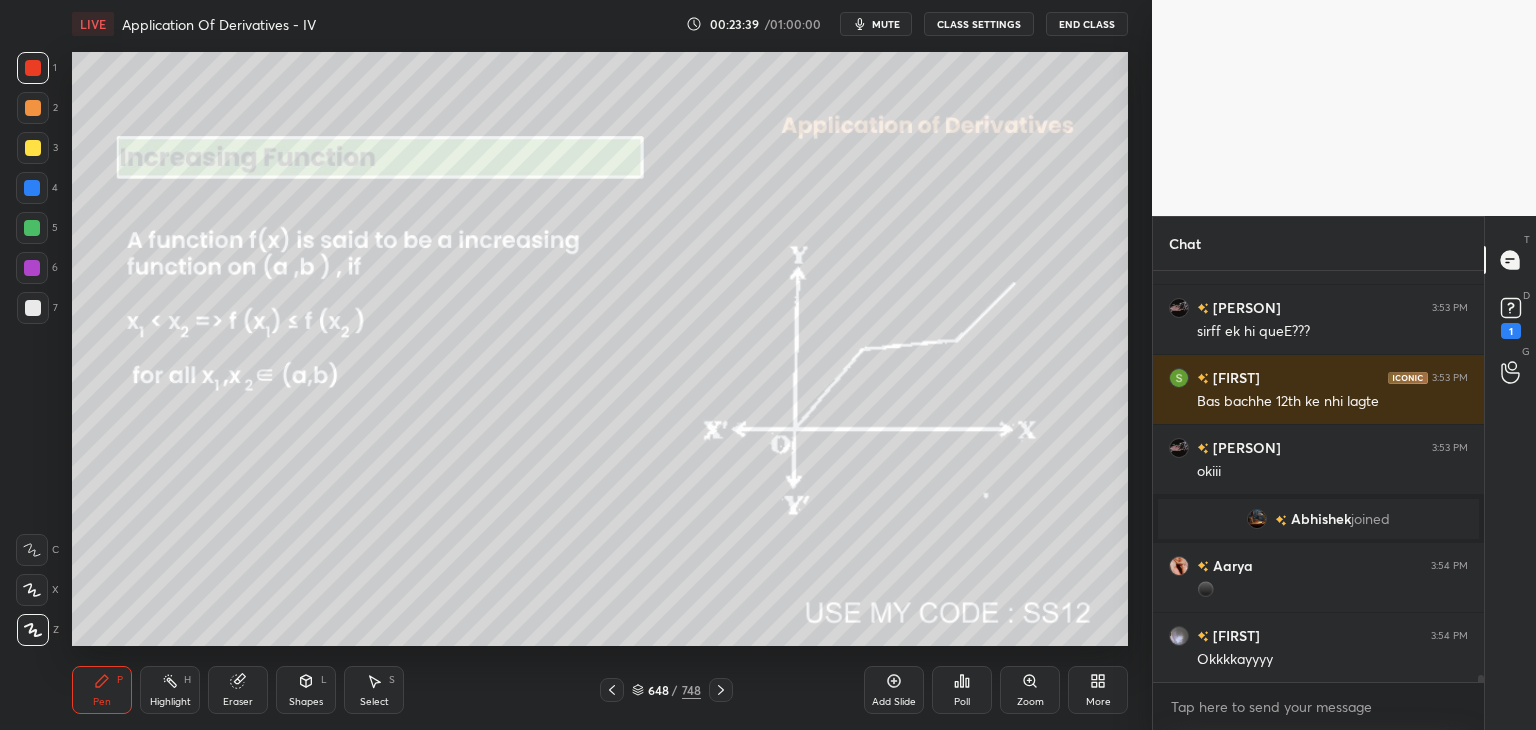 click 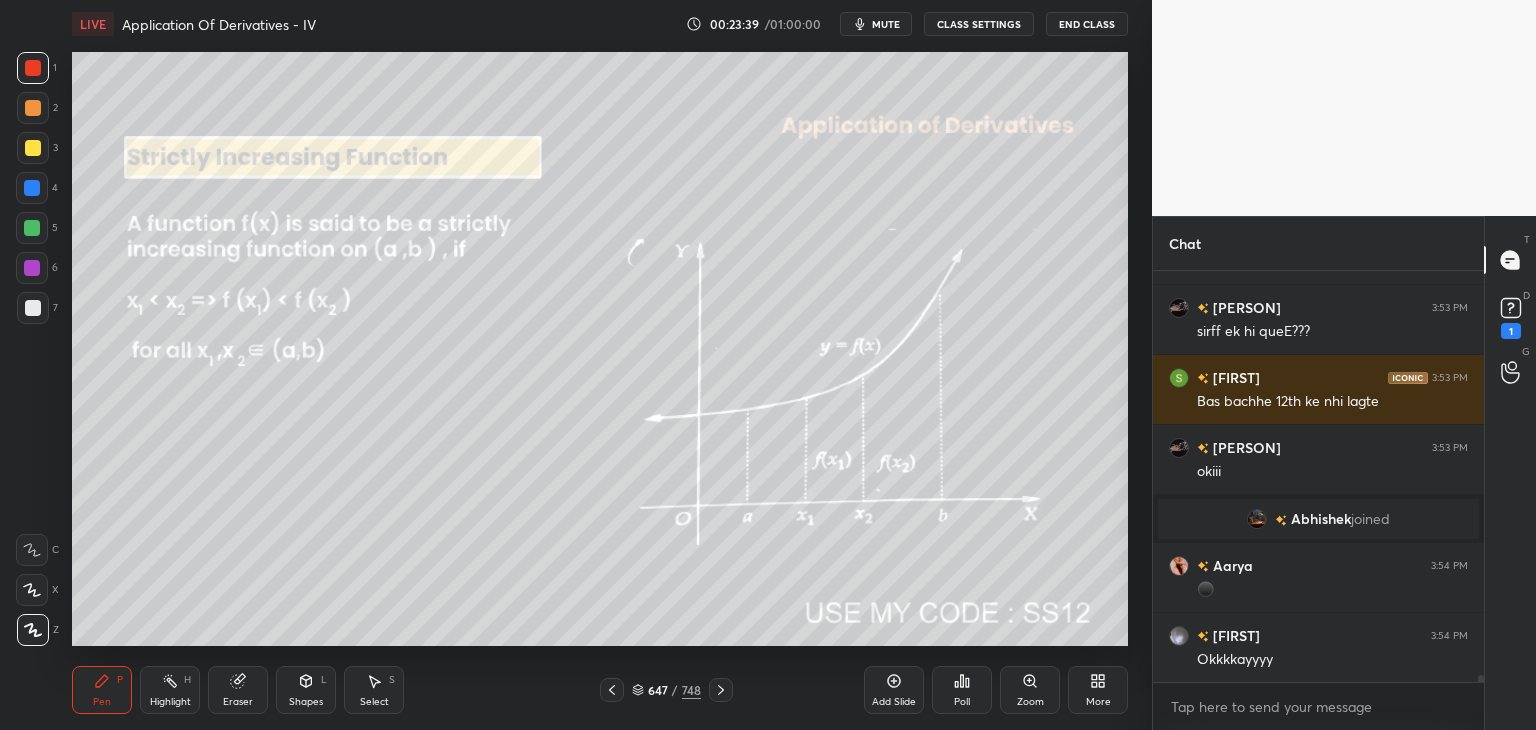 click 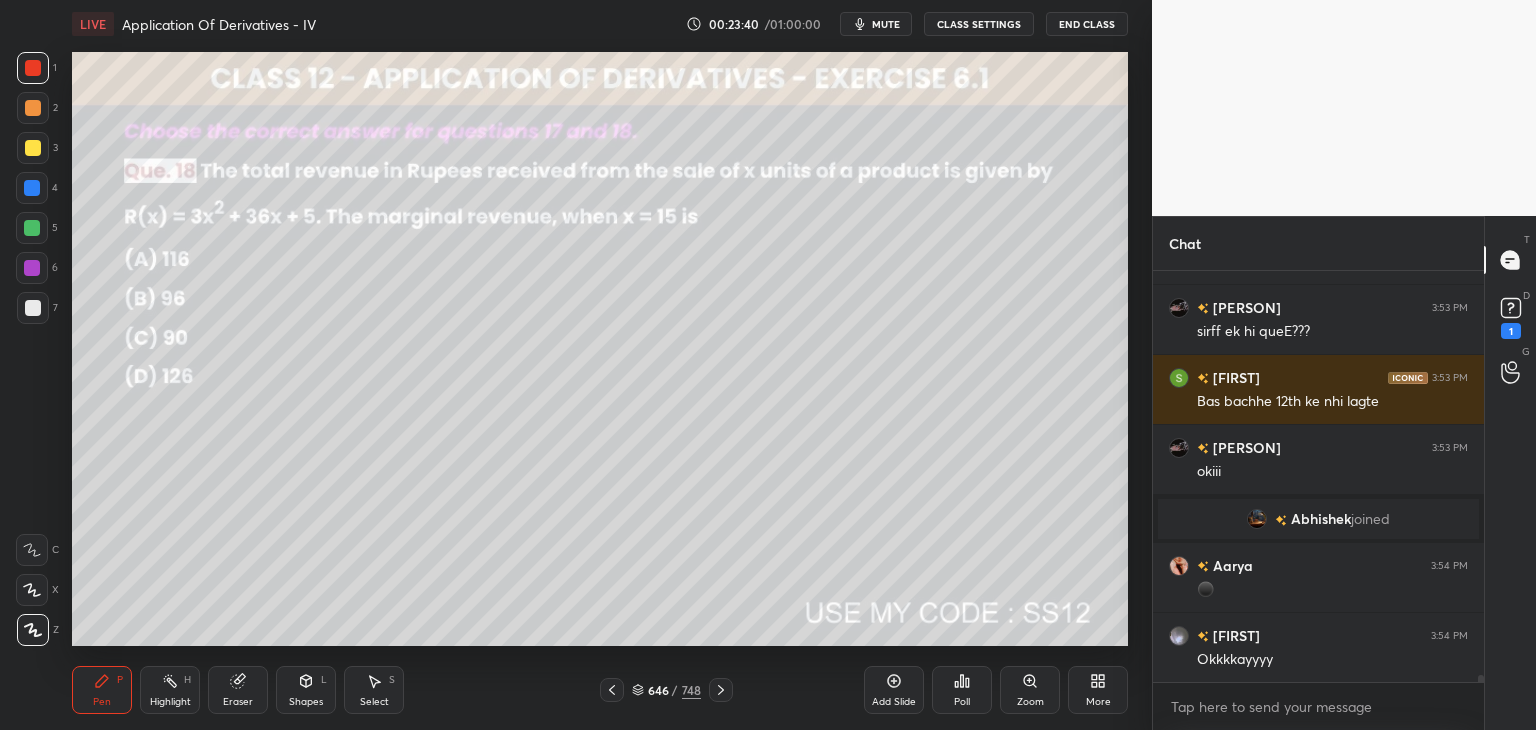 click at bounding box center [721, 690] 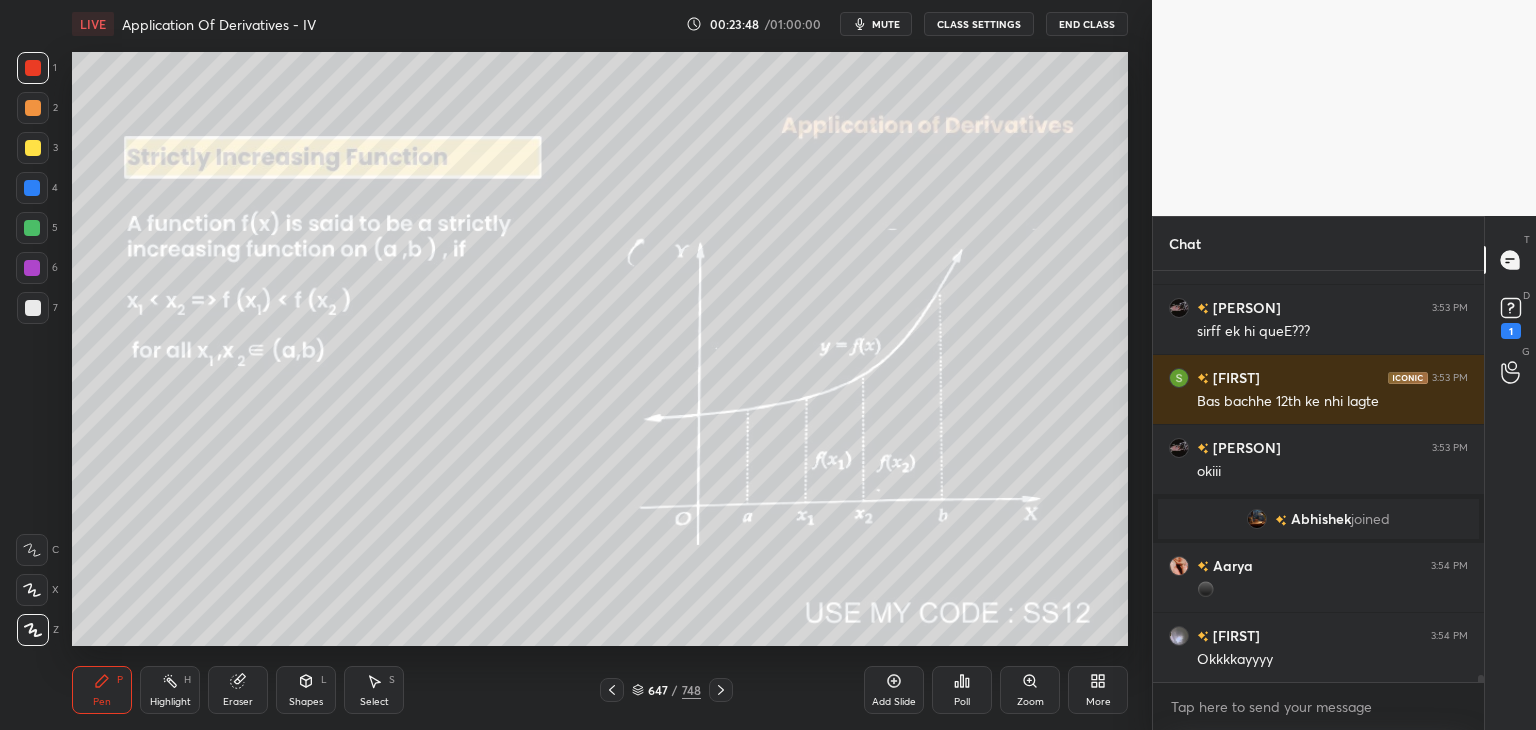 scroll, scrollTop: 23994, scrollLeft: 0, axis: vertical 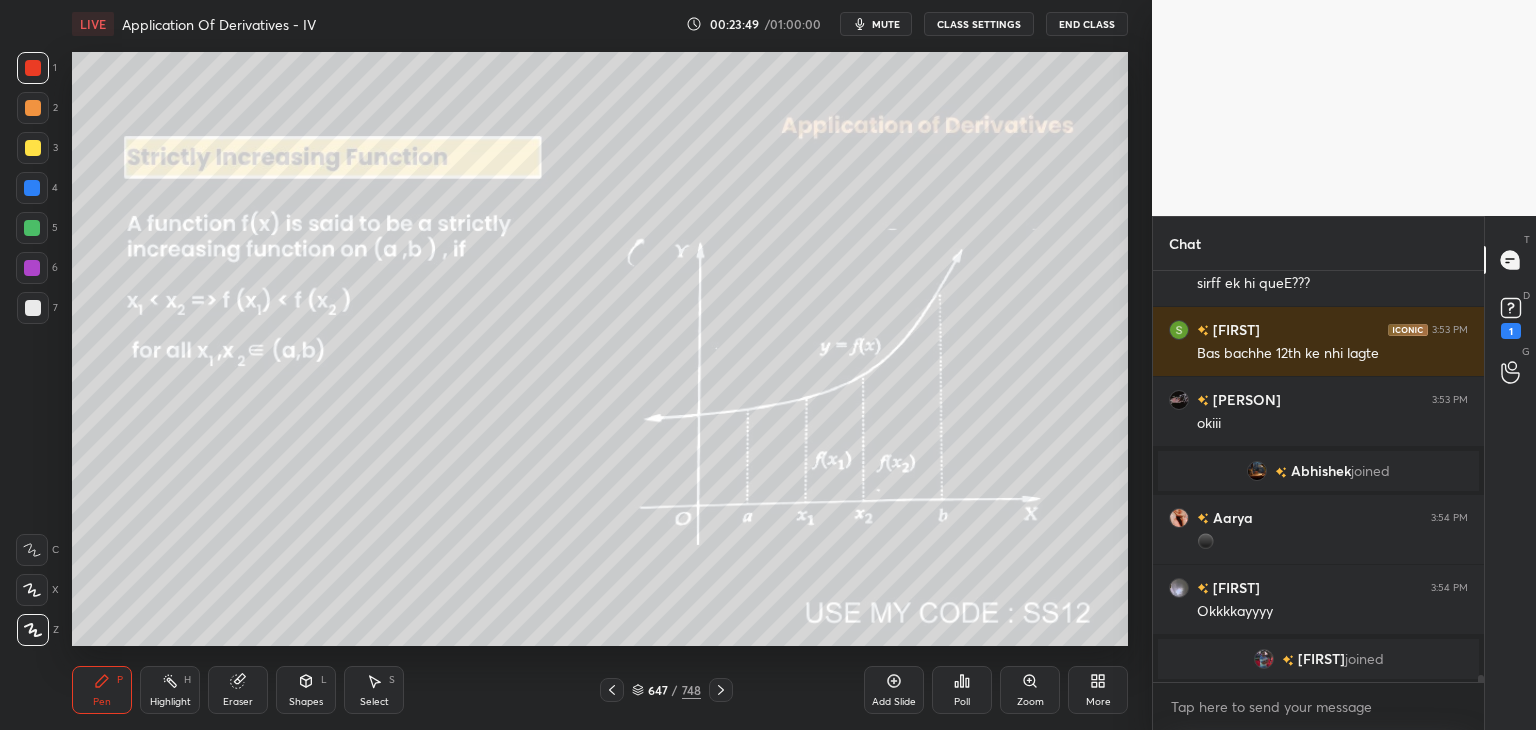 click on "Pen P" at bounding box center [102, 690] 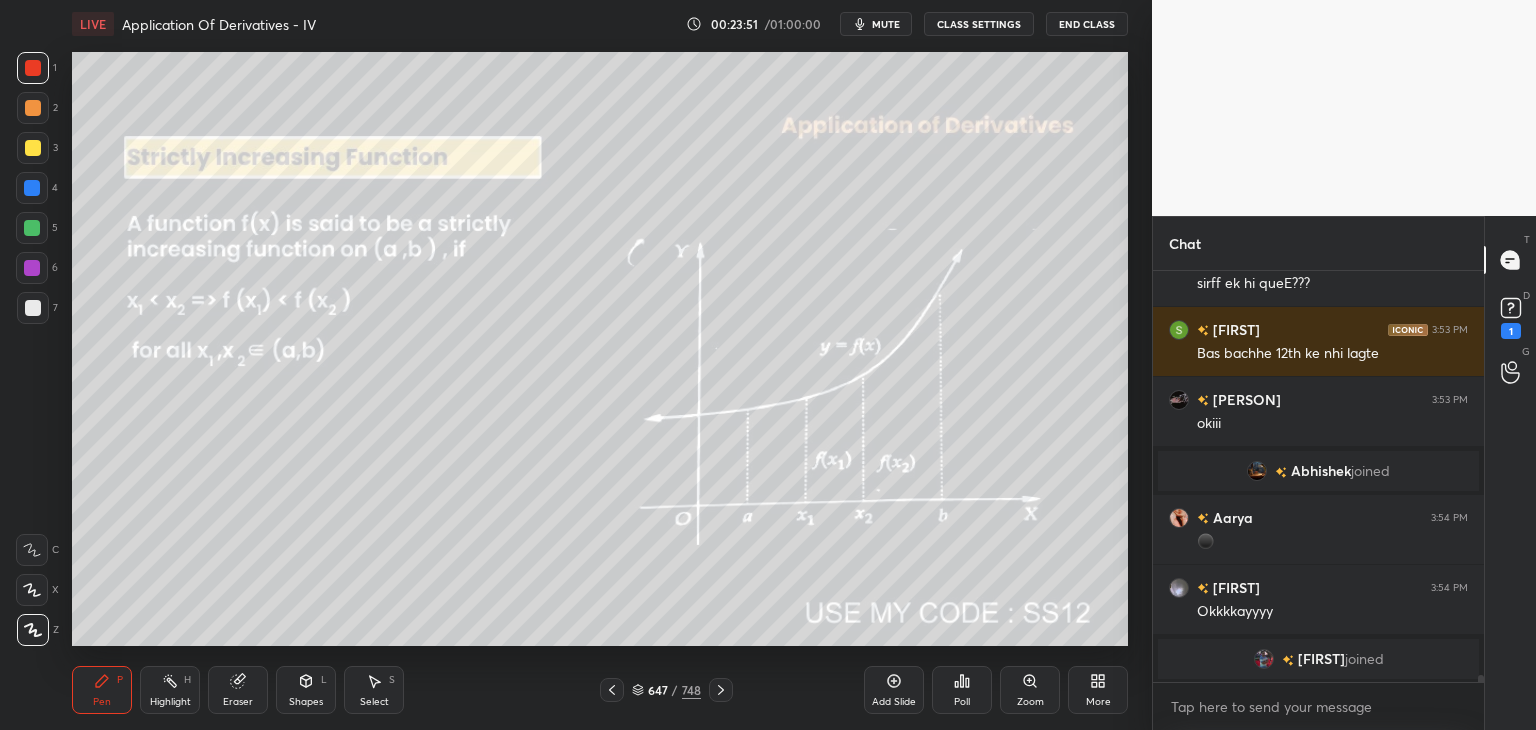 drag, startPoint x: 34, startPoint y: 149, endPoint x: 68, endPoint y: 165, distance: 37.576588 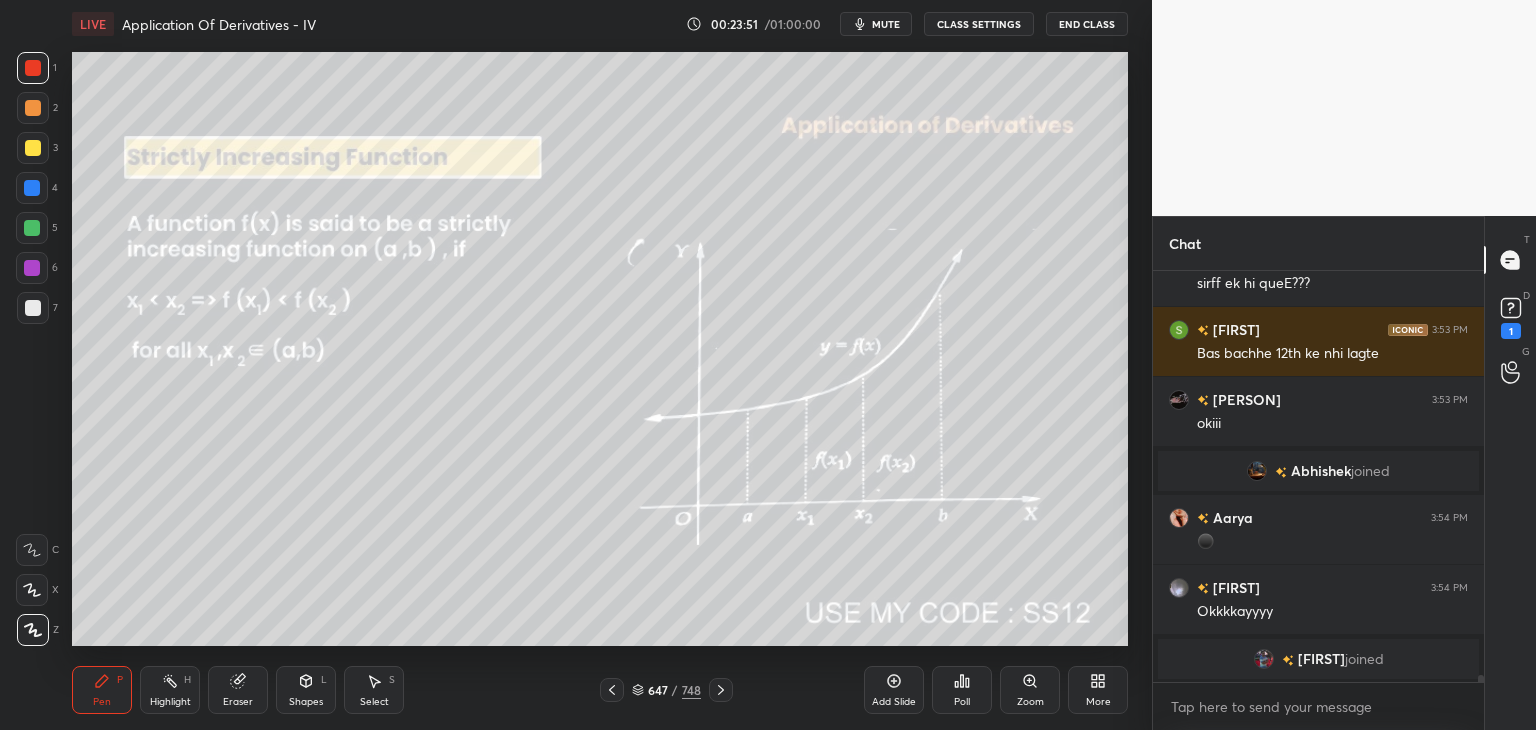 click at bounding box center [33, 148] 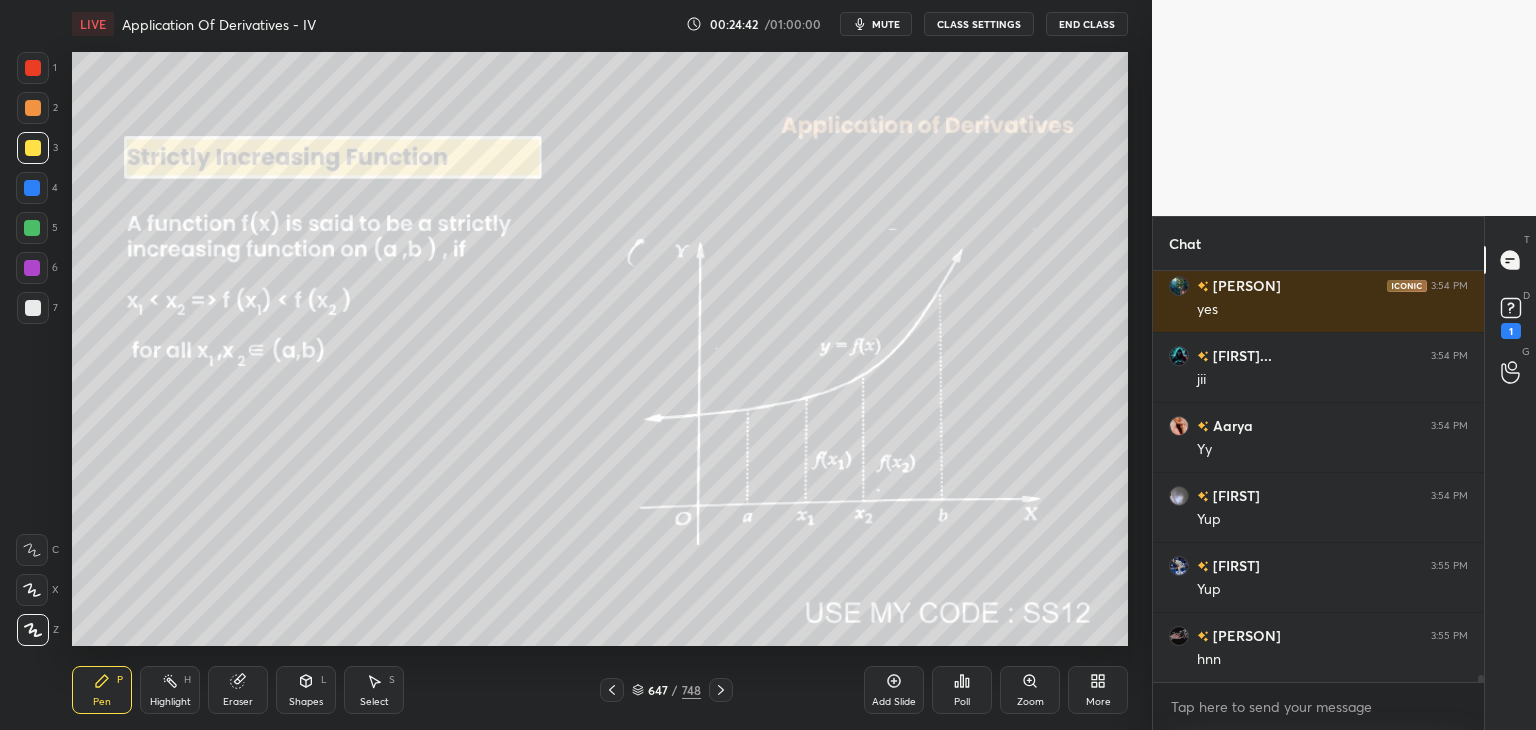 scroll, scrollTop: 24776, scrollLeft: 0, axis: vertical 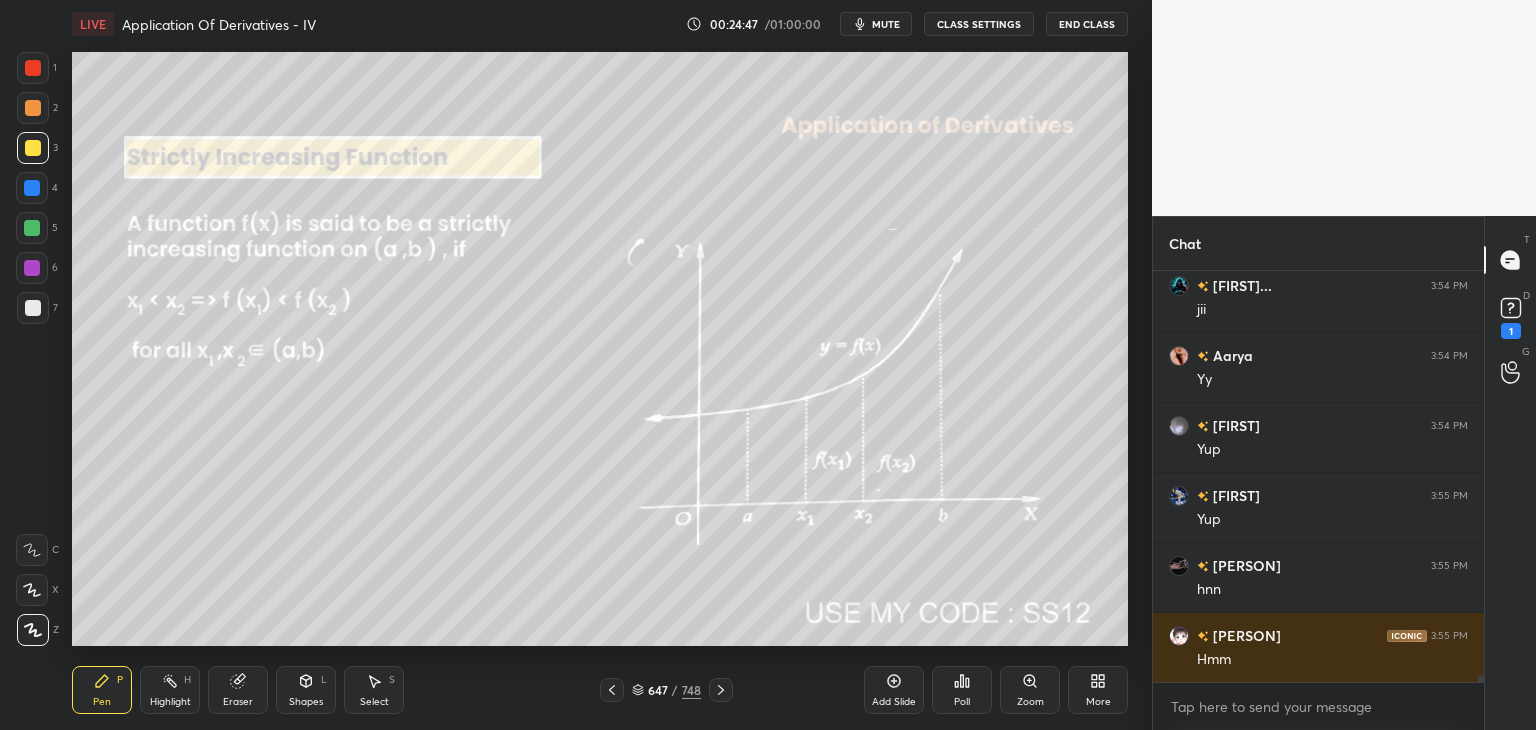 click on "Eraser" at bounding box center (238, 690) 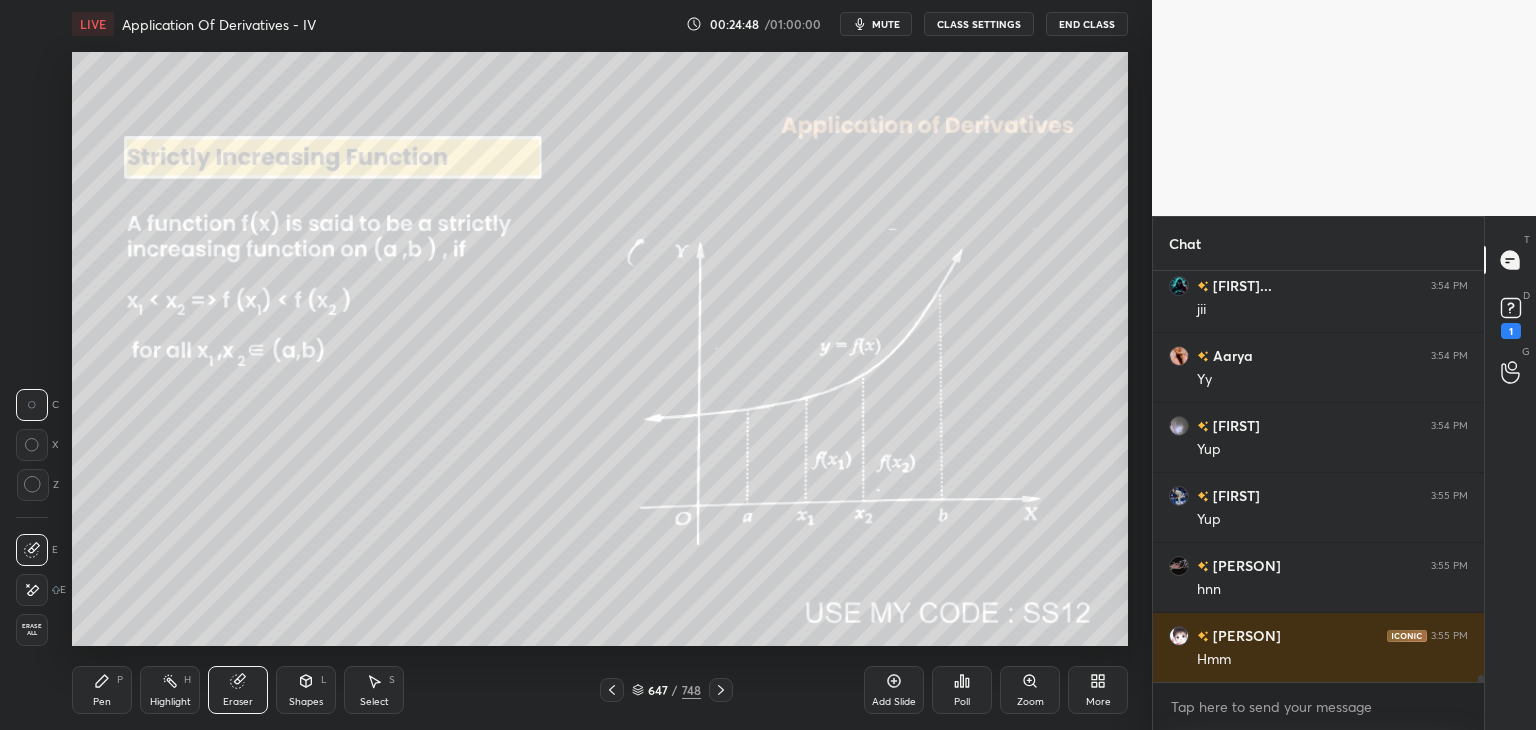 click on "Erase all" at bounding box center (32, 630) 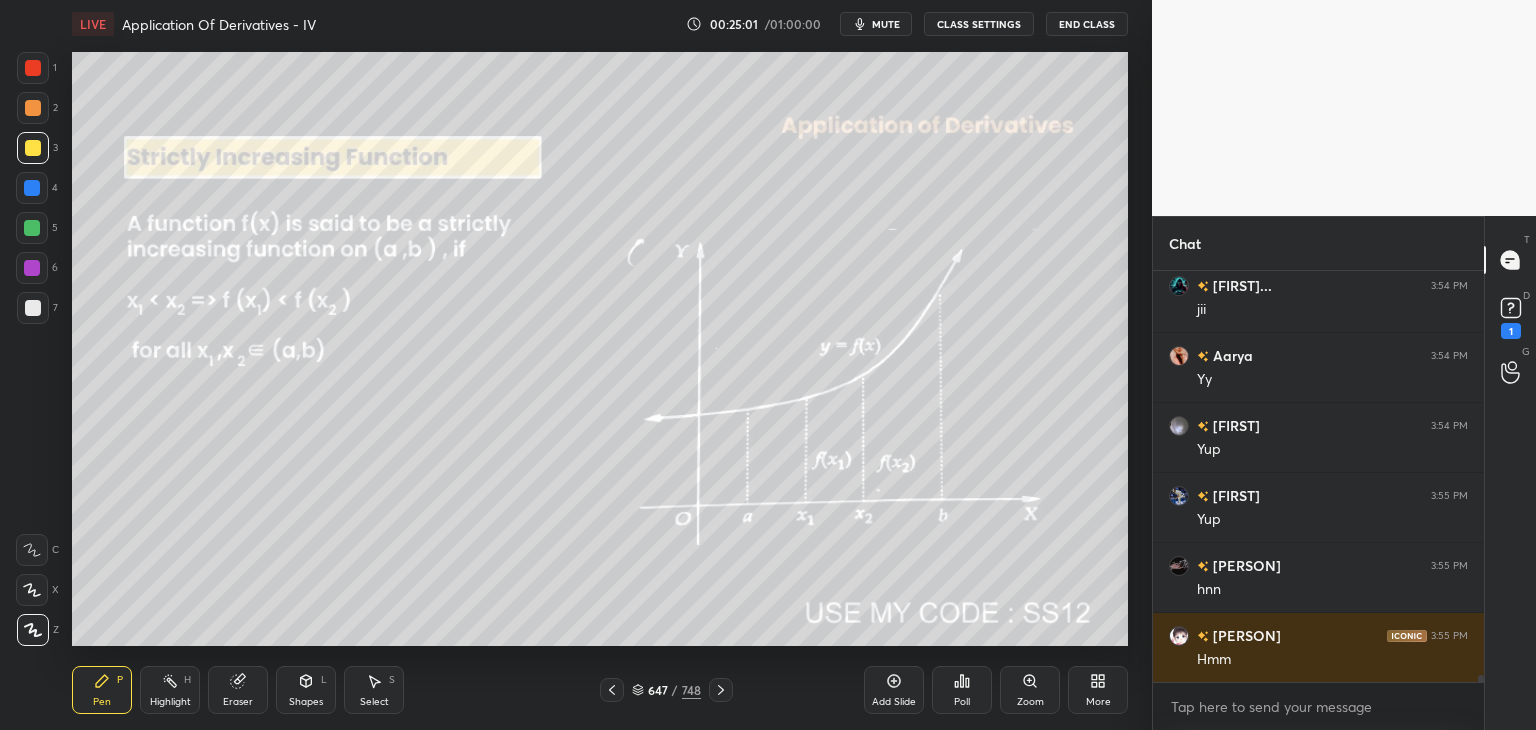 click 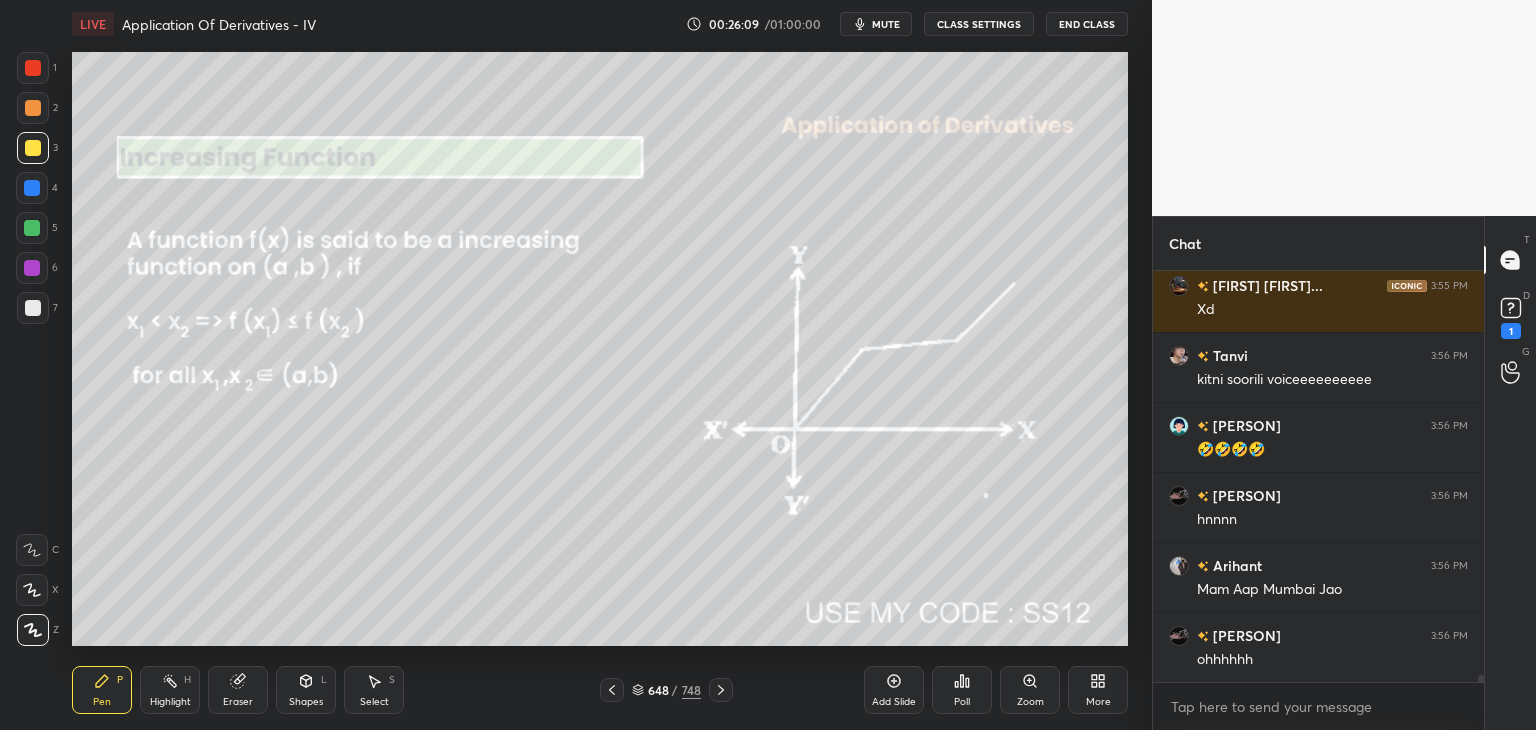 scroll, scrollTop: 25566, scrollLeft: 0, axis: vertical 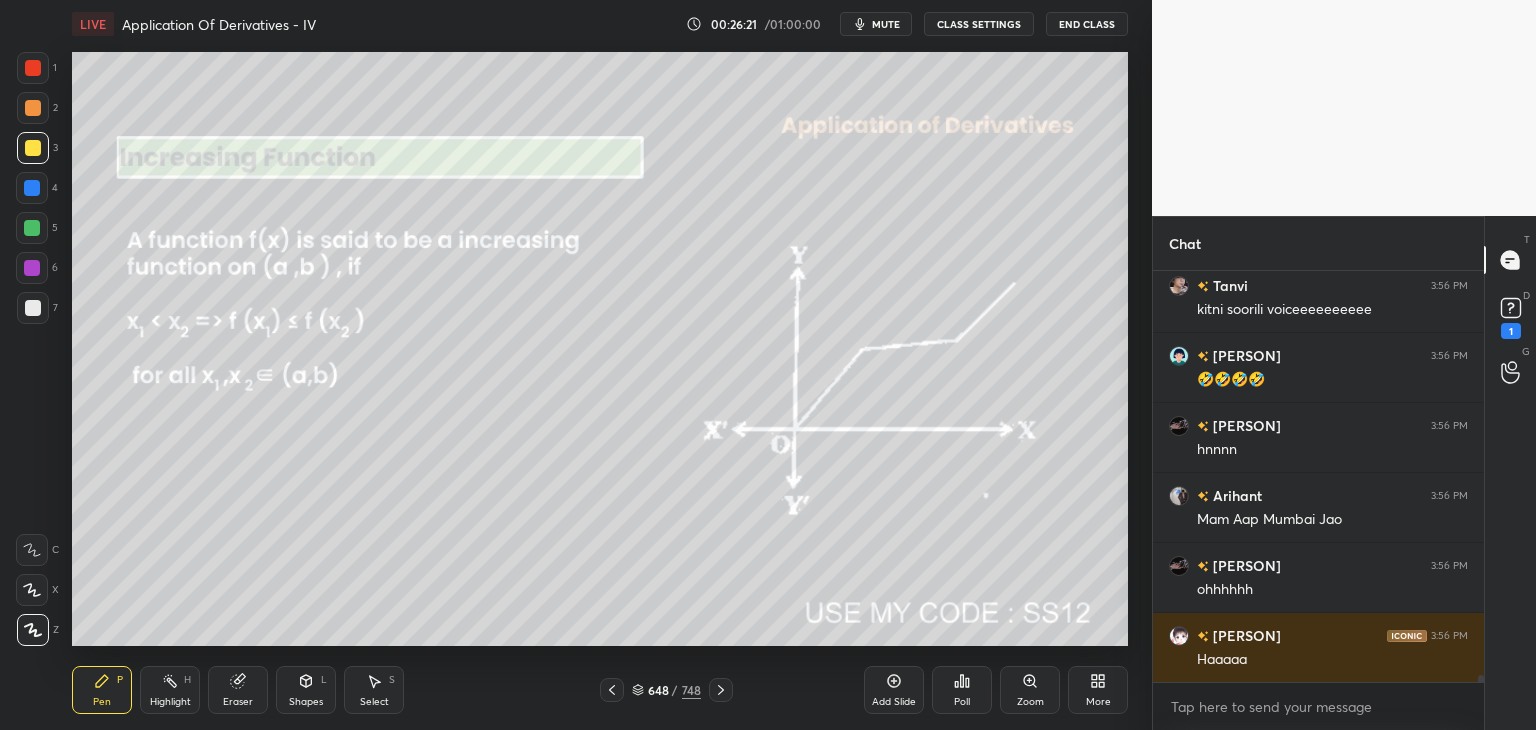click on "Eraser" at bounding box center [238, 702] 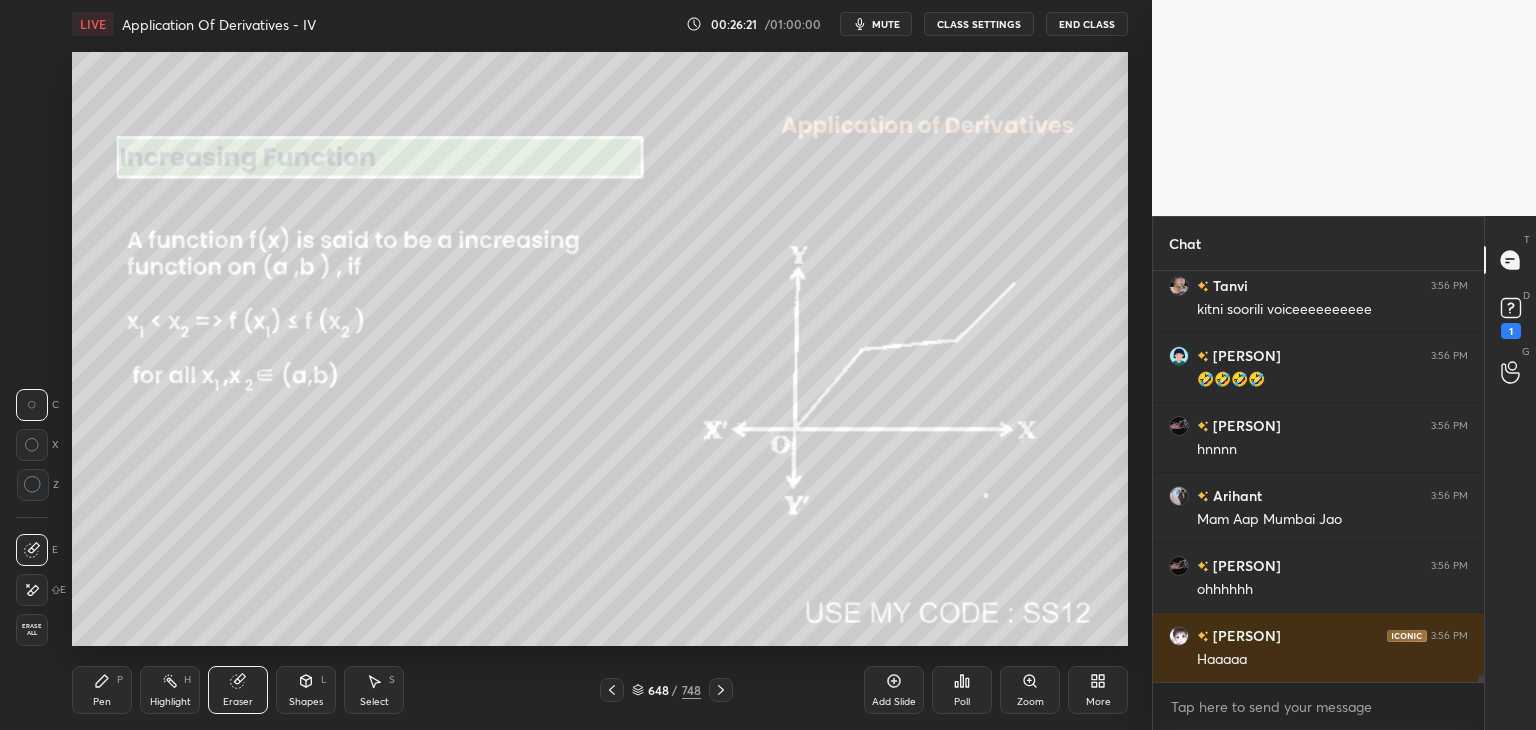 scroll, scrollTop: 25636, scrollLeft: 0, axis: vertical 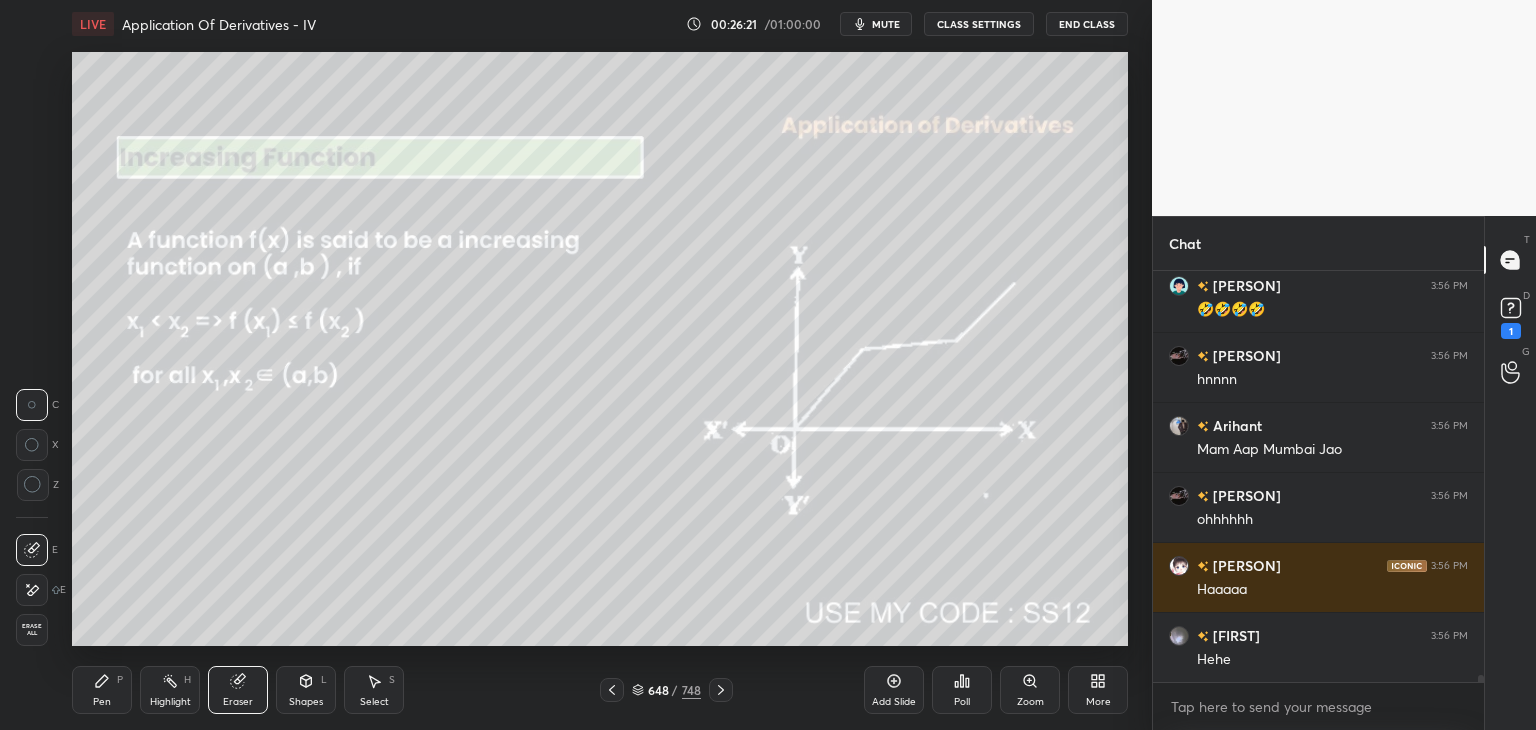 click on "Erase all" at bounding box center [32, 630] 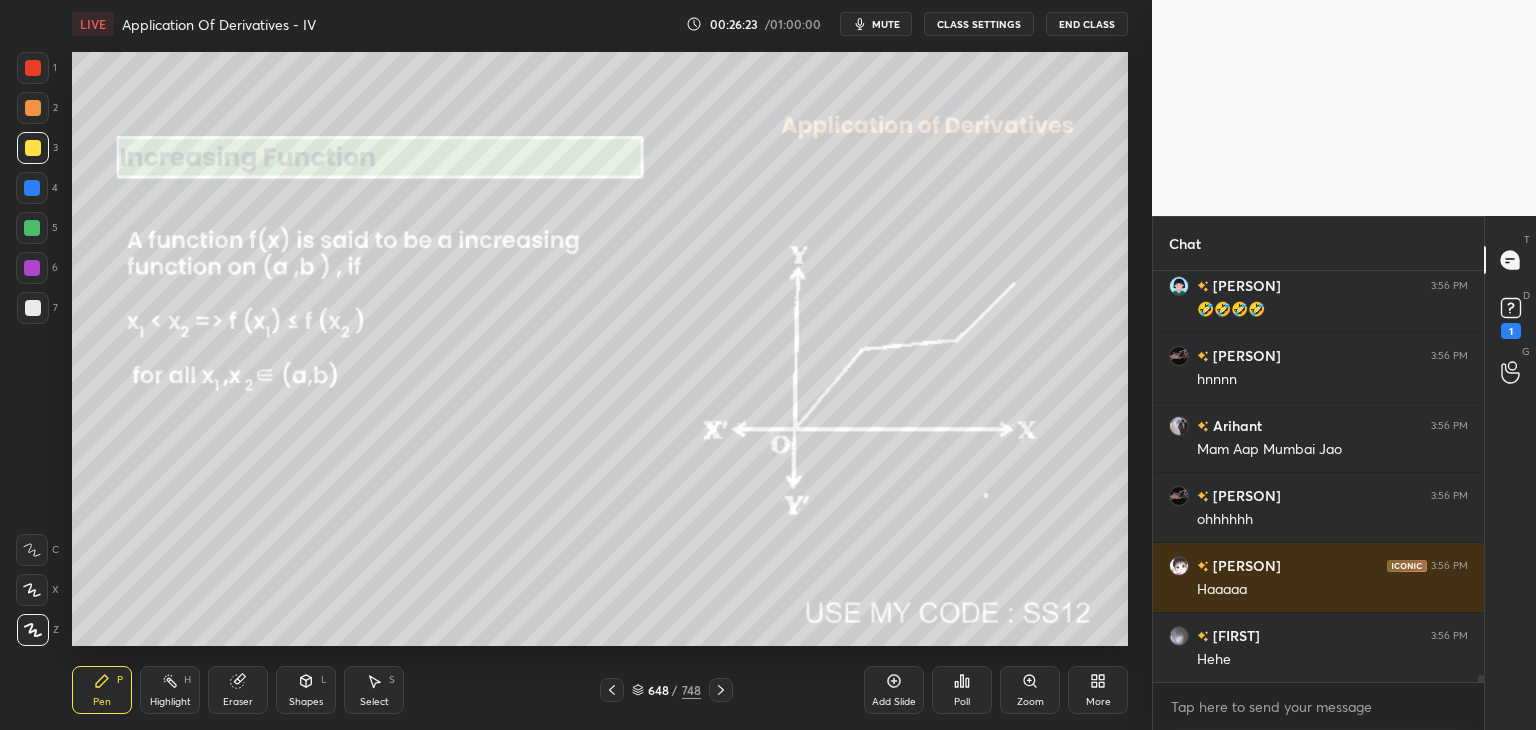 click 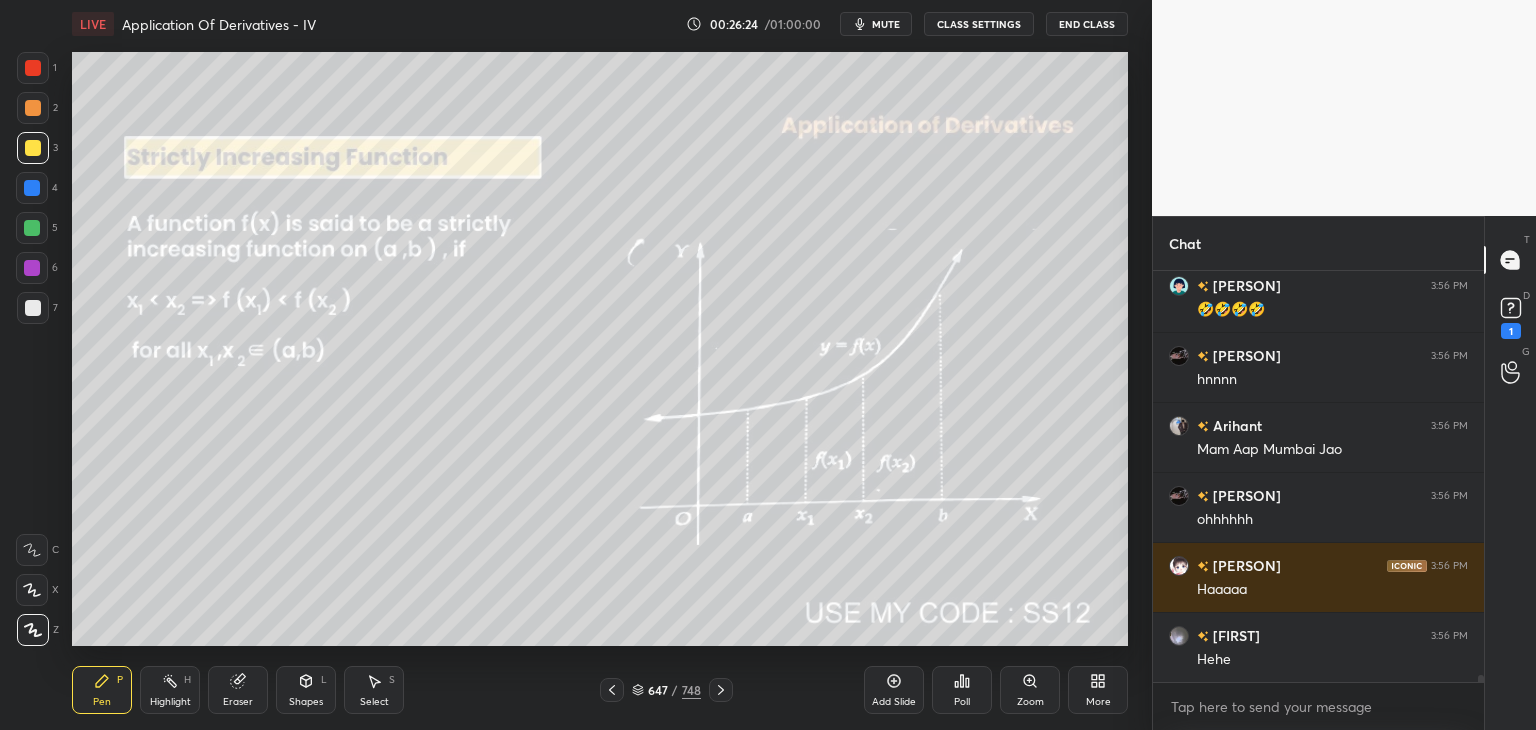 click on "Eraser" at bounding box center [238, 702] 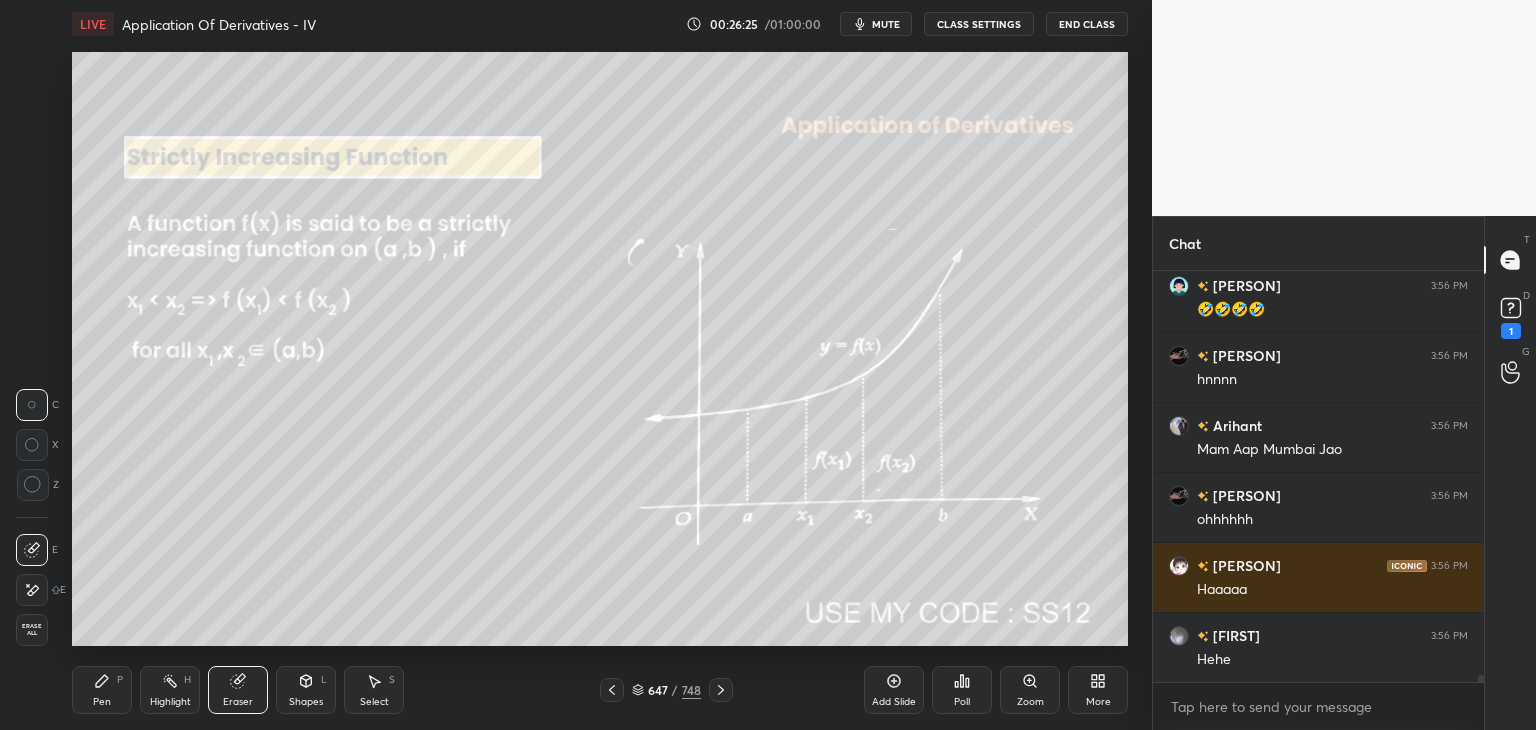 drag, startPoint x: 31, startPoint y: 635, endPoint x: 36, endPoint y: 678, distance: 43.289722 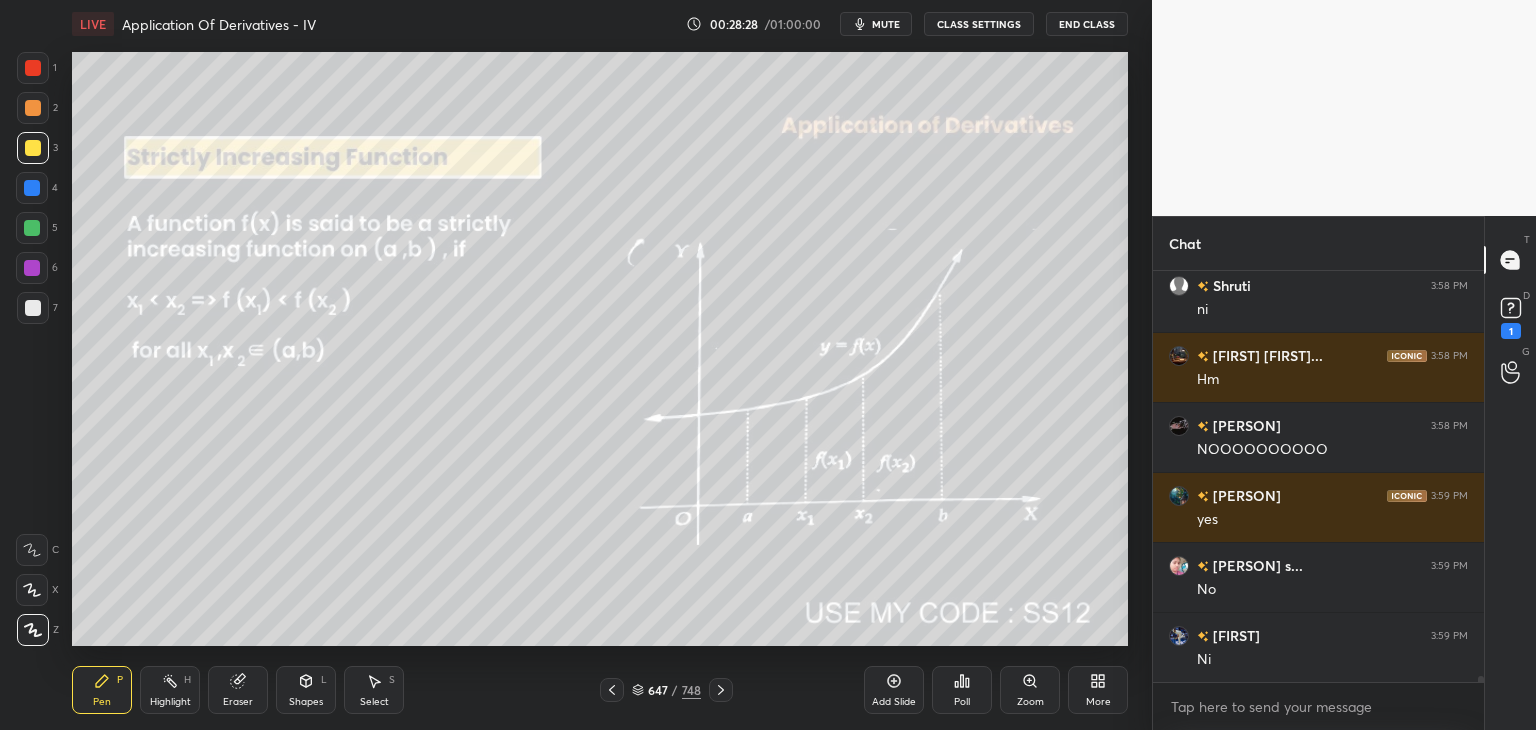 scroll, scrollTop: 27250, scrollLeft: 0, axis: vertical 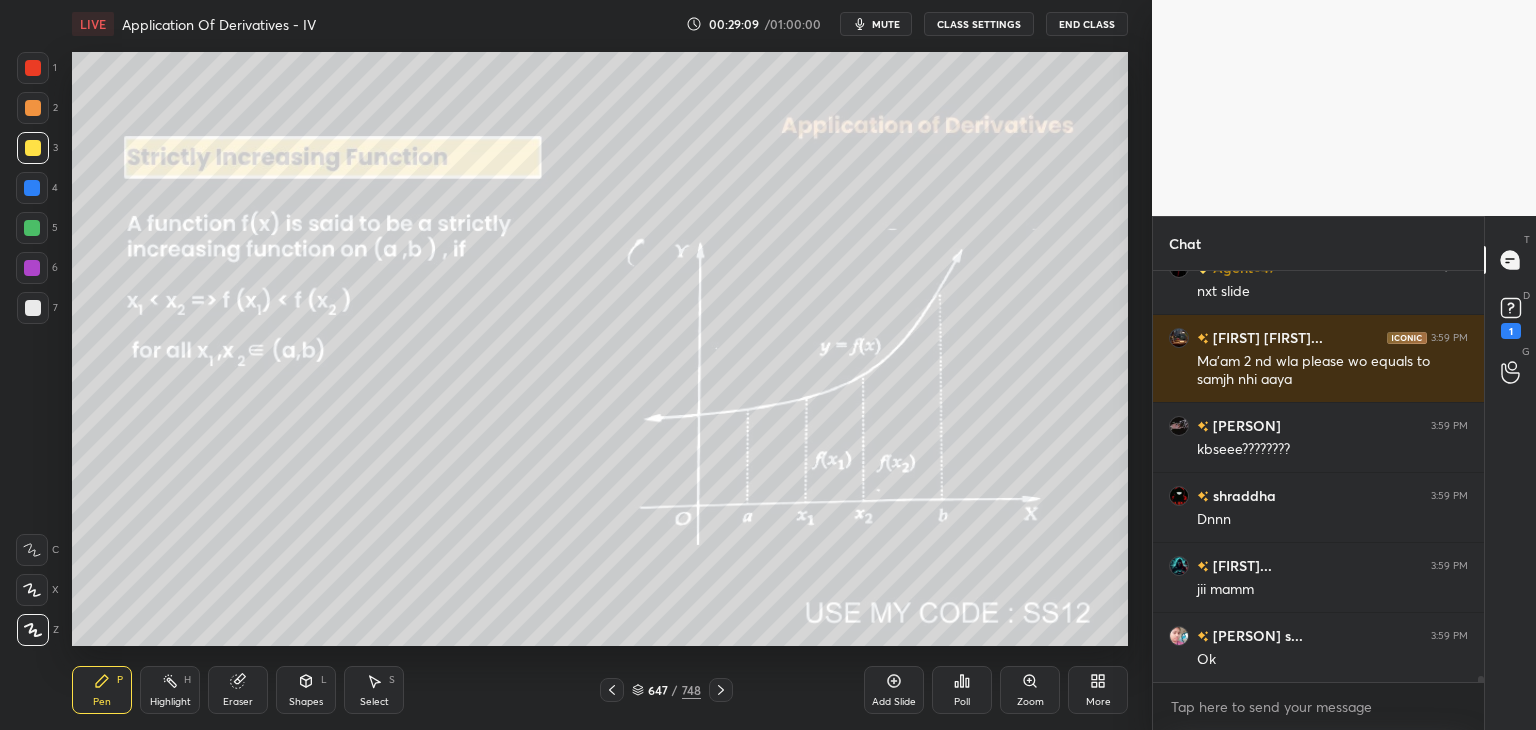 click 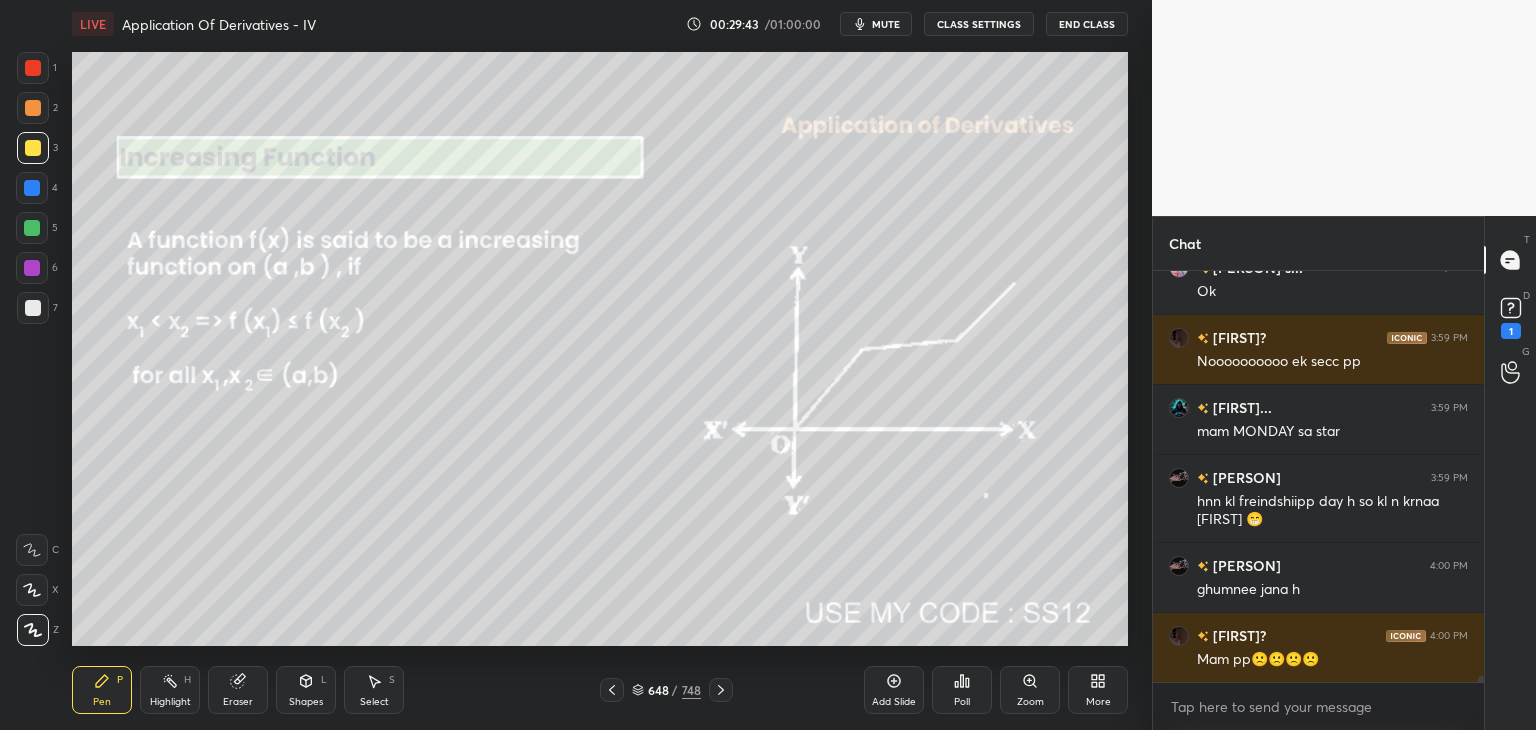 scroll, scrollTop: 28354, scrollLeft: 0, axis: vertical 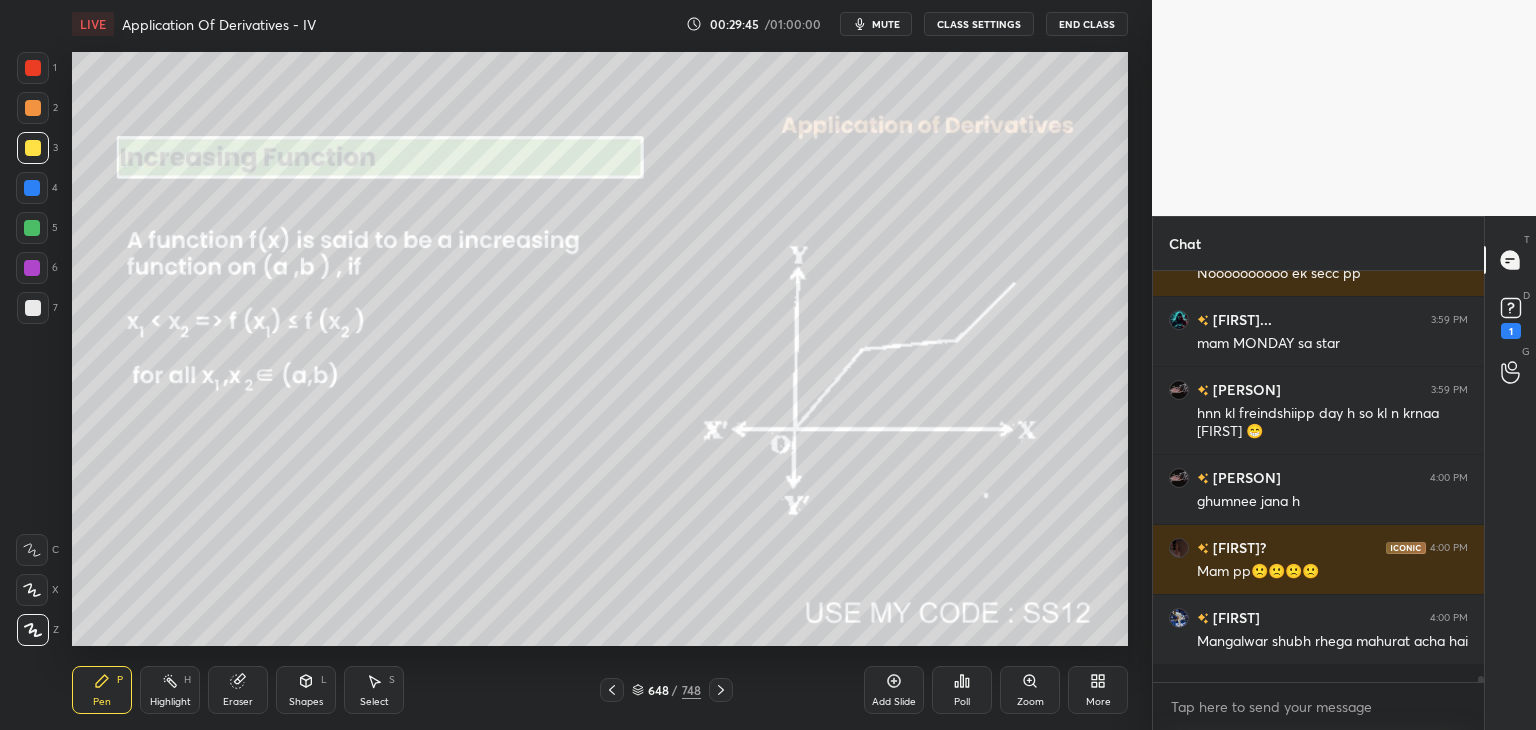 click 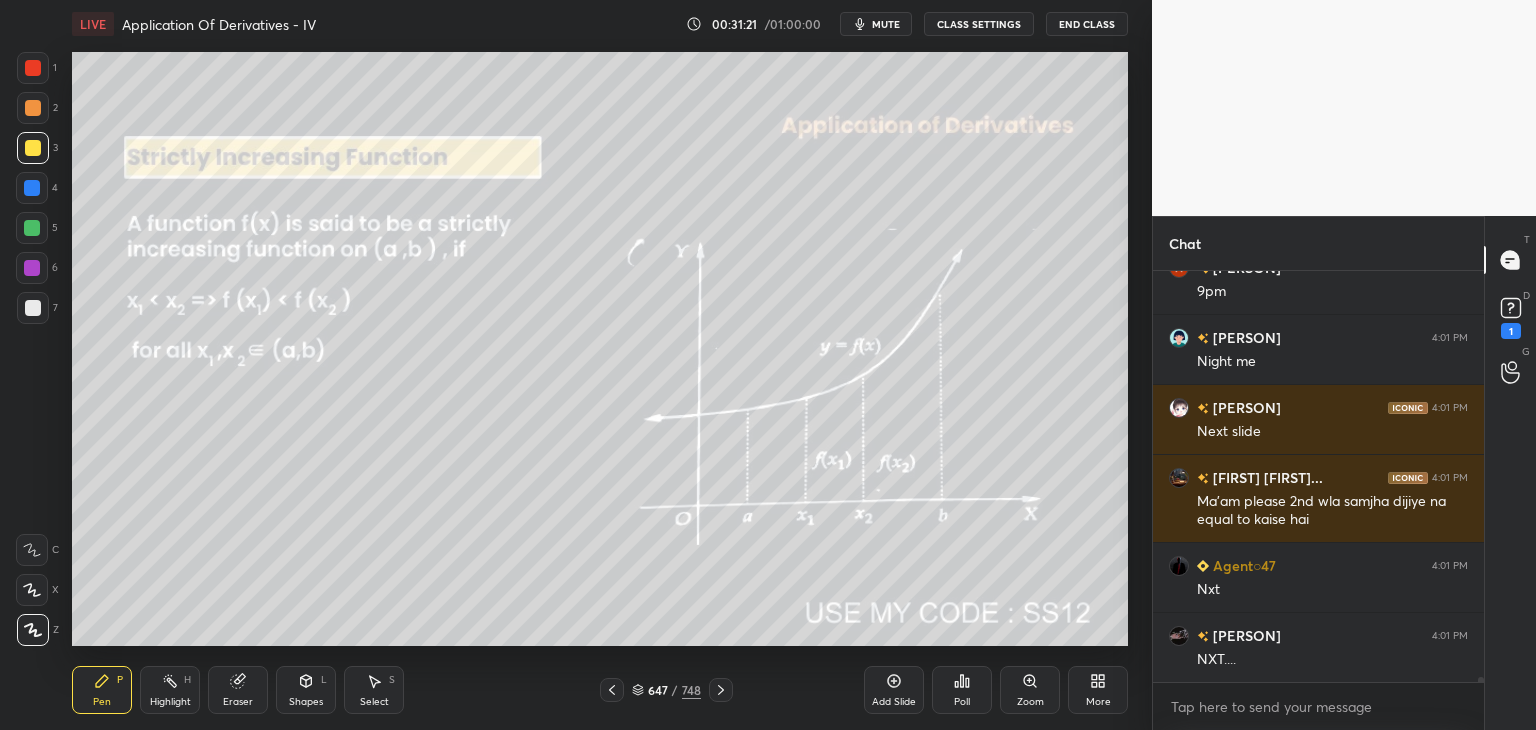 scroll, scrollTop: 31138, scrollLeft: 0, axis: vertical 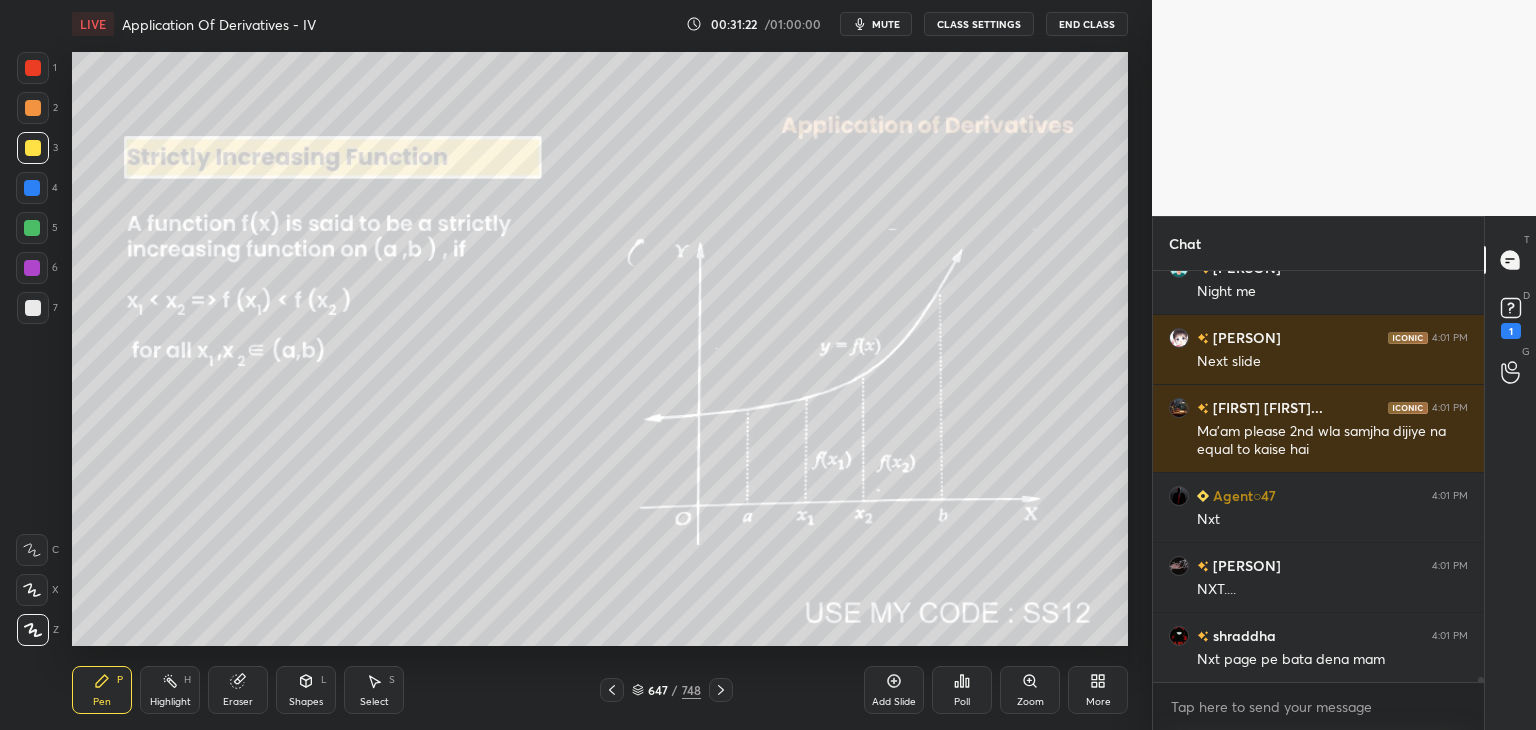 click 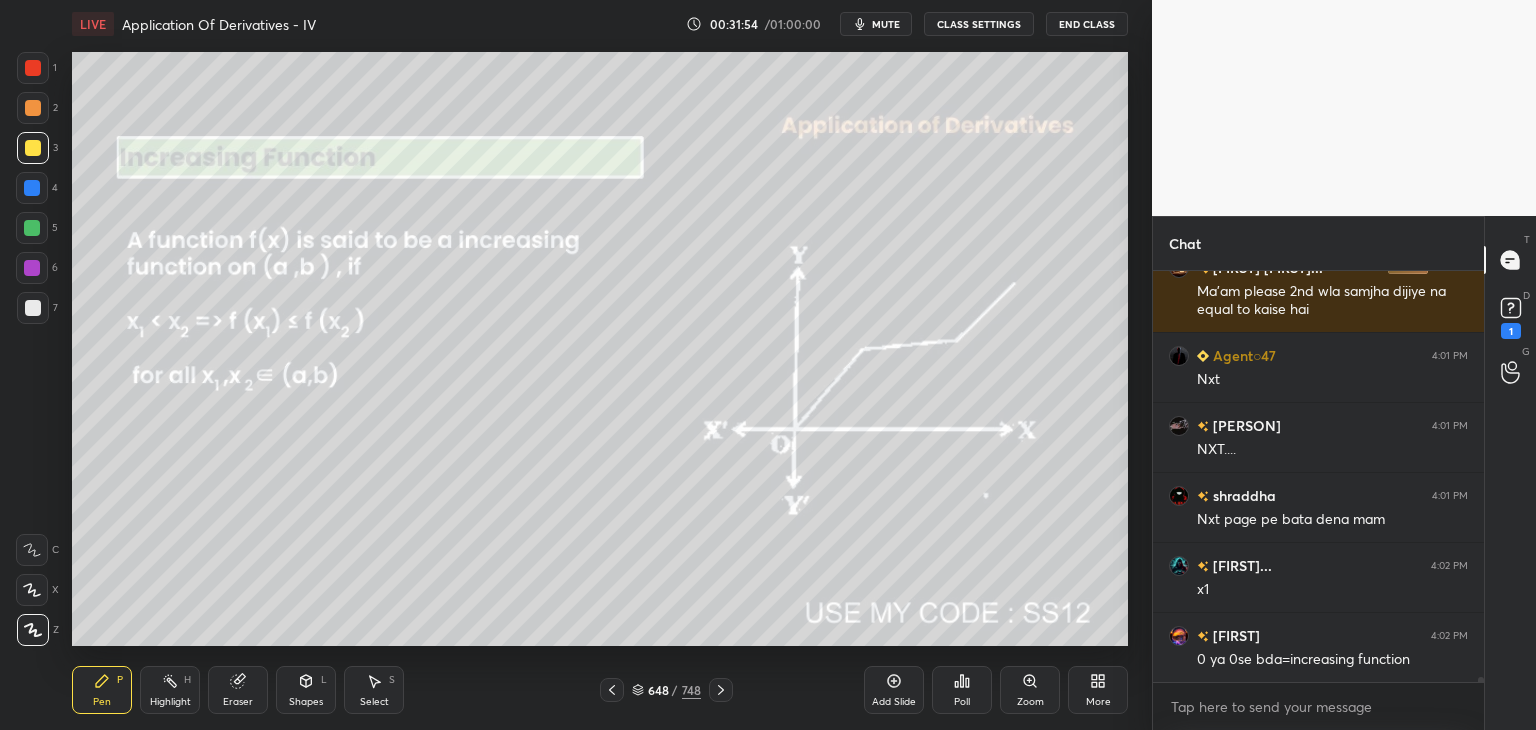 scroll, scrollTop: 31348, scrollLeft: 0, axis: vertical 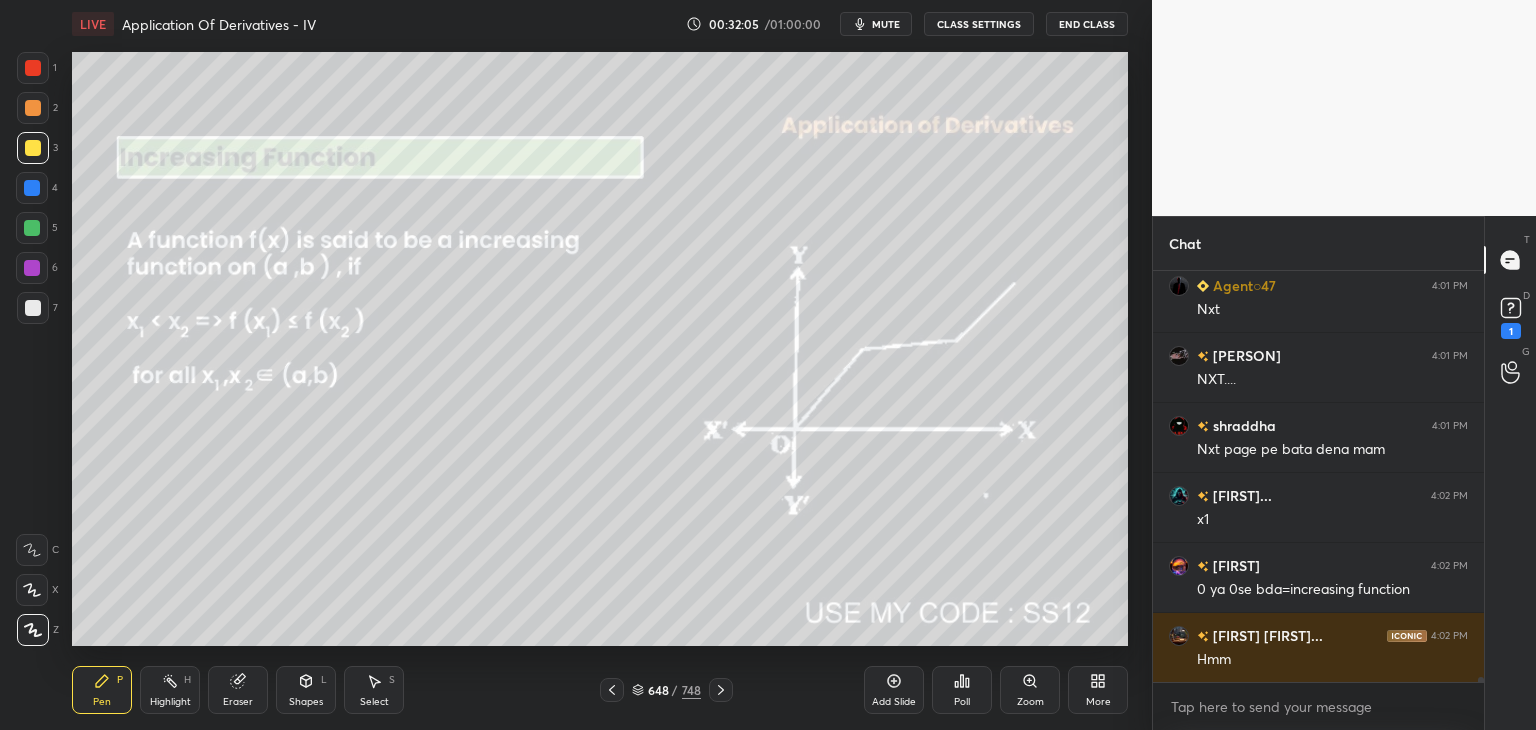 click on "Eraser" at bounding box center [238, 702] 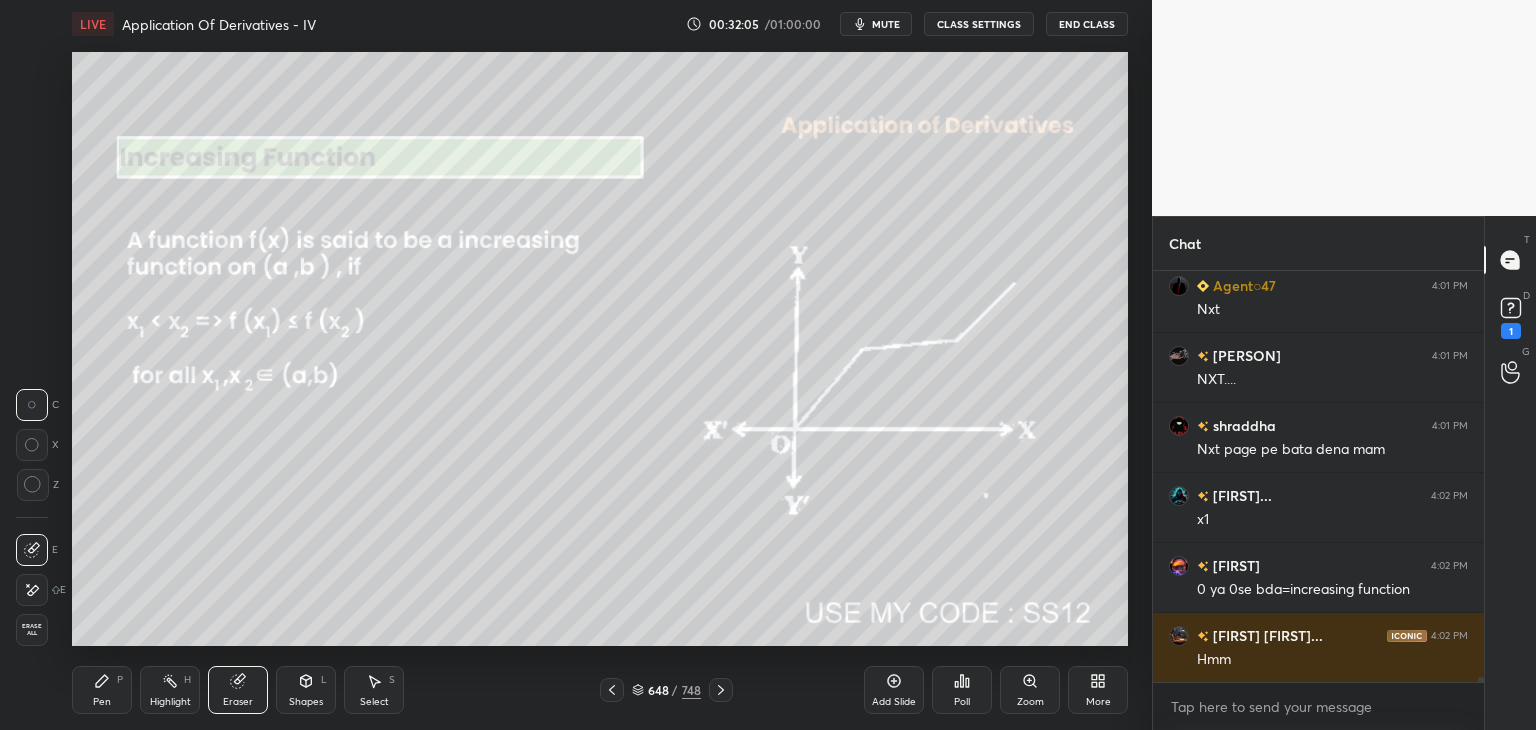 click on "Erase all" at bounding box center (32, 630) 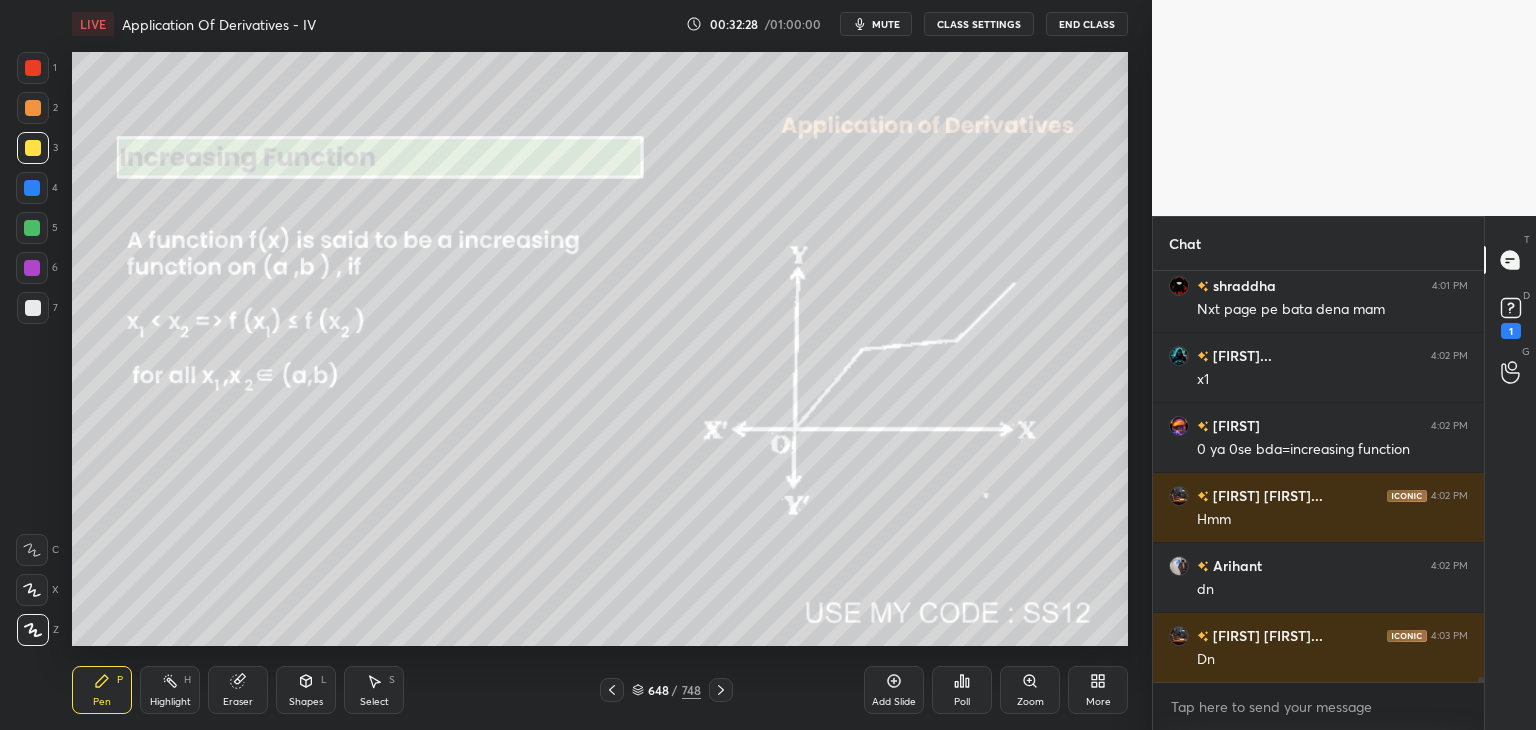 scroll, scrollTop: 31558, scrollLeft: 0, axis: vertical 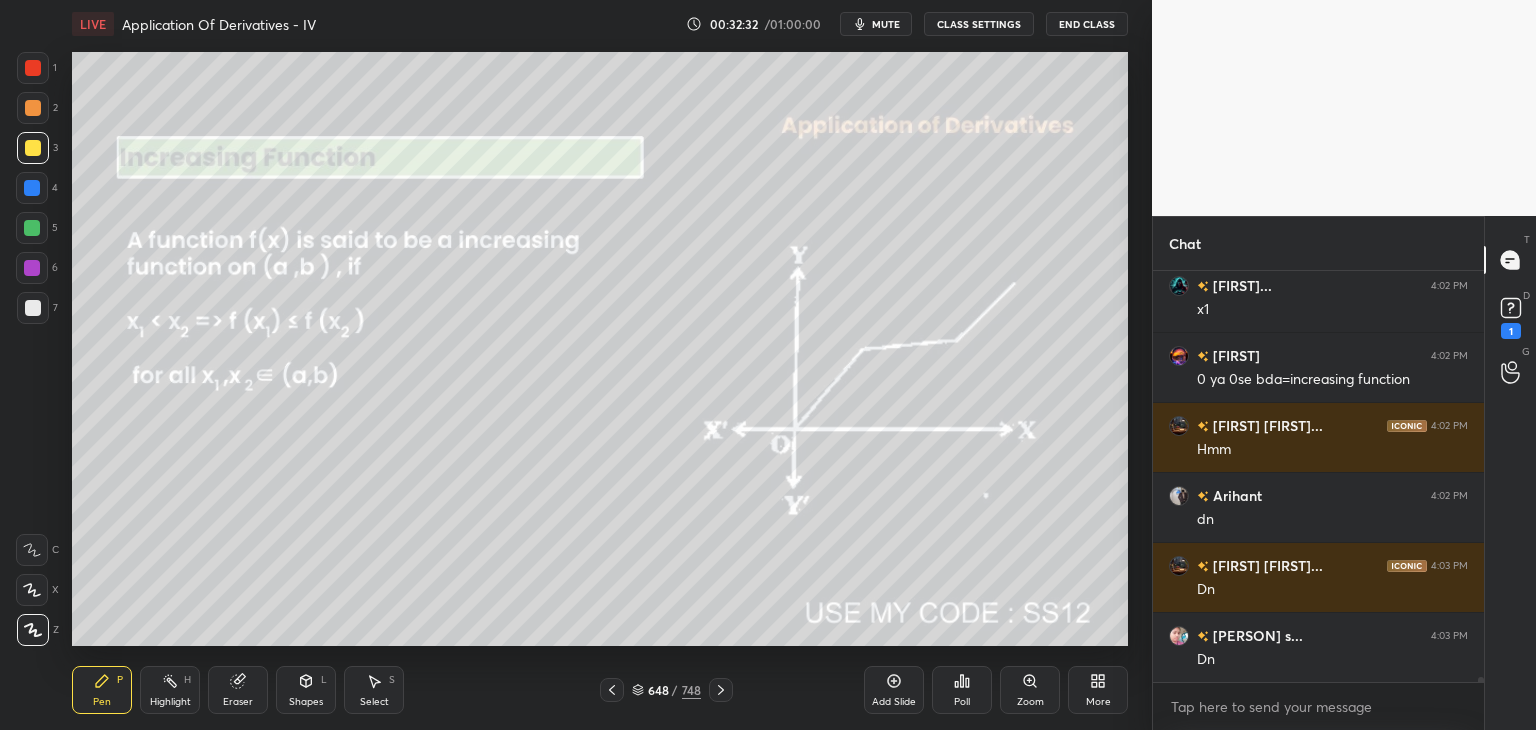click 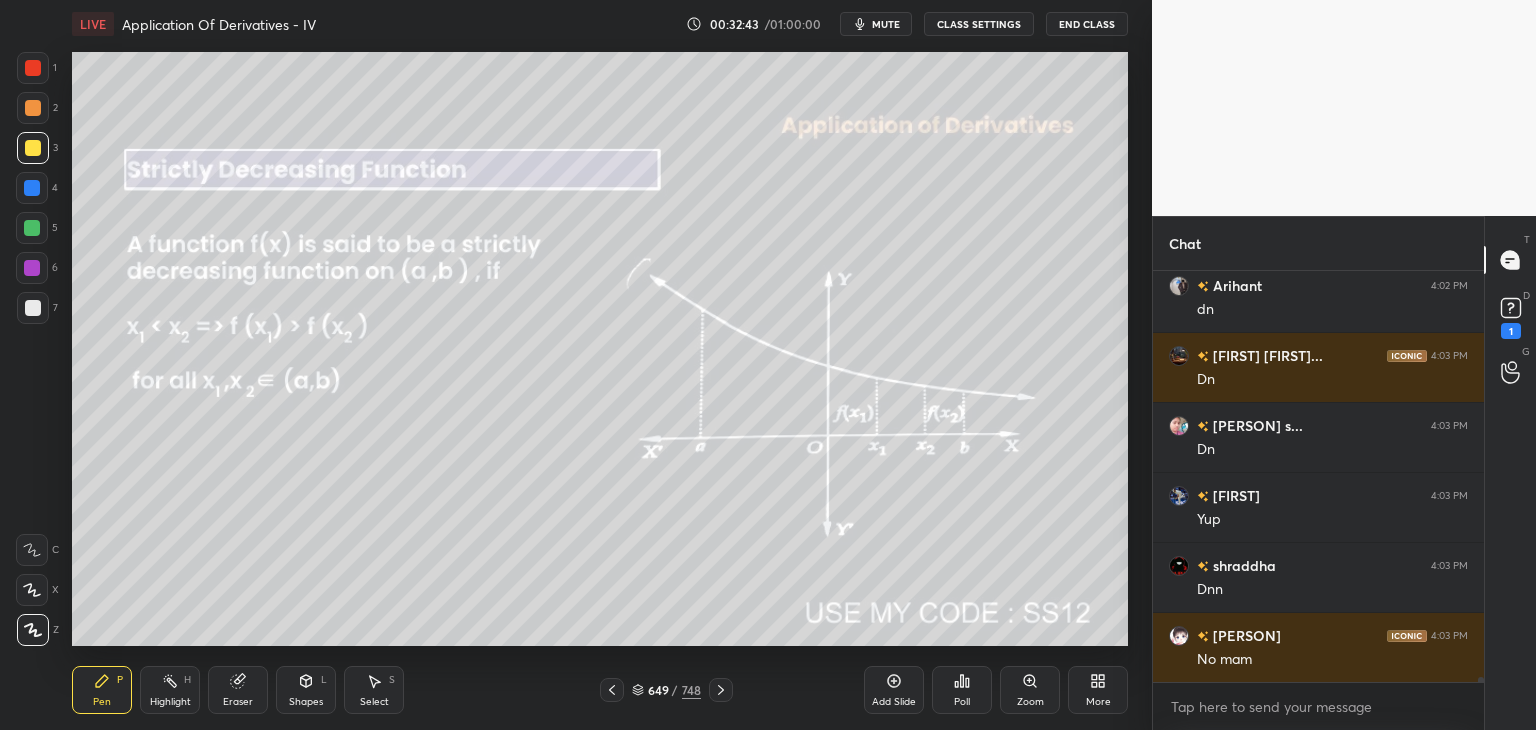 scroll, scrollTop: 31856, scrollLeft: 0, axis: vertical 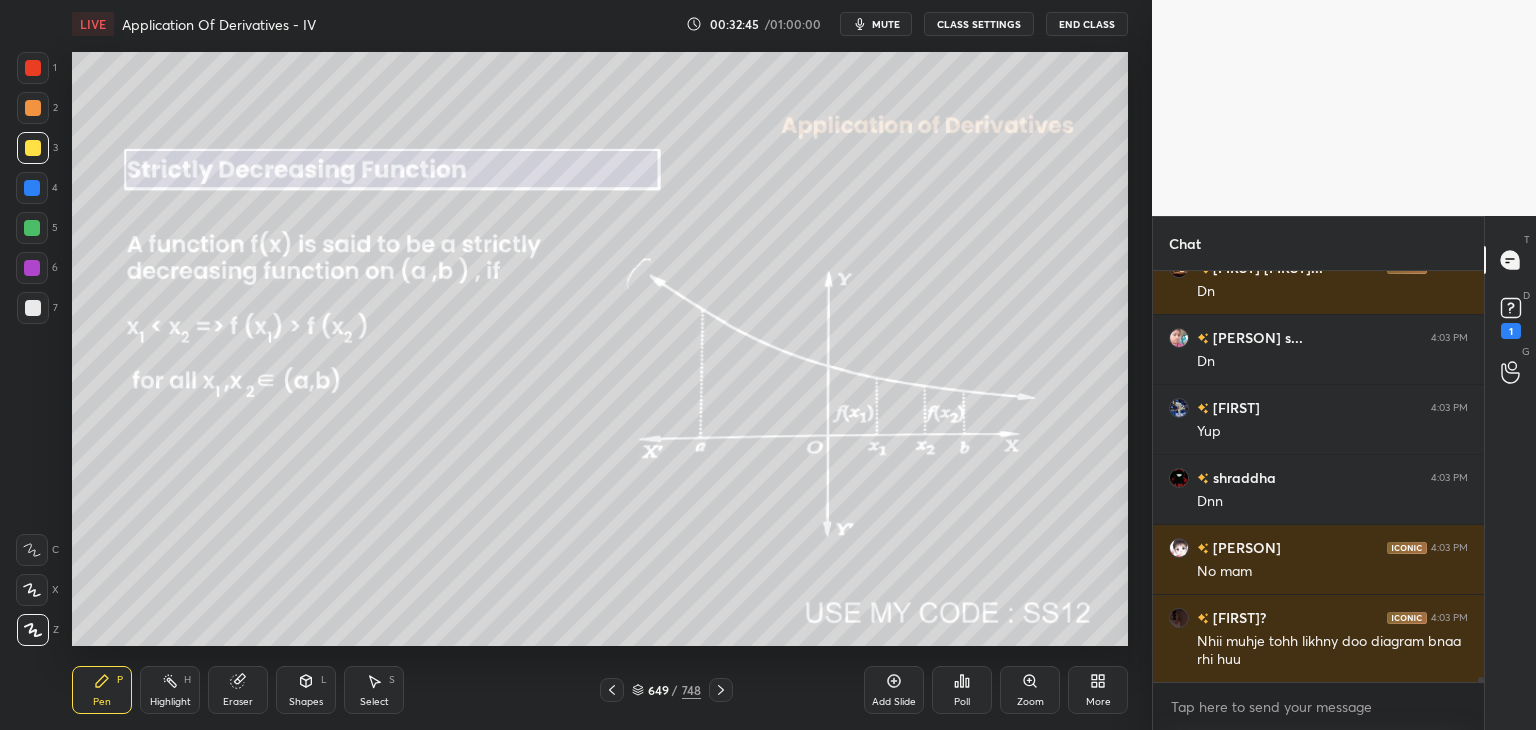 click 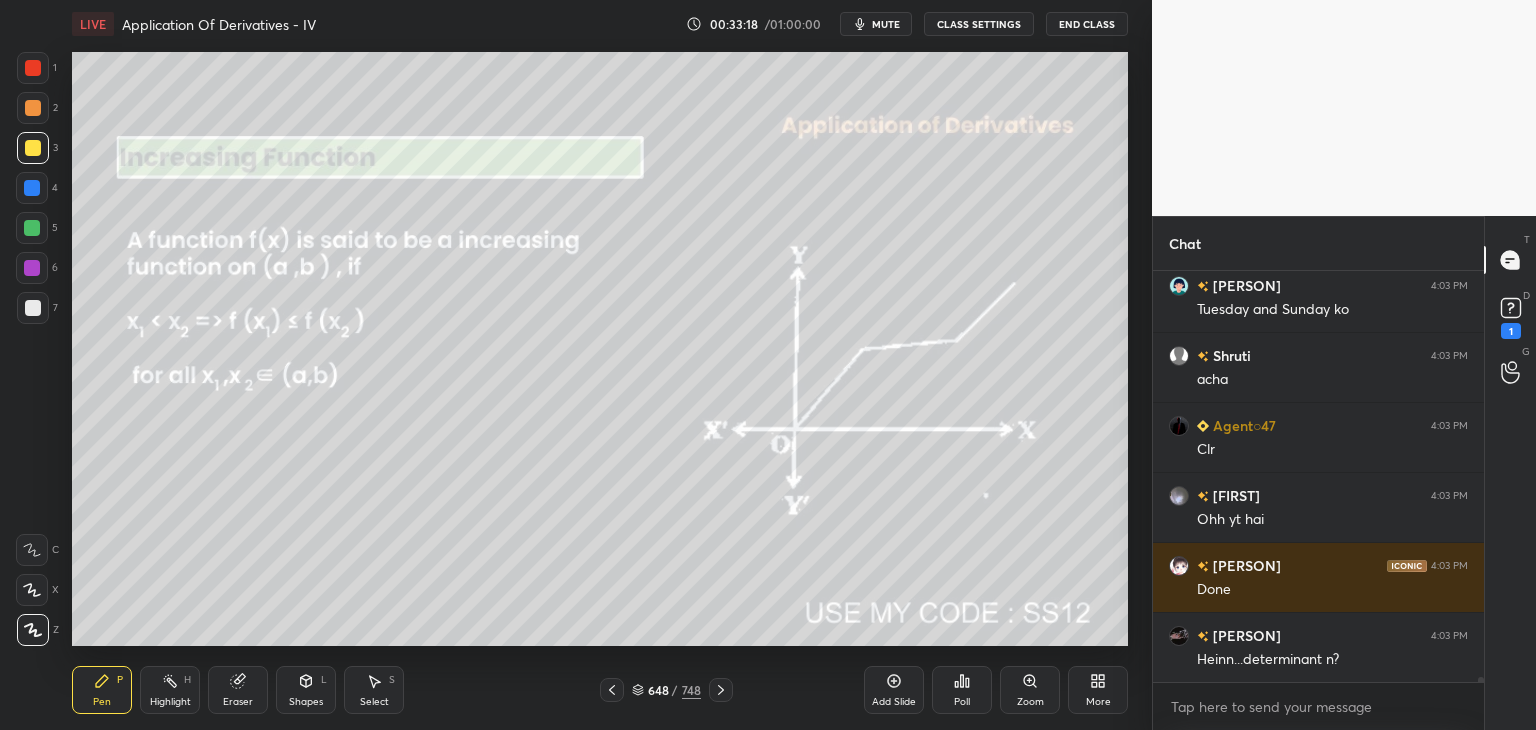 scroll, scrollTop: 32836, scrollLeft: 0, axis: vertical 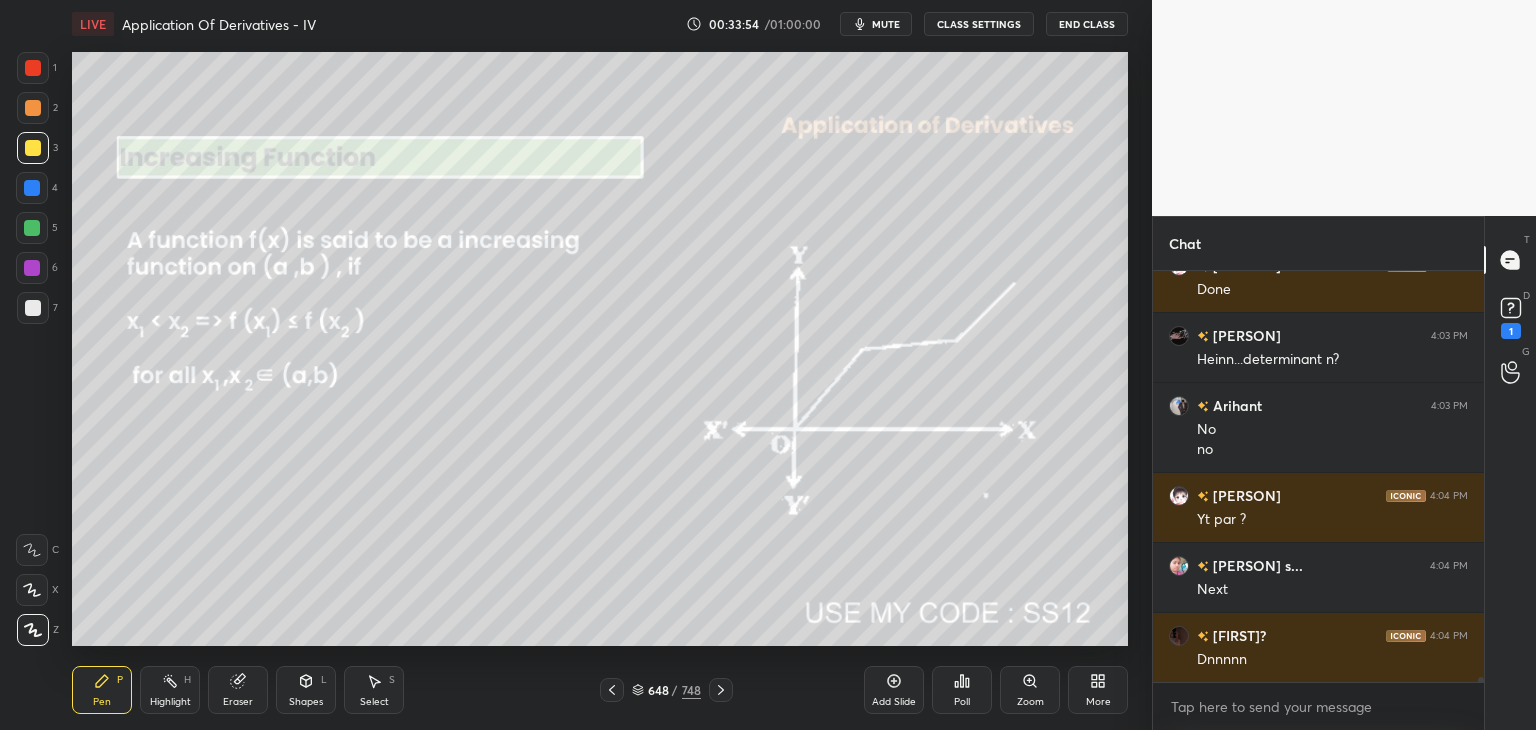 click 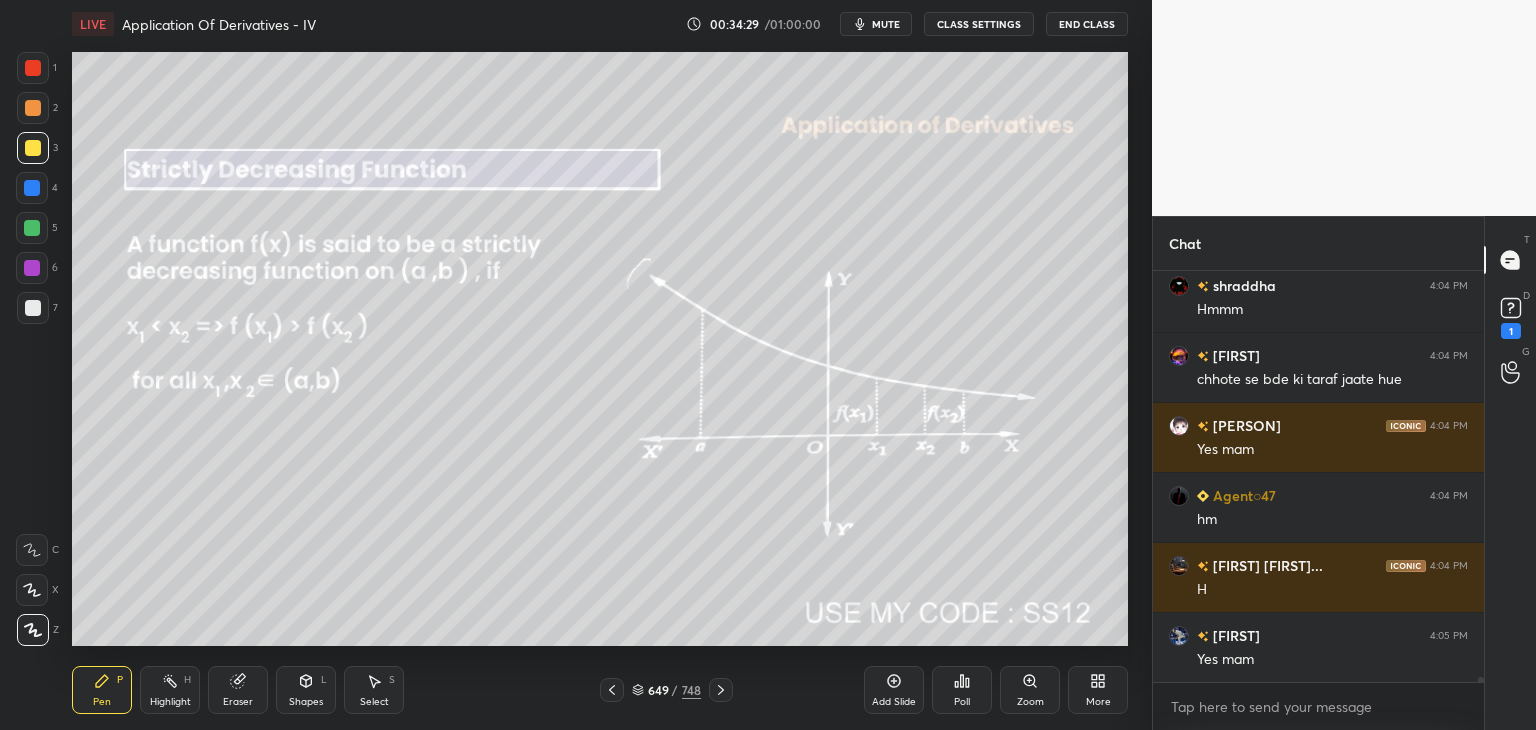 scroll, scrollTop: 34064, scrollLeft: 0, axis: vertical 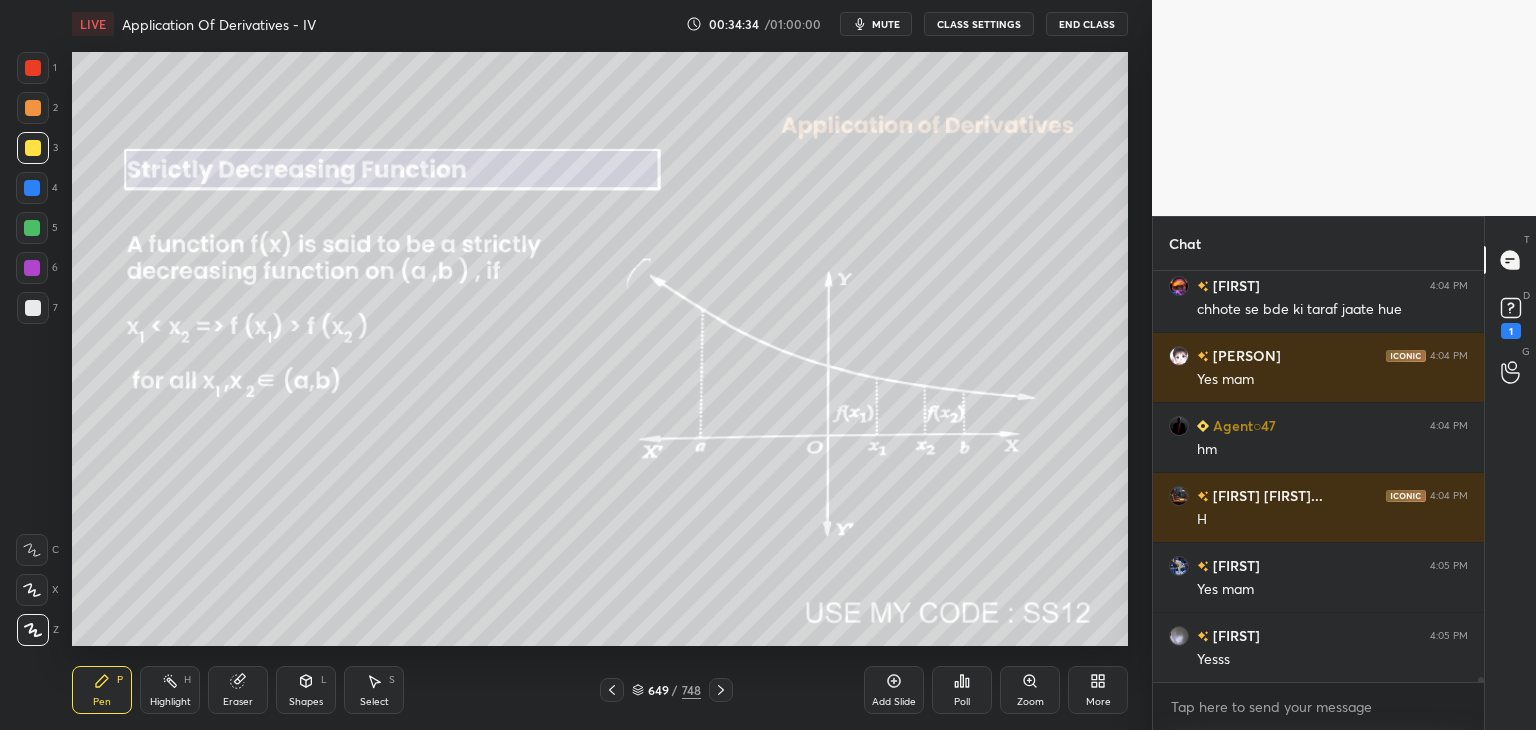 drag, startPoint x: 244, startPoint y: 702, endPoint x: 176, endPoint y: 659, distance: 80.454956 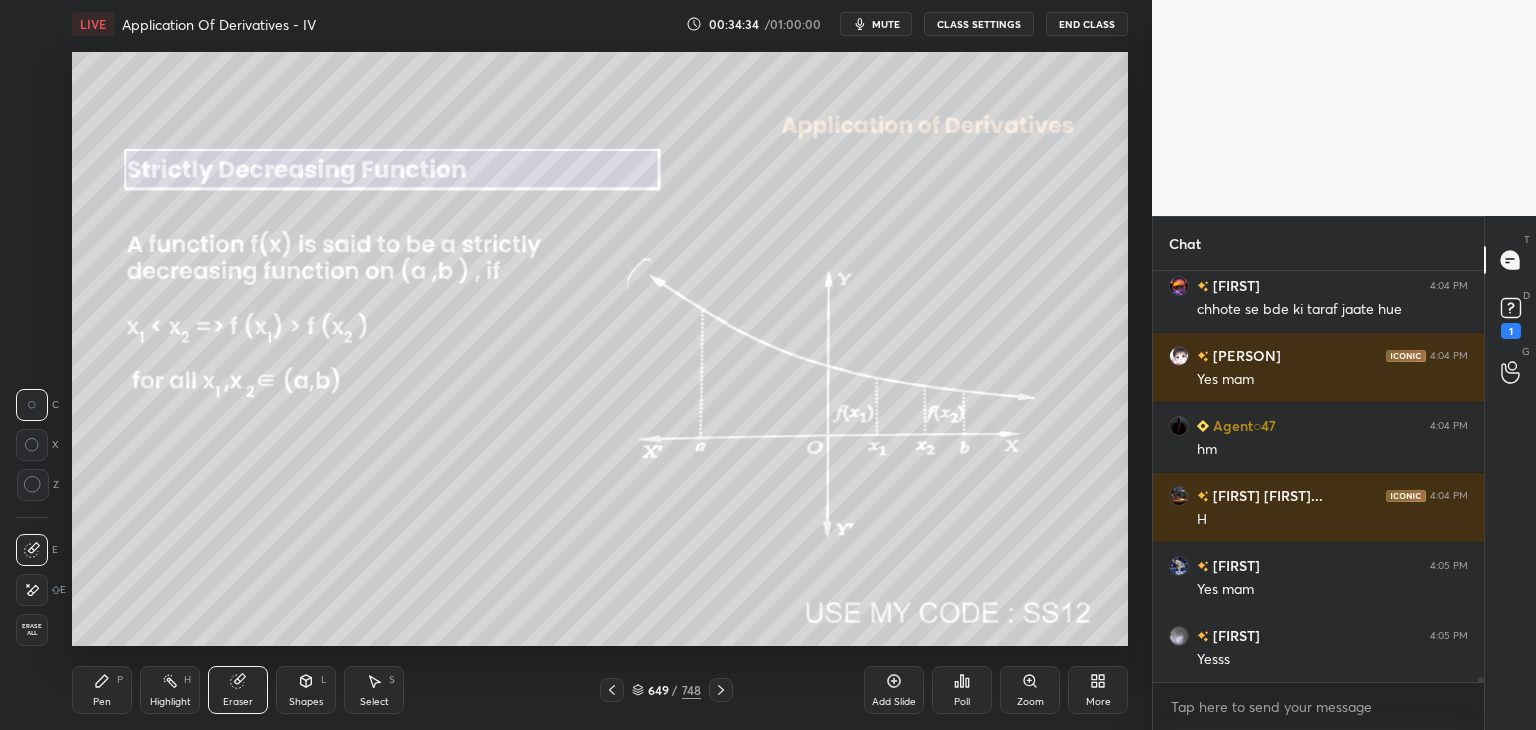 scroll, scrollTop: 34134, scrollLeft: 0, axis: vertical 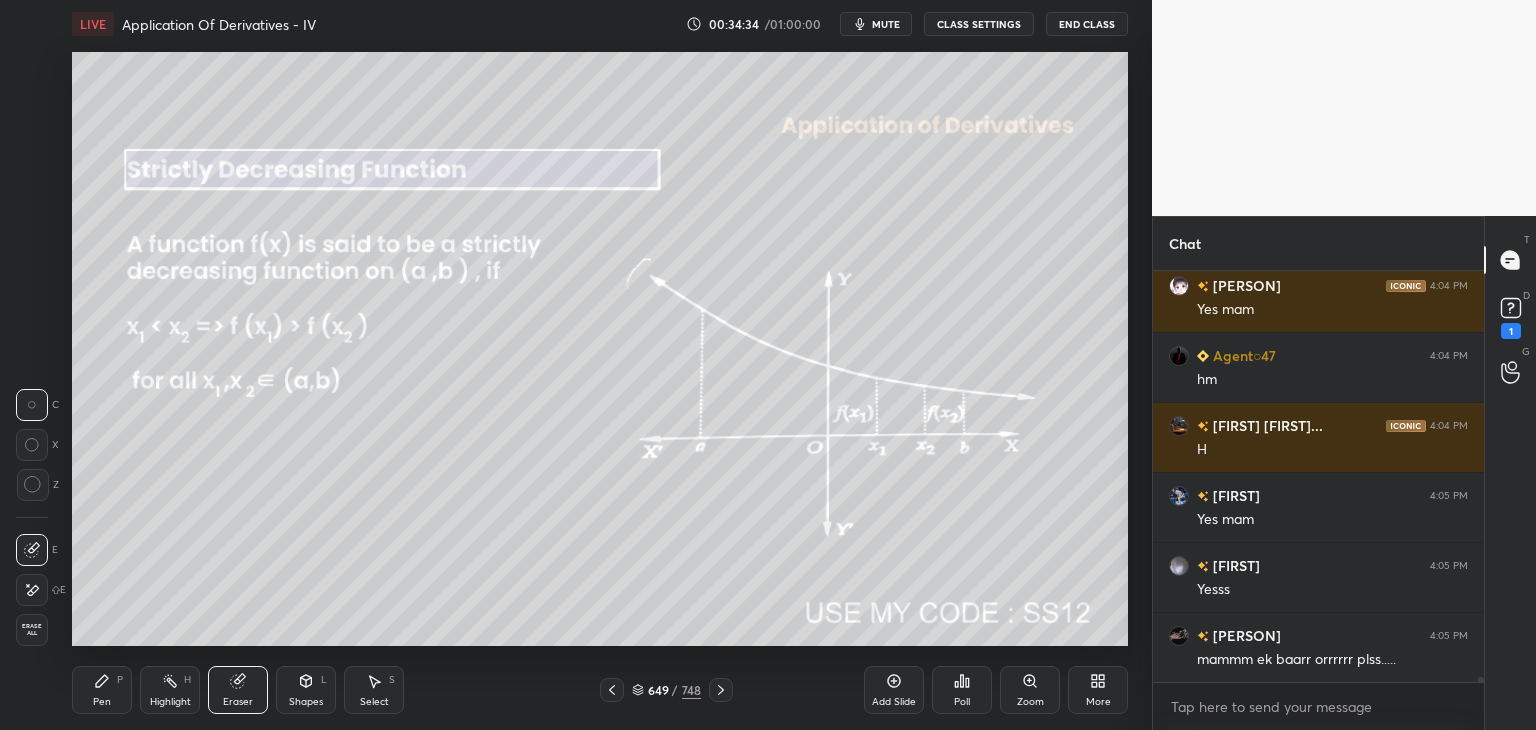 click on "Erase all" at bounding box center (32, 630) 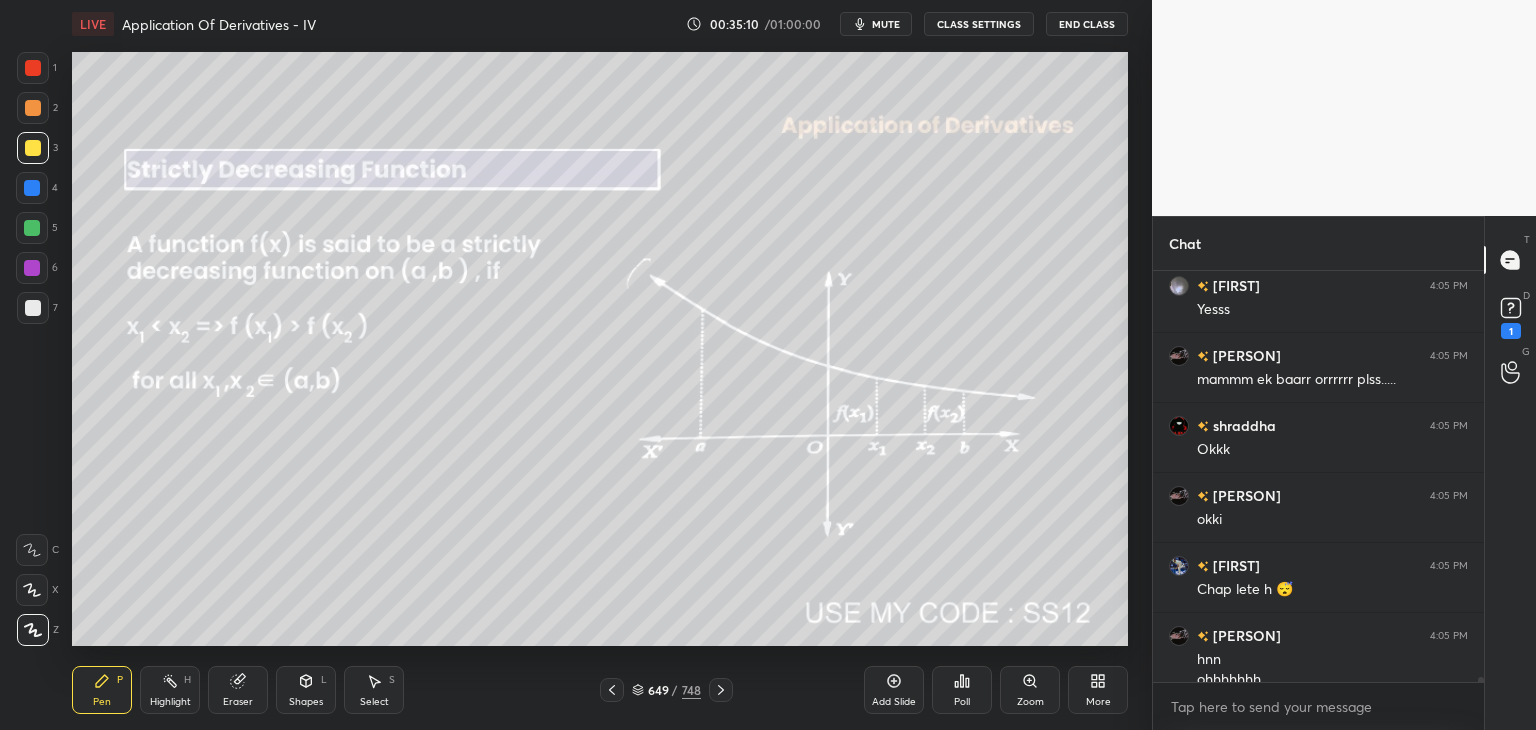 scroll, scrollTop: 34434, scrollLeft: 0, axis: vertical 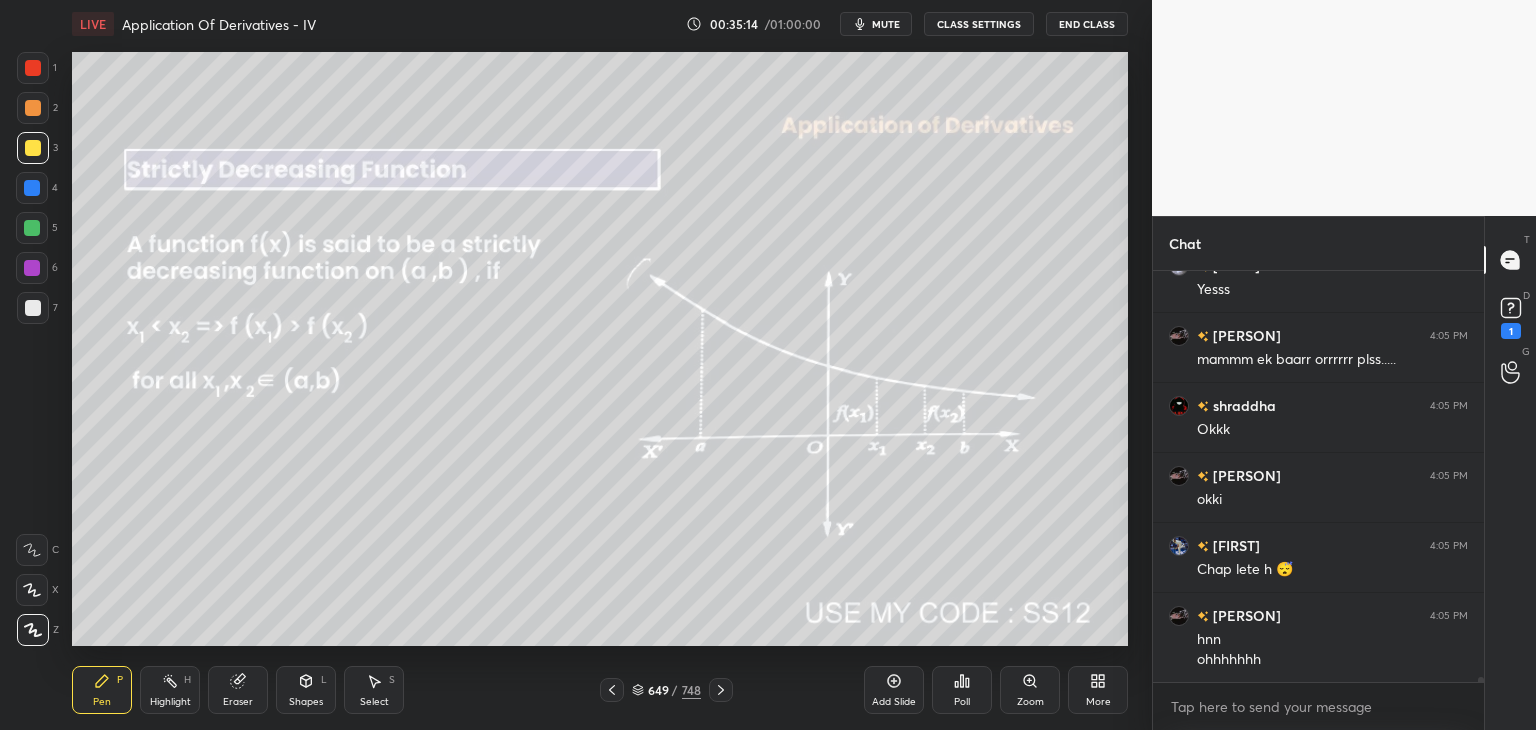 click on "Eraser" at bounding box center (238, 702) 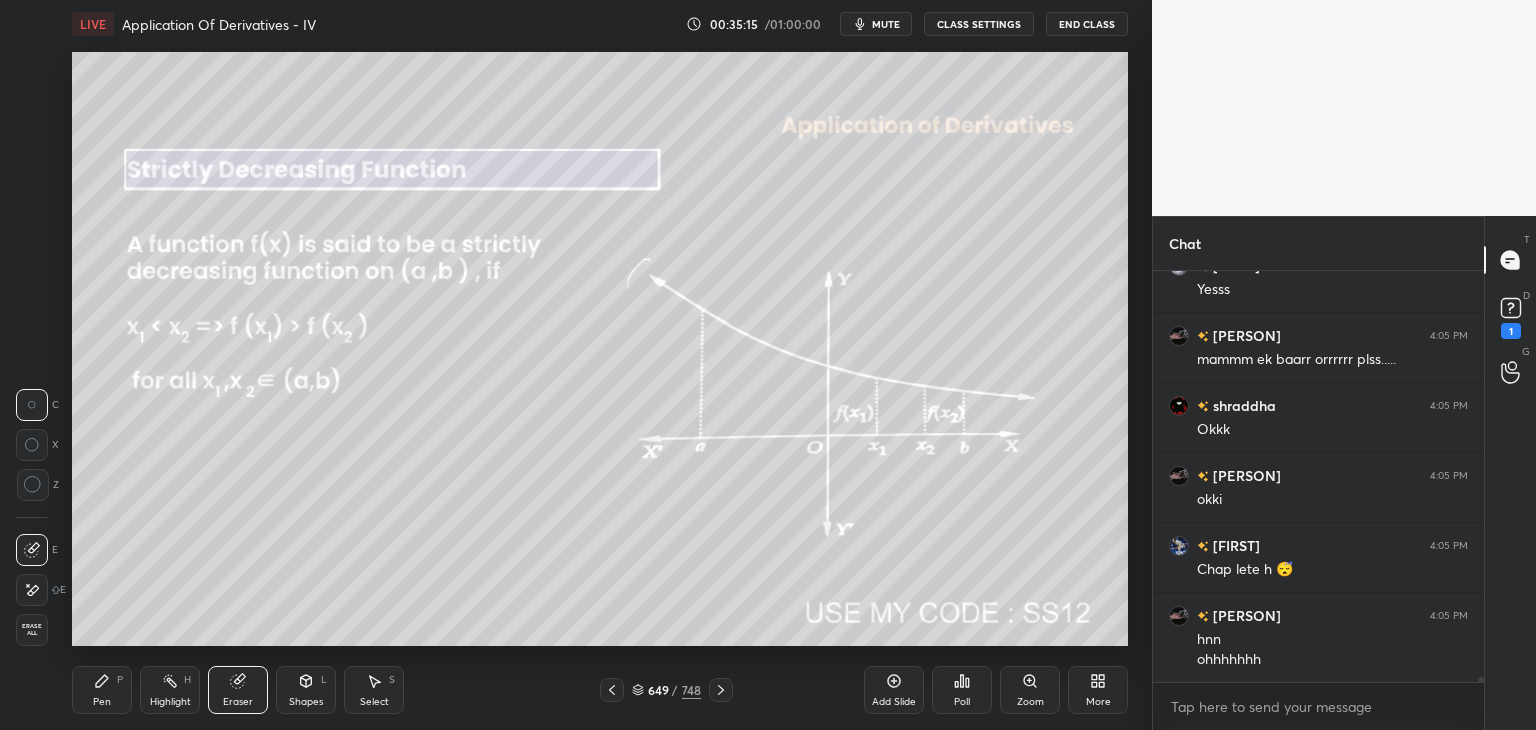 click on "Erase all" at bounding box center (32, 630) 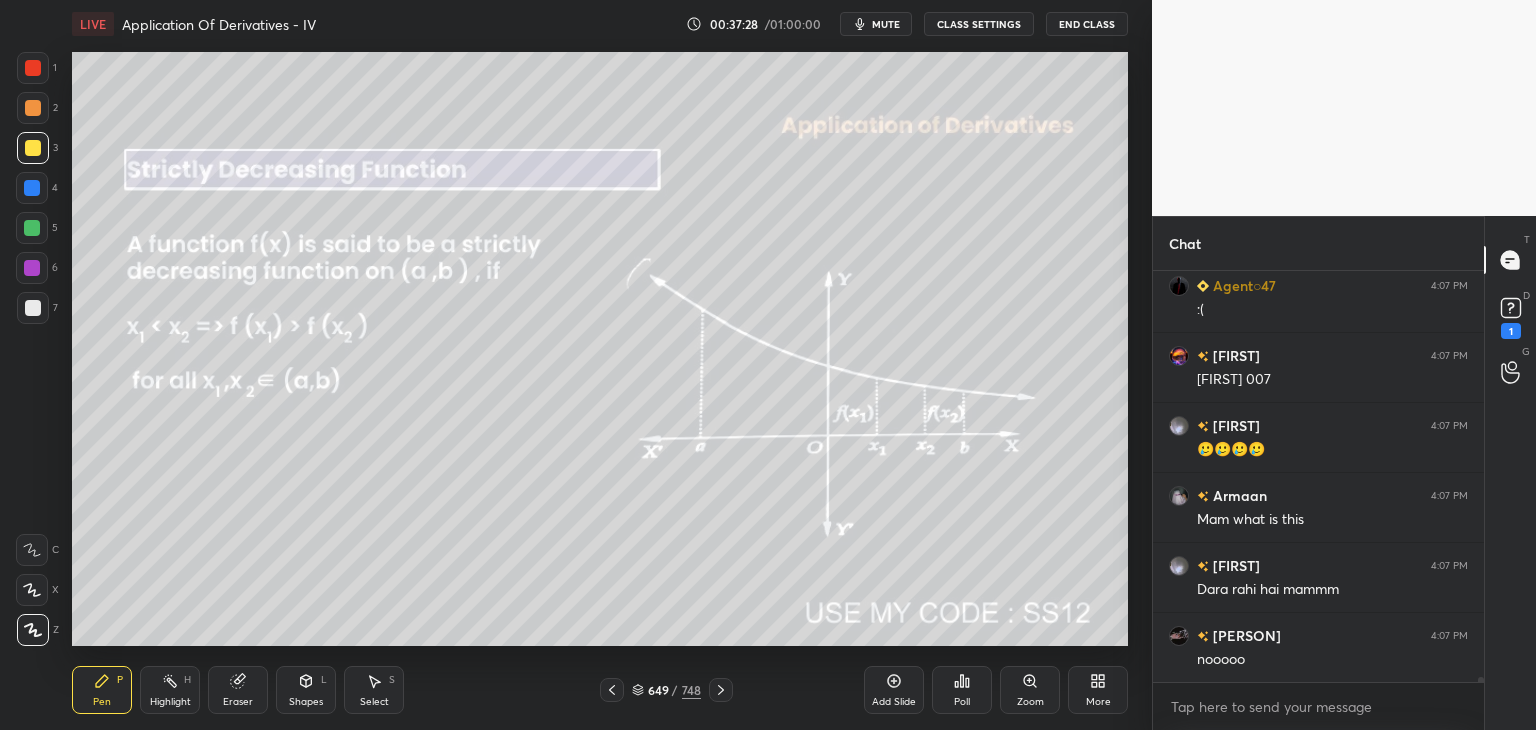scroll, scrollTop: 36062, scrollLeft: 0, axis: vertical 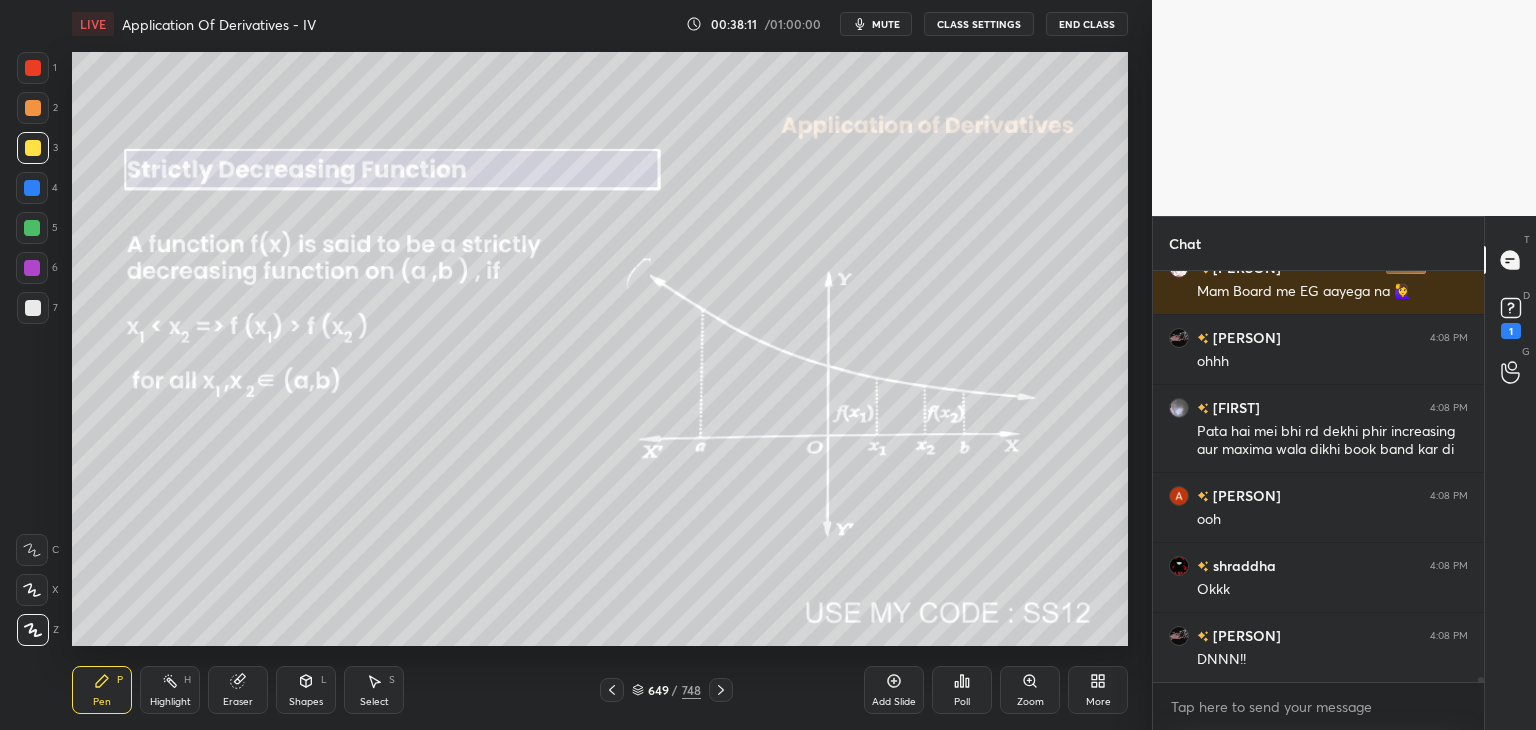 click 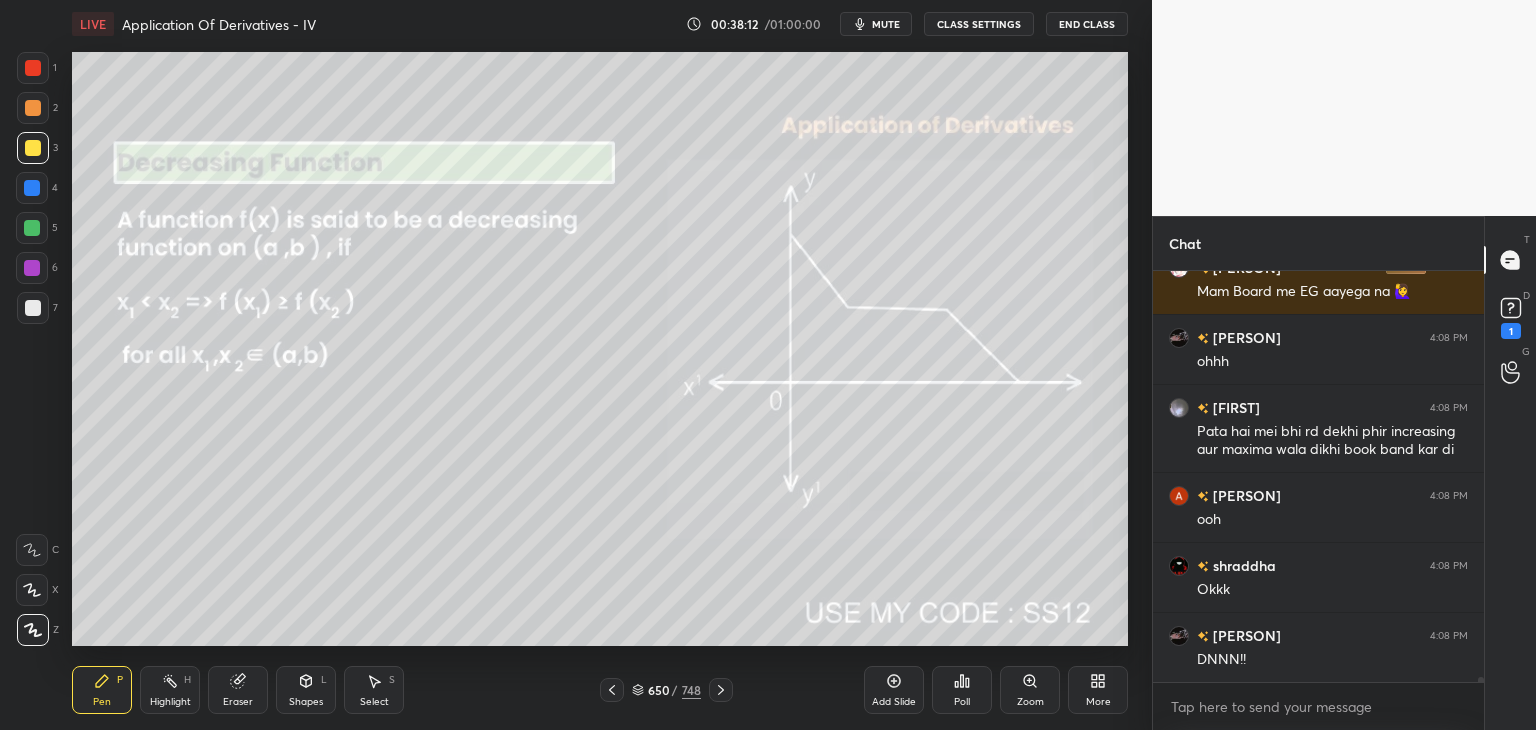 scroll, scrollTop: 37026, scrollLeft: 0, axis: vertical 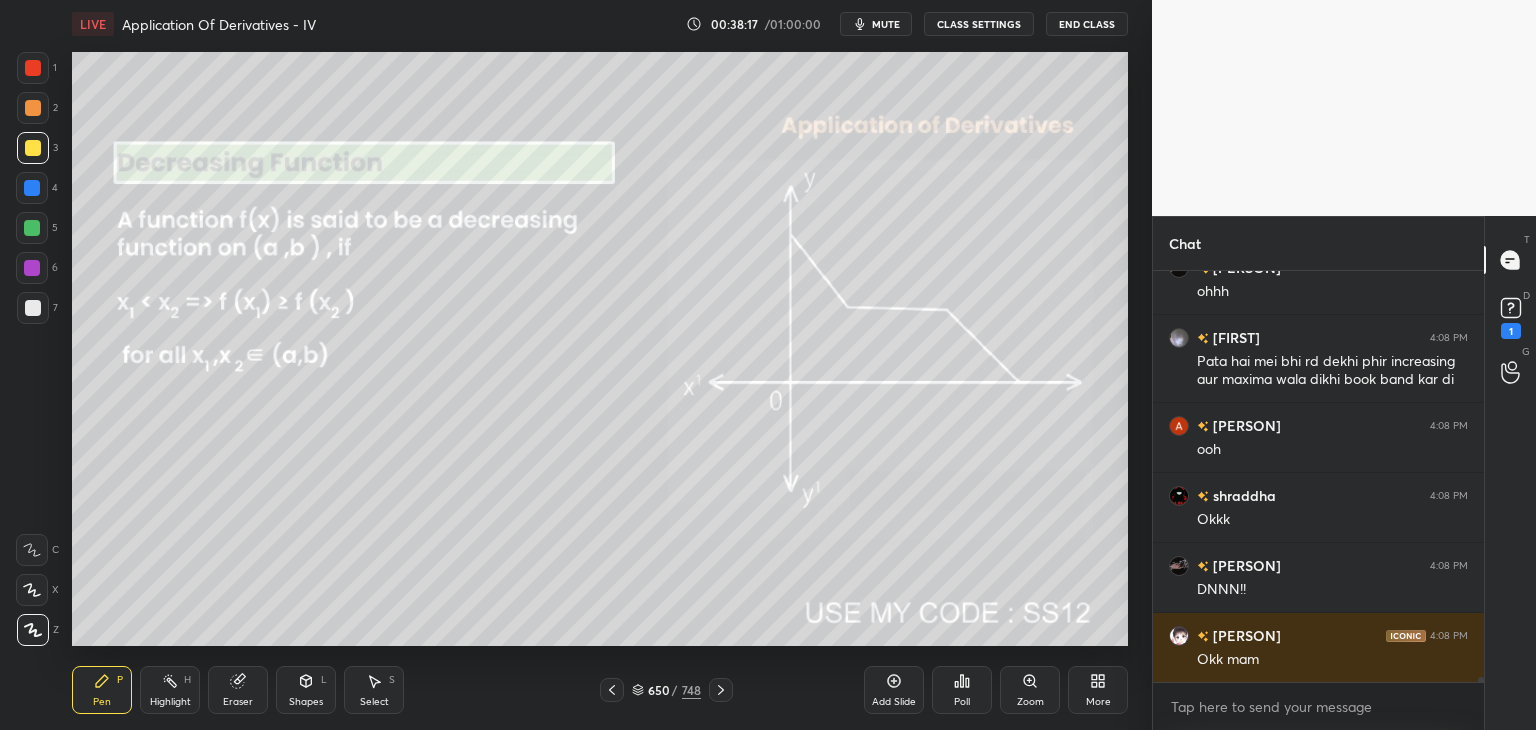 click on "Shapes L" at bounding box center [306, 690] 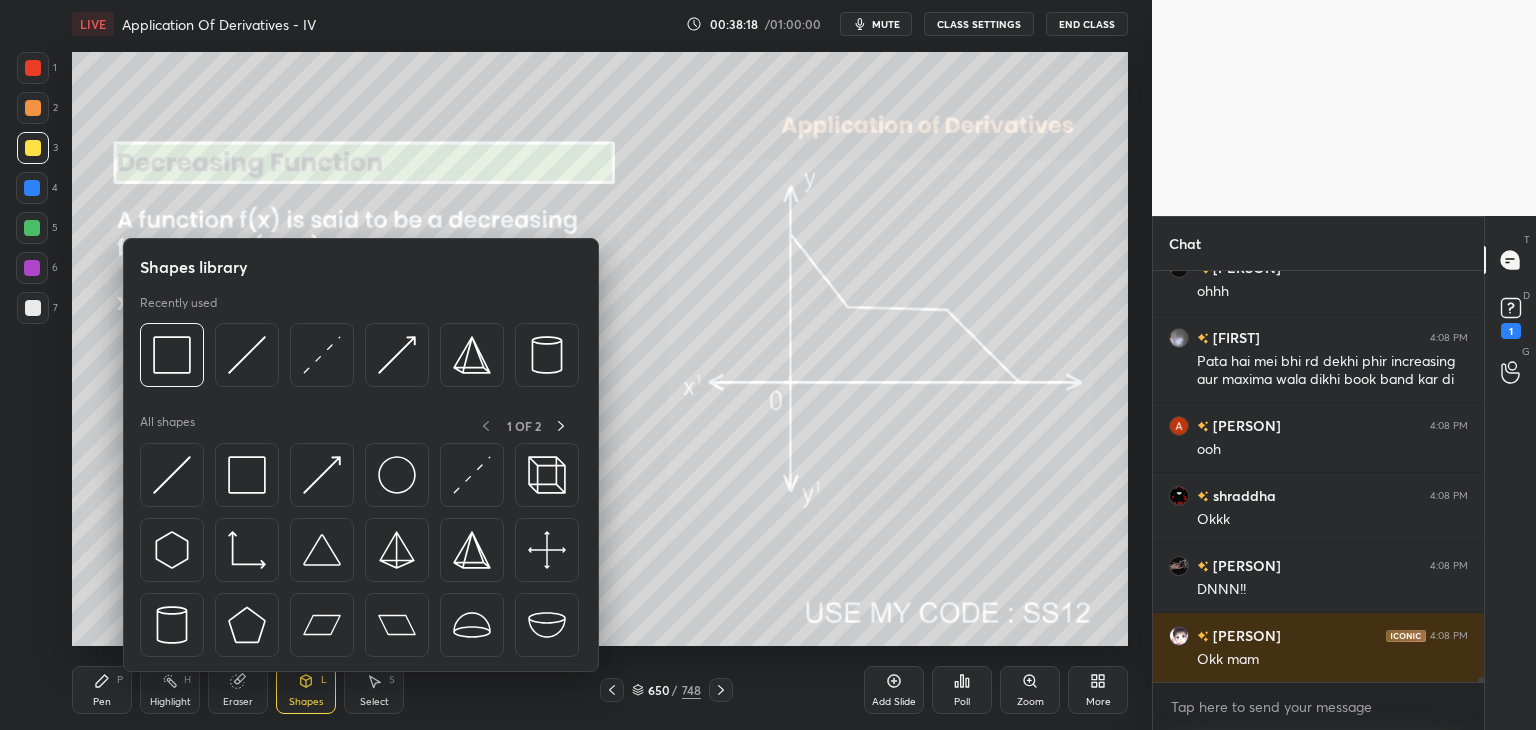scroll, scrollTop: 37096, scrollLeft: 0, axis: vertical 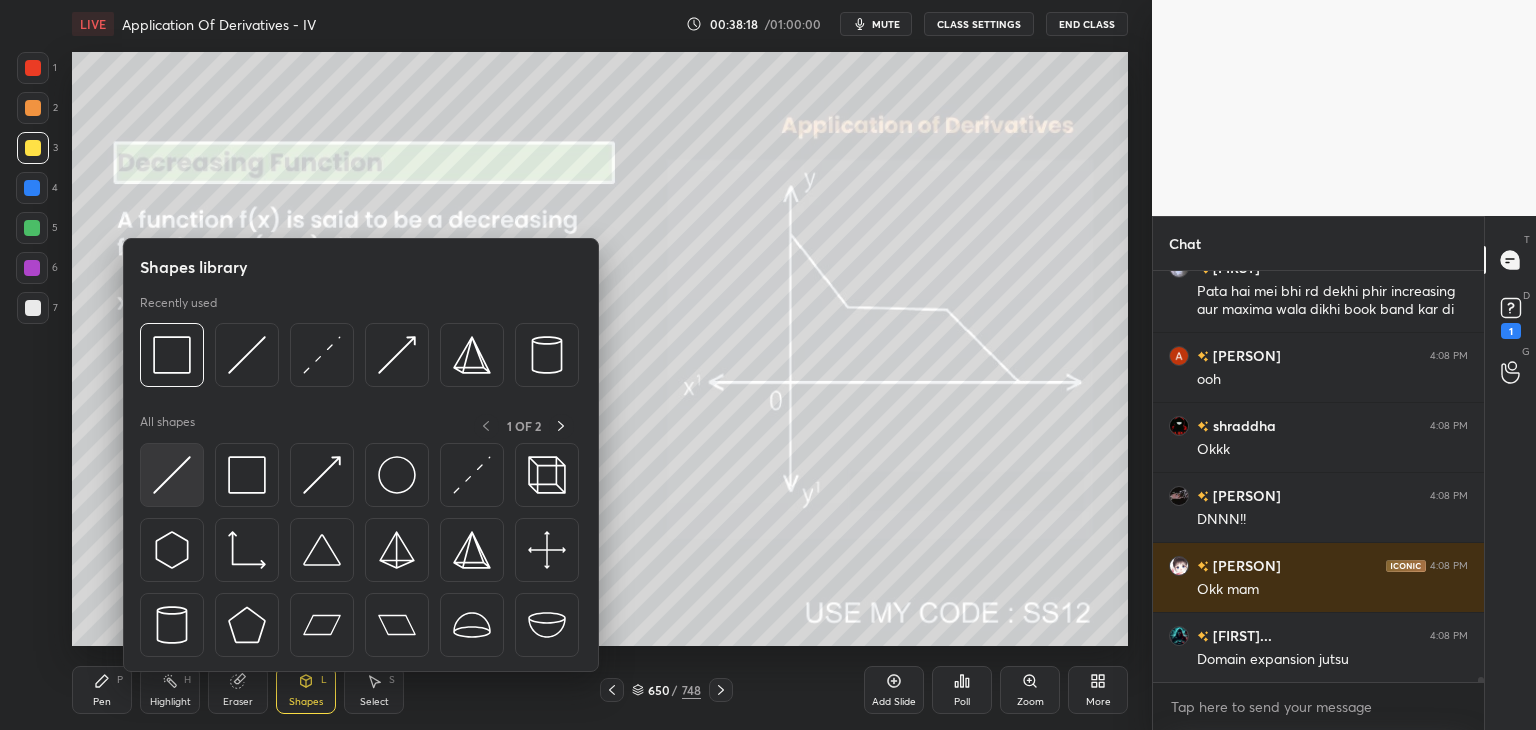 click at bounding box center [172, 475] 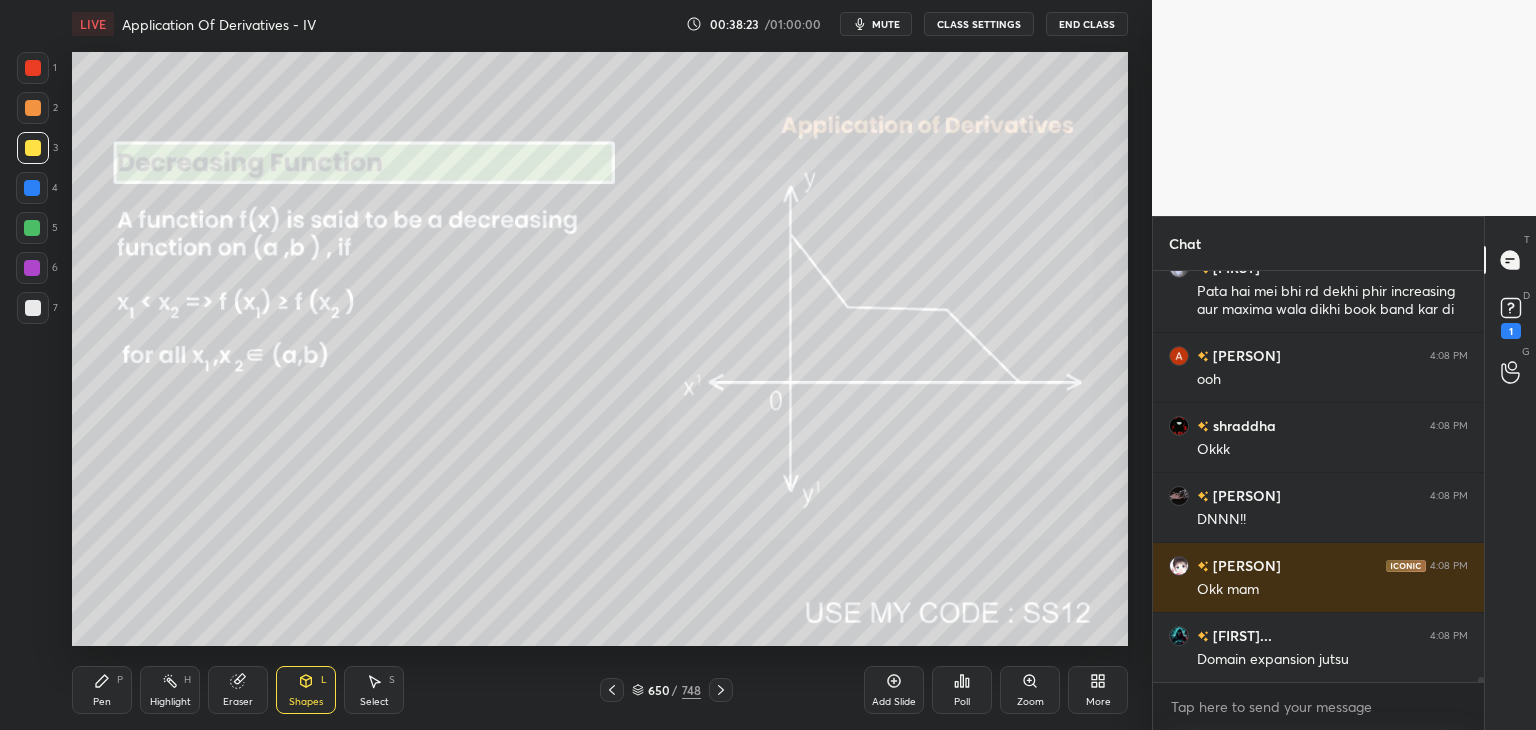 click on "Pen P" at bounding box center [102, 690] 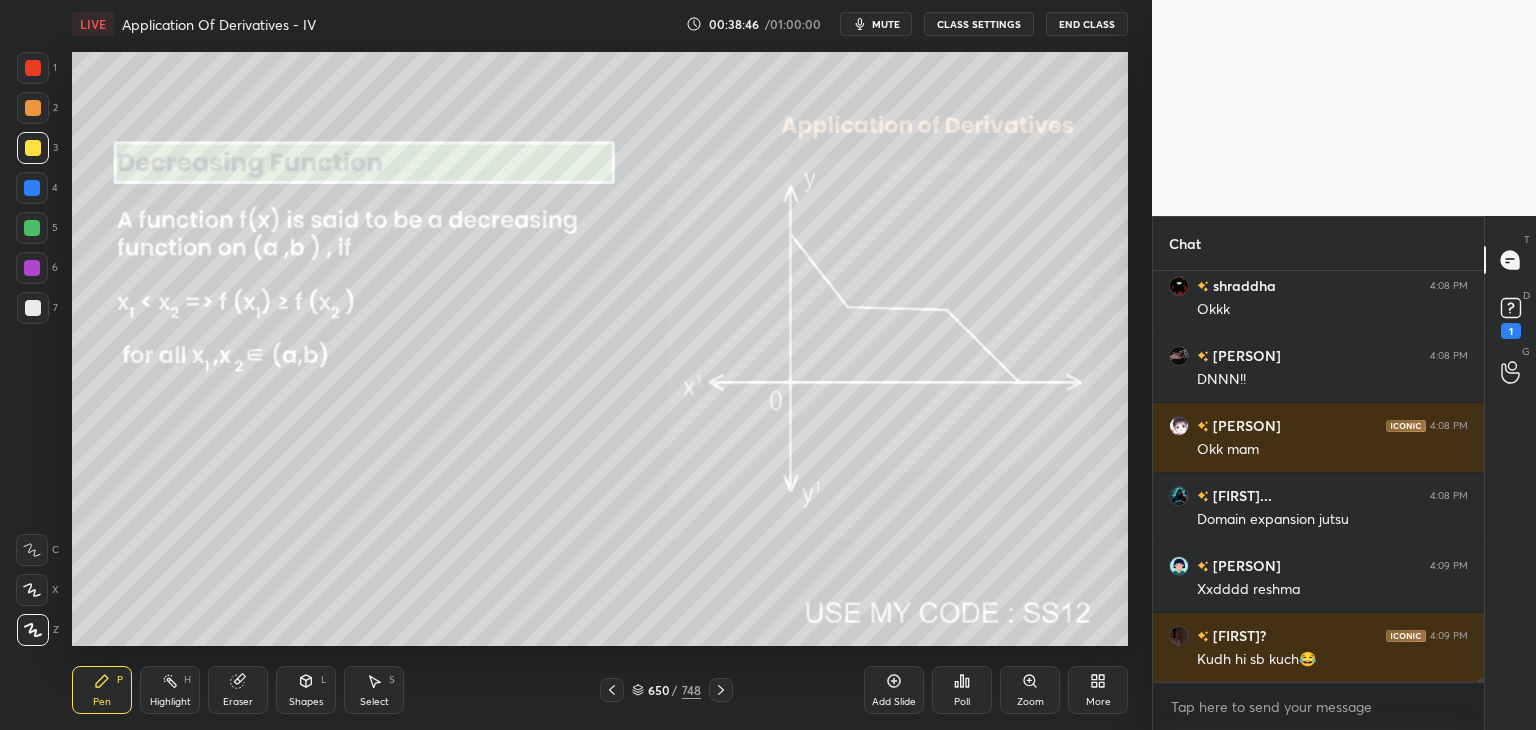 scroll, scrollTop: 37306, scrollLeft: 0, axis: vertical 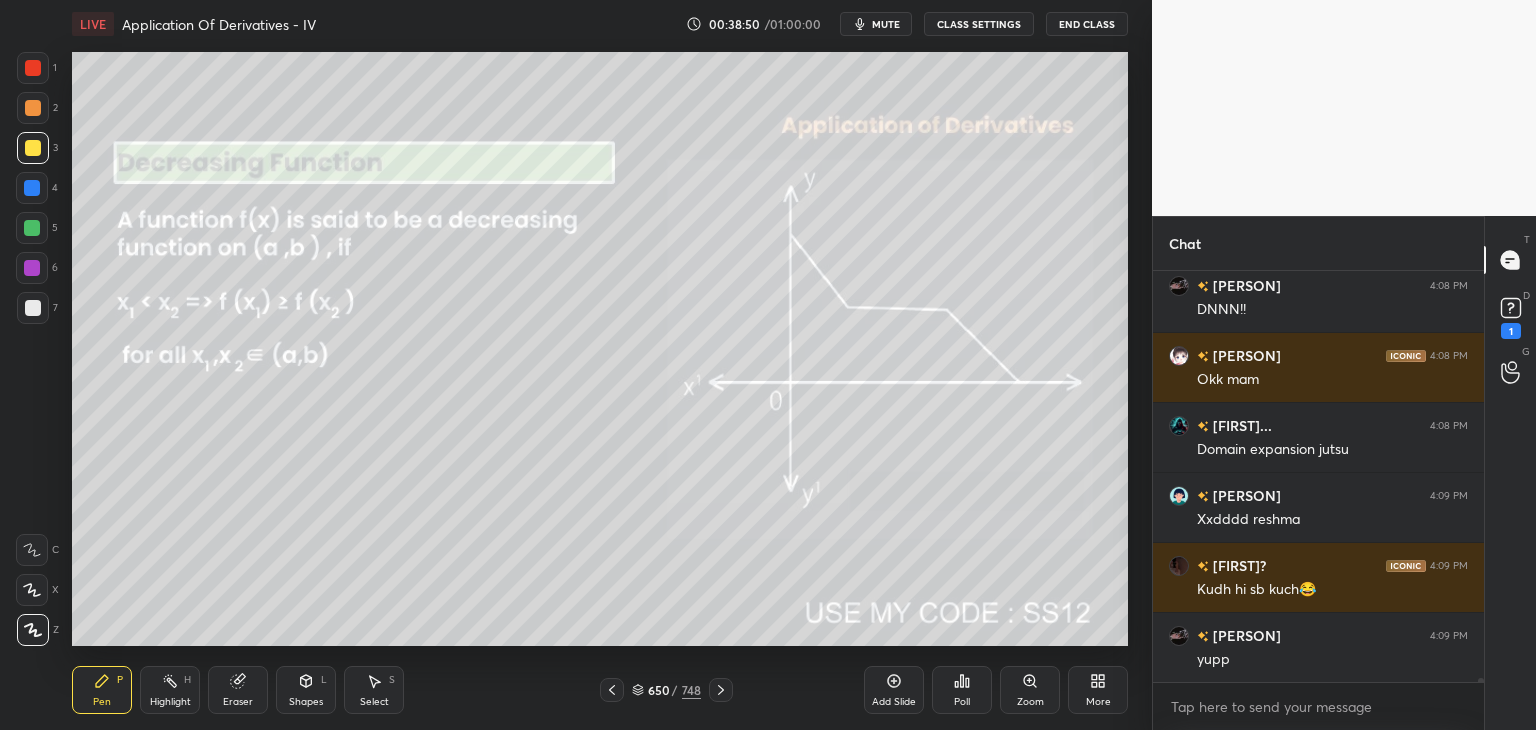 click on "Shapes L" at bounding box center (306, 690) 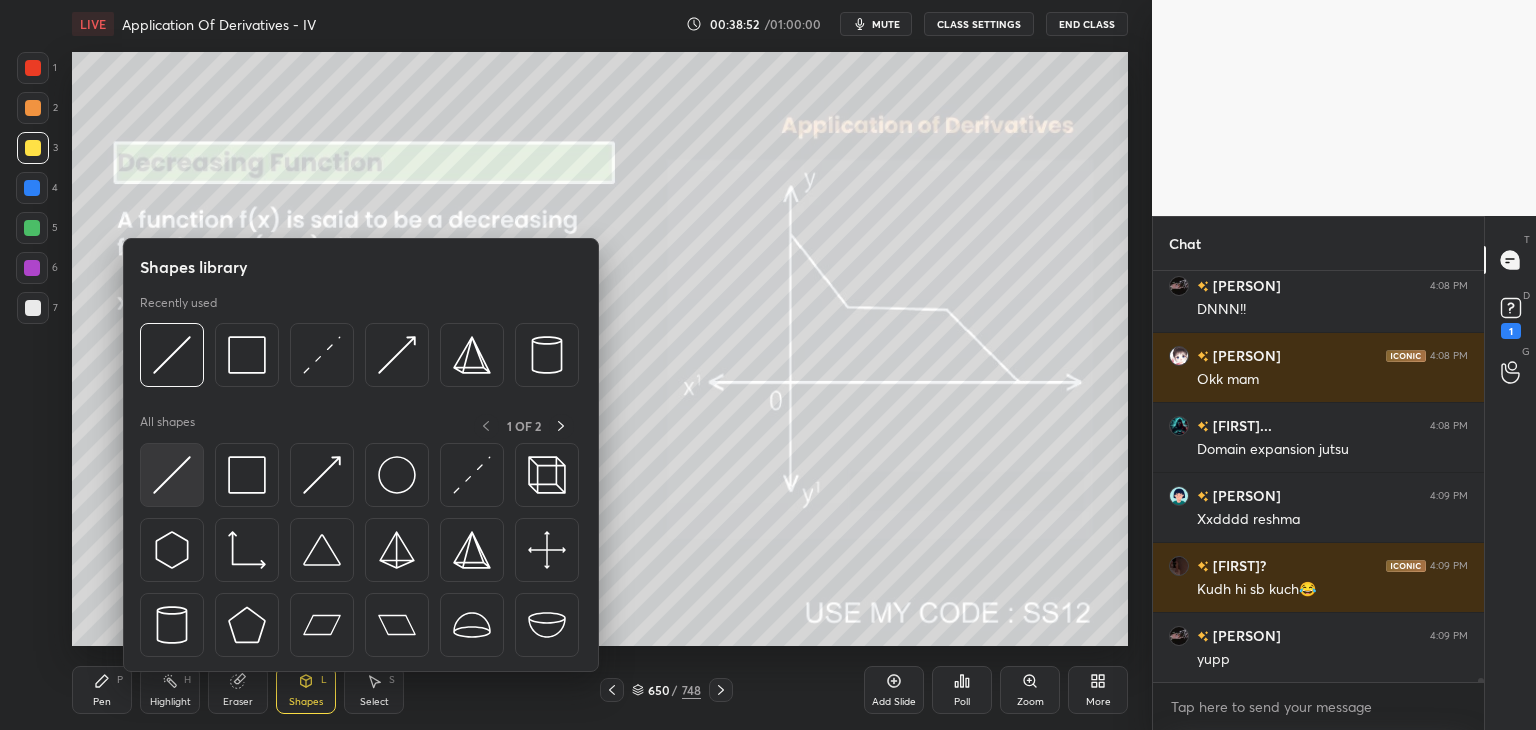 click at bounding box center (172, 475) 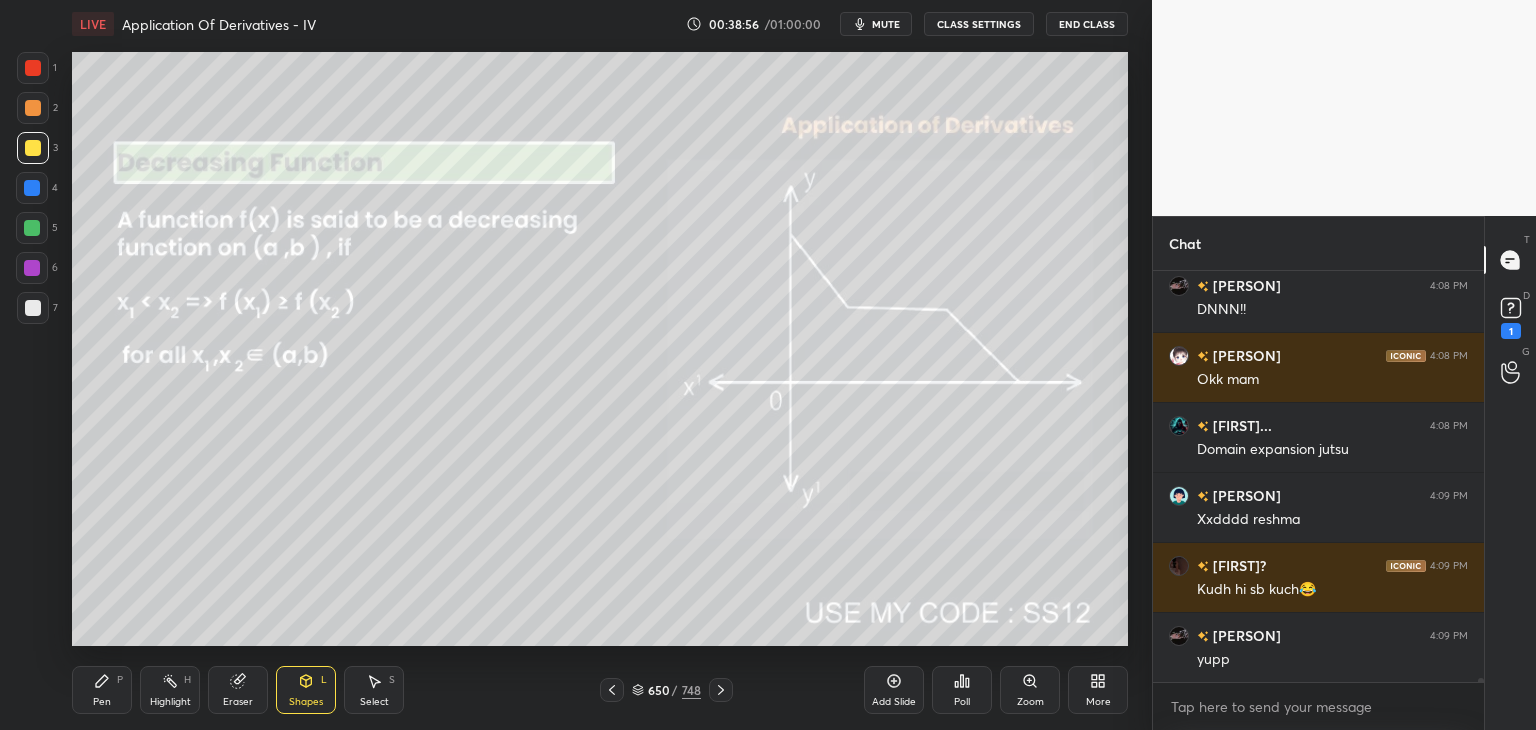 click at bounding box center (32, 228) 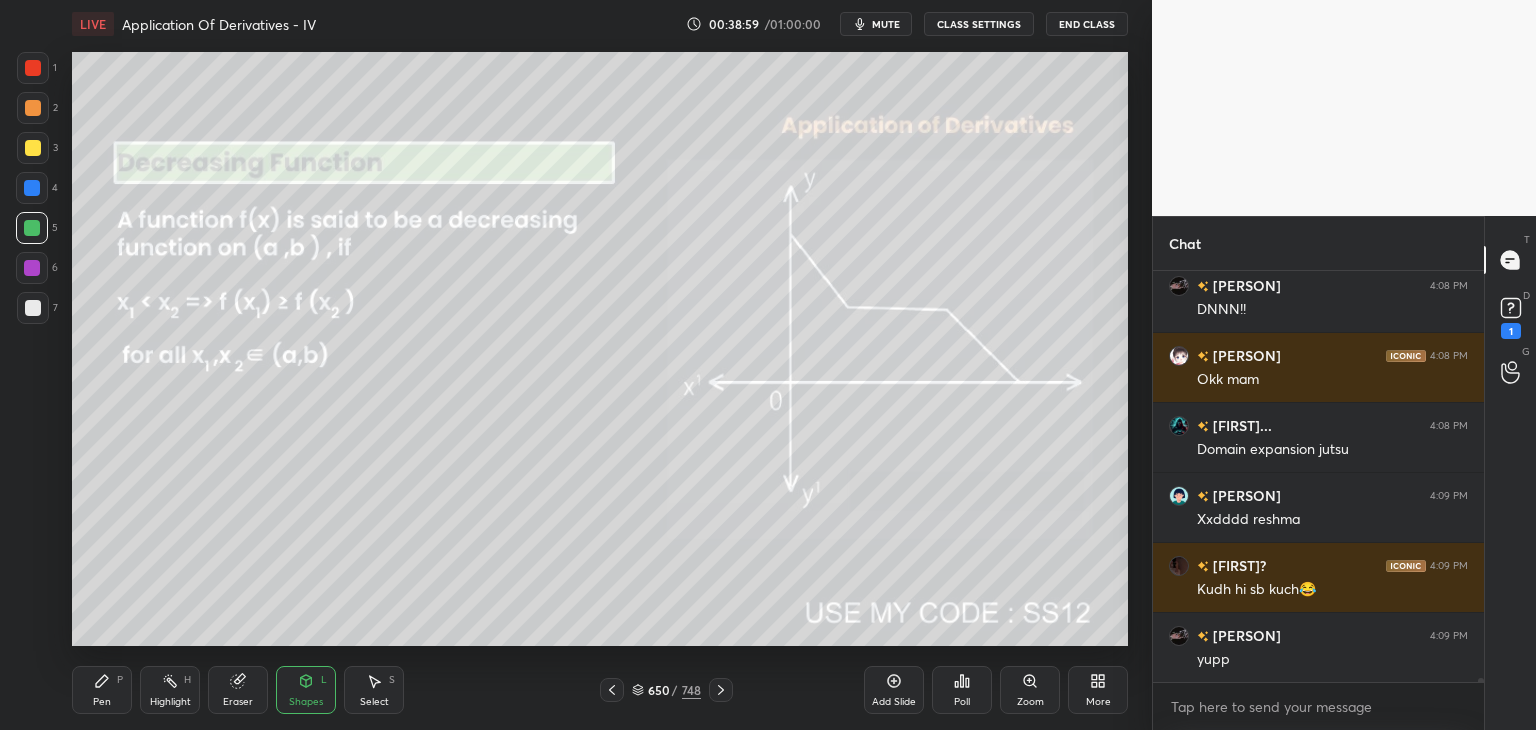scroll, scrollTop: 37376, scrollLeft: 0, axis: vertical 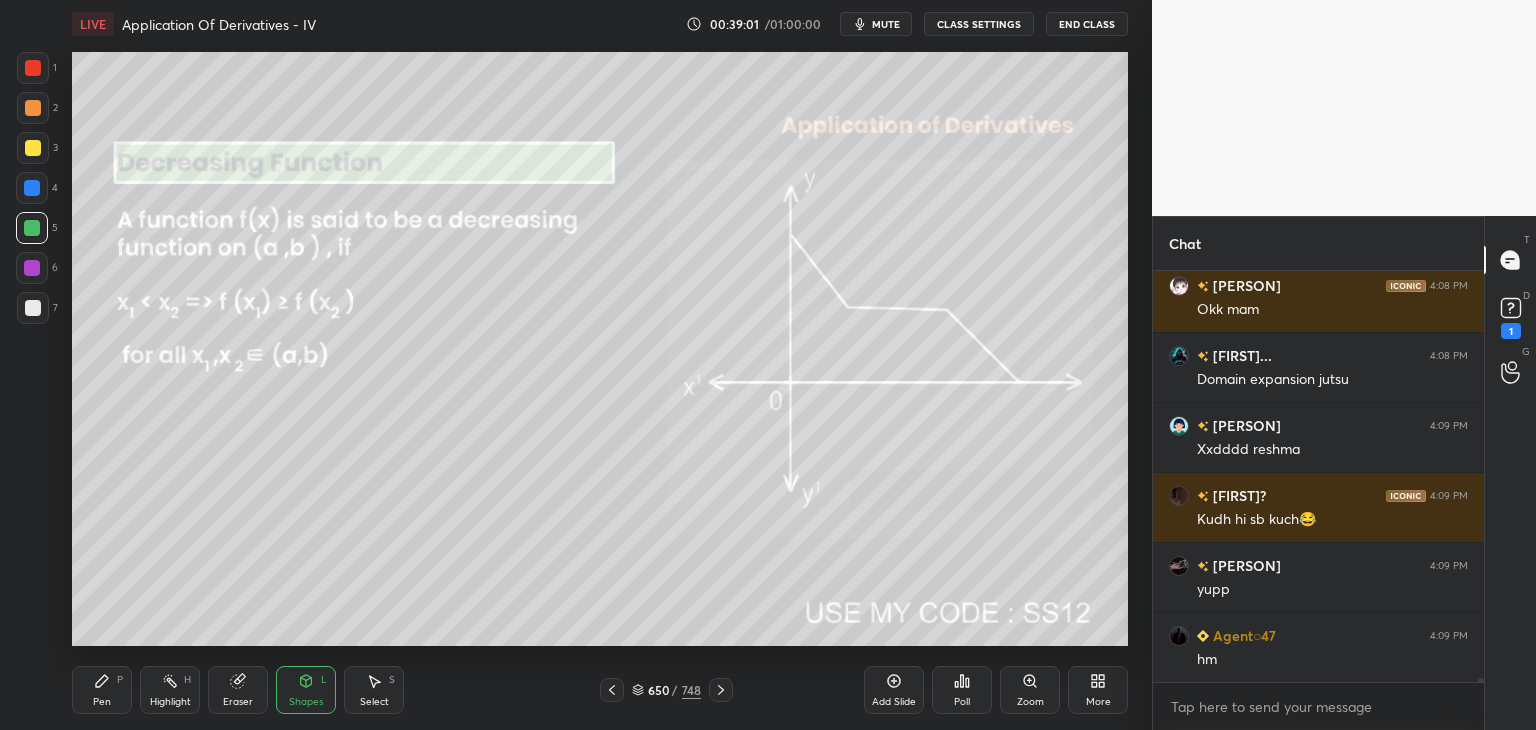 click at bounding box center (33, 148) 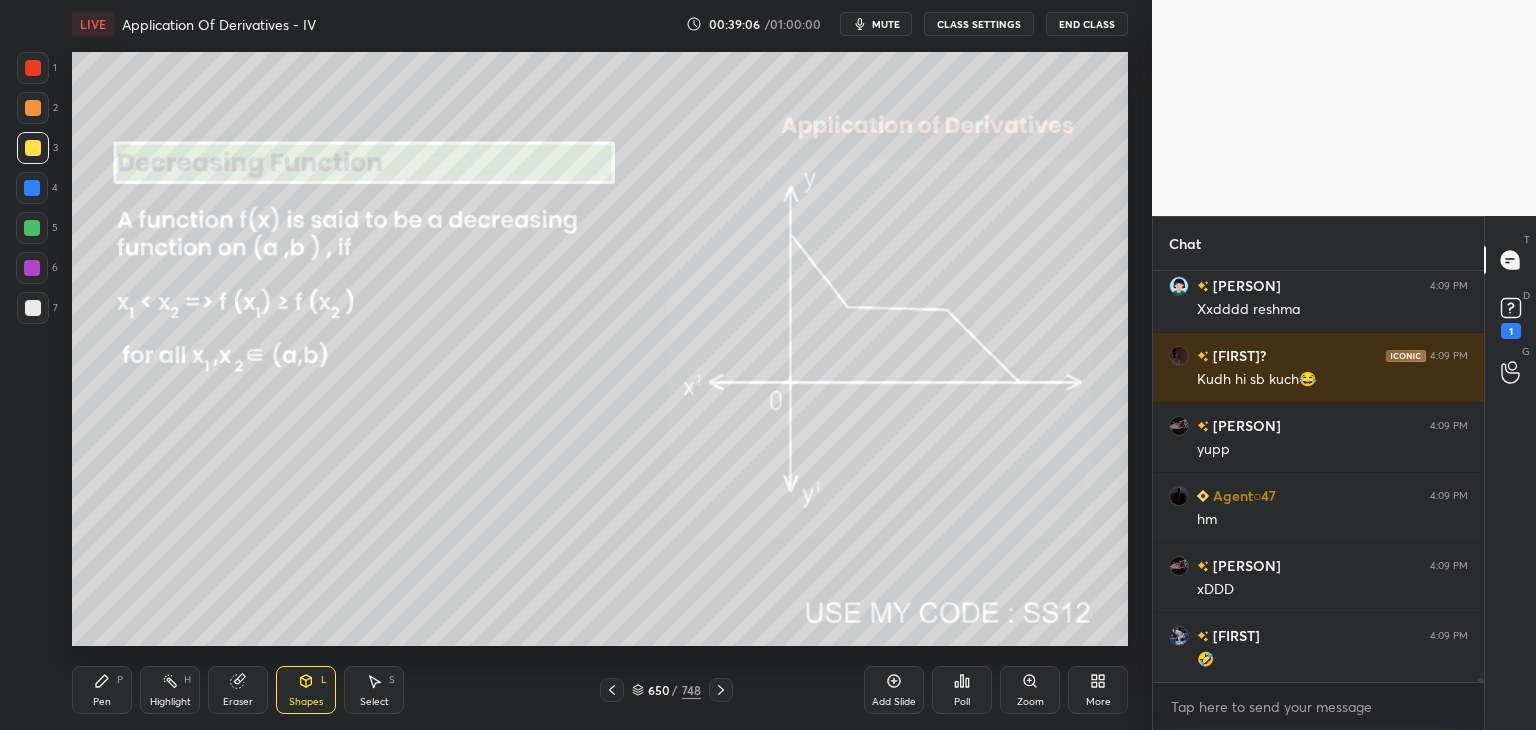 scroll, scrollTop: 37586, scrollLeft: 0, axis: vertical 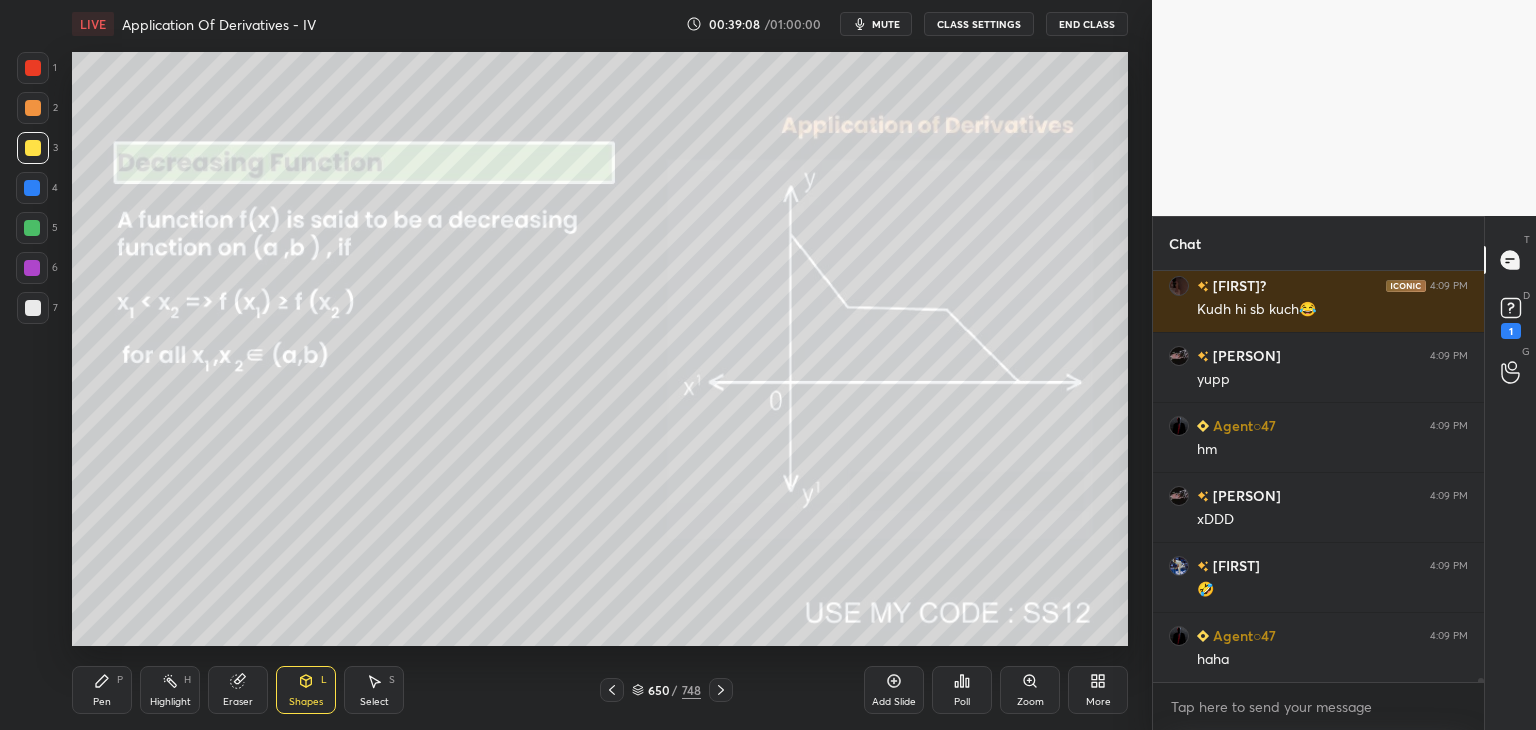 drag, startPoint x: 105, startPoint y: 702, endPoint x: 148, endPoint y: 668, distance: 54.81788 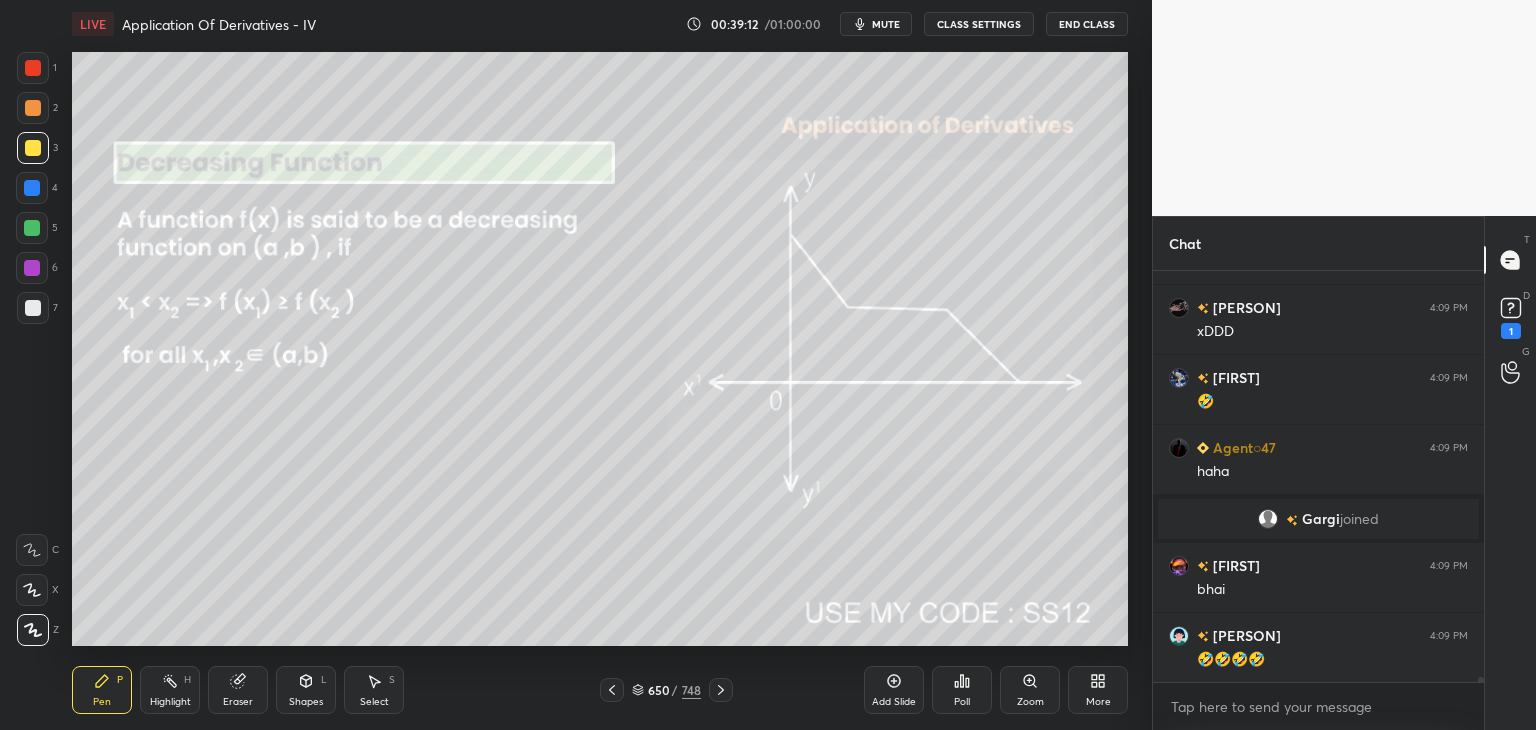 scroll, scrollTop: 33780, scrollLeft: 0, axis: vertical 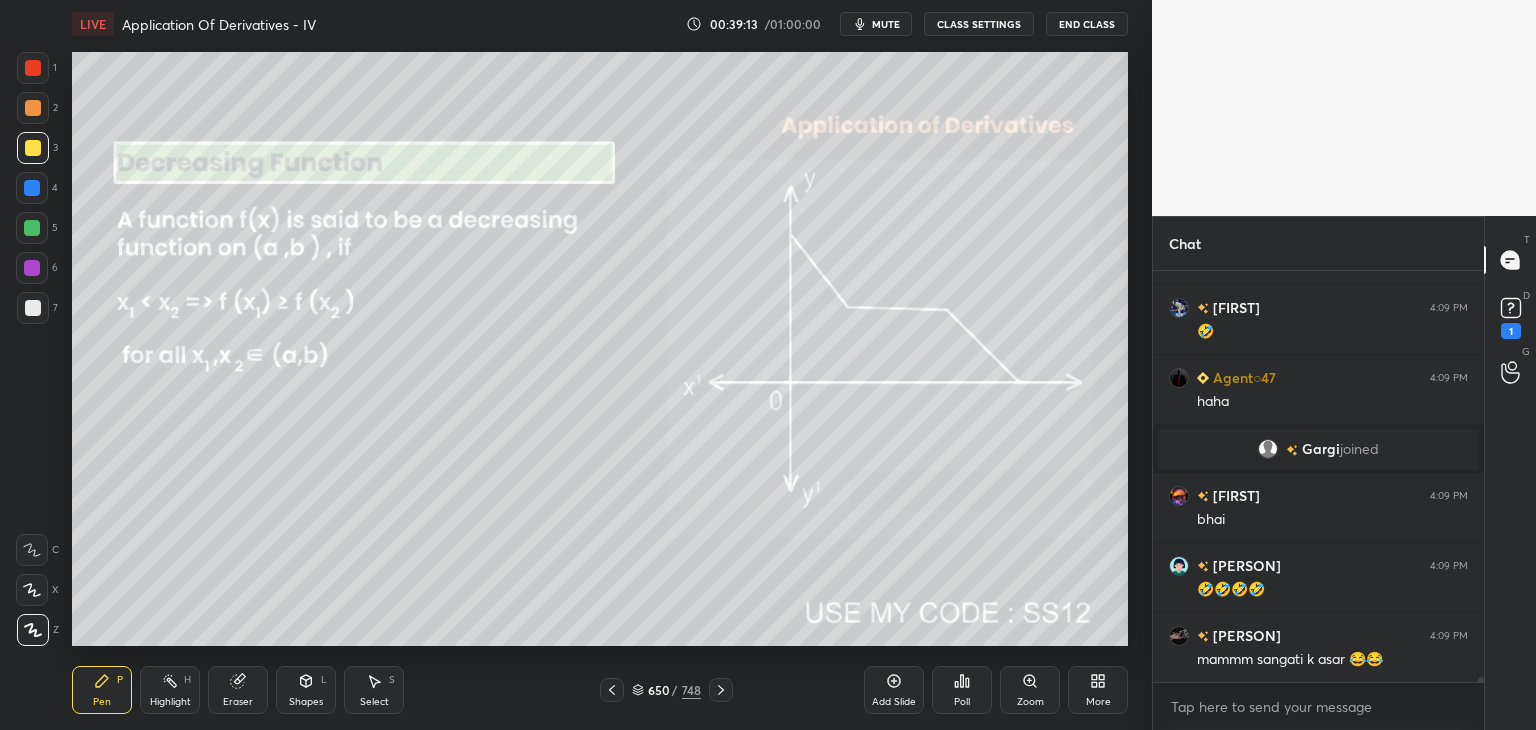 drag, startPoint x: 32, startPoint y: 229, endPoint x: 58, endPoint y: 250, distance: 33.42155 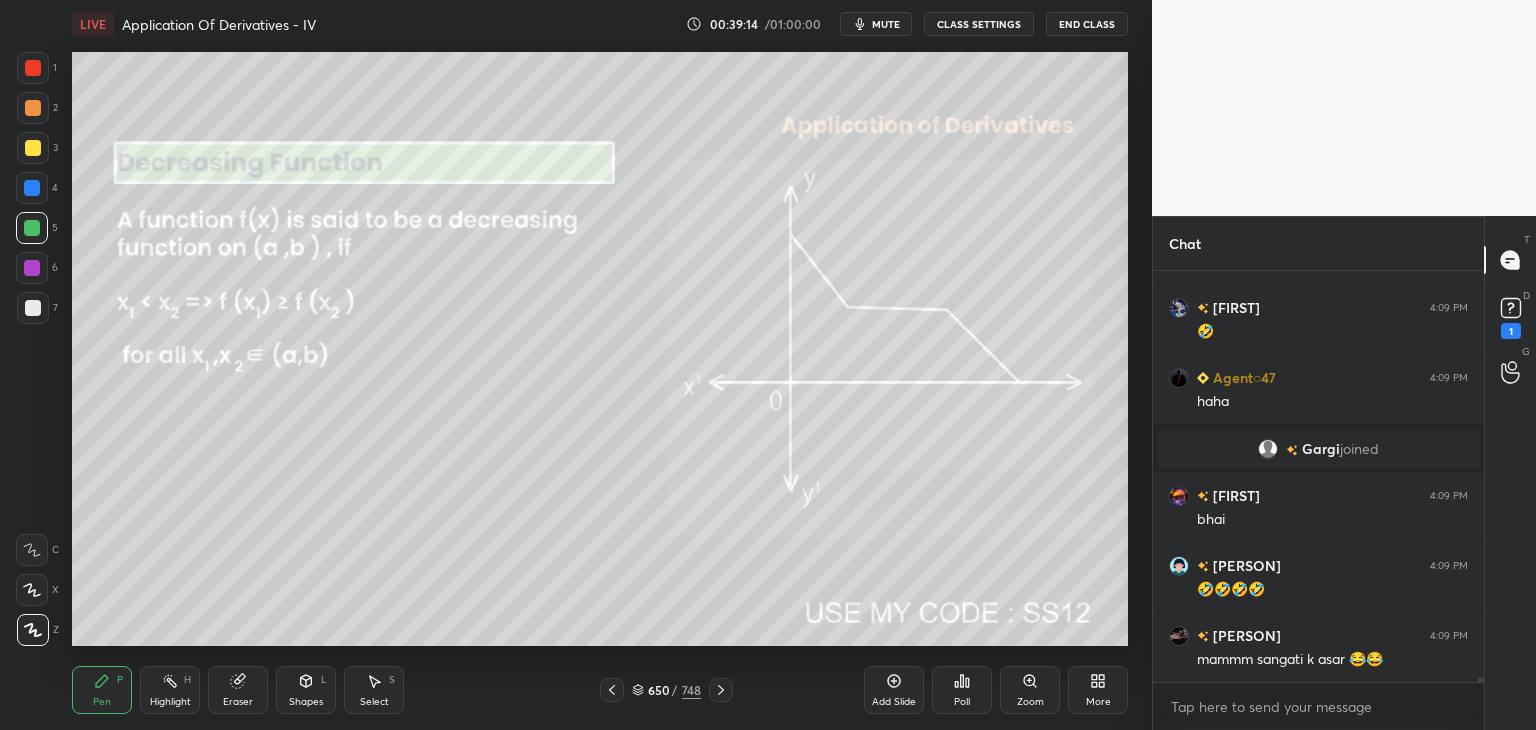 scroll, scrollTop: 33850, scrollLeft: 0, axis: vertical 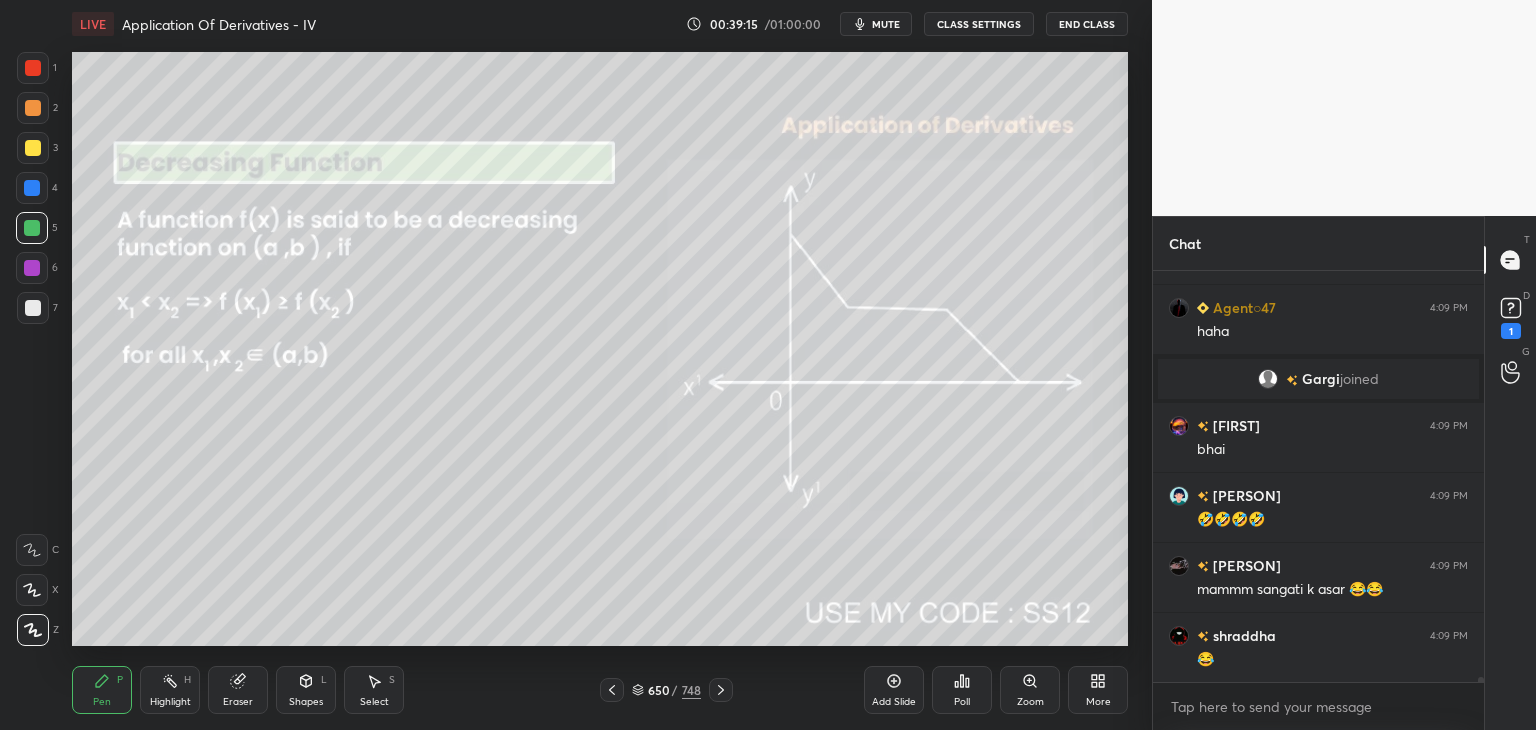 drag, startPoint x: 300, startPoint y: 688, endPoint x: 291, endPoint y: 673, distance: 17.492855 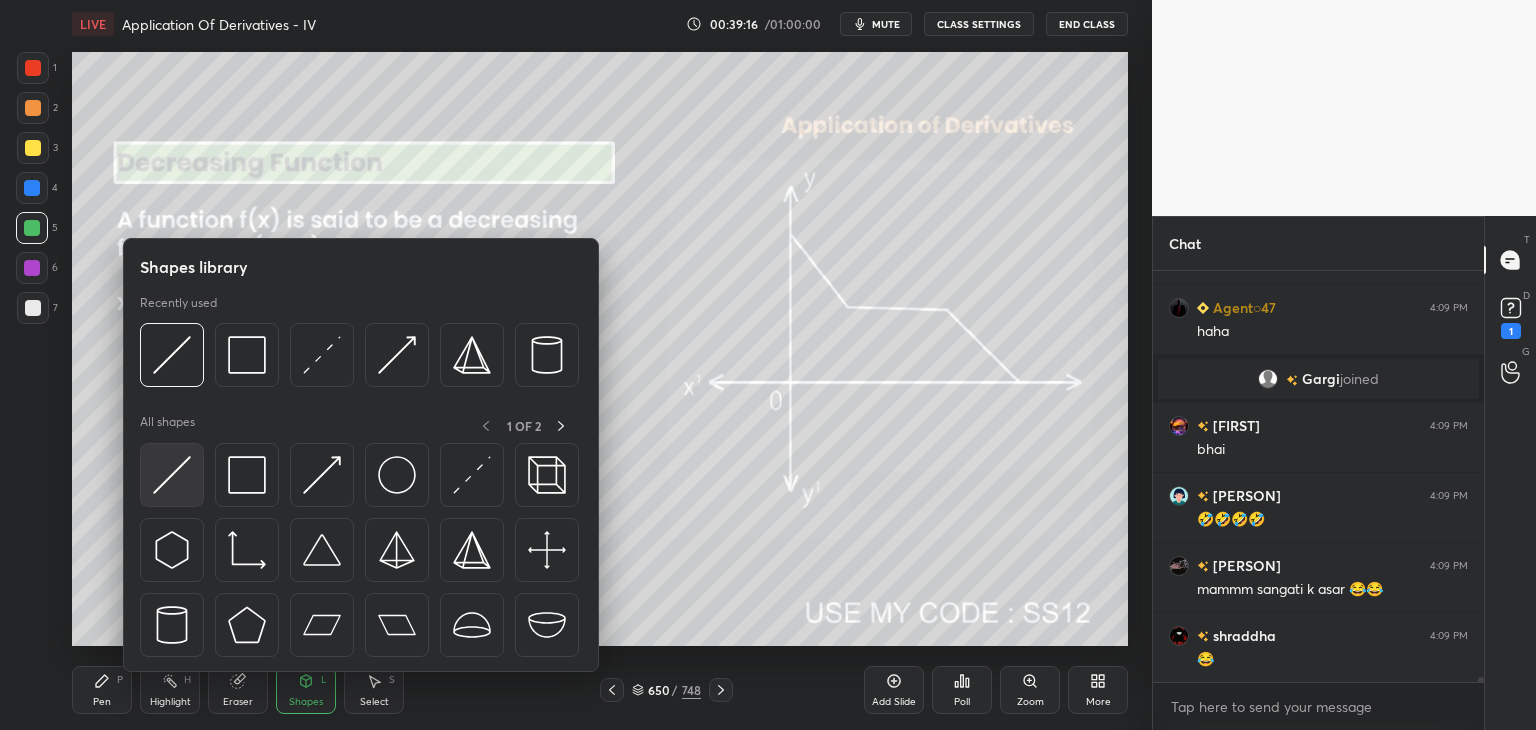 click at bounding box center (172, 475) 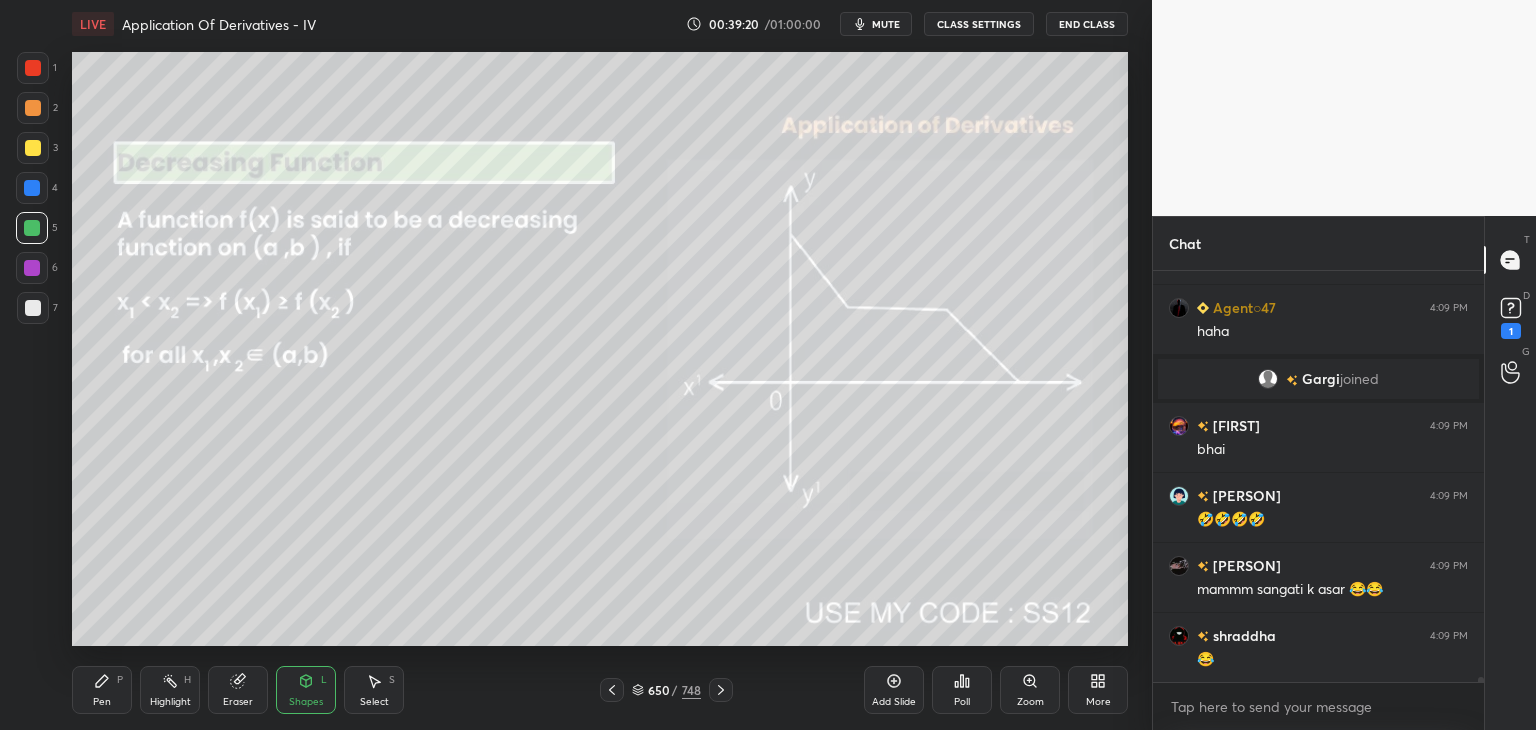 click on "Pen" at bounding box center [102, 702] 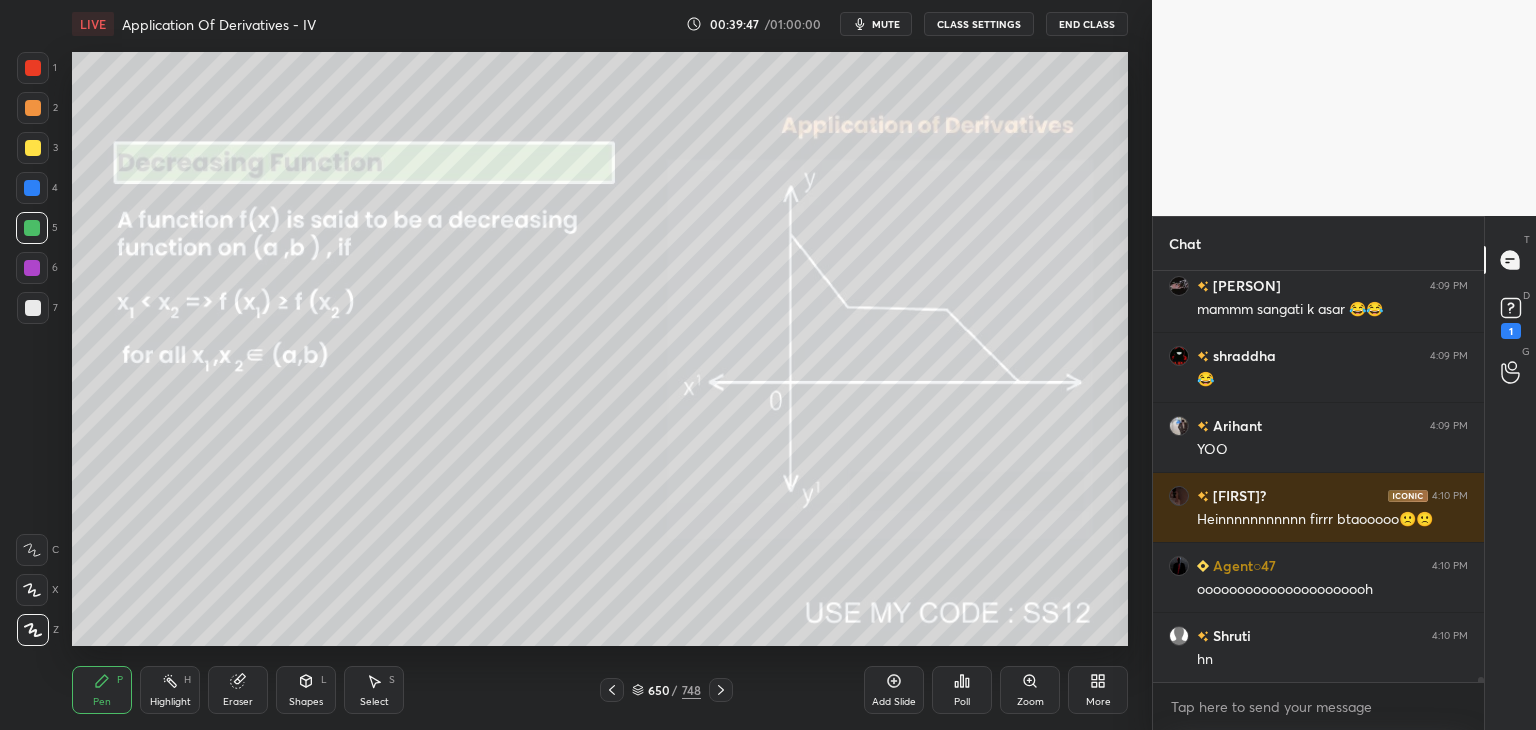 scroll, scrollTop: 34200, scrollLeft: 0, axis: vertical 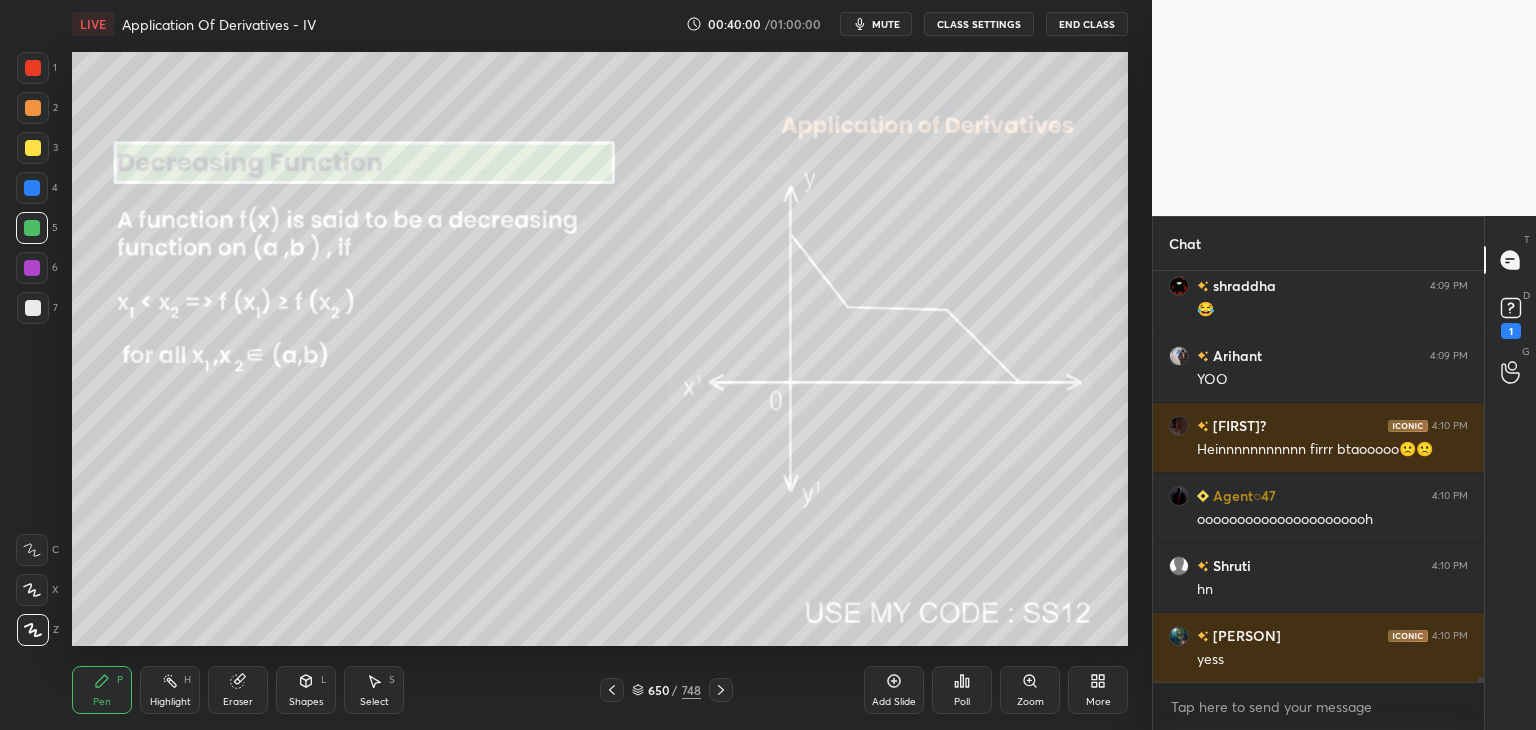 drag, startPoint x: 236, startPoint y: 687, endPoint x: 227, endPoint y: 667, distance: 21.931713 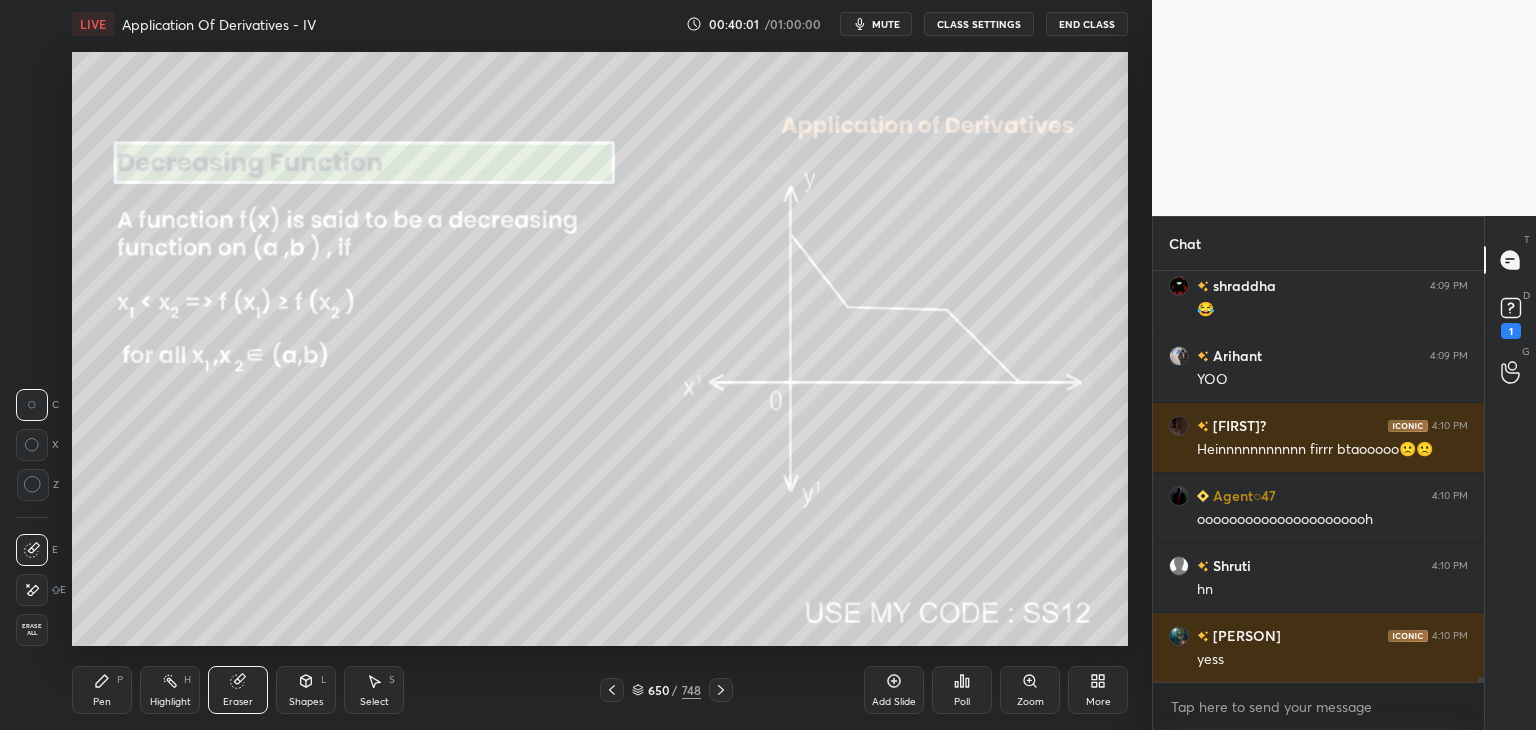 click on "Erase all" at bounding box center (32, 630) 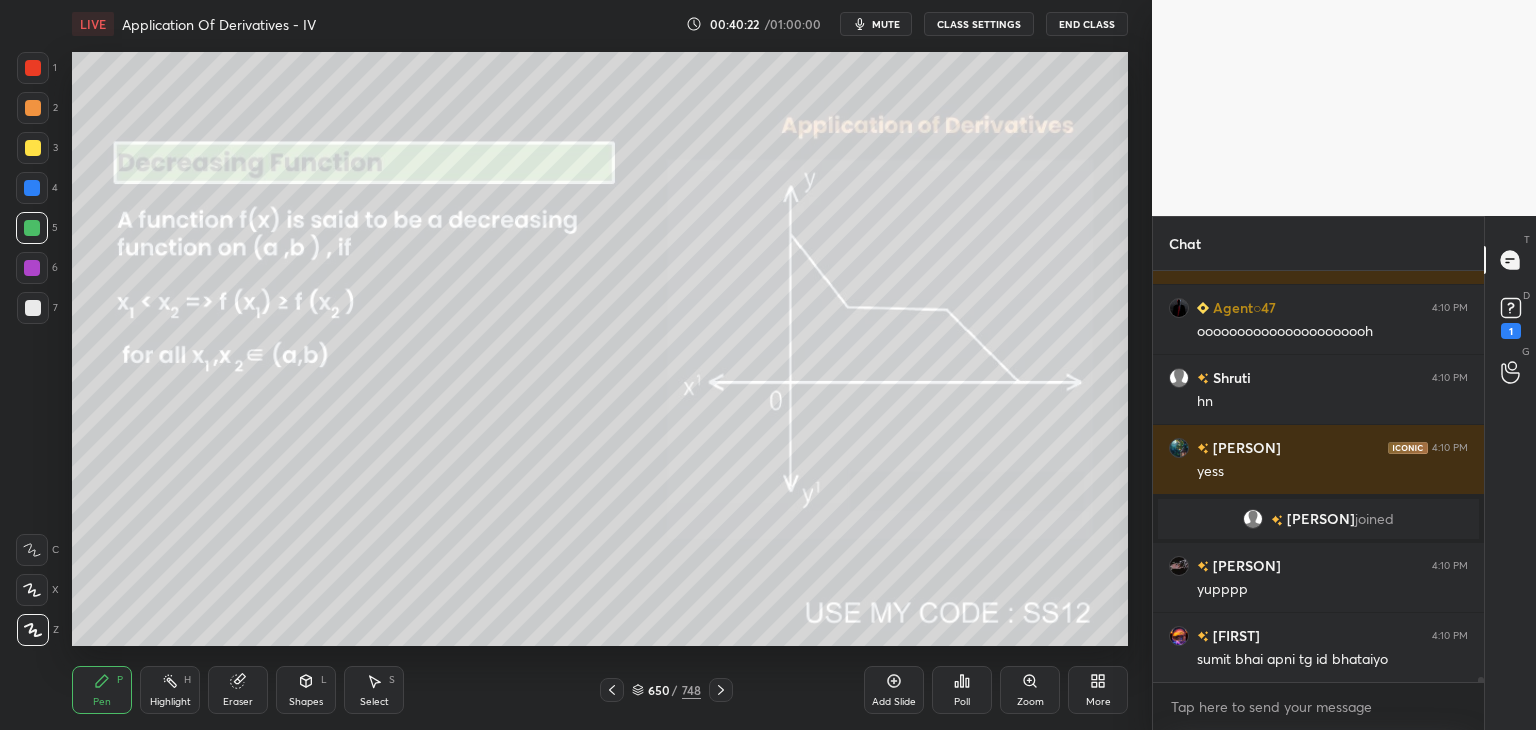 scroll, scrollTop: 34164, scrollLeft: 0, axis: vertical 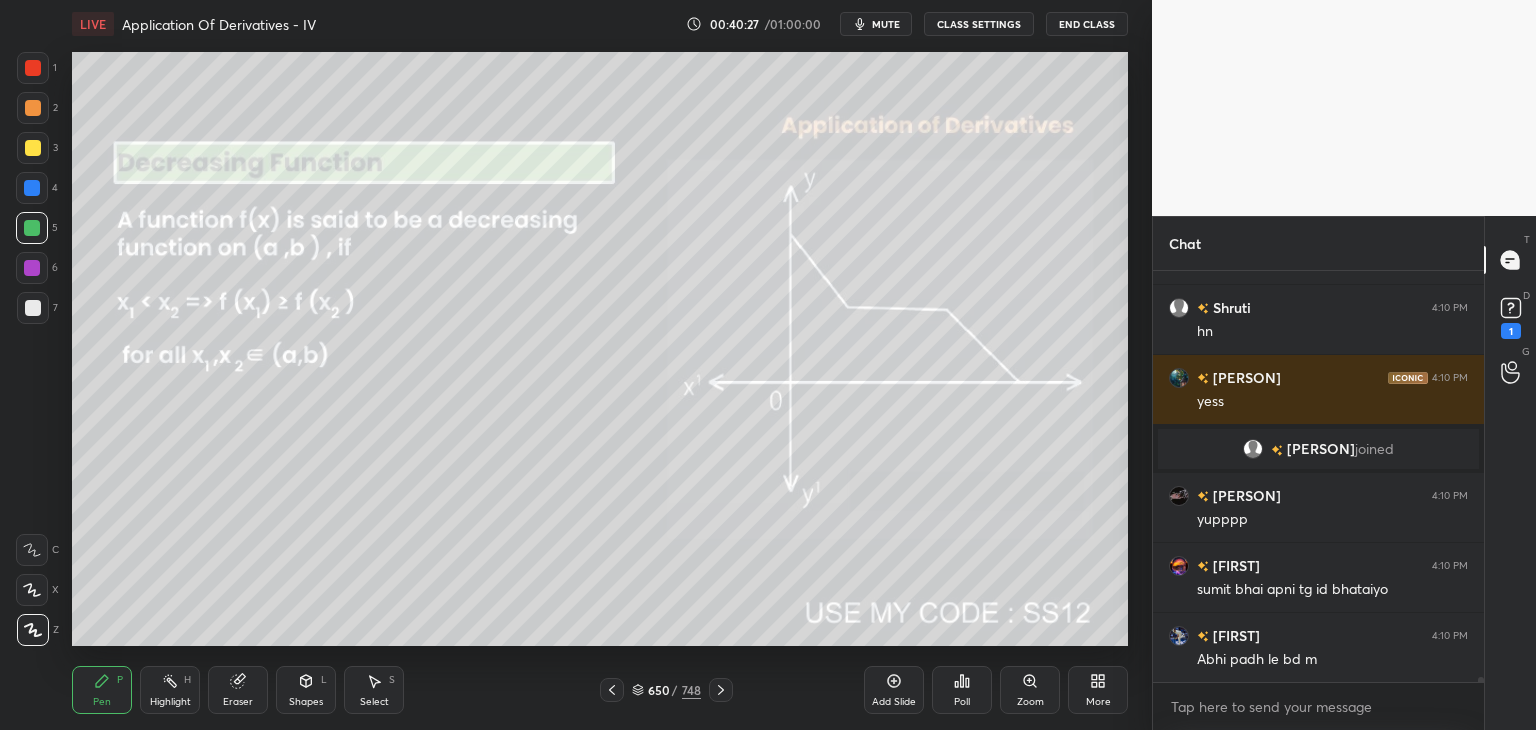 drag, startPoint x: 234, startPoint y: 708, endPoint x: 216, endPoint y: 709, distance: 18.027756 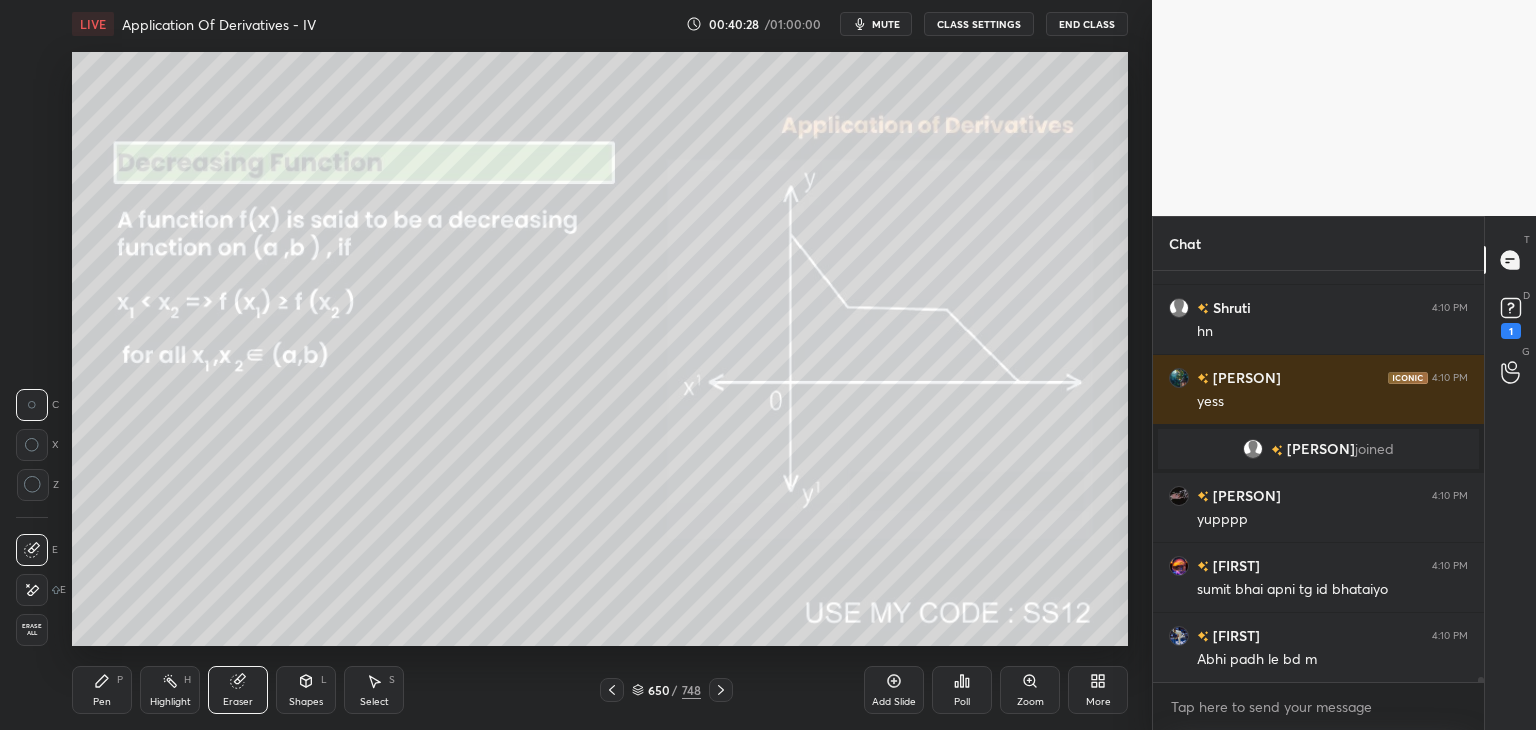 drag, startPoint x: 40, startPoint y: 634, endPoint x: 33, endPoint y: 650, distance: 17.464249 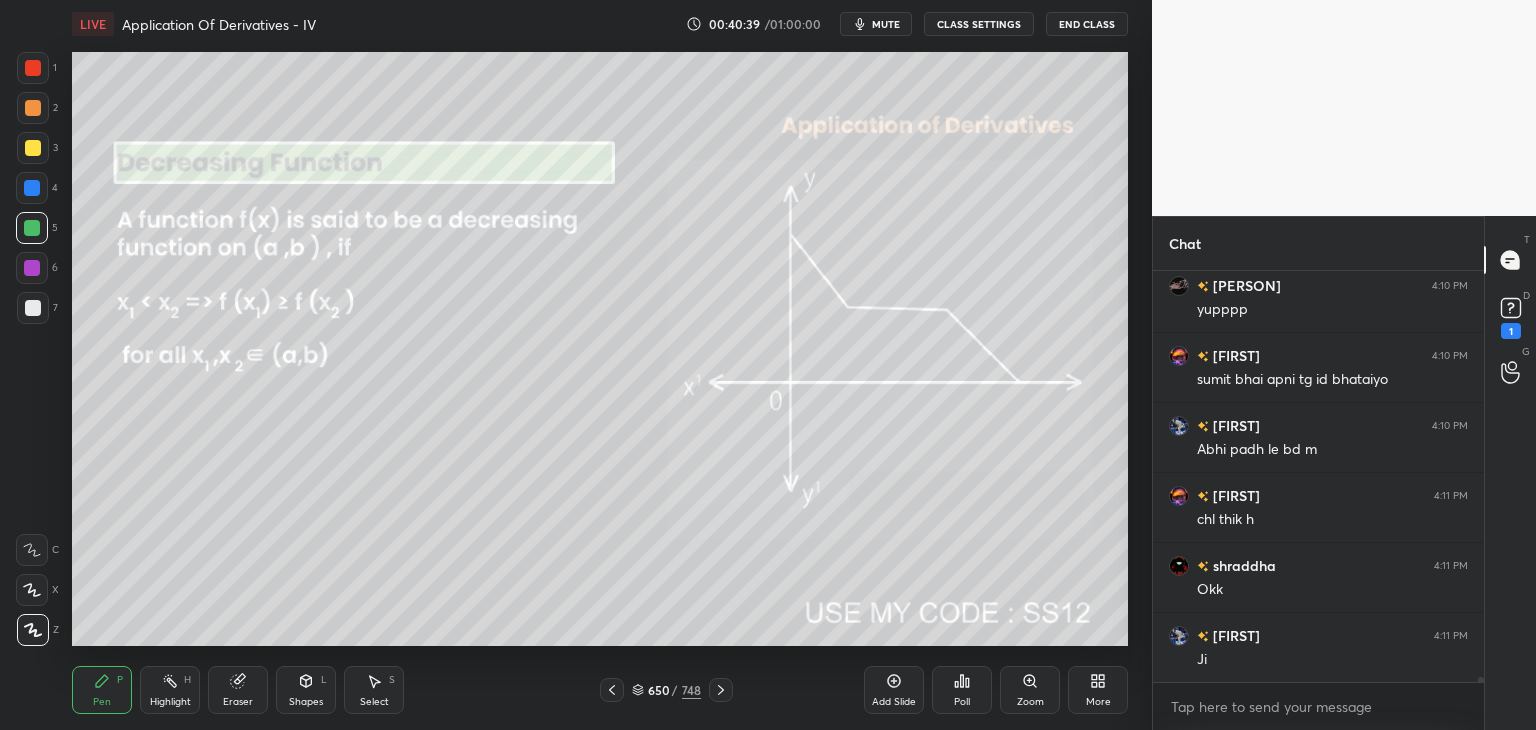 scroll, scrollTop: 34444, scrollLeft: 0, axis: vertical 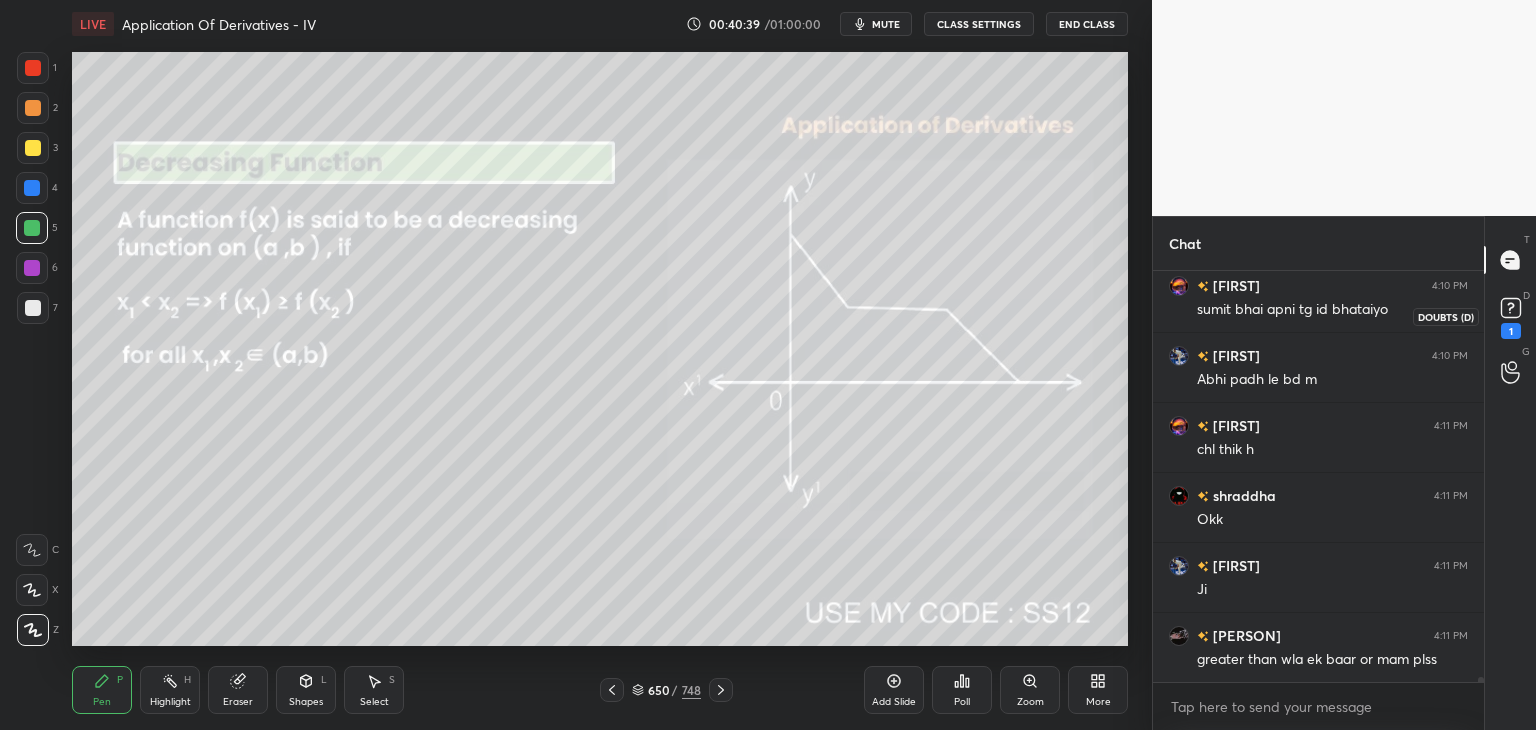 click on "1" at bounding box center (1511, 331) 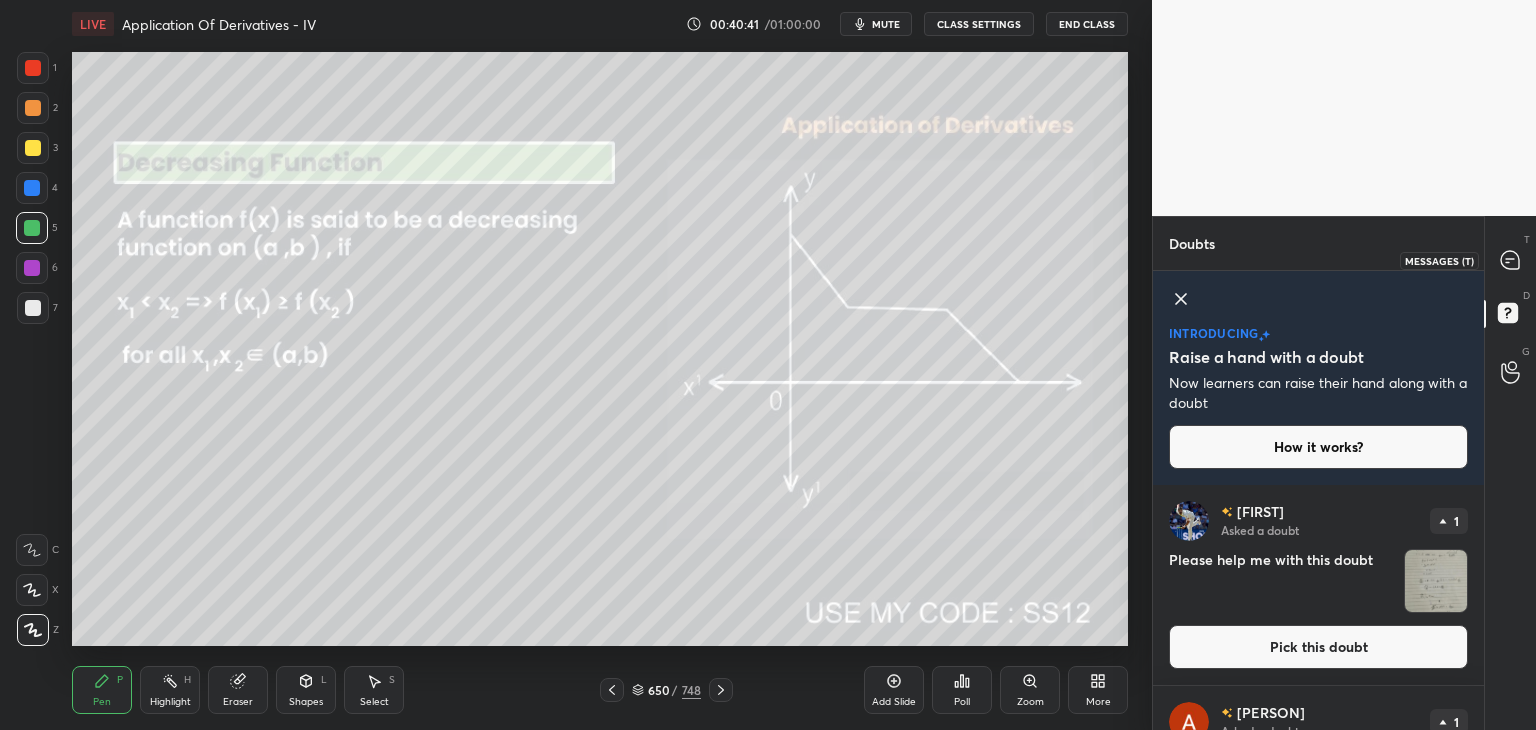 drag, startPoint x: 1518, startPoint y: 267, endPoint x: 1504, endPoint y: 289, distance: 26.076809 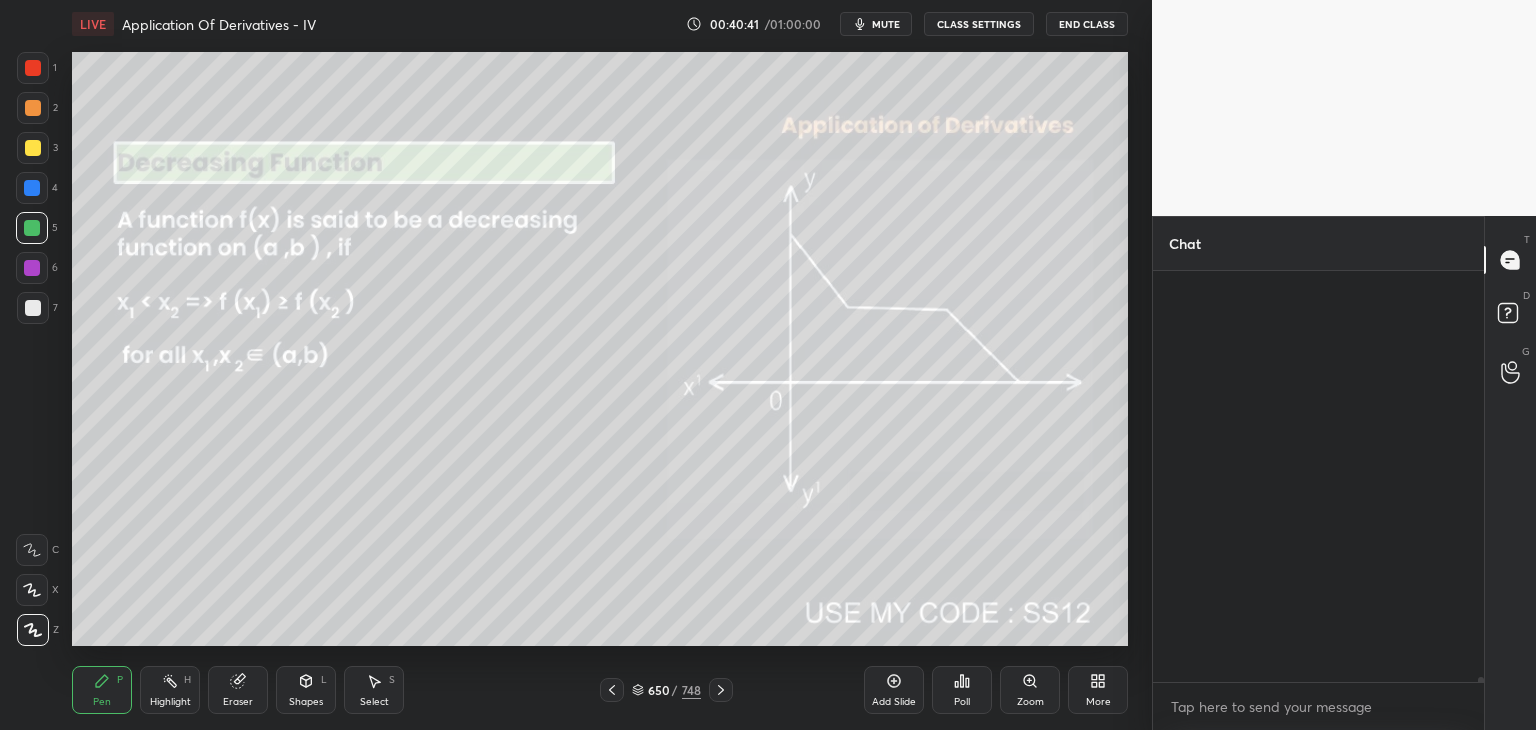 scroll, scrollTop: 34800, scrollLeft: 0, axis: vertical 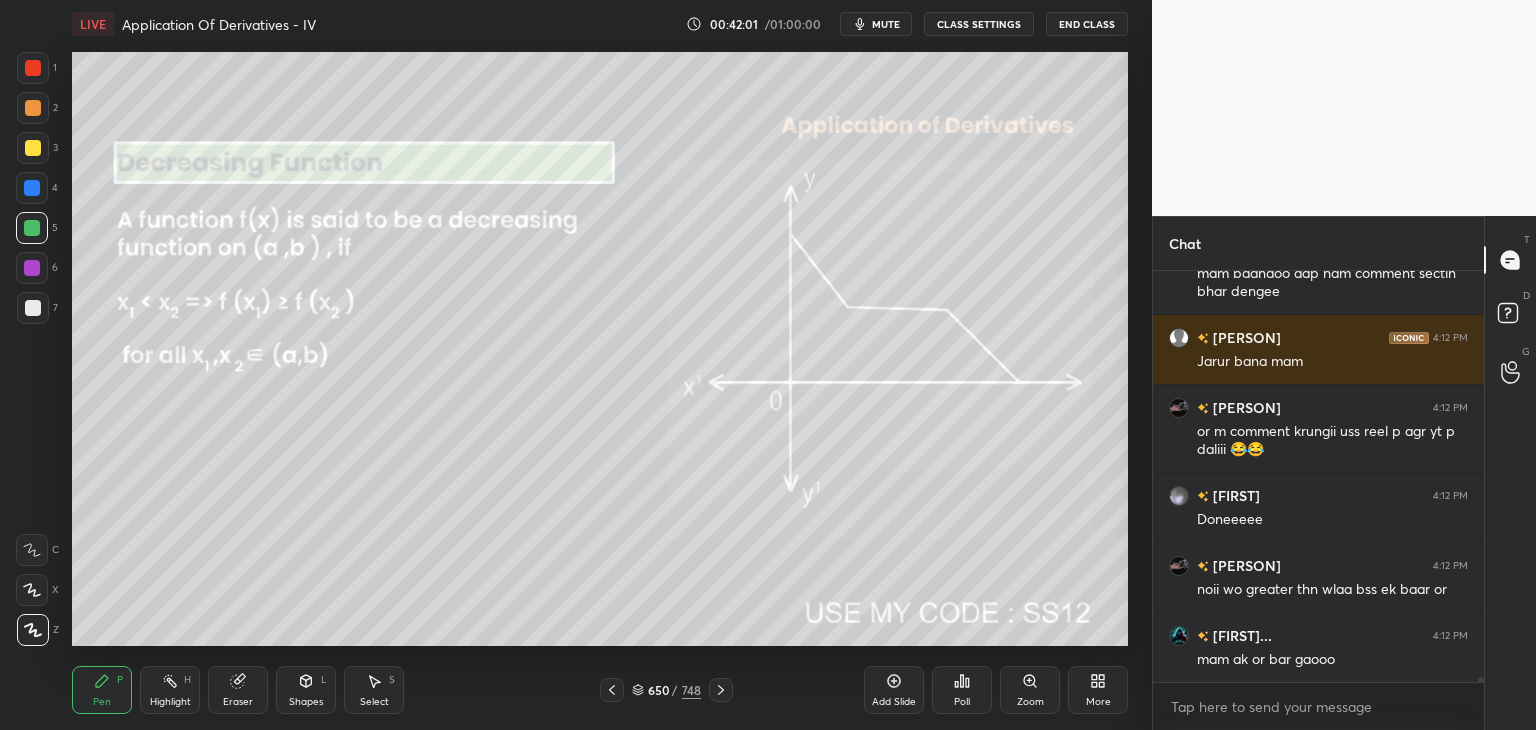 click at bounding box center (32, 228) 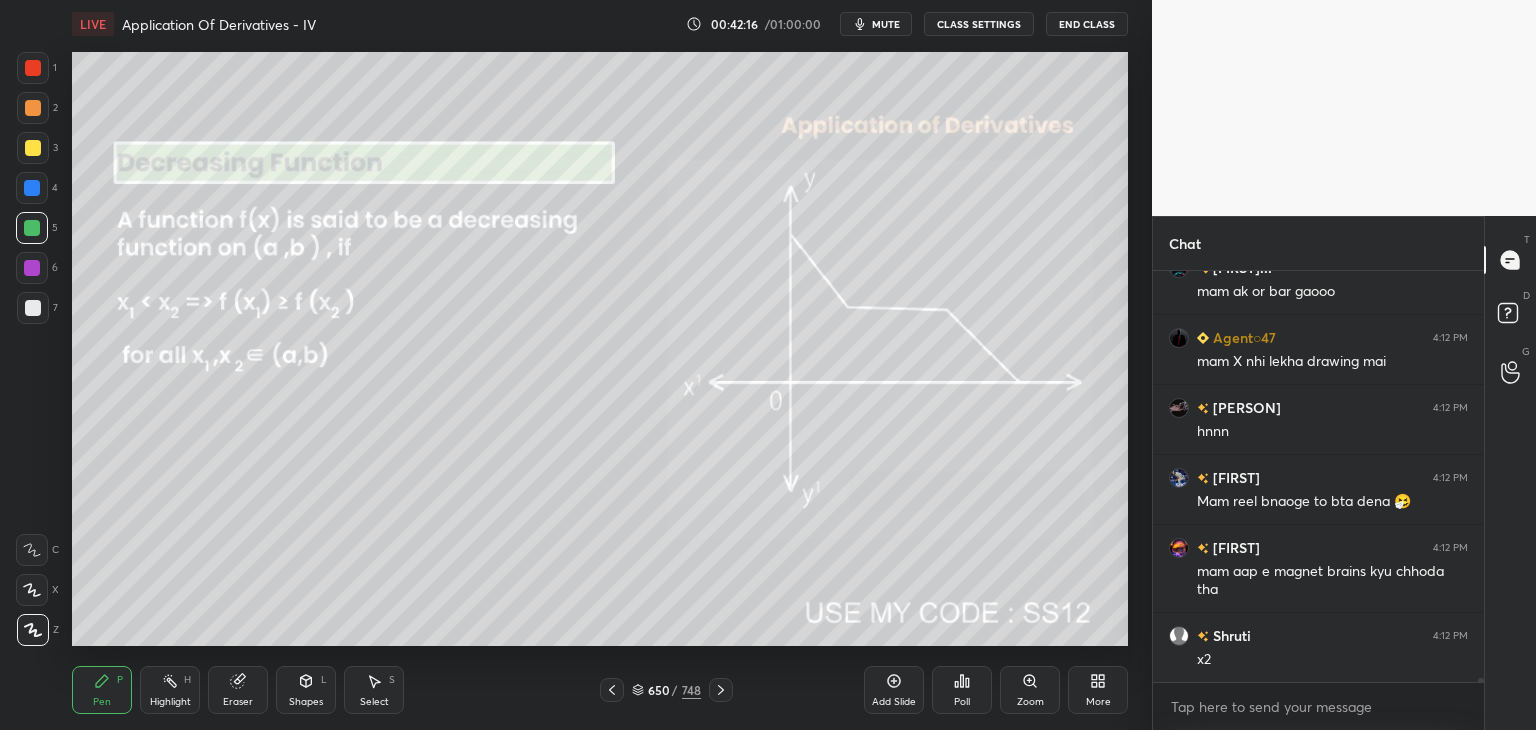 scroll, scrollTop: 37532, scrollLeft: 0, axis: vertical 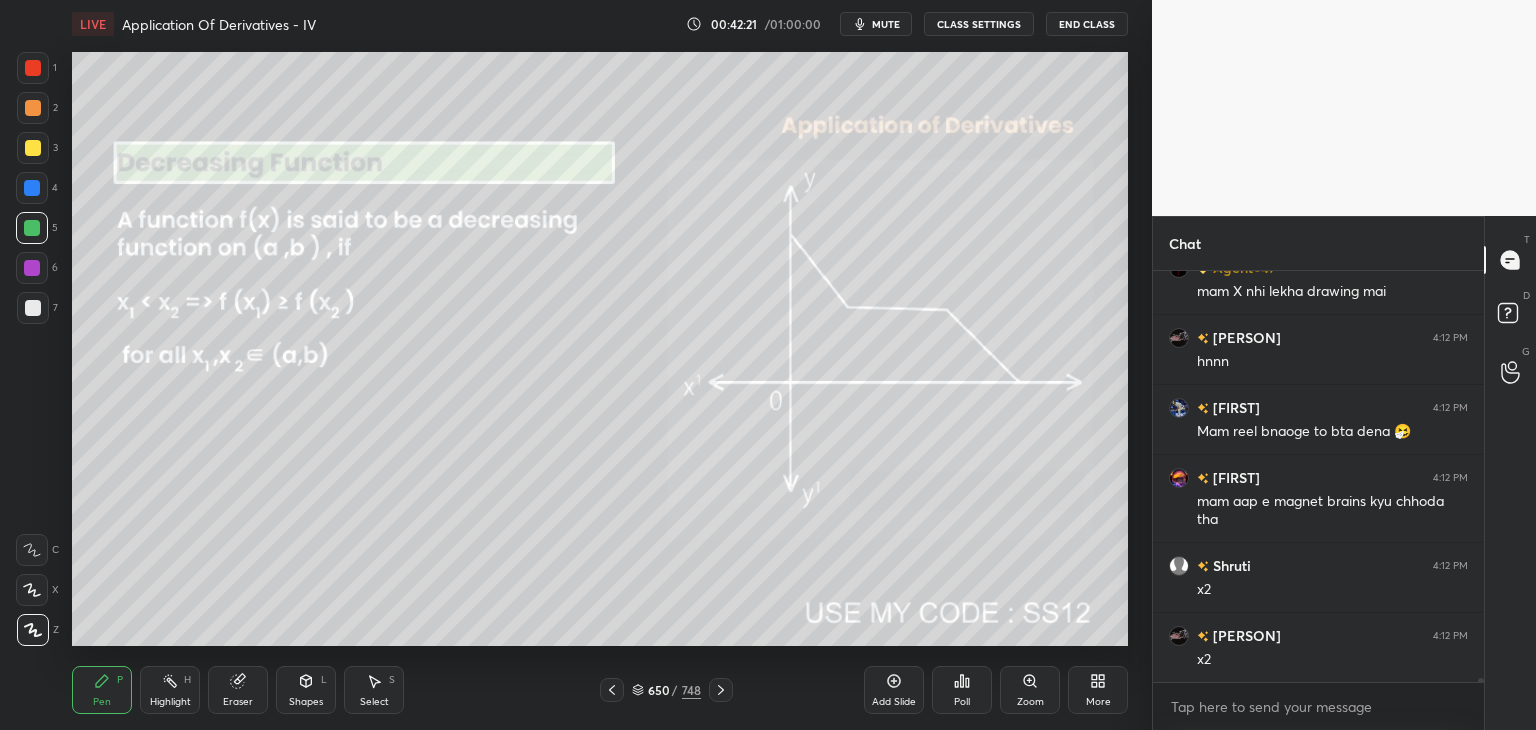click at bounding box center (33, 148) 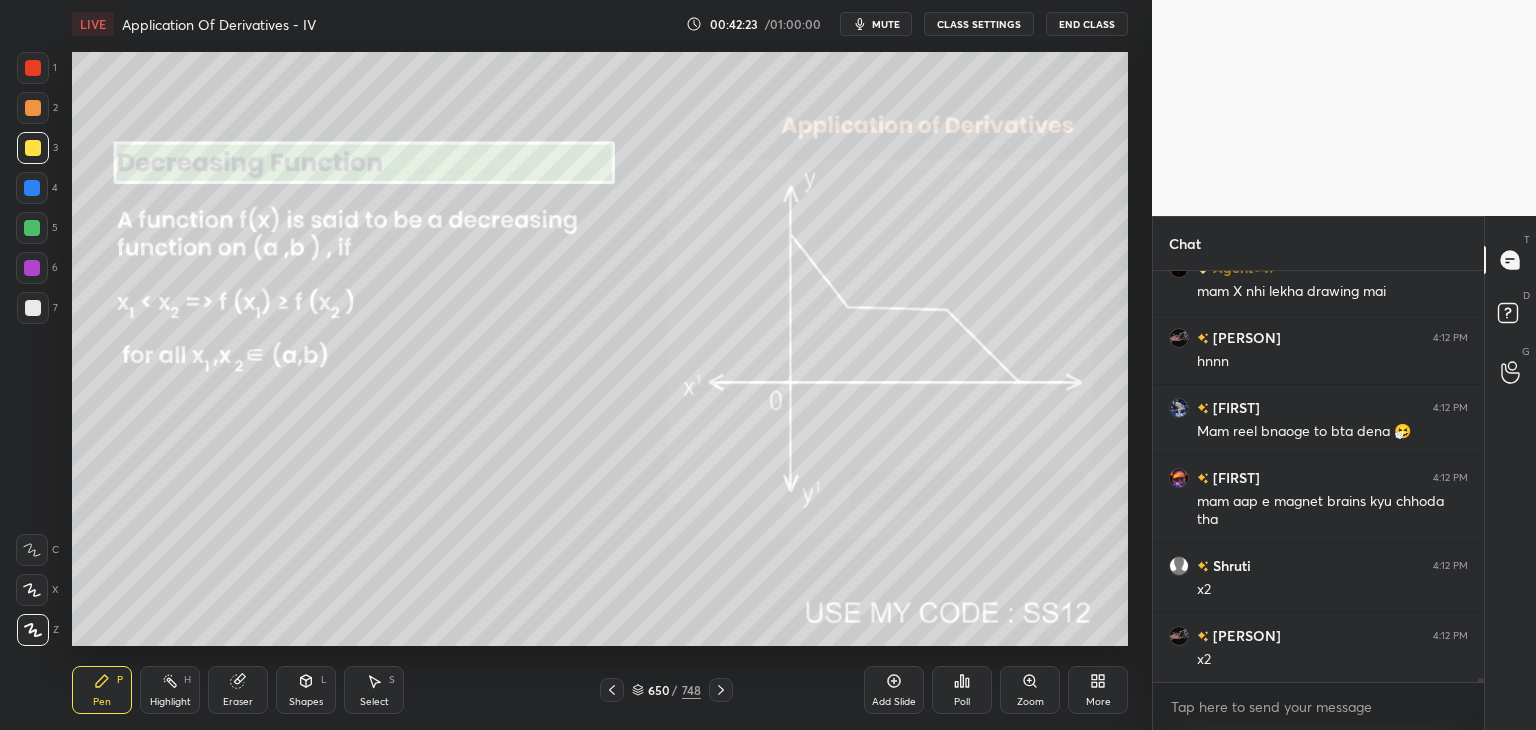 drag, startPoint x: 321, startPoint y: 701, endPoint x: 315, endPoint y: 673, distance: 28.635643 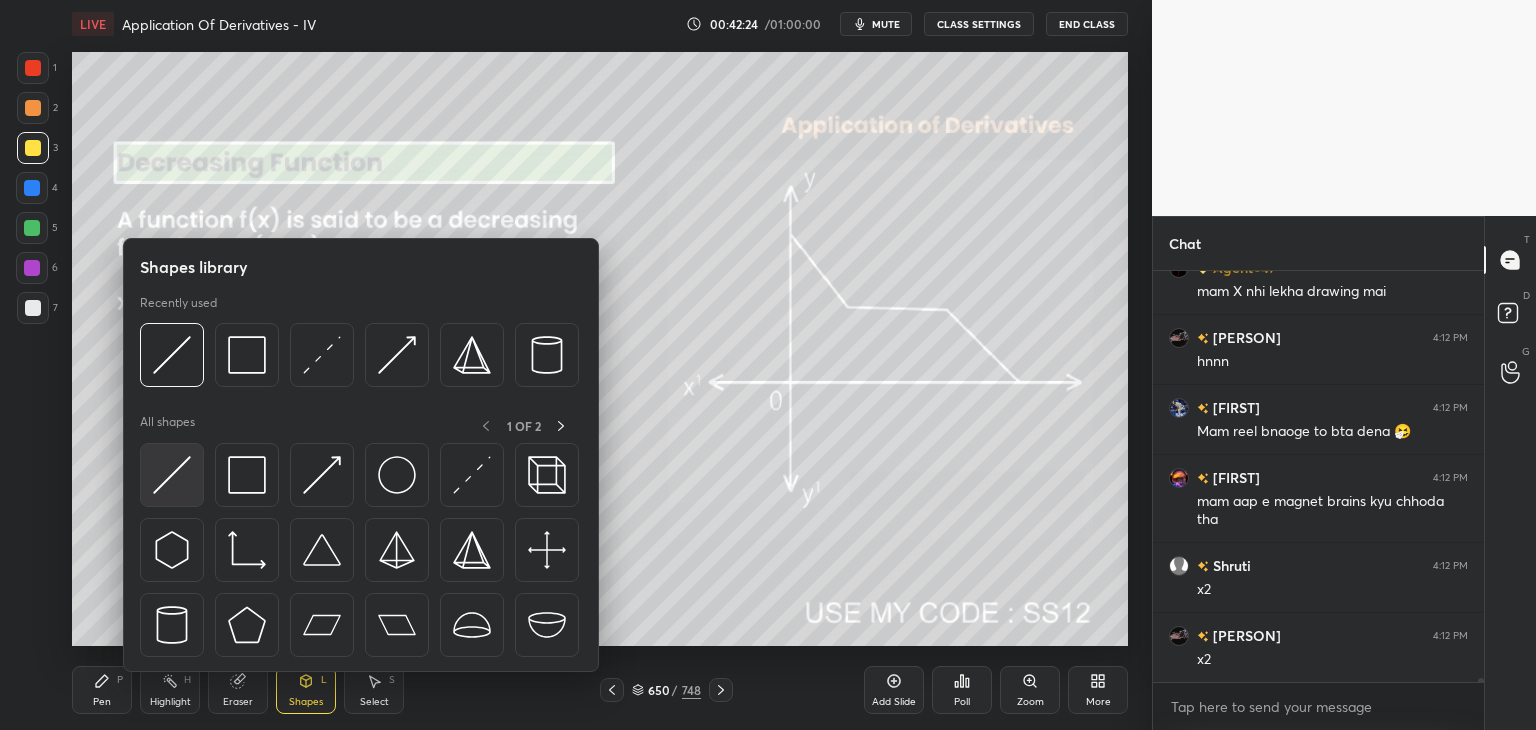 click at bounding box center [172, 475] 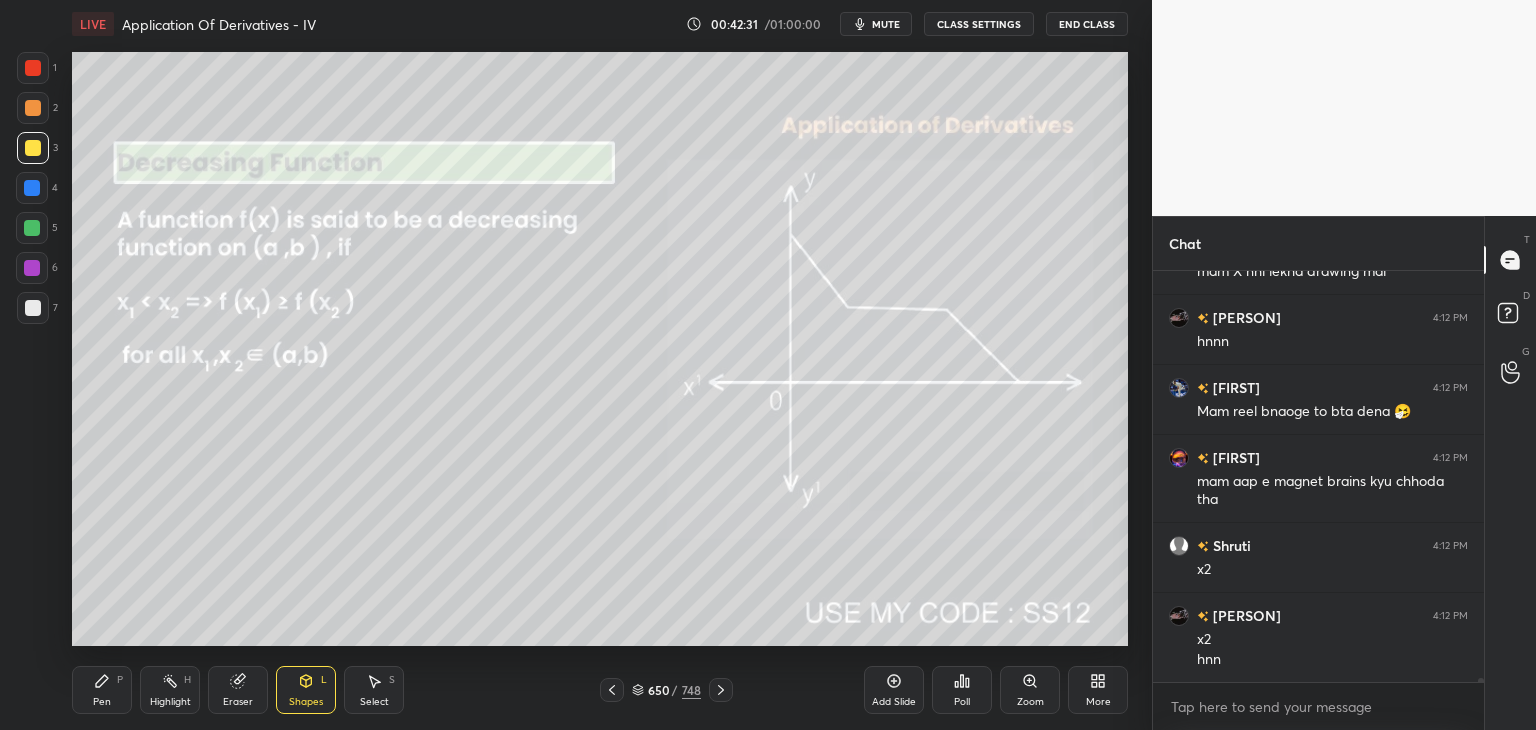 click on "Pen" at bounding box center (102, 702) 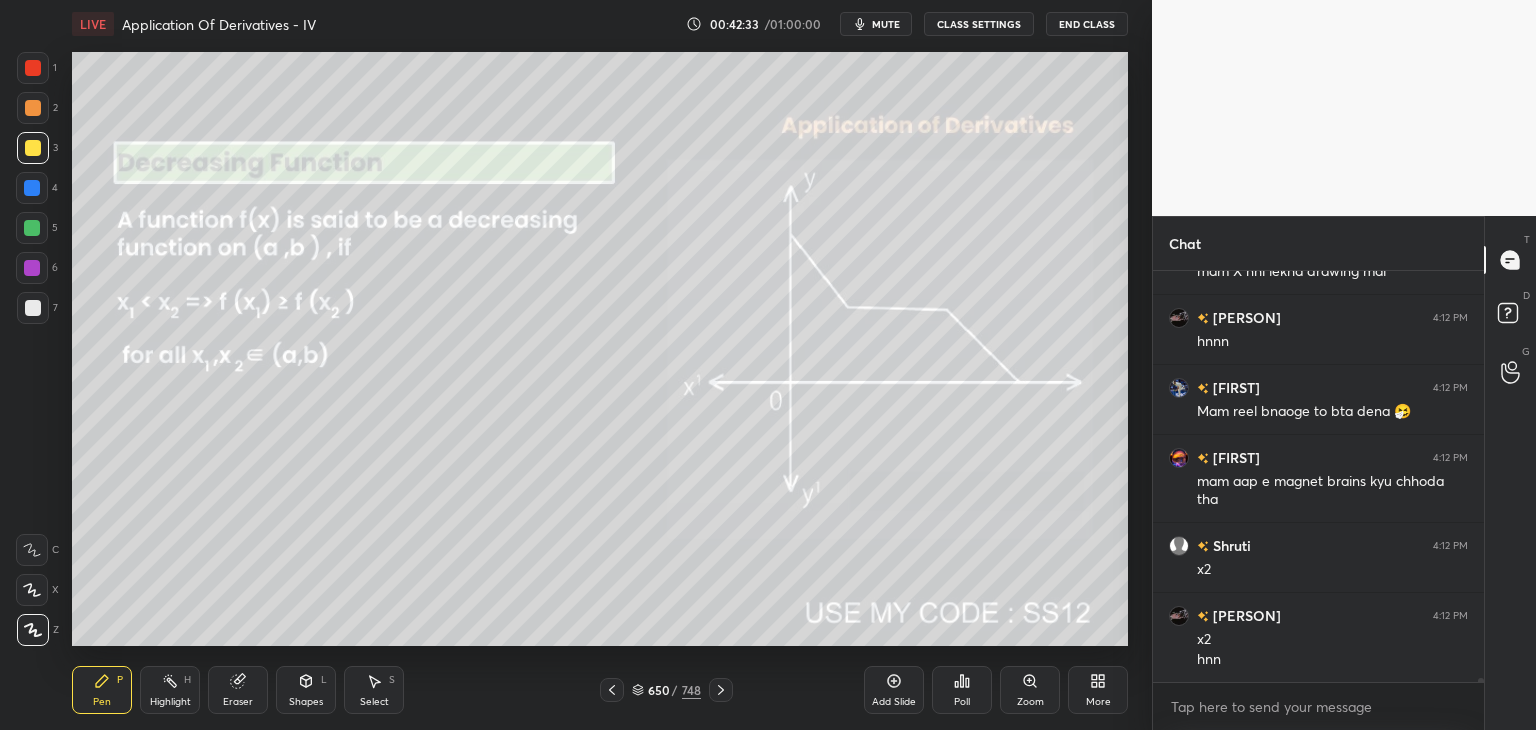 scroll, scrollTop: 37622, scrollLeft: 0, axis: vertical 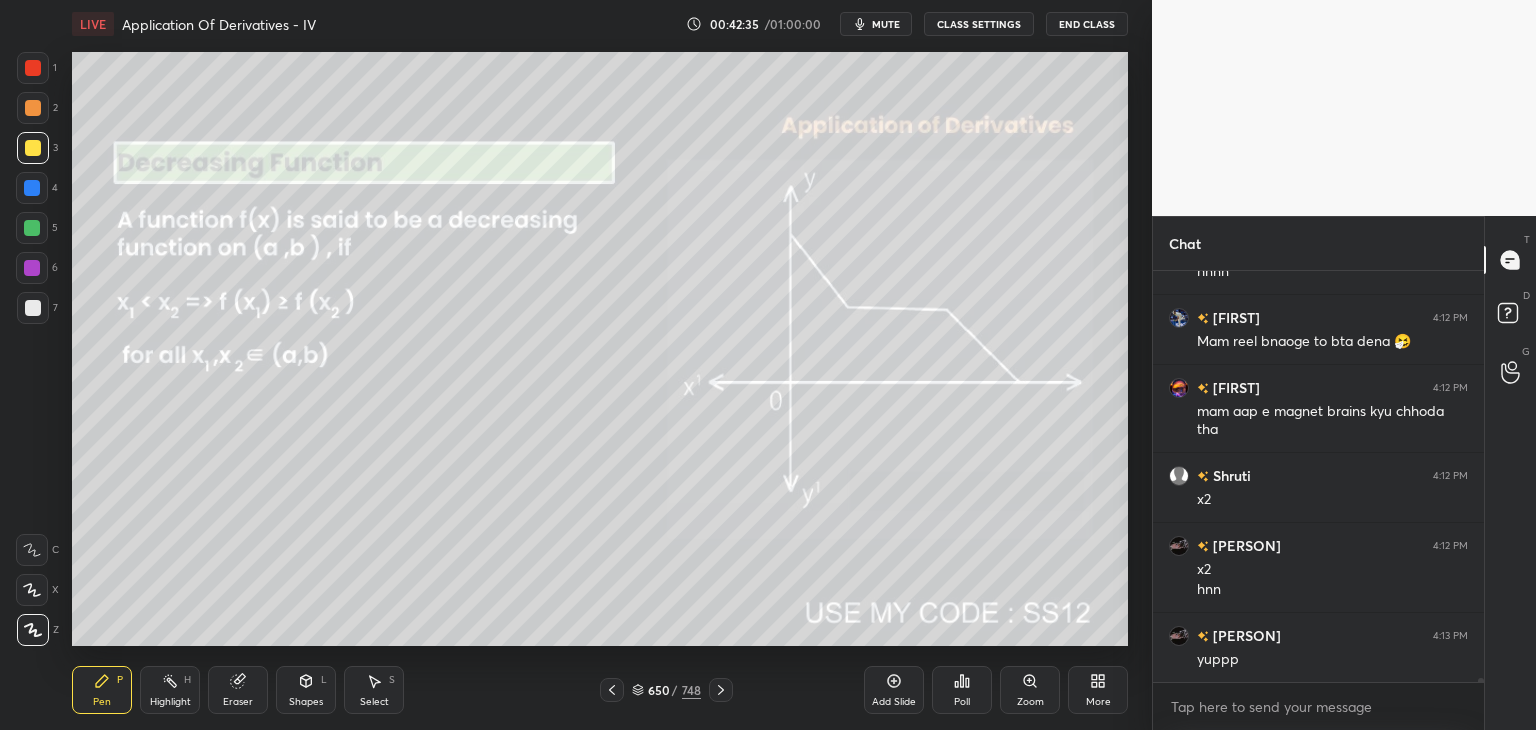 click at bounding box center (32, 268) 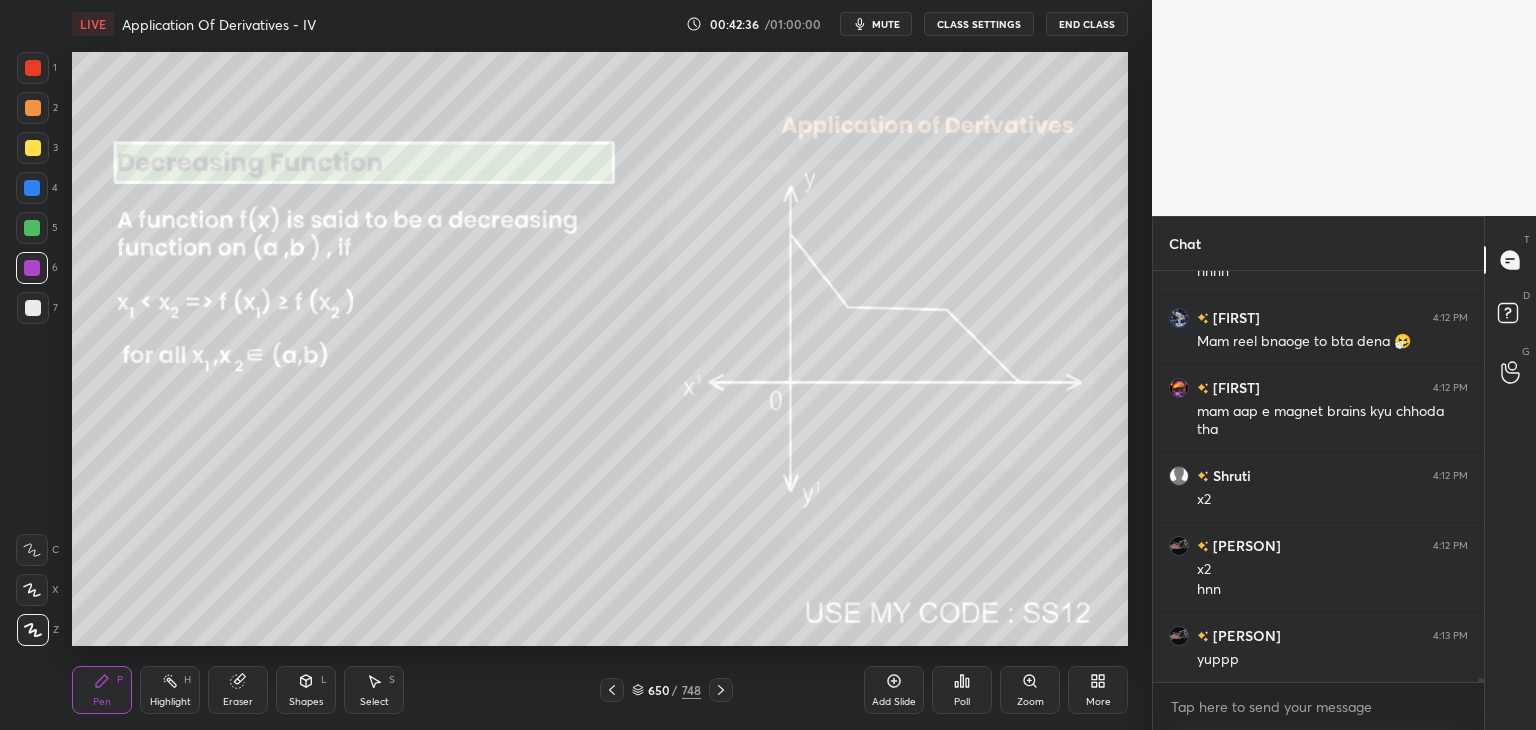 drag, startPoint x: 310, startPoint y: 694, endPoint x: 313, endPoint y: 681, distance: 13.341664 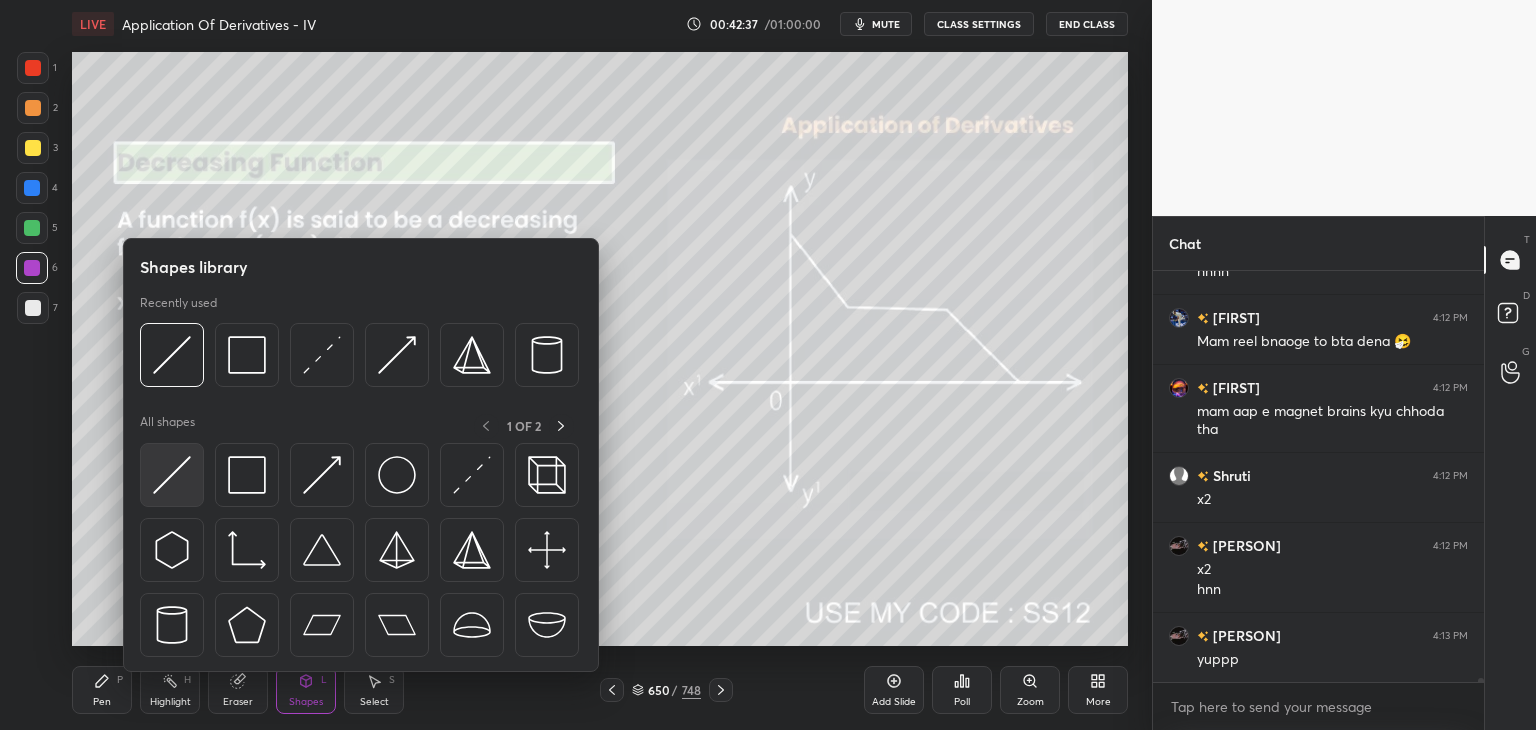 click at bounding box center [172, 475] 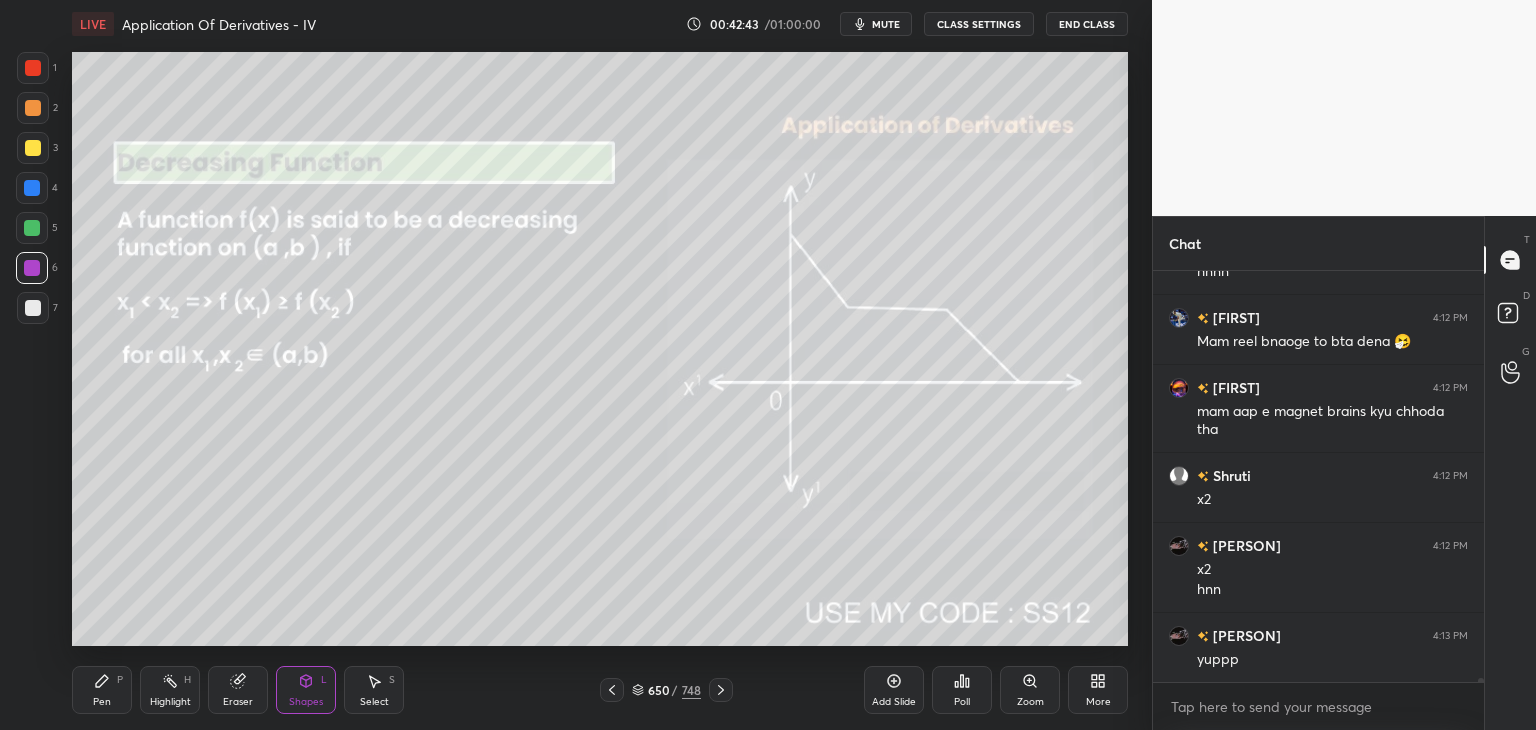 click on "Pen" at bounding box center (102, 702) 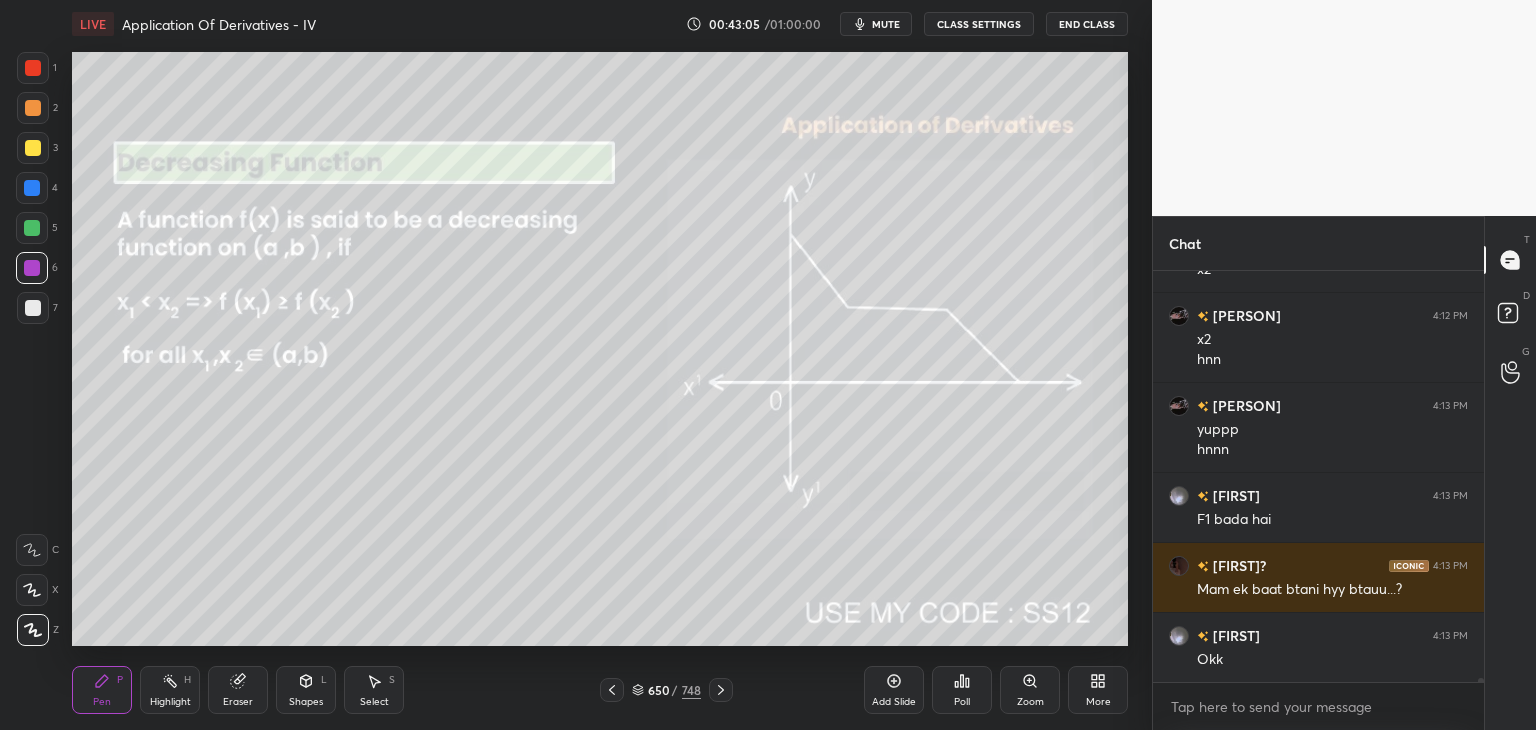 scroll, scrollTop: 37922, scrollLeft: 0, axis: vertical 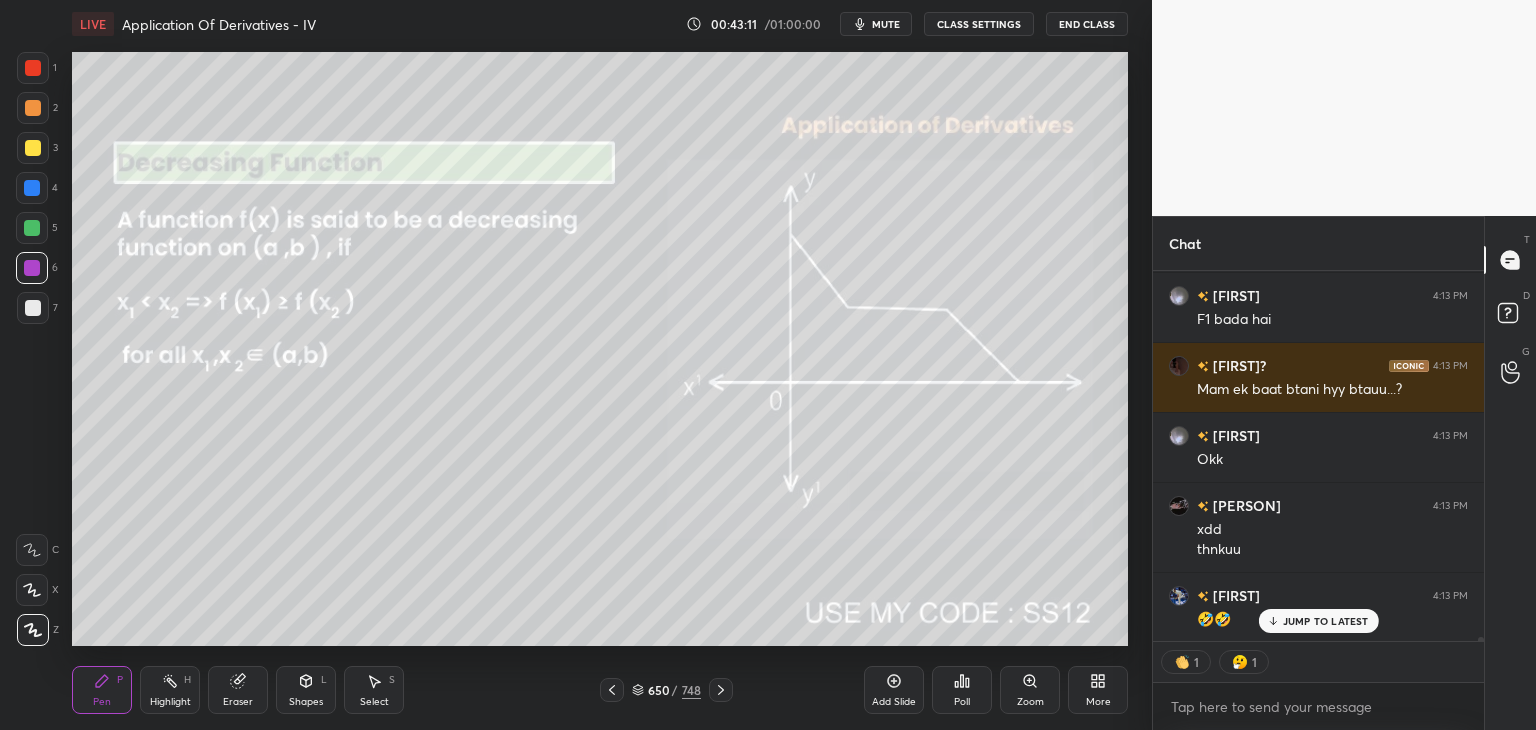 click on "Eraser" at bounding box center [238, 702] 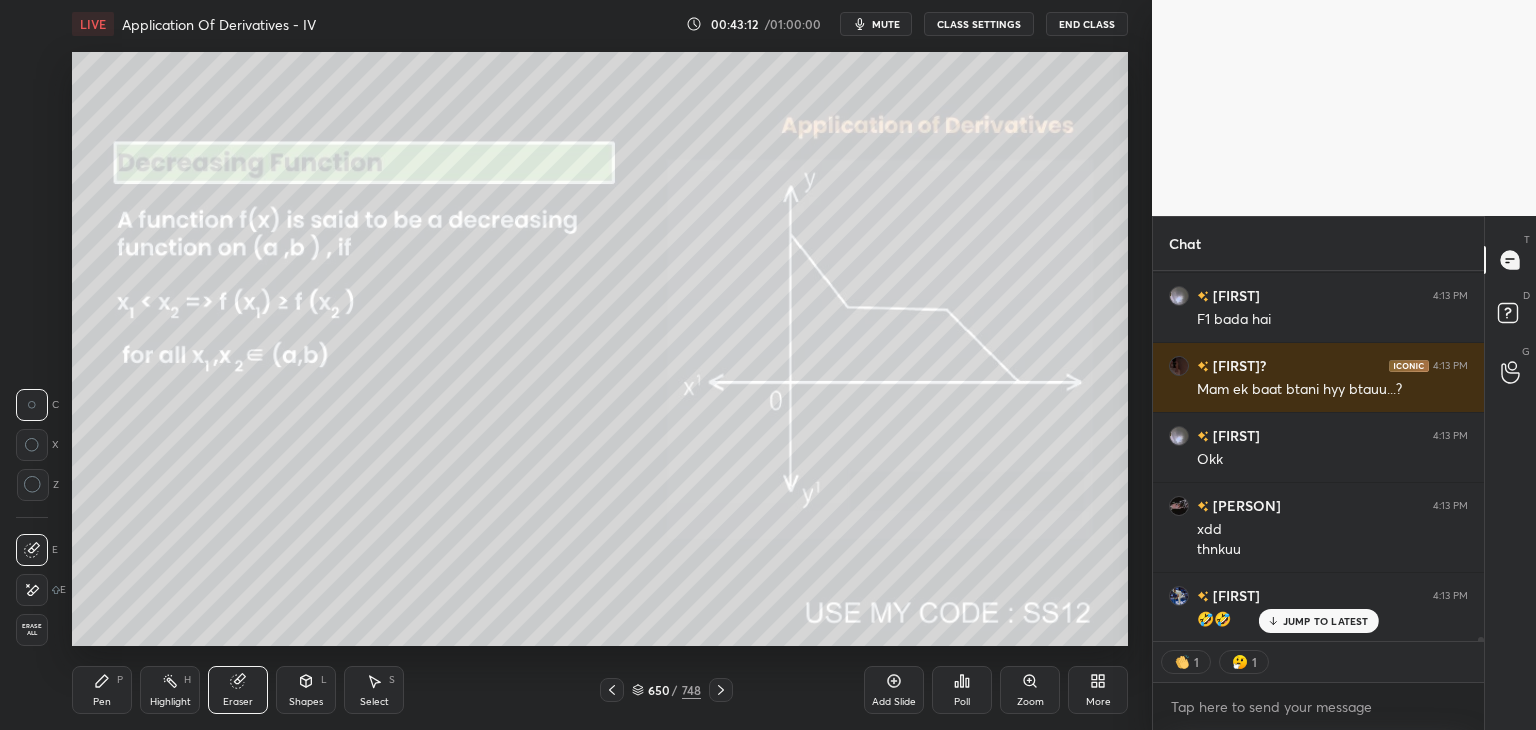 click on "Erase all" at bounding box center (32, 630) 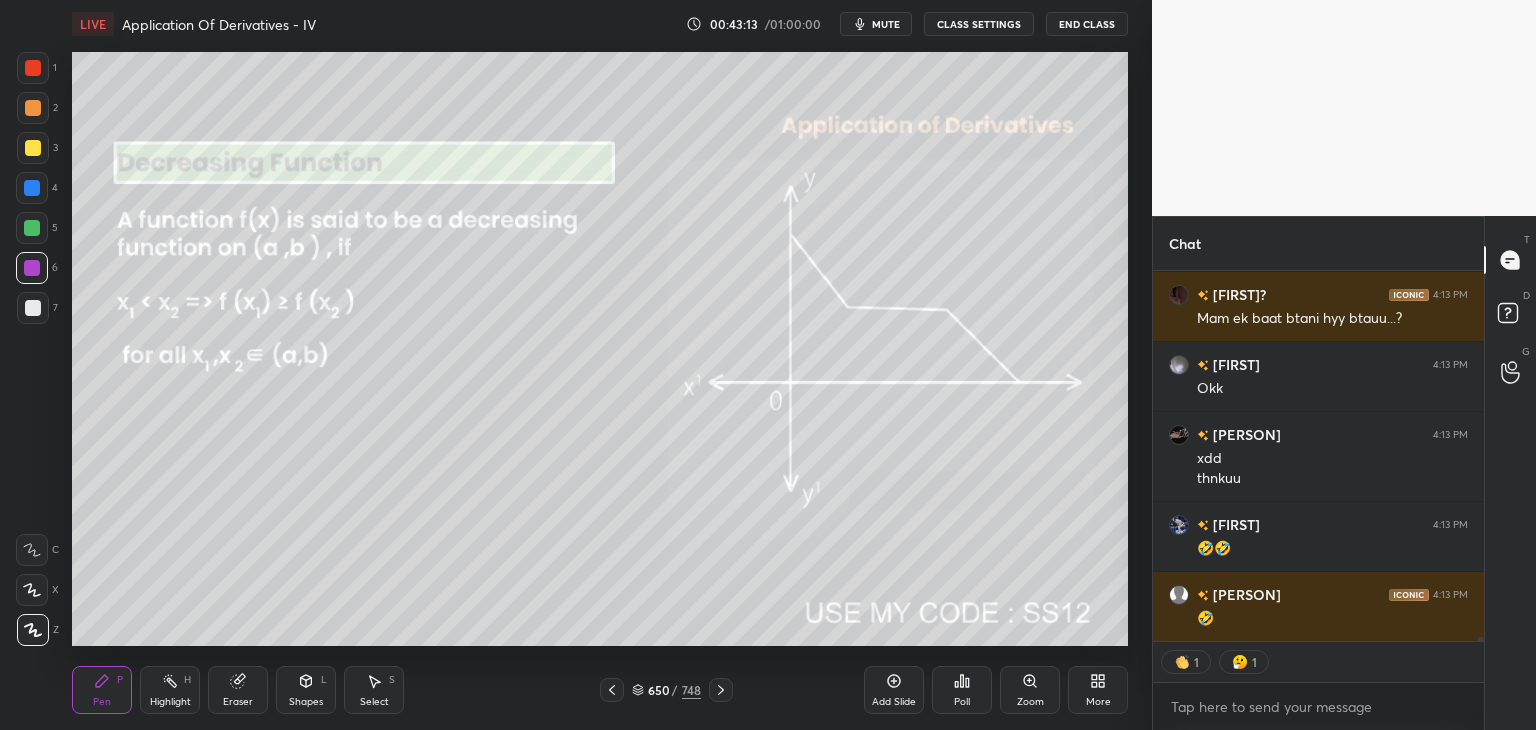 scroll, scrollTop: 38192, scrollLeft: 0, axis: vertical 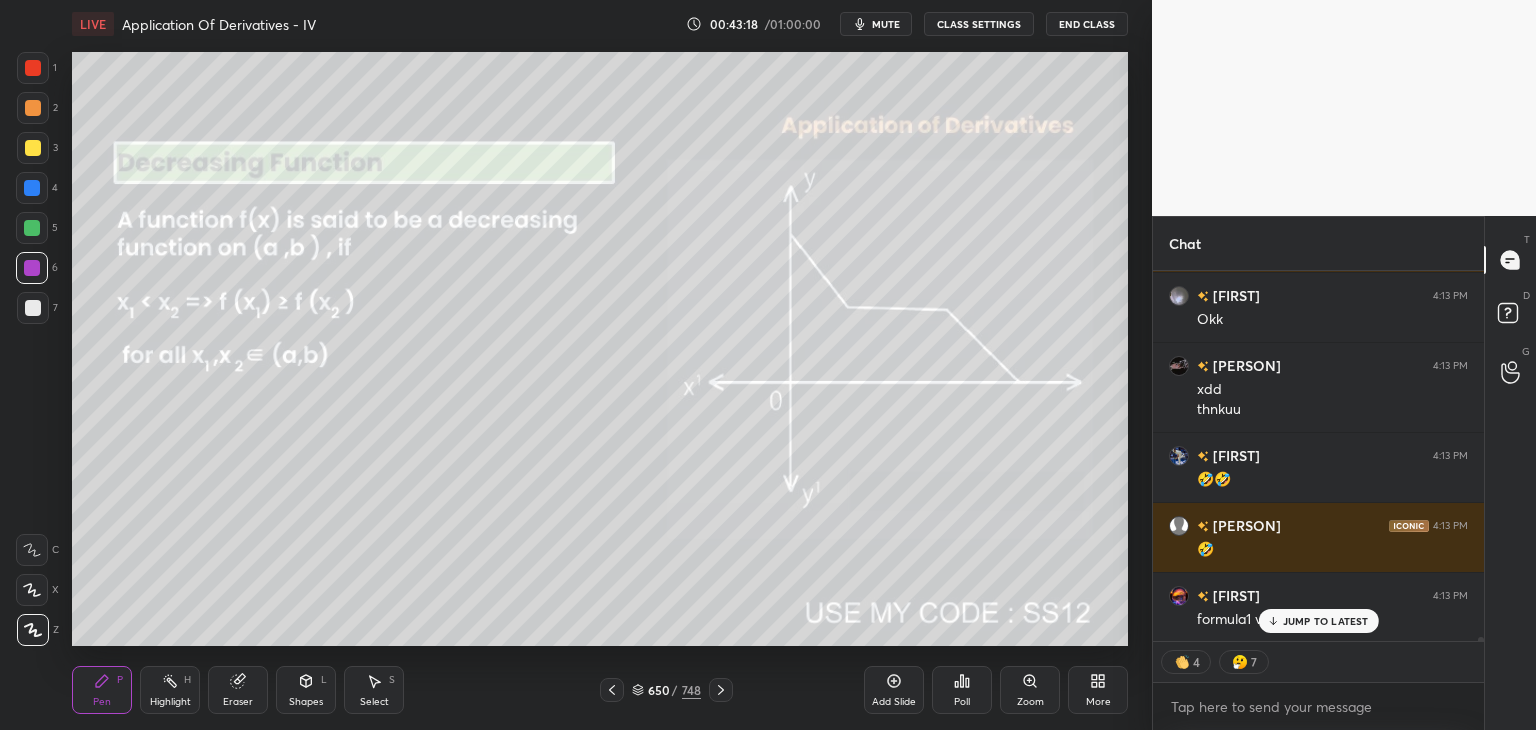 click at bounding box center (612, 690) 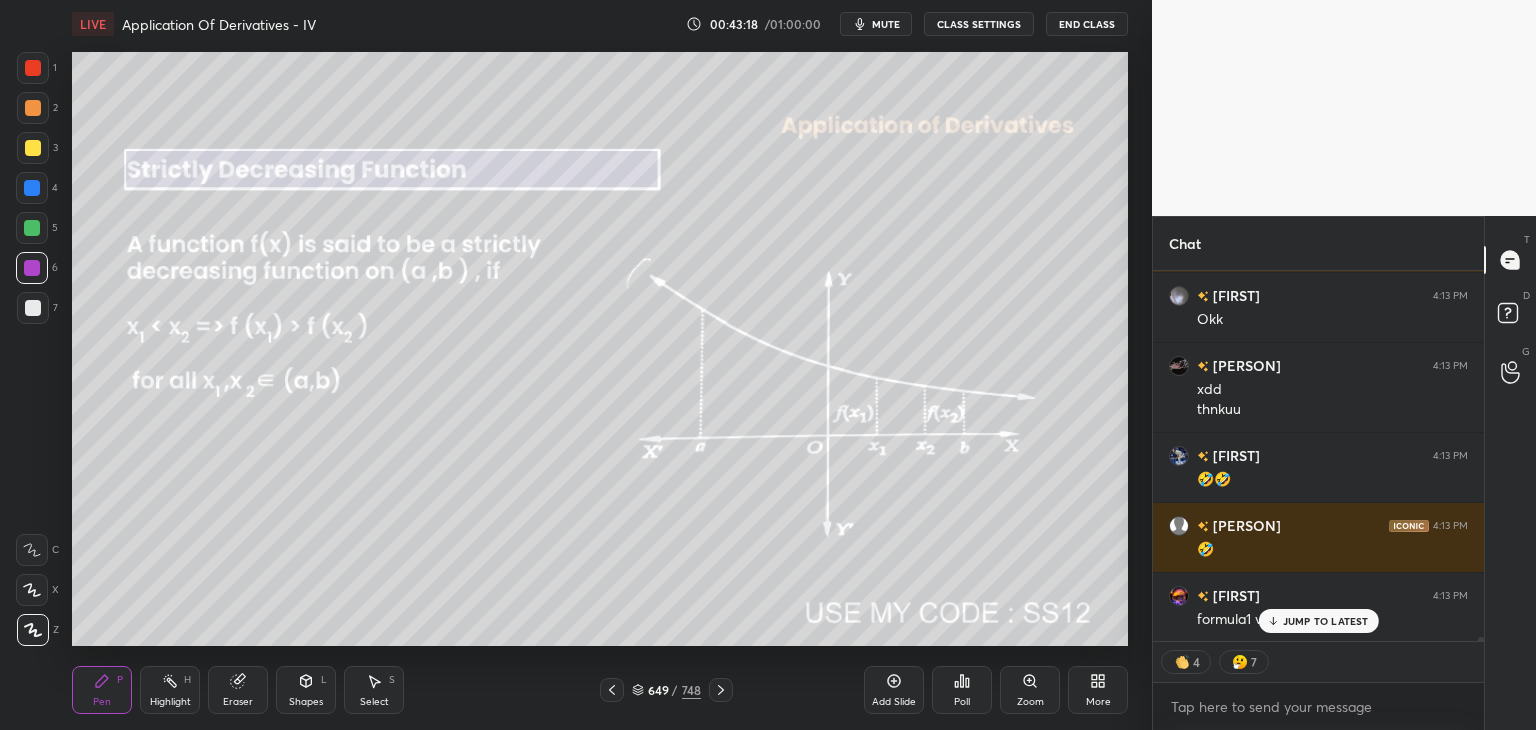 click at bounding box center [612, 690] 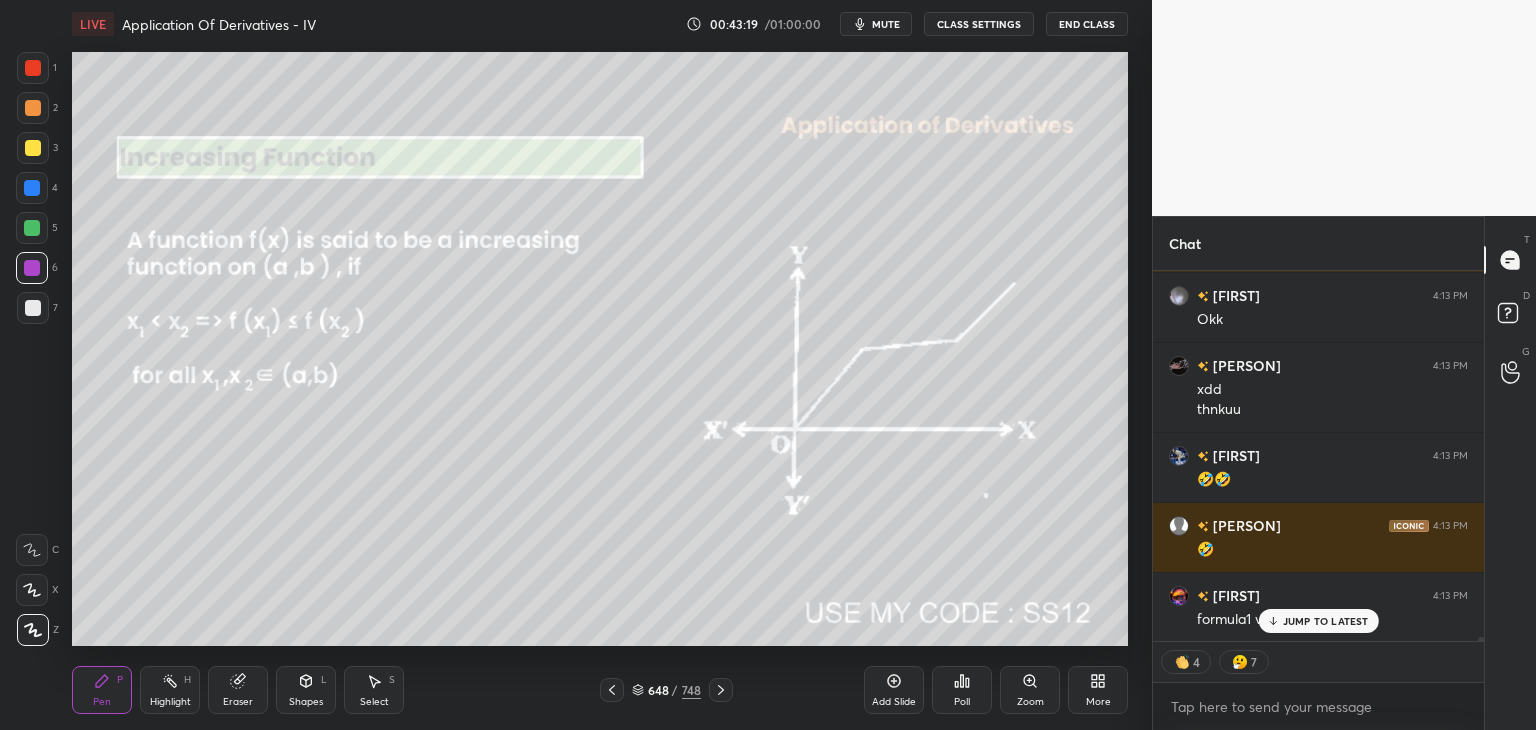 click on "Pen P Highlight H Eraser Shapes L Select S 648 / 748 Add Slide Poll Zoom More" at bounding box center (600, 690) 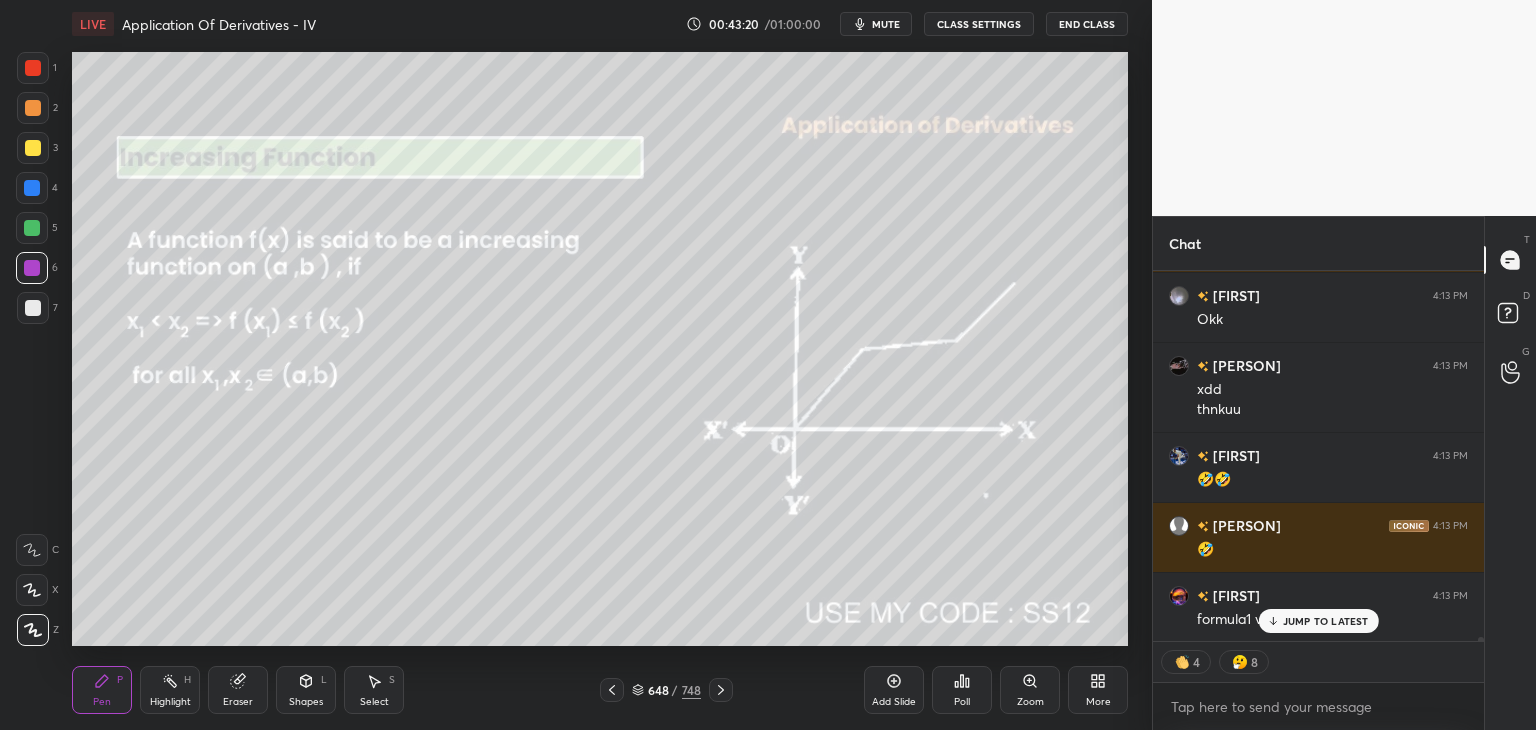click 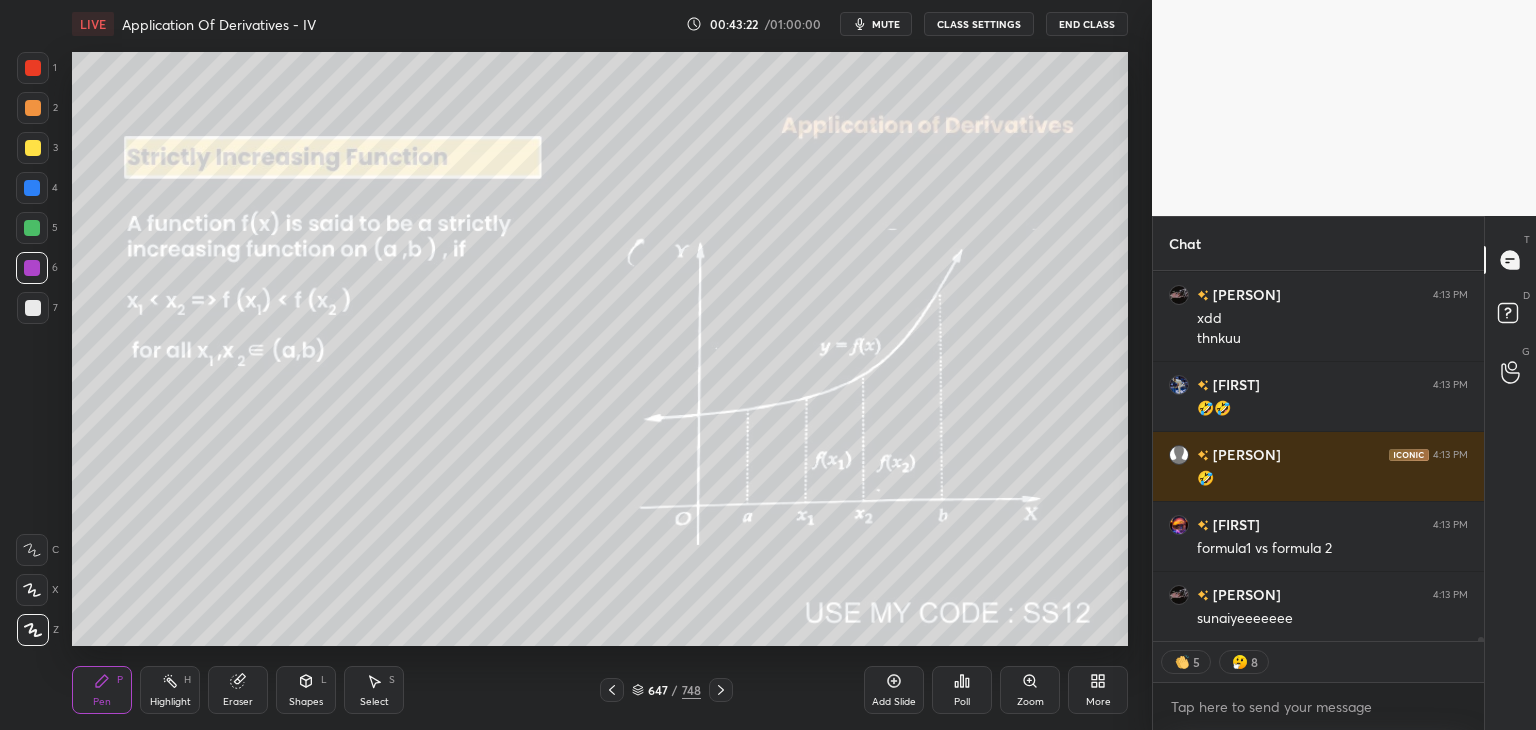 scroll, scrollTop: 38332, scrollLeft: 0, axis: vertical 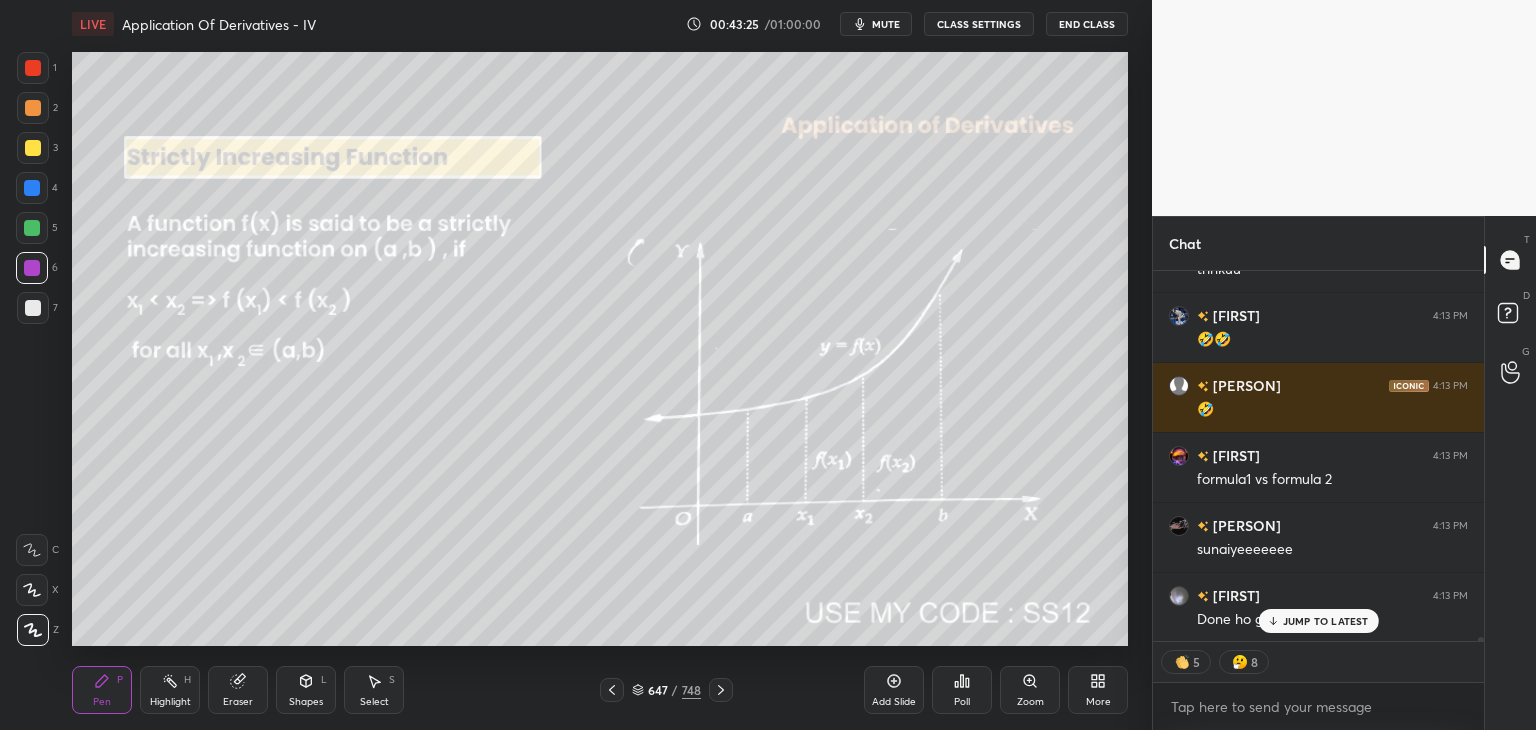 click 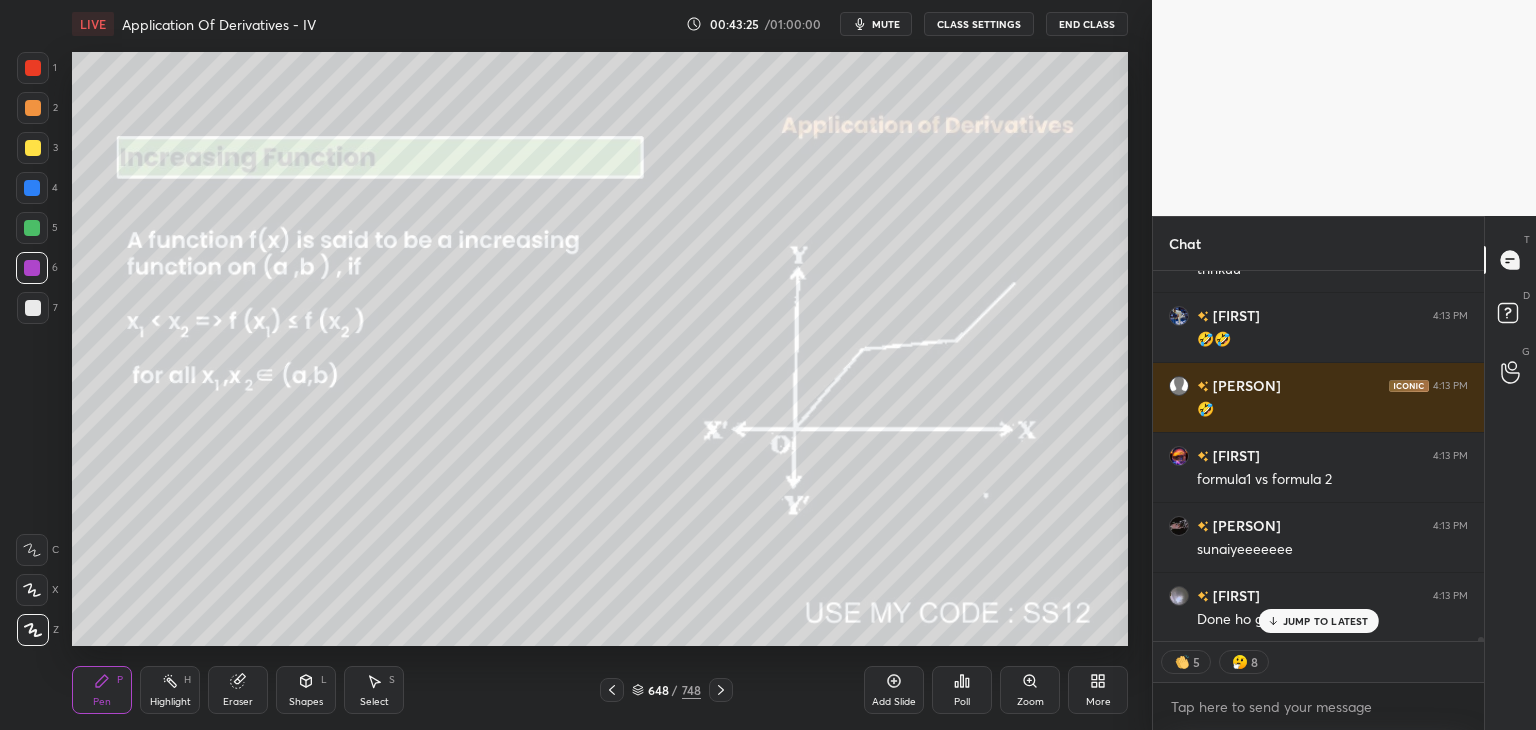 click 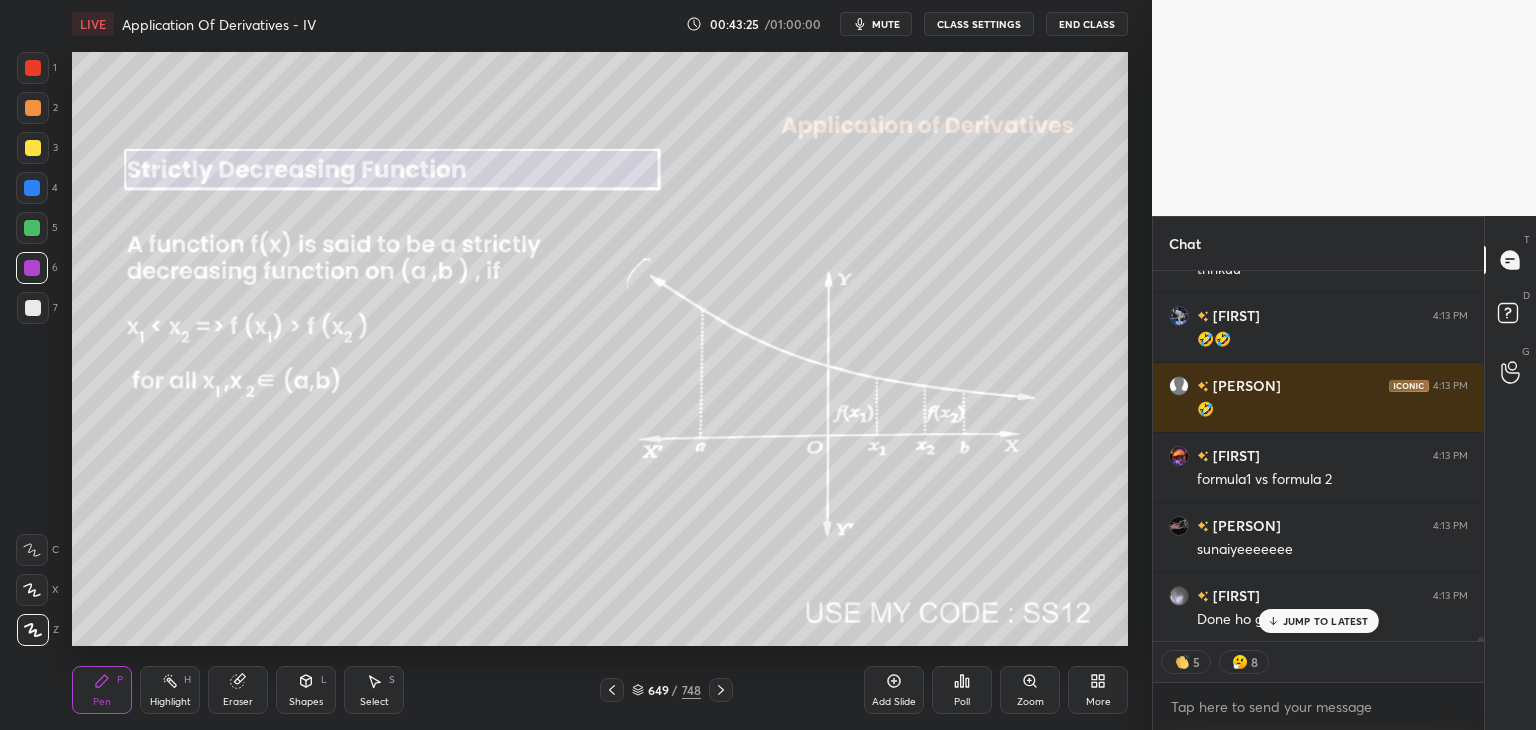 click 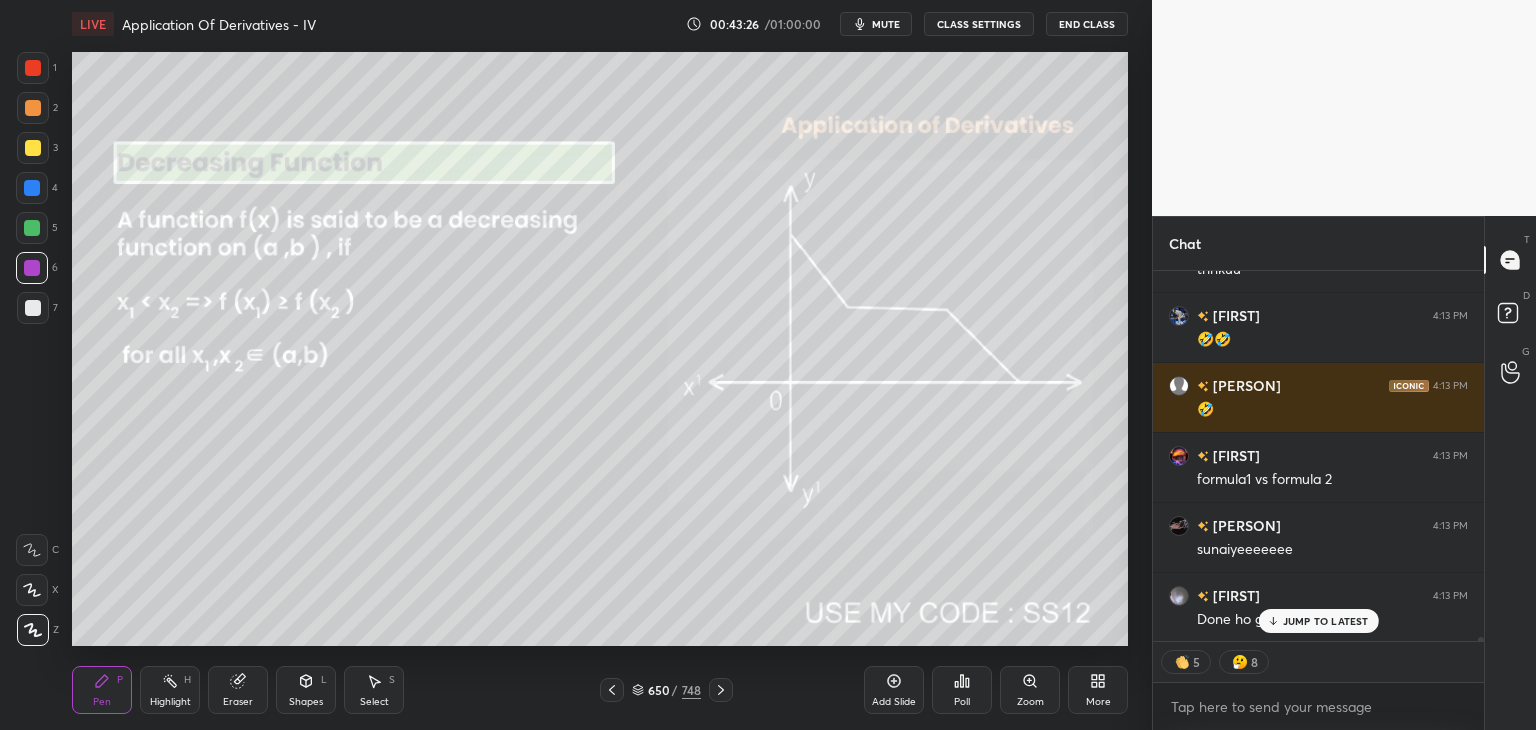 click 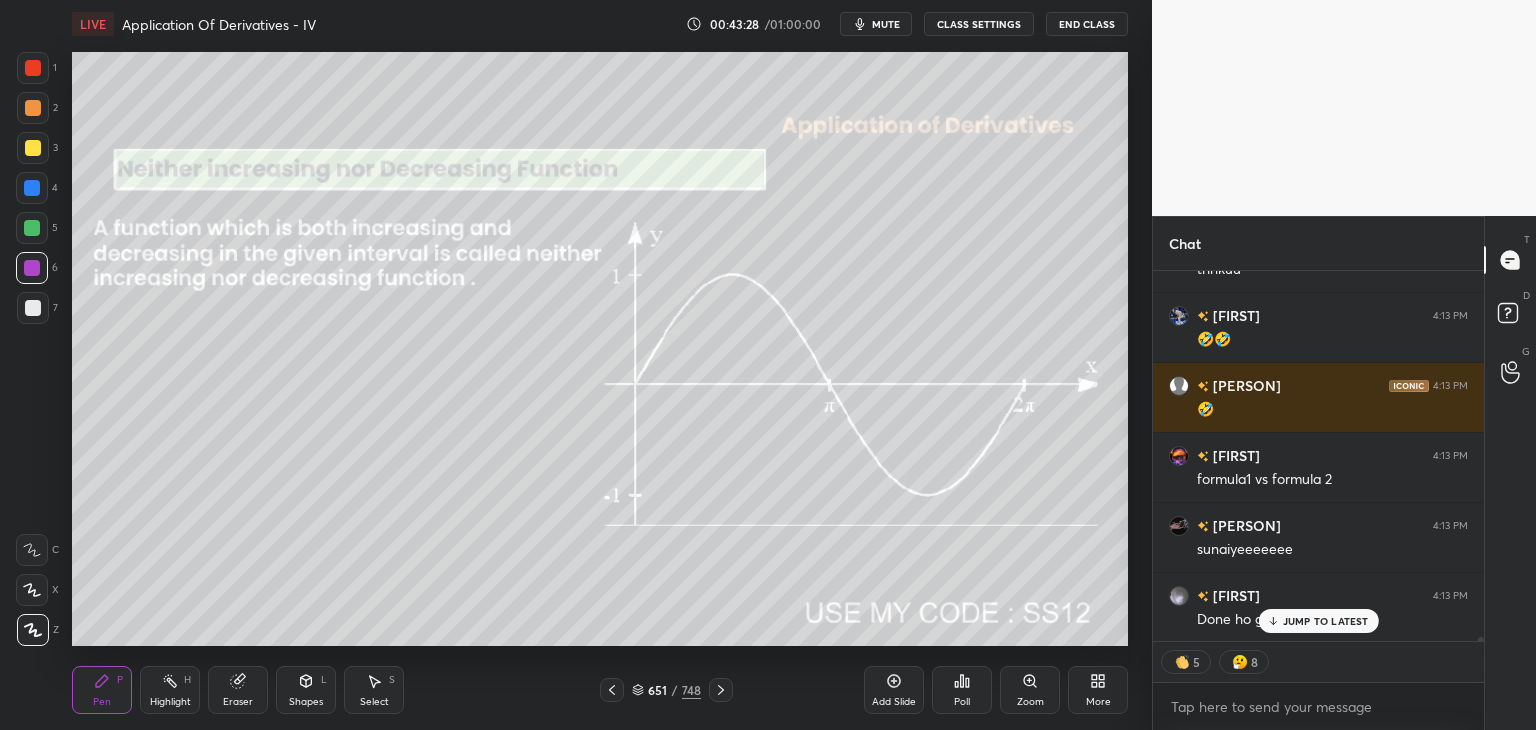 click at bounding box center (612, 690) 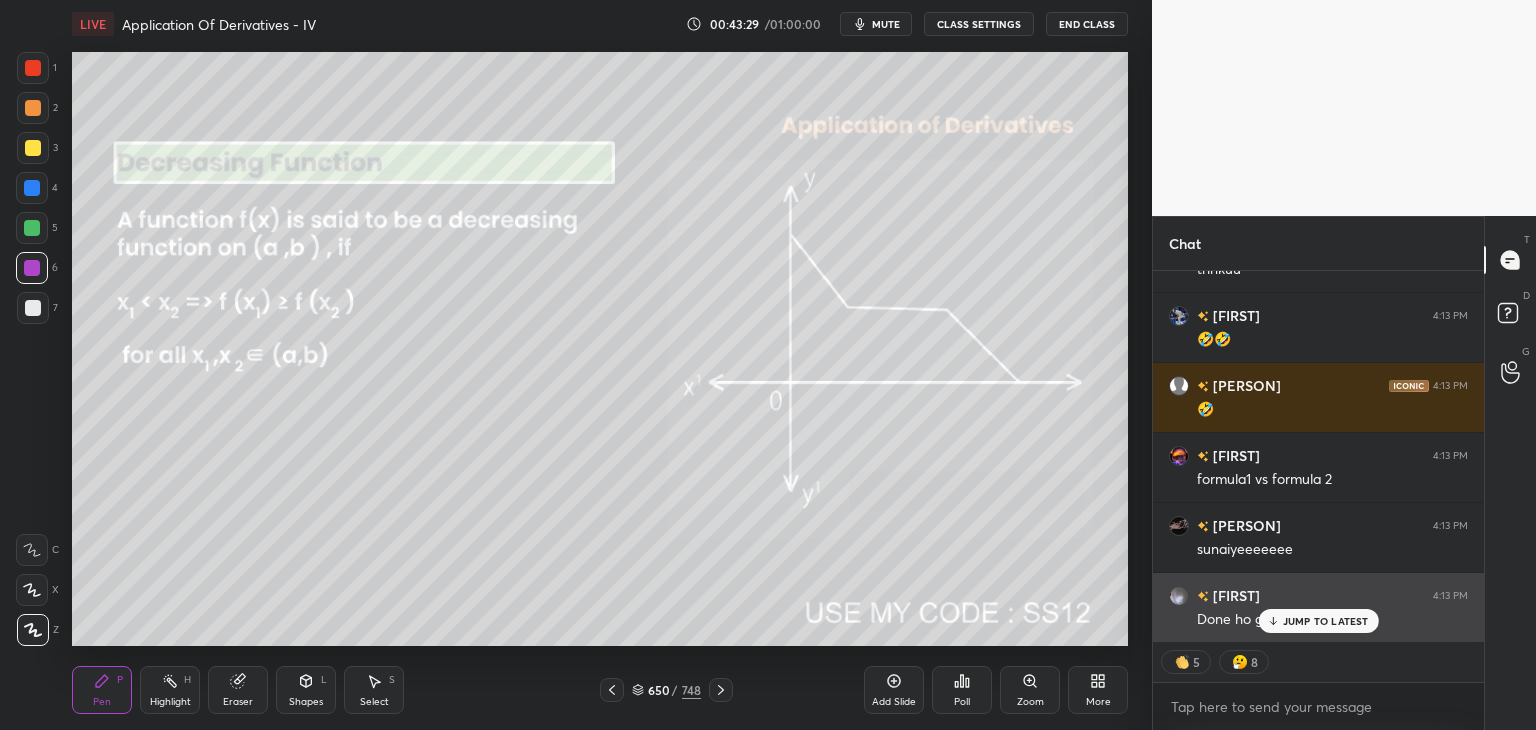 click on "JUMP TO LATEST" at bounding box center (1318, 621) 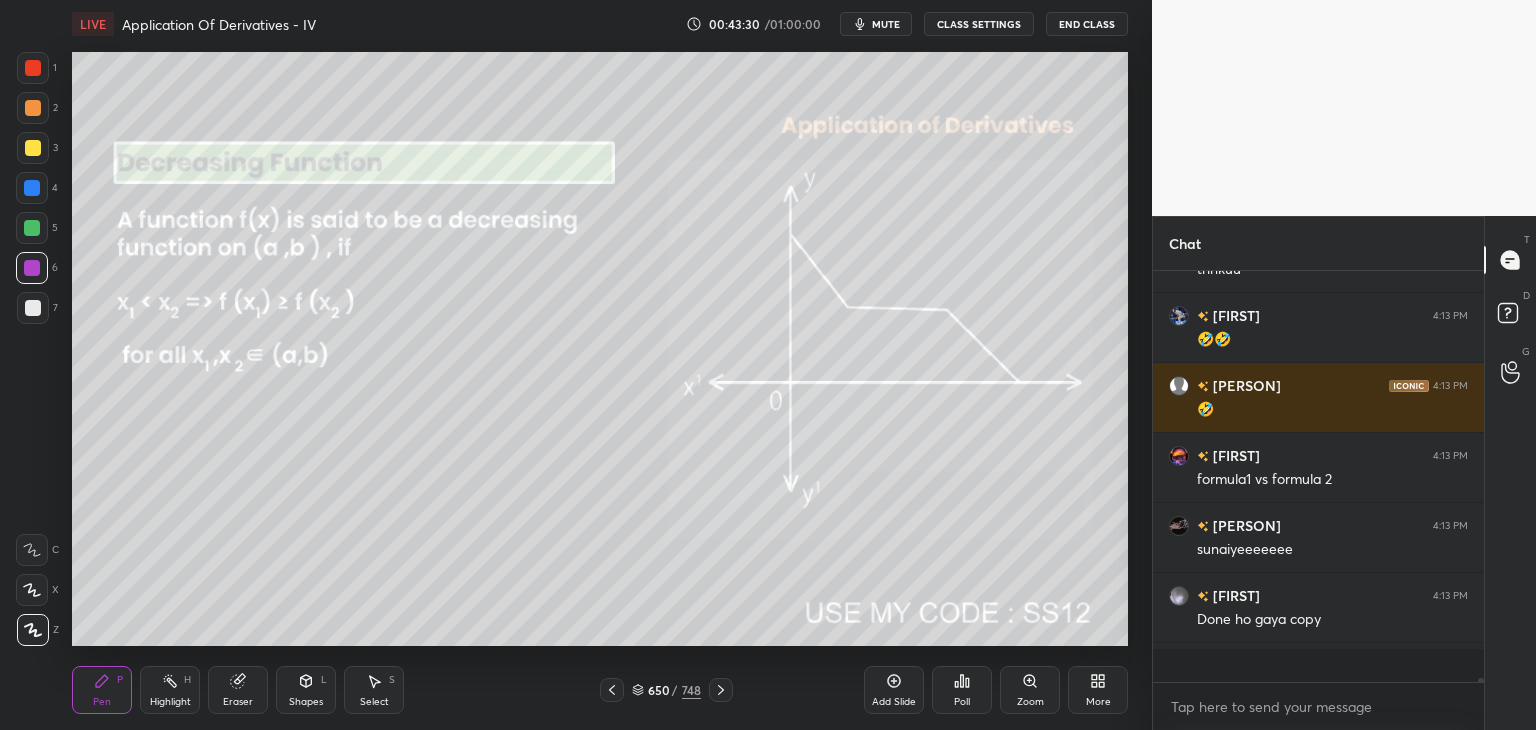 scroll, scrollTop: 38362, scrollLeft: 0, axis: vertical 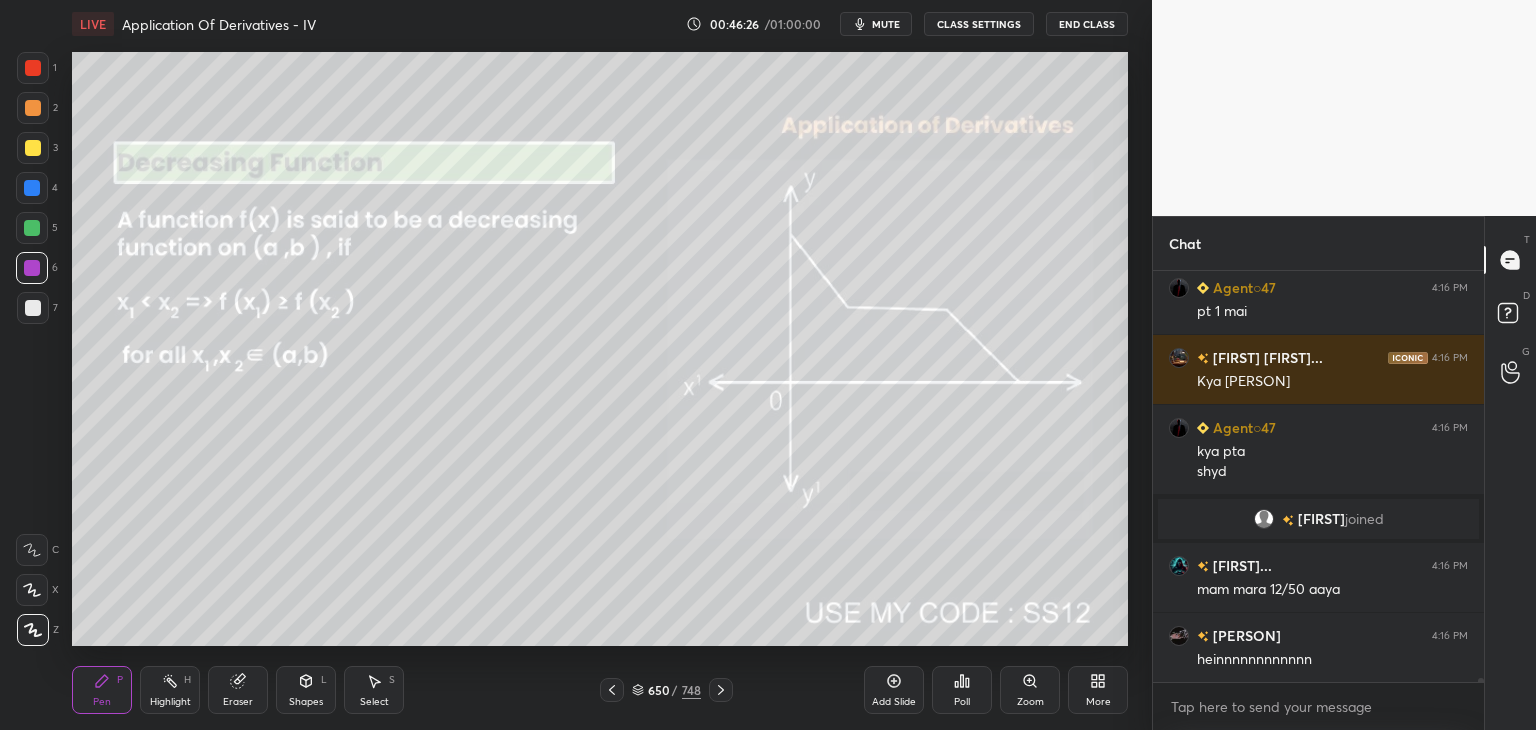 click 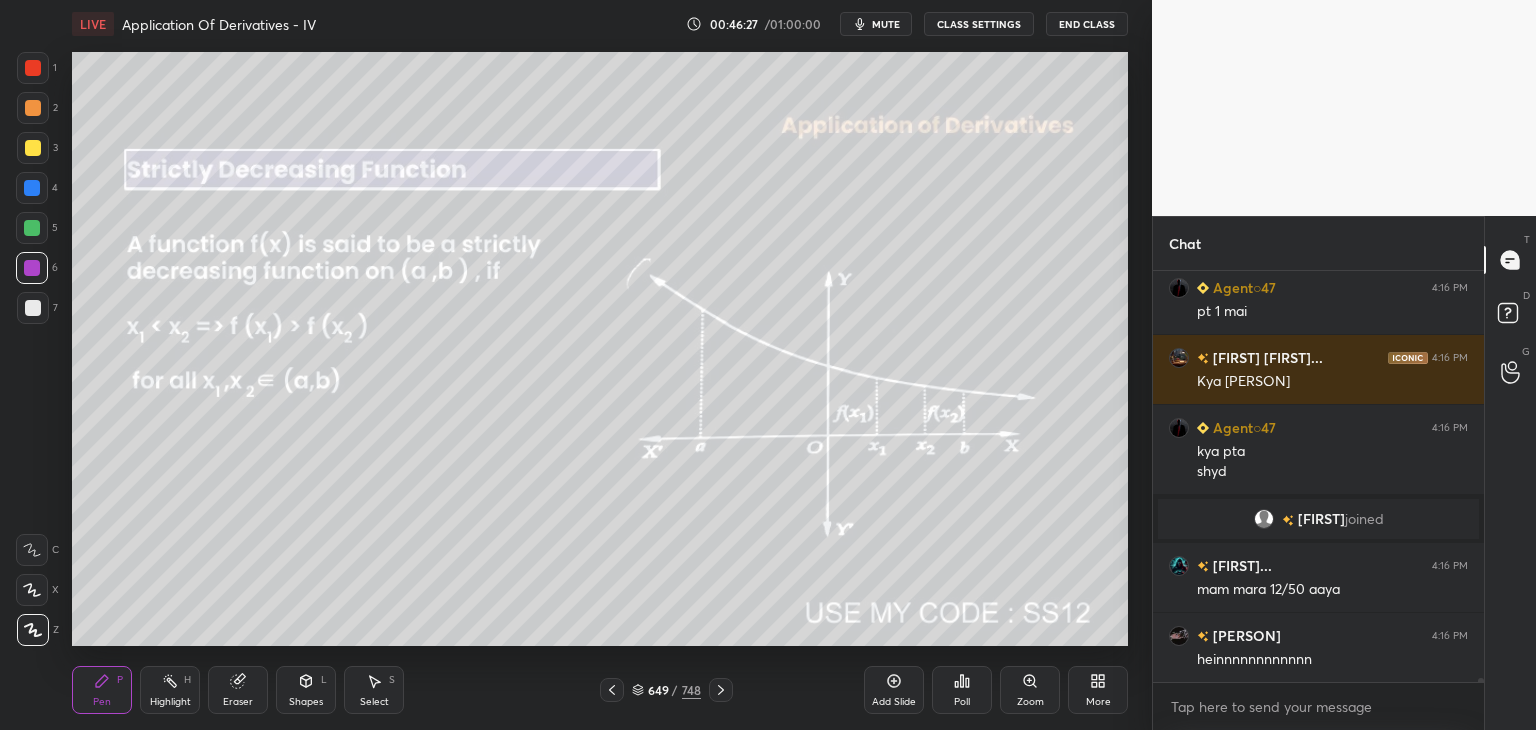 scroll, scrollTop: 39210, scrollLeft: 0, axis: vertical 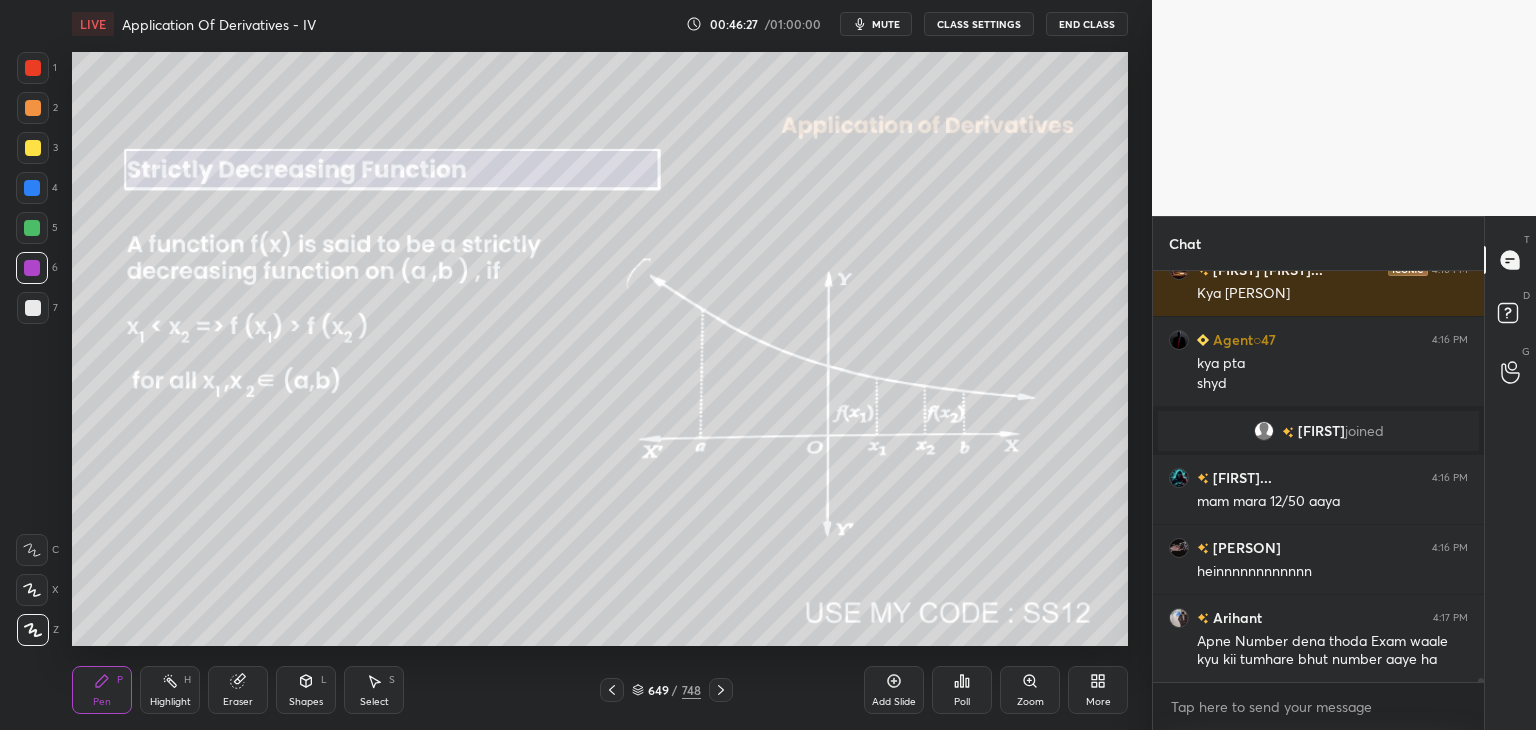 click 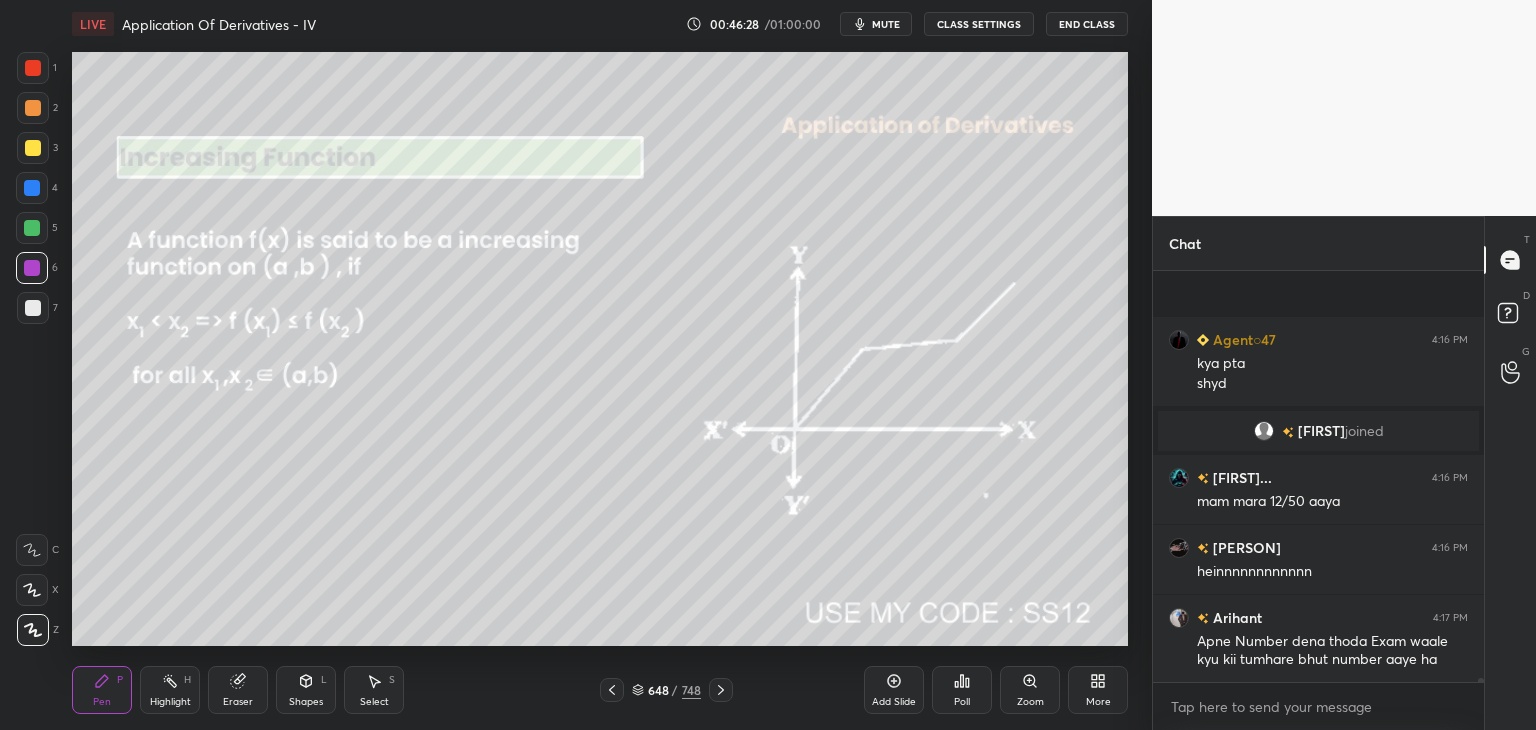 scroll, scrollTop: 39350, scrollLeft: 0, axis: vertical 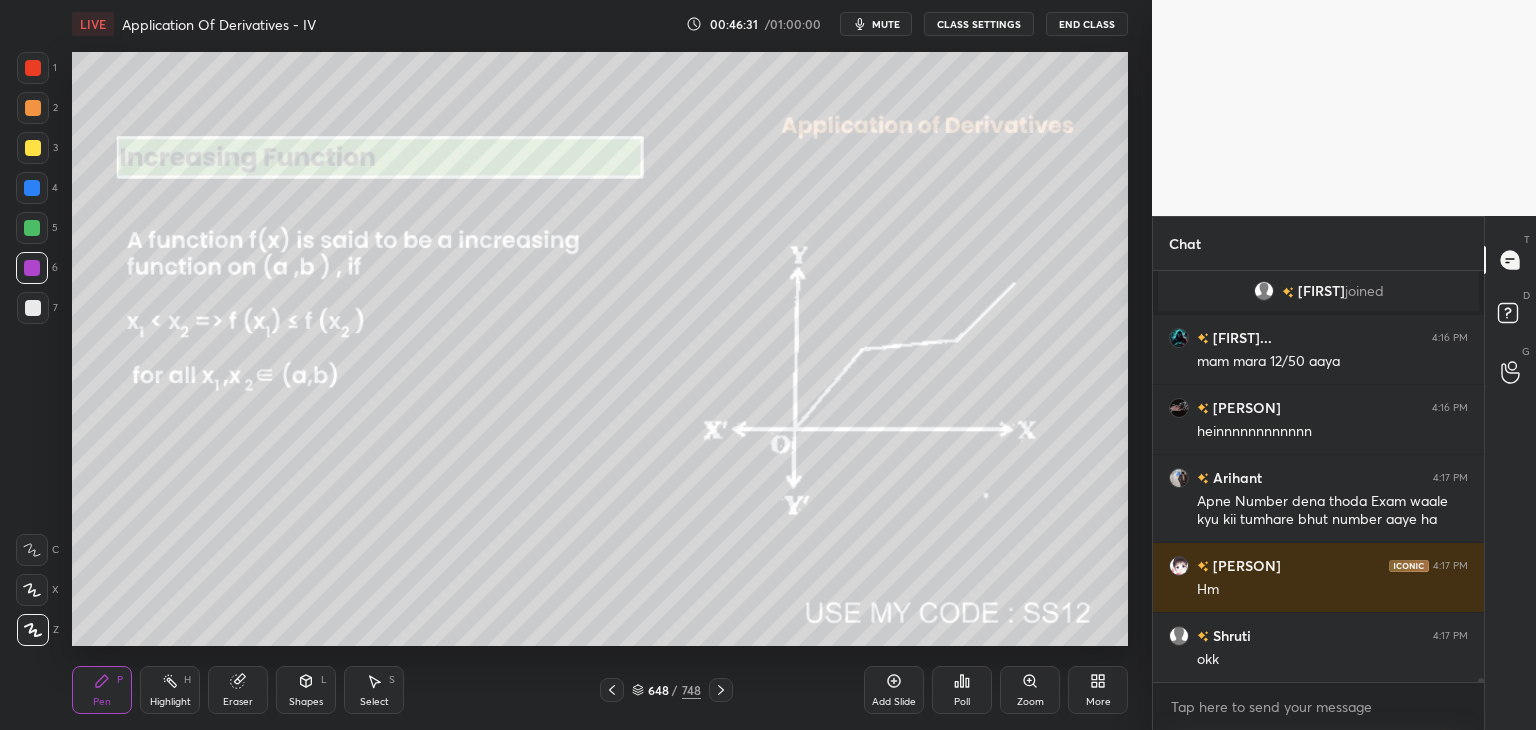 click 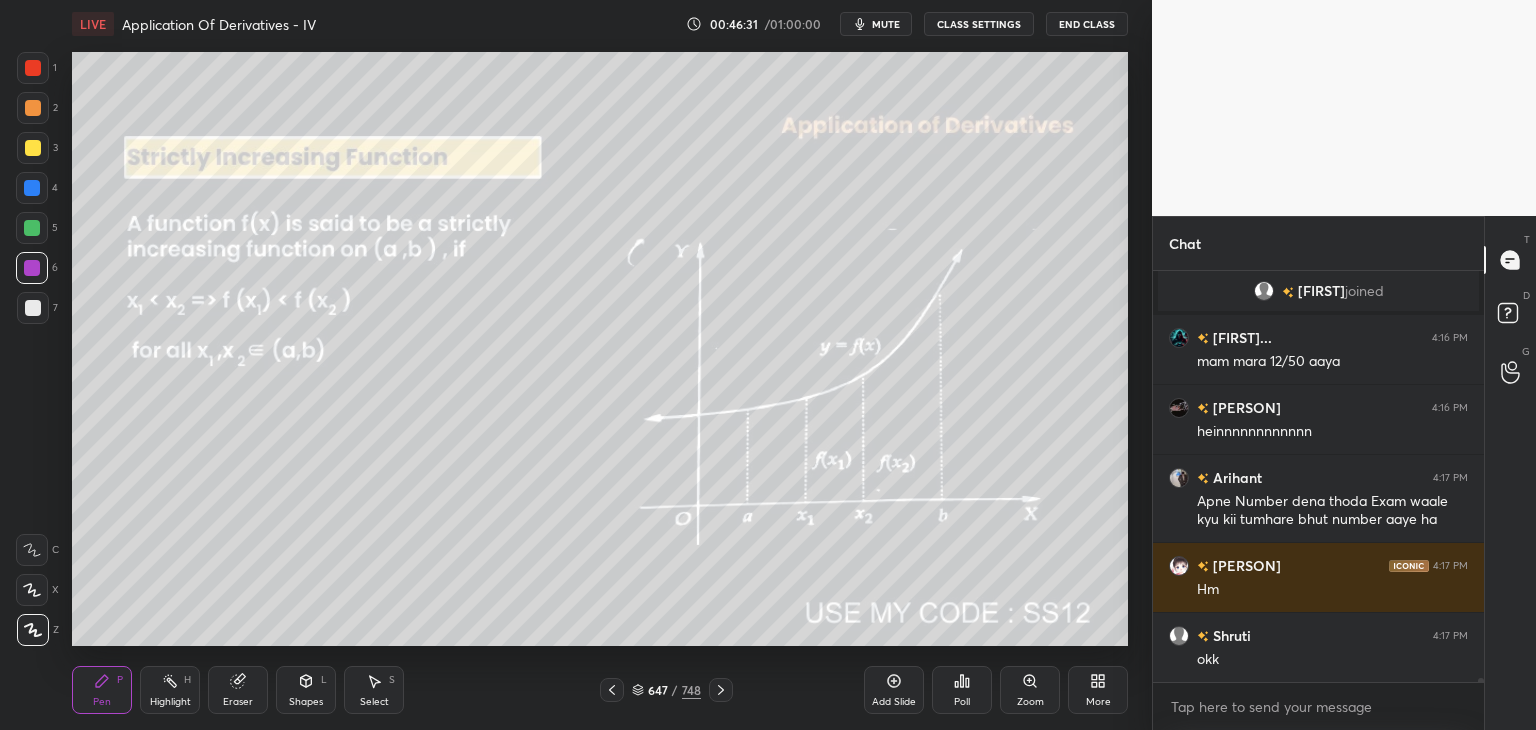 click 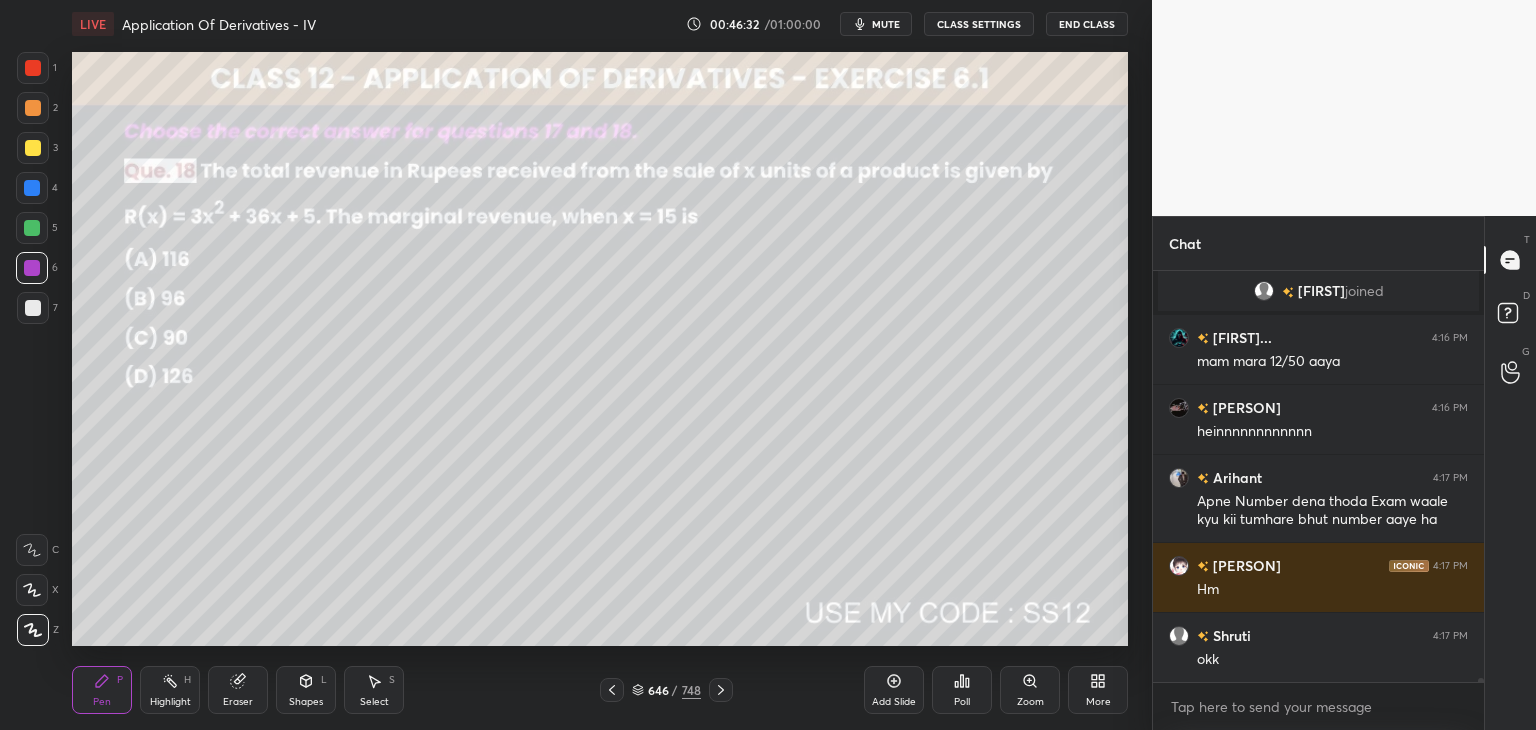 click at bounding box center [721, 690] 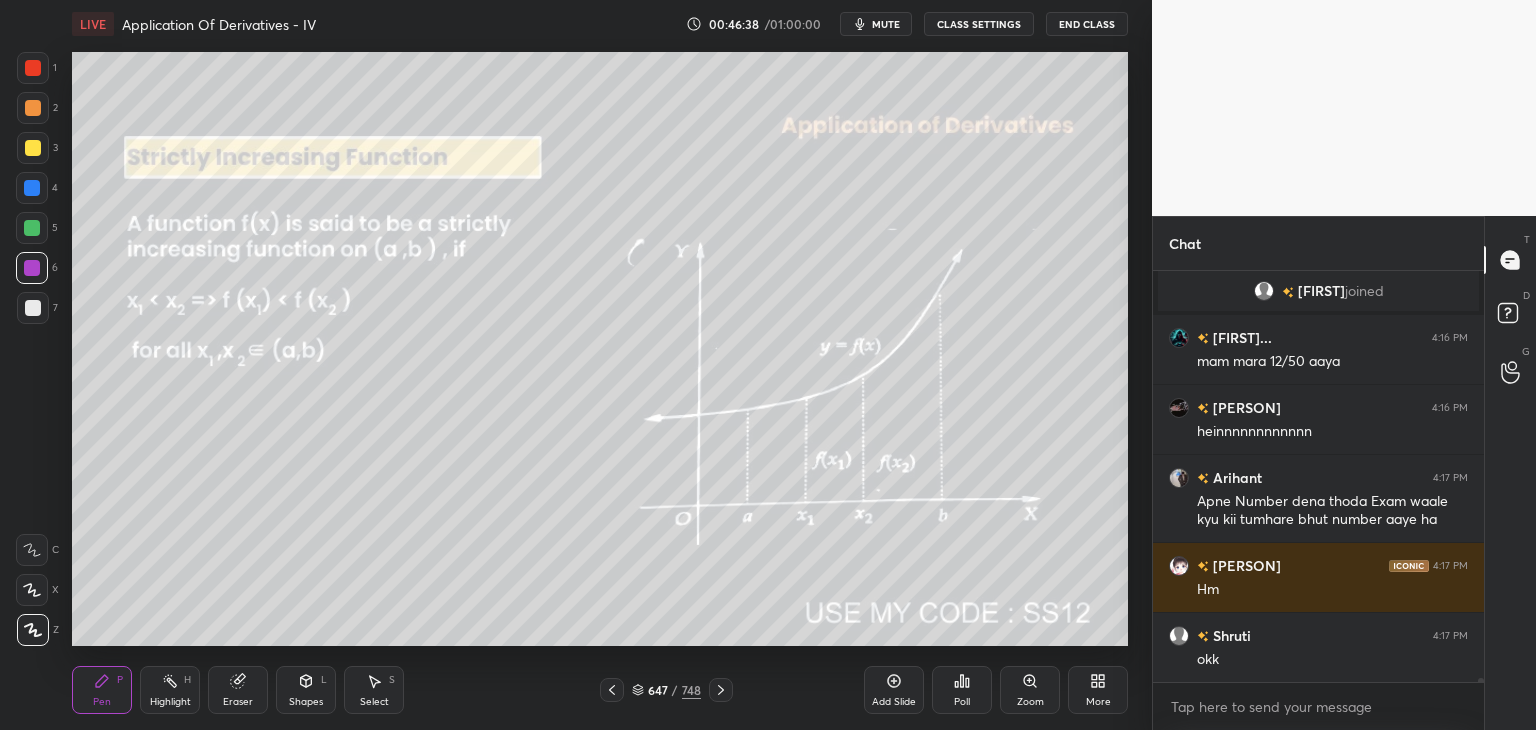 drag, startPoint x: 35, startPoint y: 143, endPoint x: 40, endPoint y: 153, distance: 11.18034 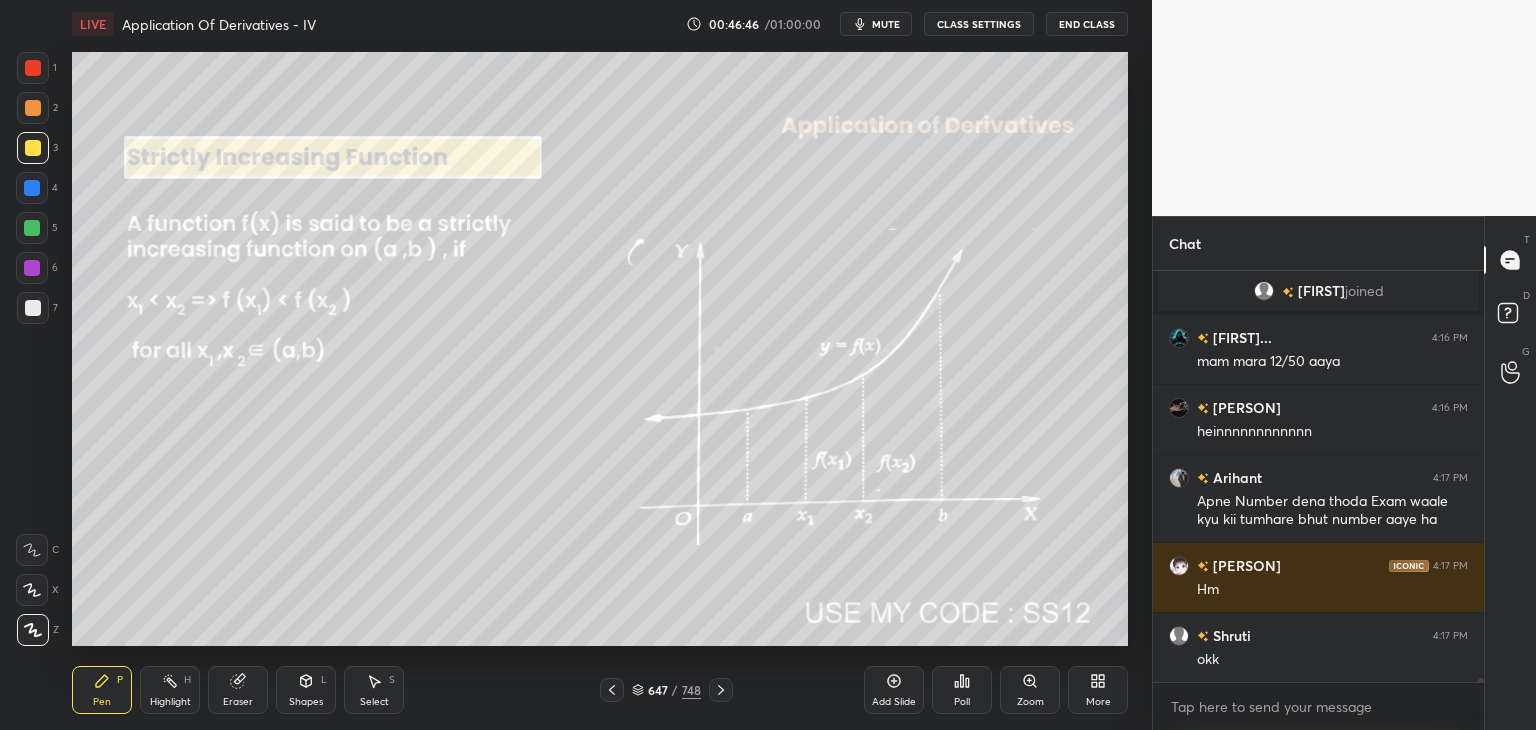 drag, startPoint x: 713, startPoint y: 693, endPoint x: 728, endPoint y: 671, distance: 26.627054 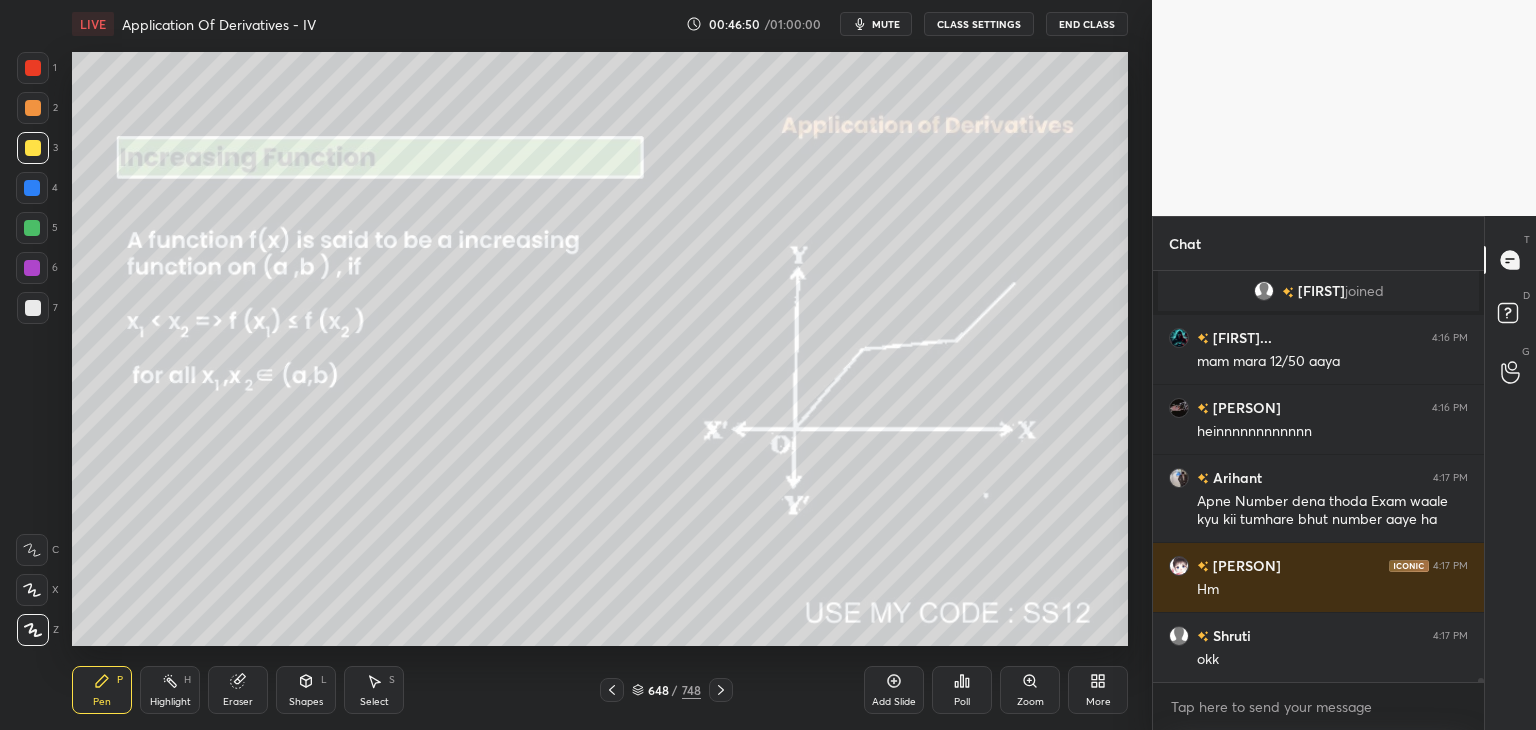 scroll, scrollTop: 39420, scrollLeft: 0, axis: vertical 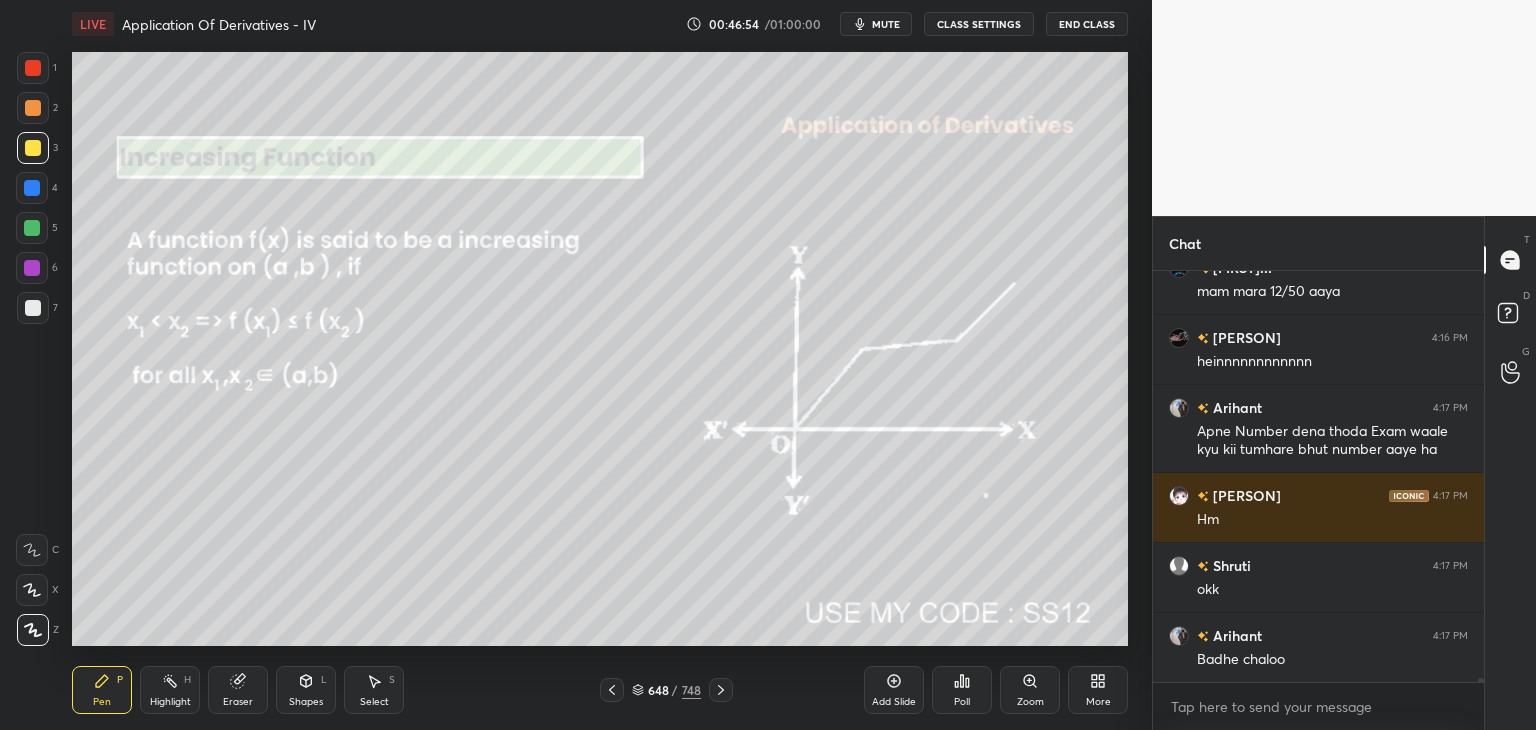 click 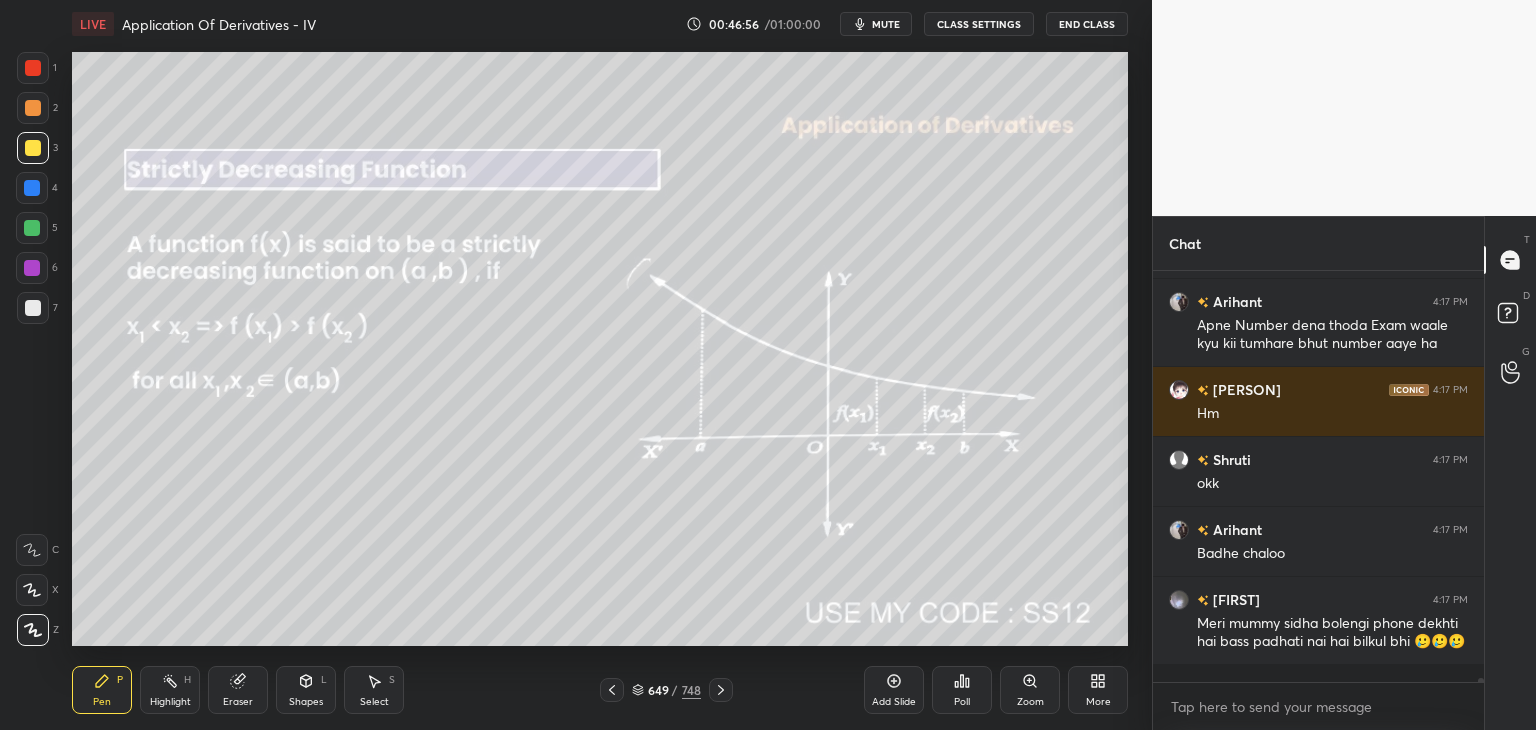 scroll, scrollTop: 39596, scrollLeft: 0, axis: vertical 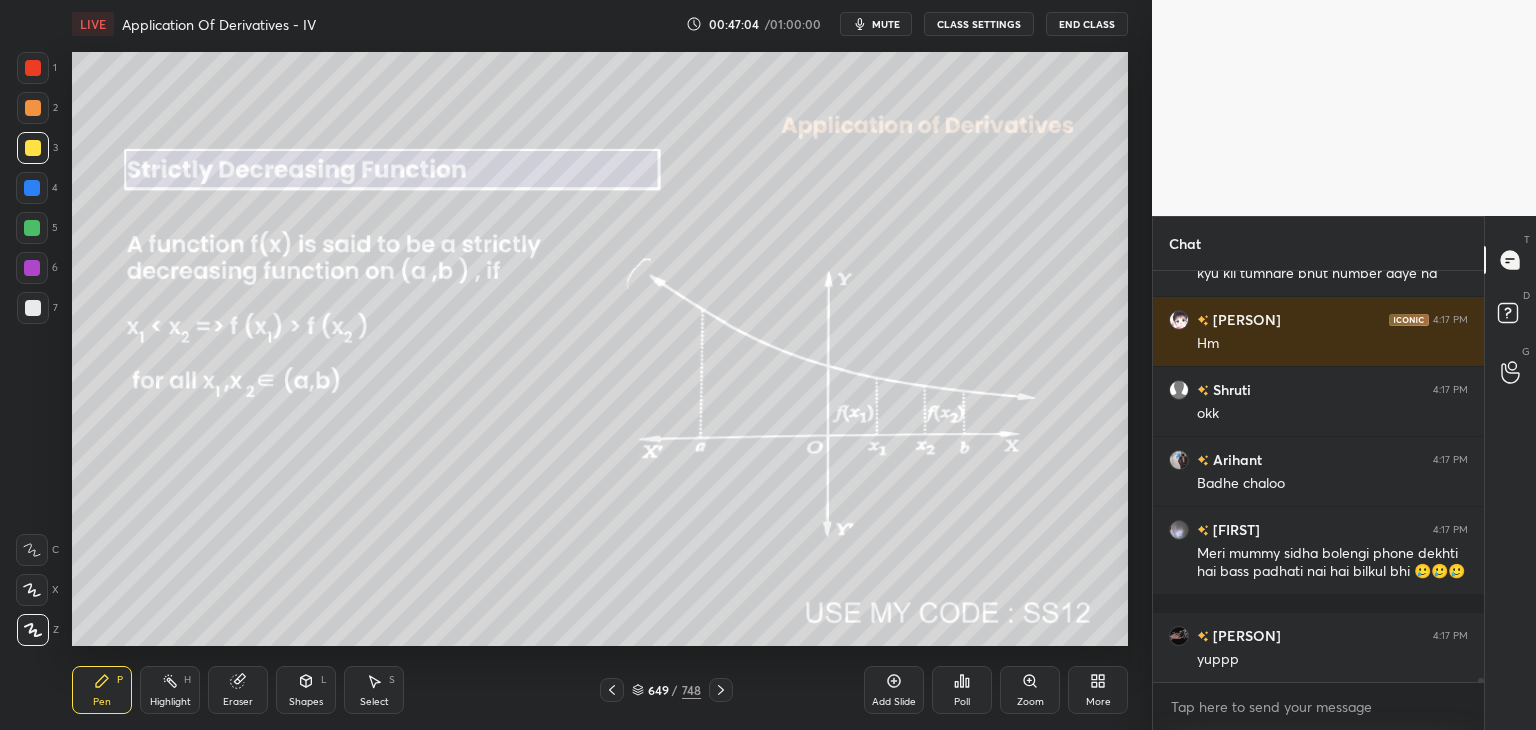 click 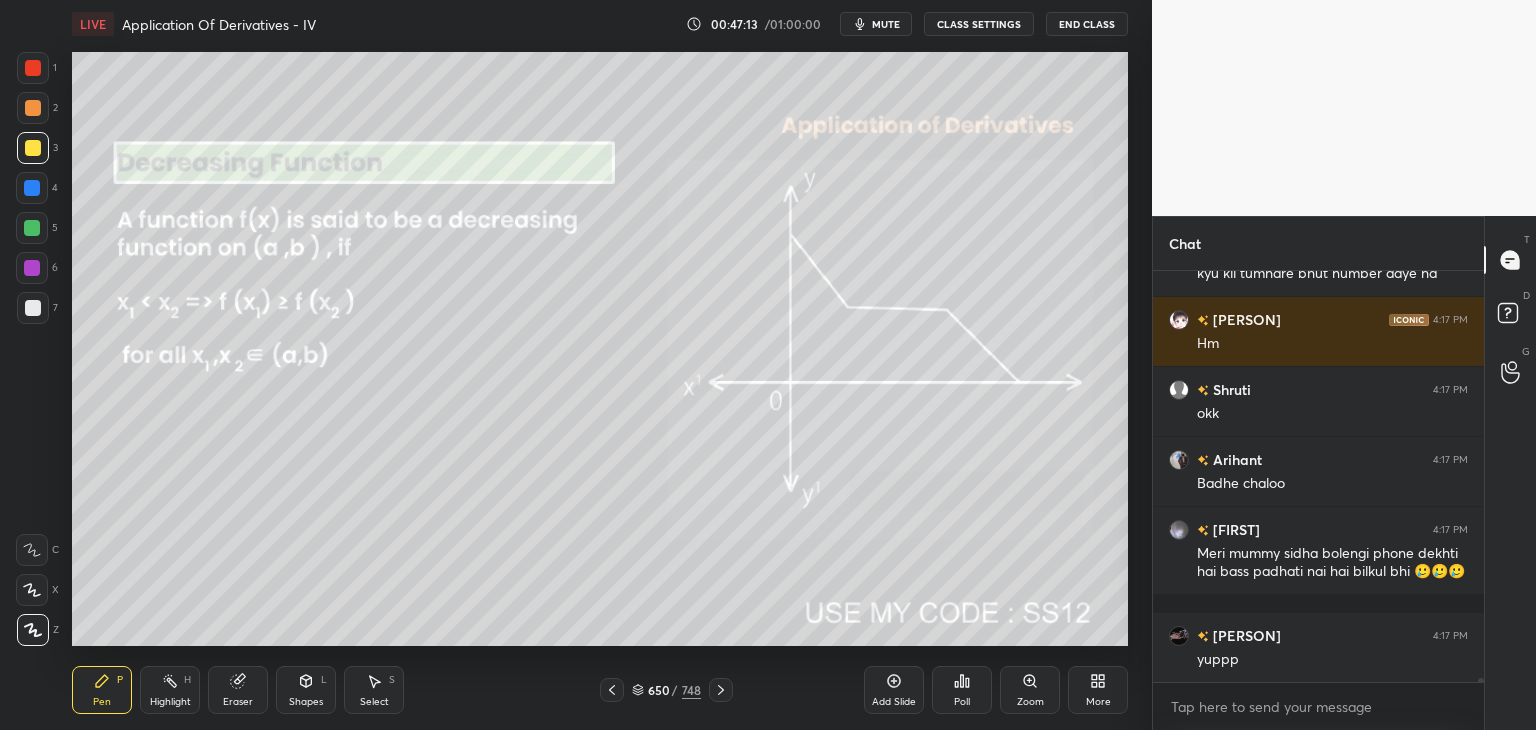 drag, startPoint x: 237, startPoint y: 702, endPoint x: 230, endPoint y: 689, distance: 14.764823 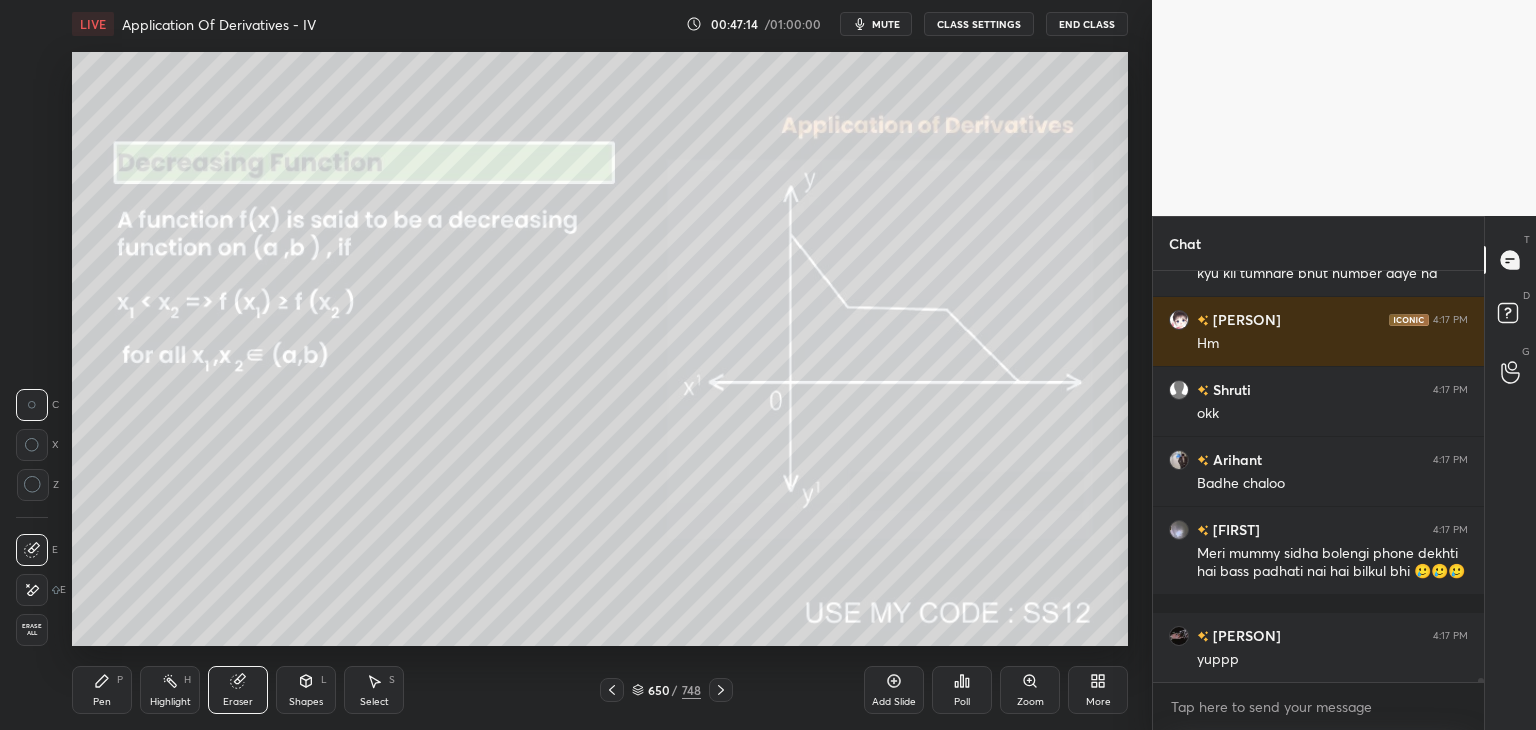 drag, startPoint x: 31, startPoint y: 639, endPoint x: 42, endPoint y: 631, distance: 13.601471 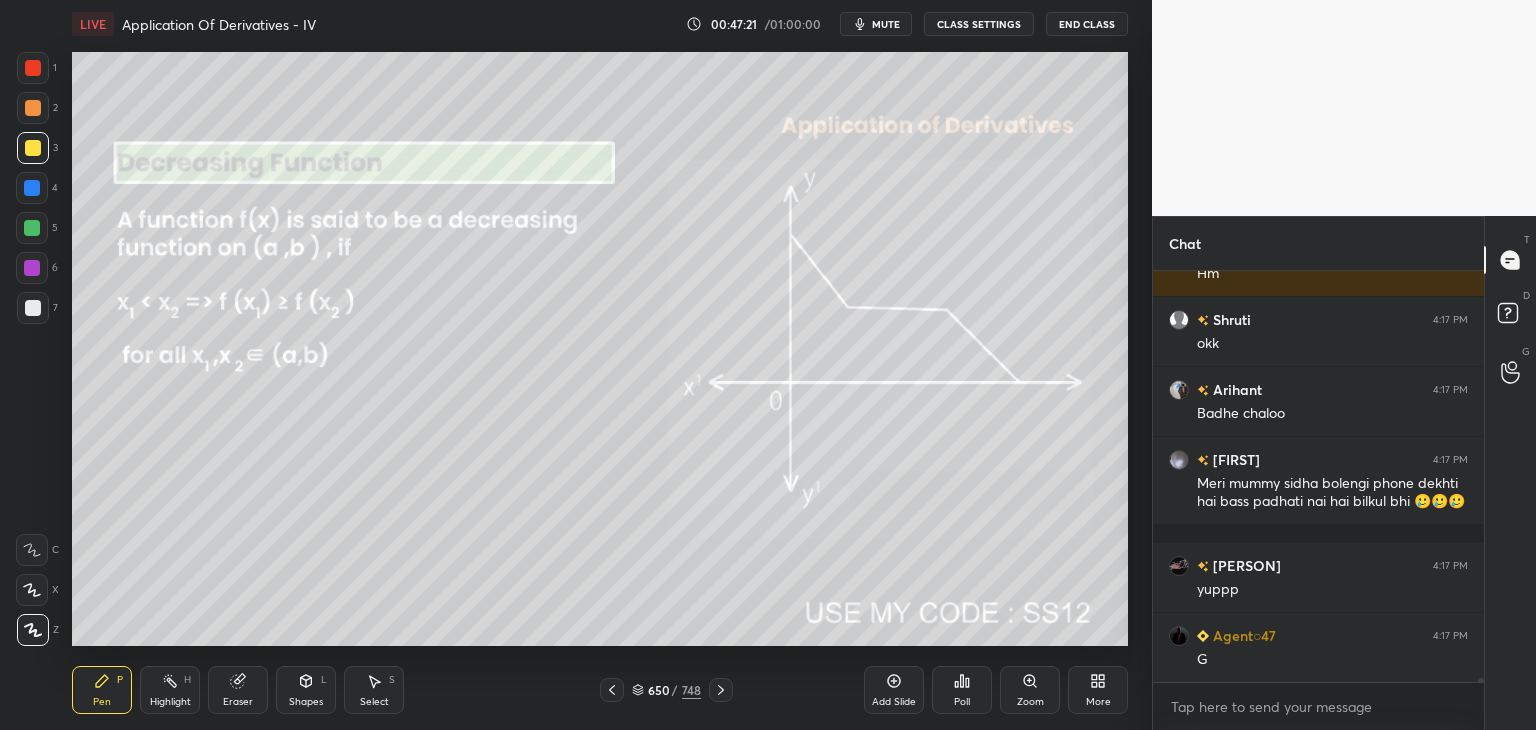 scroll, scrollTop: 39736, scrollLeft: 0, axis: vertical 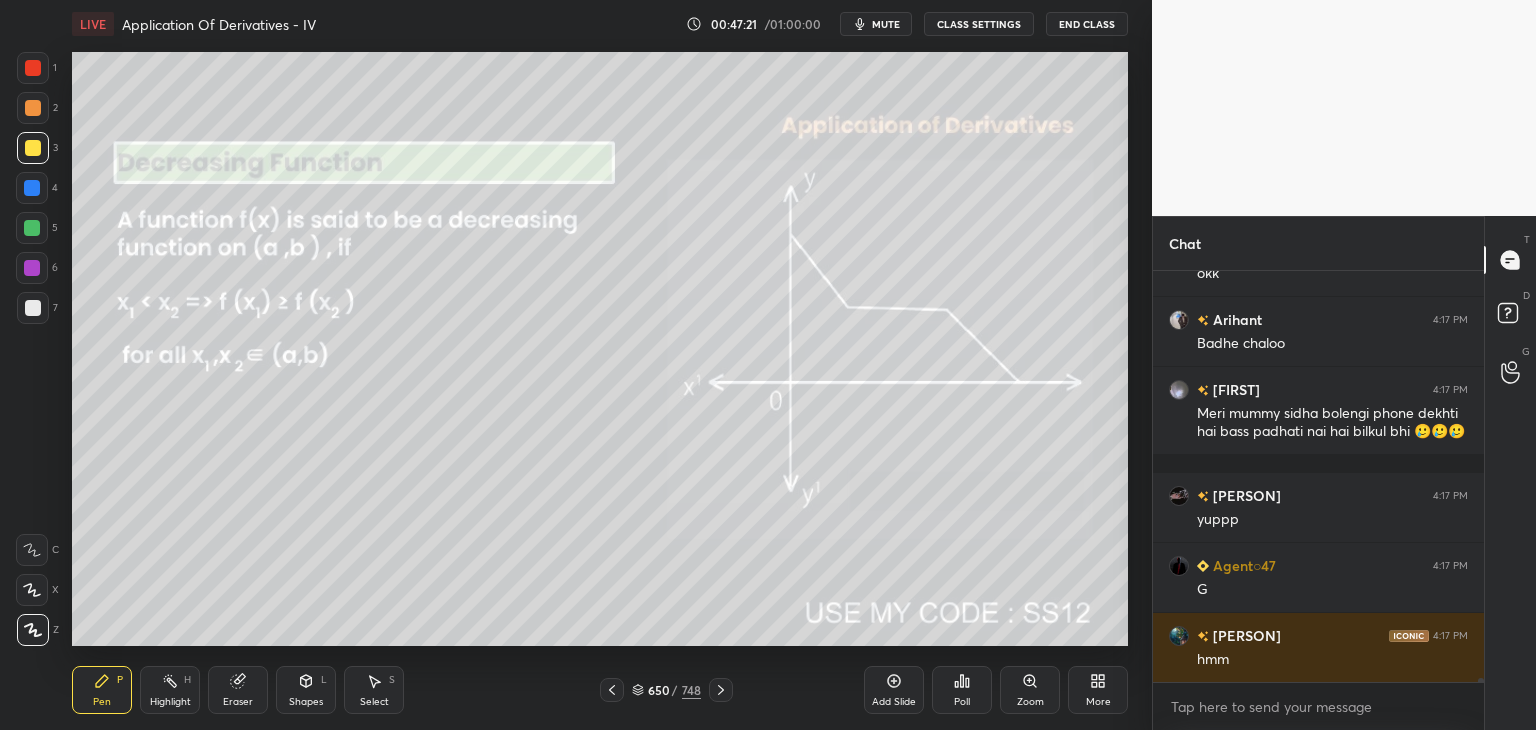 click 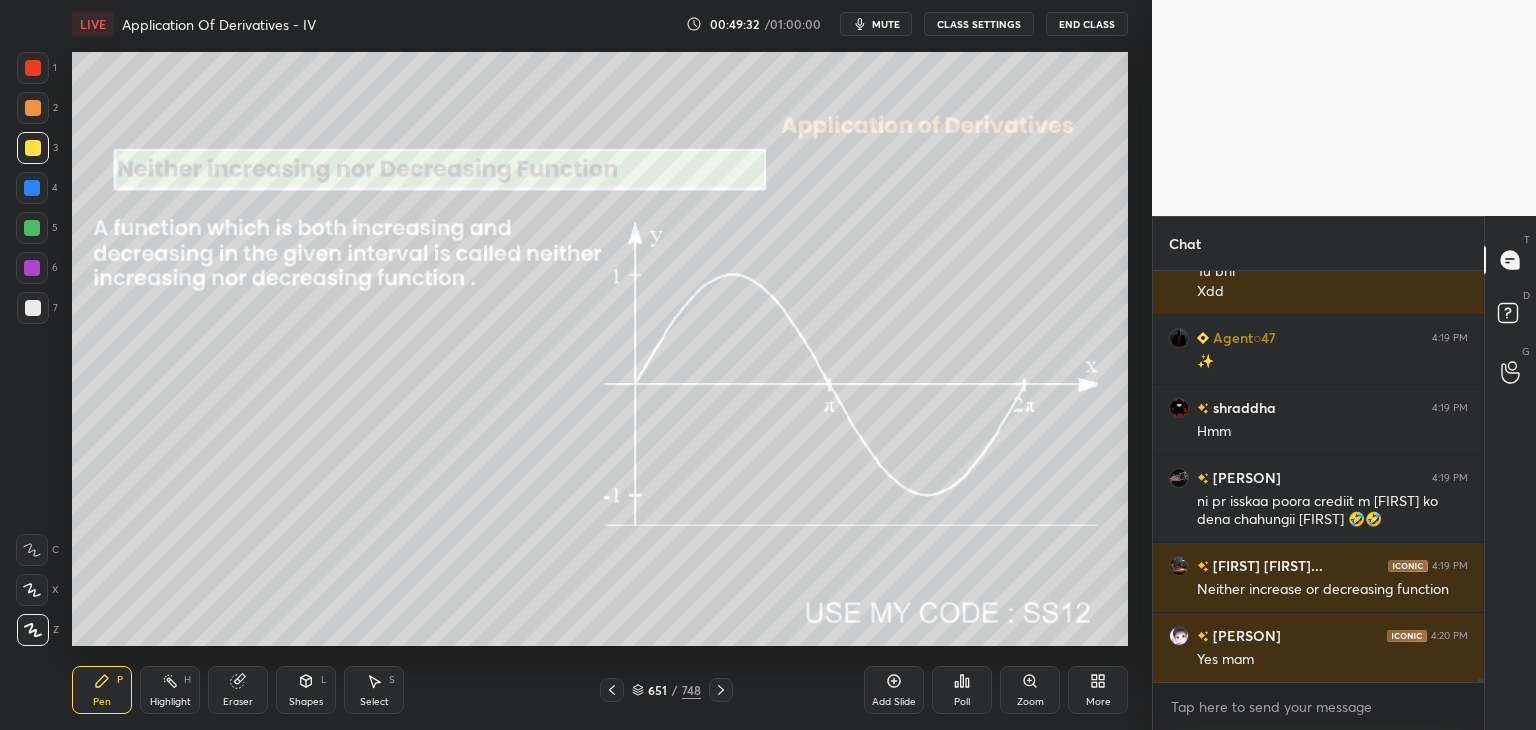 scroll, scrollTop: 41882, scrollLeft: 0, axis: vertical 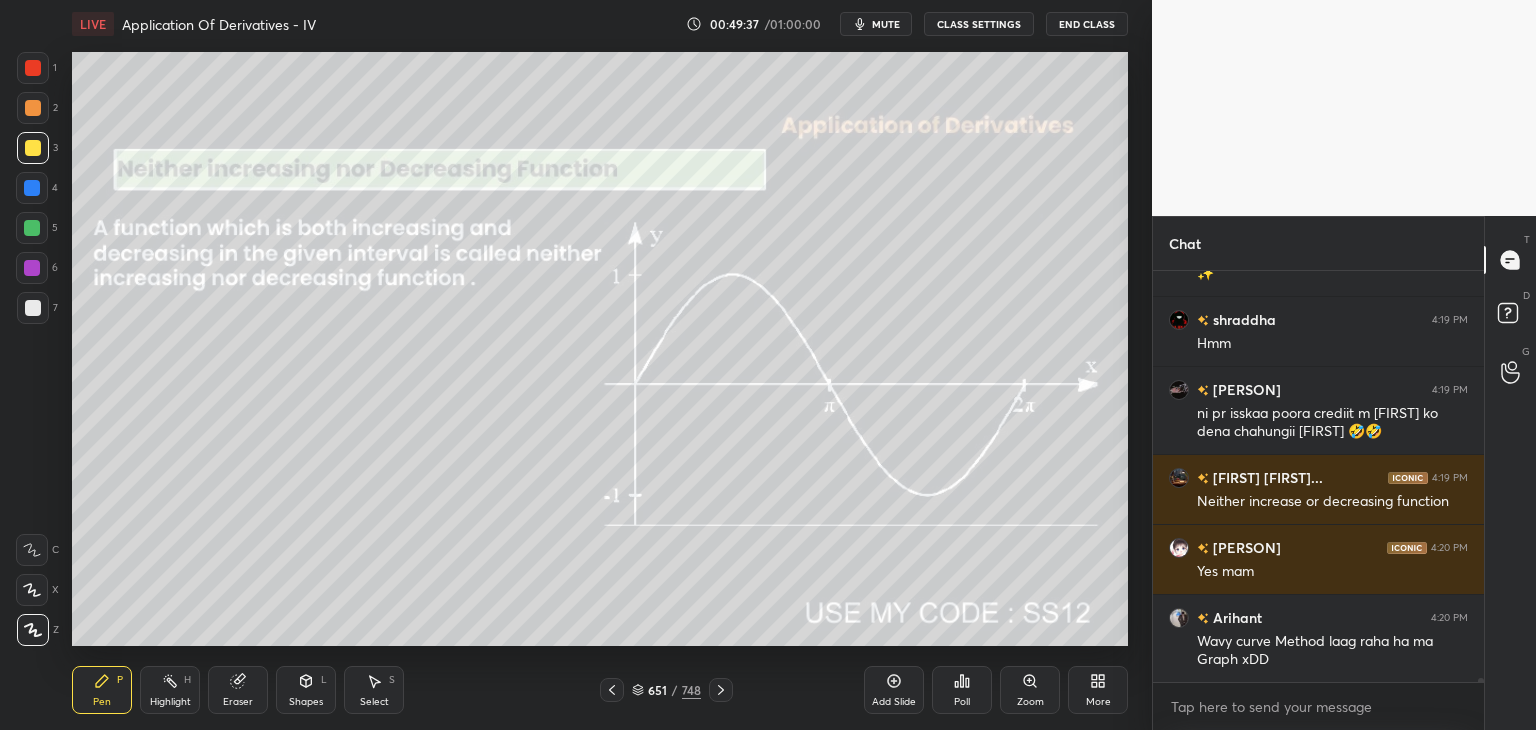 click on "Eraser" at bounding box center [238, 690] 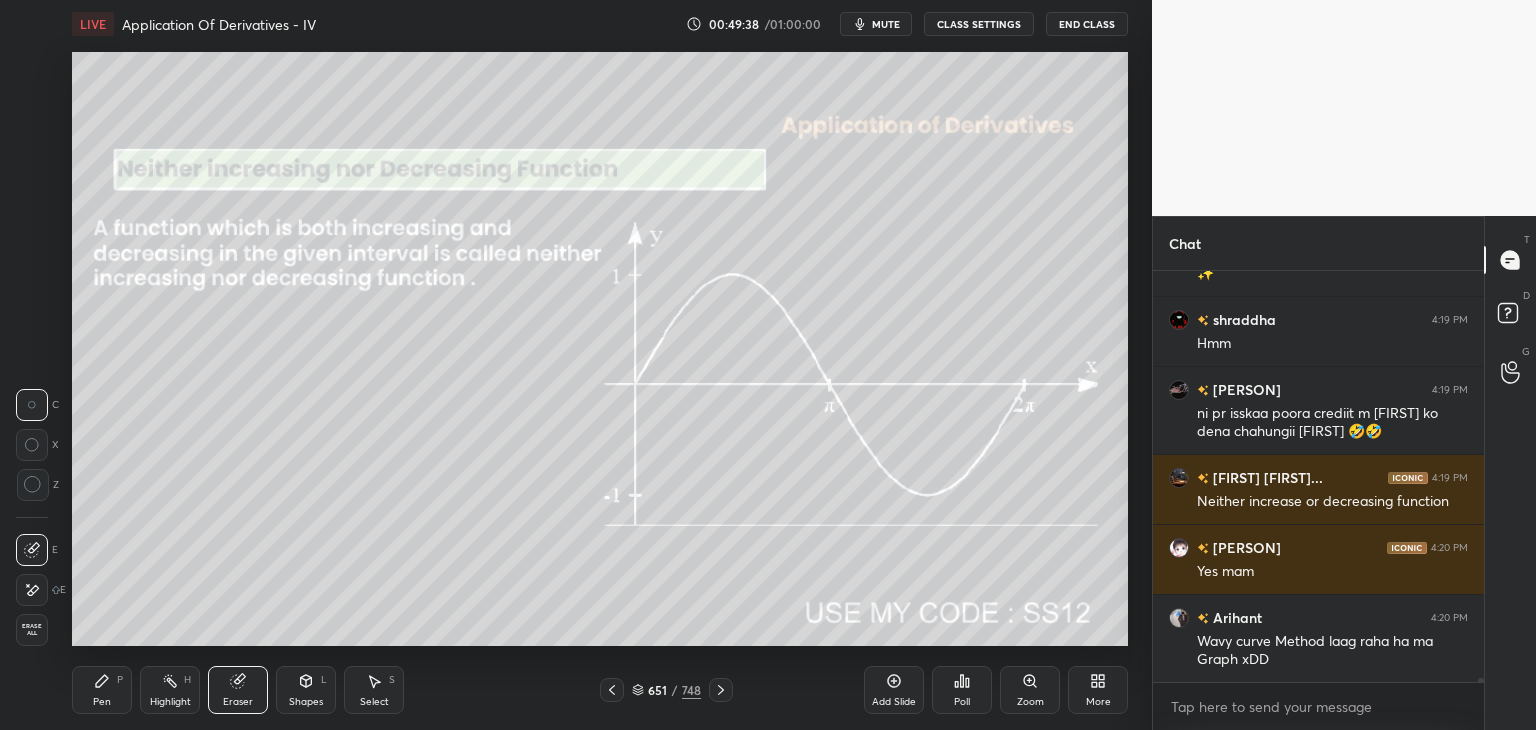 click on "Erase all" at bounding box center [32, 630] 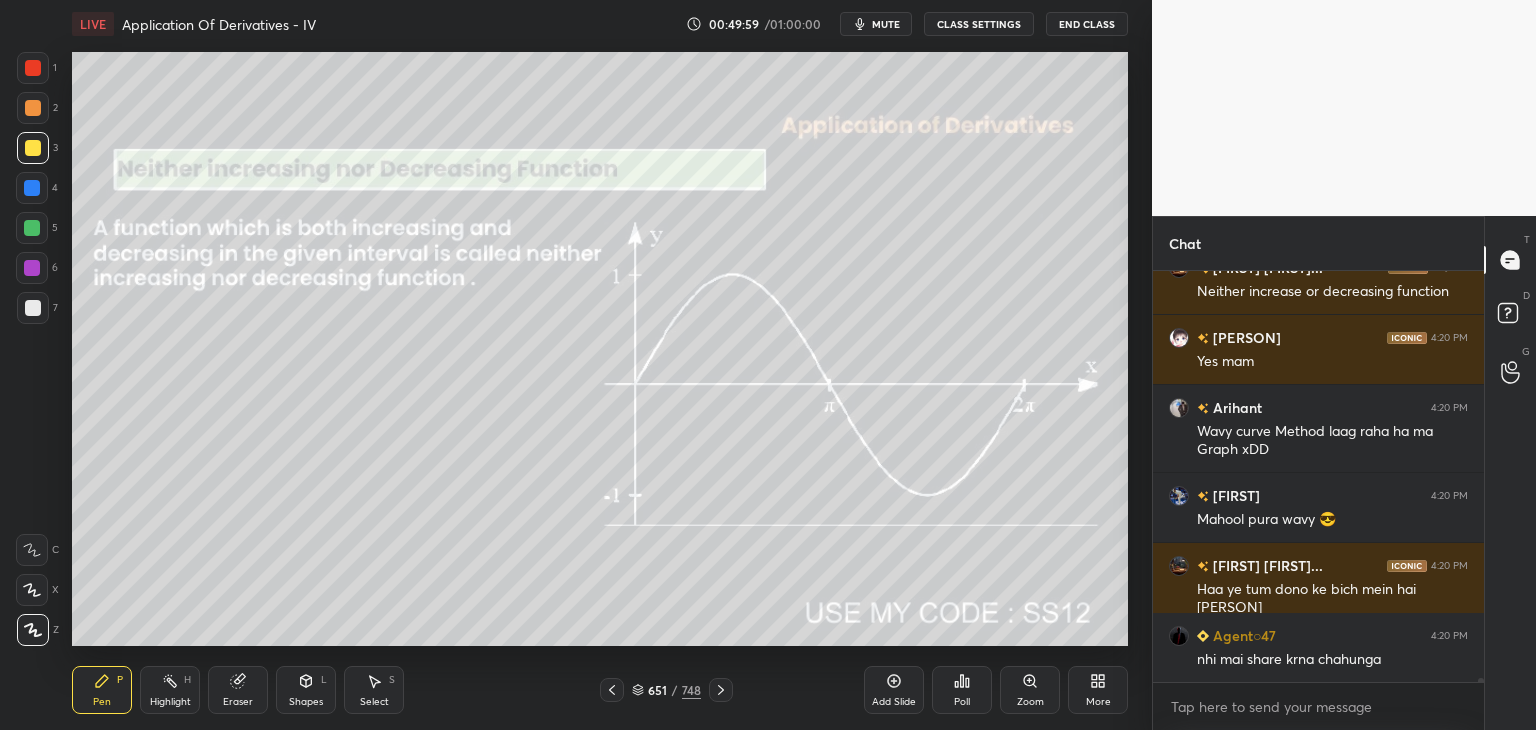 scroll, scrollTop: 42162, scrollLeft: 0, axis: vertical 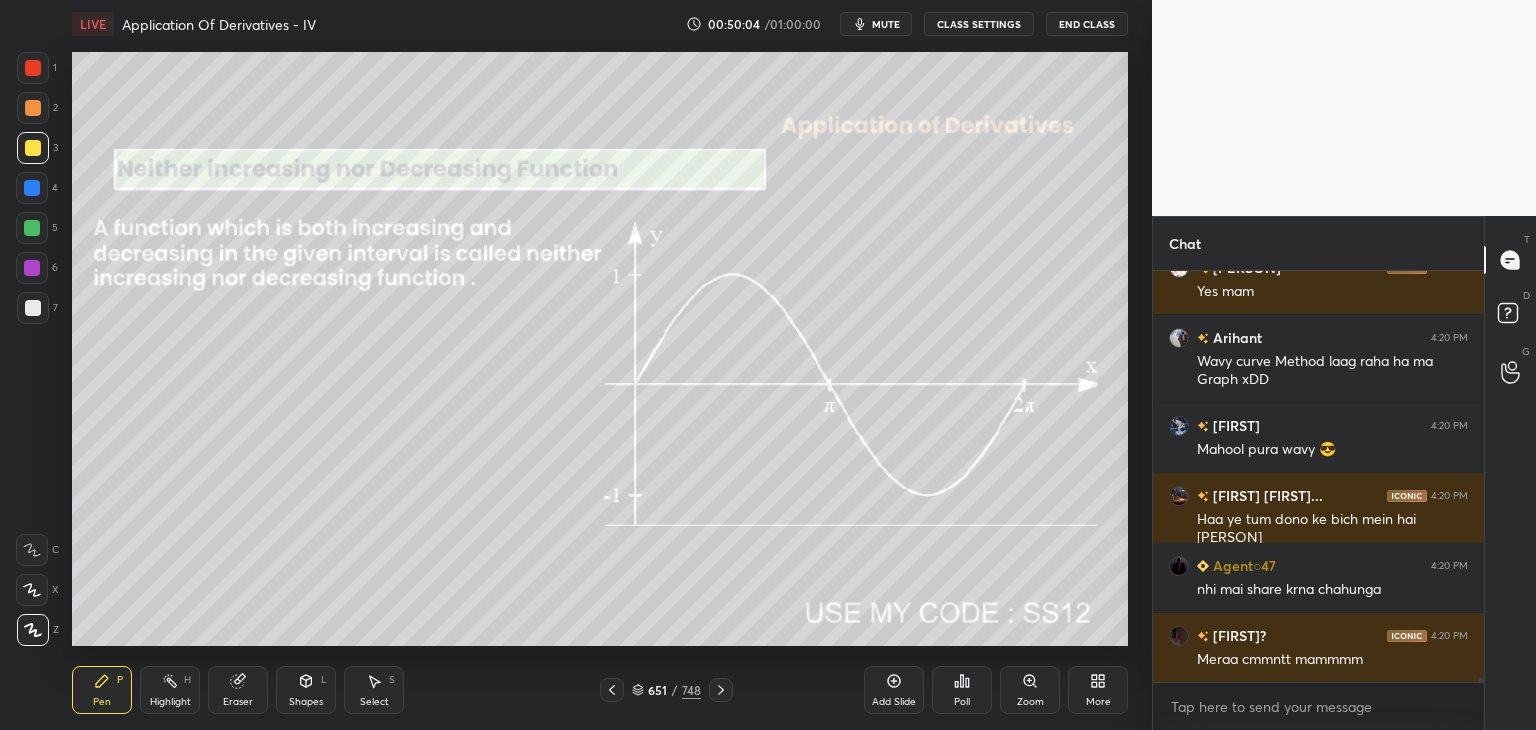 click at bounding box center [1478, 476] 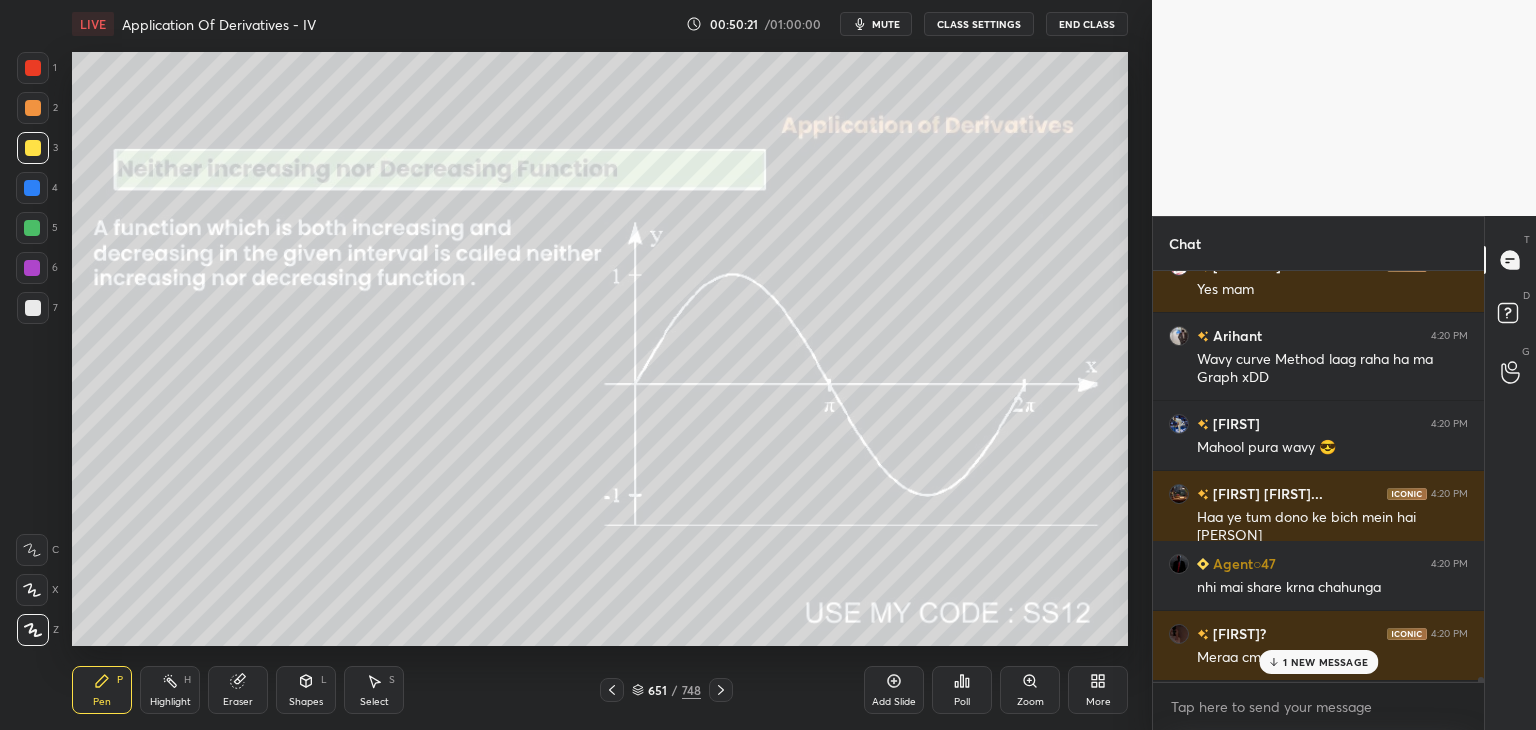 scroll, scrollTop: 42306, scrollLeft: 0, axis: vertical 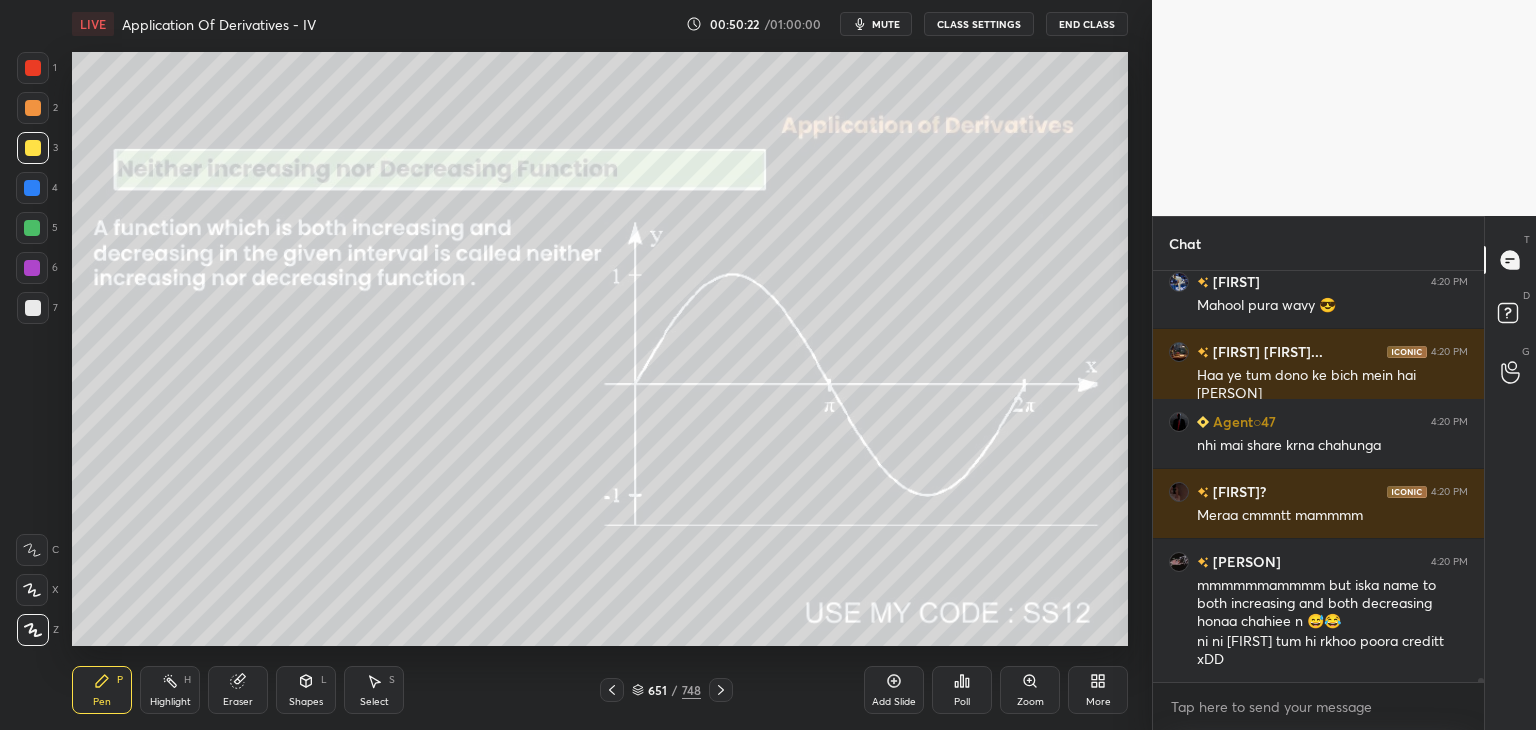 click on "4:20 PM Wavy curve Method laag raha ha ma Graph xDD Mahool pura wavy 😎 Haa ye tum dono ke beech mein hai nhi mai share krna chahunga Meraa cmmntt mammmm mmmmmmammmm but iska name to both increasing and both decreasing  honaa chahiee n 😅😂 ni ni tusharr tum hi rkhoo poora creditt xDD JUMP TO LATEST Enable hand raising Enable raise hand to speak to learners. Once enabled, chat will be turned off temporarily. Enable x" at bounding box center [1318, 500] 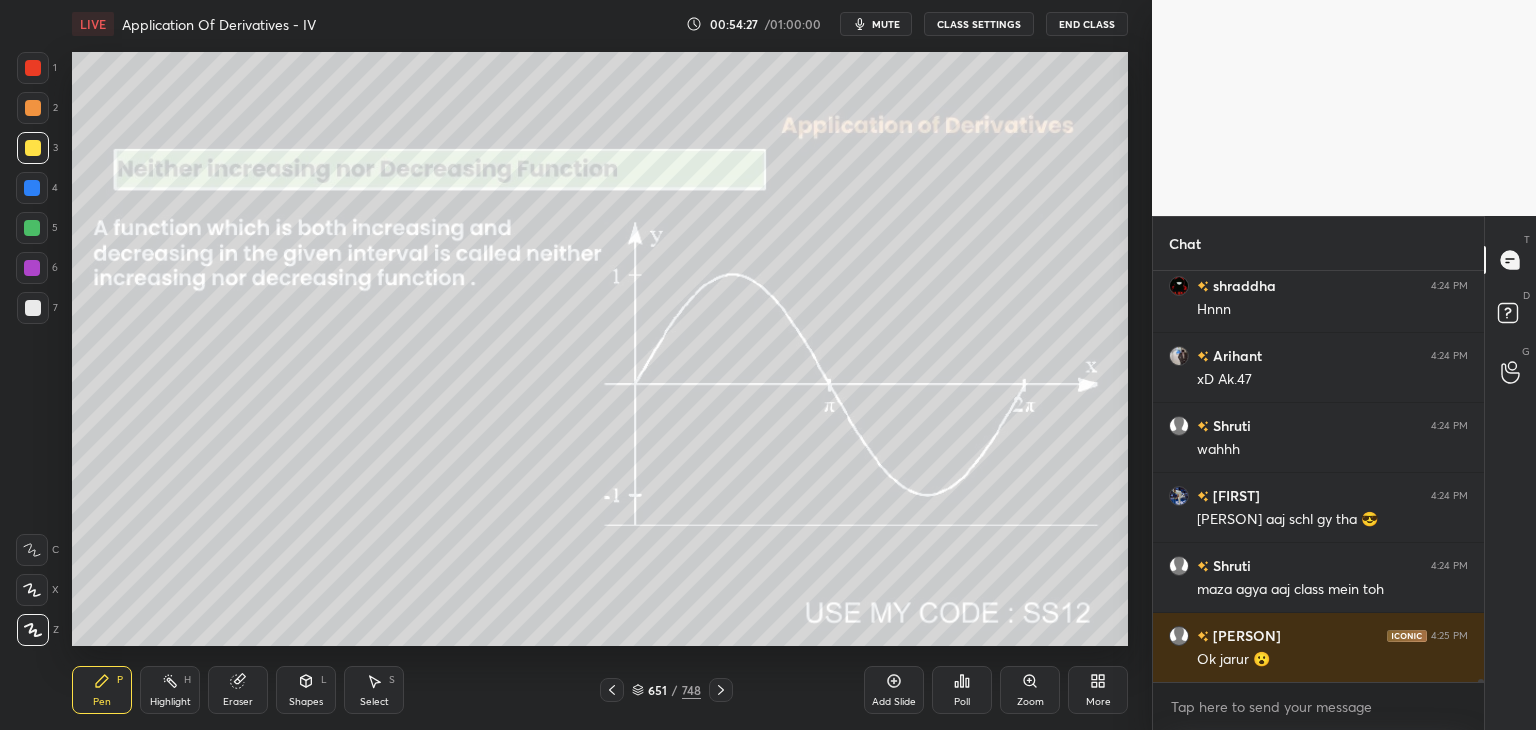 scroll, scrollTop: 50142, scrollLeft: 0, axis: vertical 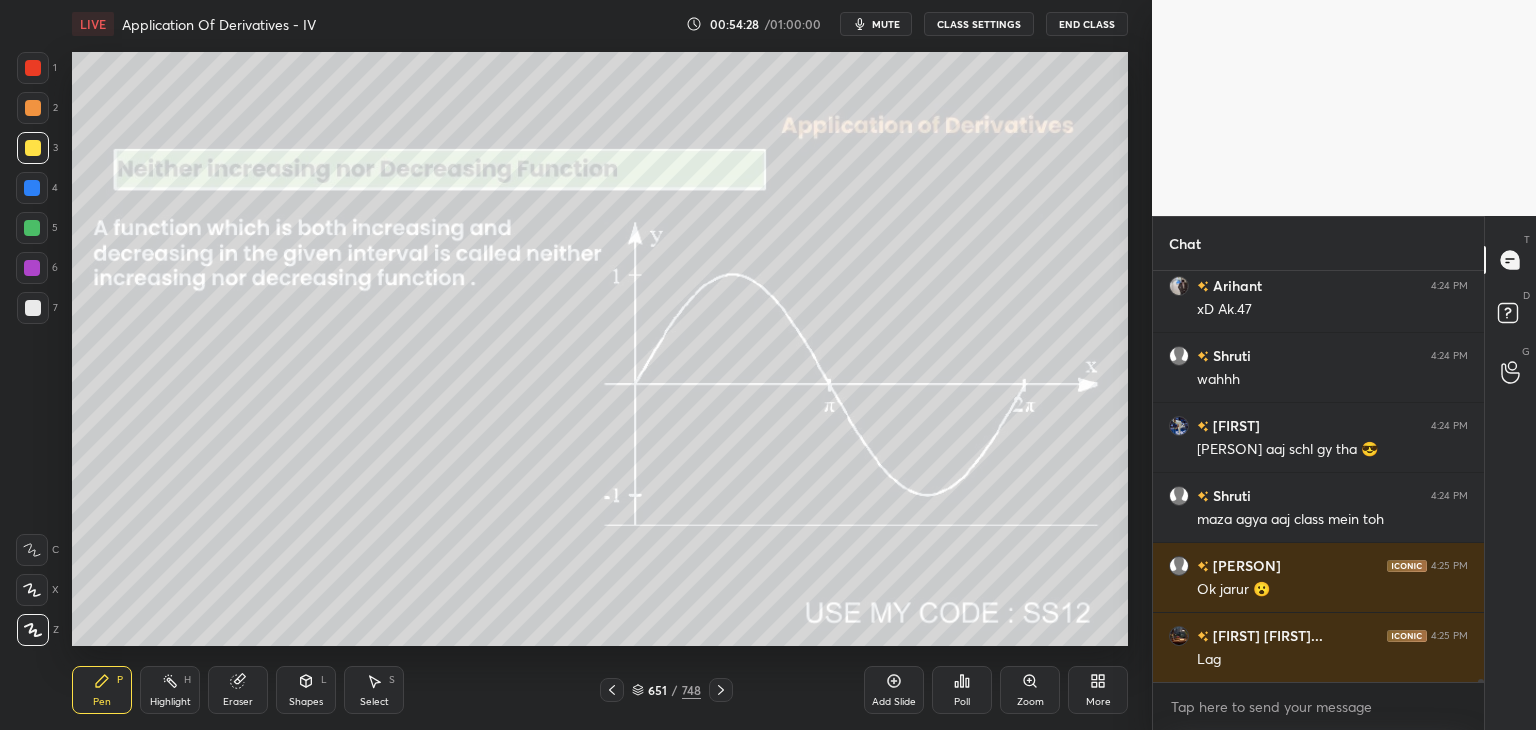 click 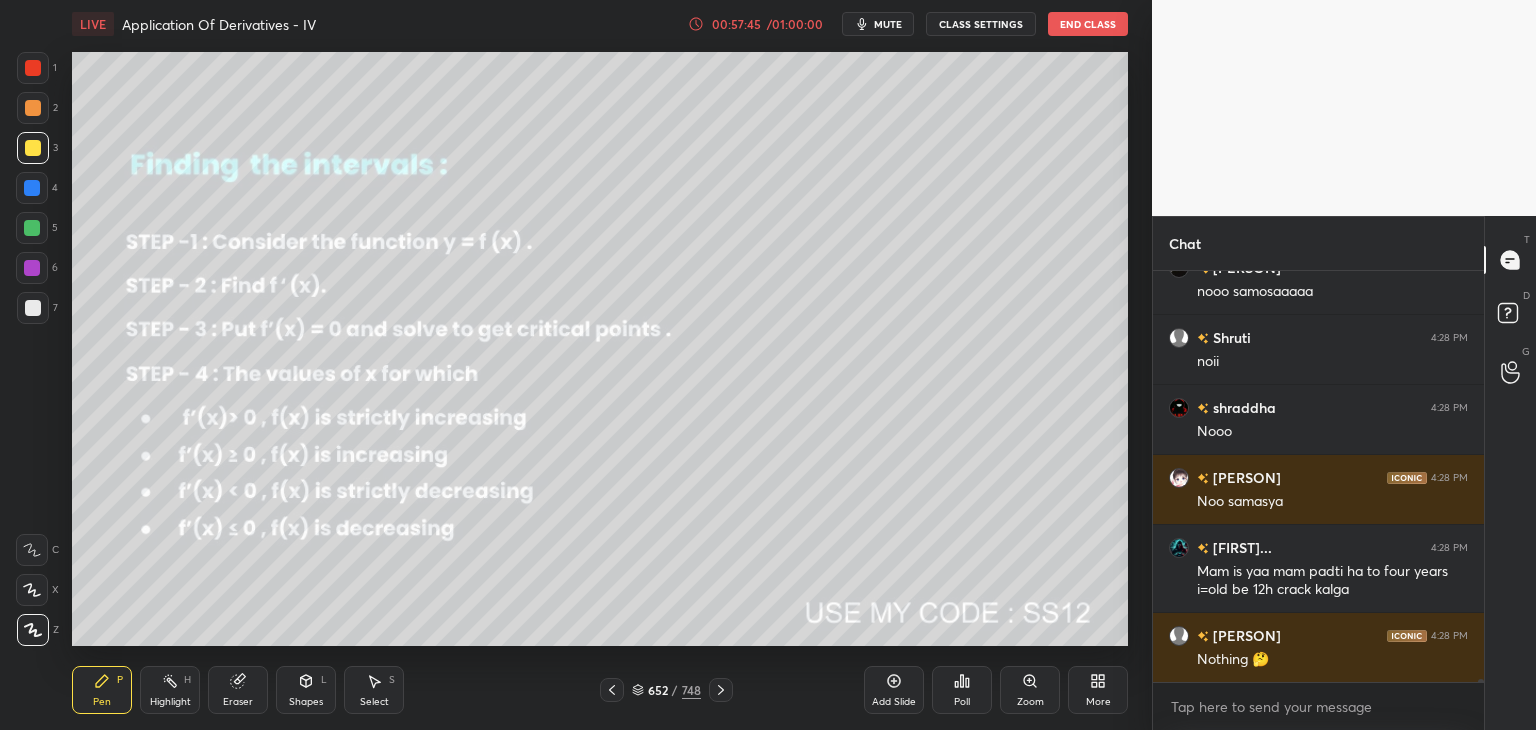 scroll, scrollTop: 55044, scrollLeft: 0, axis: vertical 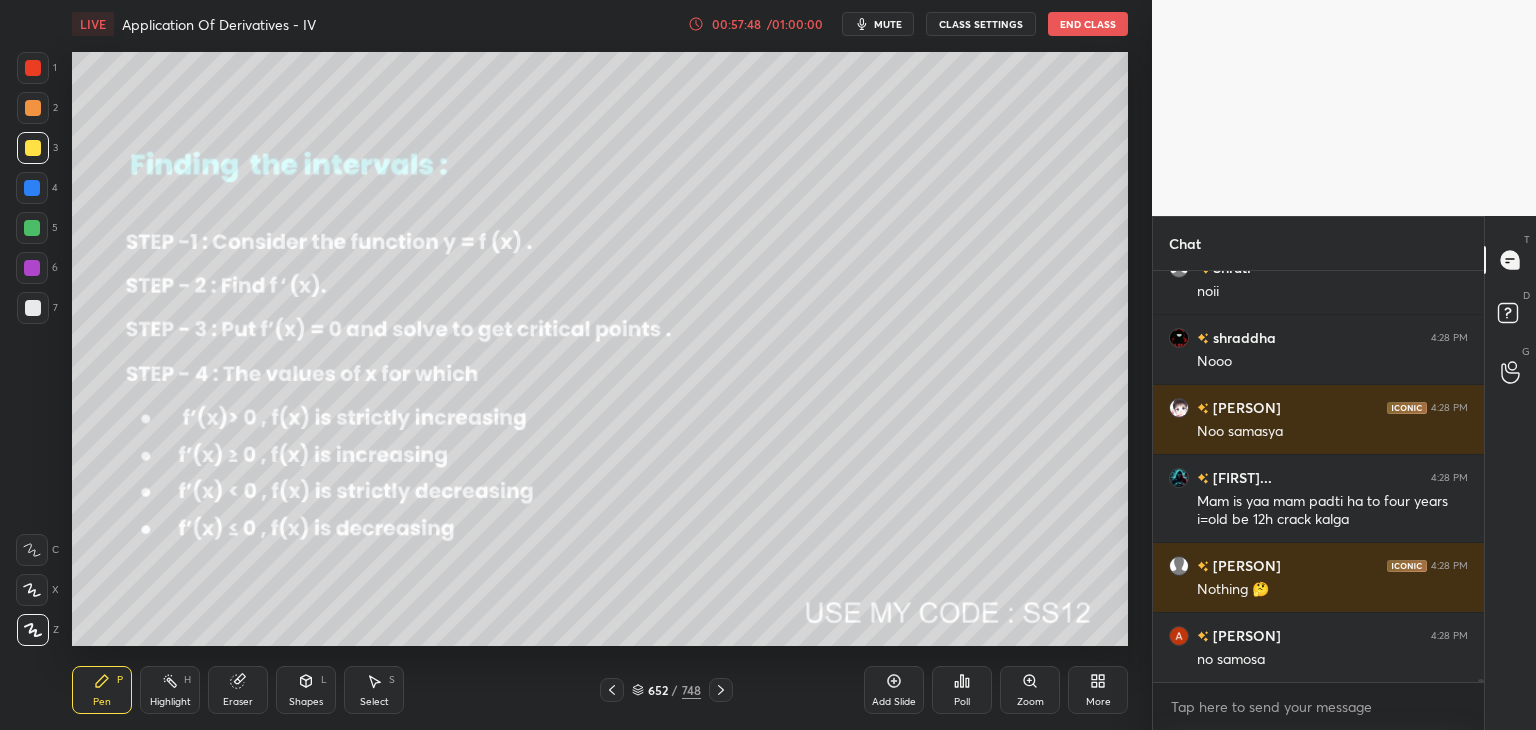 click 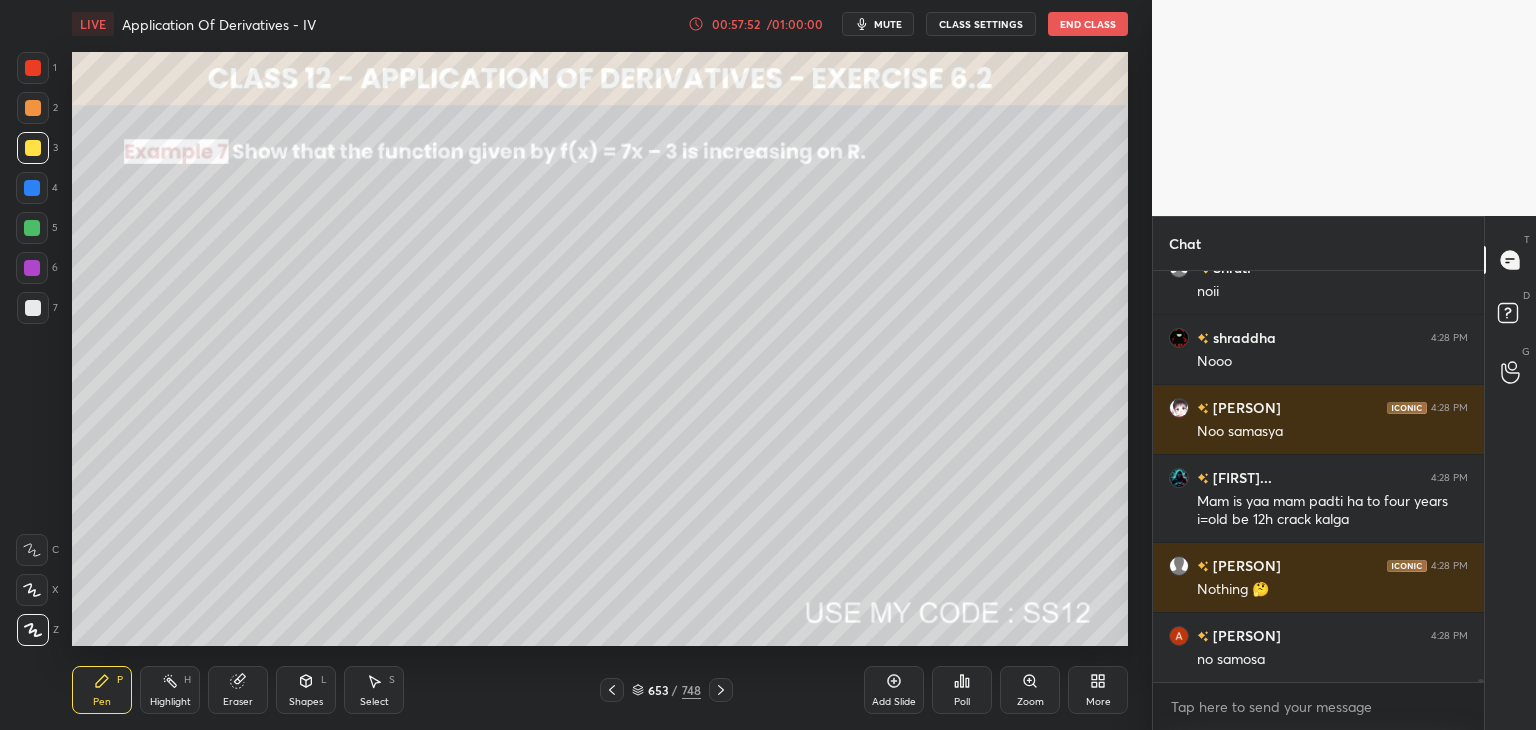 scroll, scrollTop: 55114, scrollLeft: 0, axis: vertical 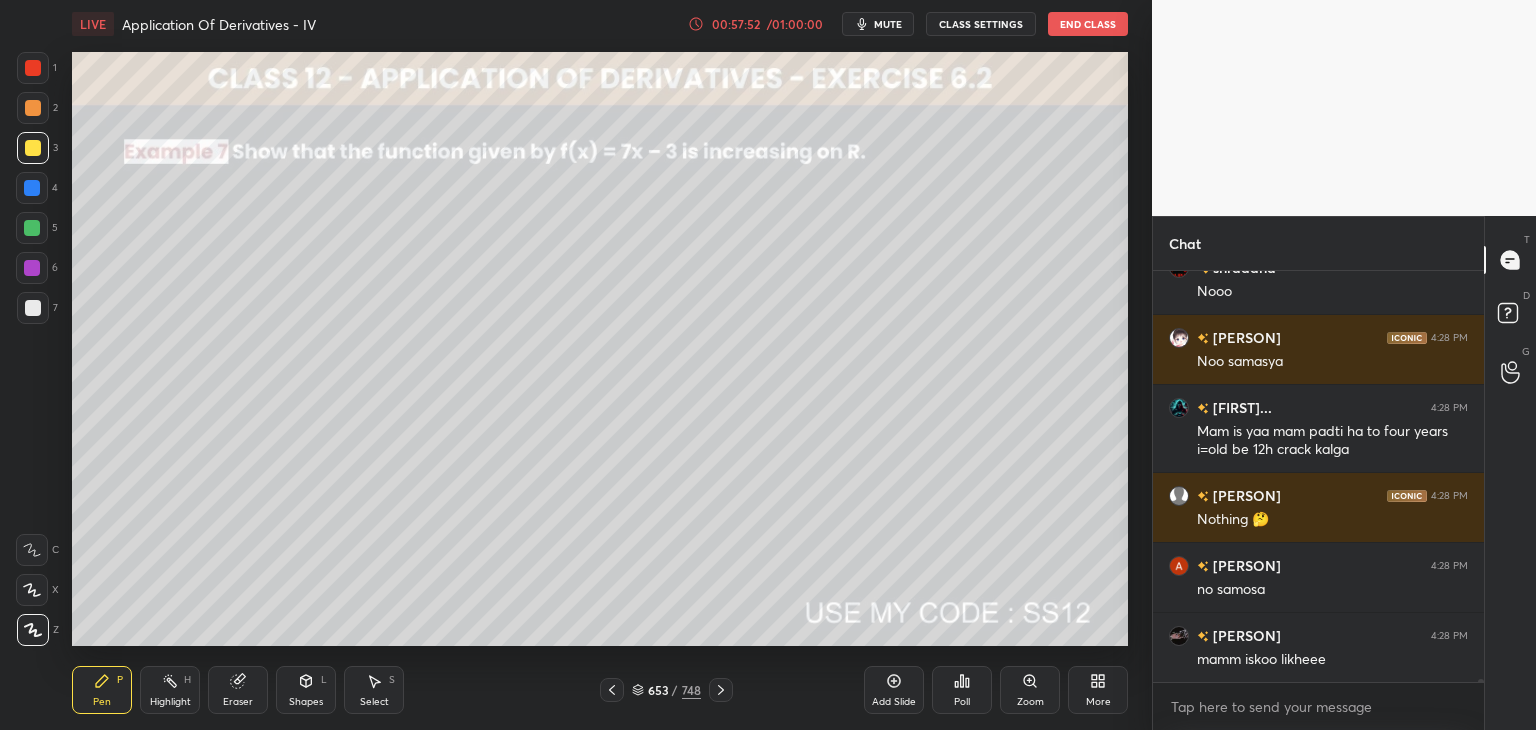 click 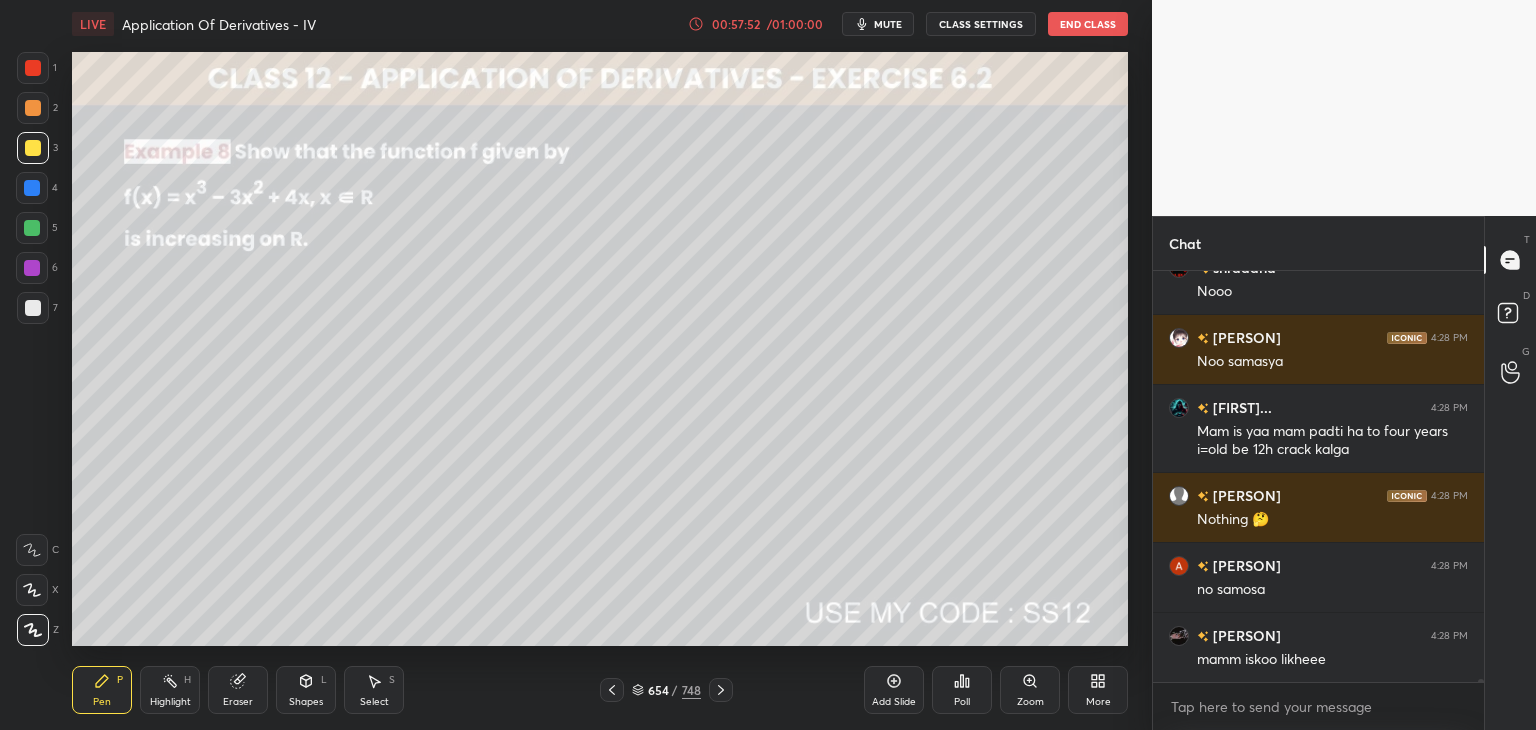 click 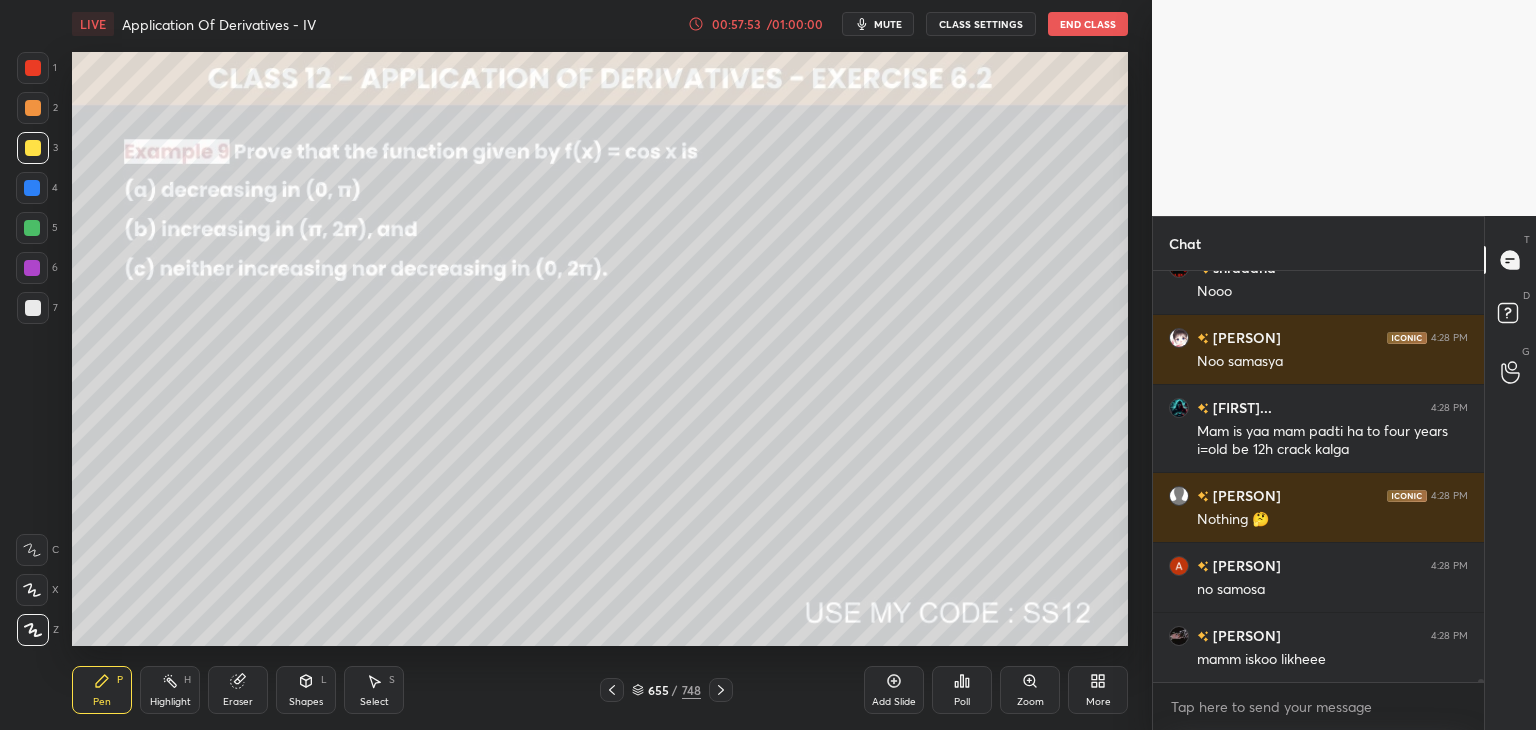 click 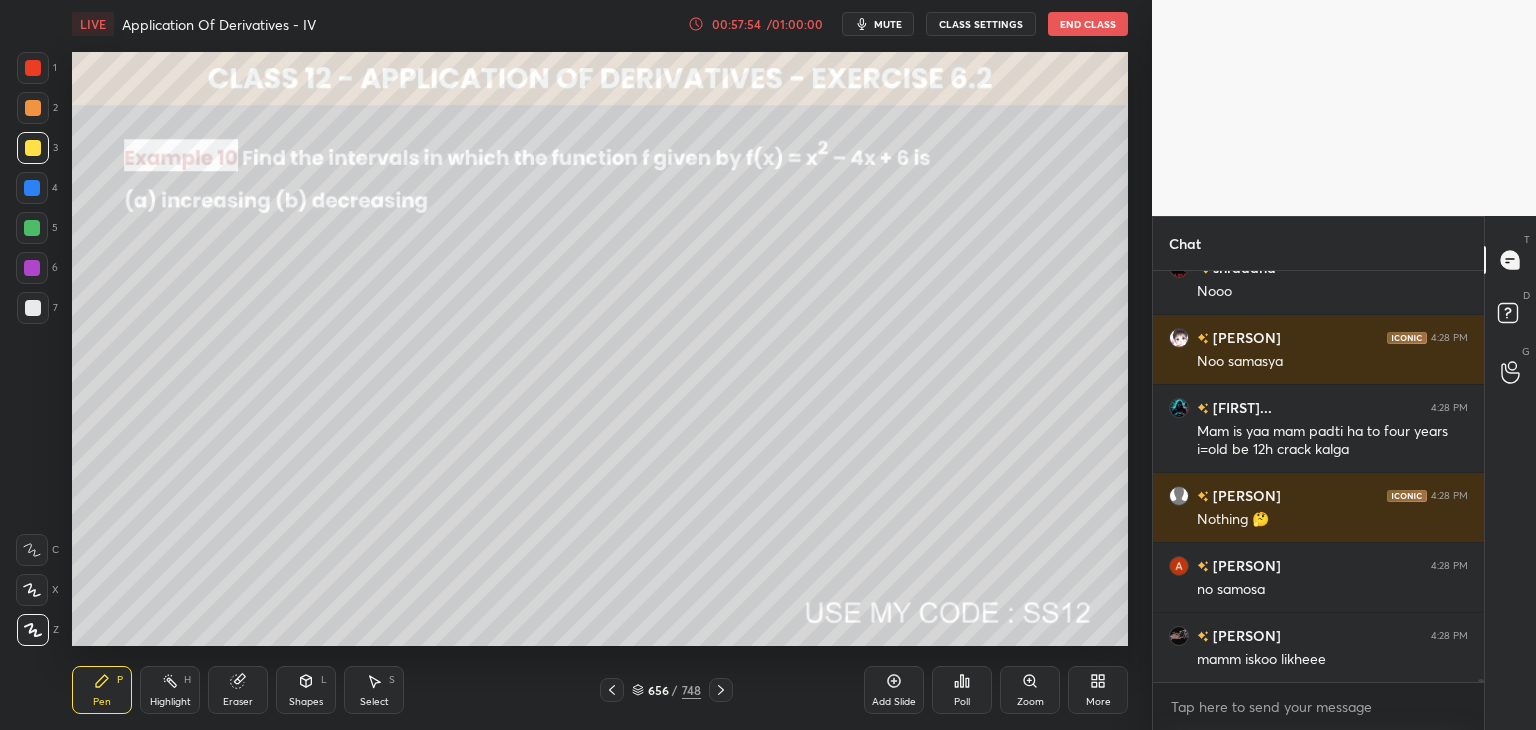 scroll, scrollTop: 55184, scrollLeft: 0, axis: vertical 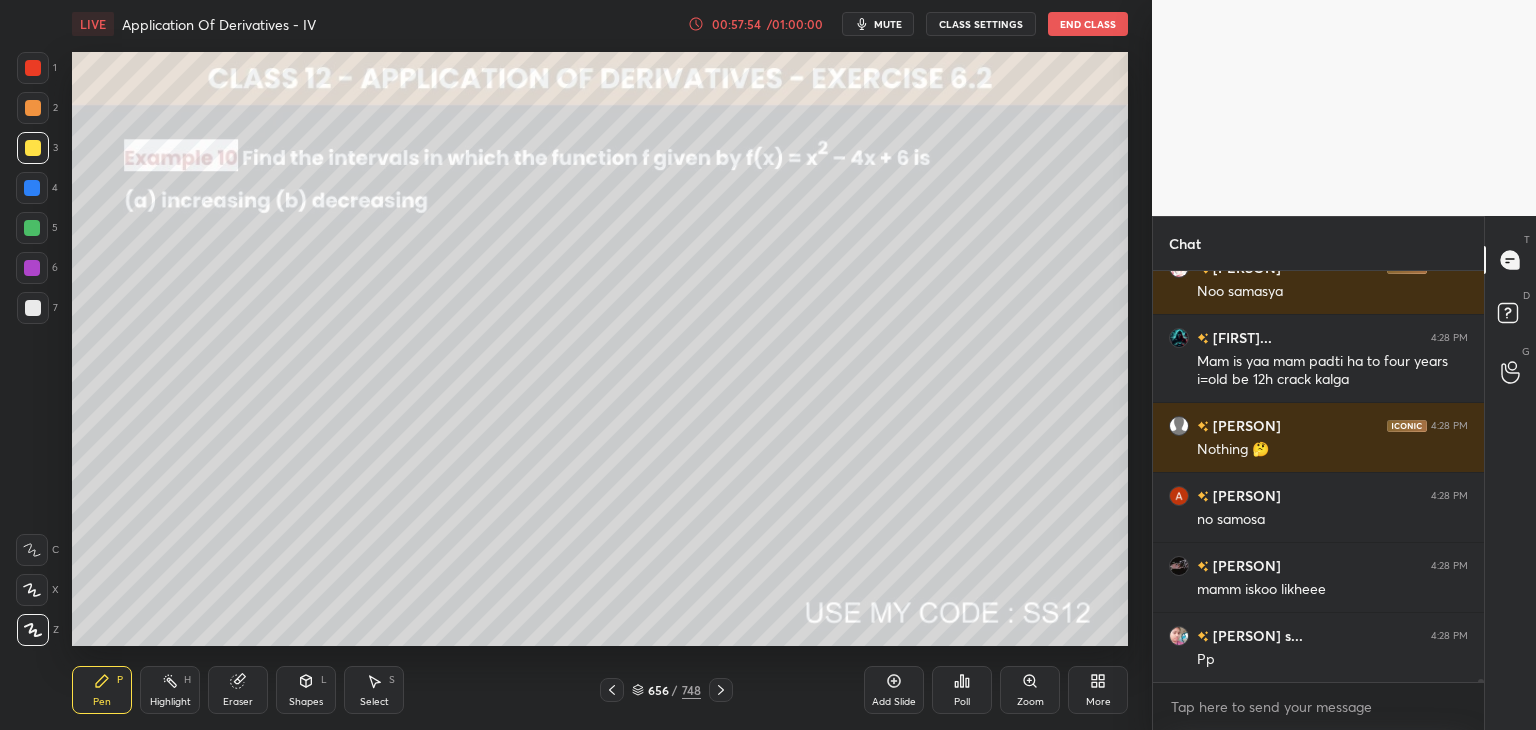 click 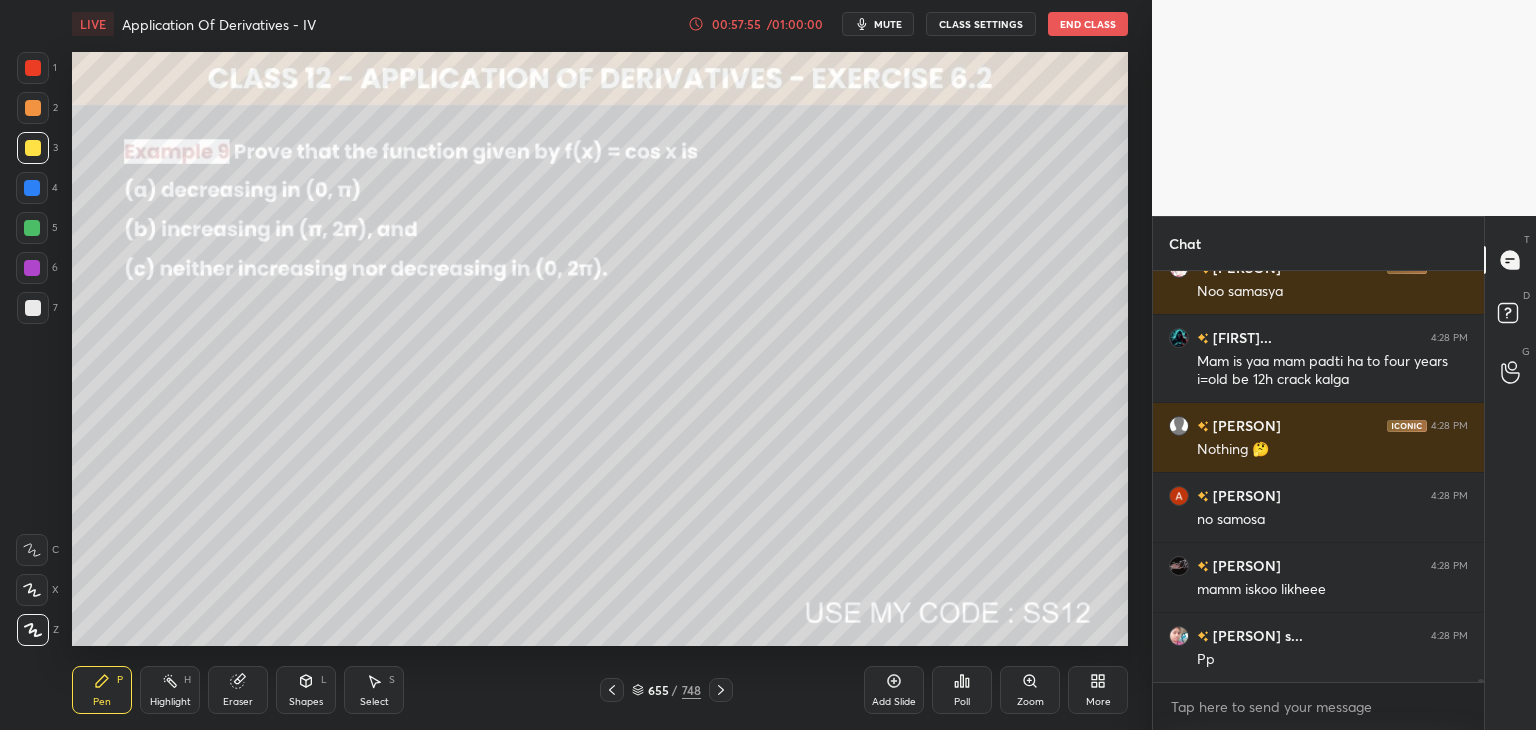 click at bounding box center [612, 690] 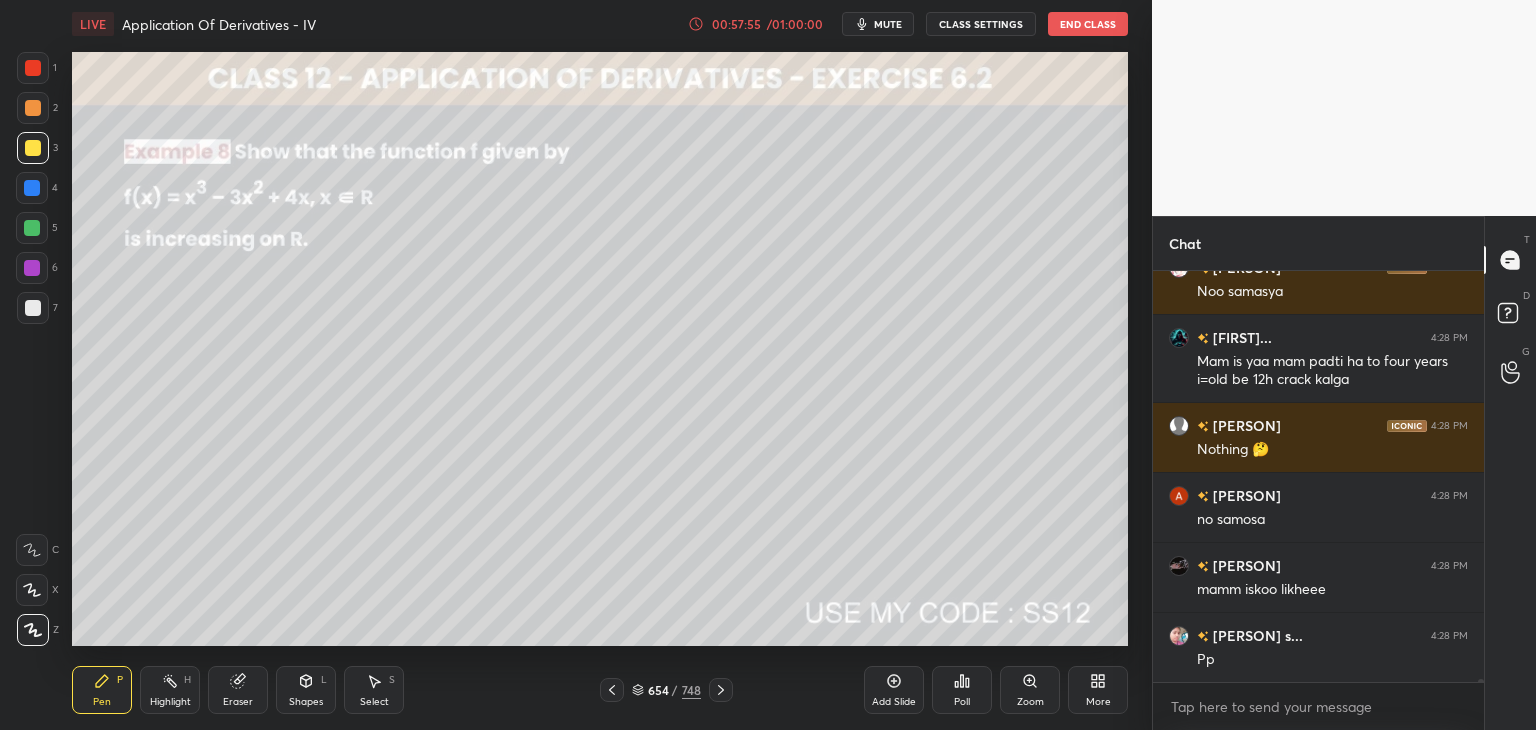 click at bounding box center [612, 690] 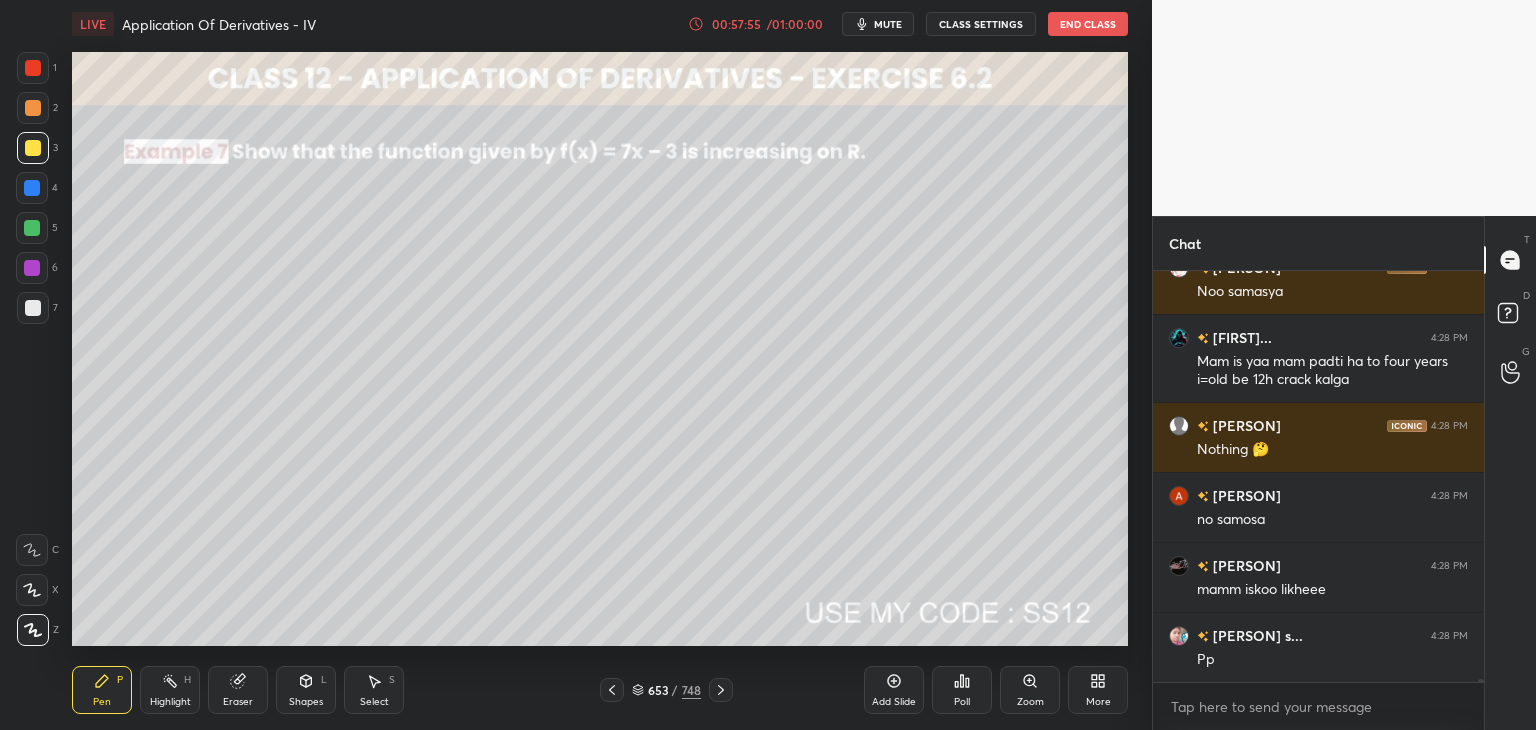 click on "Pen P Highlight H Eraser Shapes L Select S 653 / 748 Add Slide Poll Zoom More" at bounding box center [600, 690] 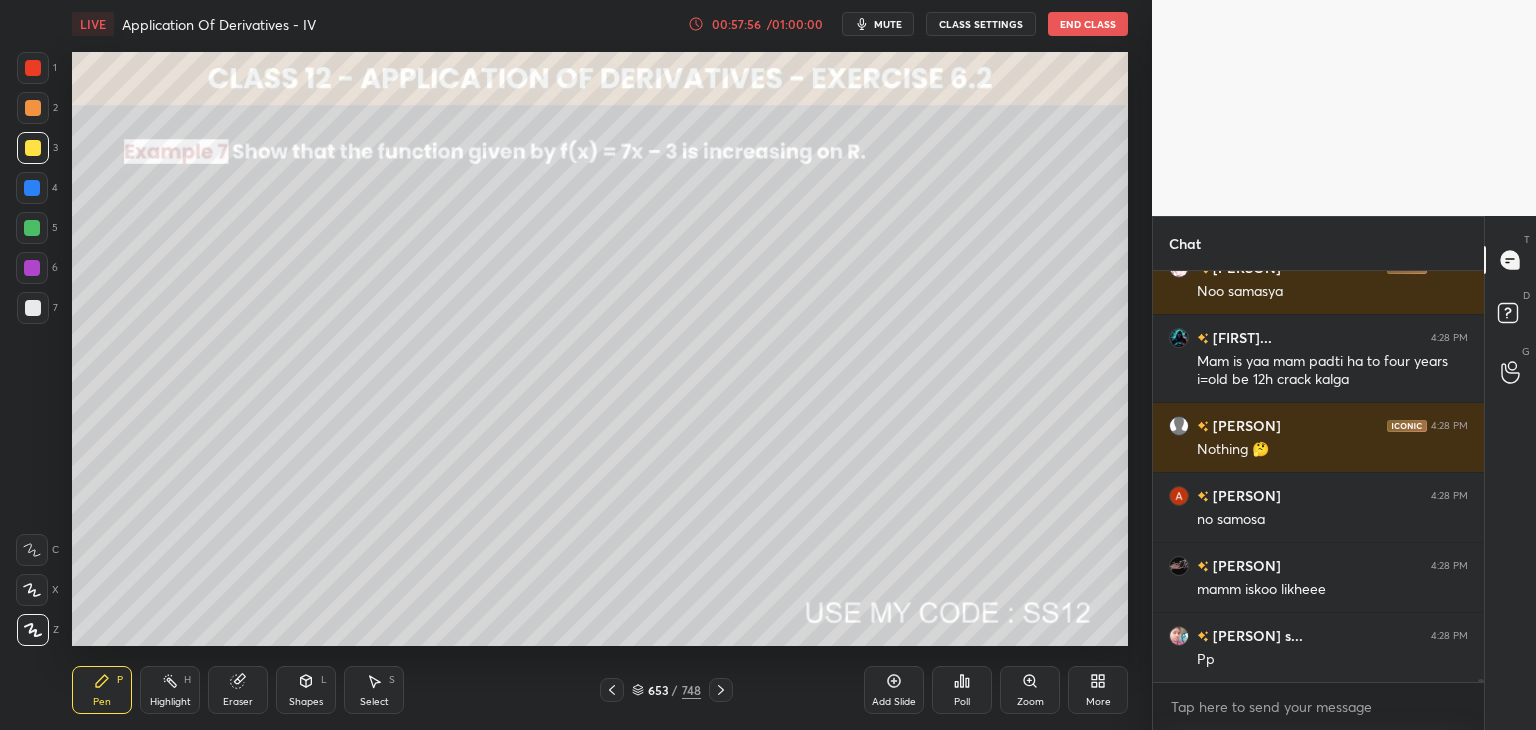 click on "Pen P Highlight H Eraser Shapes L Select S 653 / 748 Add Slide Poll Zoom More" at bounding box center (600, 690) 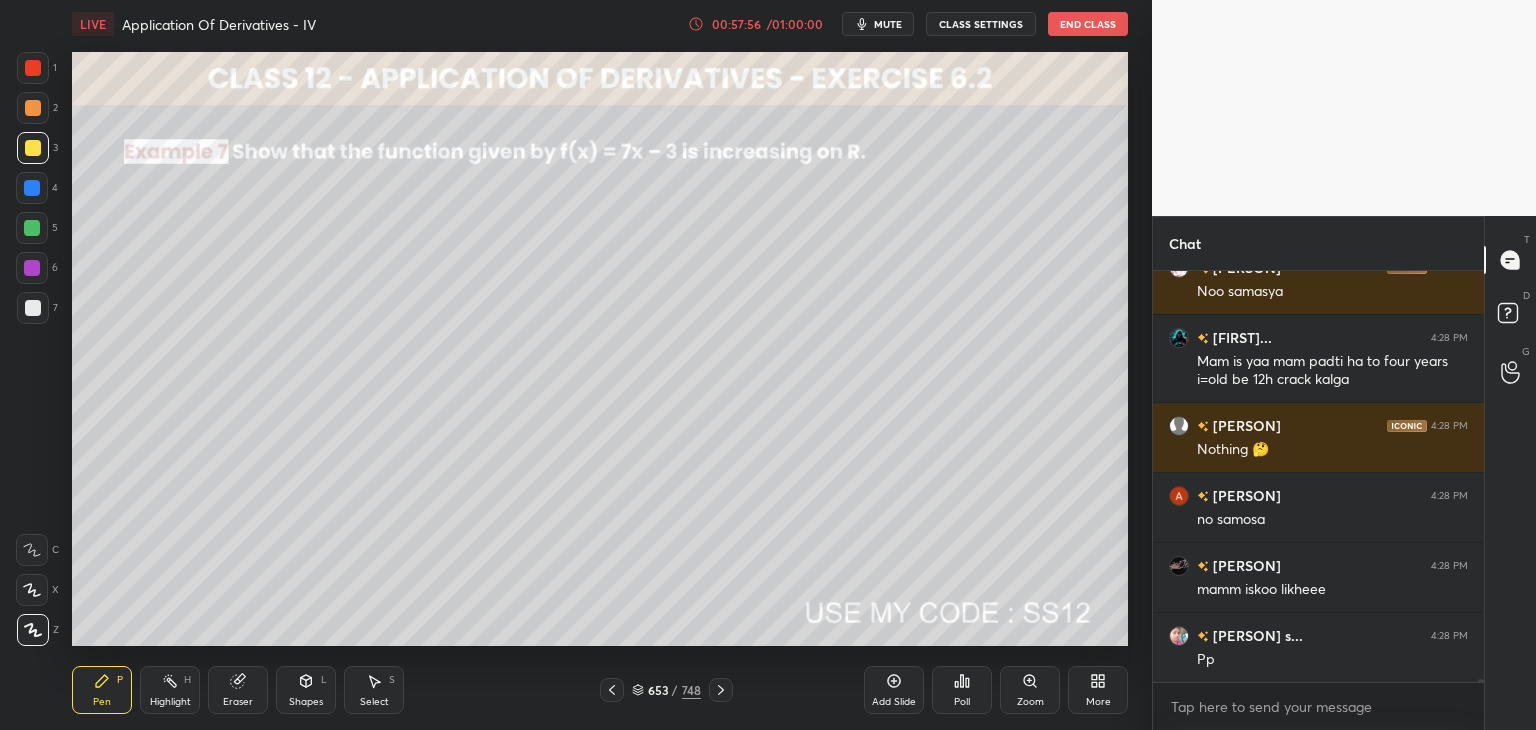scroll, scrollTop: 55254, scrollLeft: 0, axis: vertical 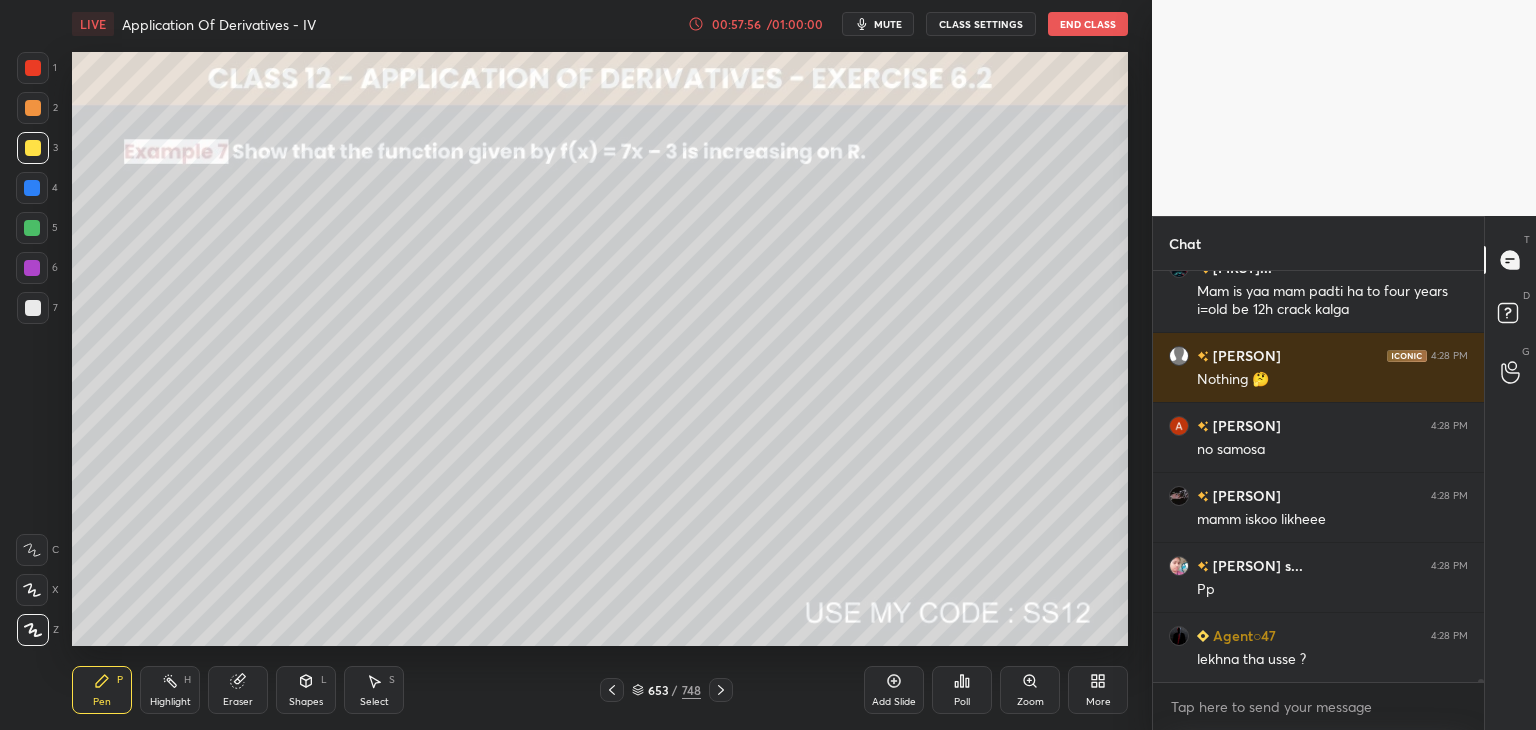 click 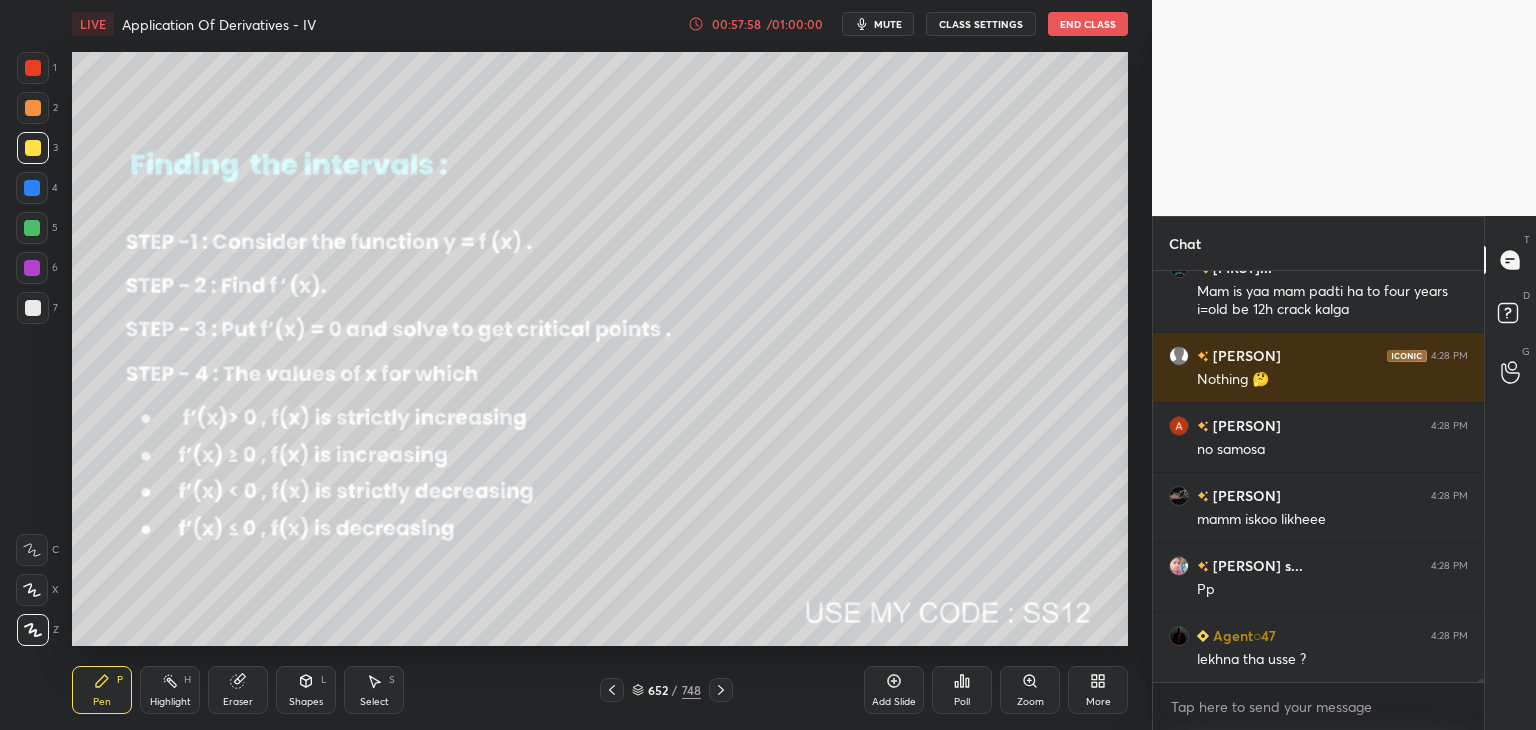 drag, startPoint x: 233, startPoint y: 693, endPoint x: 212, endPoint y: 656, distance: 42.544094 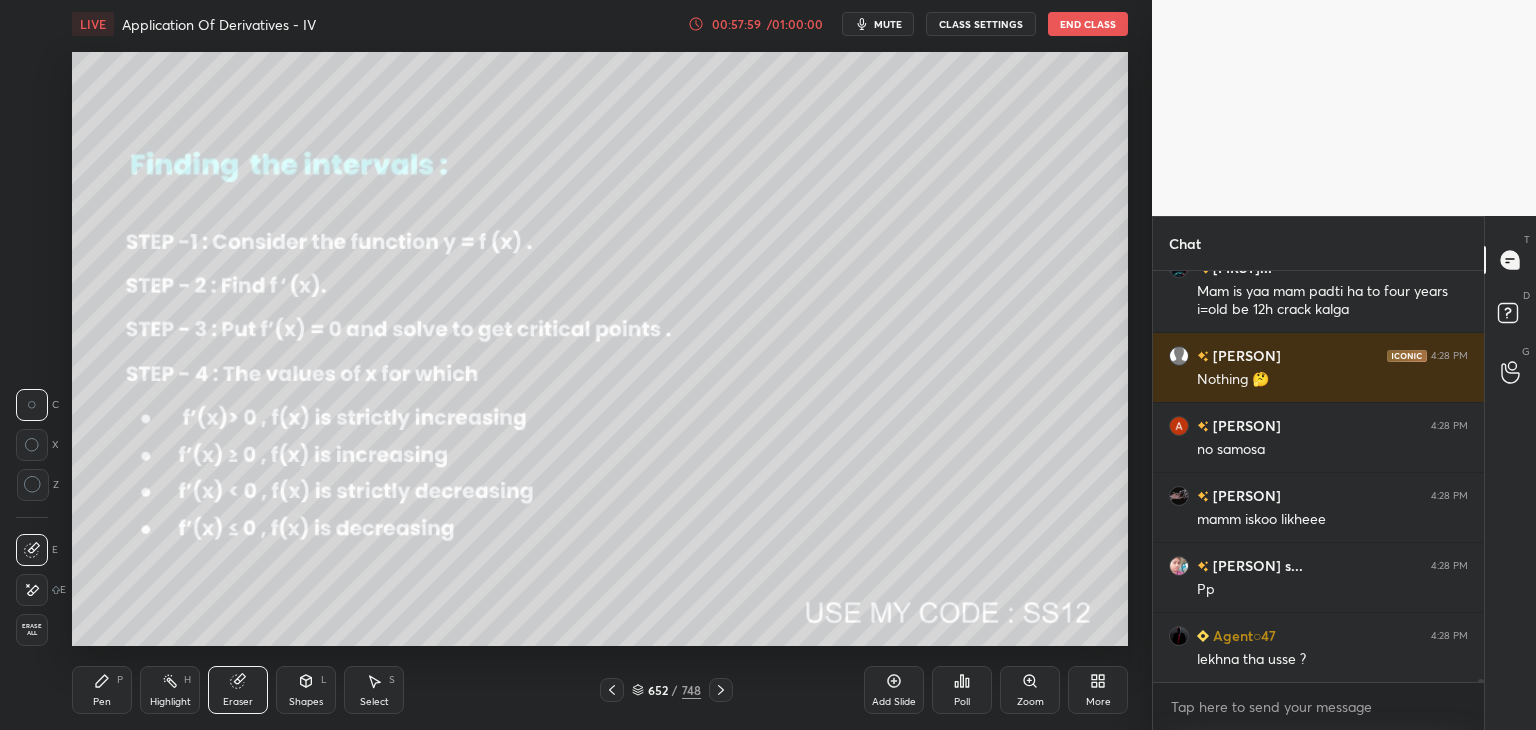 drag, startPoint x: 40, startPoint y: 642, endPoint x: 63, endPoint y: 632, distance: 25.079872 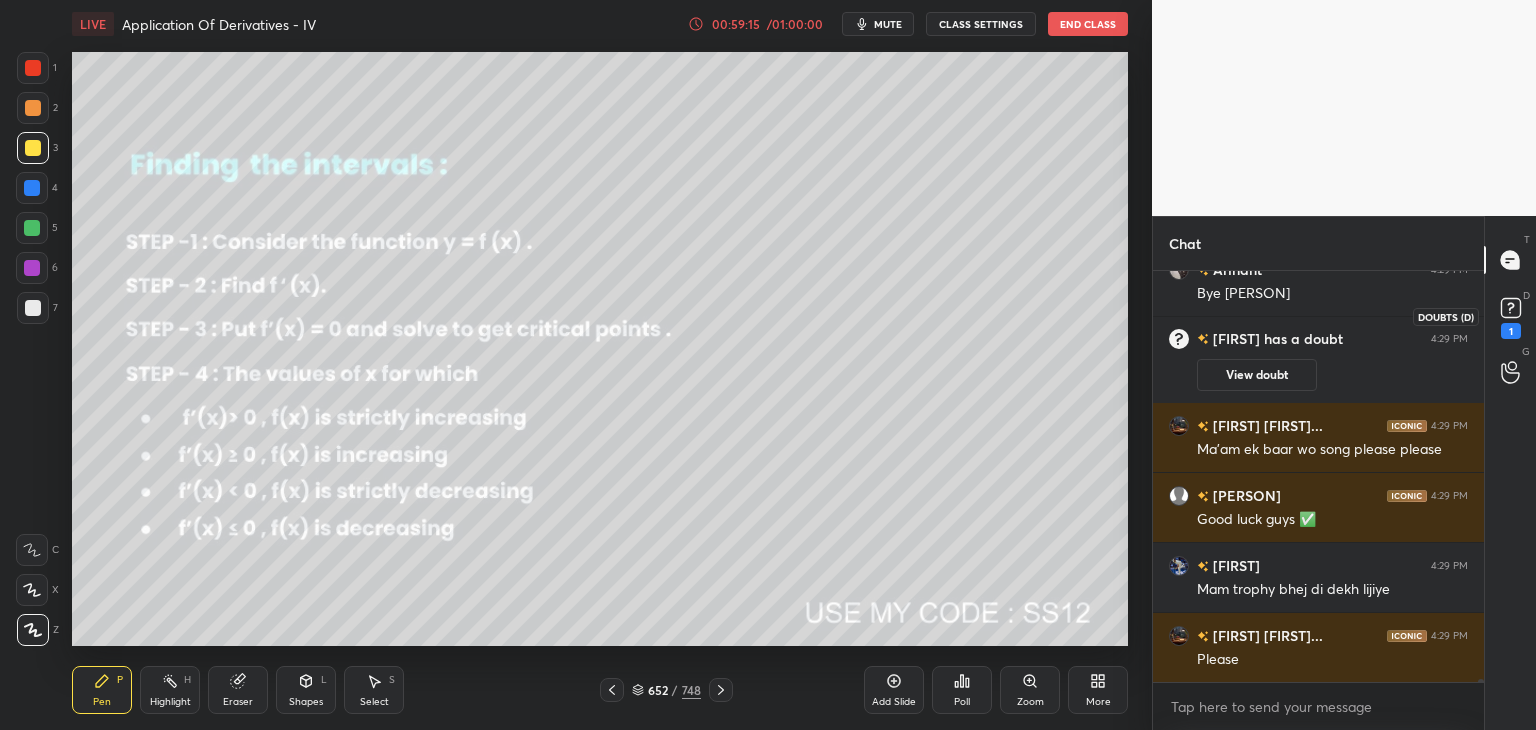 scroll, scrollTop: 51402, scrollLeft: 0, axis: vertical 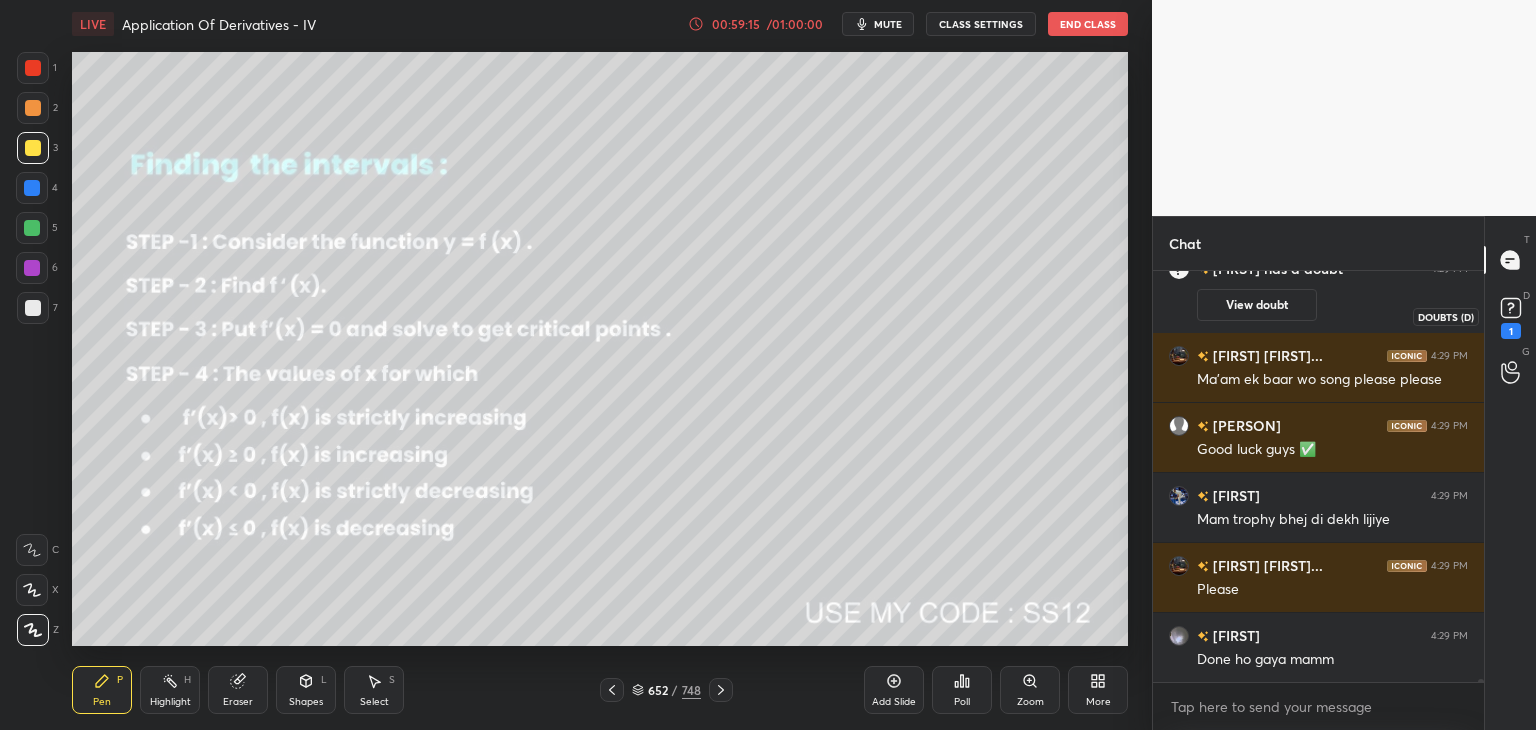 click on "1" at bounding box center [1511, 331] 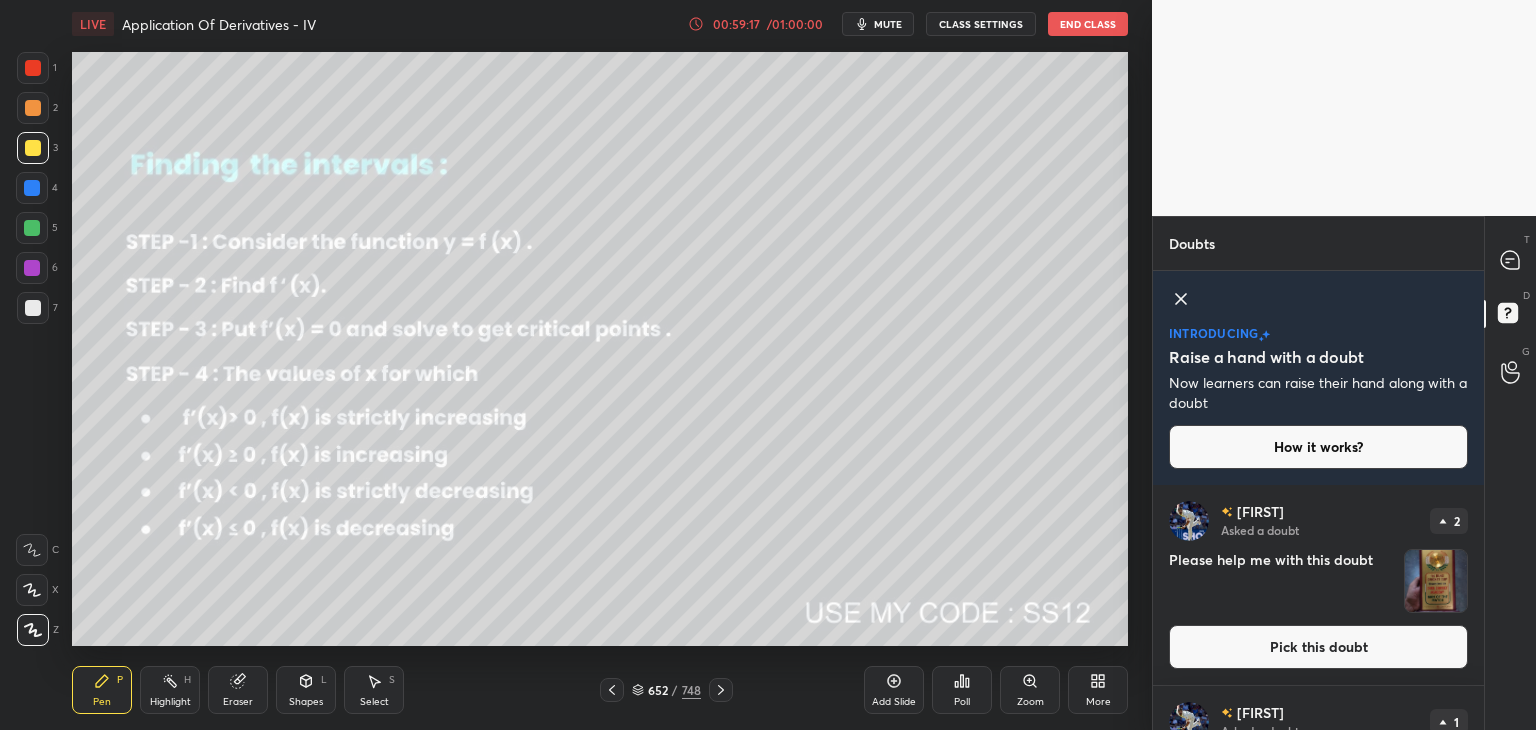 click at bounding box center [1436, 581] 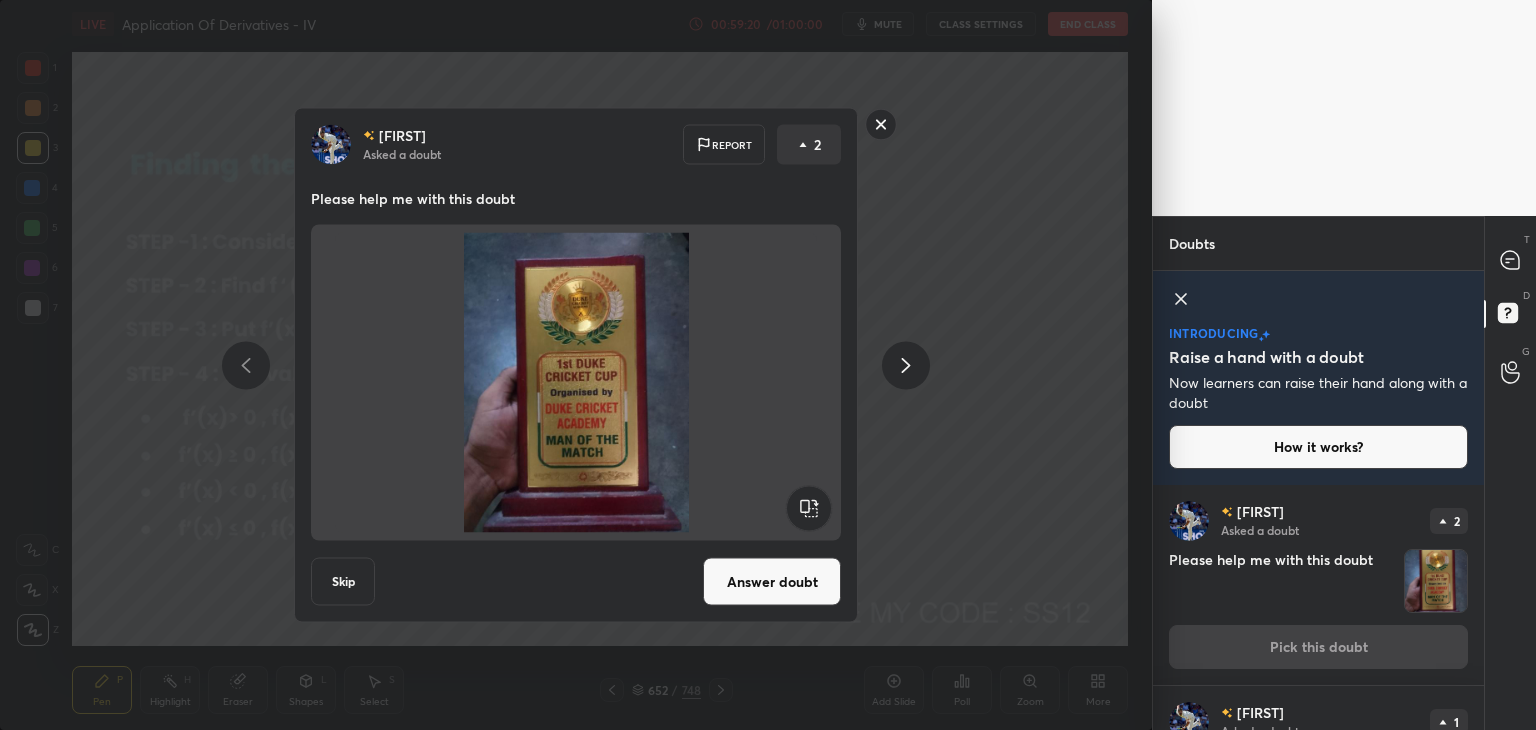 click on "Answer doubt" at bounding box center [772, 582] 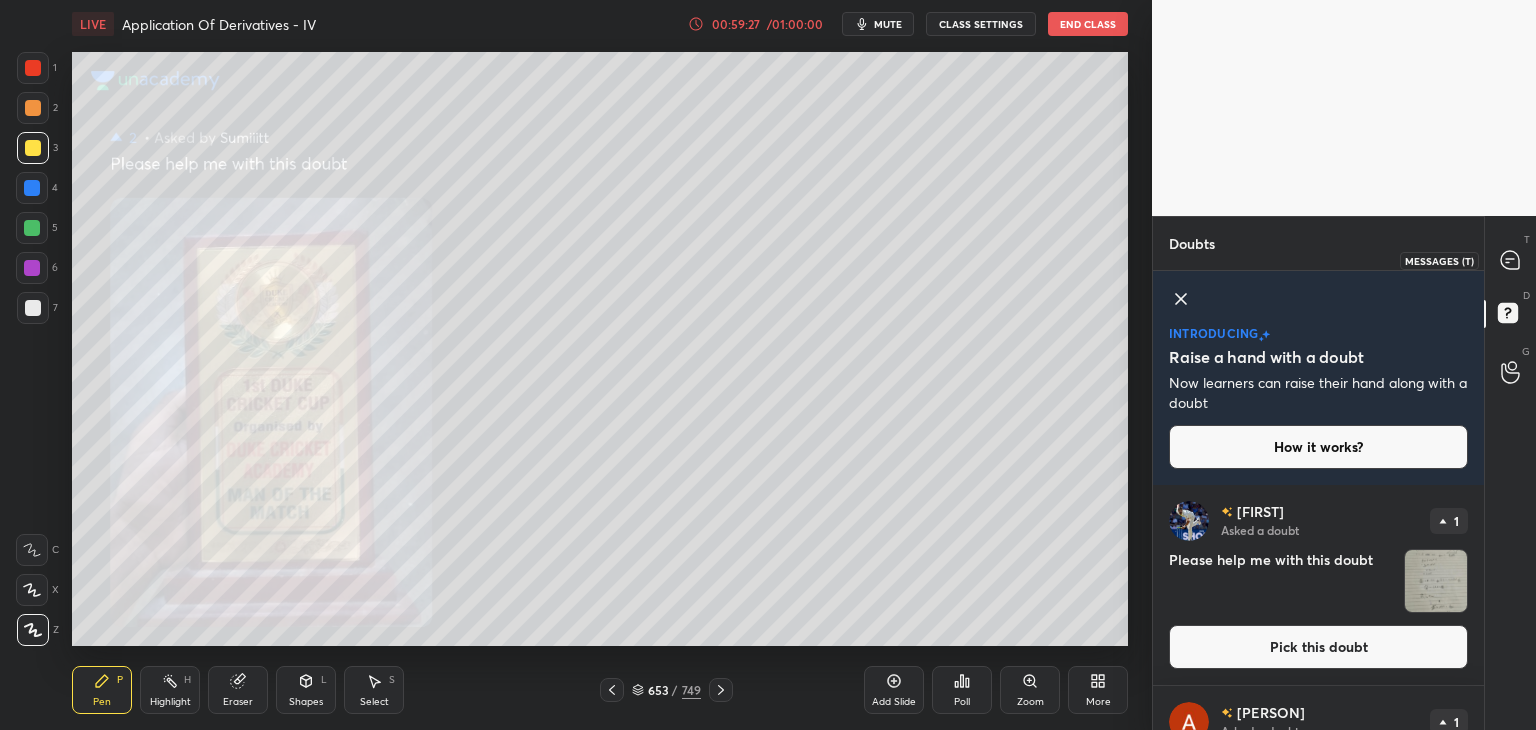 click 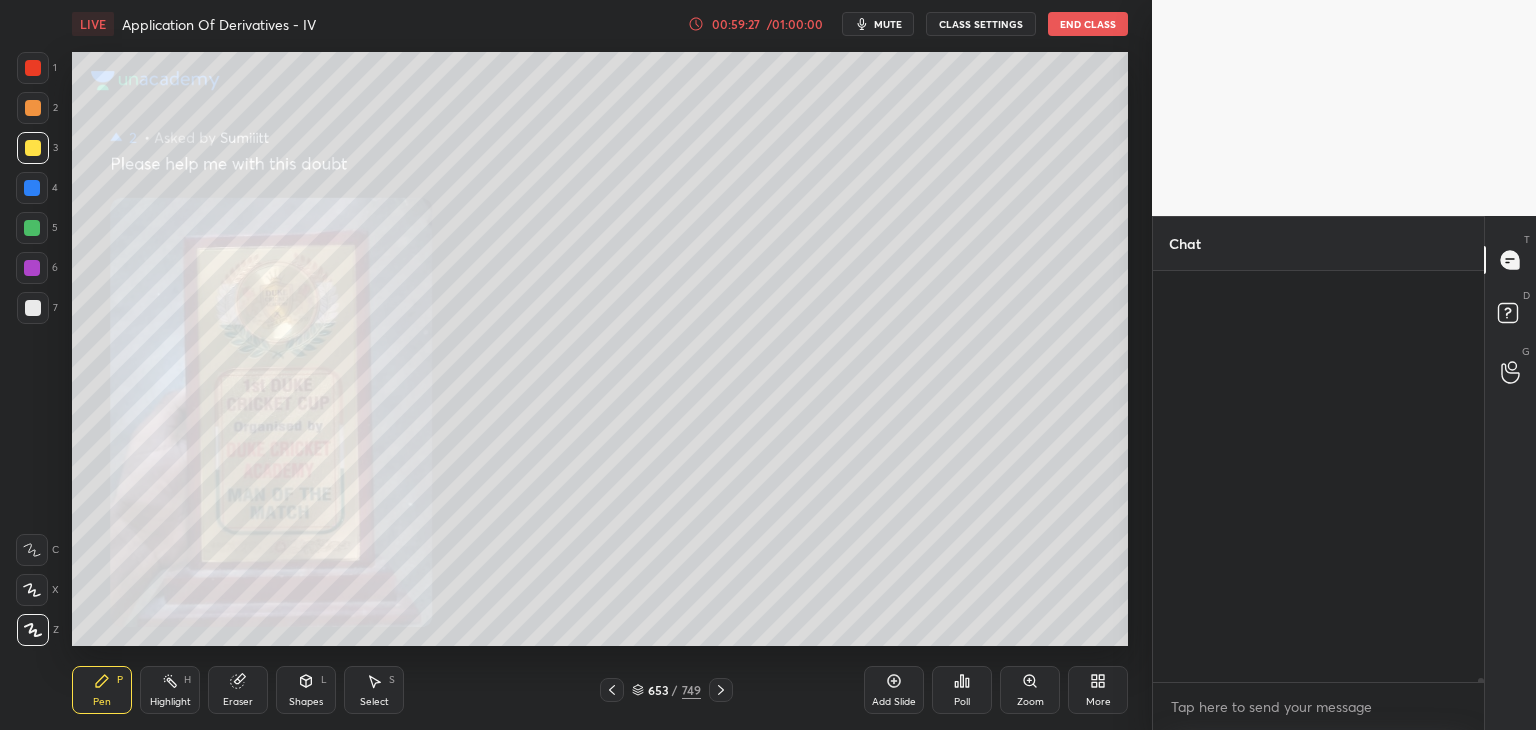 scroll, scrollTop: 51772, scrollLeft: 0, axis: vertical 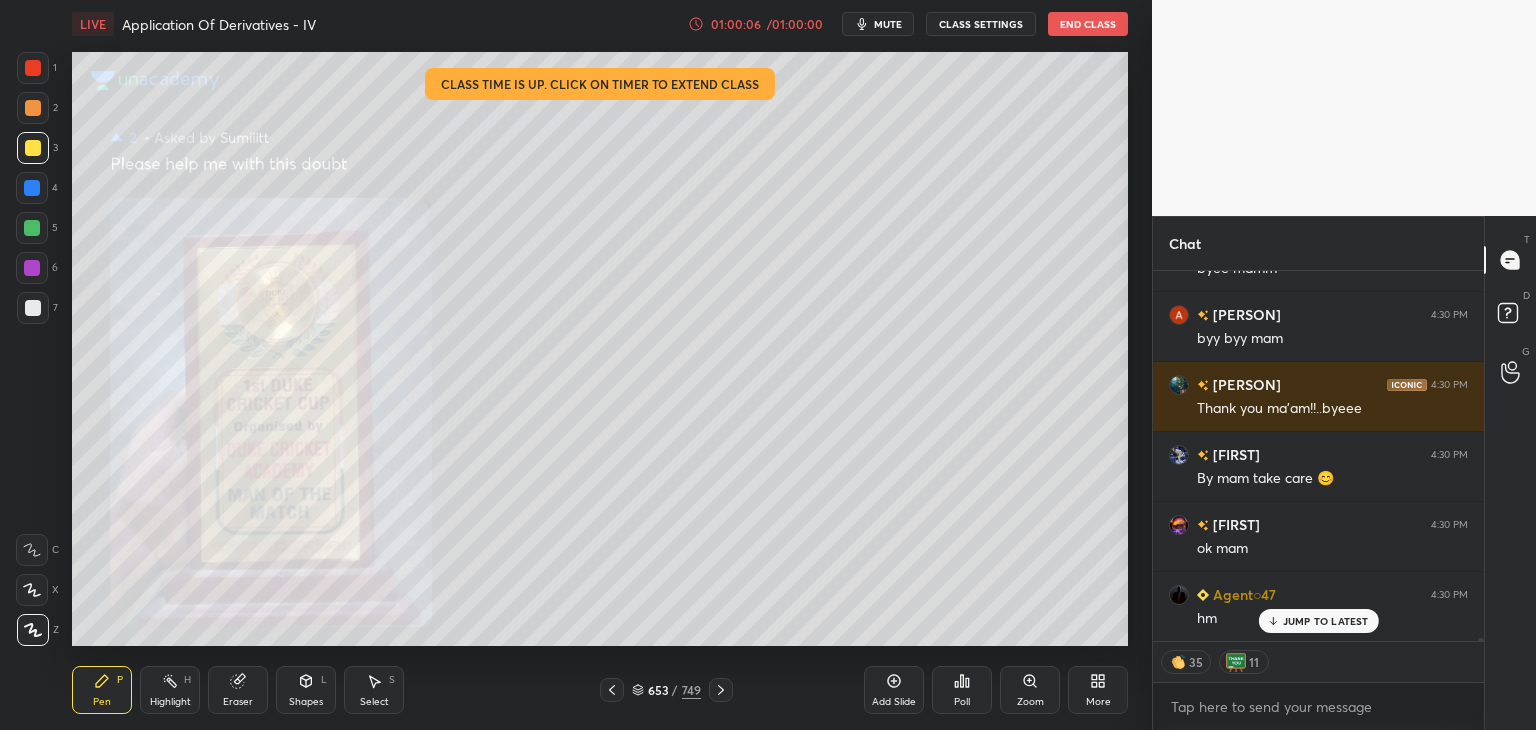 click on "End Class" at bounding box center [1088, 24] 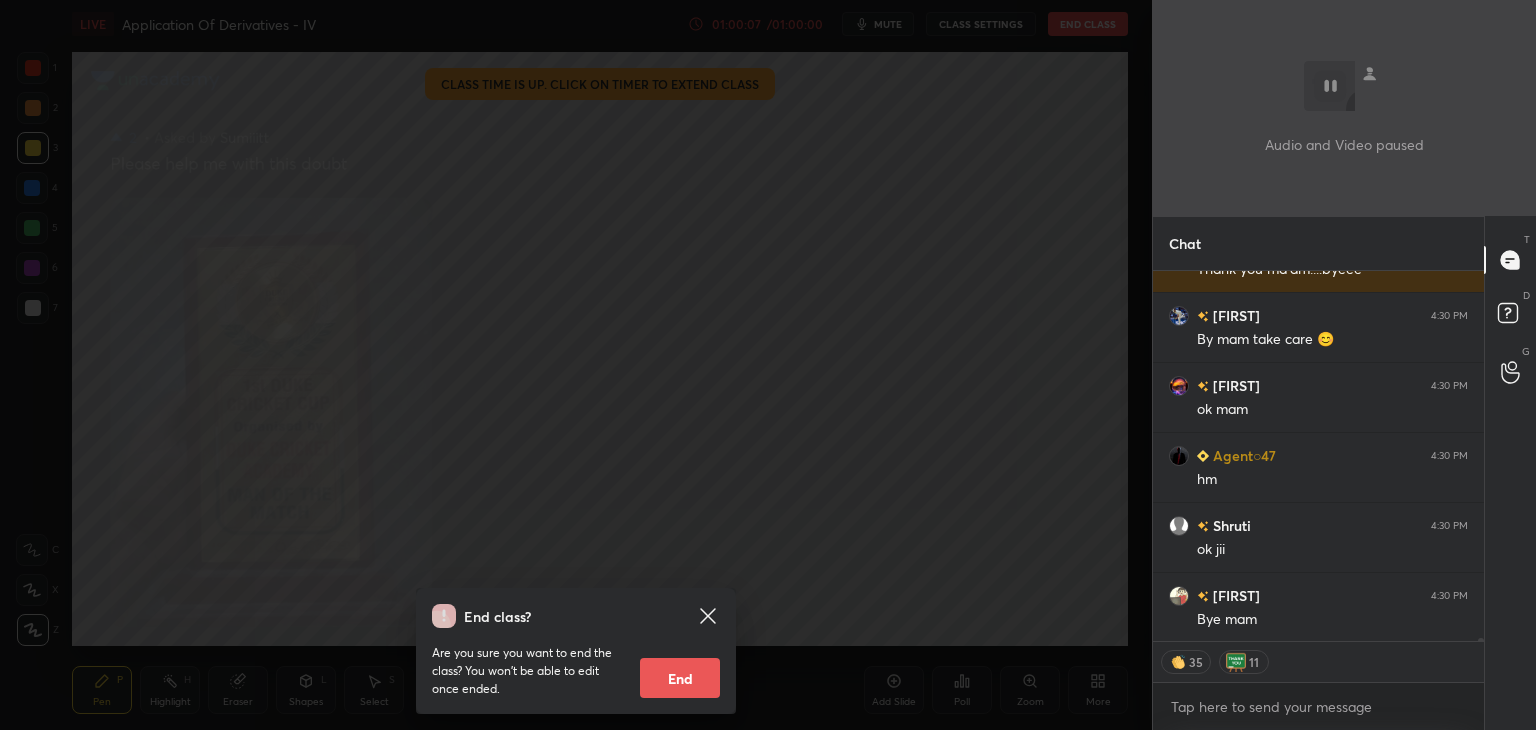 scroll, scrollTop: 53831, scrollLeft: 0, axis: vertical 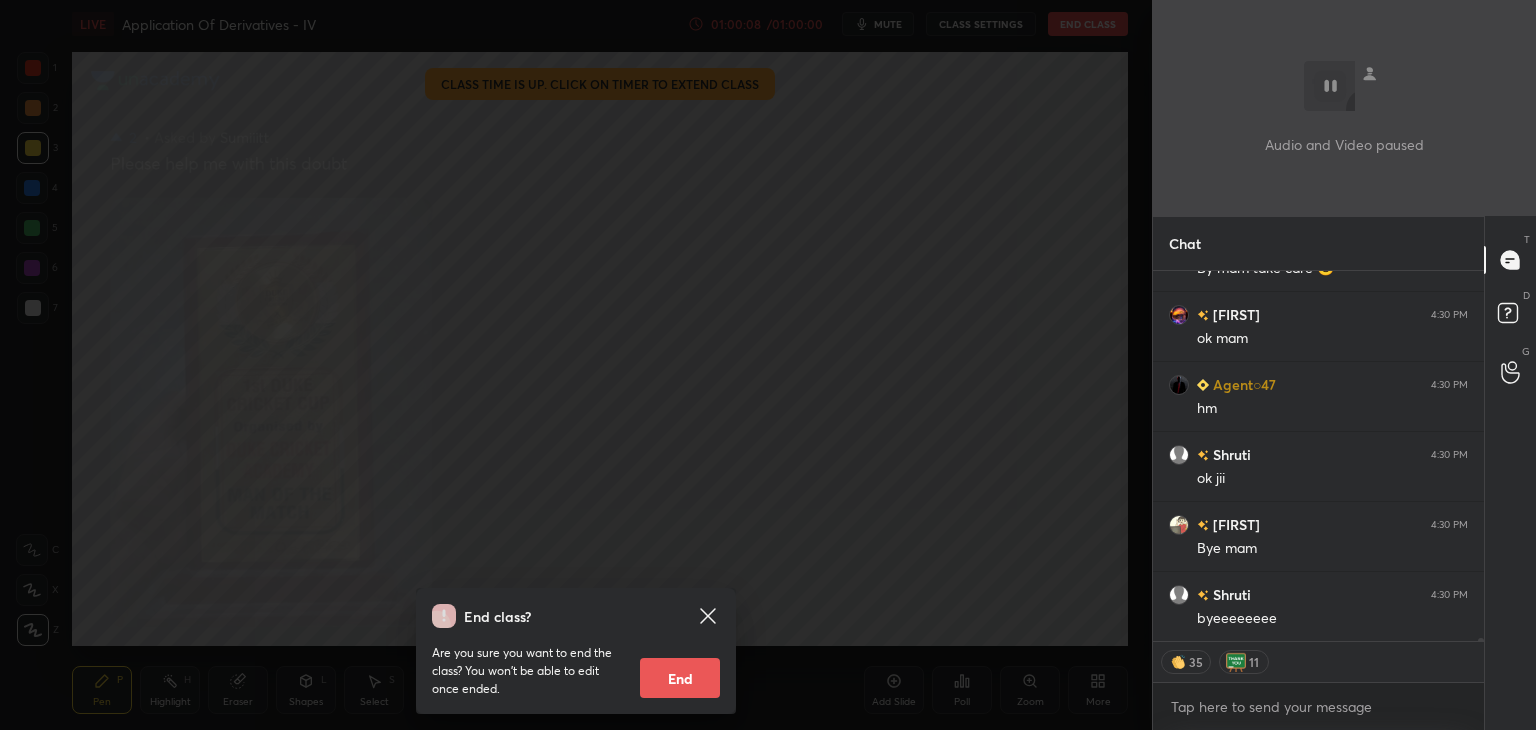 click on "End" at bounding box center (680, 678) 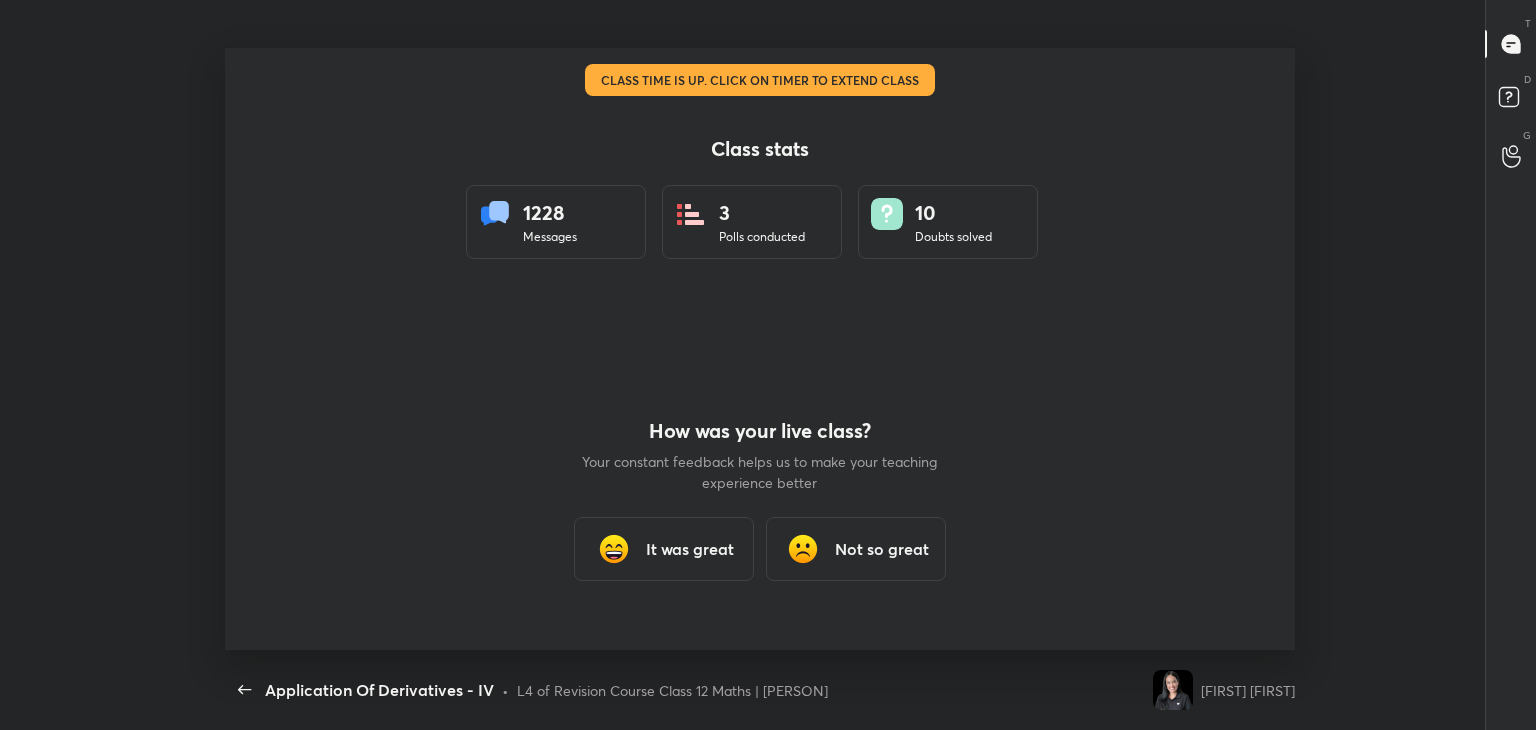 scroll, scrollTop: 99397, scrollLeft: 98842, axis: both 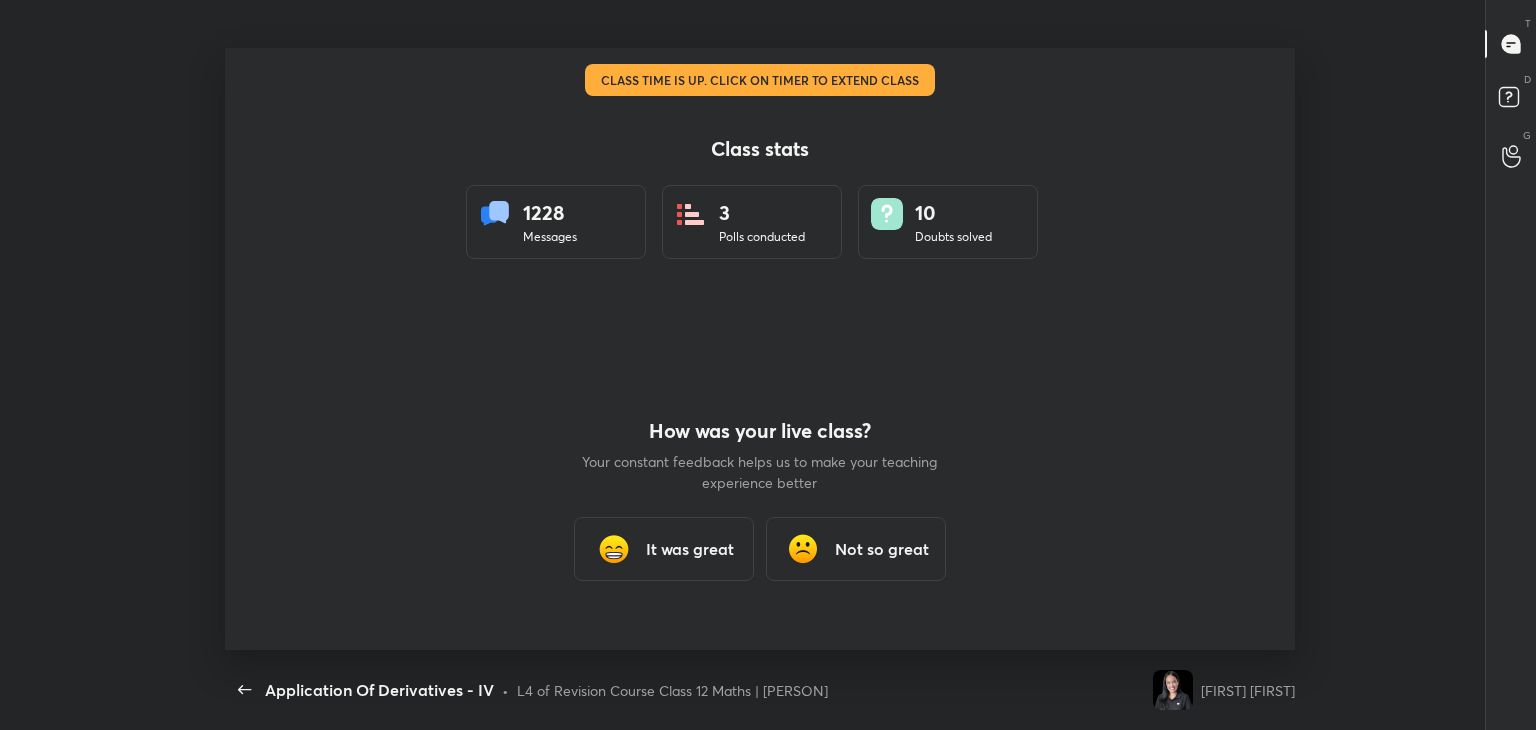 type on "x" 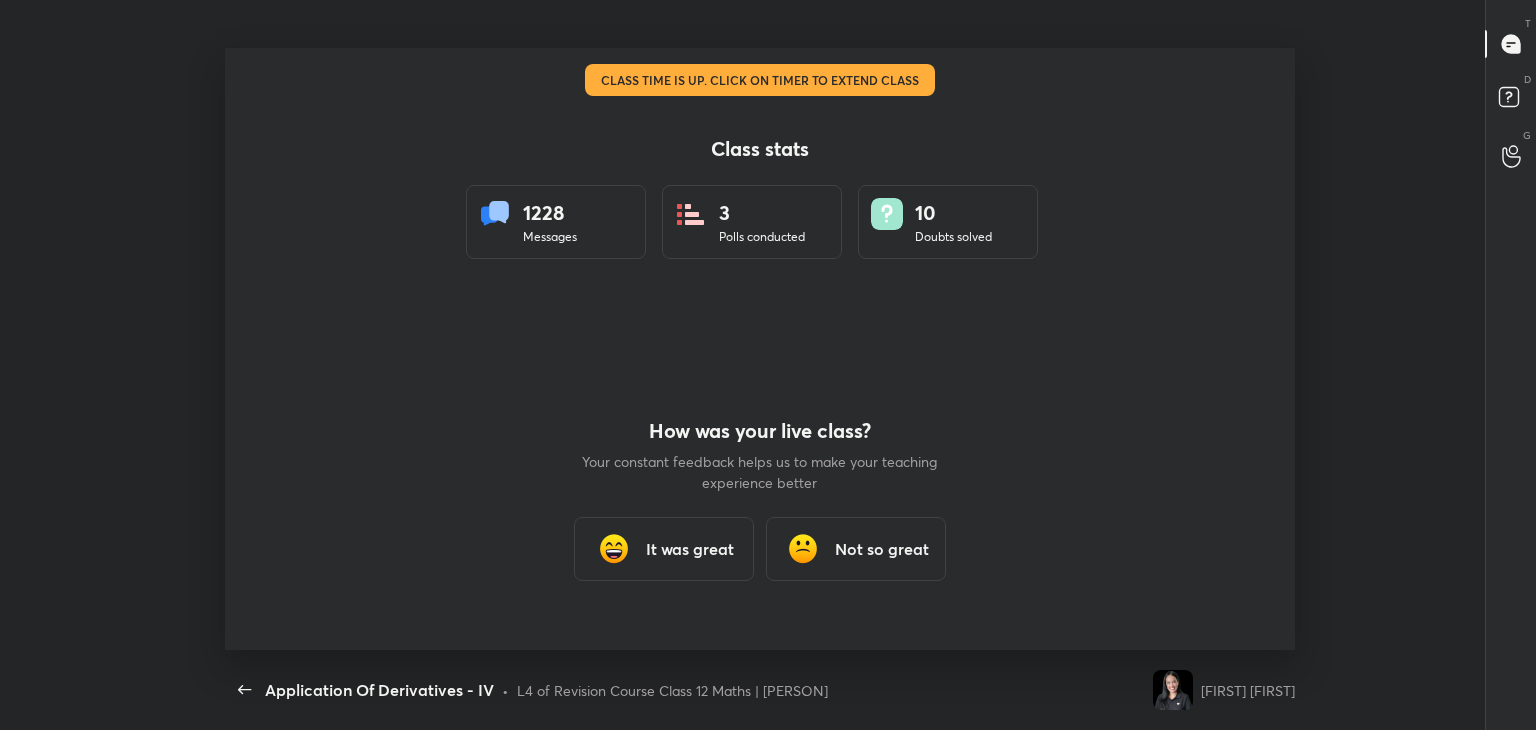 click on "It was great" at bounding box center [690, 549] 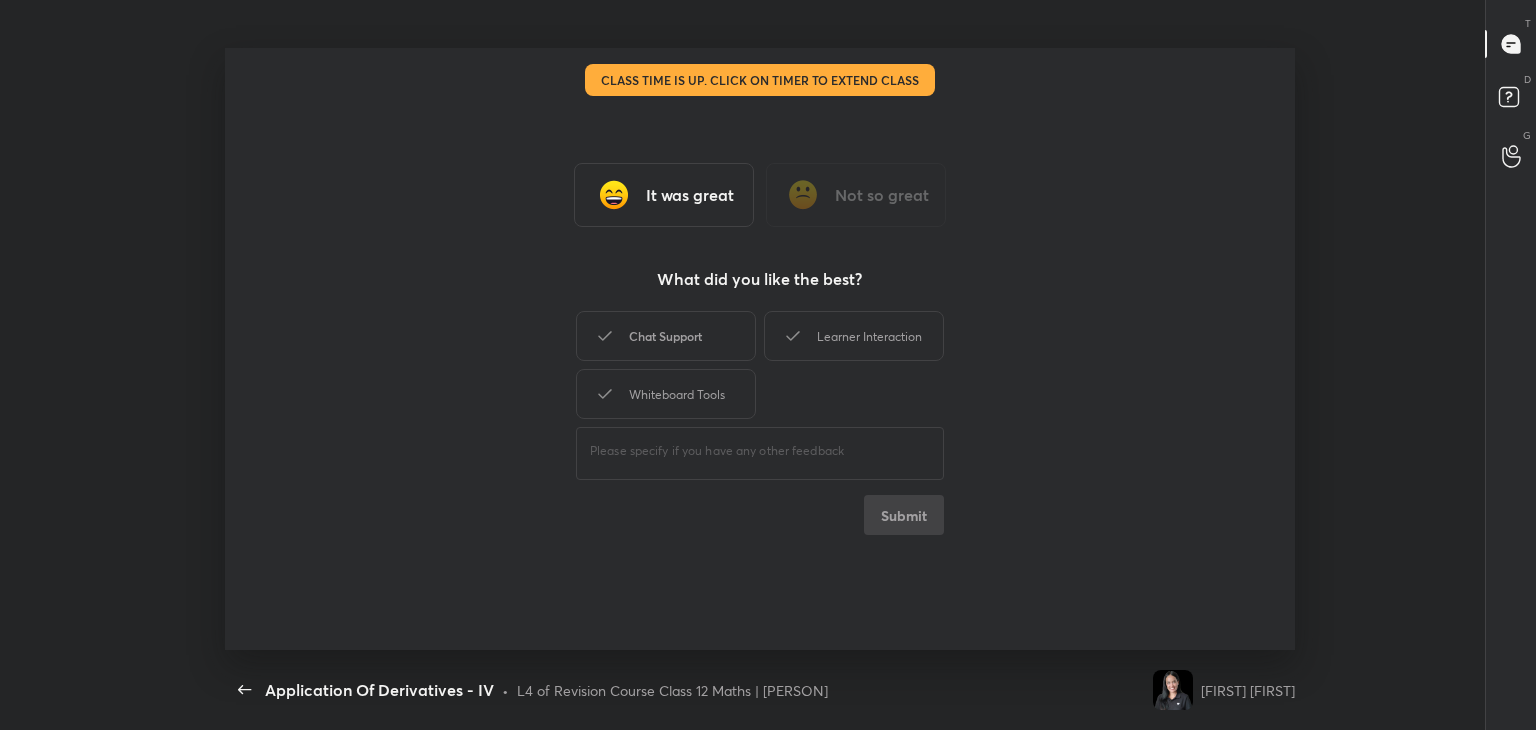 click on "Chat Support" at bounding box center (666, 336) 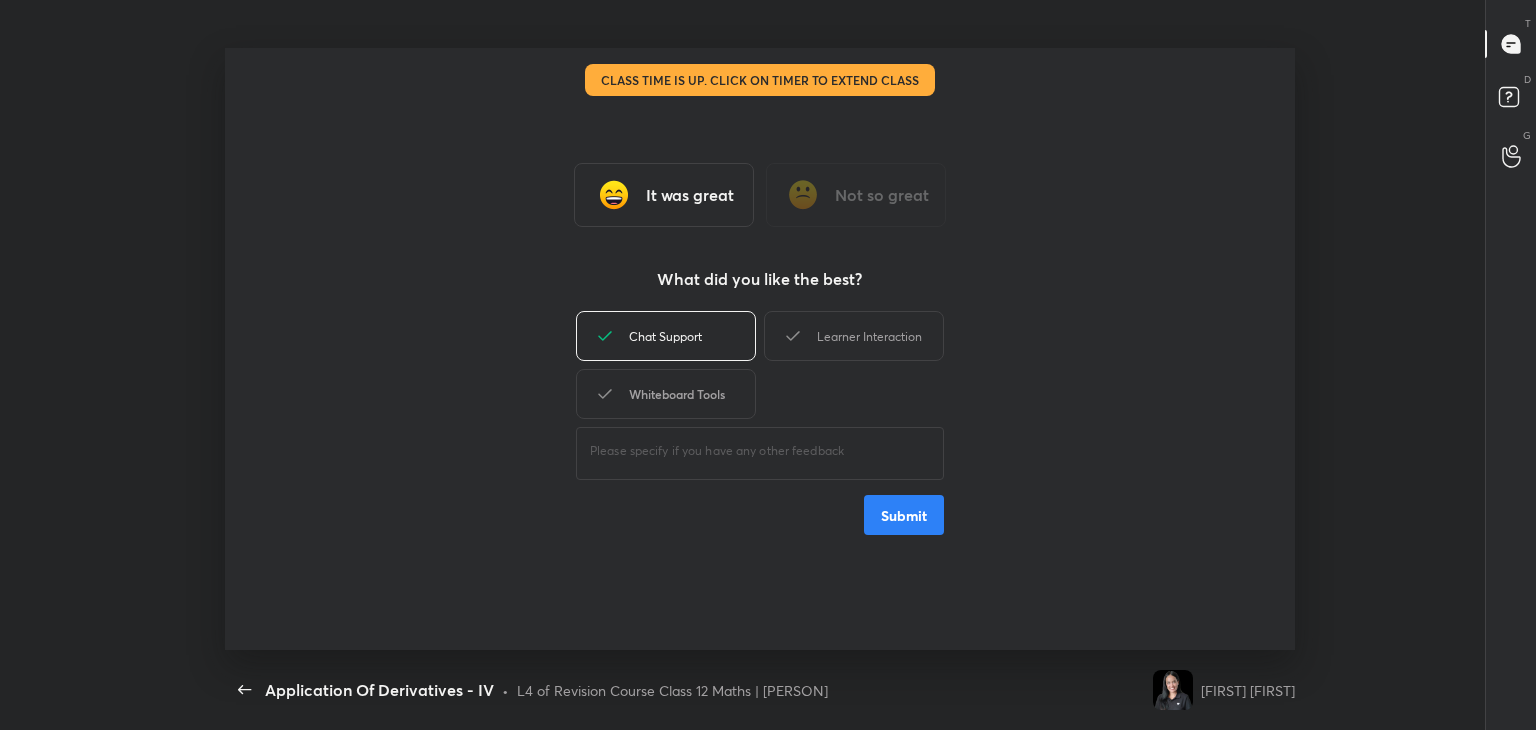 click on "Whiteboard Tools" at bounding box center (666, 394) 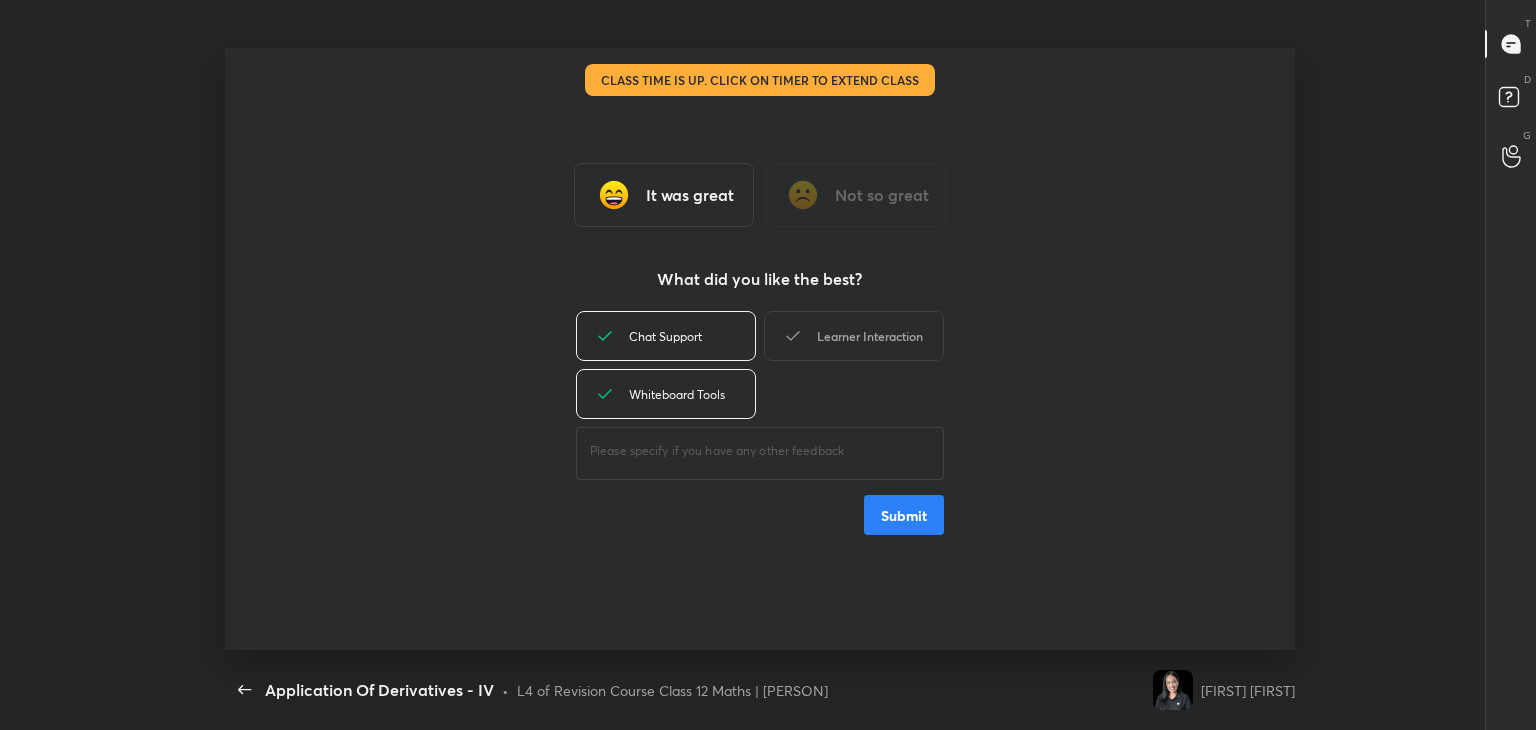 click on "Learner Interaction" at bounding box center (854, 336) 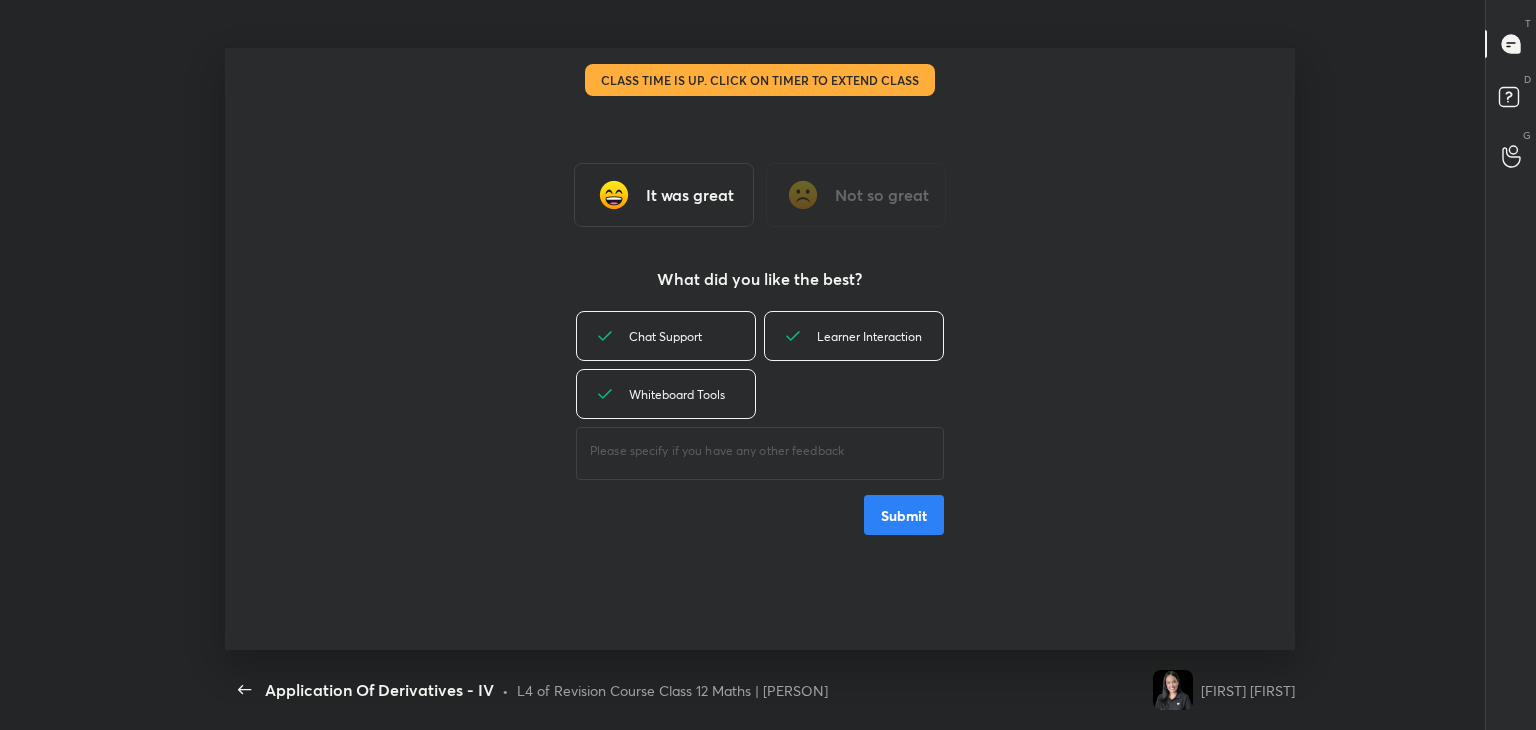 click on "Submit" at bounding box center (904, 515) 